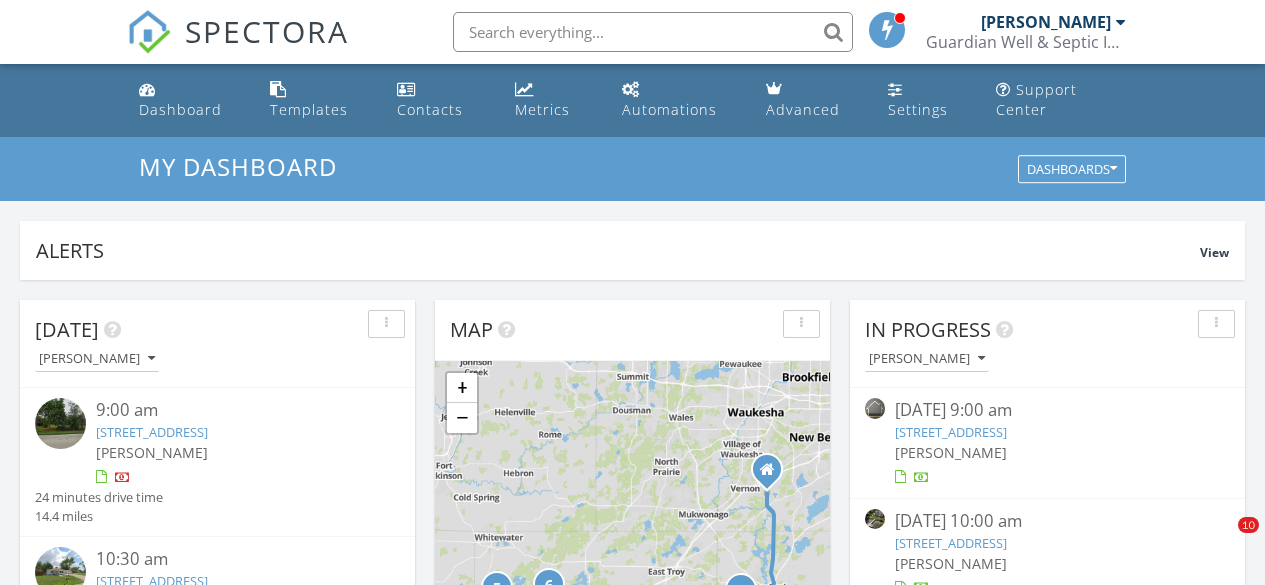 scroll, scrollTop: 1278, scrollLeft: 0, axis: vertical 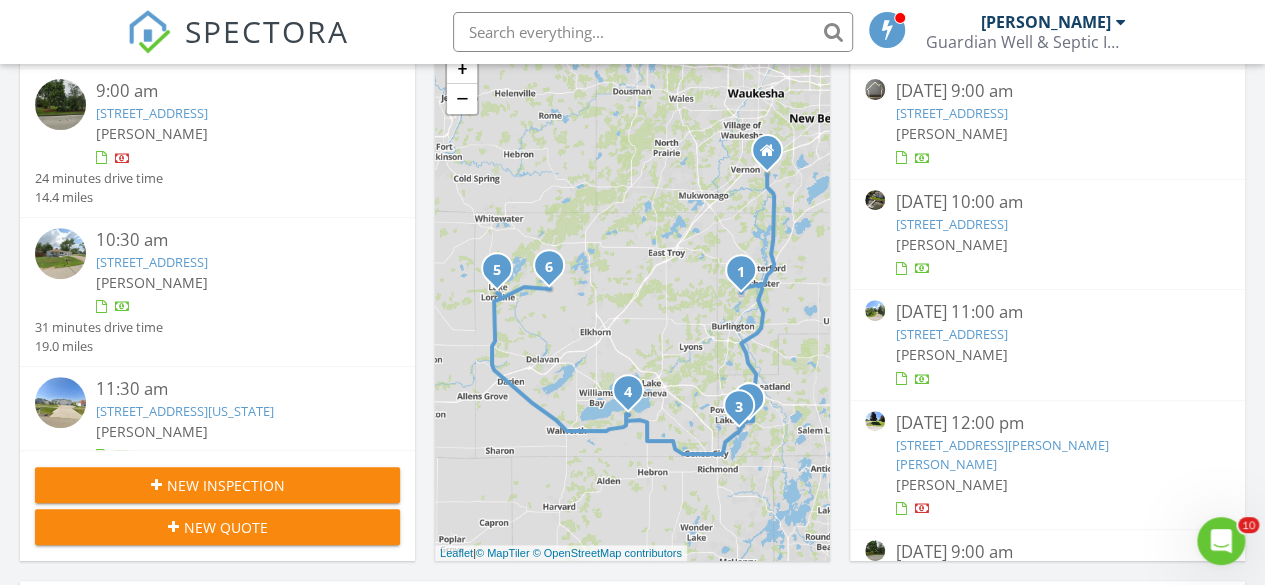 click on "6045 Co Rd K, Hartford, WI 53027" at bounding box center (951, 113) 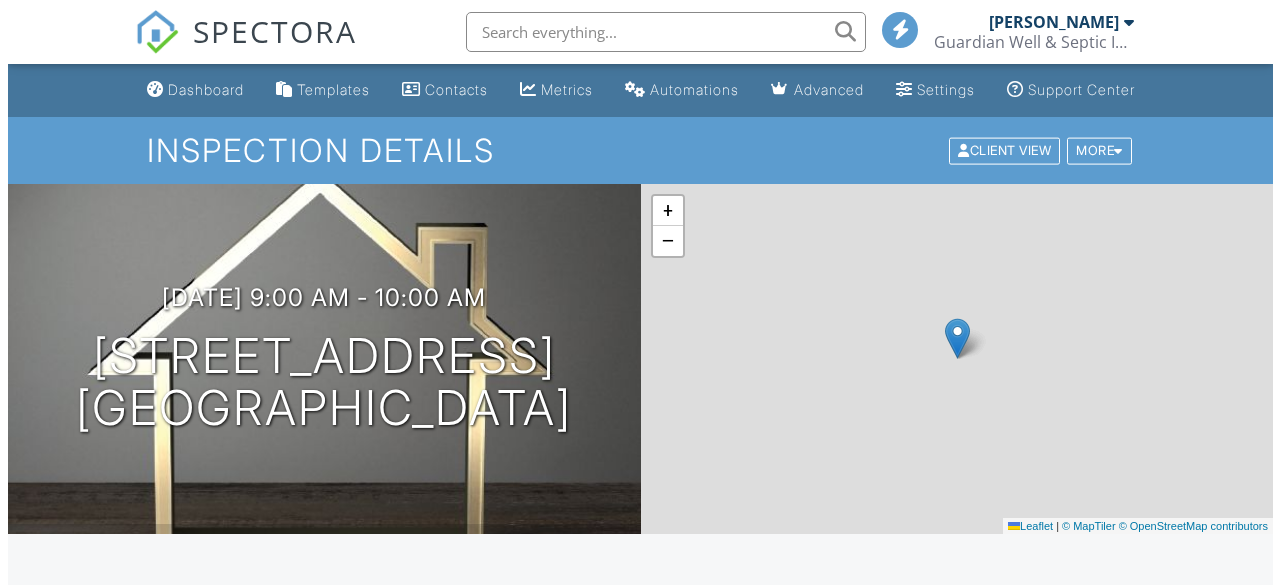 scroll, scrollTop: 512, scrollLeft: 0, axis: vertical 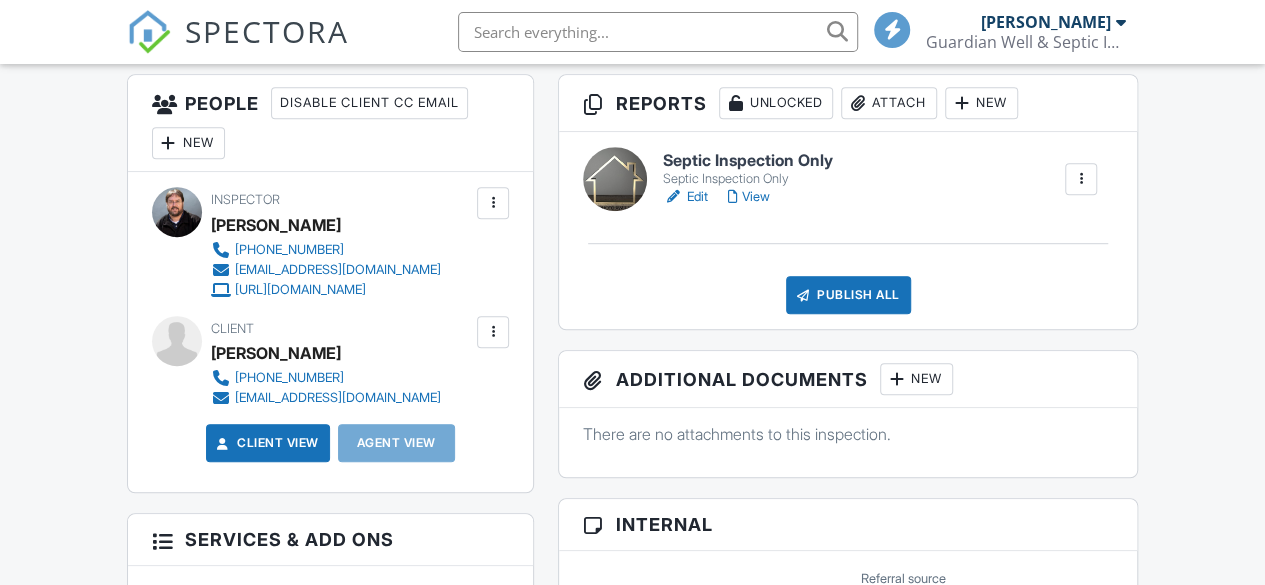 click on "Publish All" at bounding box center (848, 295) 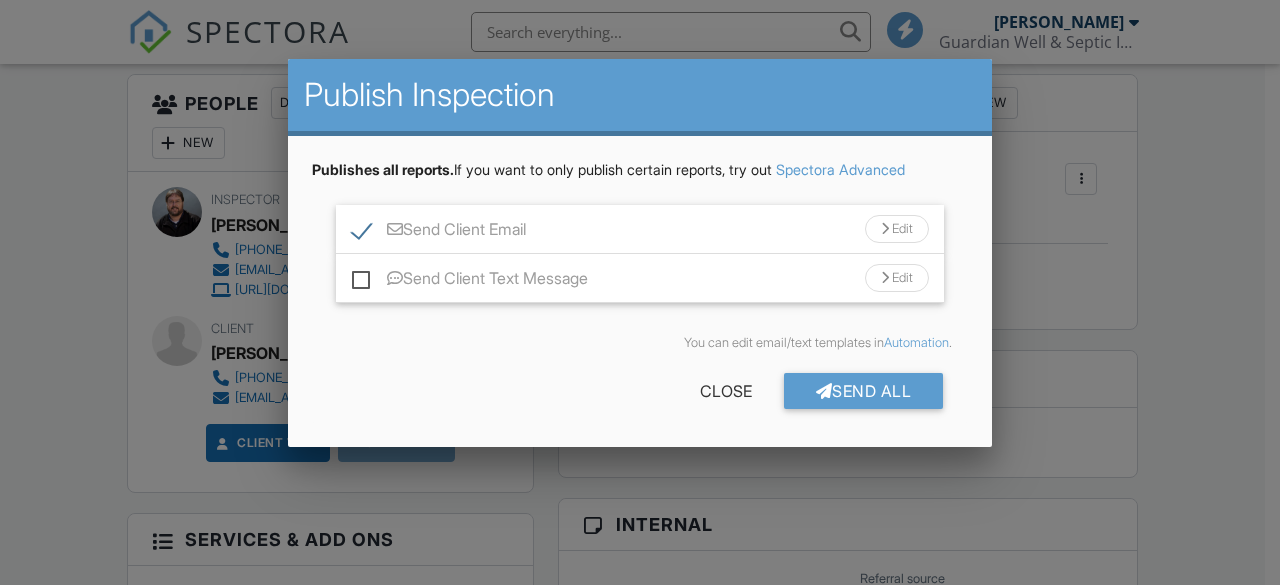 scroll, scrollTop: 512, scrollLeft: 0, axis: vertical 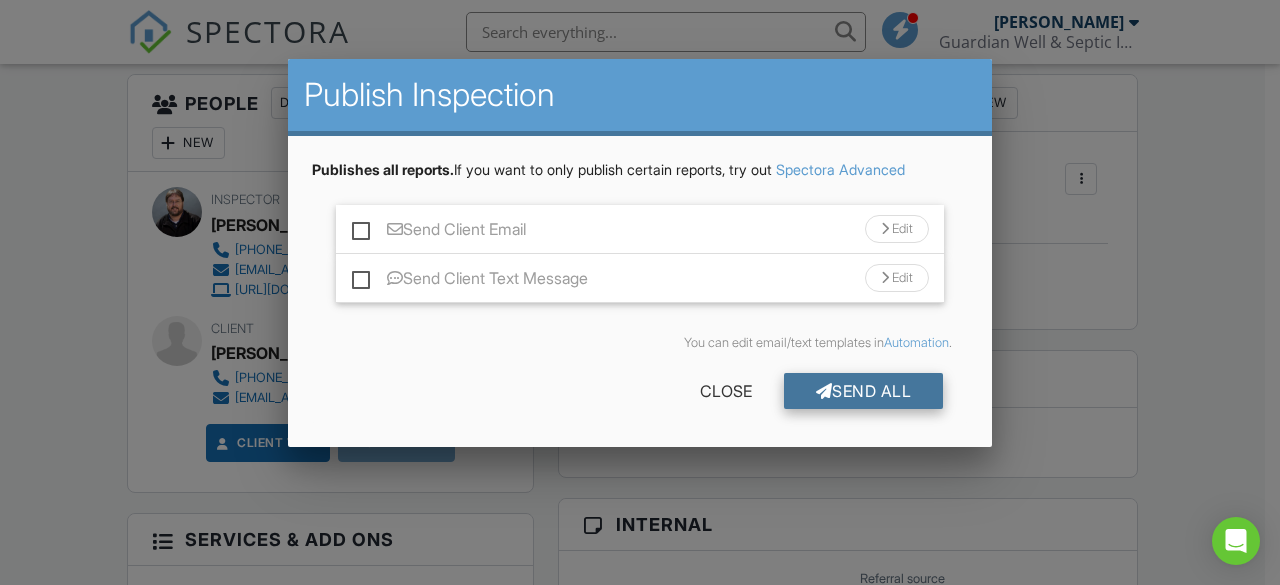 click on "Send All" at bounding box center (864, 391) 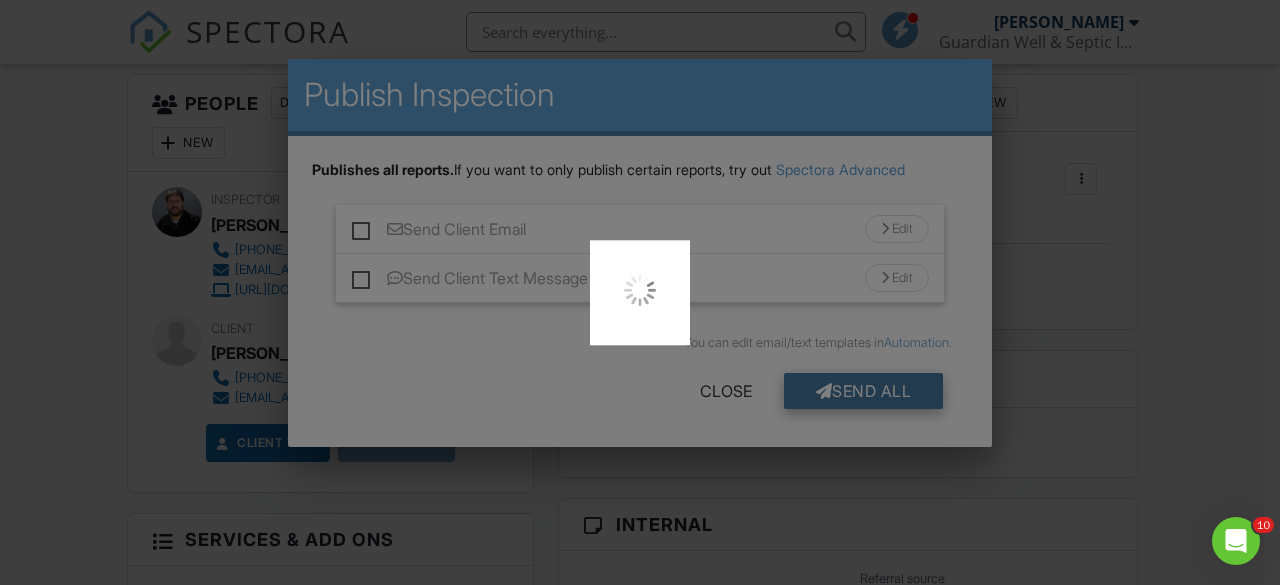 scroll, scrollTop: 0, scrollLeft: 0, axis: both 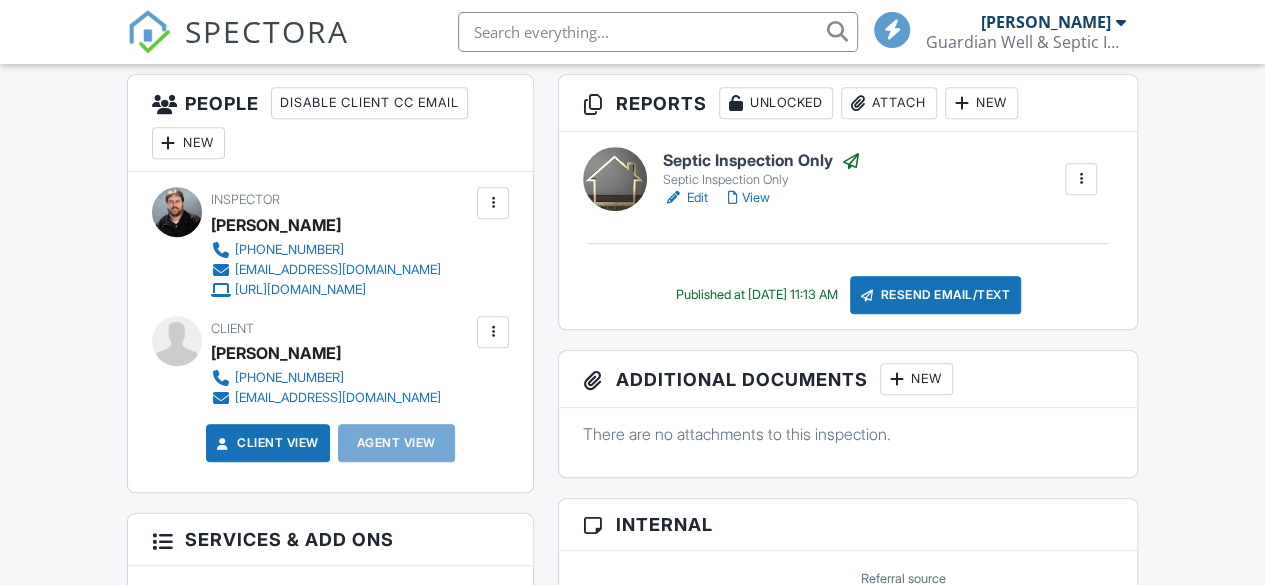 click on "Dashboard" at bounding box center [198, -423] 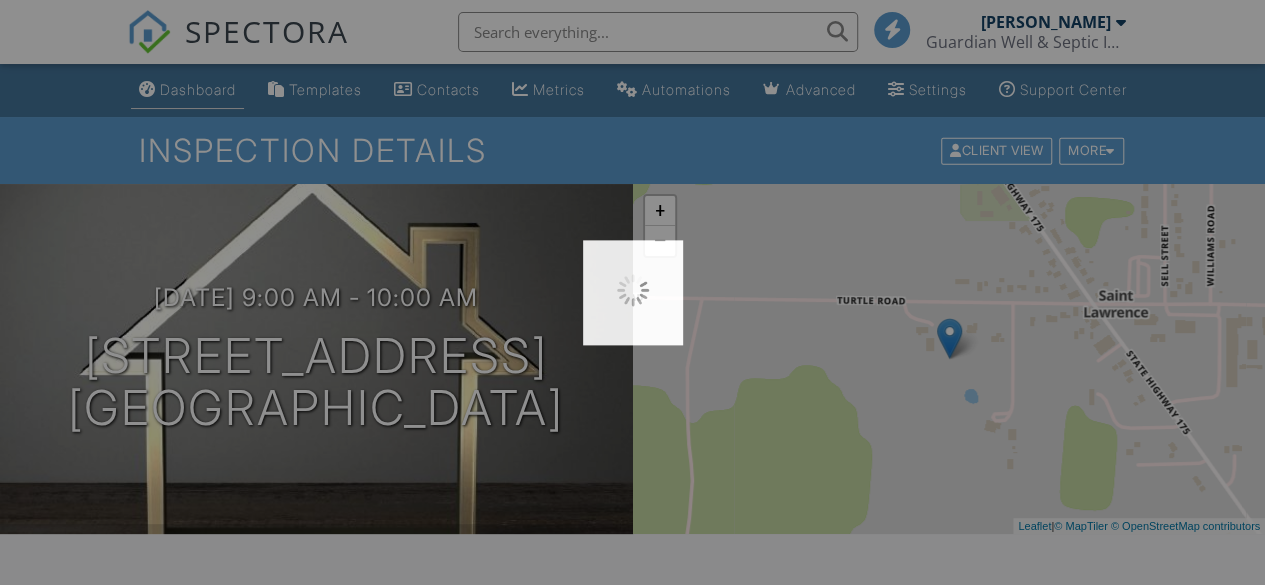 scroll, scrollTop: 0, scrollLeft: 0, axis: both 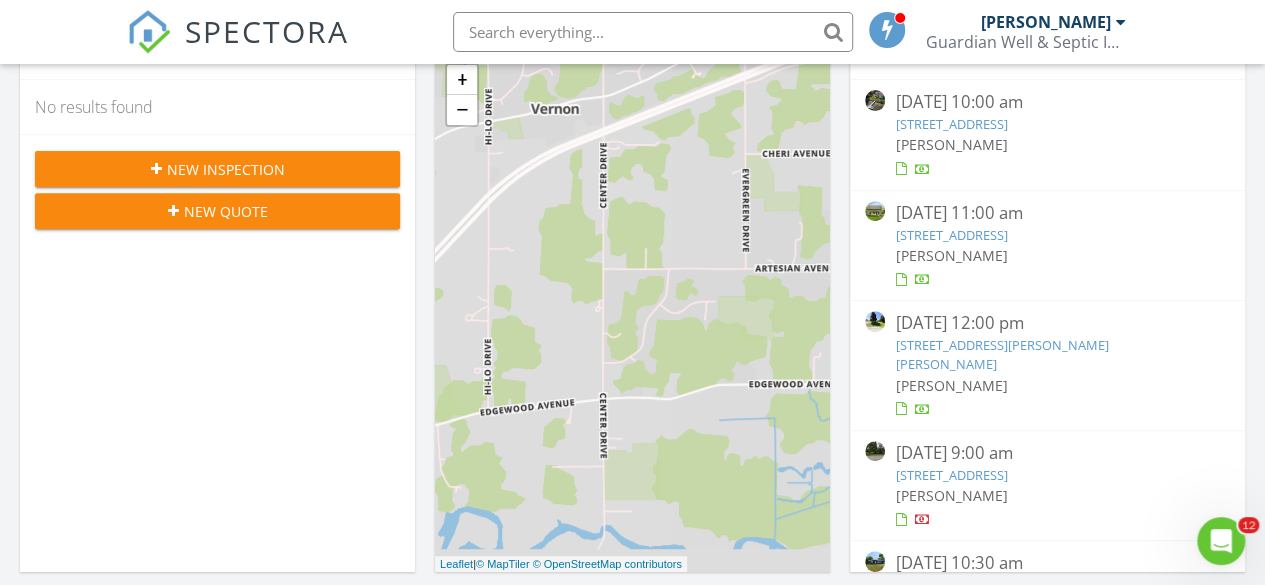 click on "6092 N Lake Dr, West Bend, WI 53095" at bounding box center (951, 124) 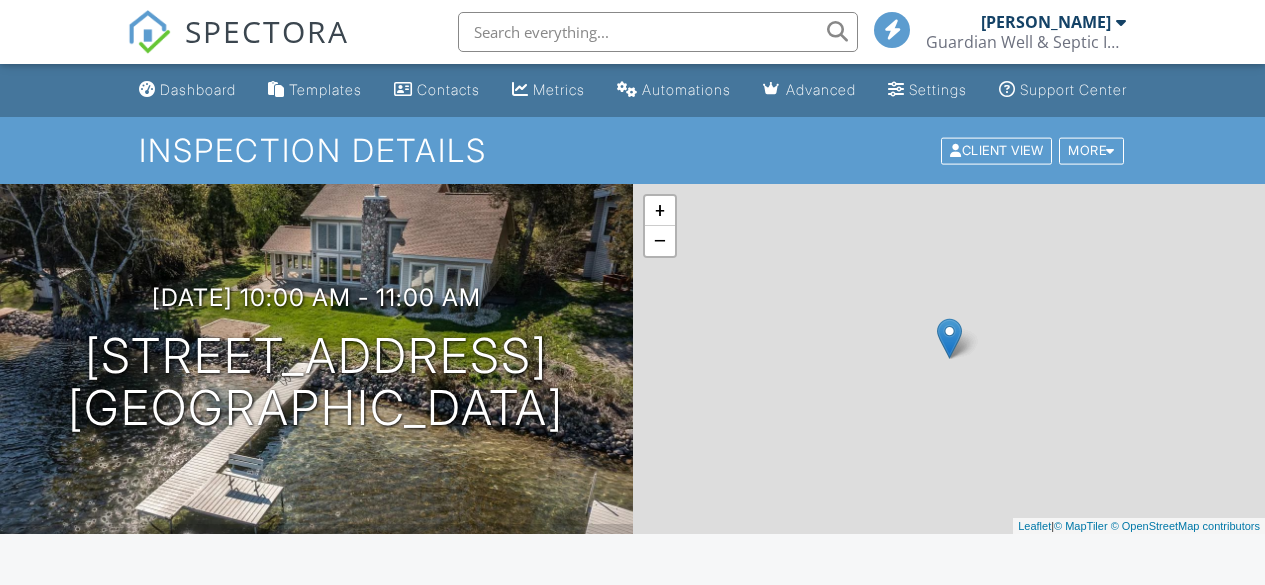 scroll, scrollTop: 0, scrollLeft: 0, axis: both 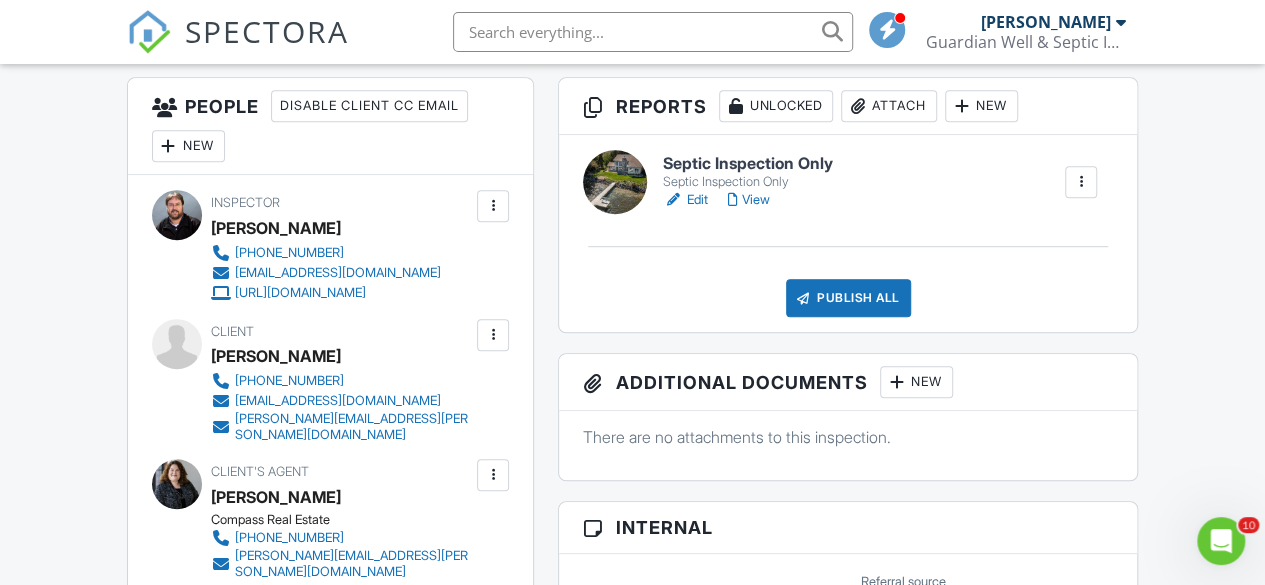 click at bounding box center [493, 335] 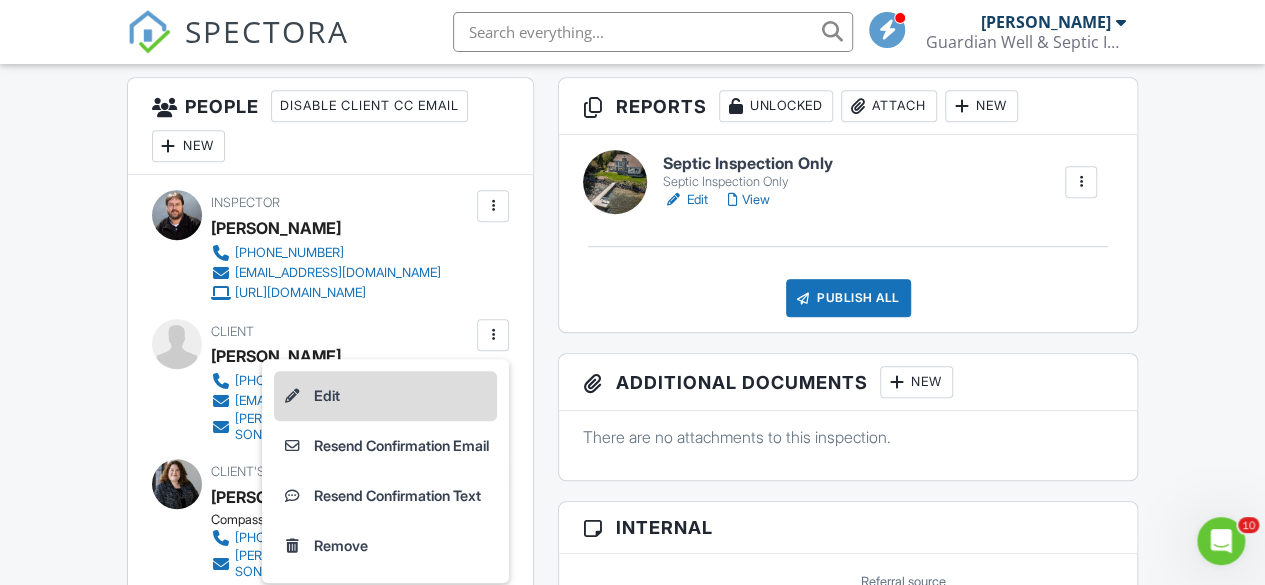 click on "Edit" at bounding box center [385, 396] 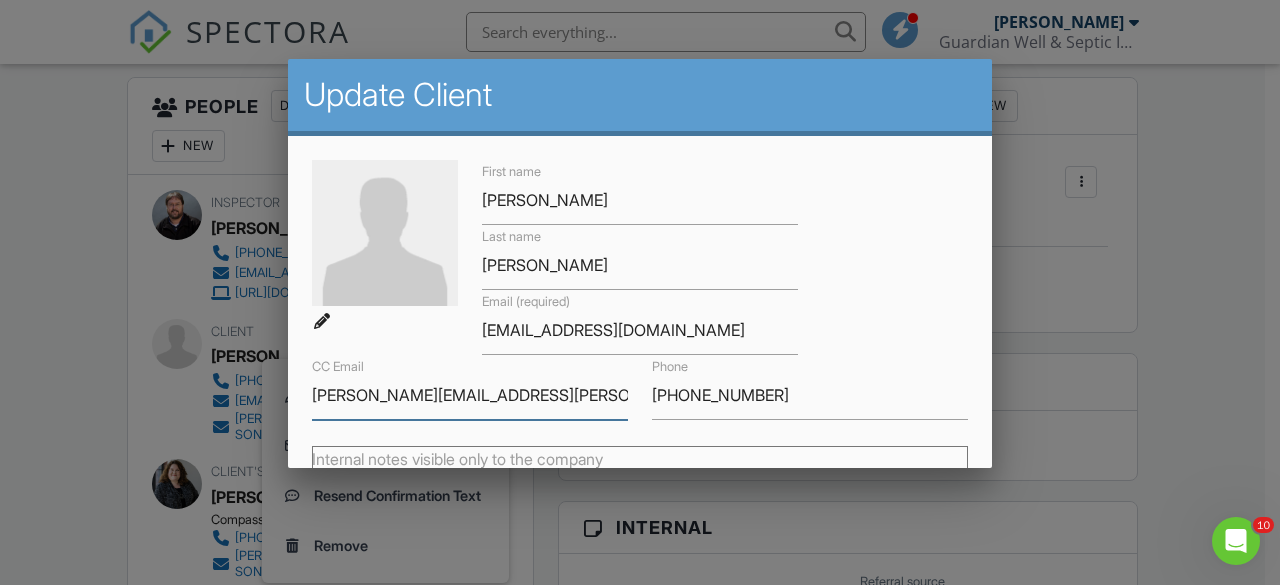 click on "shannon.harrigan@compass.com" at bounding box center (470, 395) 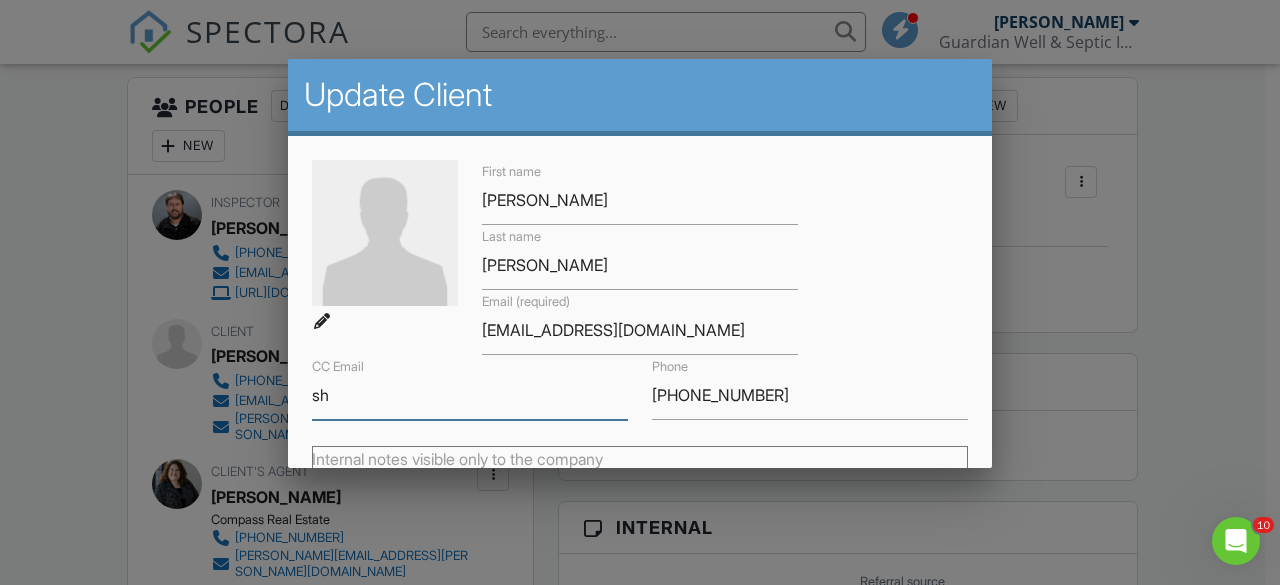 type on "s" 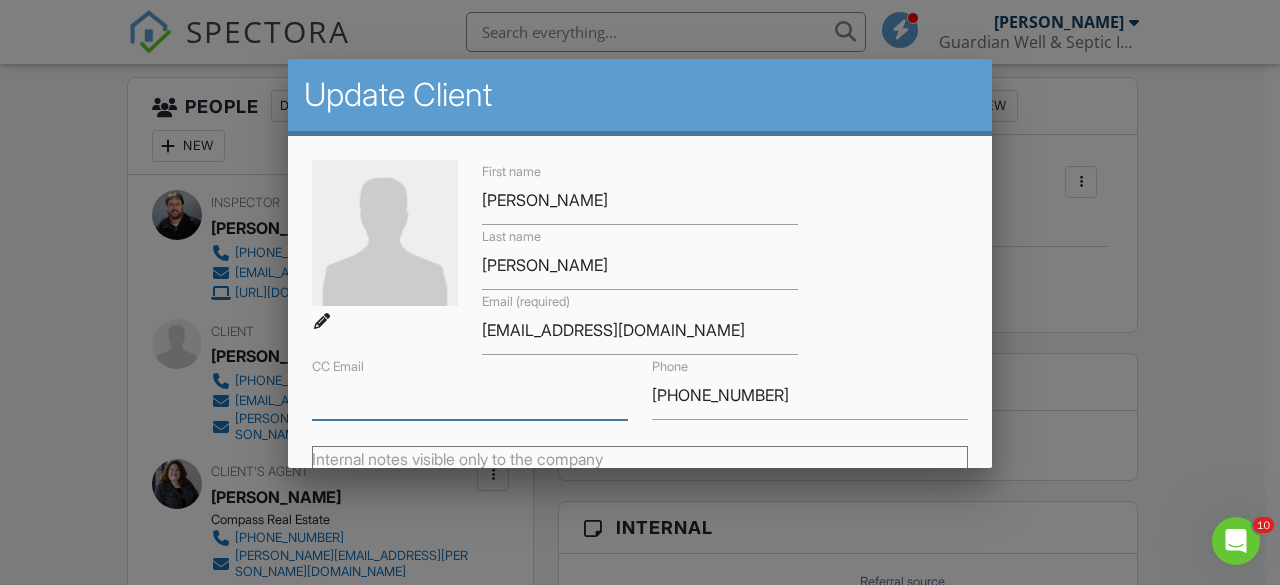 scroll, scrollTop: 308, scrollLeft: 0, axis: vertical 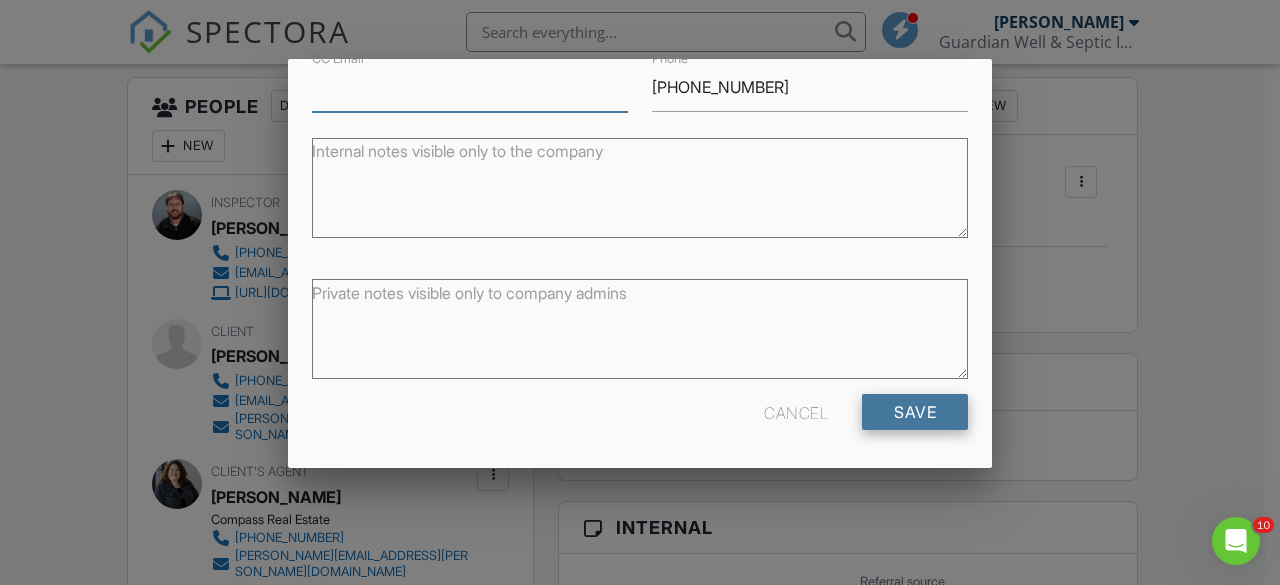 type 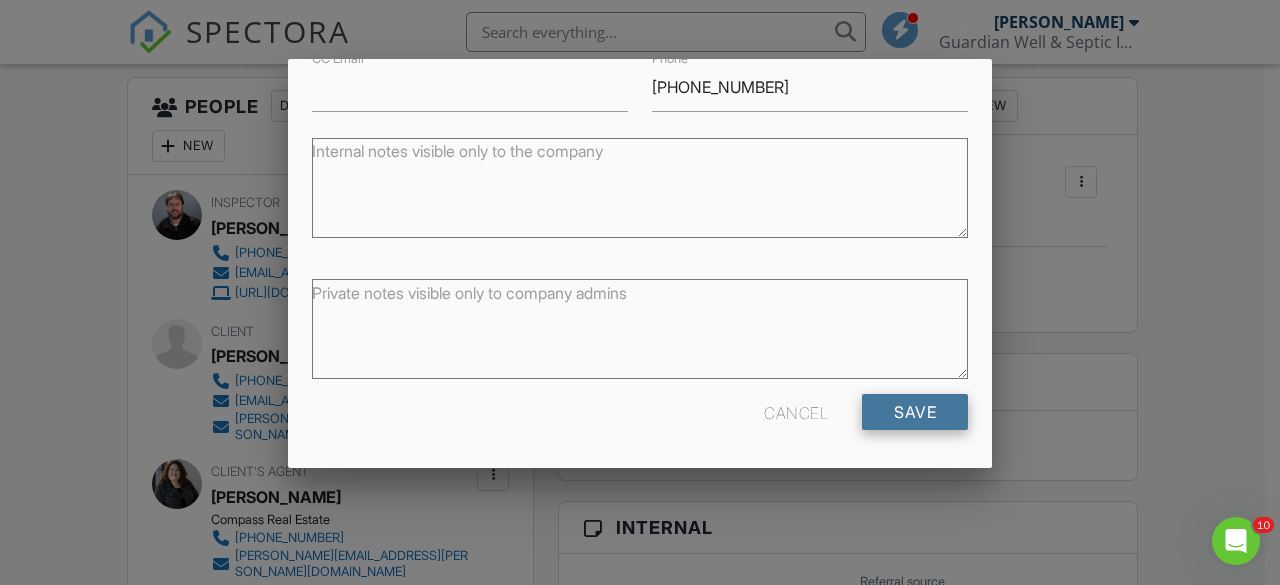 click on "Save" at bounding box center [915, 412] 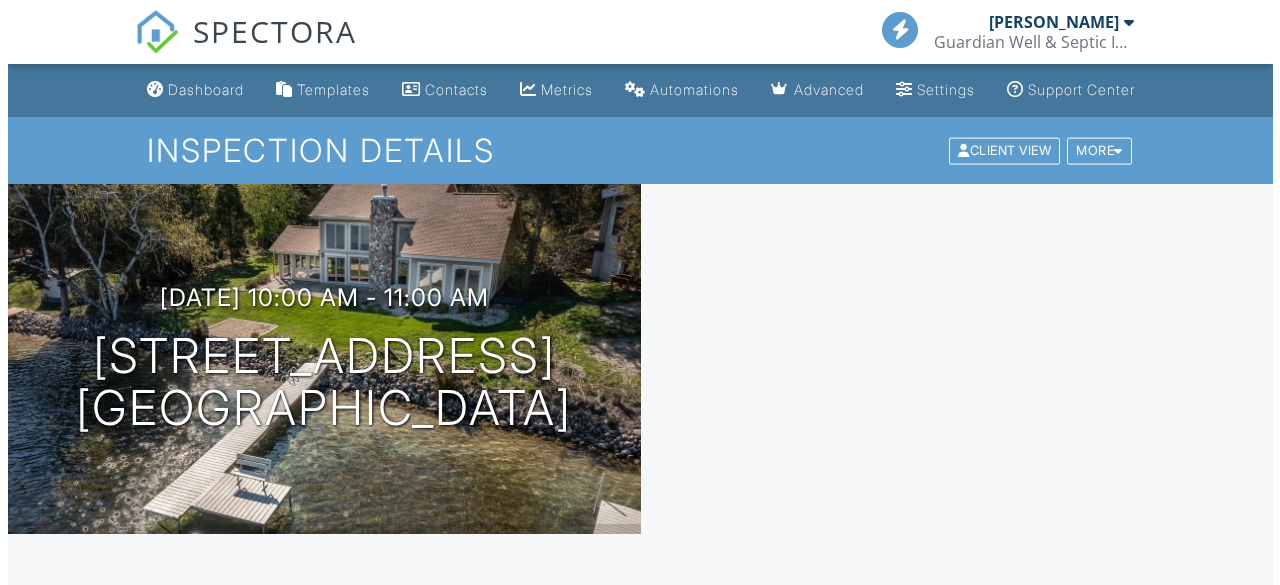 scroll, scrollTop: 512, scrollLeft: 0, axis: vertical 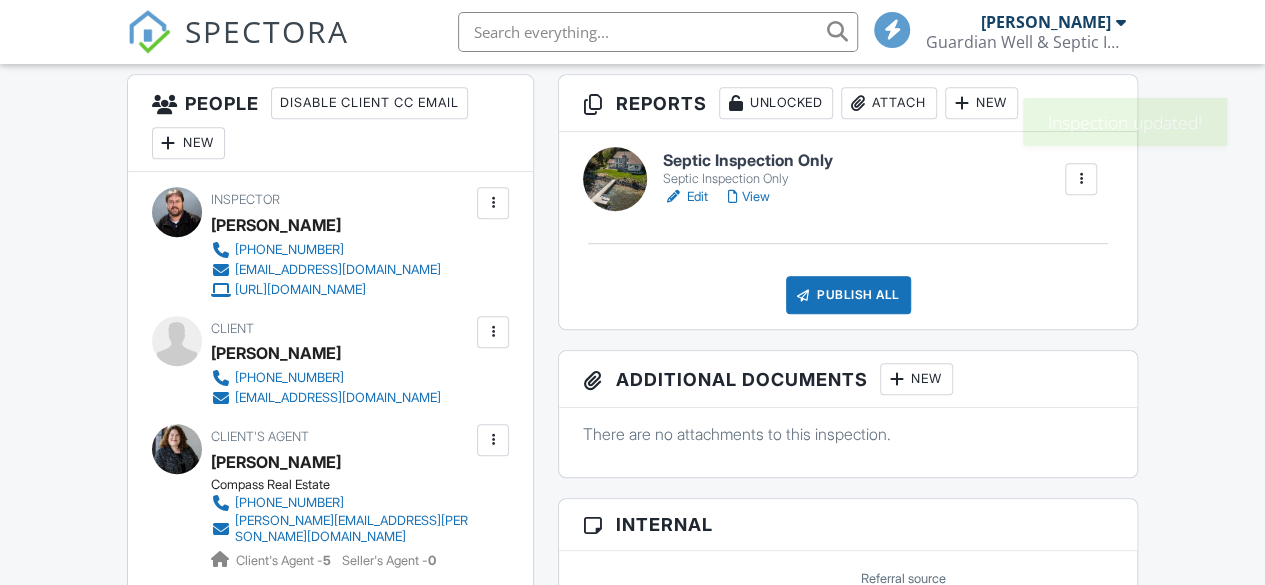 click on "Publish All" at bounding box center [848, 295] 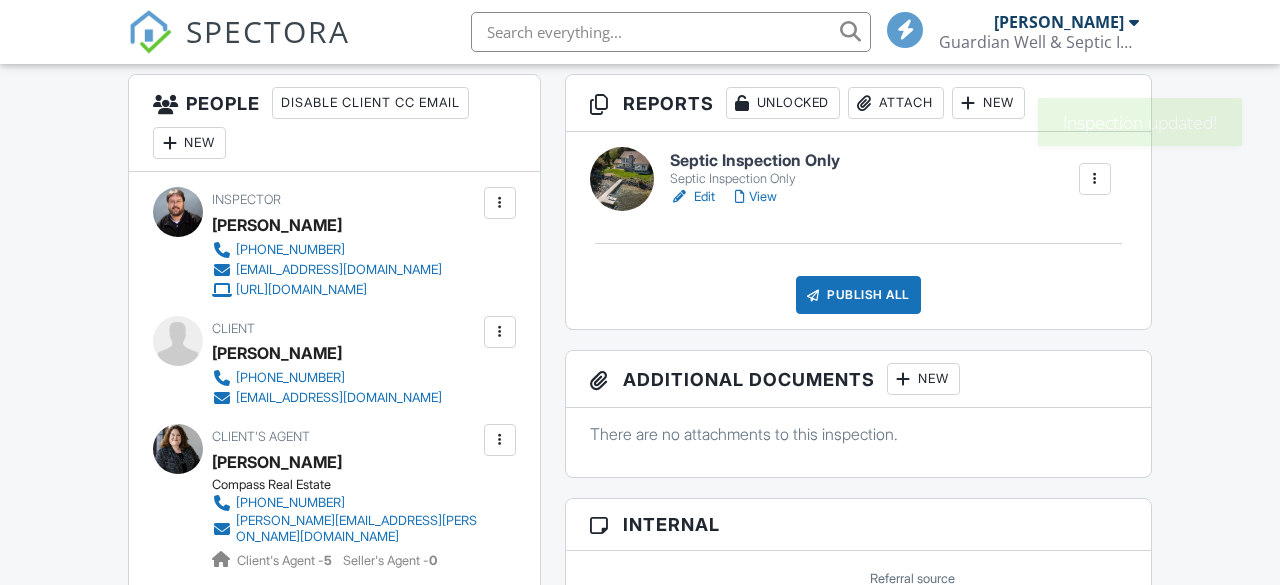 scroll, scrollTop: 512, scrollLeft: 0, axis: vertical 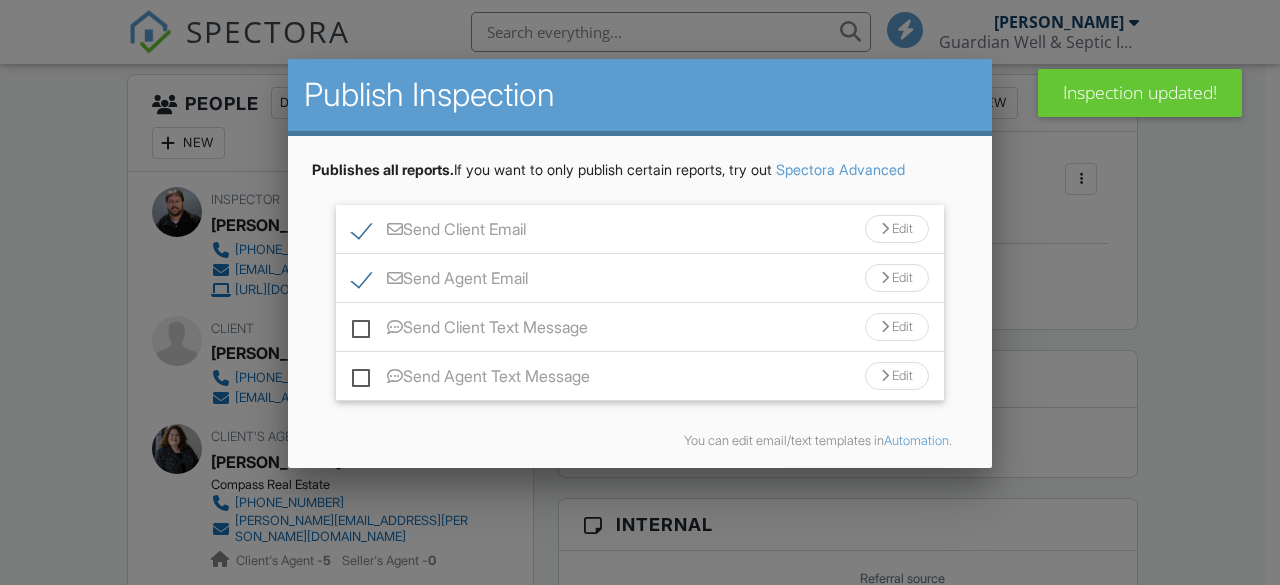 click on "Send Agent Email
Edit" at bounding box center [640, 278] 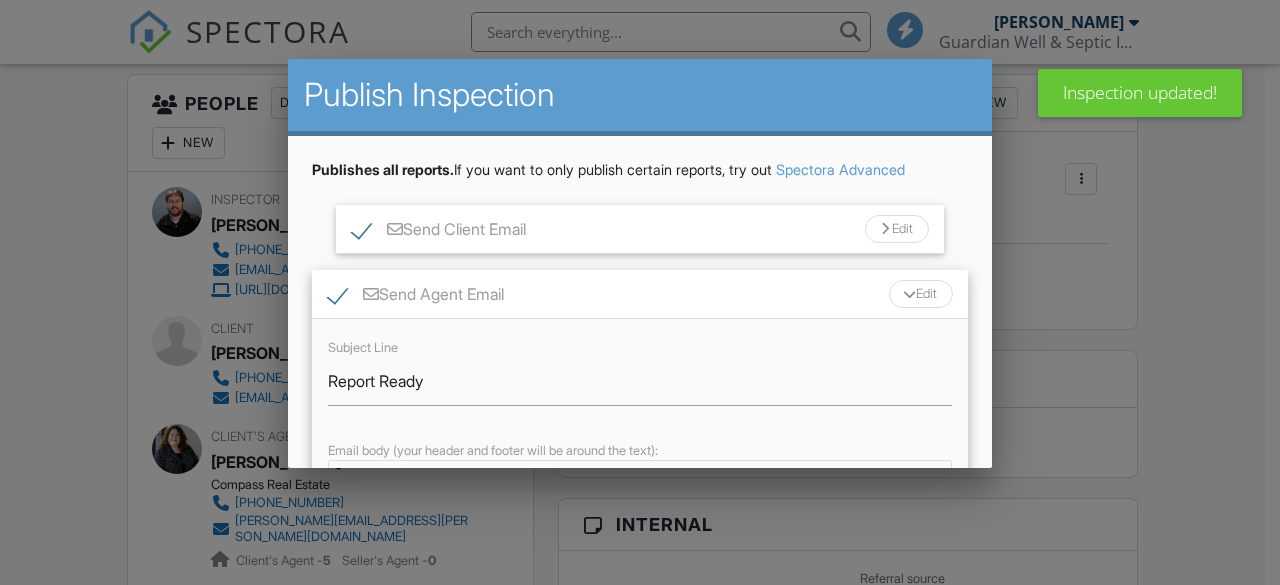 click on "Send Agent Email" at bounding box center [416, 297] 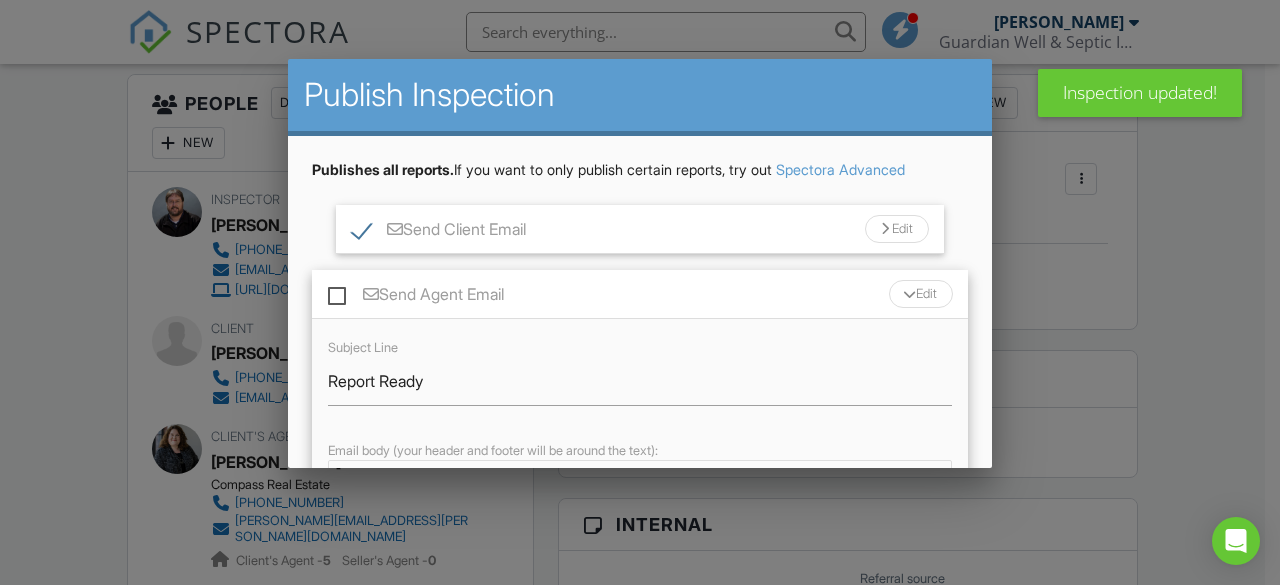 click on "Send Client Email" at bounding box center (439, 232) 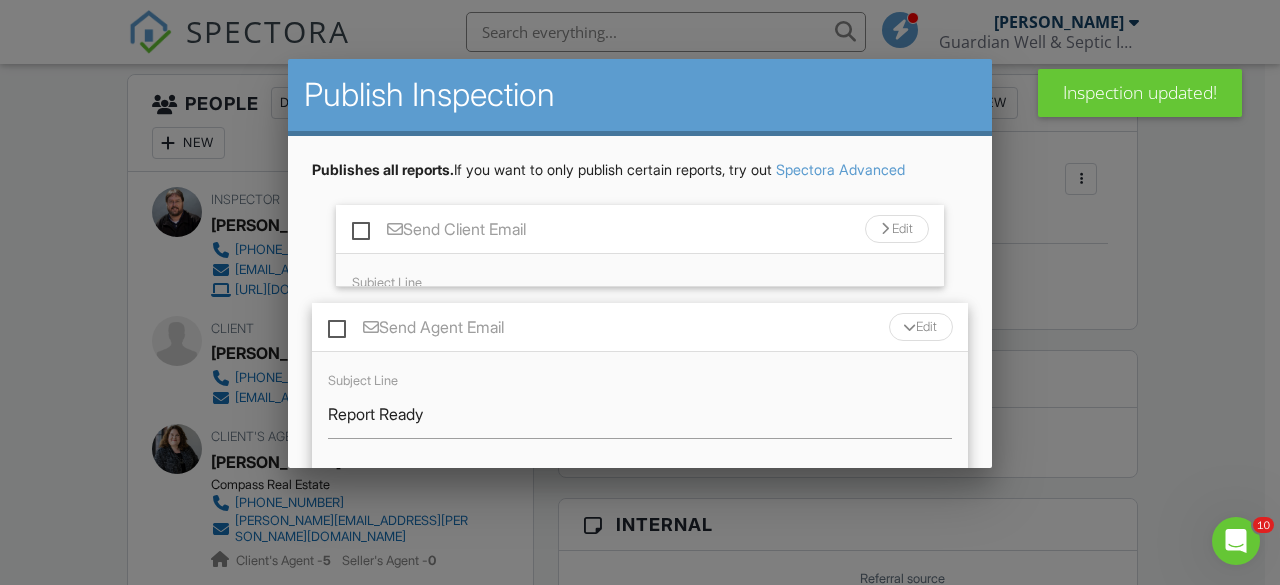 scroll, scrollTop: 0, scrollLeft: 0, axis: both 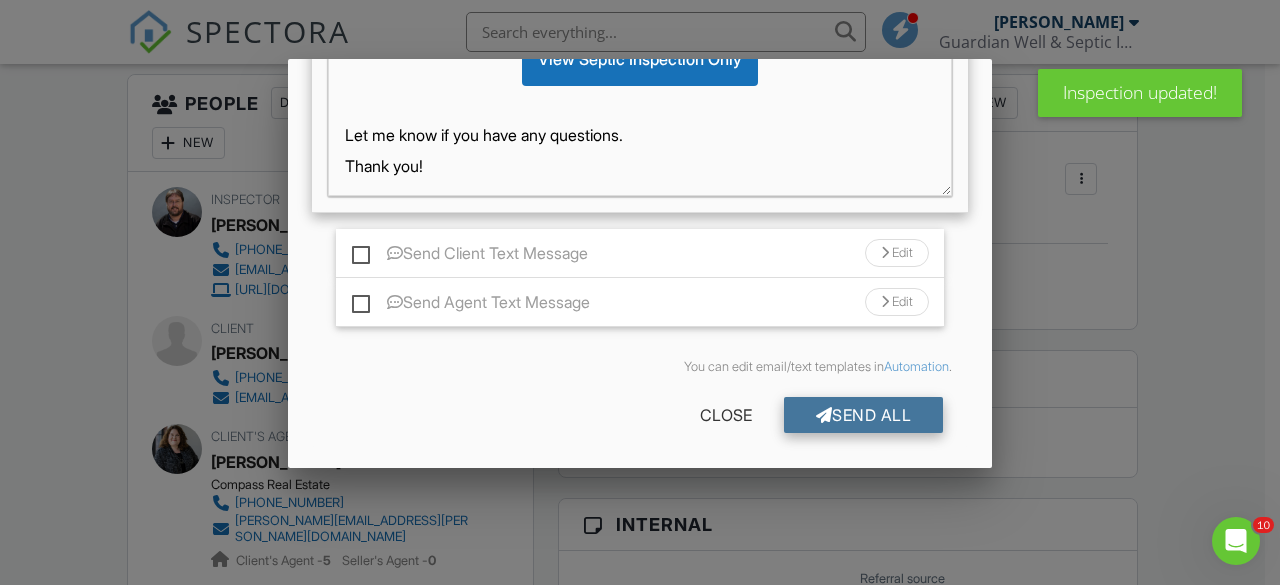 click on "Send All" at bounding box center [864, 415] 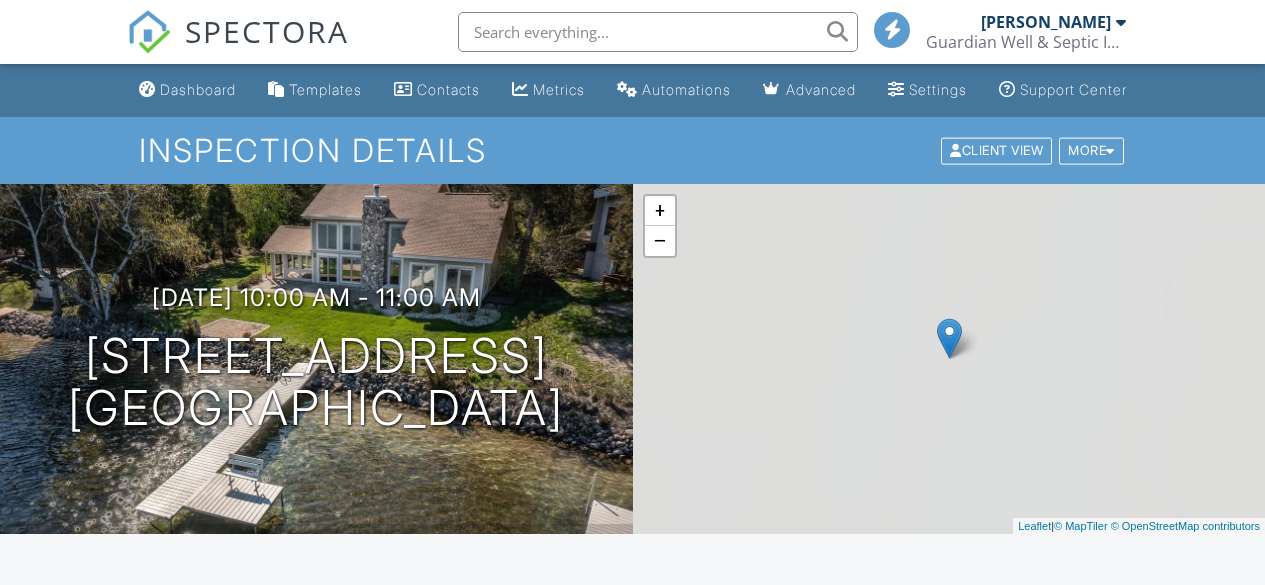 scroll, scrollTop: 512, scrollLeft: 0, axis: vertical 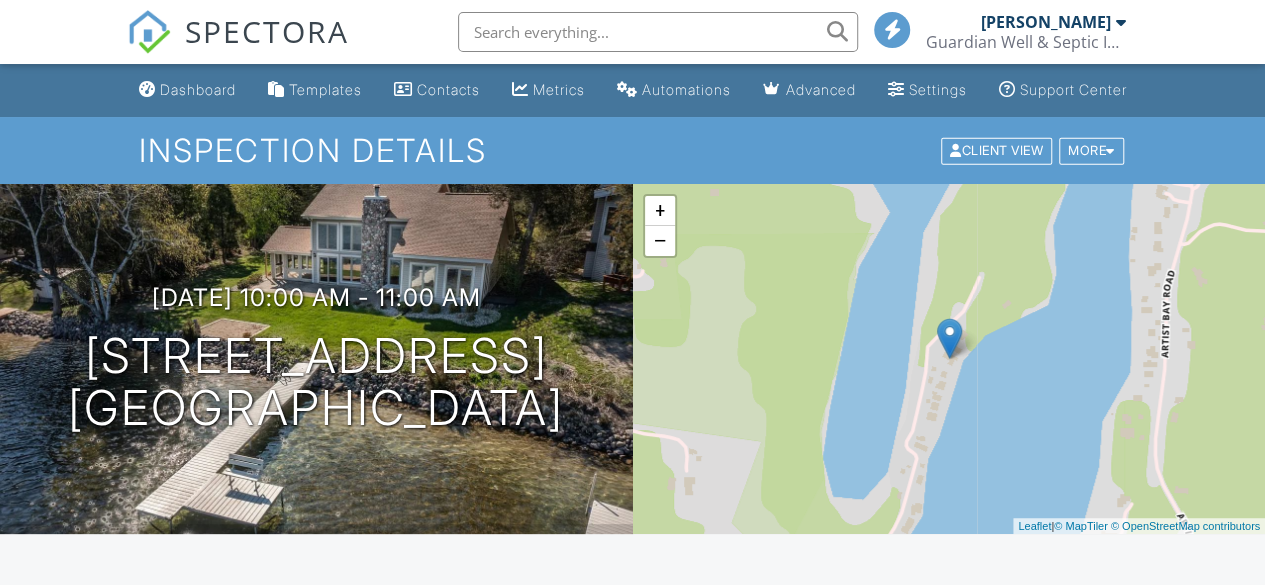 click on "Dashboard" at bounding box center [198, 89] 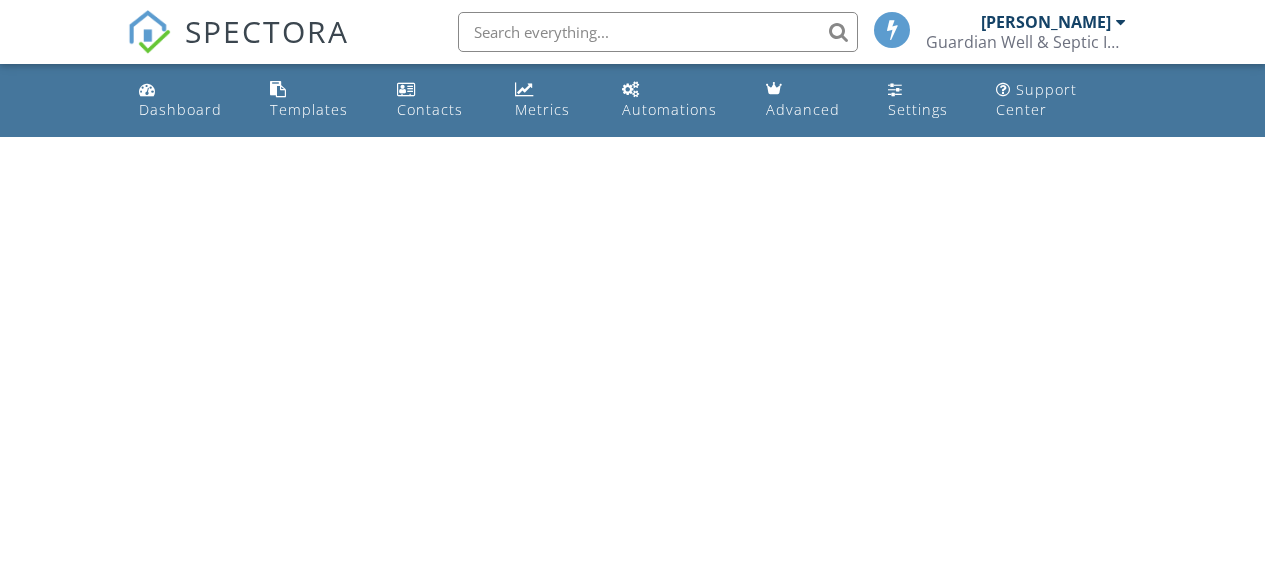 scroll, scrollTop: 0, scrollLeft: 0, axis: both 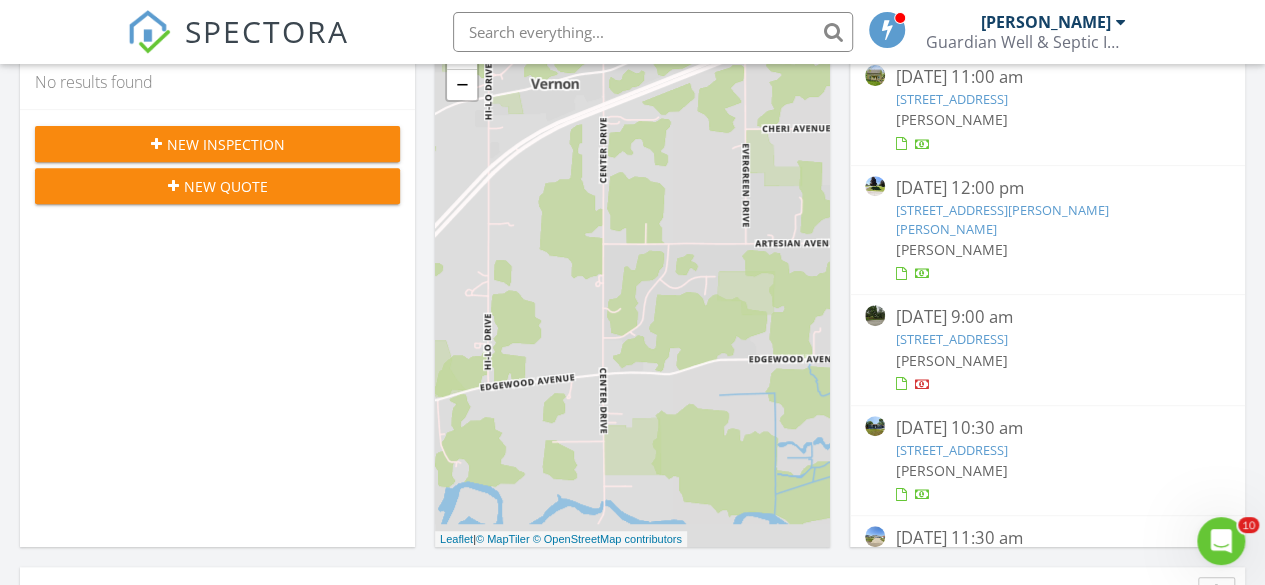 click on "4185 German Village Rd, West Bend, WI 53095" at bounding box center (951, 99) 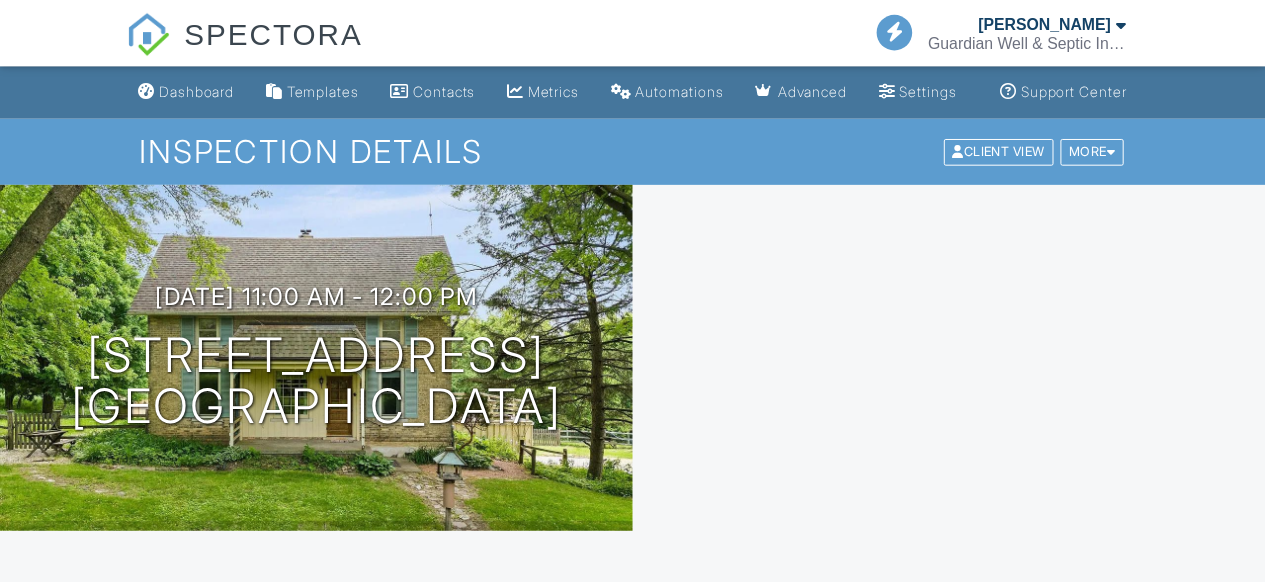 scroll, scrollTop: 0, scrollLeft: 0, axis: both 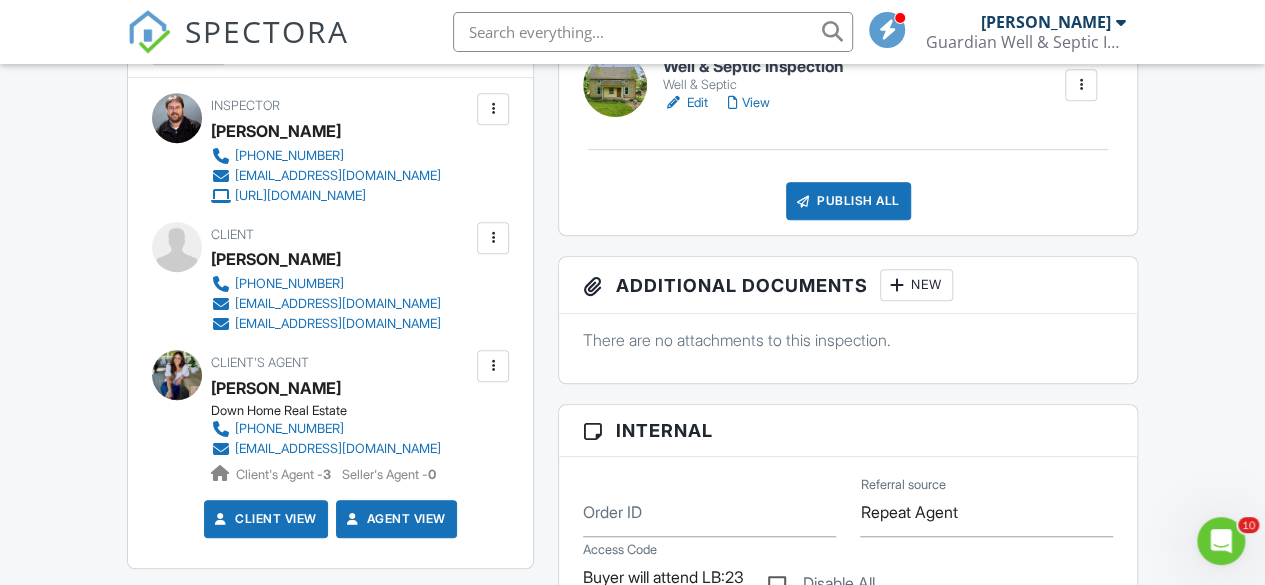 drag, startPoint x: 1269, startPoint y: 94, endPoint x: 1274, endPoint y: 215, distance: 121.103264 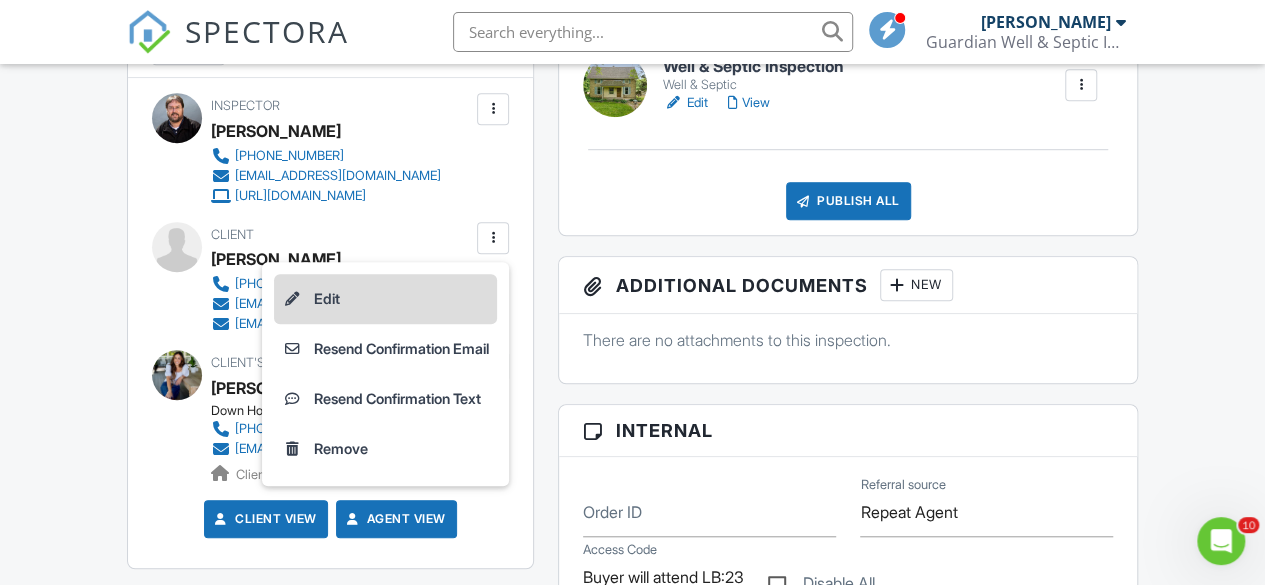 click on "Edit" at bounding box center (385, 299) 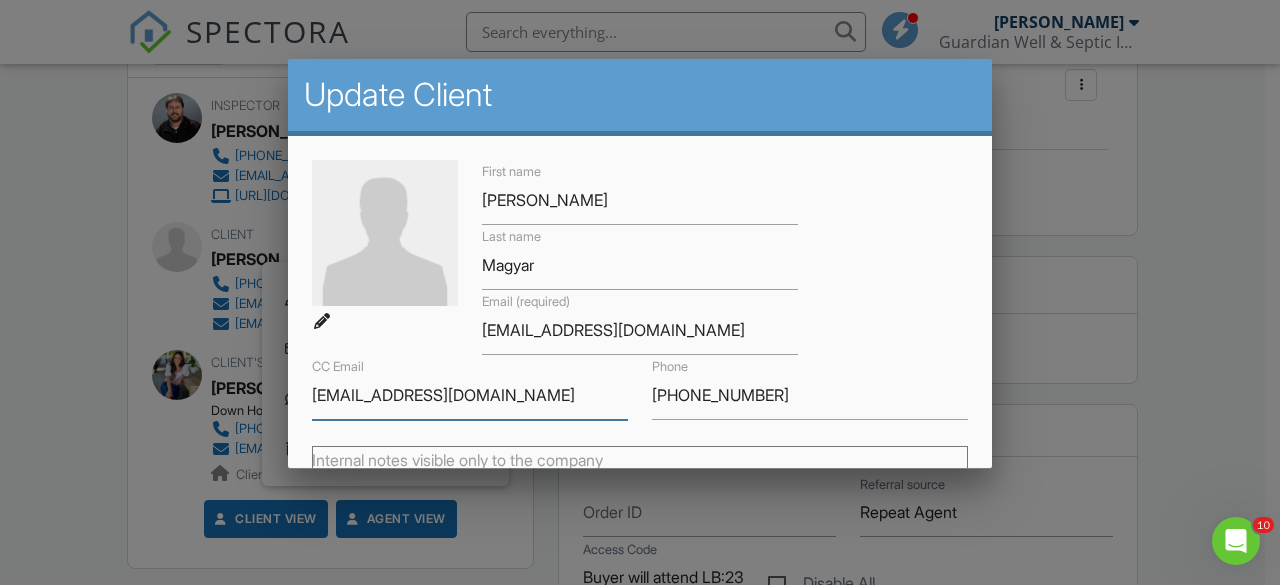 click on "[EMAIL_ADDRESS][DOMAIN_NAME]" at bounding box center [470, 395] 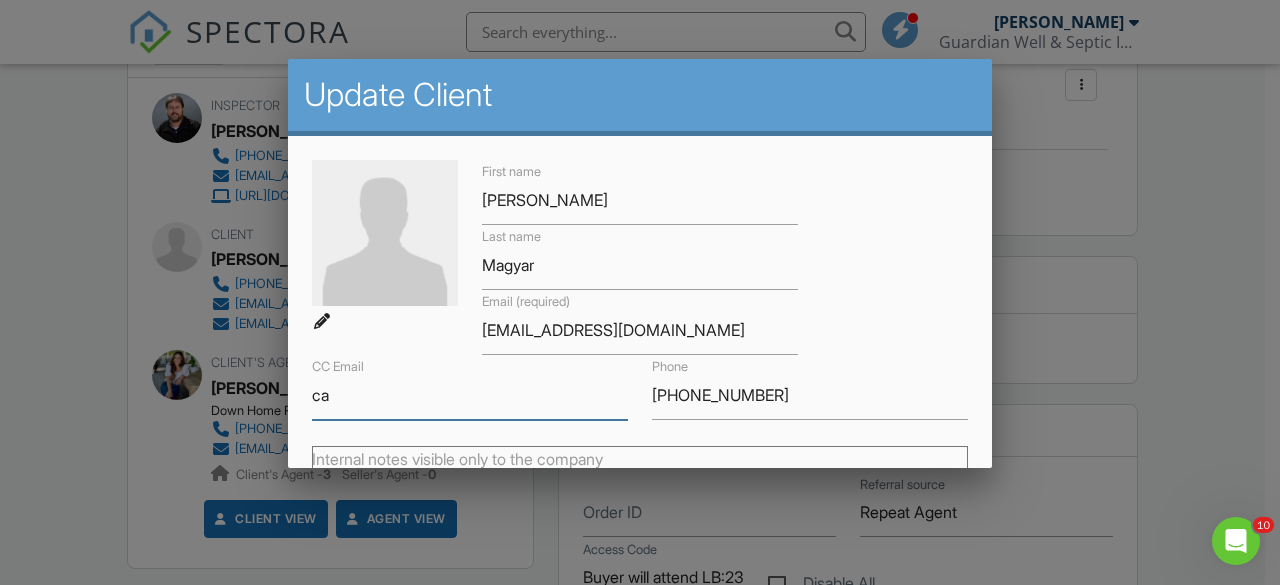 type on "c" 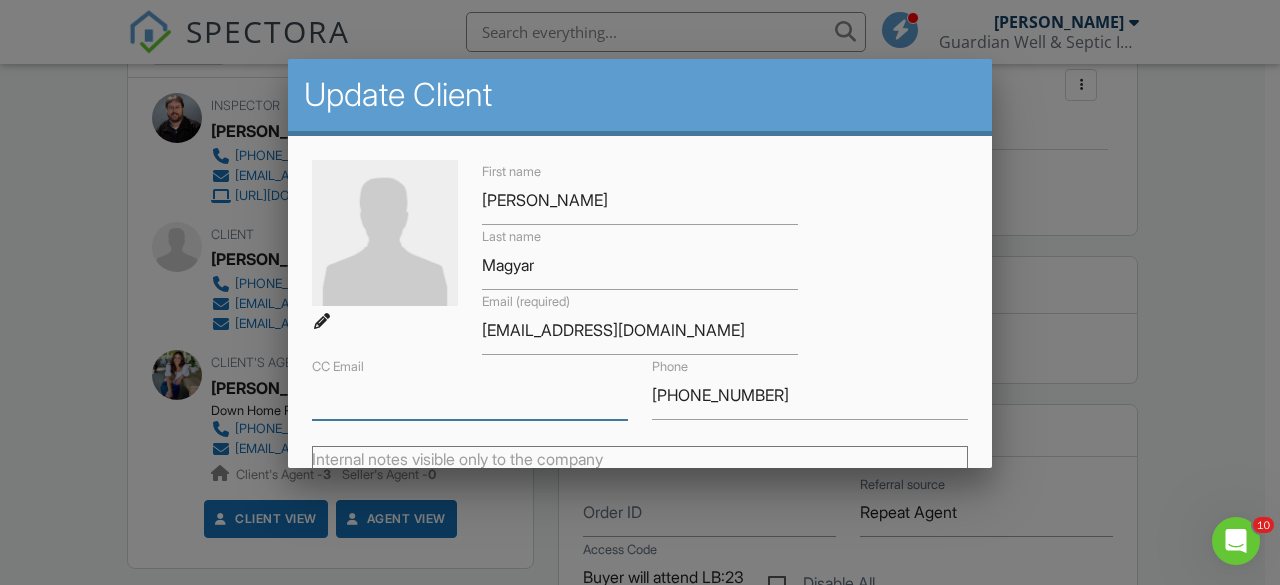 scroll, scrollTop: 308, scrollLeft: 0, axis: vertical 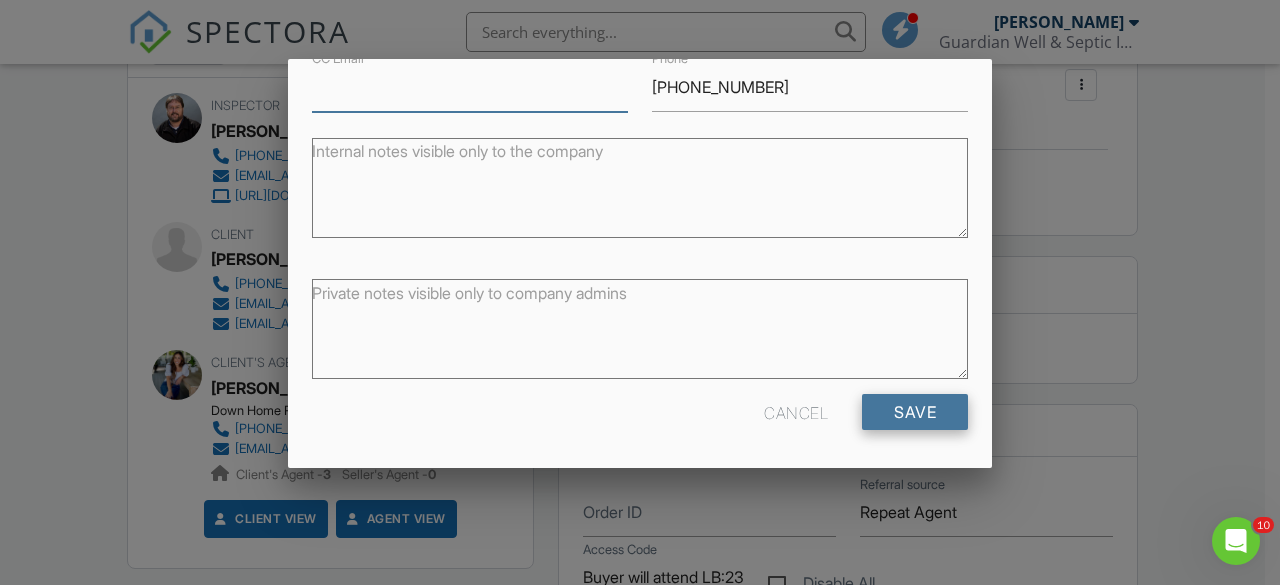 type 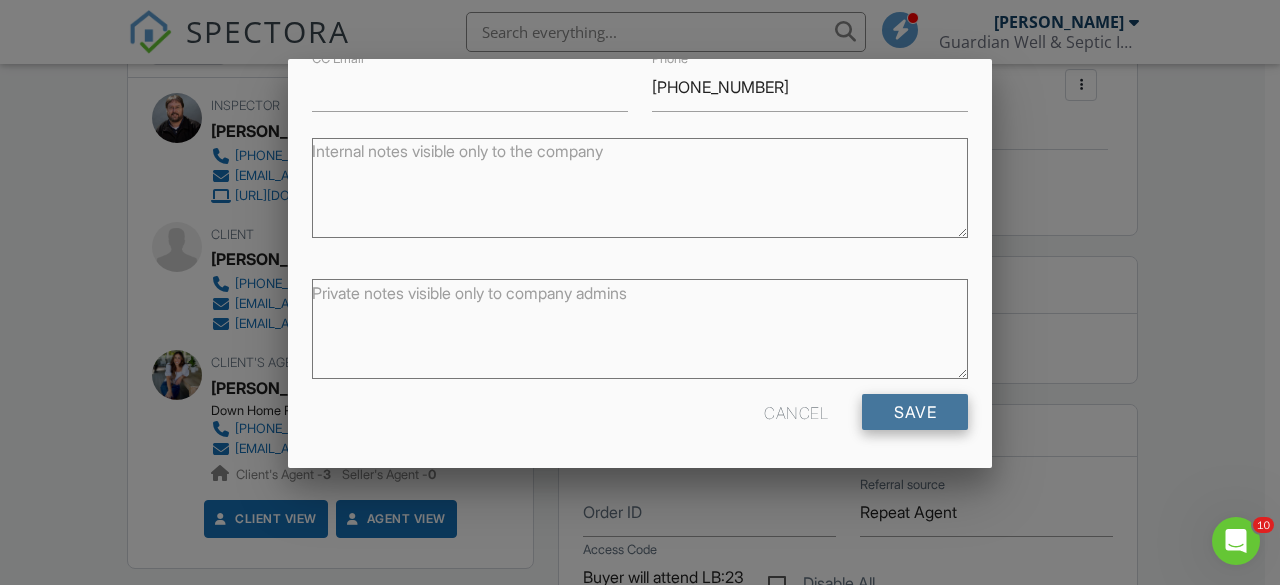click on "Save" at bounding box center (915, 412) 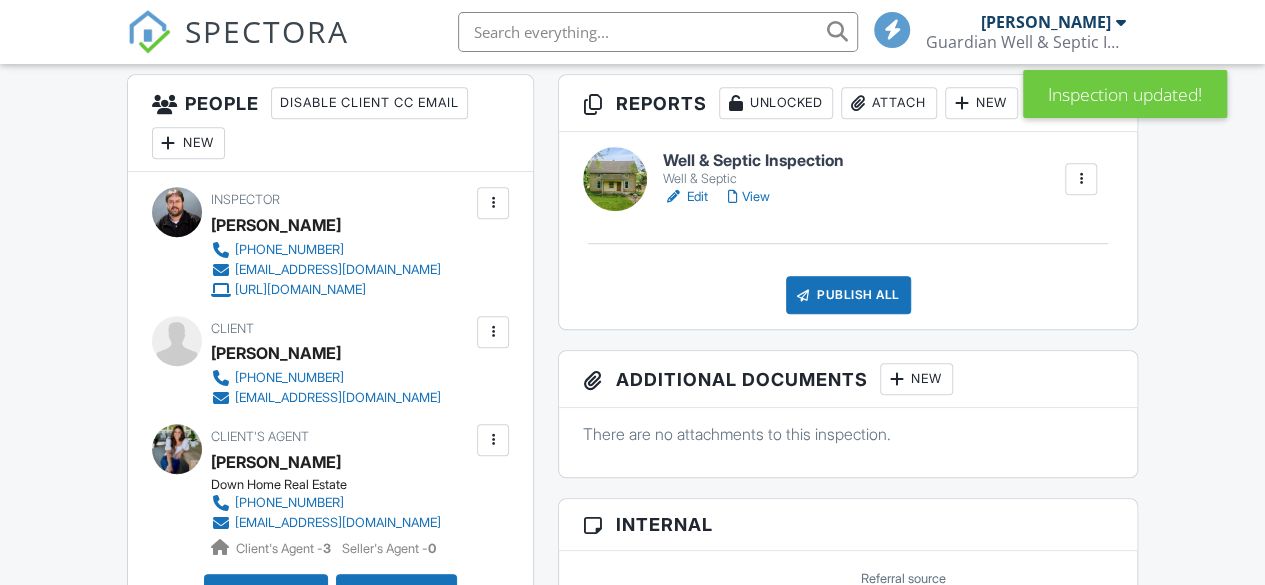 scroll, scrollTop: 512, scrollLeft: 0, axis: vertical 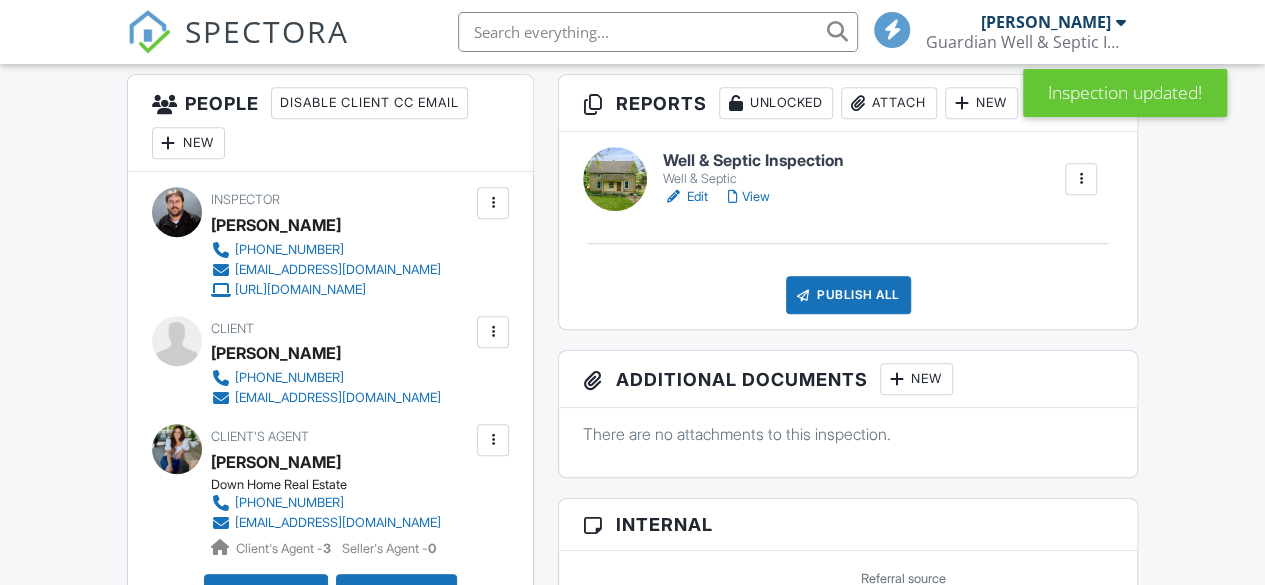 click on "Publish All" at bounding box center [848, 295] 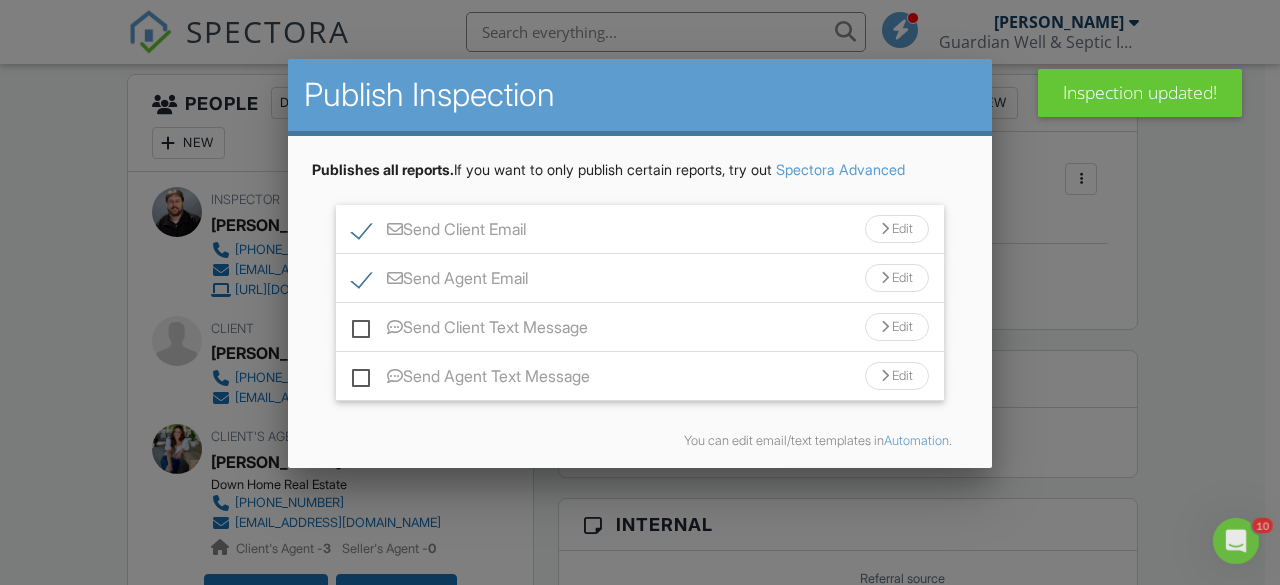 scroll, scrollTop: 0, scrollLeft: 0, axis: both 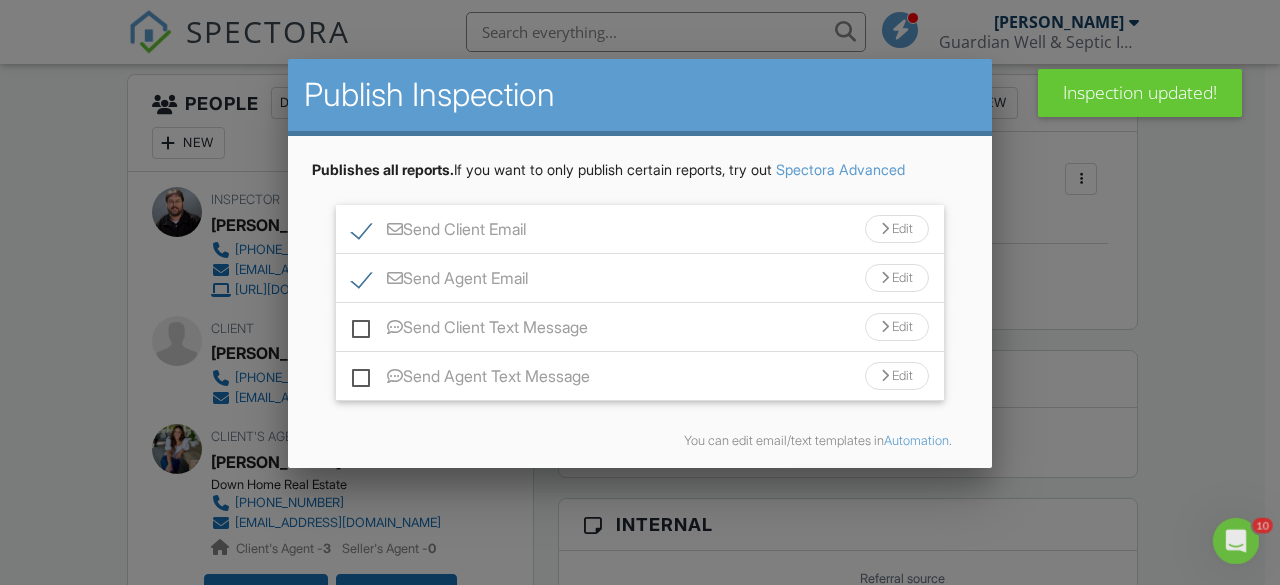 click on "Send Agent Email" at bounding box center [440, 281] 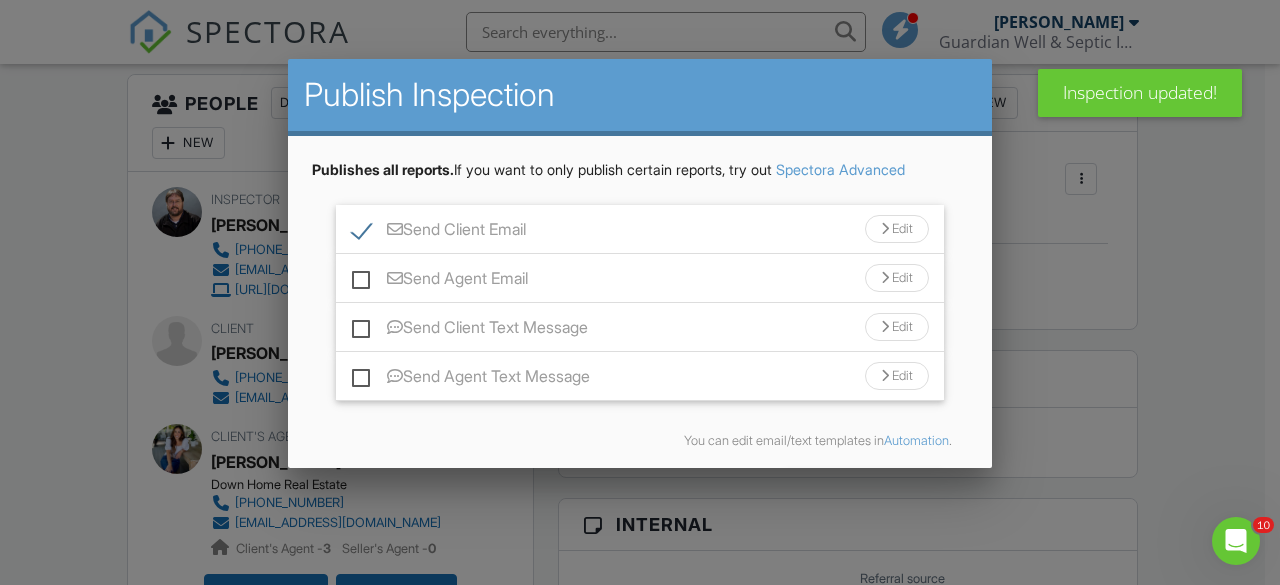click on "Send Client Email" at bounding box center (439, 232) 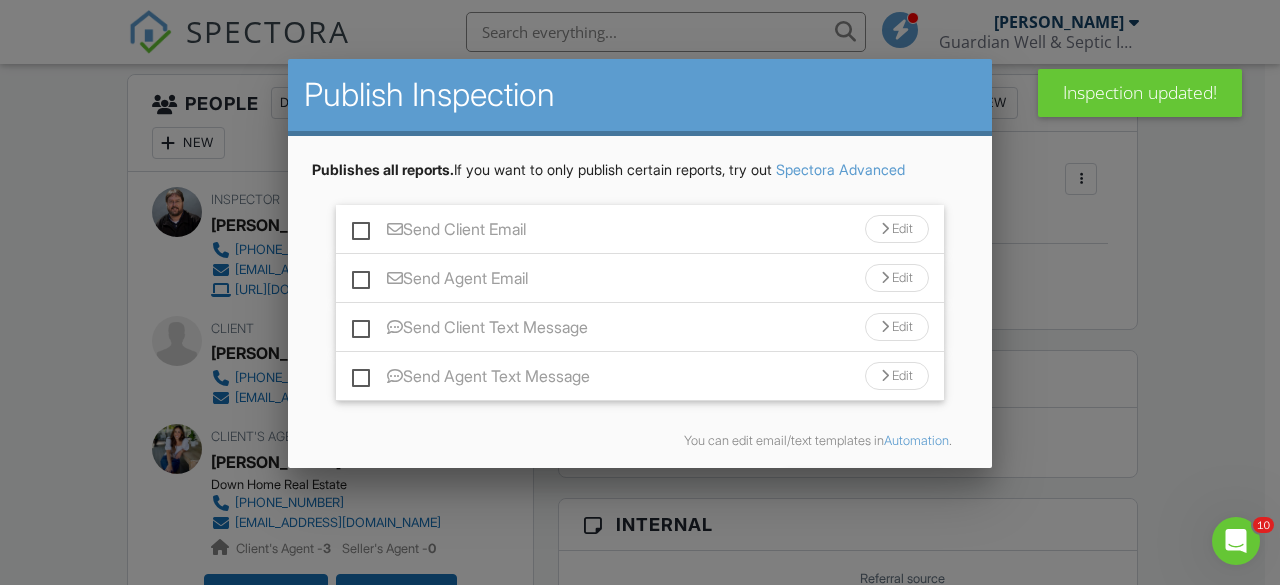 scroll, scrollTop: 74, scrollLeft: 0, axis: vertical 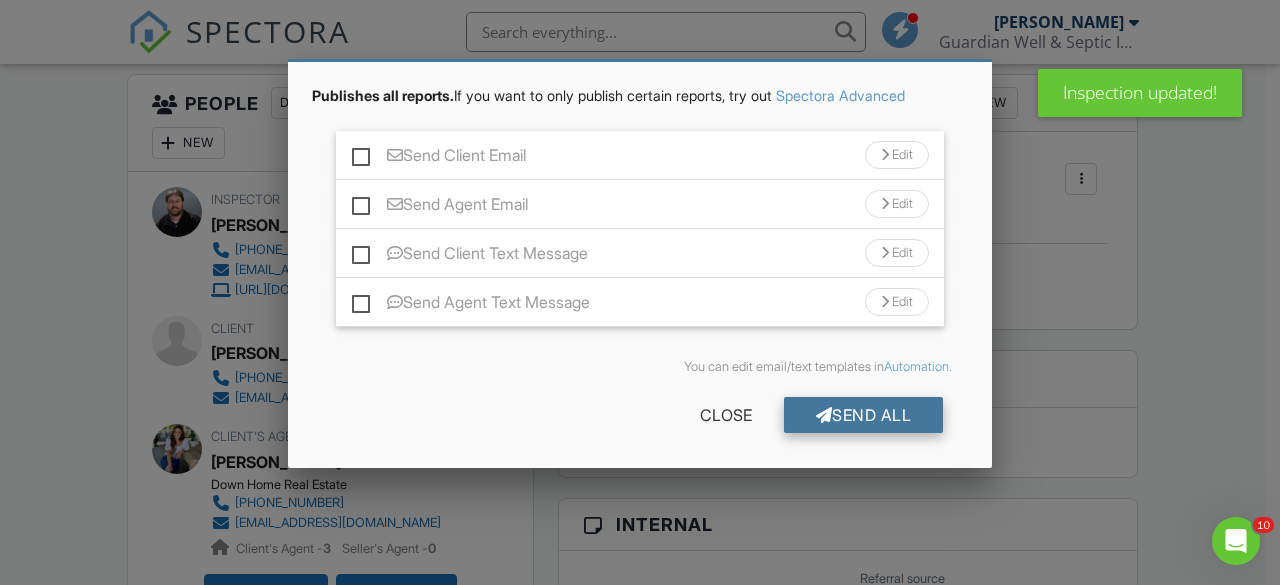 click on "Send All" at bounding box center [864, 415] 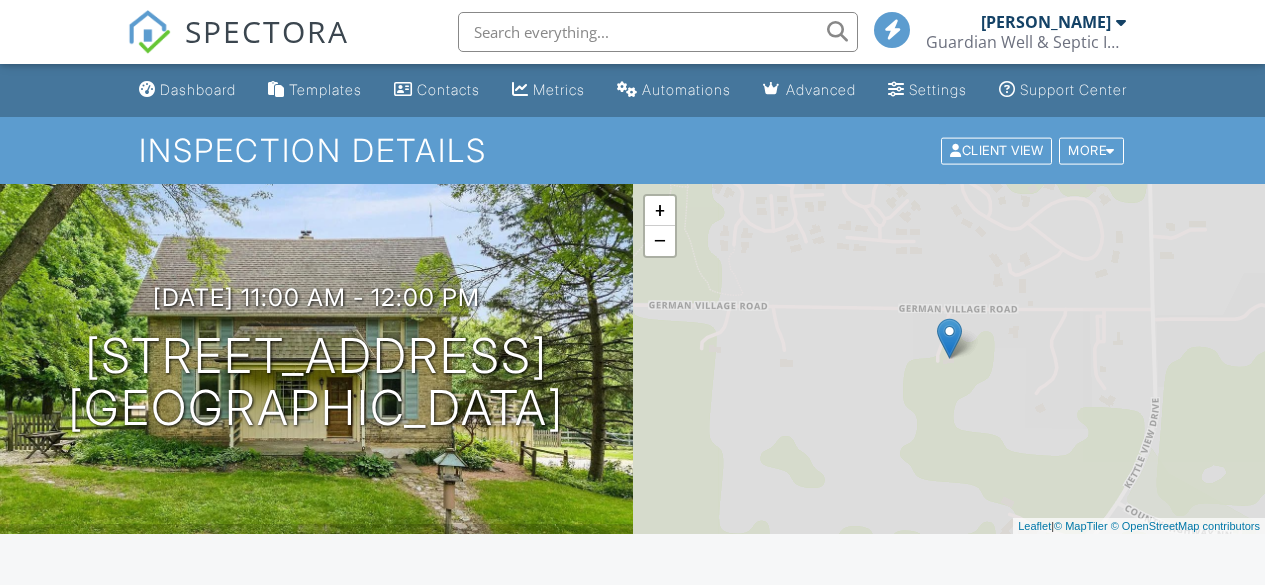scroll, scrollTop: 512, scrollLeft: 0, axis: vertical 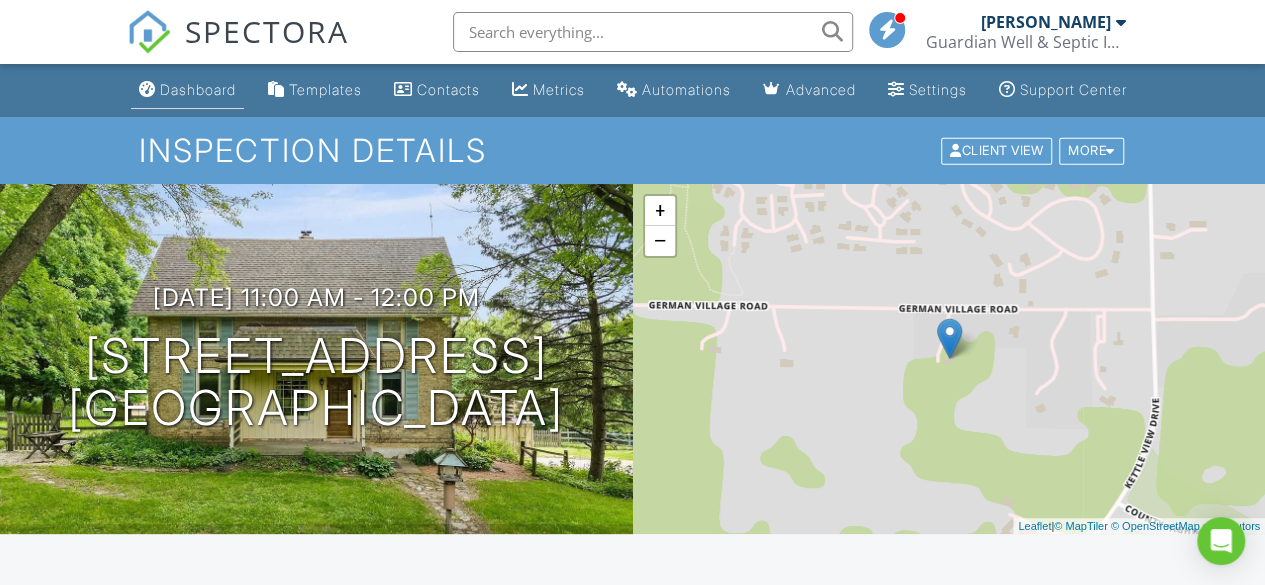 click on "Dashboard" at bounding box center (198, 89) 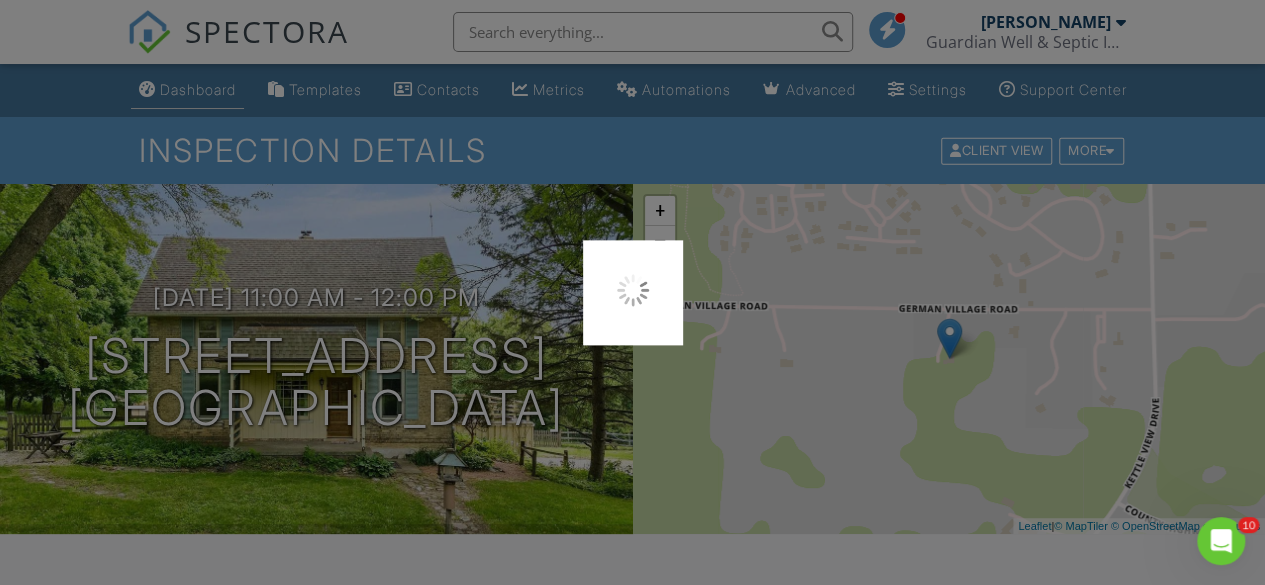 scroll, scrollTop: 0, scrollLeft: 0, axis: both 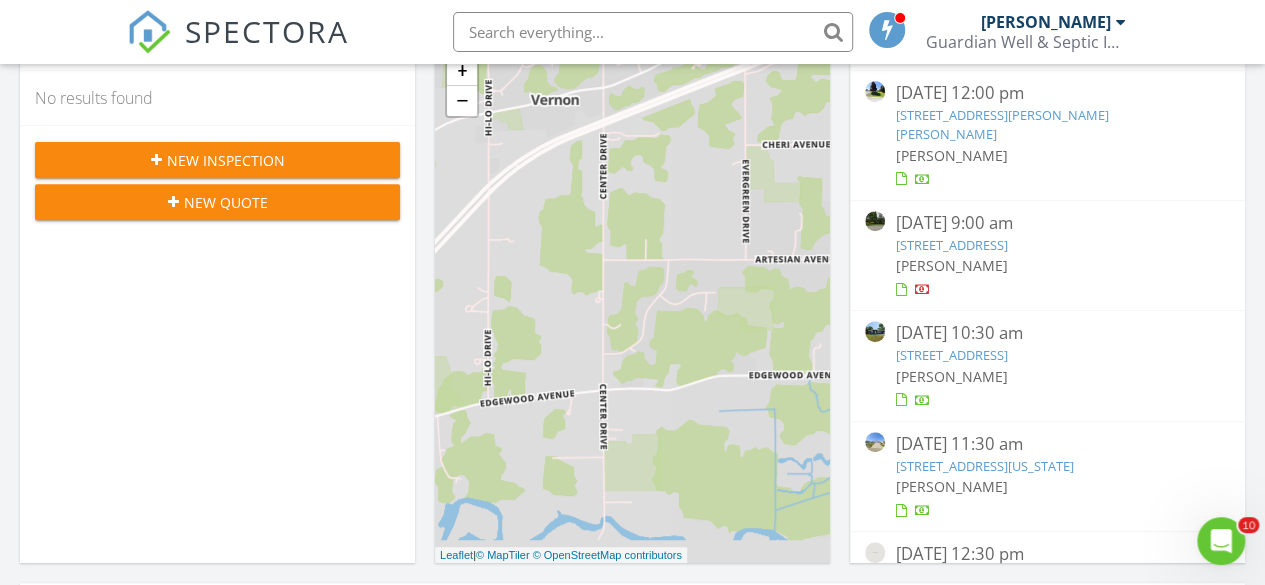 click on "605 Amy Belle Rd, Richfield, WI 53017" at bounding box center [1001, 124] 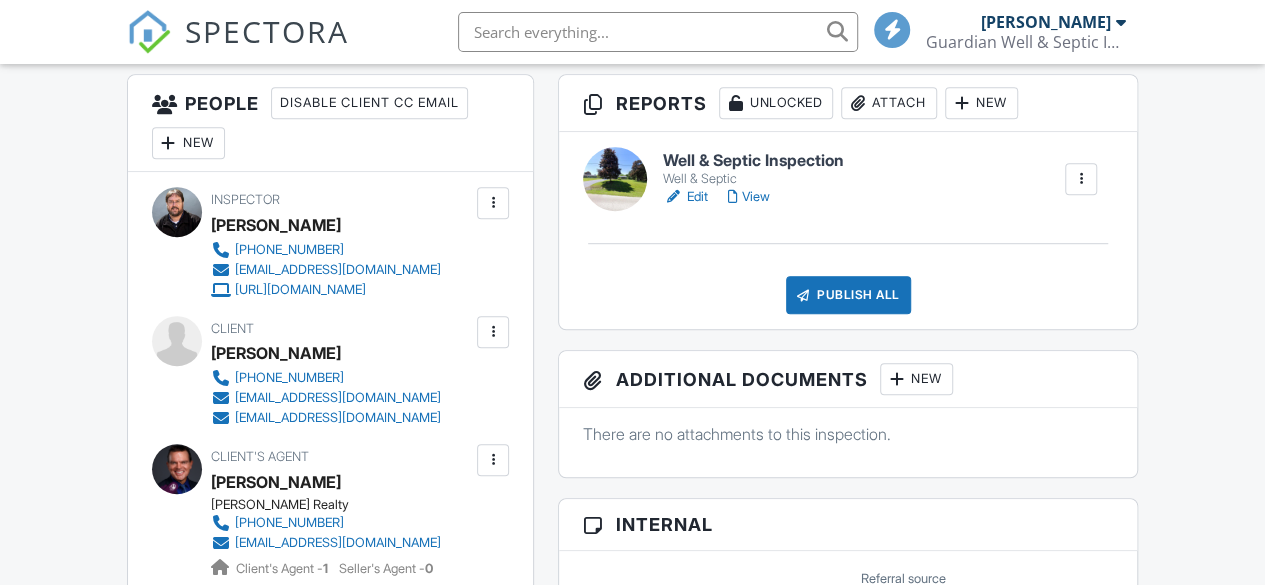 scroll, scrollTop: 512, scrollLeft: 0, axis: vertical 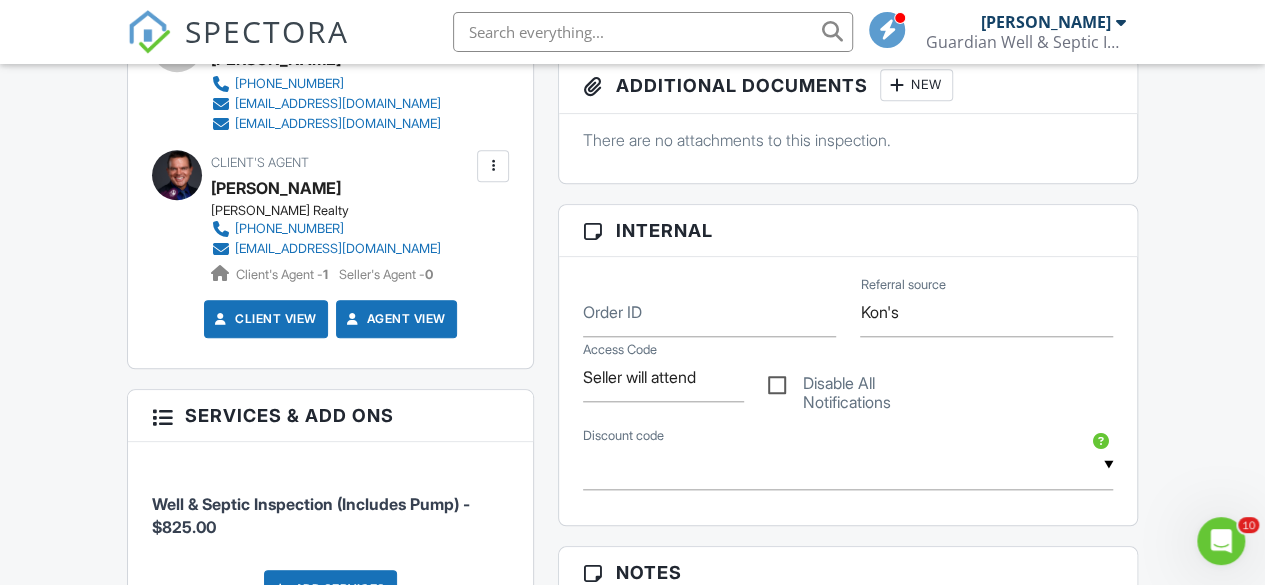 click on "Disable All Notifications" at bounding box center (848, 386) 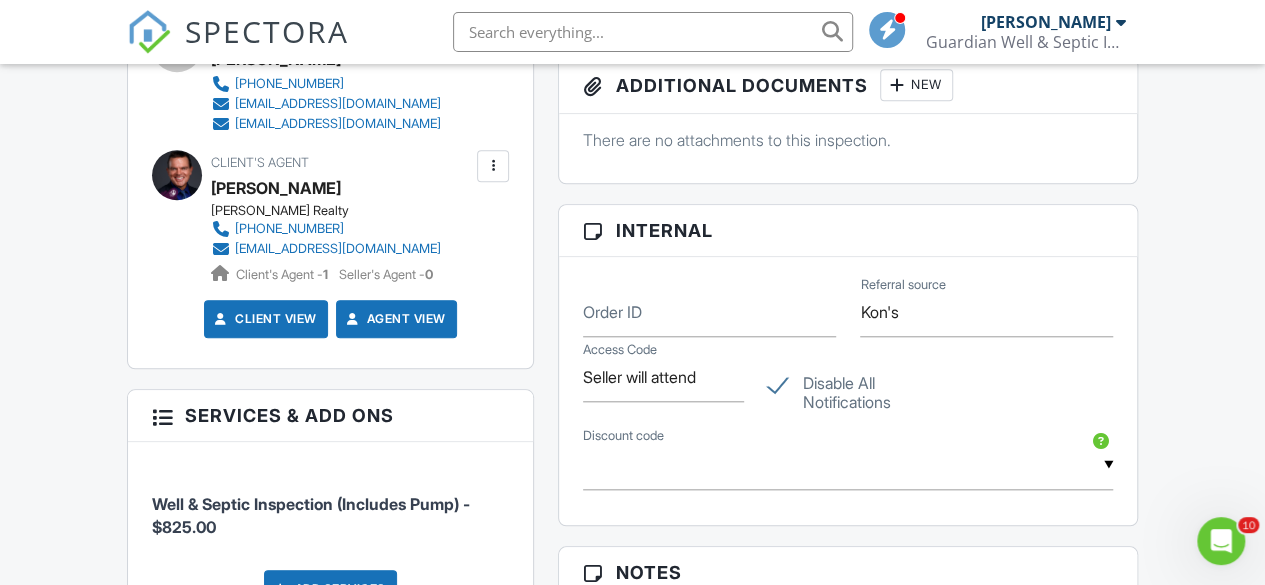 scroll, scrollTop: 1020, scrollLeft: 0, axis: vertical 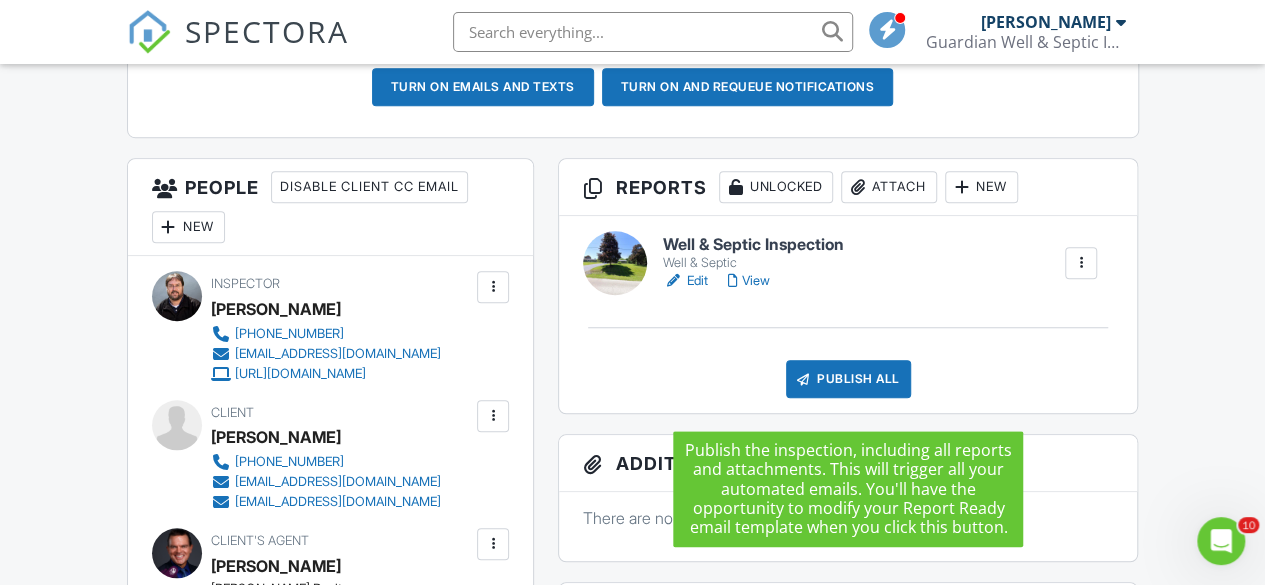 click on "Publish All" at bounding box center [848, 379] 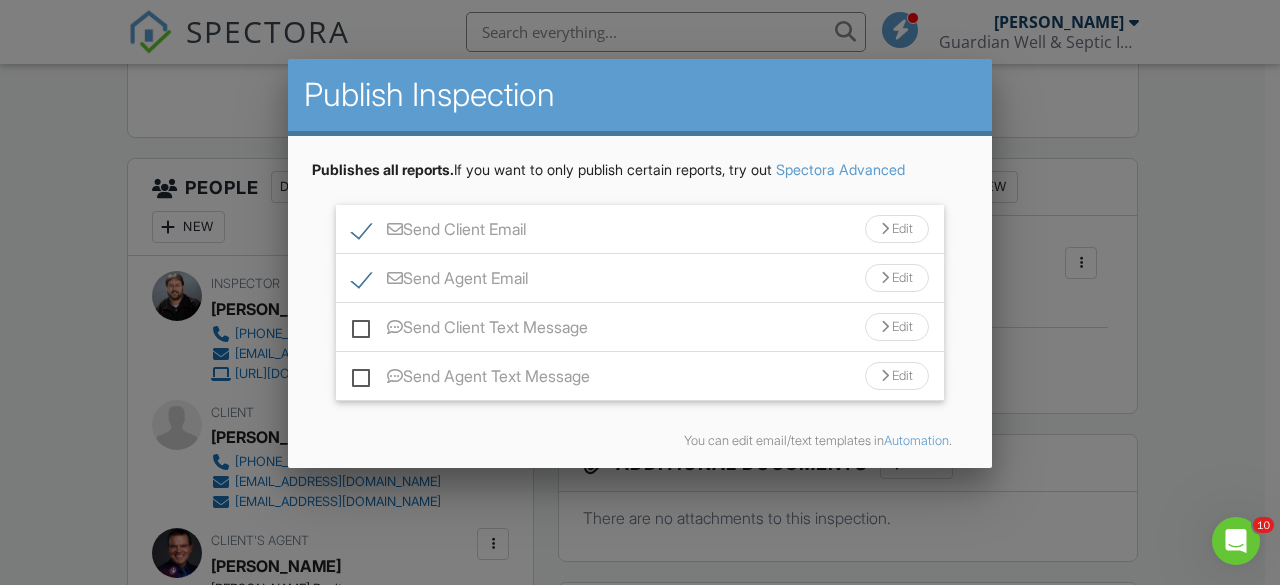 click on "Send Agent Email" at bounding box center (440, 281) 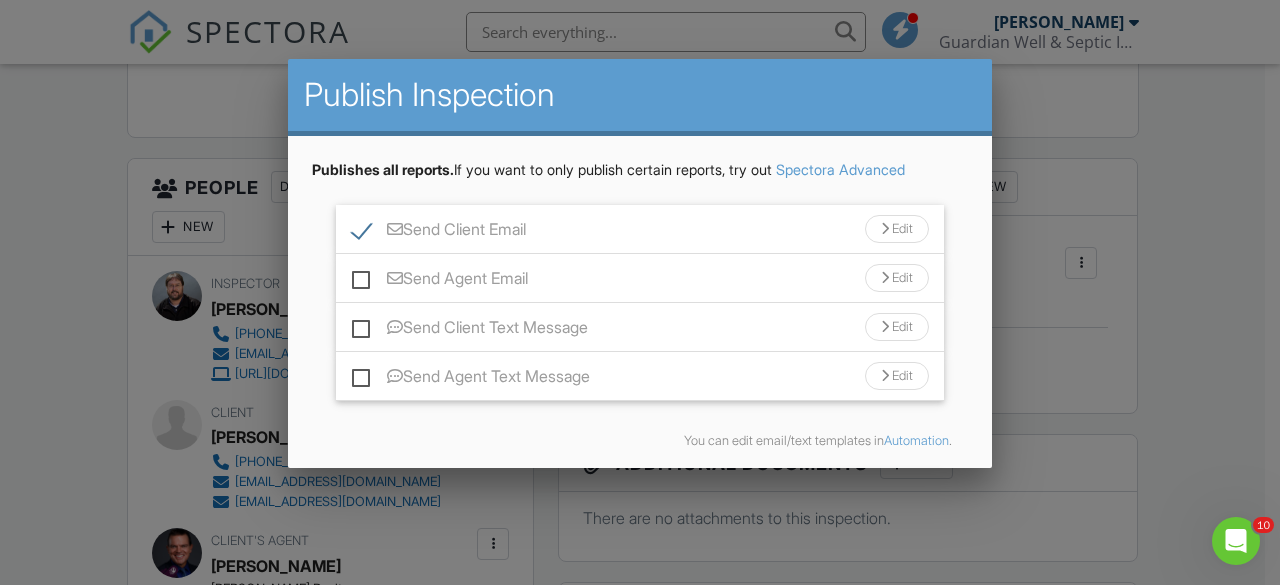 click on "Send Client Email" at bounding box center (439, 232) 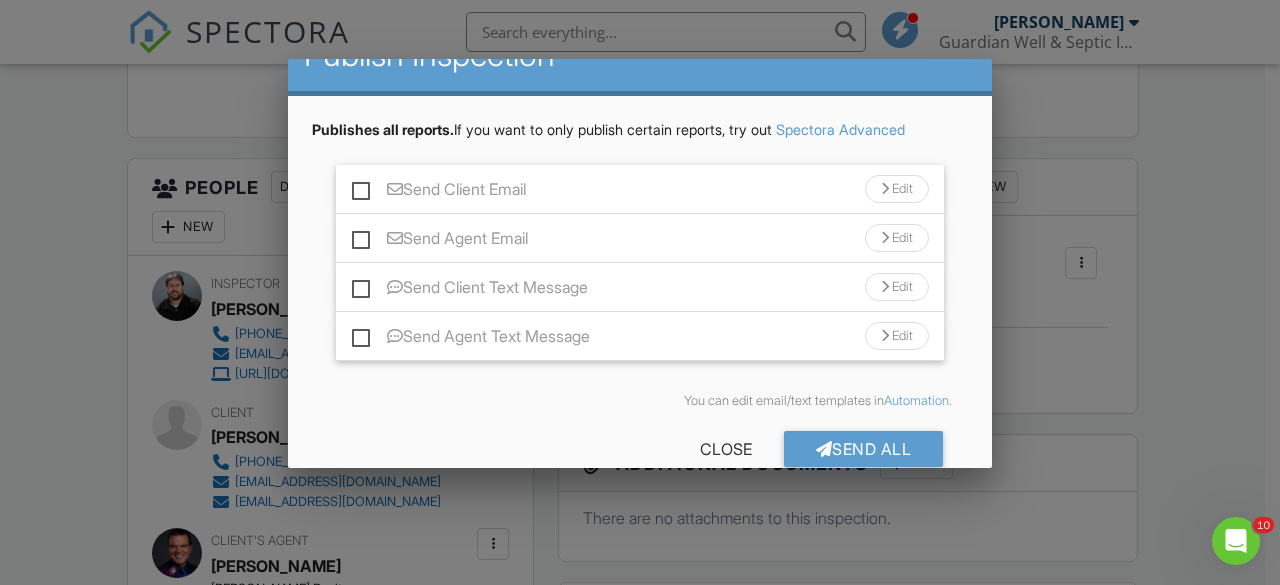 scroll, scrollTop: 74, scrollLeft: 0, axis: vertical 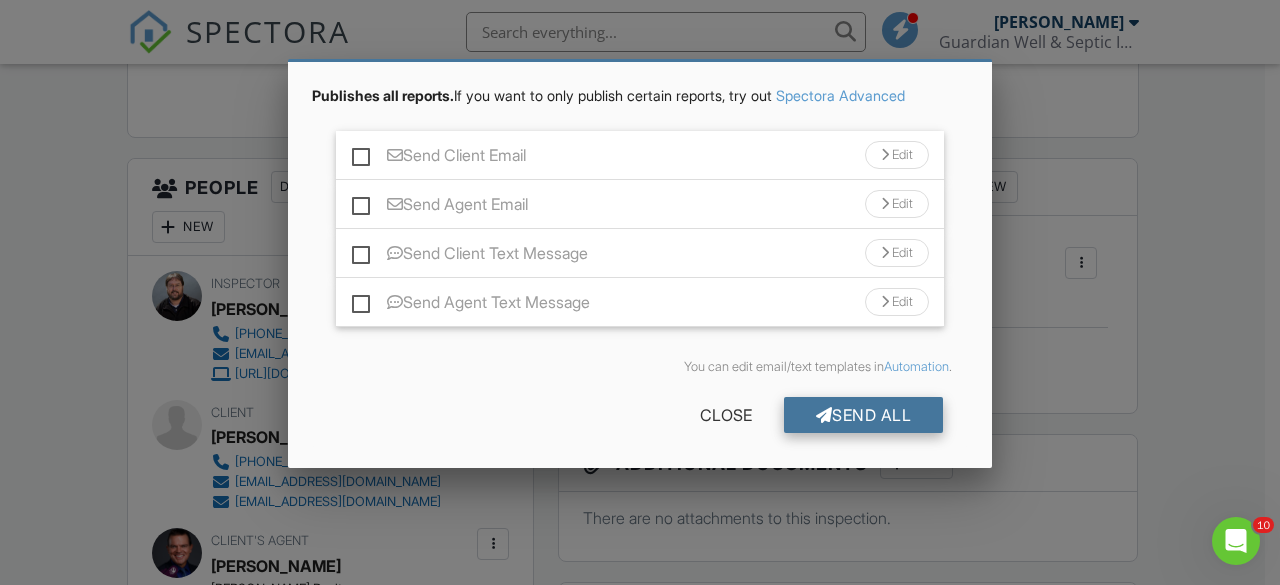 click on "Send All" at bounding box center (864, 415) 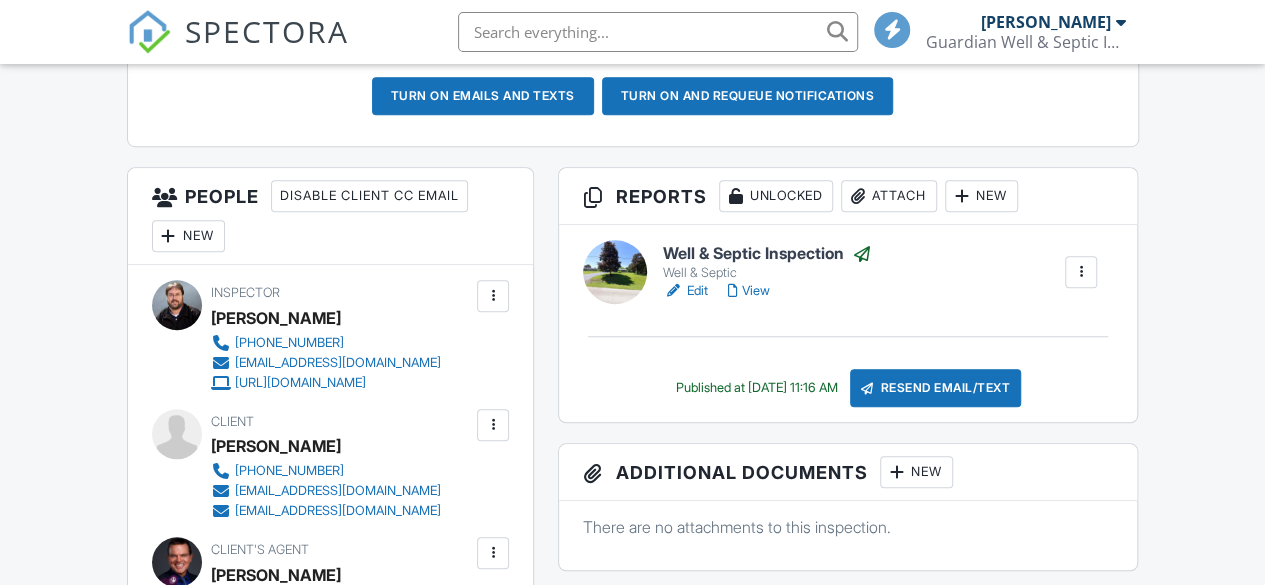 scroll, scrollTop: 635, scrollLeft: 0, axis: vertical 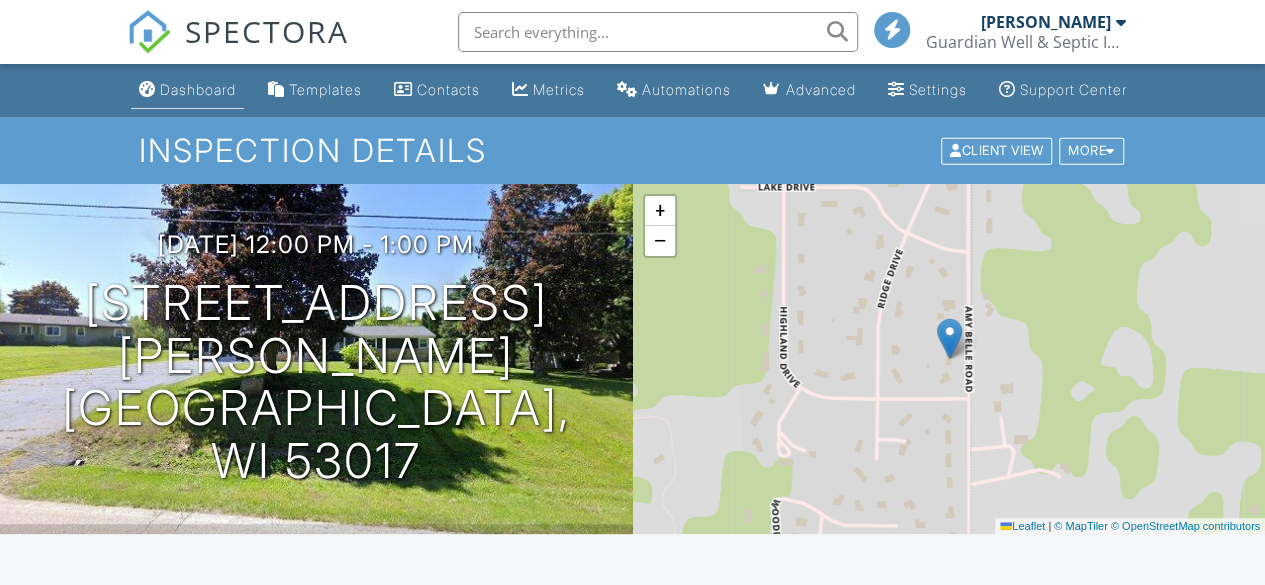 click on "Dashboard" at bounding box center [198, 89] 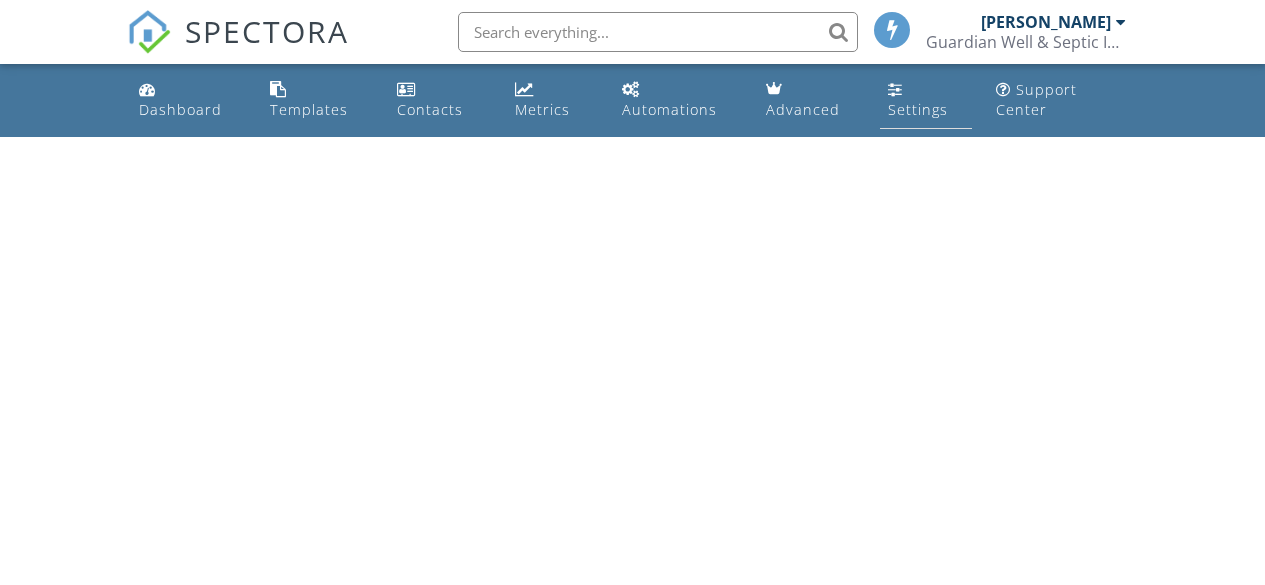 scroll, scrollTop: 0, scrollLeft: 0, axis: both 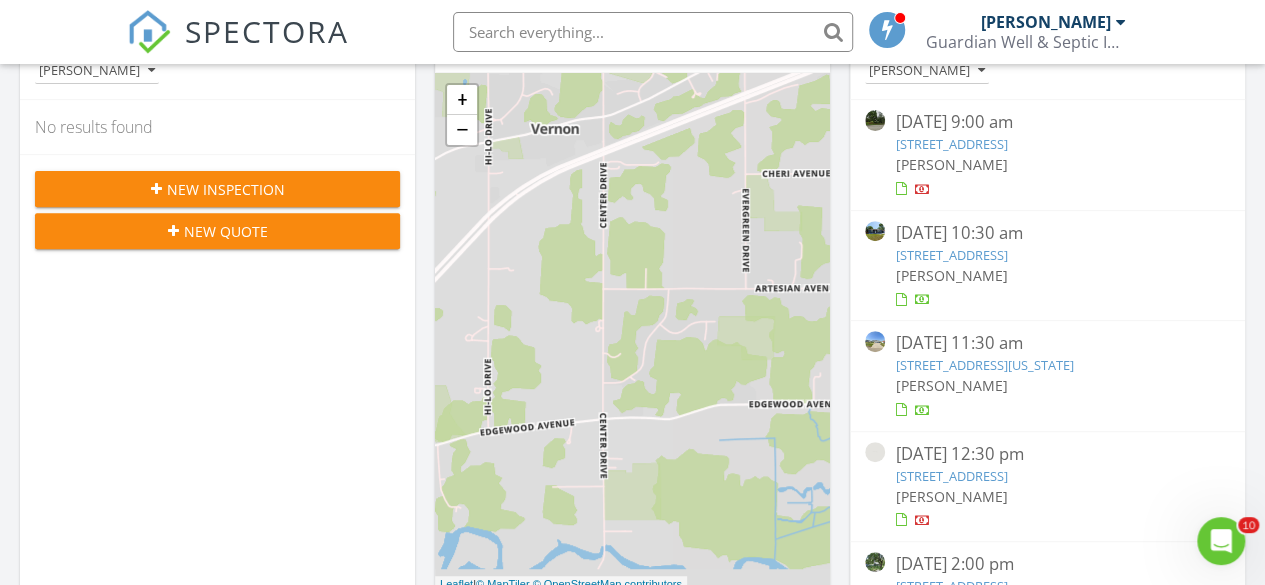 click on "32665 Academy Rd, Burlington, WI 53105" at bounding box center (951, 144) 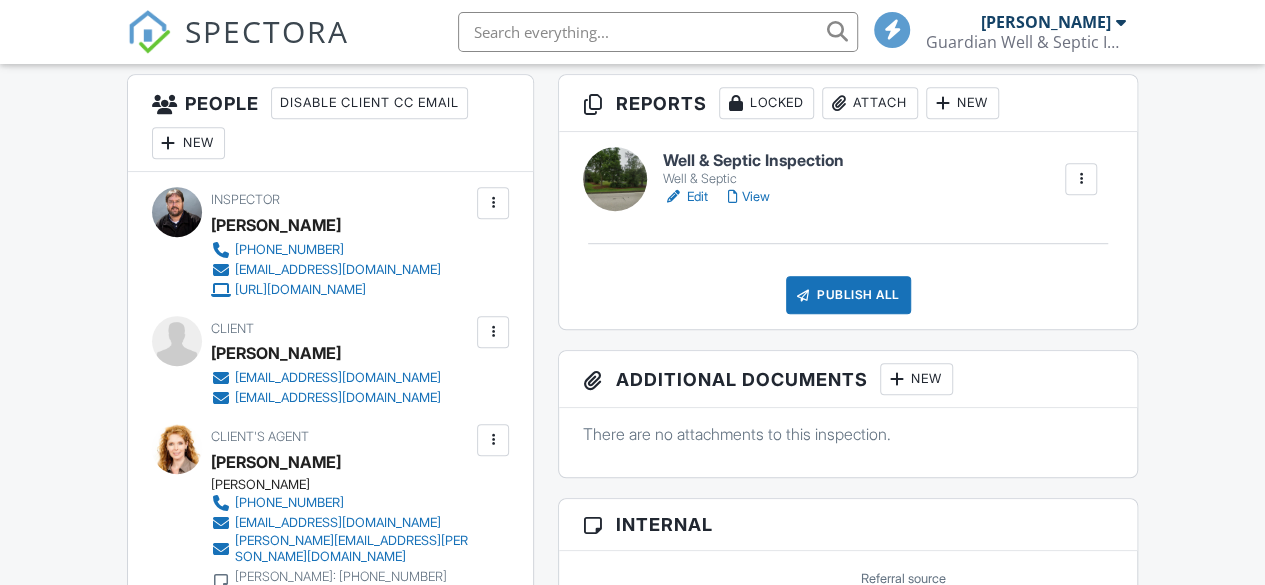 scroll, scrollTop: 512, scrollLeft: 0, axis: vertical 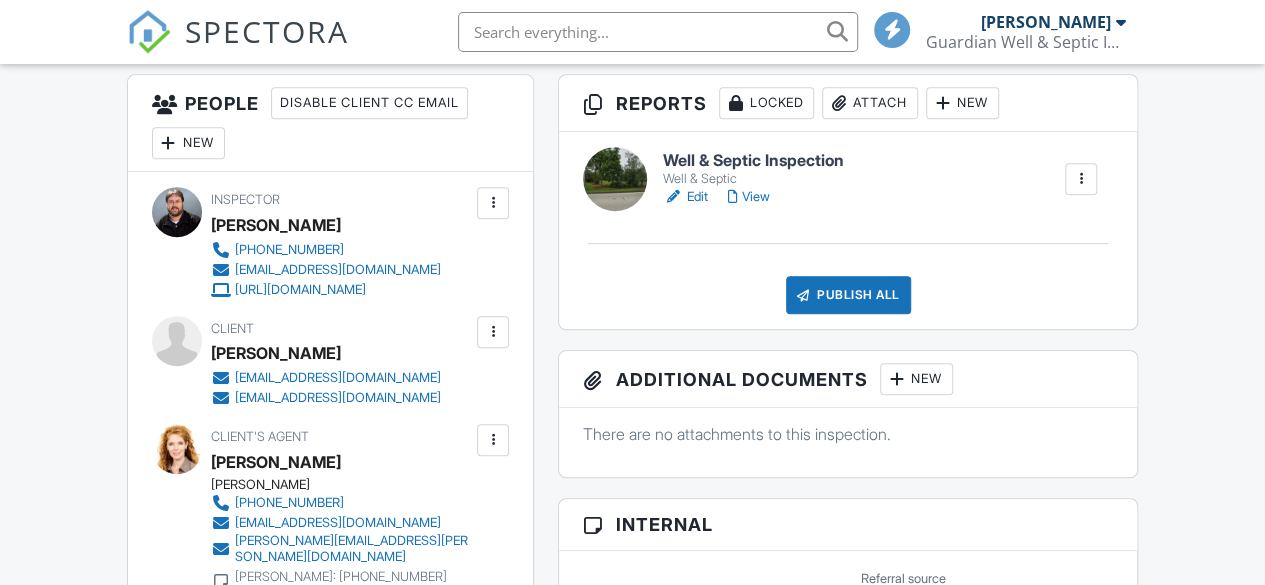 click on "Edit" at bounding box center (685, 197) 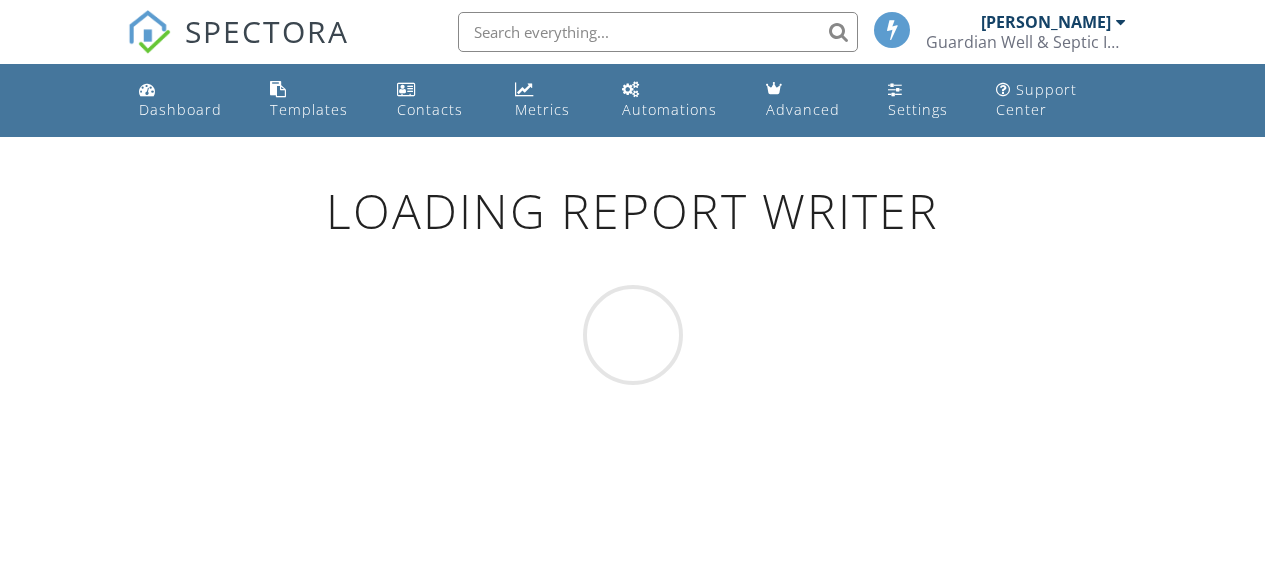 scroll, scrollTop: 0, scrollLeft: 0, axis: both 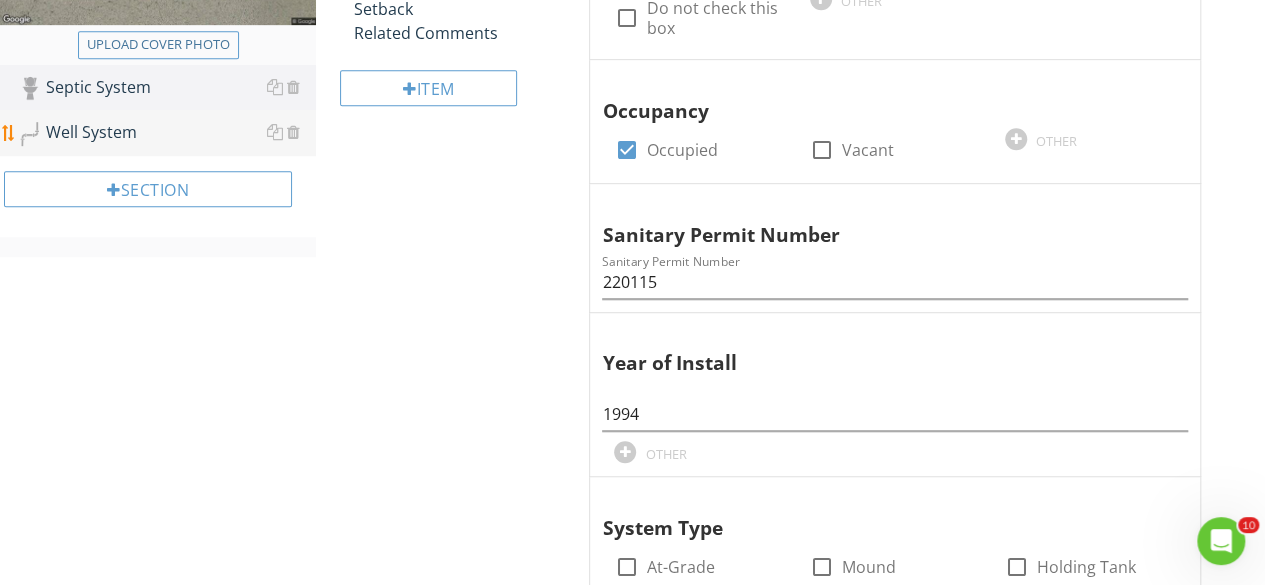 click on "Well System" at bounding box center [167, 133] 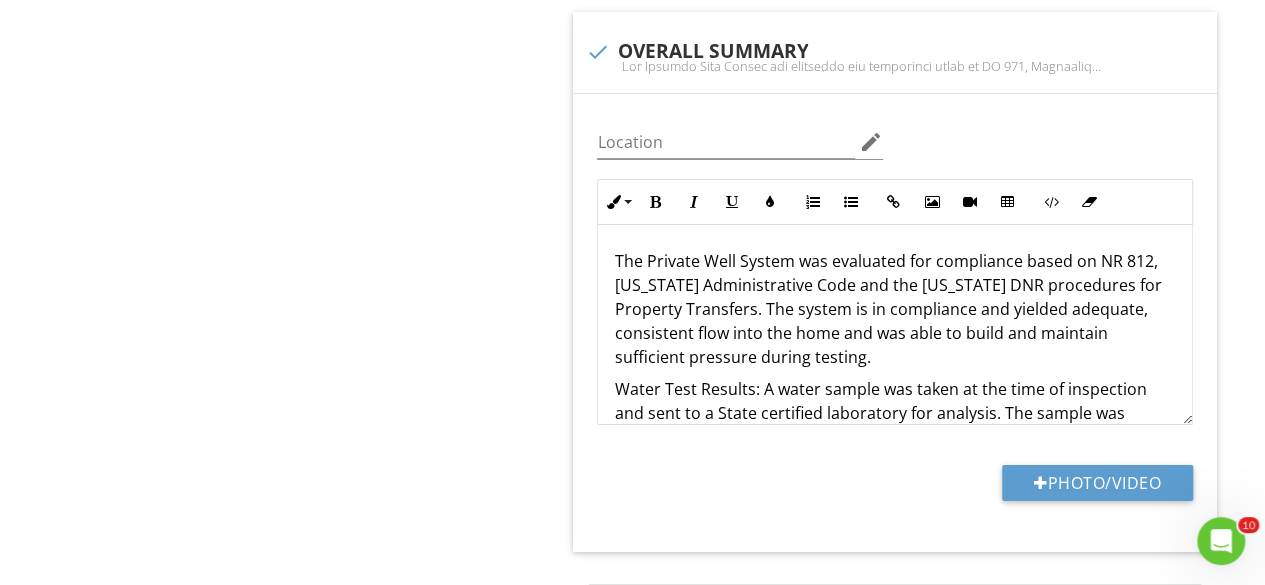 scroll, scrollTop: 3561, scrollLeft: 0, axis: vertical 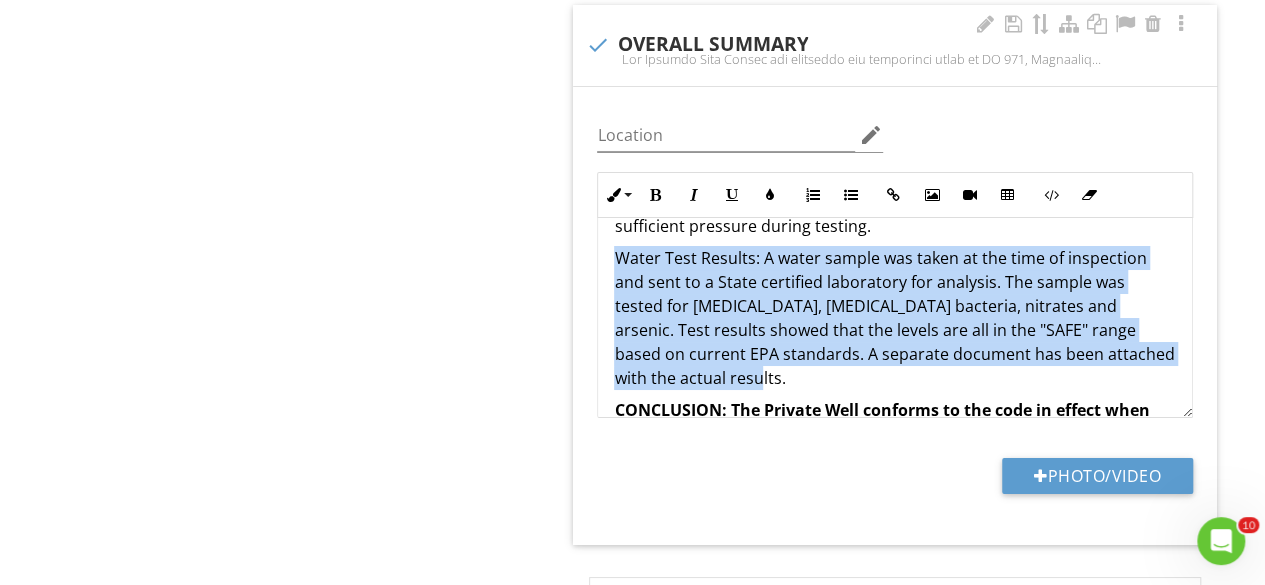 drag, startPoint x: 968, startPoint y: 363, endPoint x: 597, endPoint y: 255, distance: 386.40005 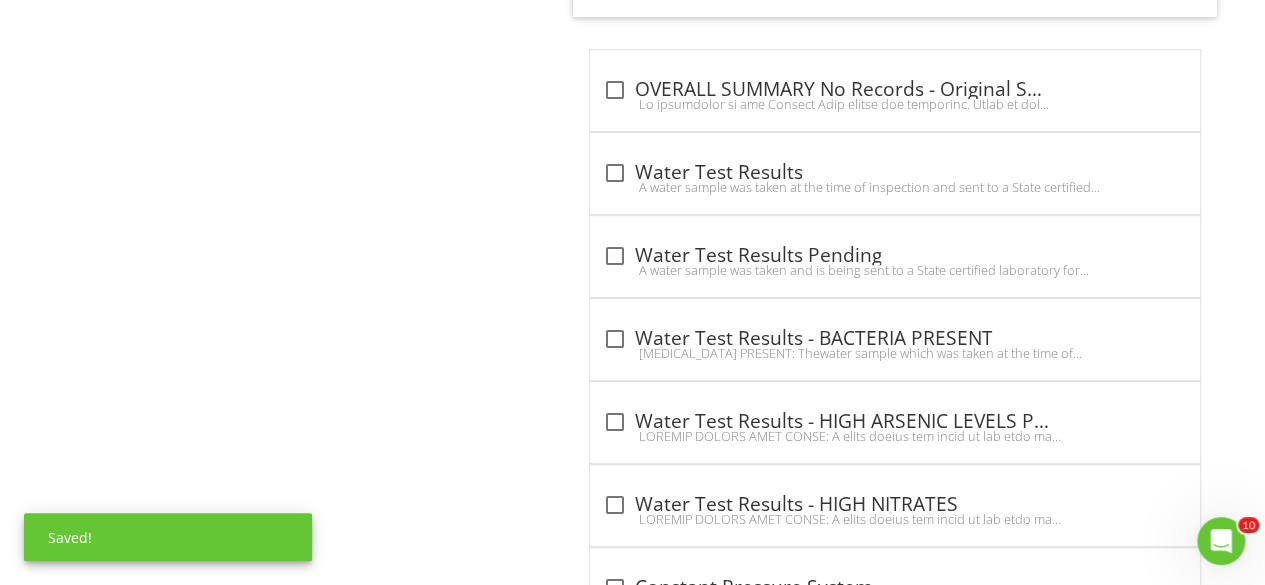 scroll, scrollTop: 4114, scrollLeft: 0, axis: vertical 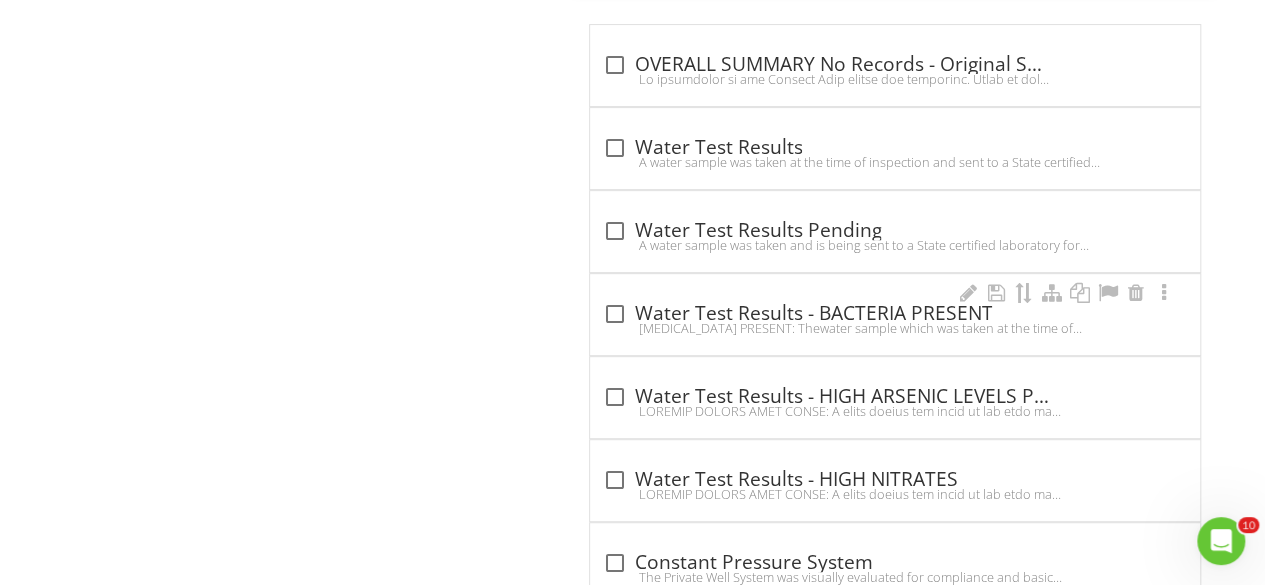 click at bounding box center (614, 314) 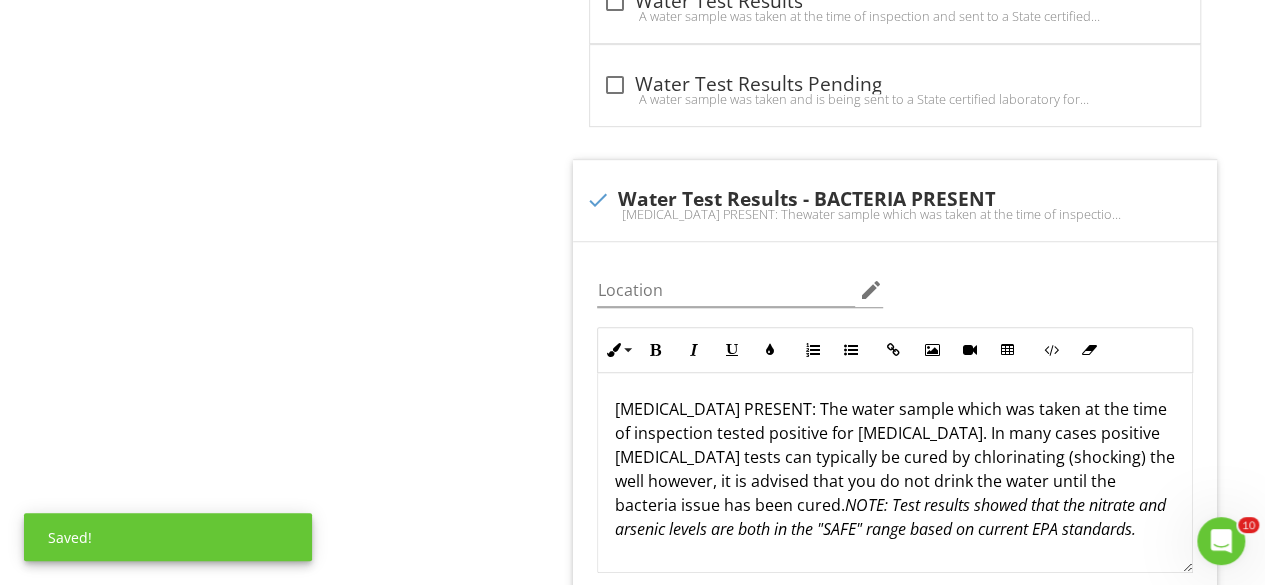 scroll, scrollTop: 4267, scrollLeft: 0, axis: vertical 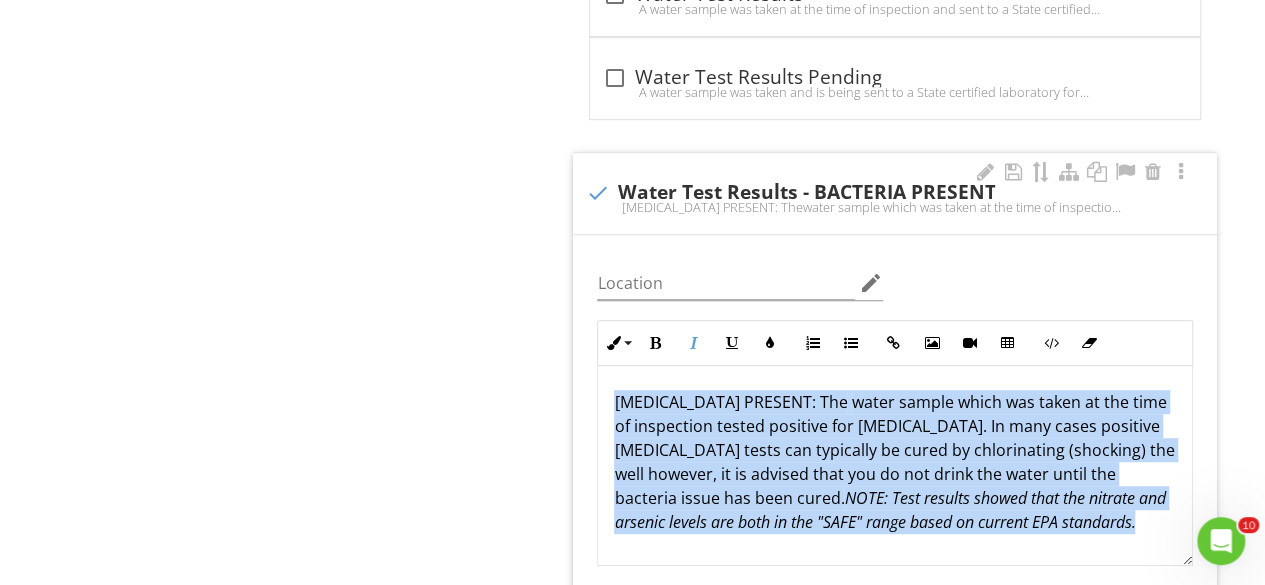 drag, startPoint x: 863, startPoint y: 520, endPoint x: 572, endPoint y: 373, distance: 326.02148 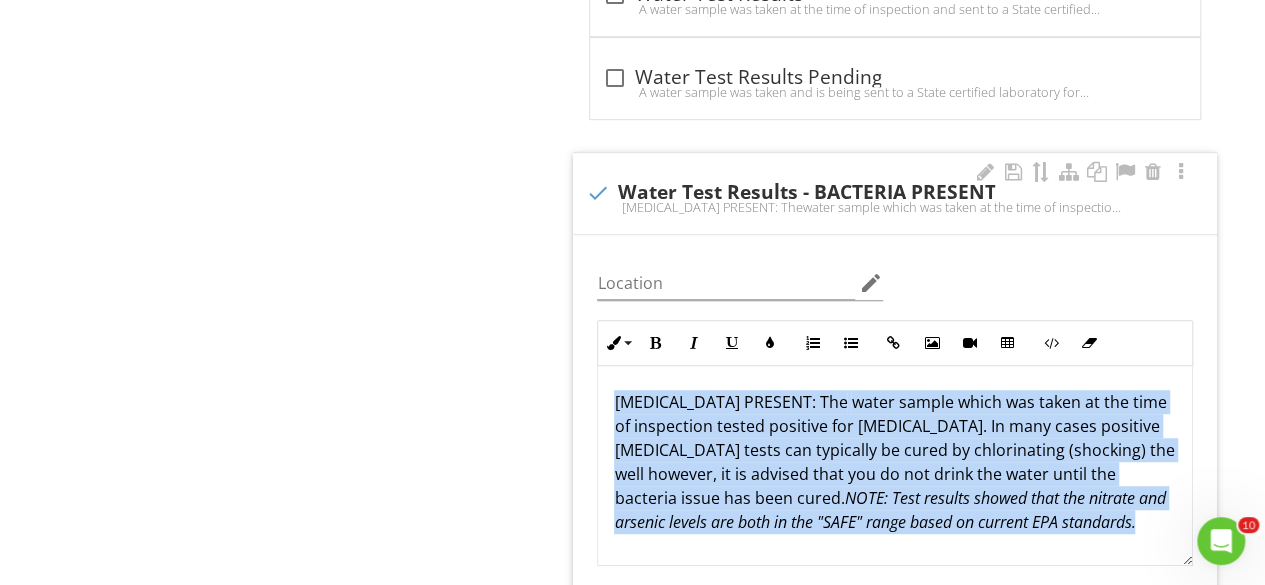 copy on "COLIFORM BACTERIA PRESENT: The   water sample which was taken at the time of inspection tested positive for coliform bacteria. In many cases positive coliform bacteria tests can typically be cured by chlorinating (shocking) the well however, it is advised that you do not drink the water until the bacteria issue has been cured.  NOTE: Test results showed that the nitrate and arsenic levels are both in the "SAFE" range based on current EPA standards." 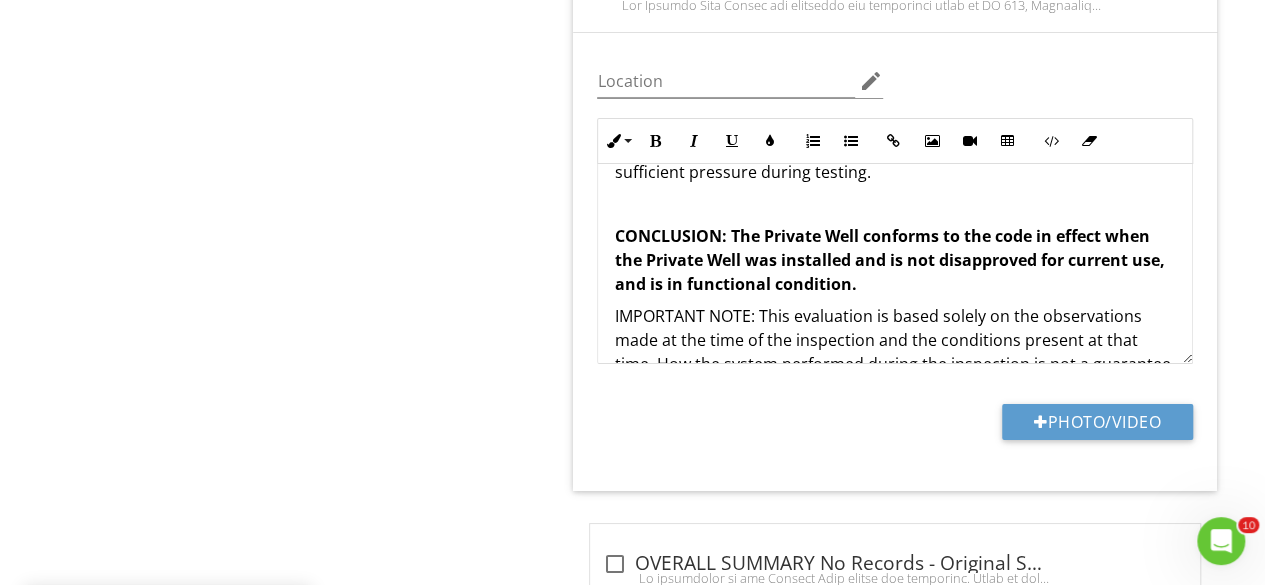 scroll, scrollTop: 3603, scrollLeft: 0, axis: vertical 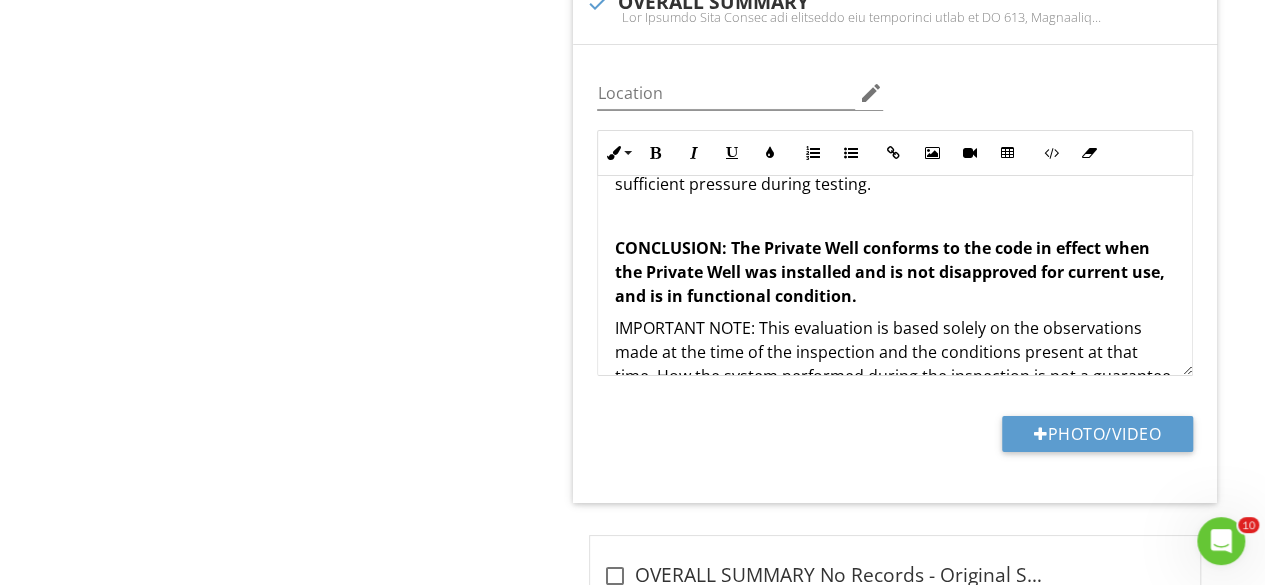click at bounding box center (895, 216) 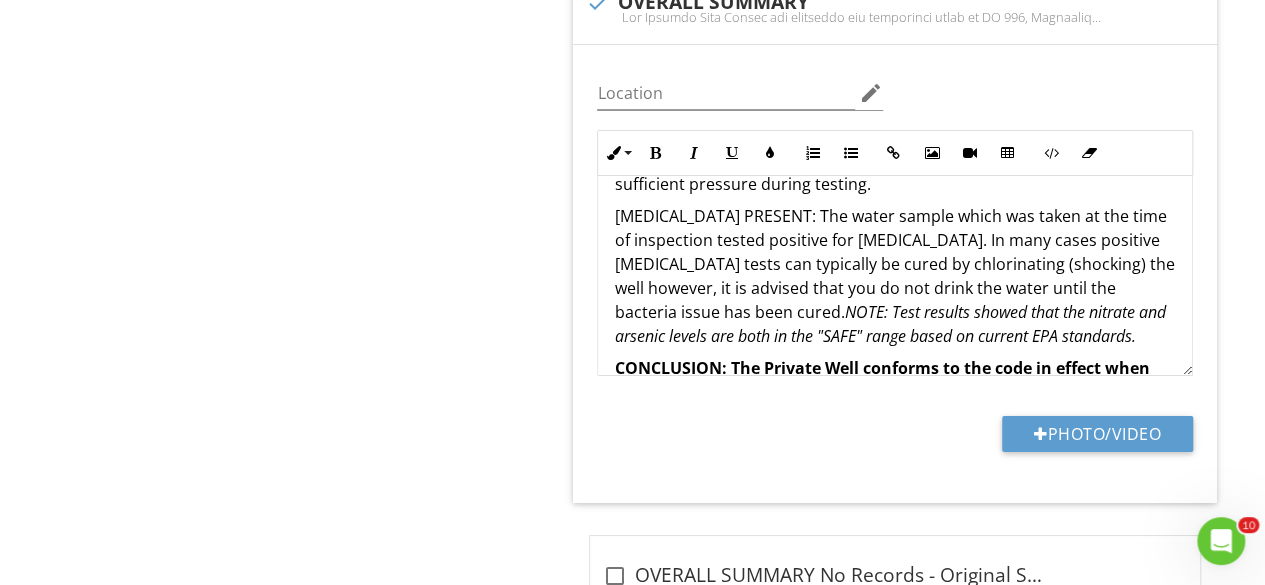 drag, startPoint x: 912, startPoint y: 301, endPoint x: 749, endPoint y: 286, distance: 163.68874 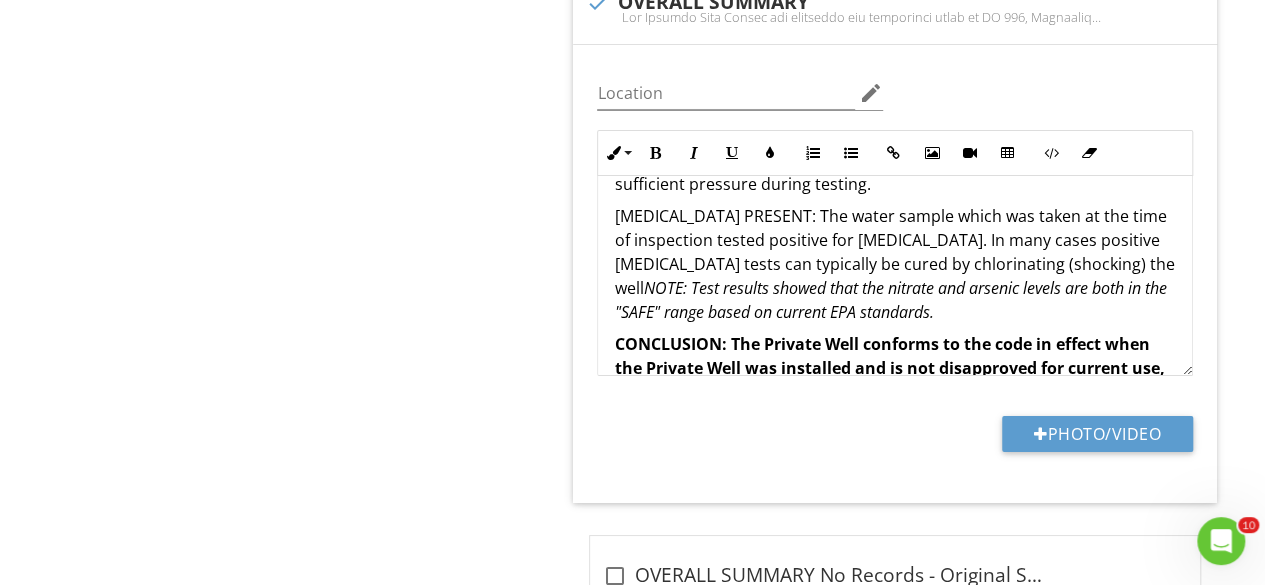 type 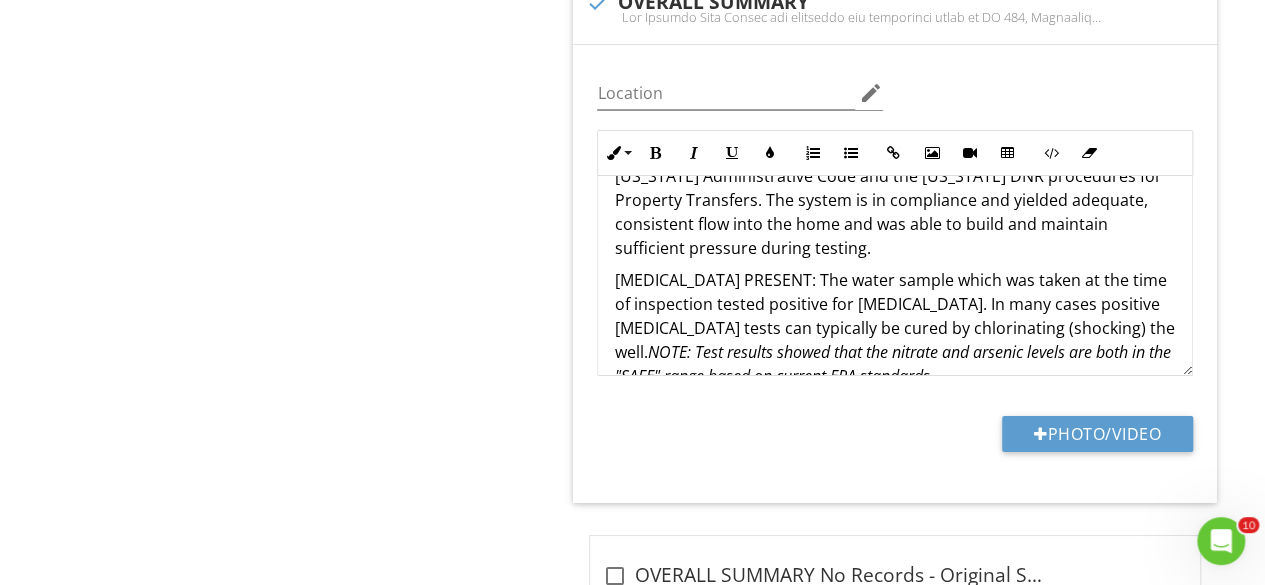 scroll, scrollTop: 50, scrollLeft: 0, axis: vertical 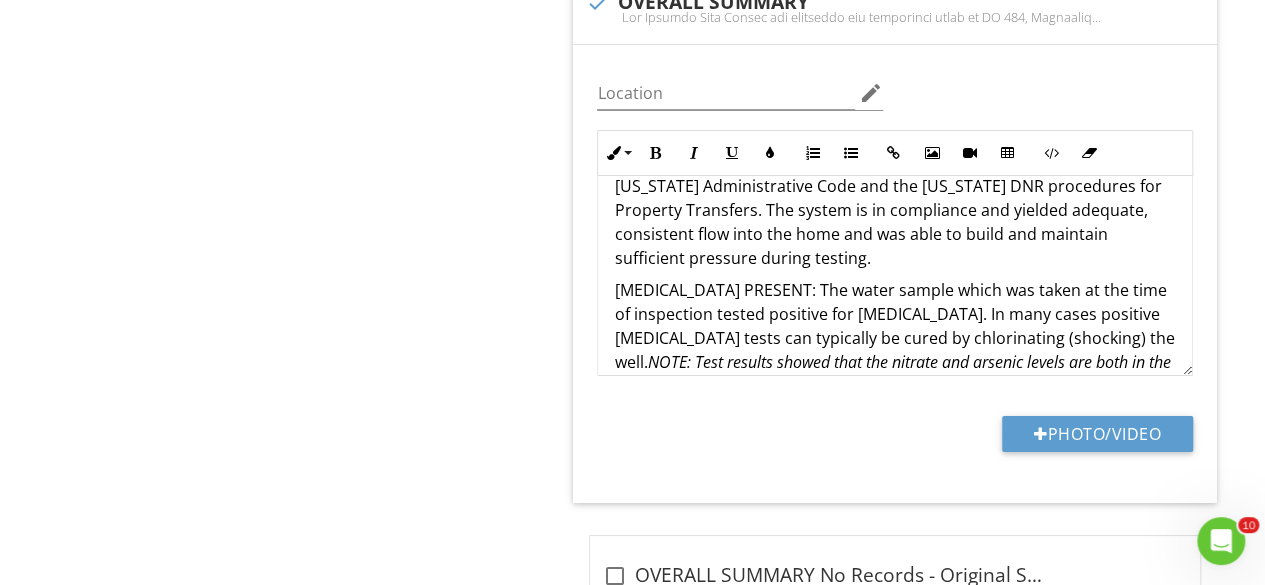 click on "The Private Well System was evaluated for compliance based on NR 812, Wisconsin Administrative Code and the Wisconsin DNR procedures for Property Transfers. The system is in compliance and yielded adequate, consistent flow into the home and was able to build and maintain sufficient pressure during testing." at bounding box center (895, 210) 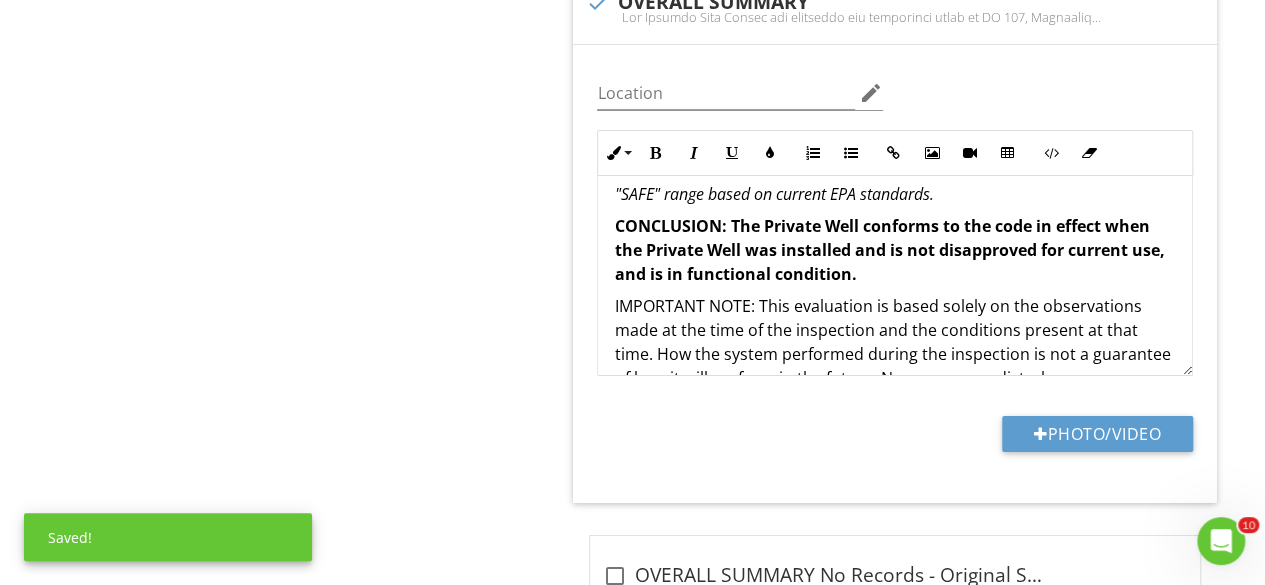 scroll, scrollTop: 308, scrollLeft: 0, axis: vertical 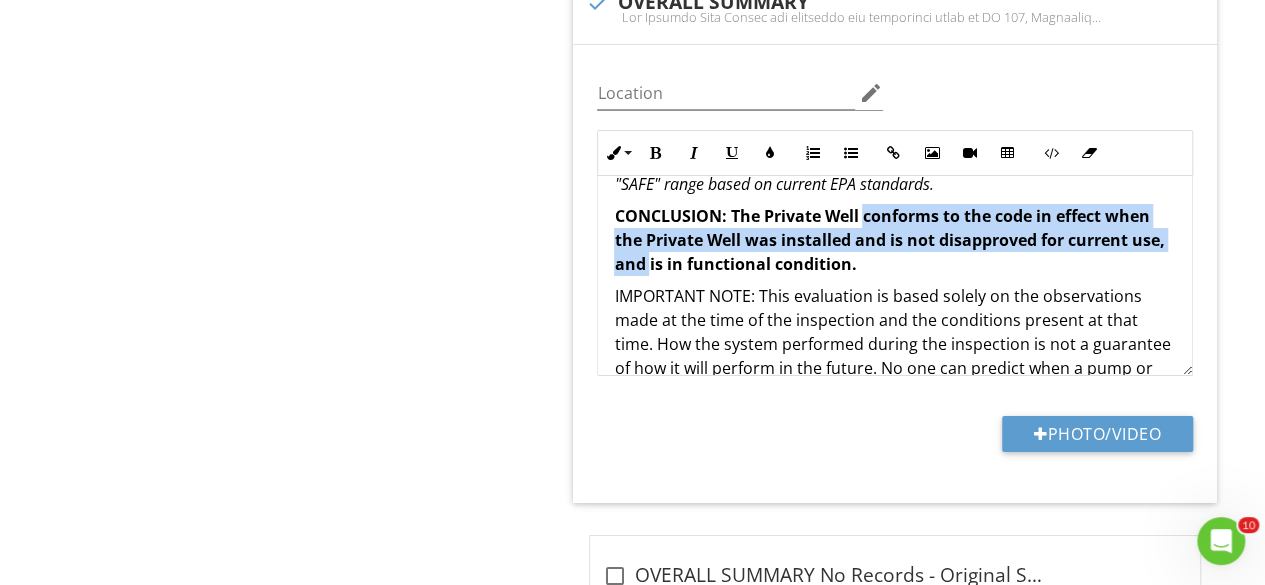 drag, startPoint x: 684, startPoint y: 249, endPoint x: 863, endPoint y: 198, distance: 186.12361 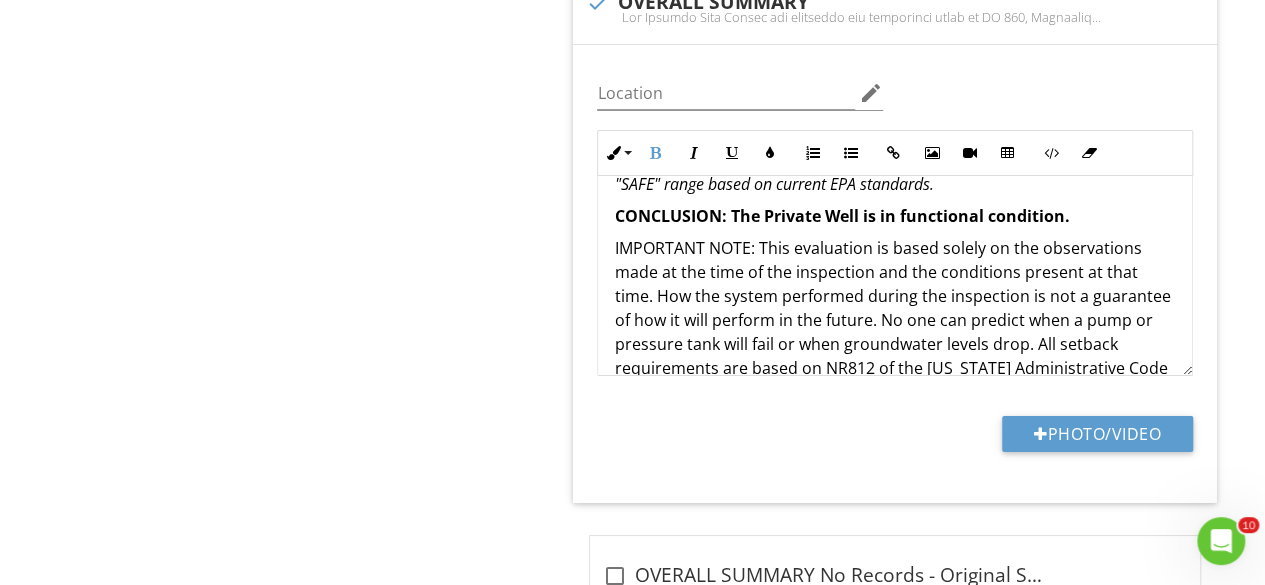 click on "CONCLUSION: The Private Well is in functional condition." at bounding box center [895, 216] 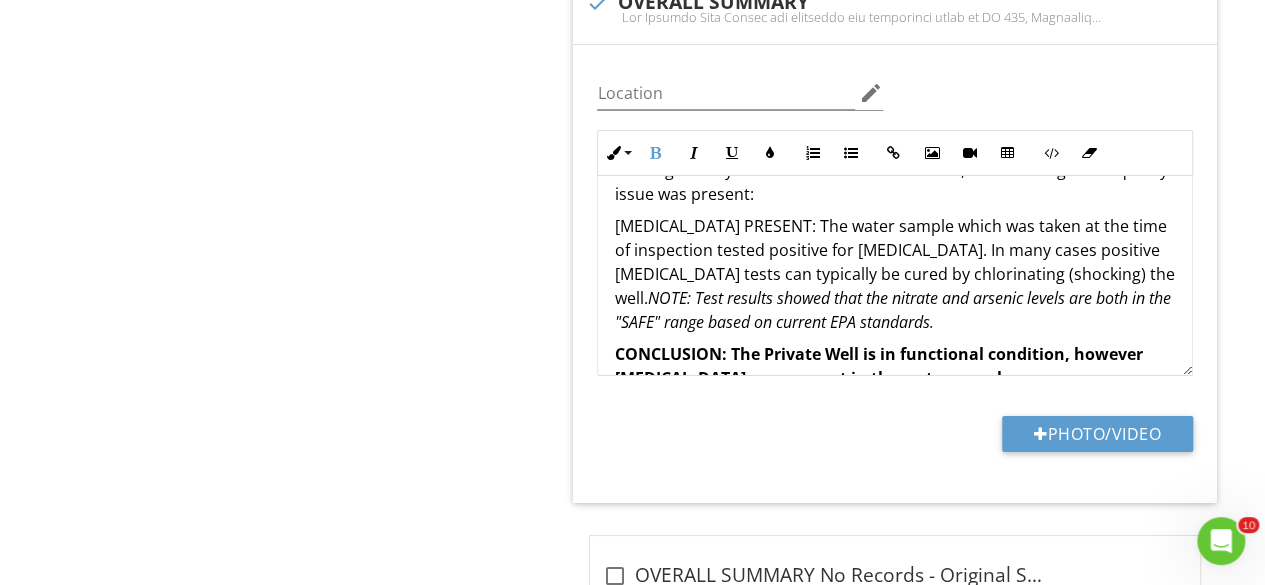 scroll, scrollTop: 166, scrollLeft: 0, axis: vertical 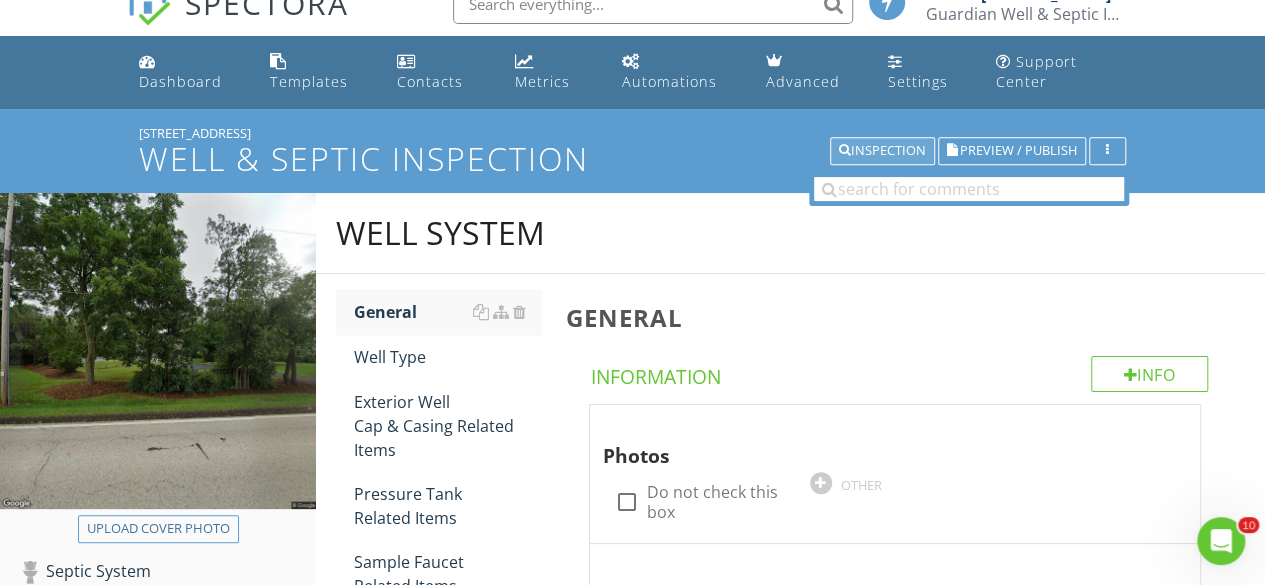 click on "Inspection" at bounding box center [882, 151] 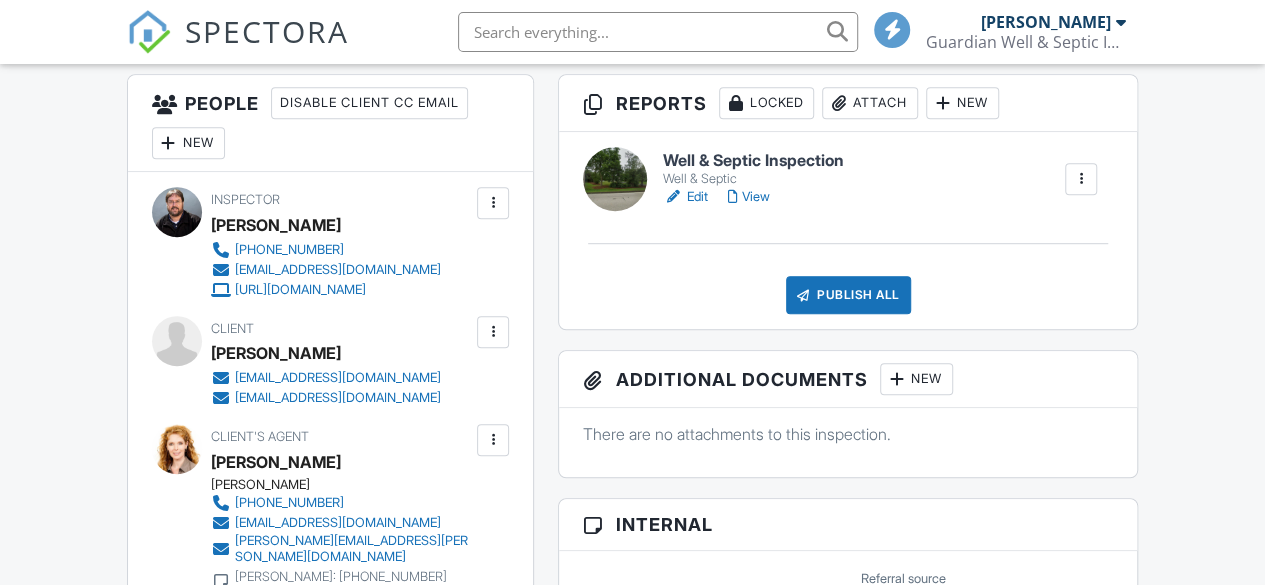 scroll, scrollTop: 512, scrollLeft: 0, axis: vertical 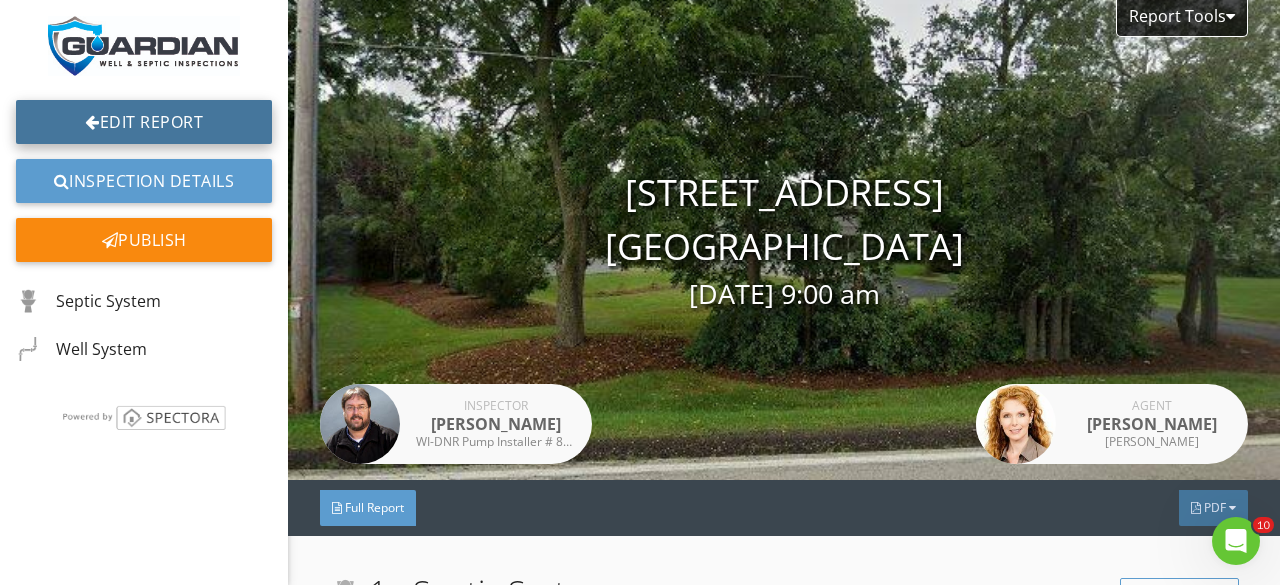 click on "Edit Report" at bounding box center [144, 122] 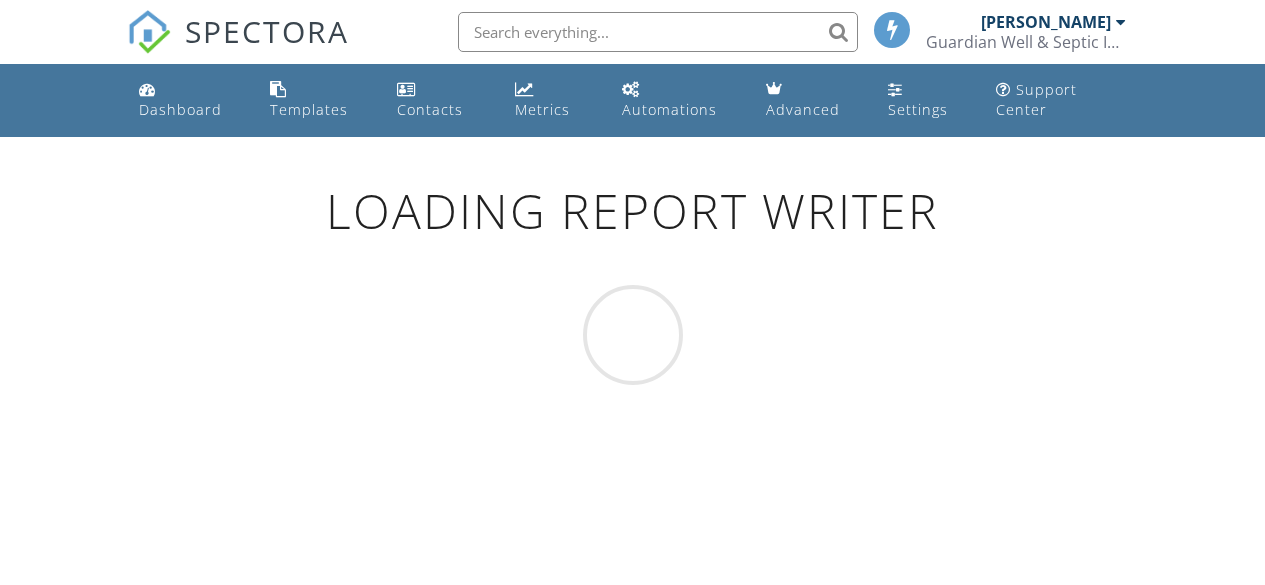 scroll, scrollTop: 0, scrollLeft: 0, axis: both 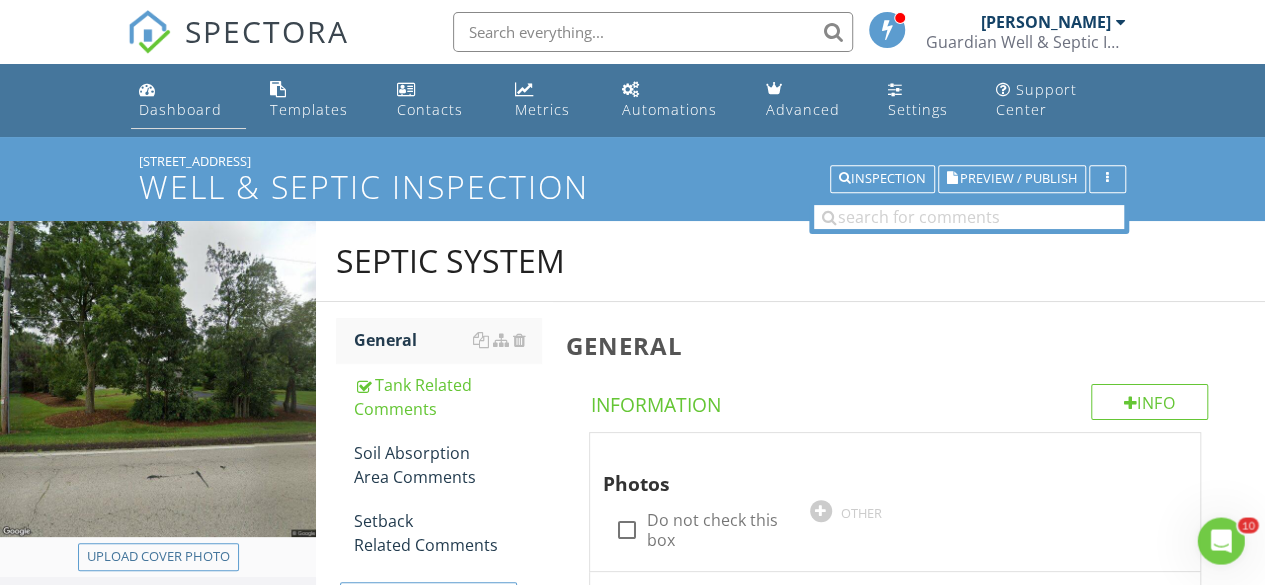 click on "Dashboard" at bounding box center [180, 109] 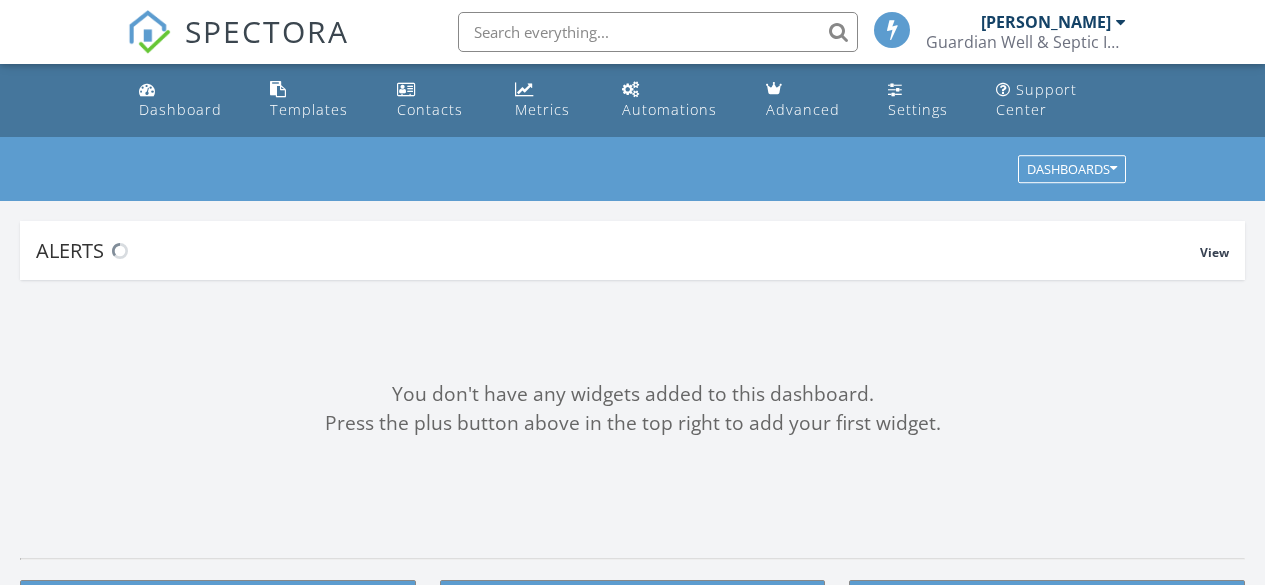 scroll, scrollTop: 0, scrollLeft: 0, axis: both 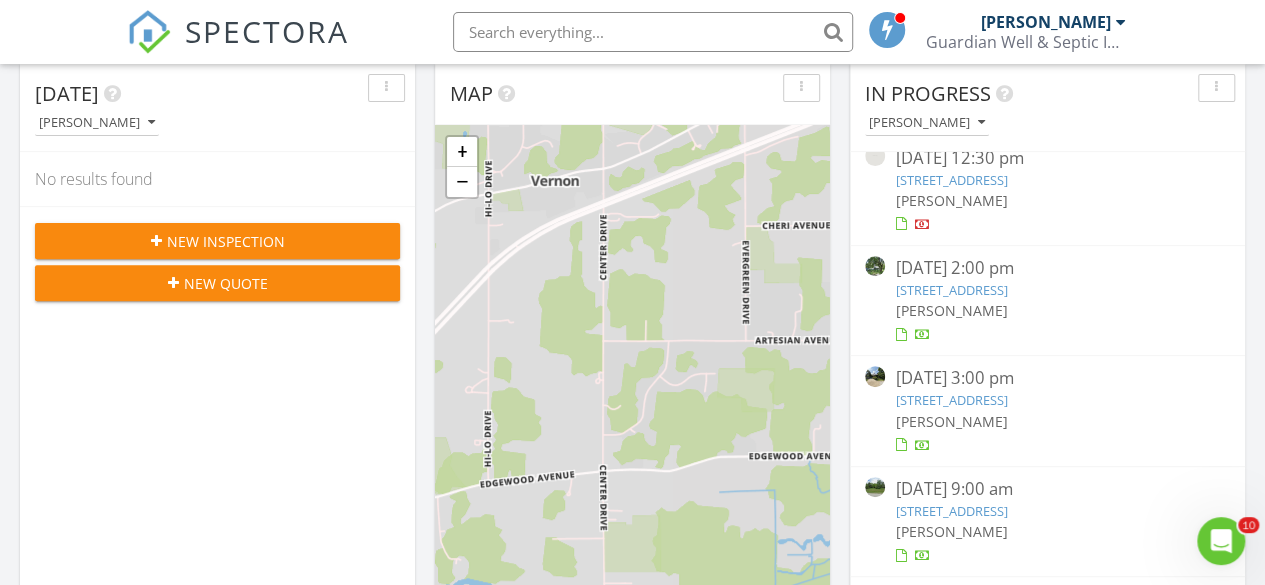 click on "W8770 Ridge Rd, Delavan, WI 53115" at bounding box center (951, 290) 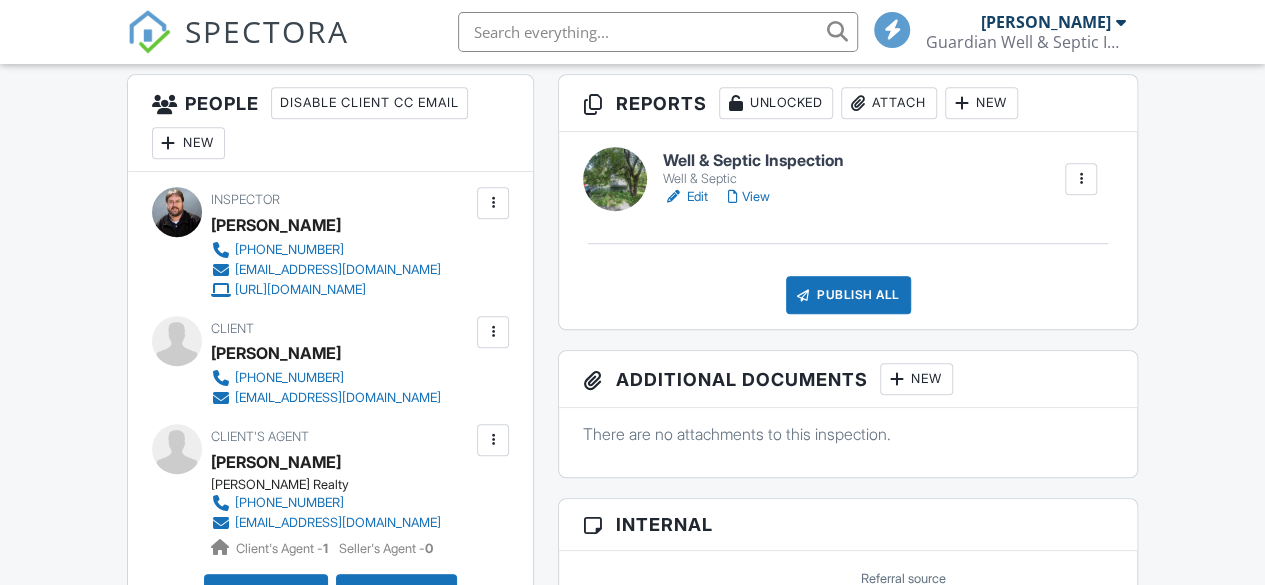 scroll, scrollTop: 512, scrollLeft: 0, axis: vertical 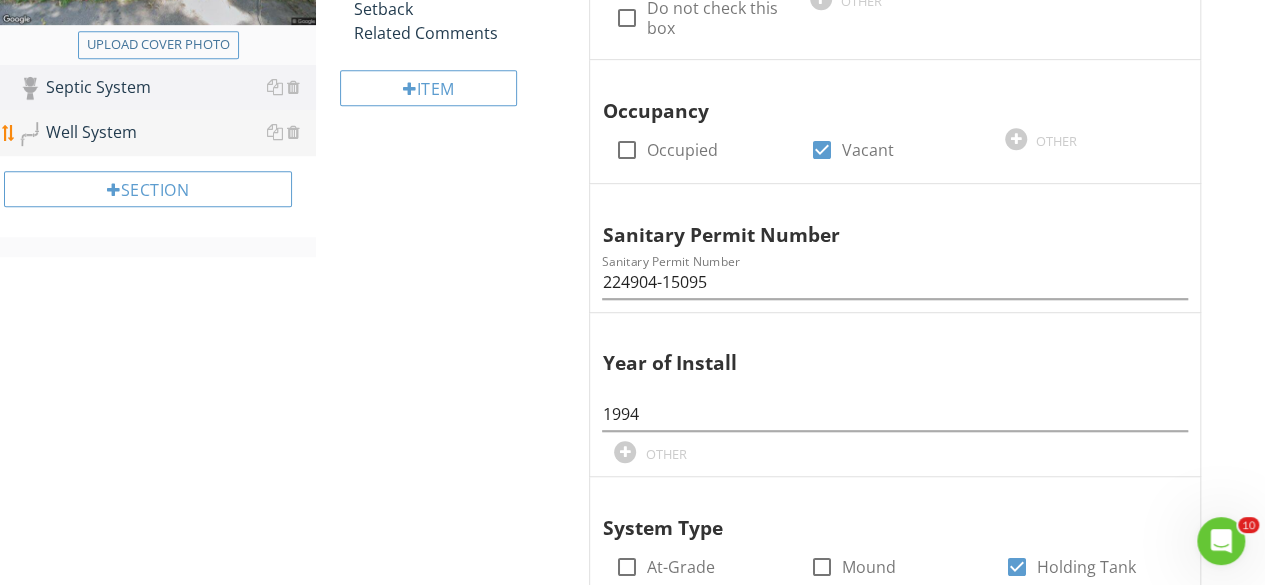 click on "Well System" at bounding box center (167, 133) 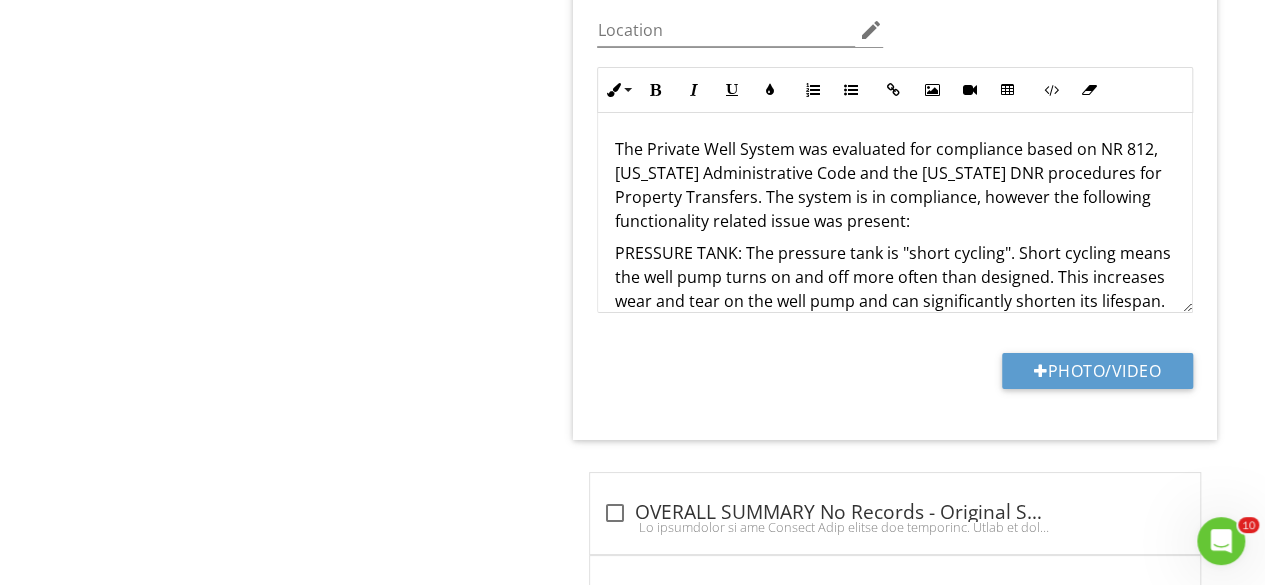 scroll, scrollTop: 3709, scrollLeft: 0, axis: vertical 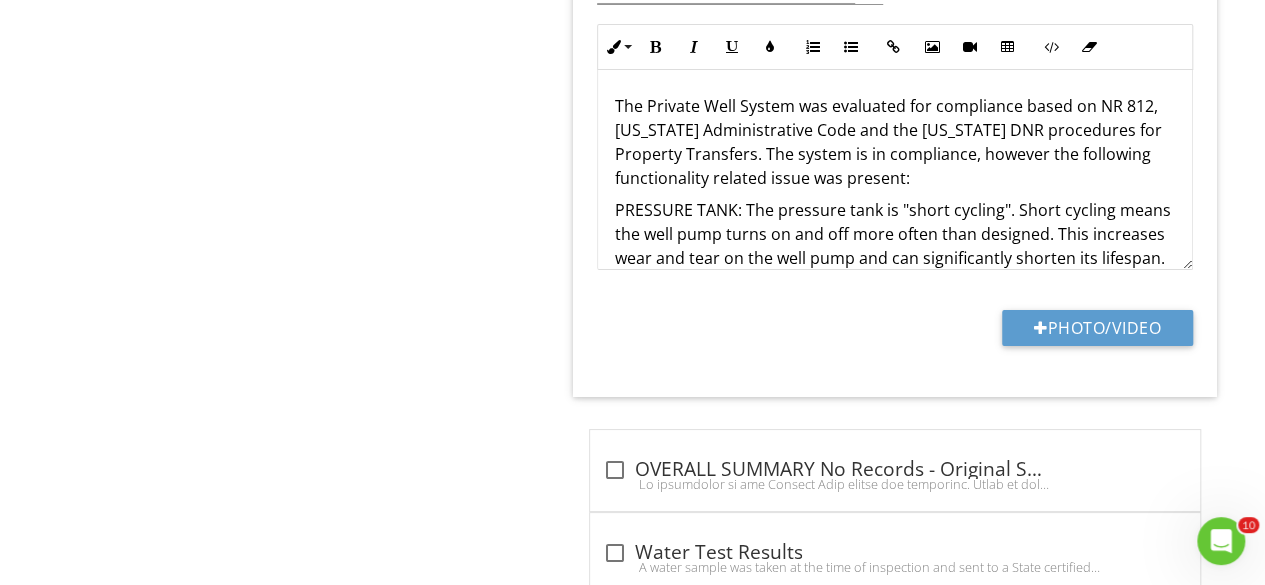 click on "The Private Well System was evaluated for compliance based on NR 812, Wisconsin Administrative Code and the Wisconsin DNR procedures for Property Transfers. The system is in compliance, however the following functionality related issue was present:" at bounding box center [895, 142] 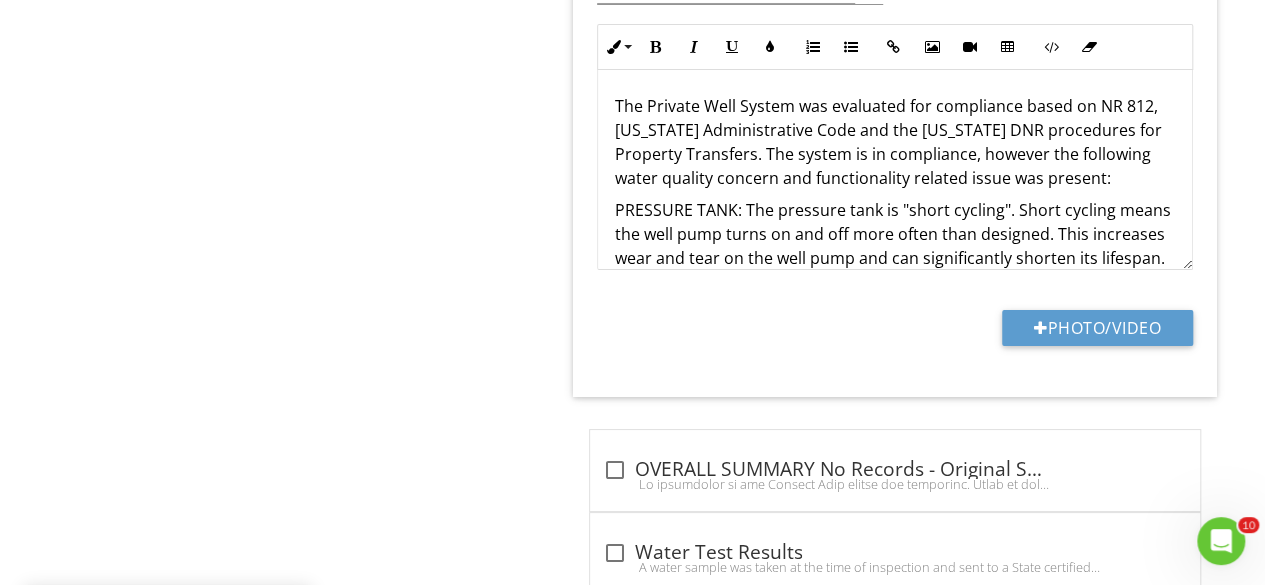 scroll, scrollTop: 174, scrollLeft: 0, axis: vertical 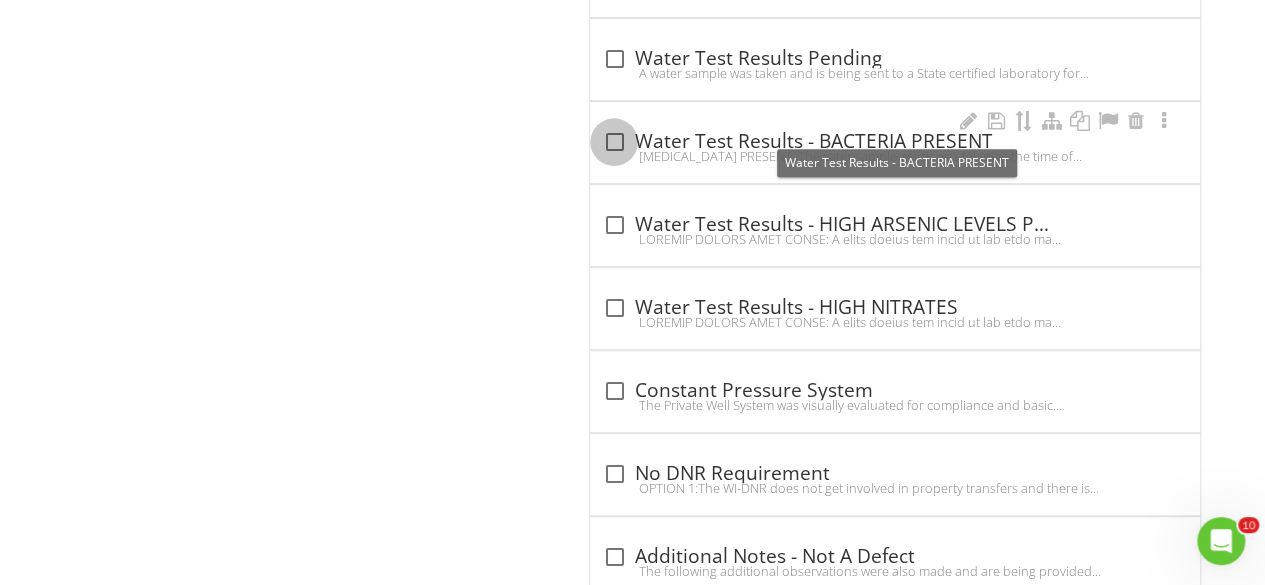 click at bounding box center [614, 142] 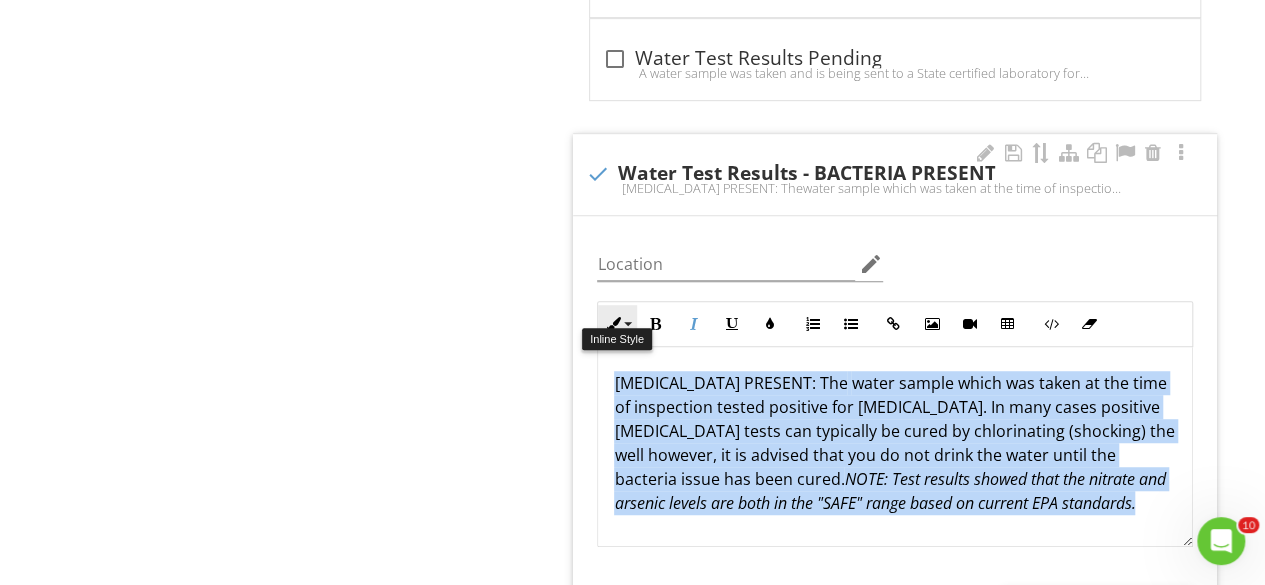 drag, startPoint x: 906, startPoint y: 509, endPoint x: 606, endPoint y: 317, distance: 356.17972 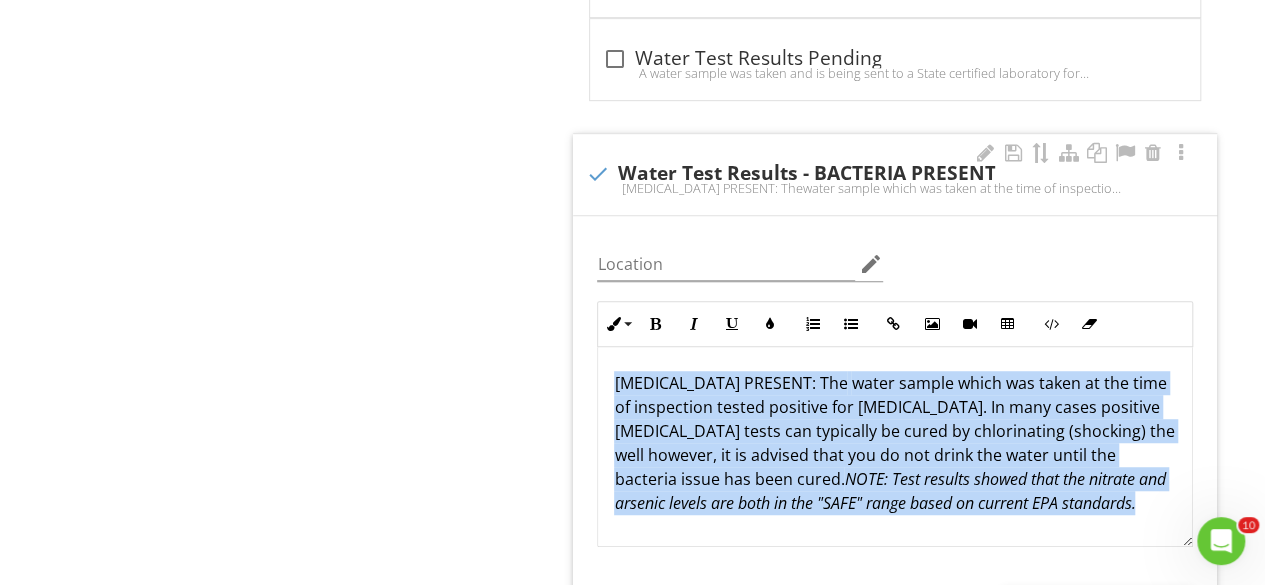 copy on "COLIFORM BACTERIA PRESENT: The   water sample which was taken at the time of inspection tested positive for coliform bacteria. In many cases positive coliform bacteria tests can typically be cured by chlorinating (shocking) the well however, it is advised that you do not drink the water until the bacteria issue has been cured.  NOTE: Test results showed that the nitrate and arsenic levels are both in the "SAFE" range based on current EPA standards." 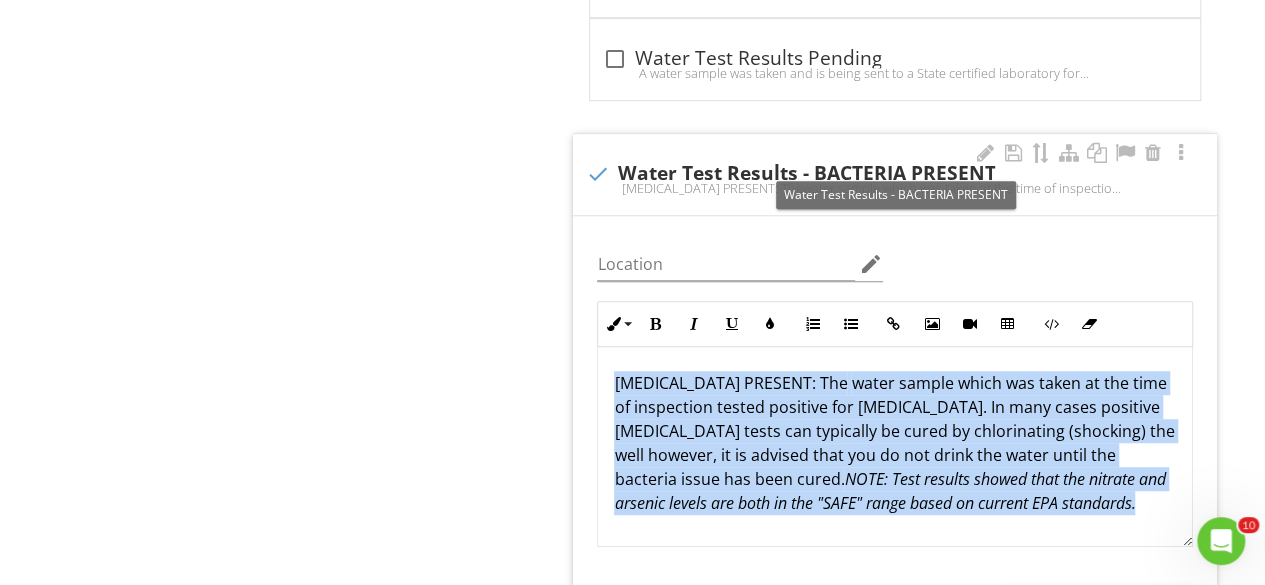 click at bounding box center (597, 174) 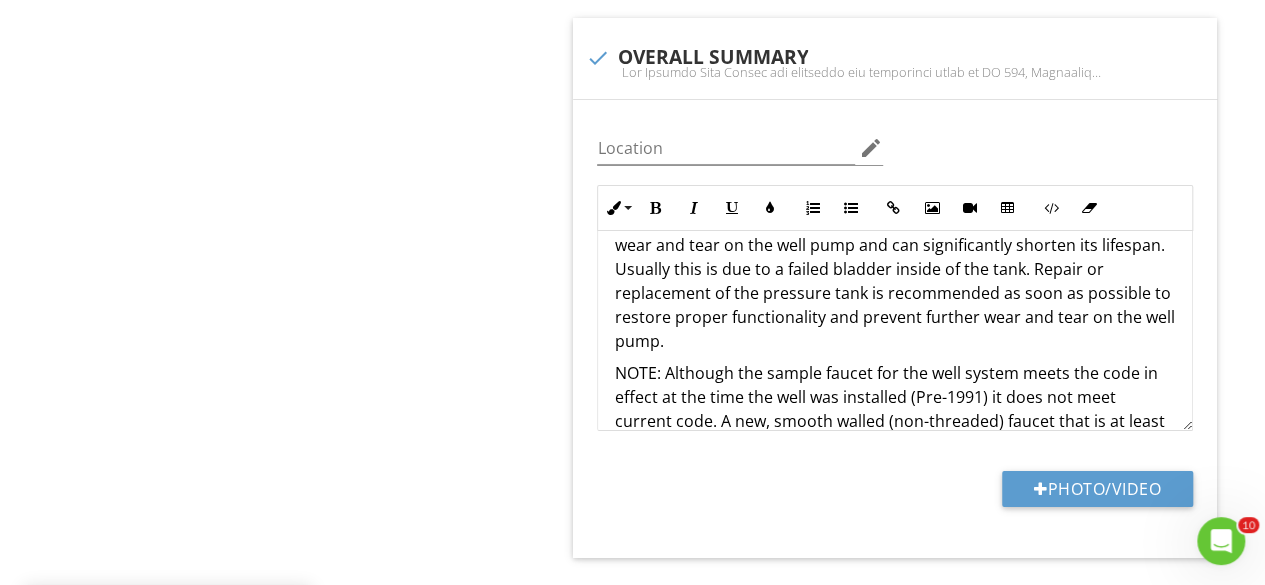 scroll, scrollTop: 3542, scrollLeft: 0, axis: vertical 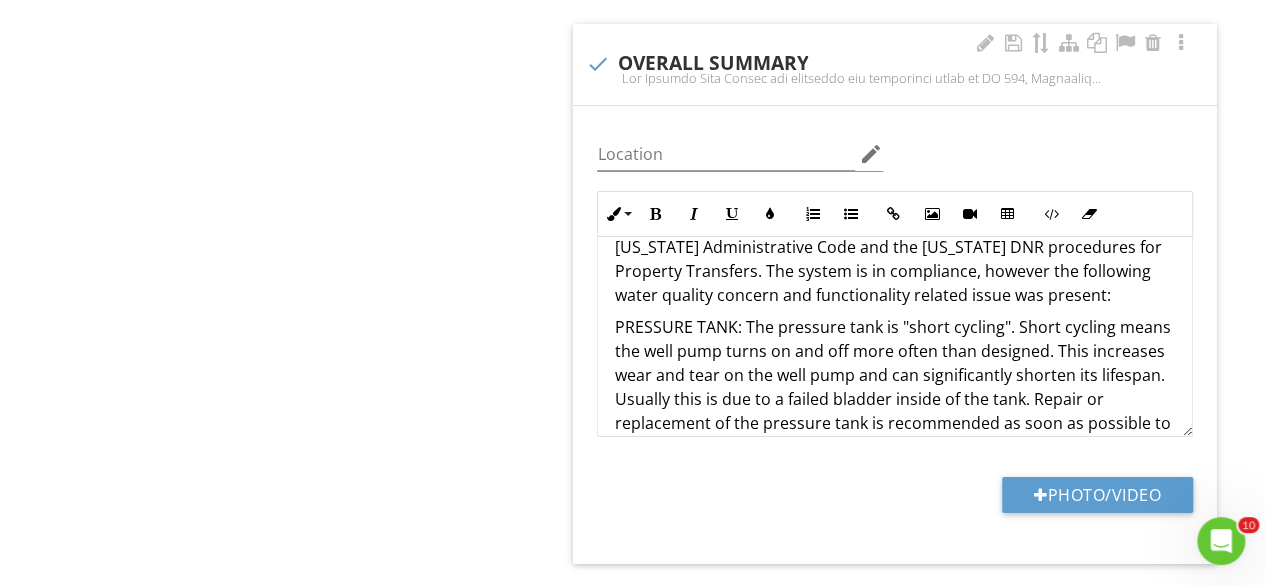 click on "The Private Well System was evaluated for compliance based on NR 812, Wisconsin Administrative Code and the Wisconsin DNR procedures for Property Transfers. The system is in compliance, however the following water quality concern and functionality related issue was present:" at bounding box center (895, 259) 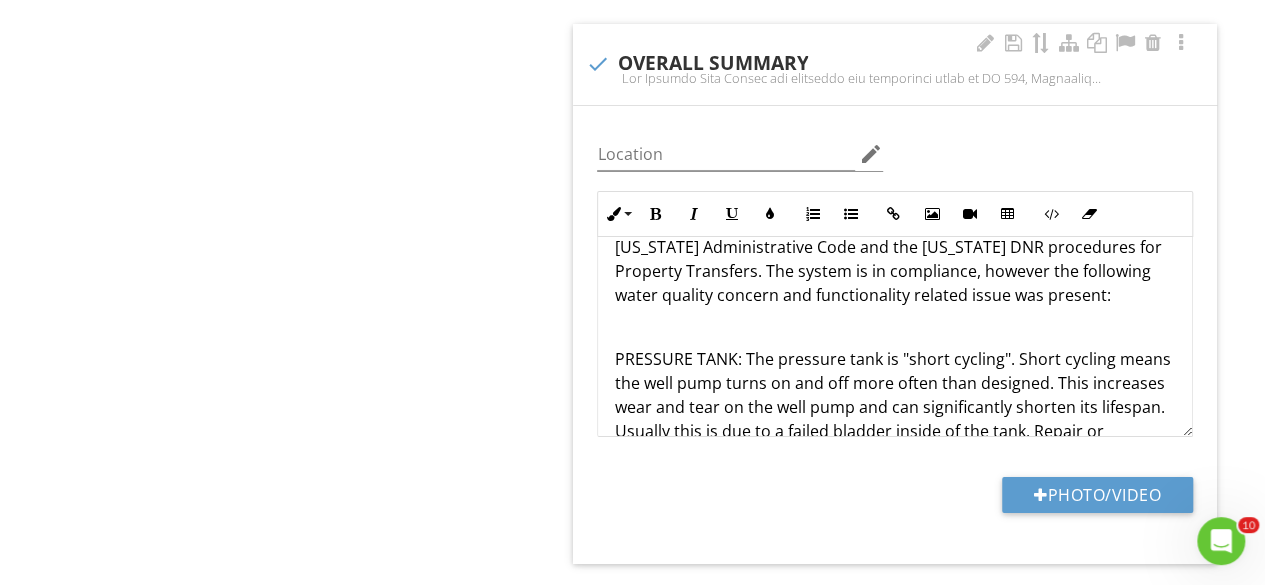 click at bounding box center [895, 327] 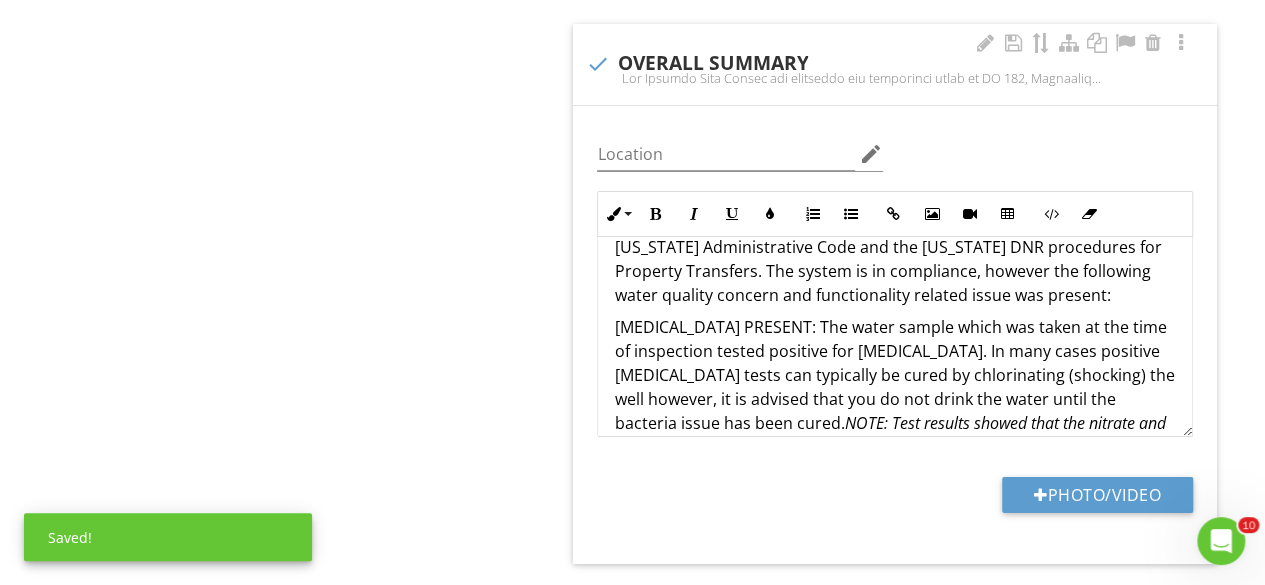 scroll, scrollTop: 93, scrollLeft: 0, axis: vertical 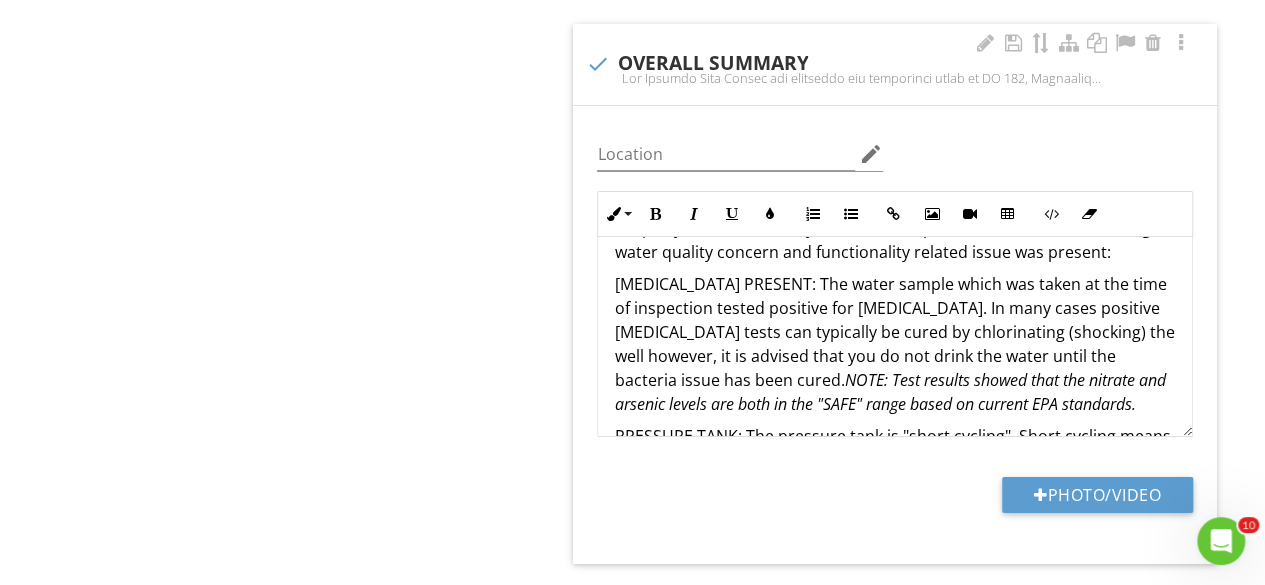 drag, startPoint x: 914, startPoint y: 368, endPoint x: 756, endPoint y: 345, distance: 159.66527 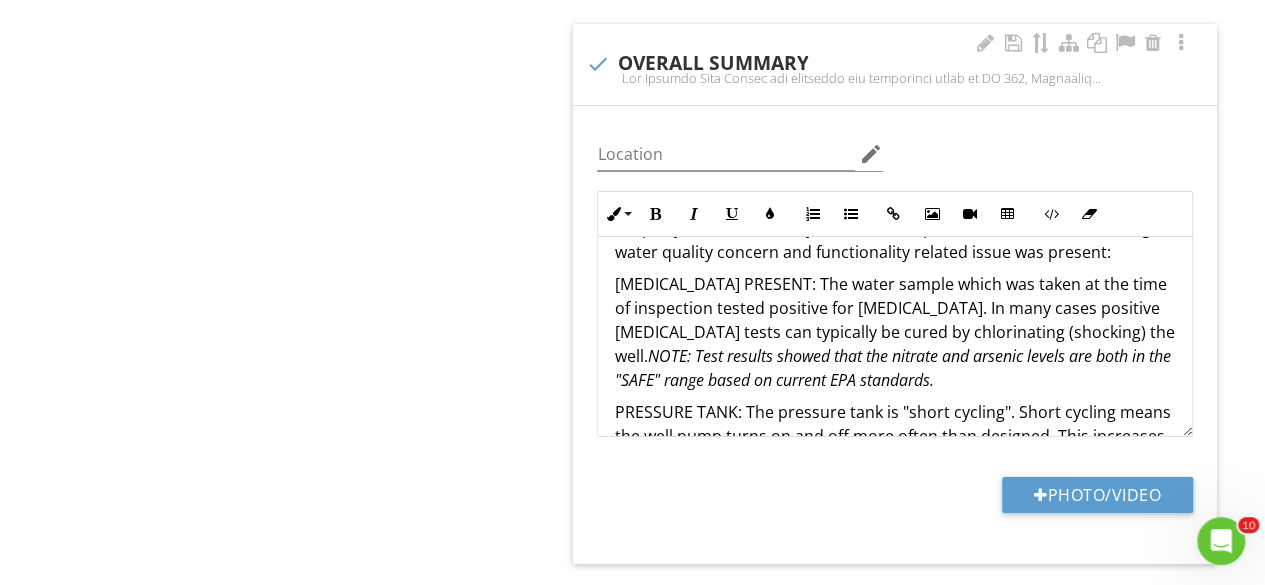 click on "COLIFORM BACTERIA PRESENT: The   water sample which was taken at the time of inspection tested positive for coliform bacteria. In many cases positive coliform bacteria tests can typically be cured by chlorinating (shocking) the well.  NOTE: Test results showed that the nitrate and arsenic levels are both in the "SAFE" range based on current EPA standards." at bounding box center (895, 332) 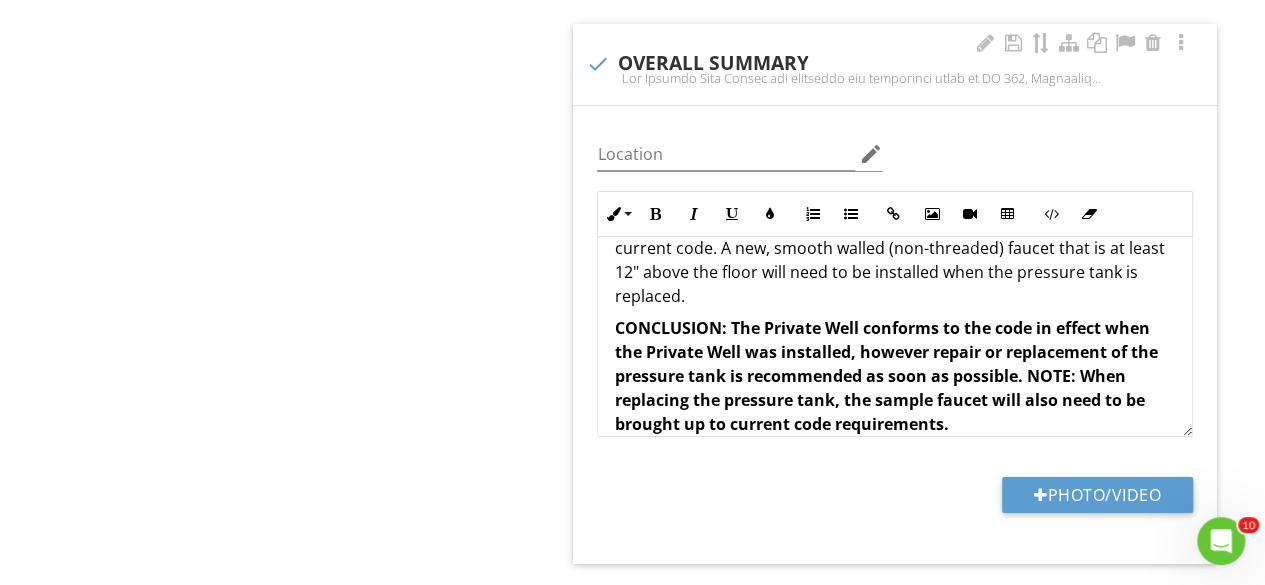 scroll, scrollTop: 490, scrollLeft: 0, axis: vertical 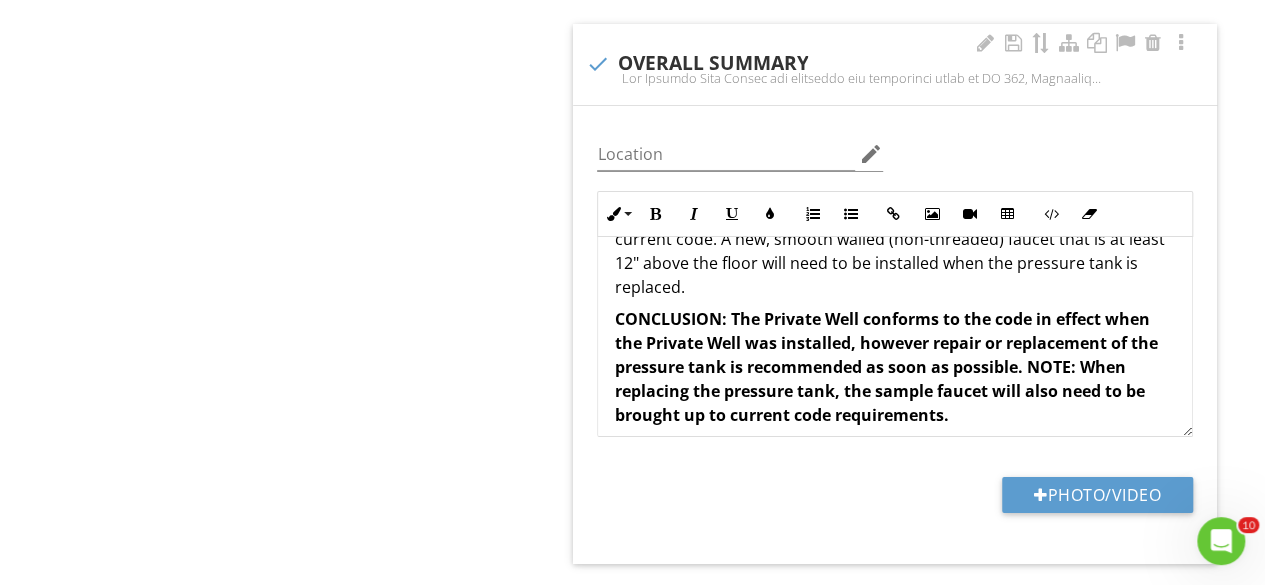 click on "CONCLUSION: The Private Well conforms to the code in effect when the Private Well was installed, however repair or replacement of the pressure tank is recommended as soon as possible. NOTE: When replacing the pressure tank, the sample faucet will also need to be brought up to current code requirements." at bounding box center (885, 367) 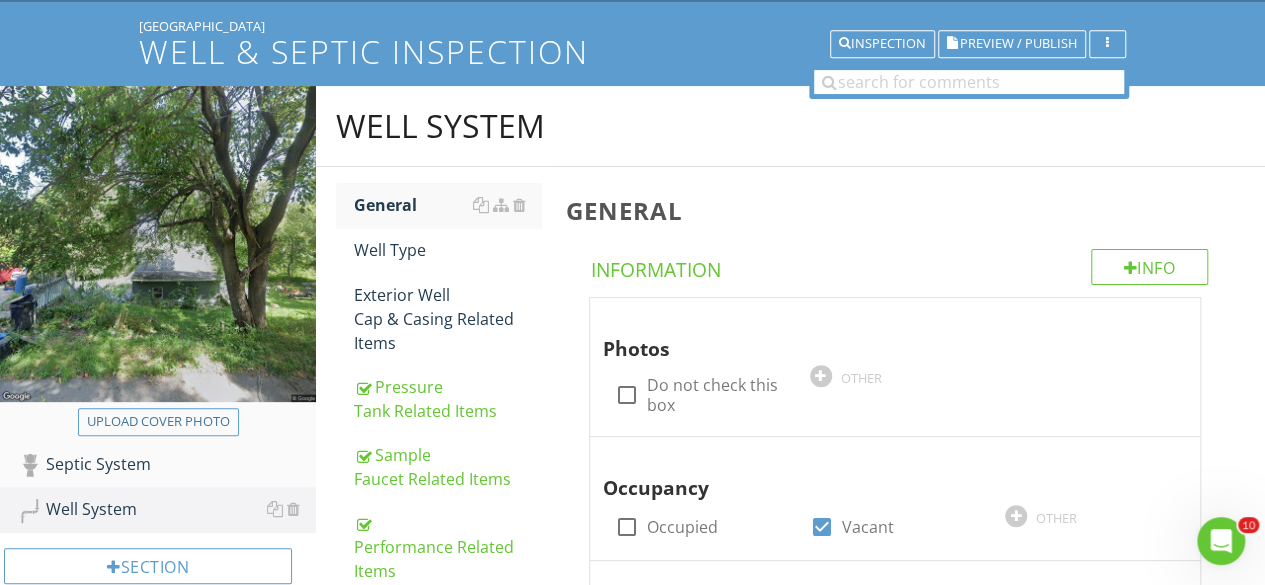 scroll, scrollTop: 67, scrollLeft: 0, axis: vertical 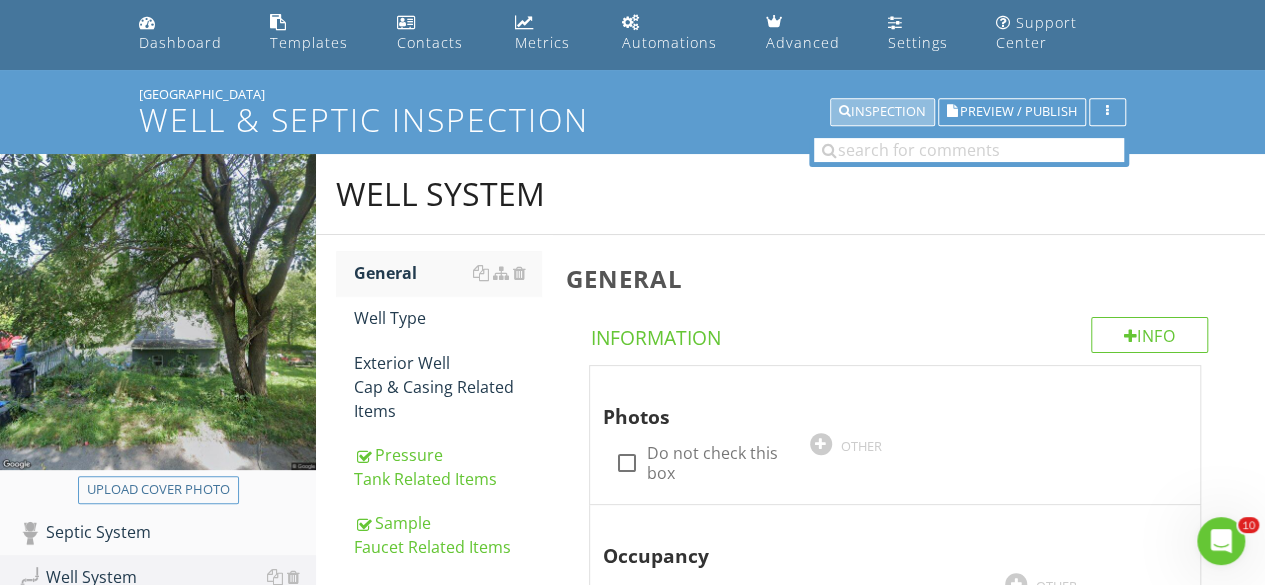 click on "Inspection" at bounding box center [882, 112] 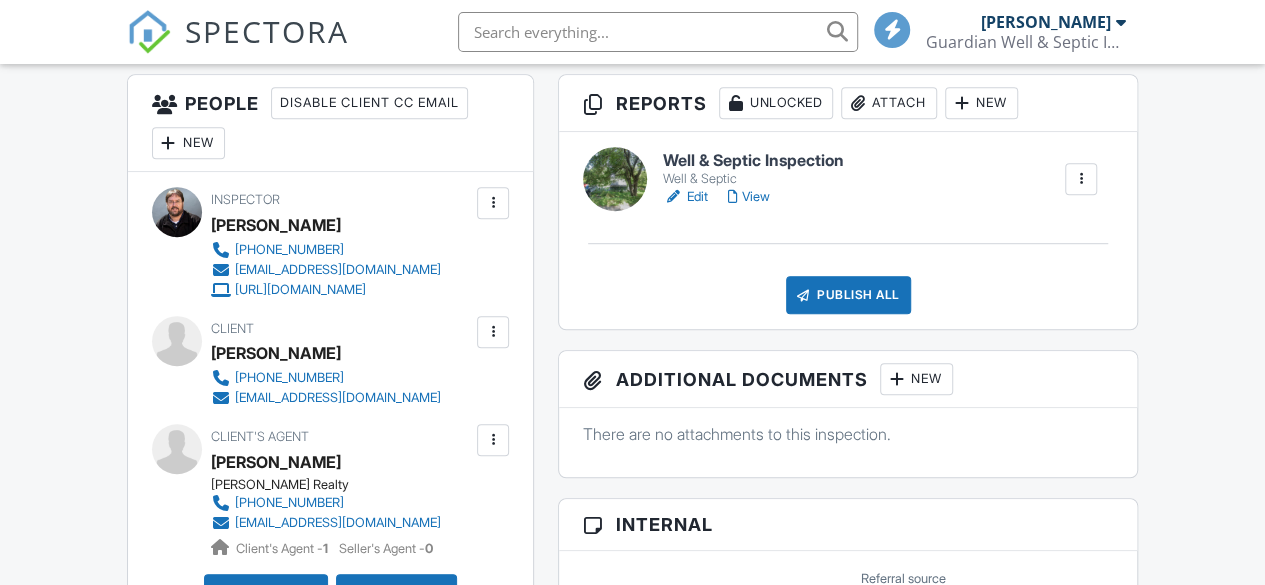 scroll, scrollTop: 512, scrollLeft: 0, axis: vertical 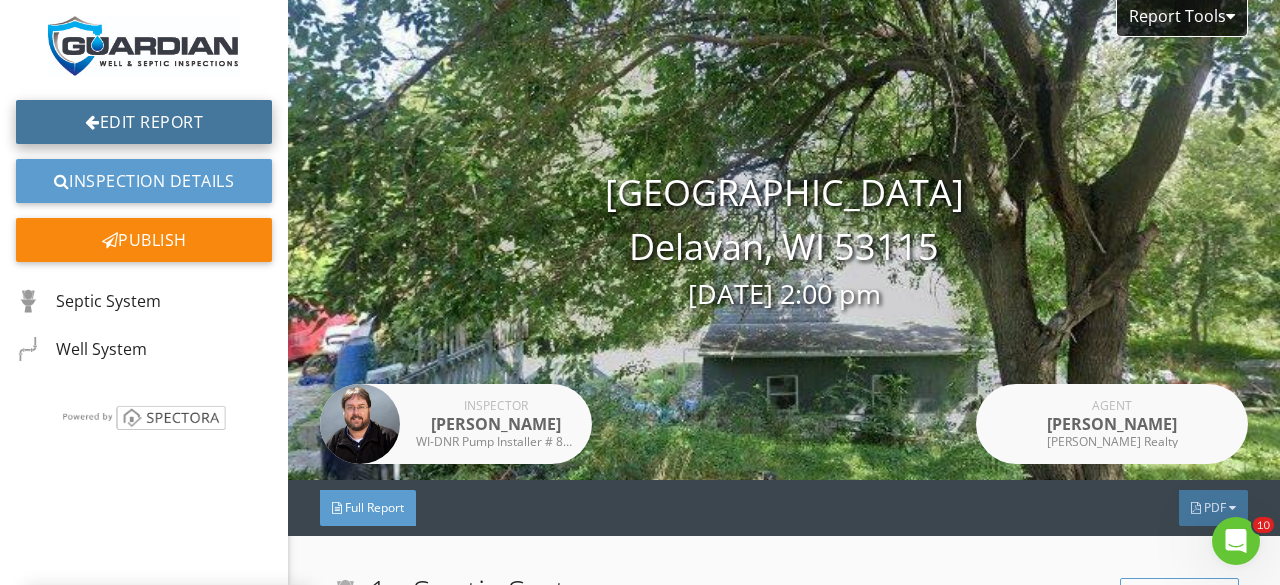 click on "Edit Report" at bounding box center (144, 122) 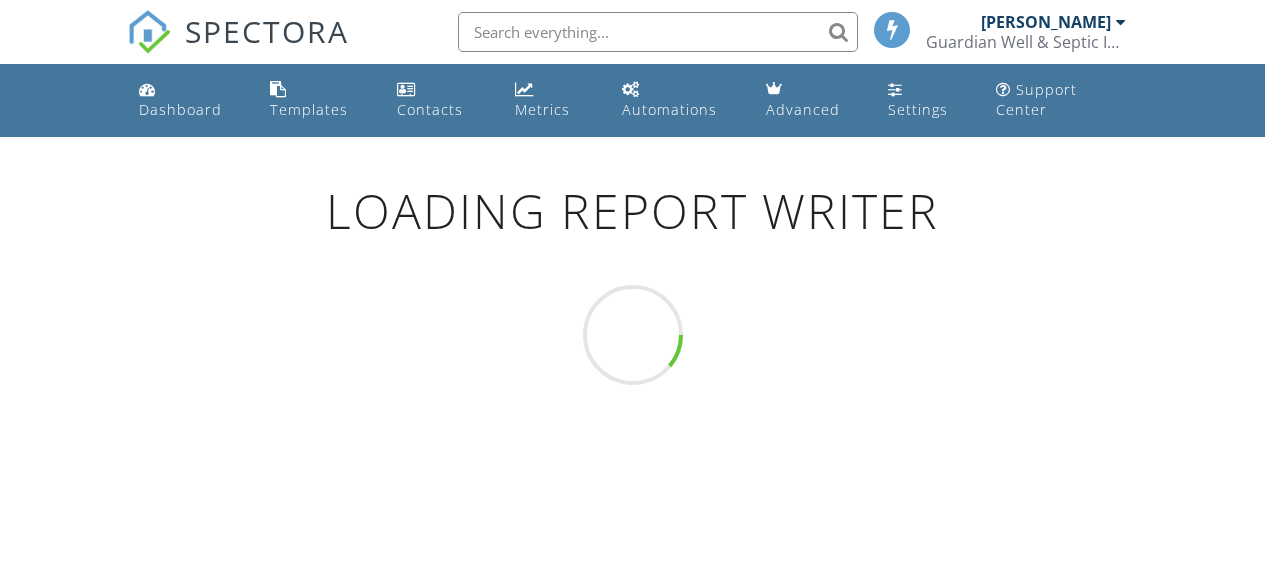scroll, scrollTop: 0, scrollLeft: 0, axis: both 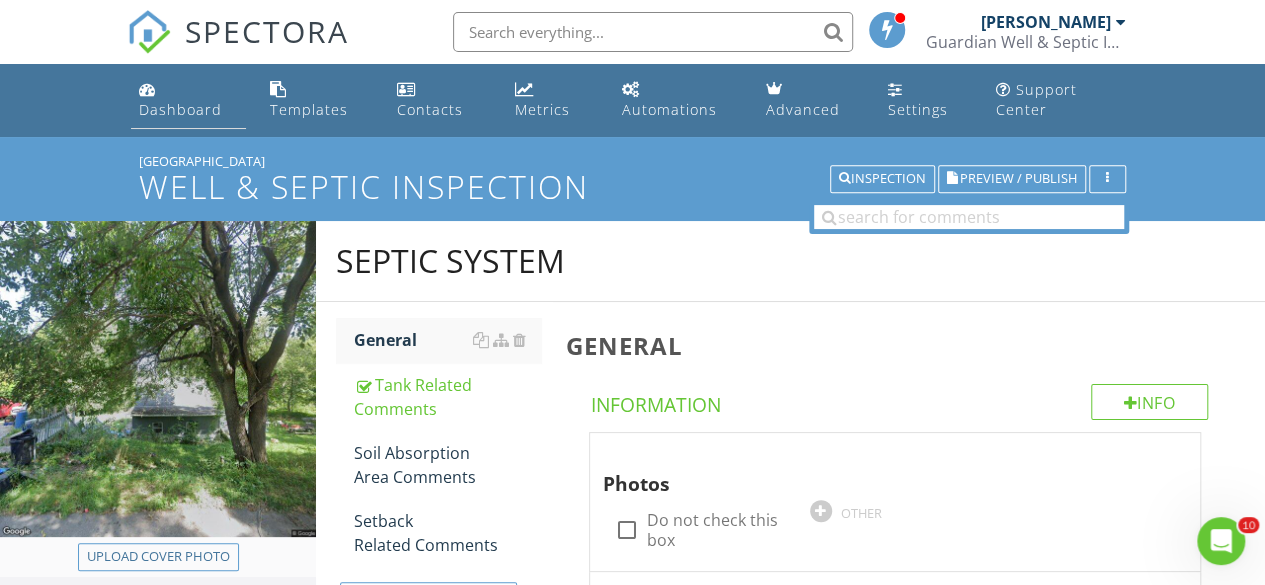 click on "Dashboard" at bounding box center (180, 109) 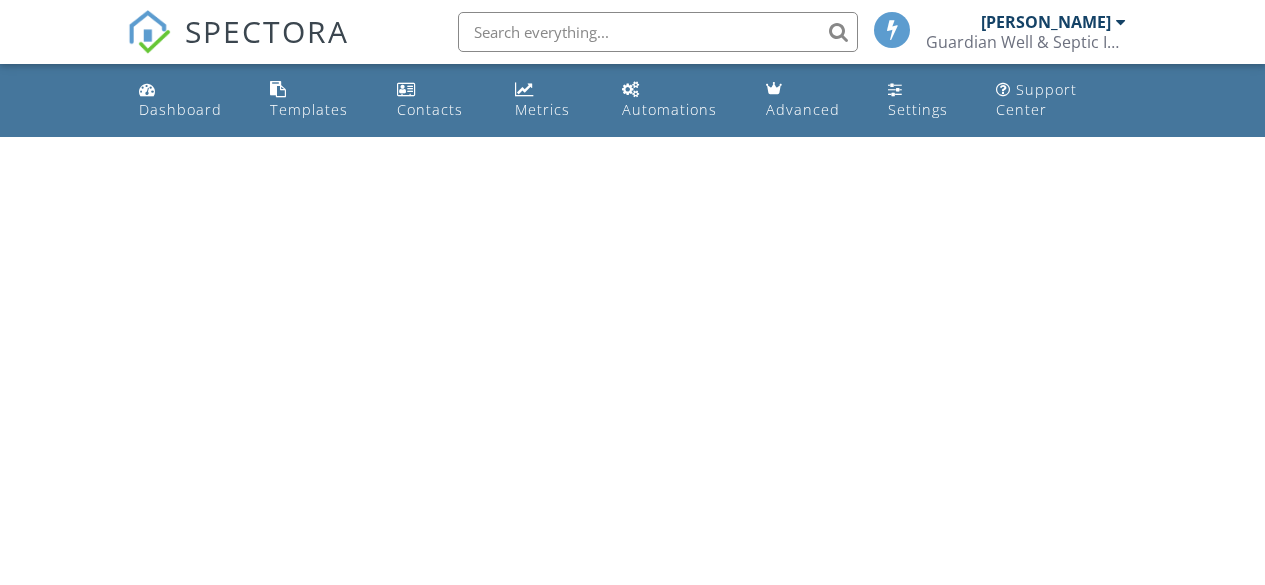 scroll, scrollTop: 0, scrollLeft: 0, axis: both 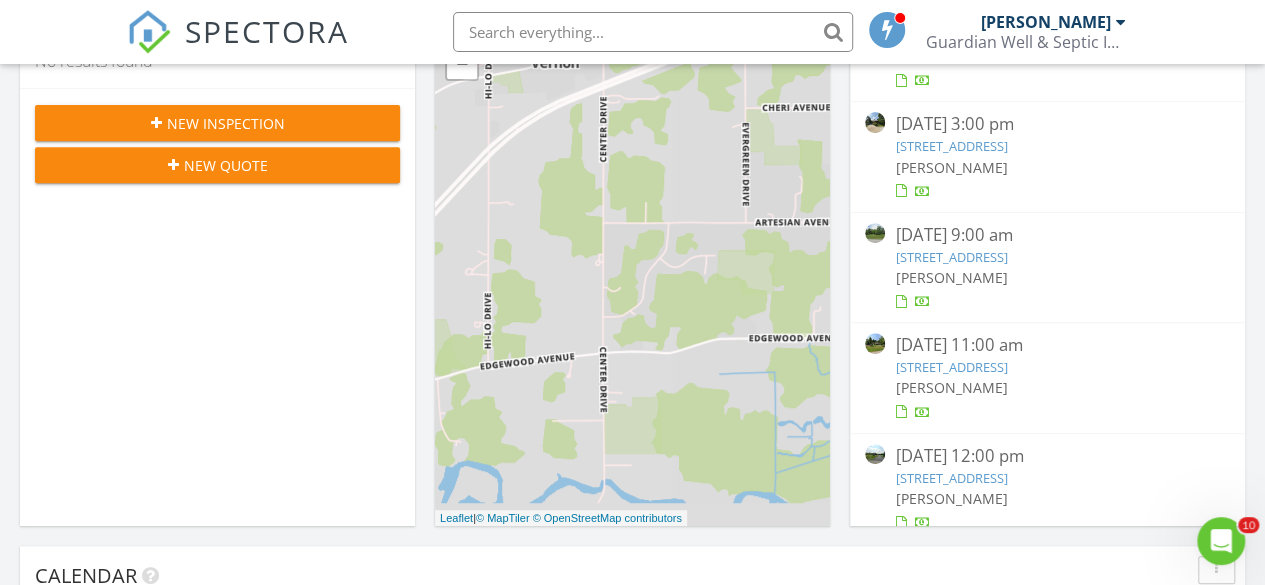 click on "1740 Stoneway Ct, Richfield, WI 53076" at bounding box center (951, 257) 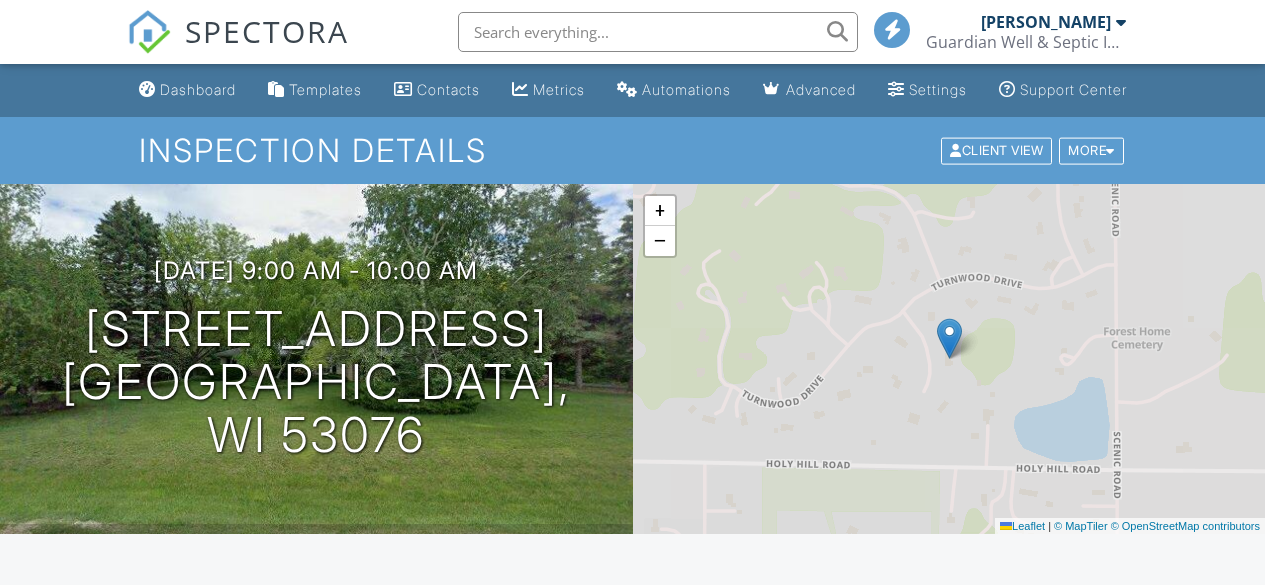 scroll, scrollTop: 441, scrollLeft: 0, axis: vertical 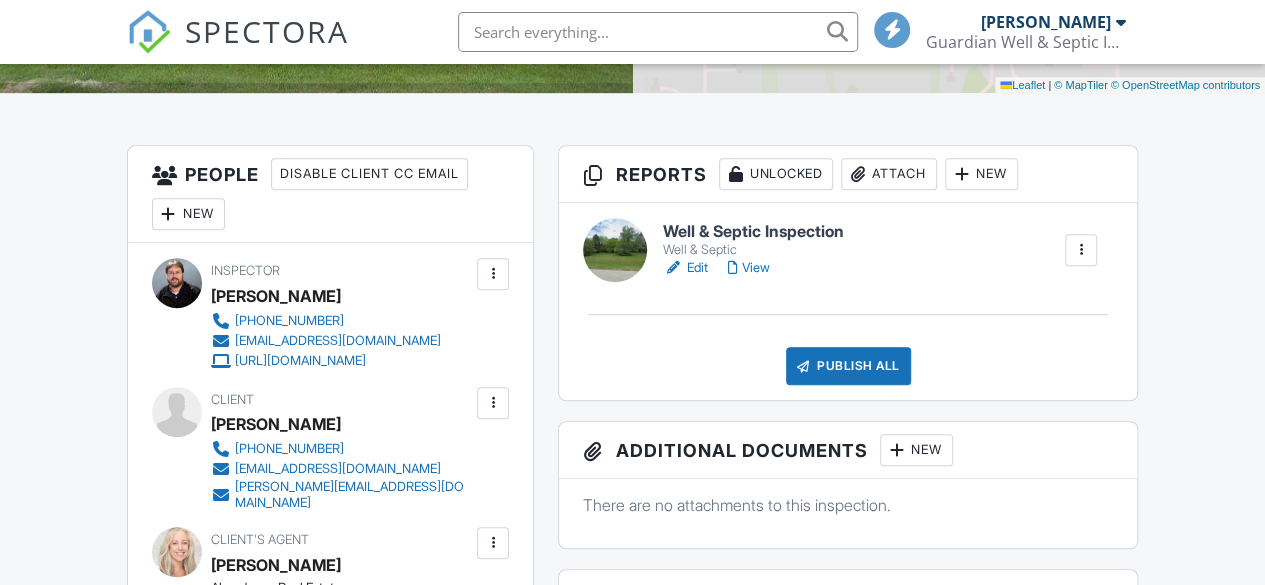 click on "Edit" at bounding box center (685, 268) 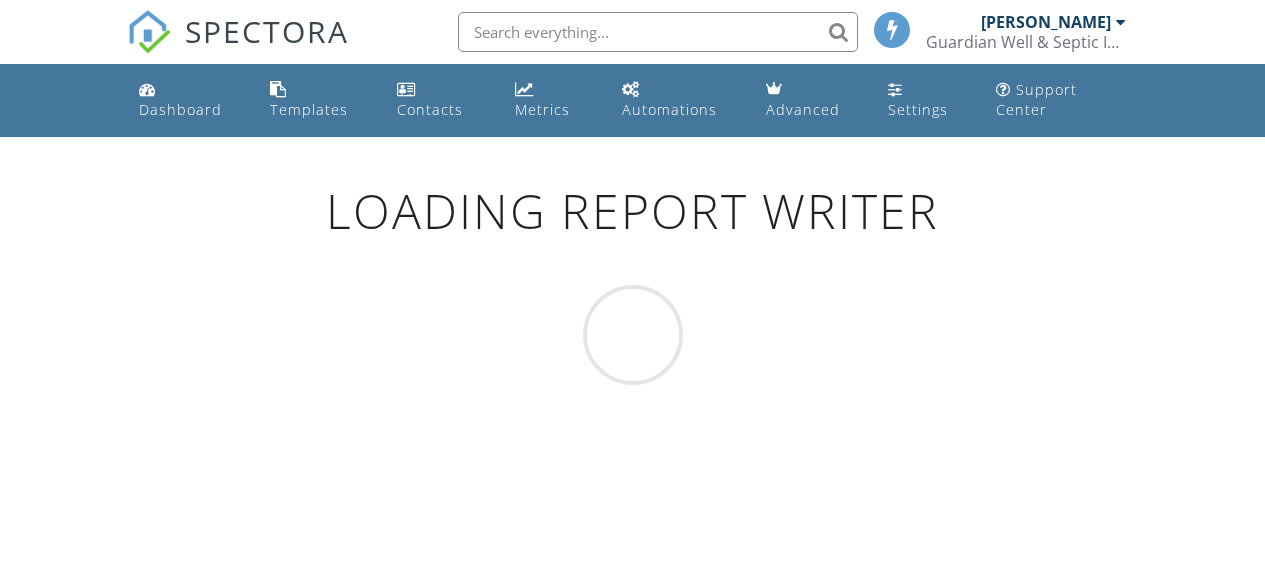 scroll, scrollTop: 0, scrollLeft: 0, axis: both 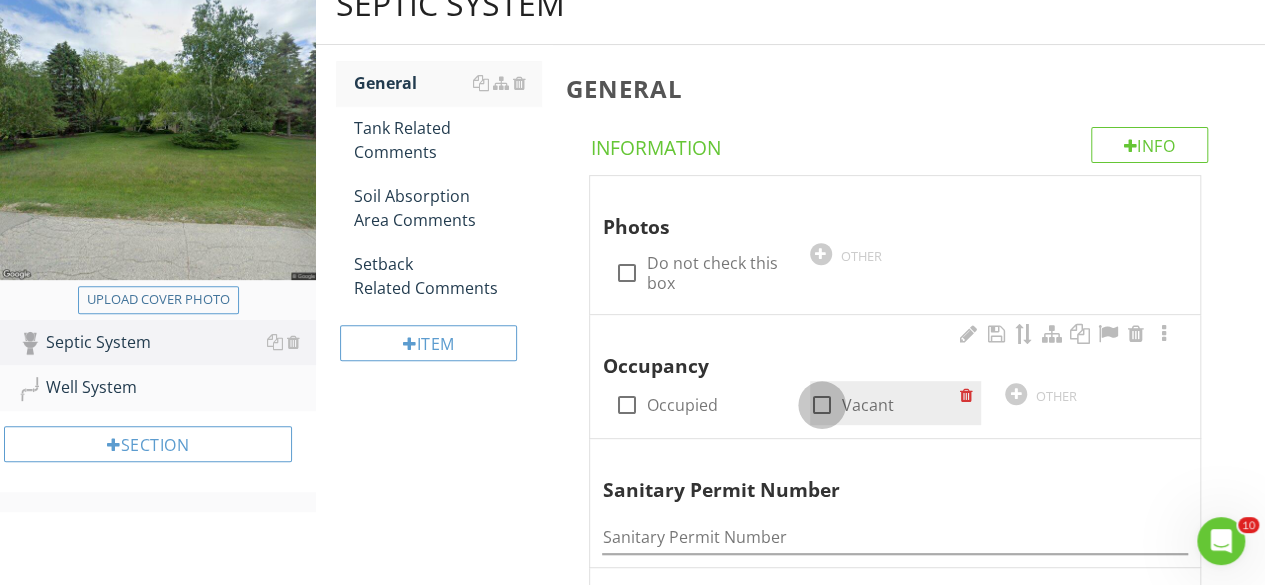 click at bounding box center [822, 405] 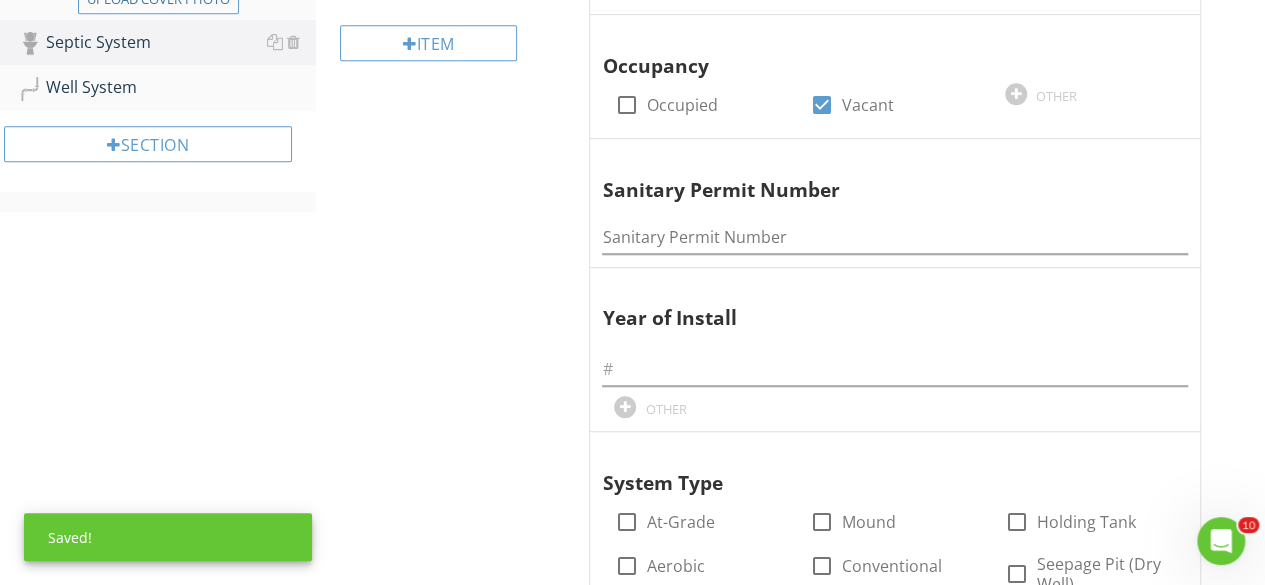 scroll, scrollTop: 588, scrollLeft: 0, axis: vertical 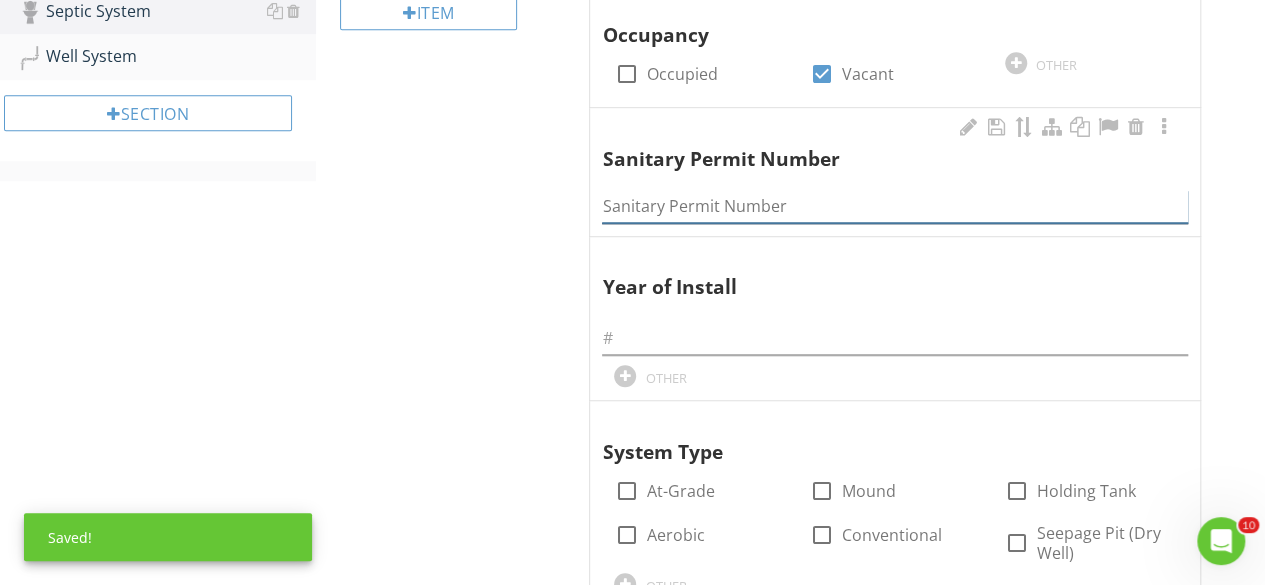 click at bounding box center [895, 206] 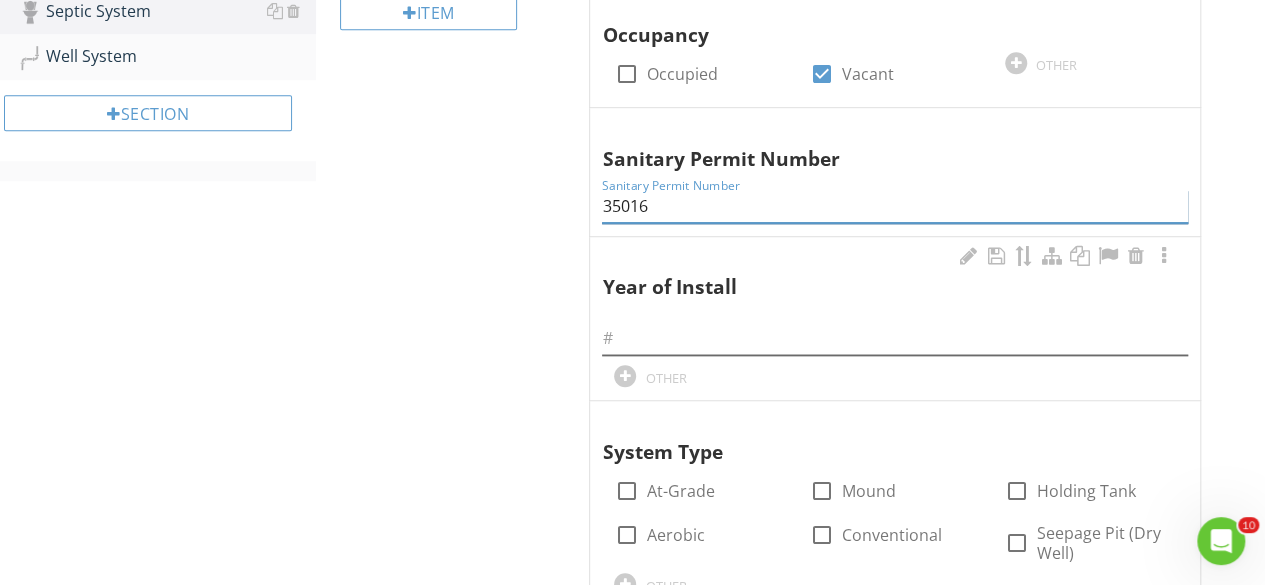type on "35016" 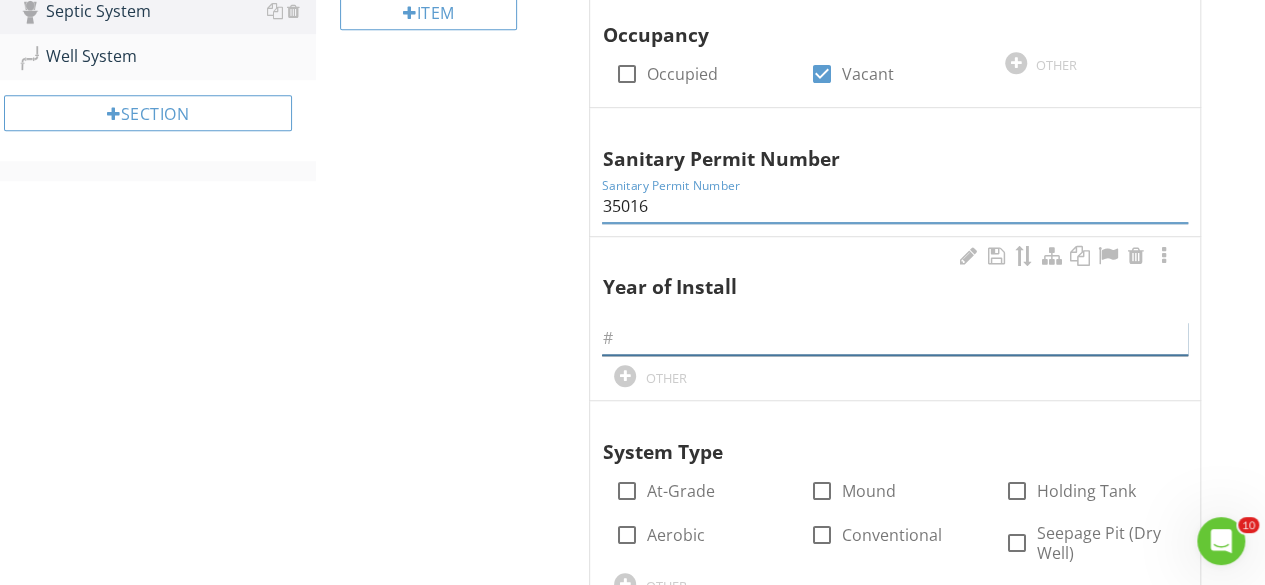 click at bounding box center (895, 338) 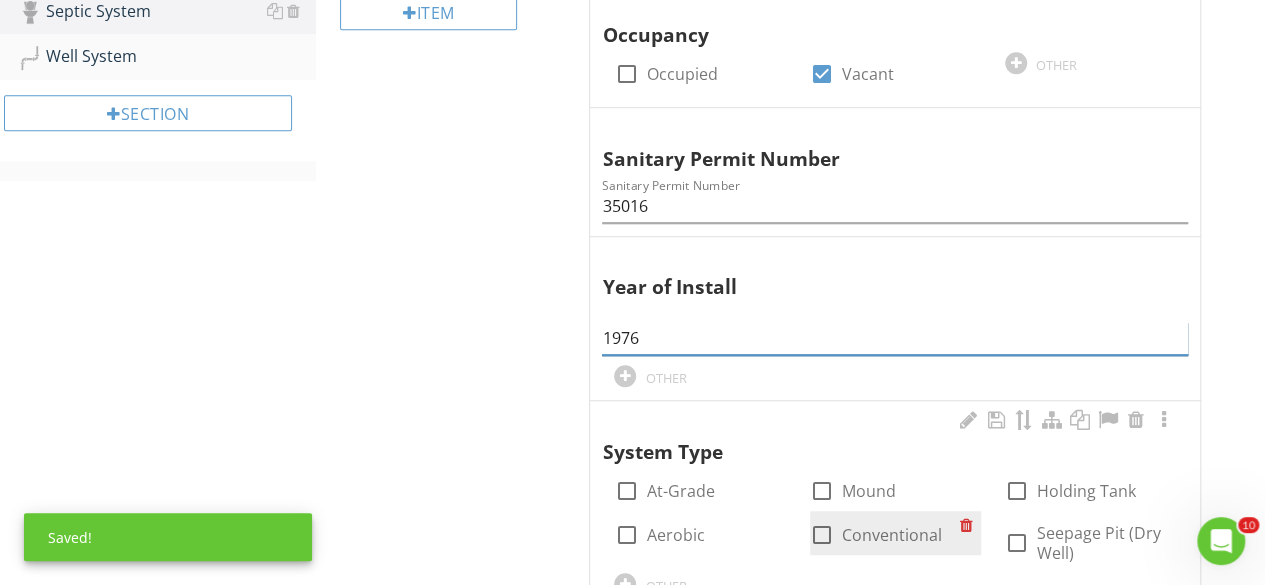 type on "1976" 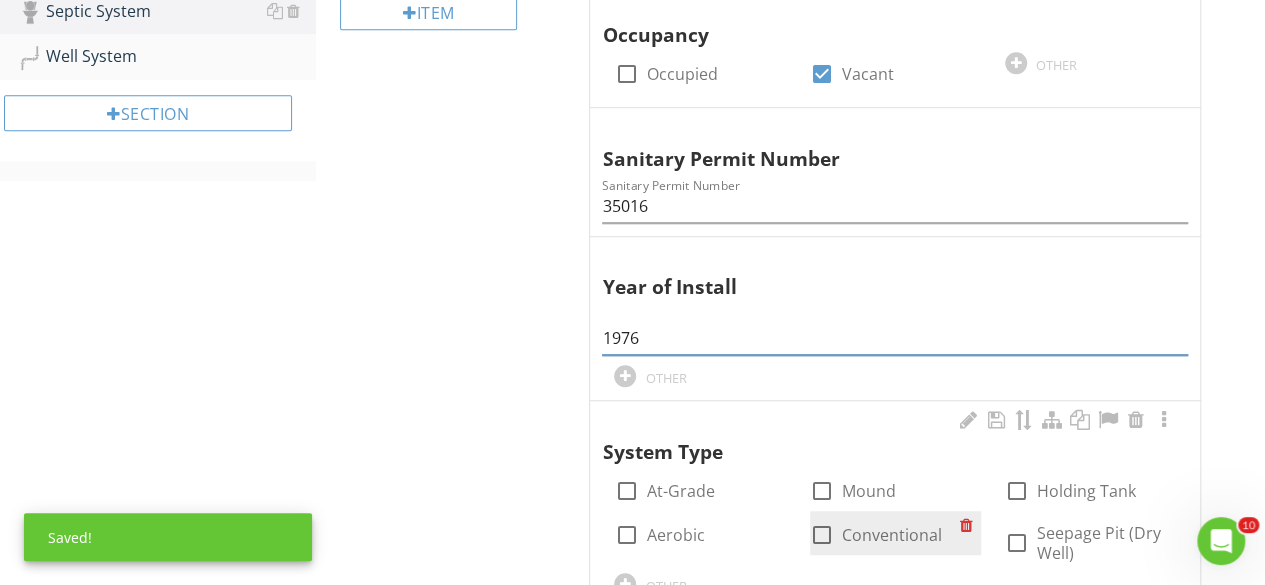 click at bounding box center [822, 535] 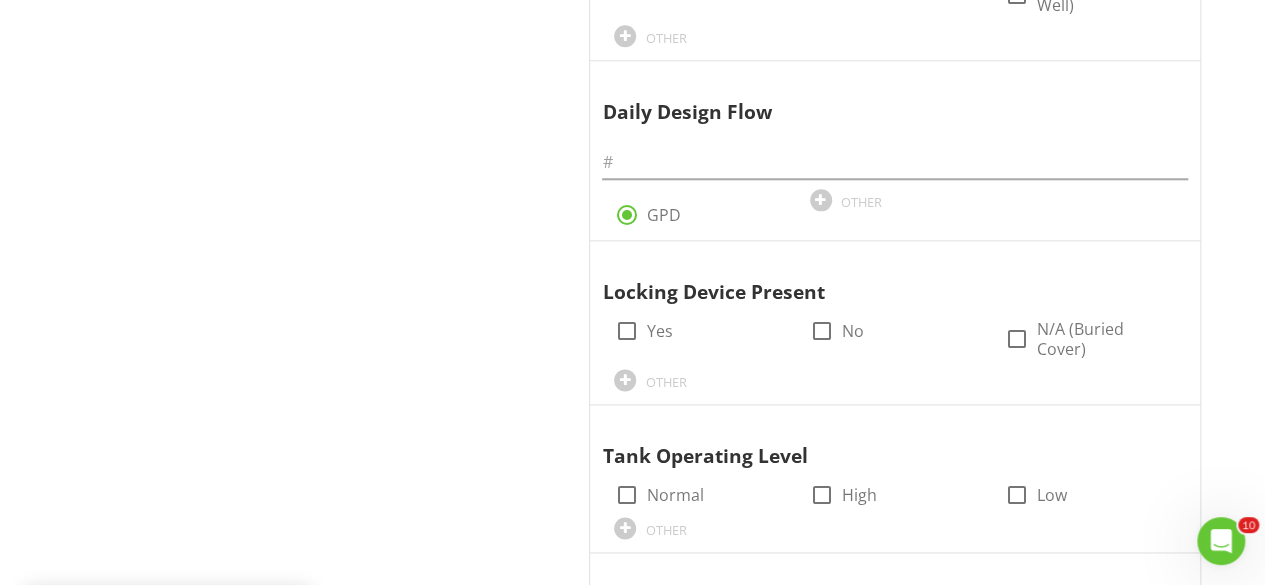 scroll, scrollTop: 1154, scrollLeft: 0, axis: vertical 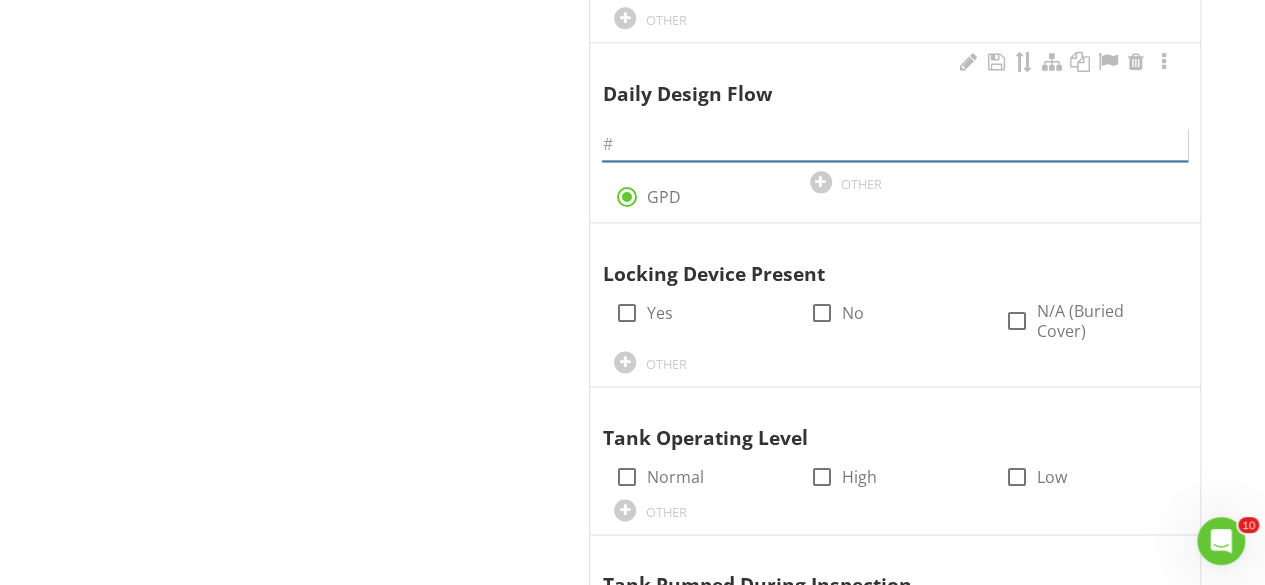 click at bounding box center (895, 144) 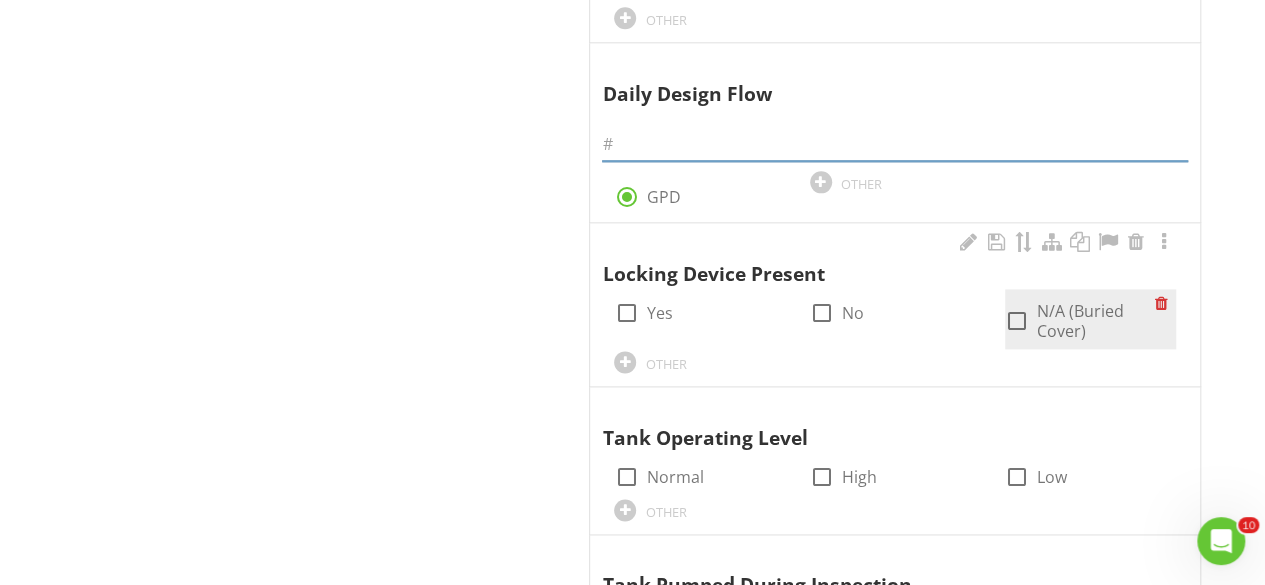 click at bounding box center [1017, 321] 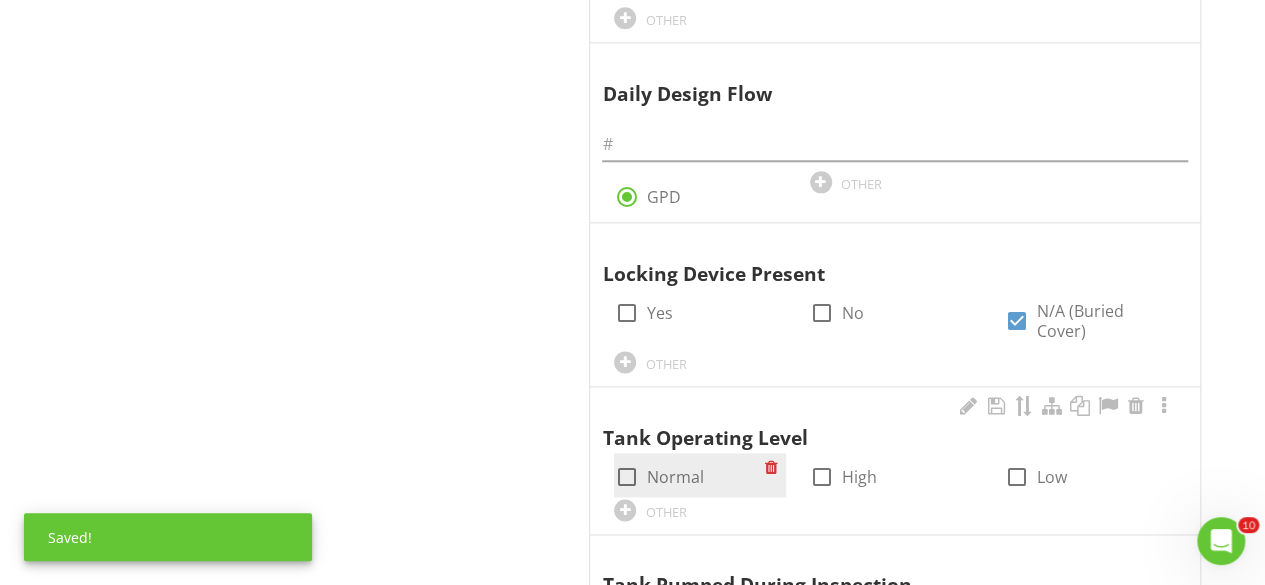 click at bounding box center [626, 477] 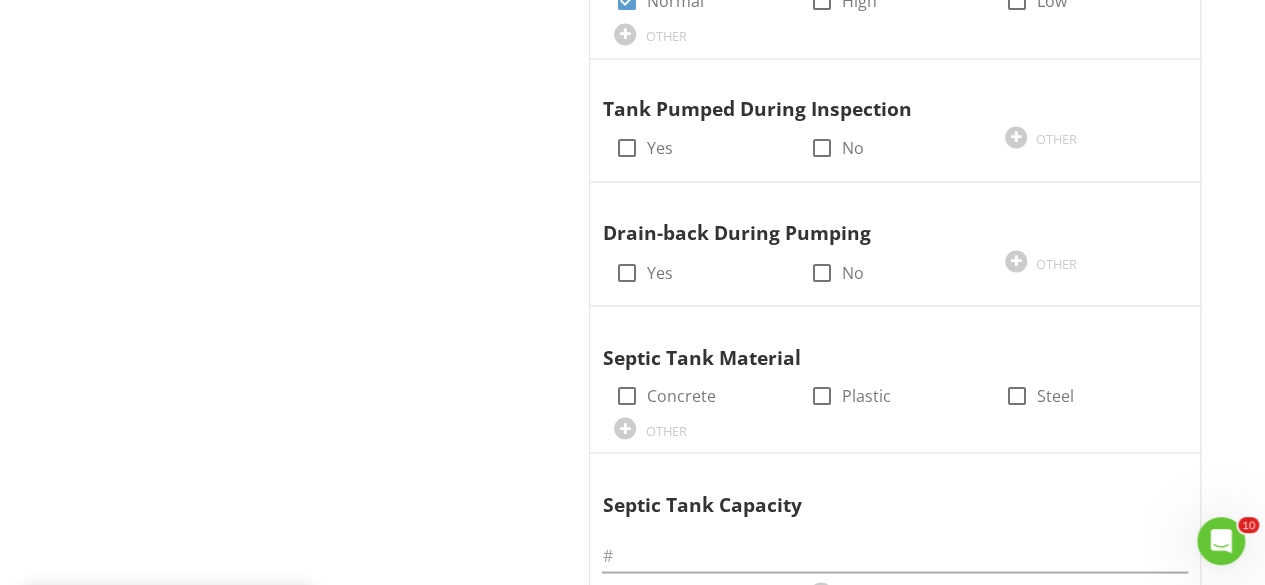 scroll, scrollTop: 1642, scrollLeft: 0, axis: vertical 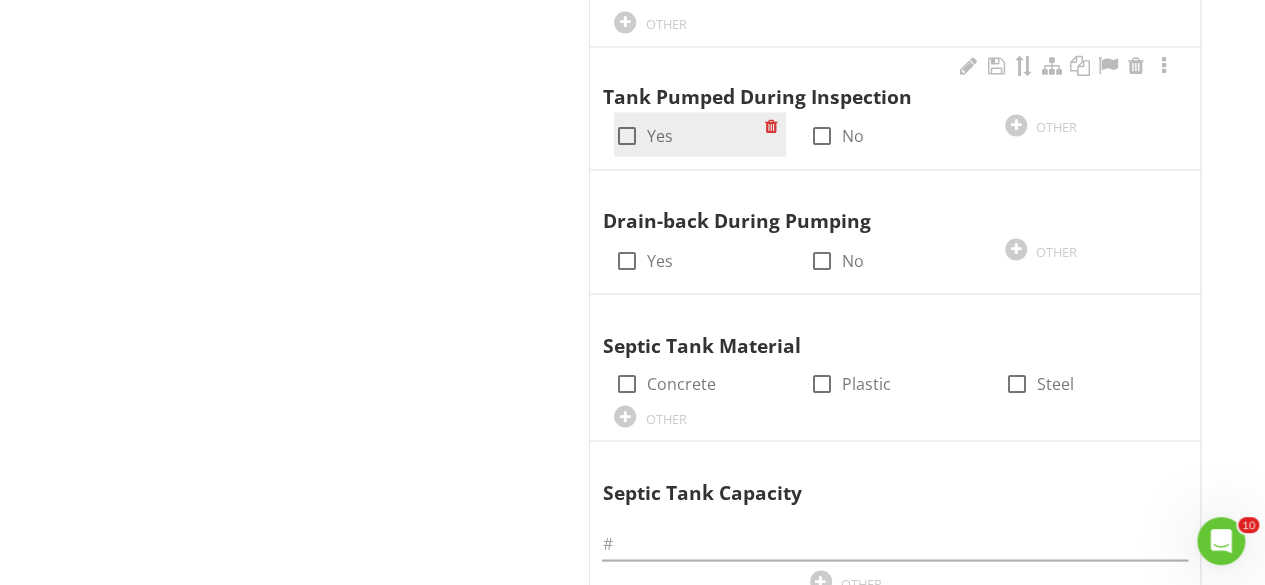 click at bounding box center (626, 136) 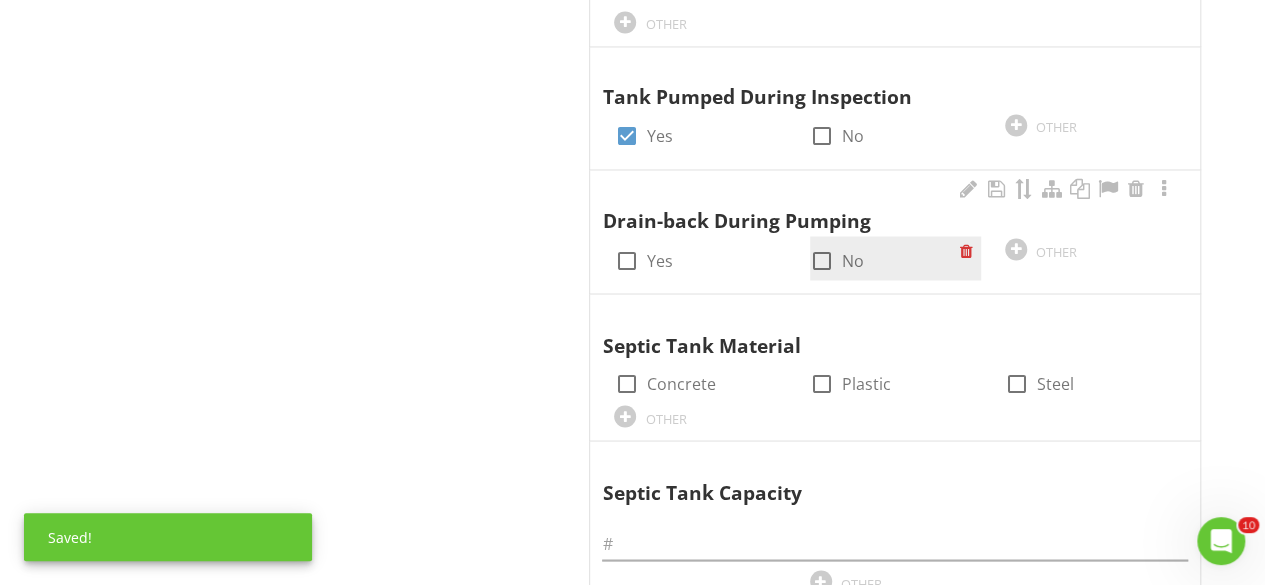 click at bounding box center (822, 260) 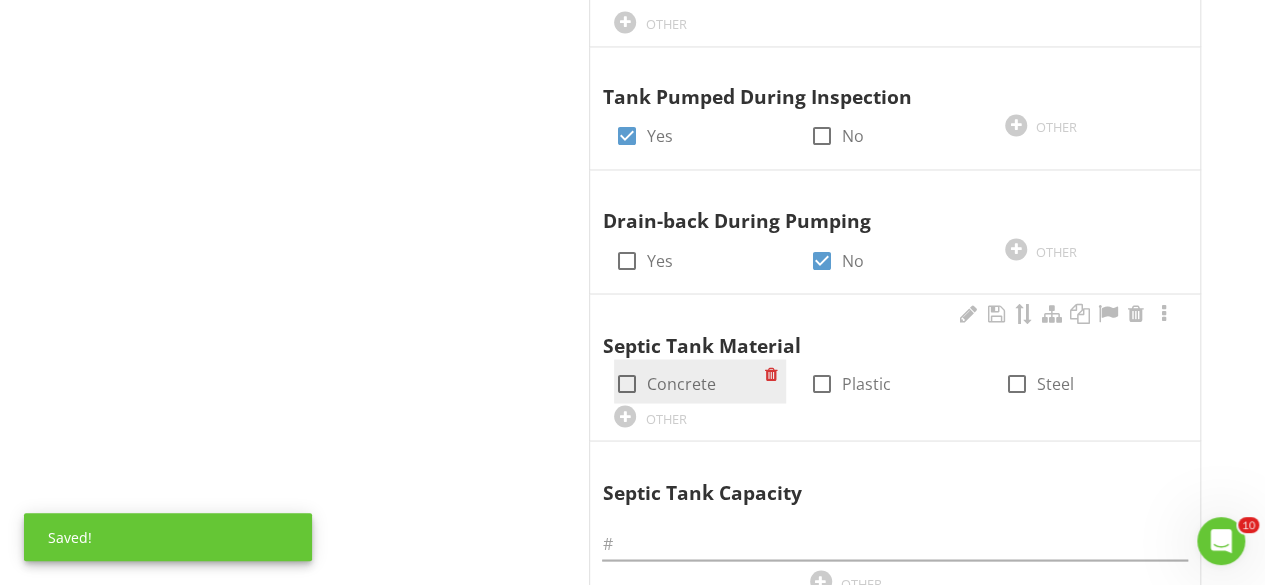 click at bounding box center [626, 383] 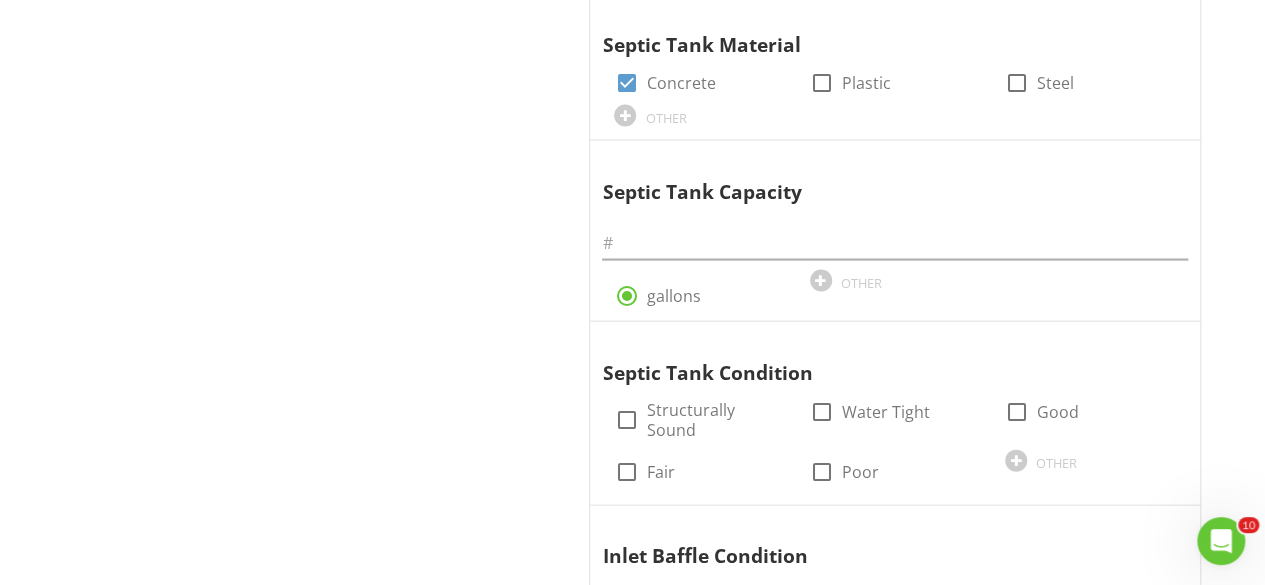 scroll, scrollTop: 1948, scrollLeft: 0, axis: vertical 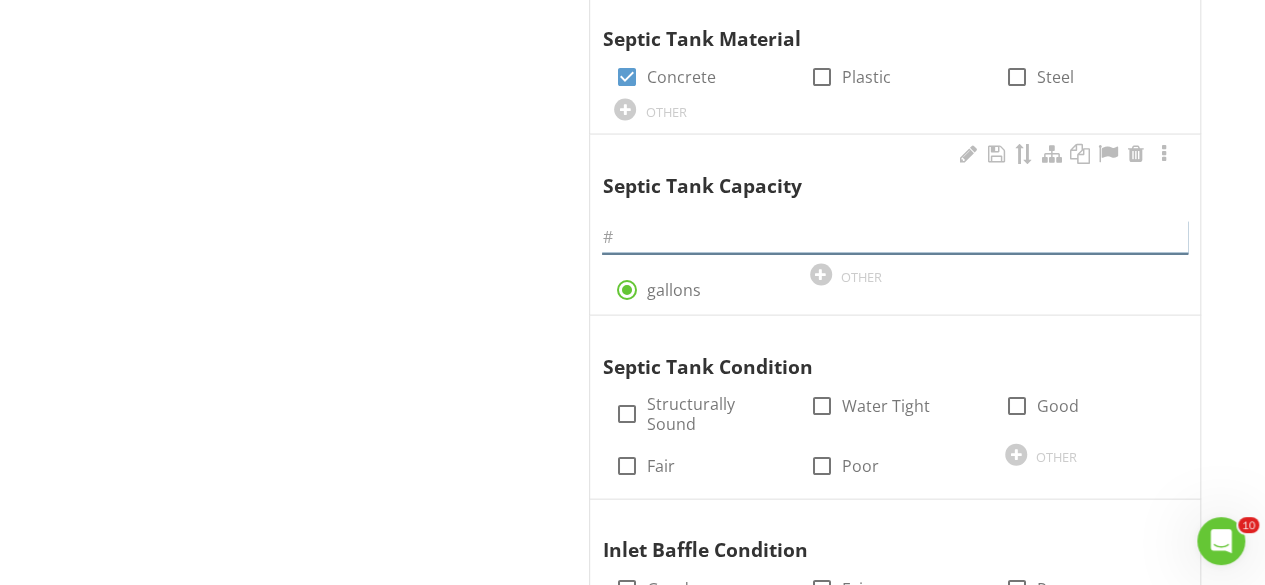 click at bounding box center [895, 237] 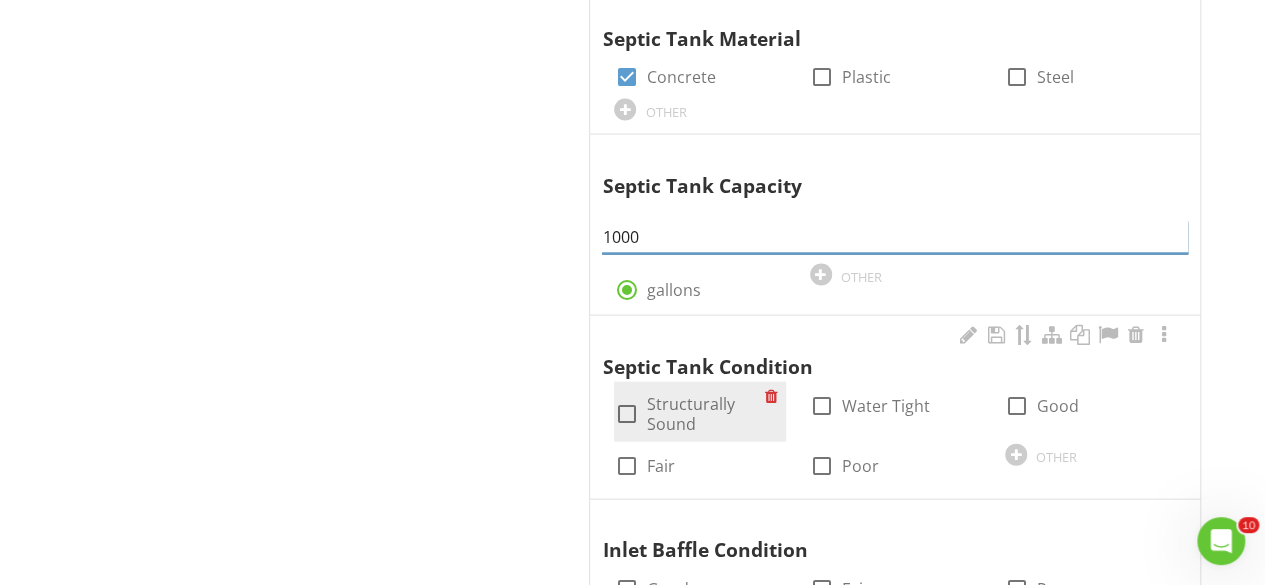 type on "1000" 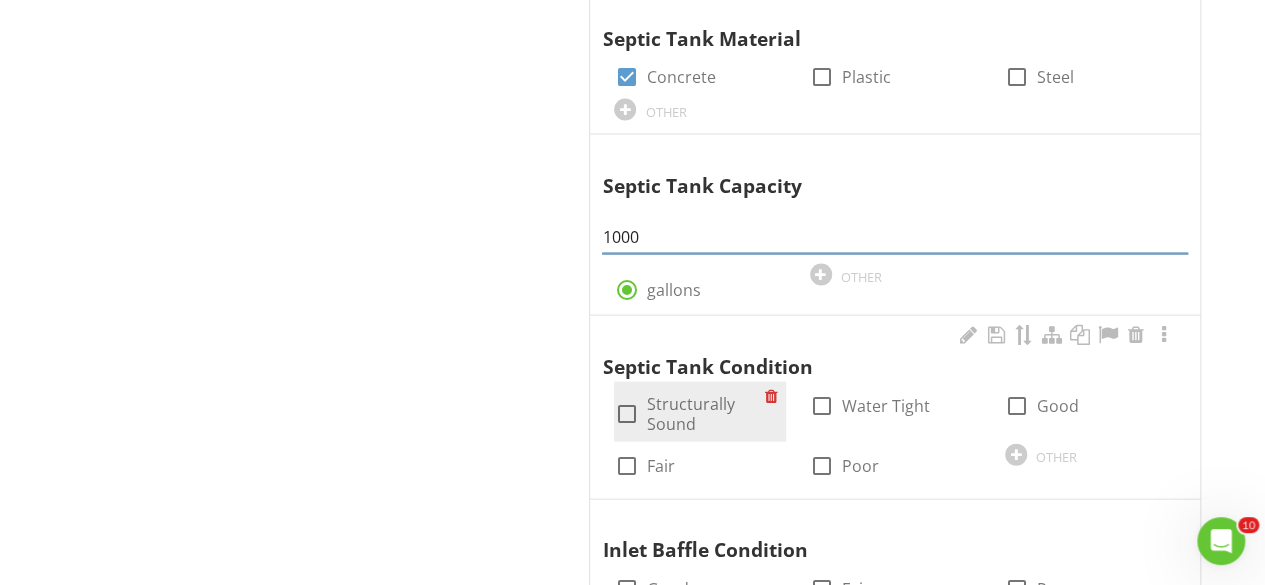 click at bounding box center (626, 414) 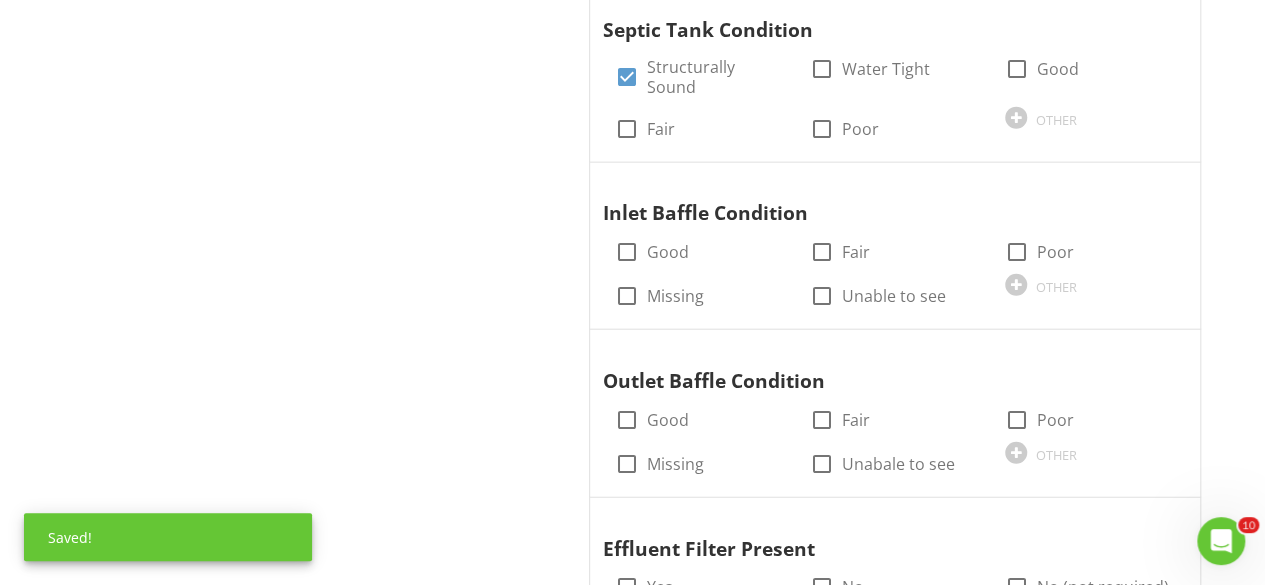 scroll, scrollTop: 2309, scrollLeft: 0, axis: vertical 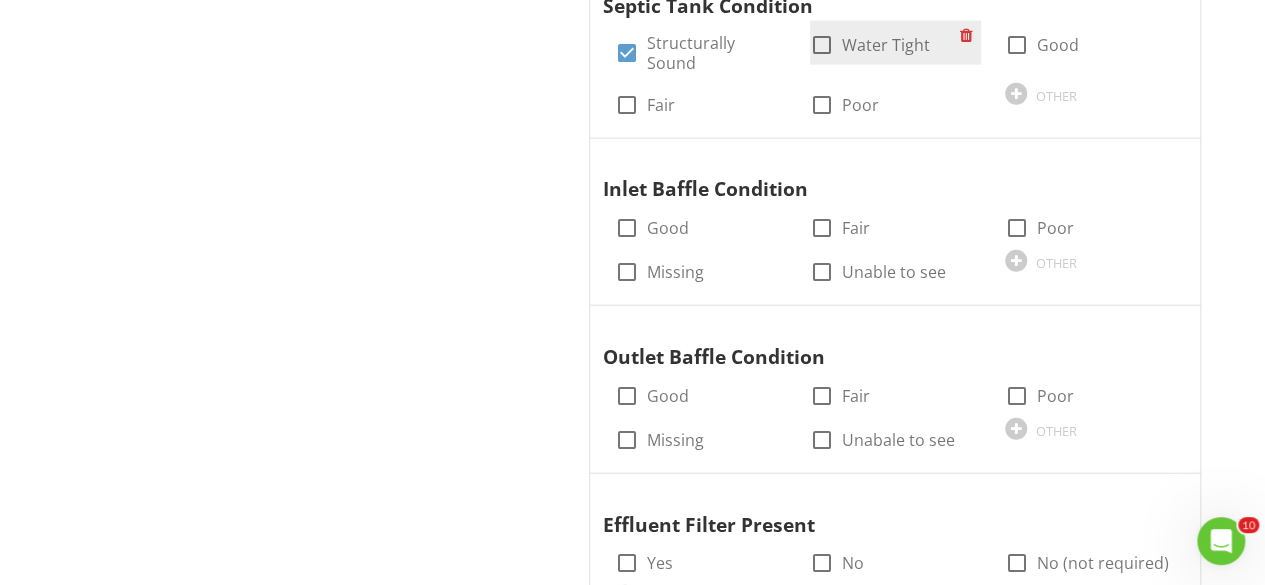 click at bounding box center [822, 45] 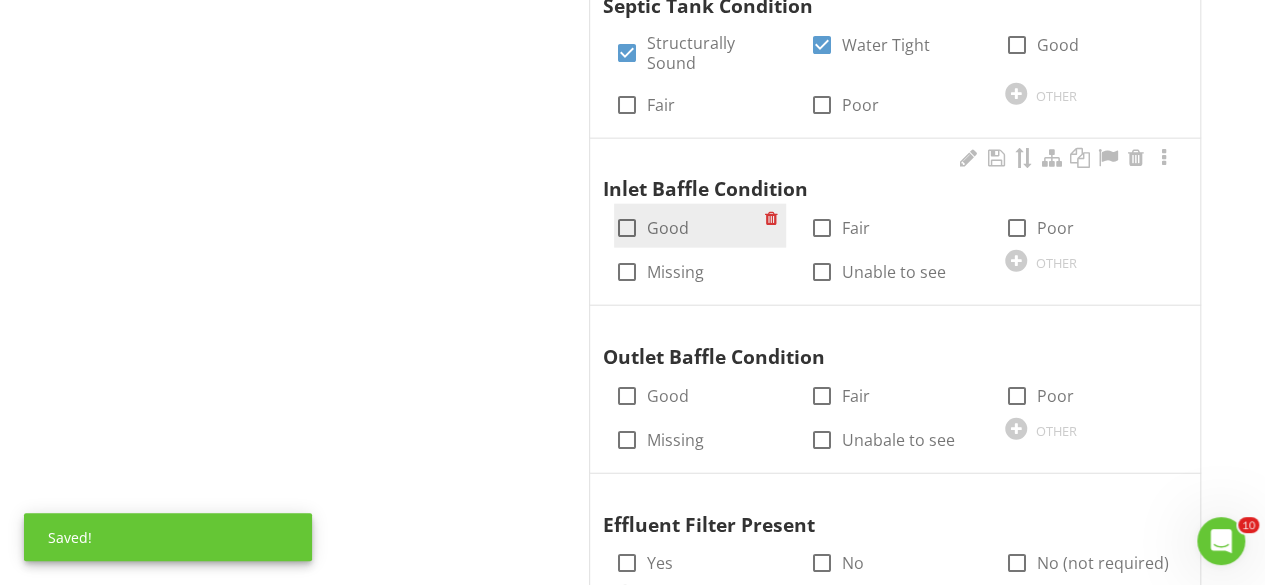 click at bounding box center [626, 228] 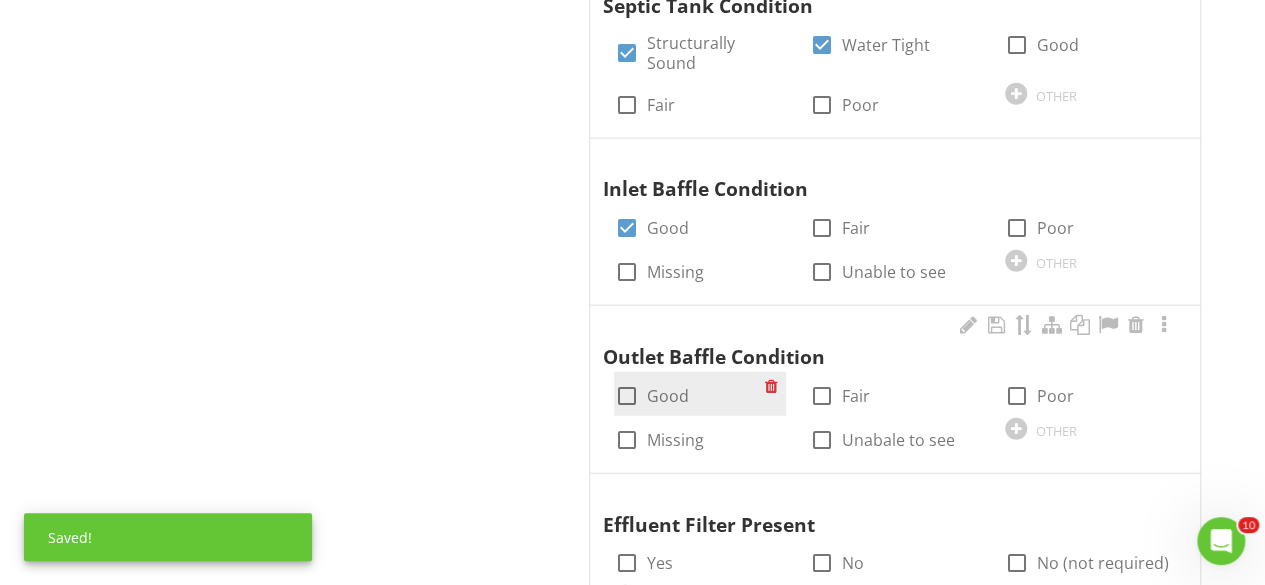 click at bounding box center (626, 396) 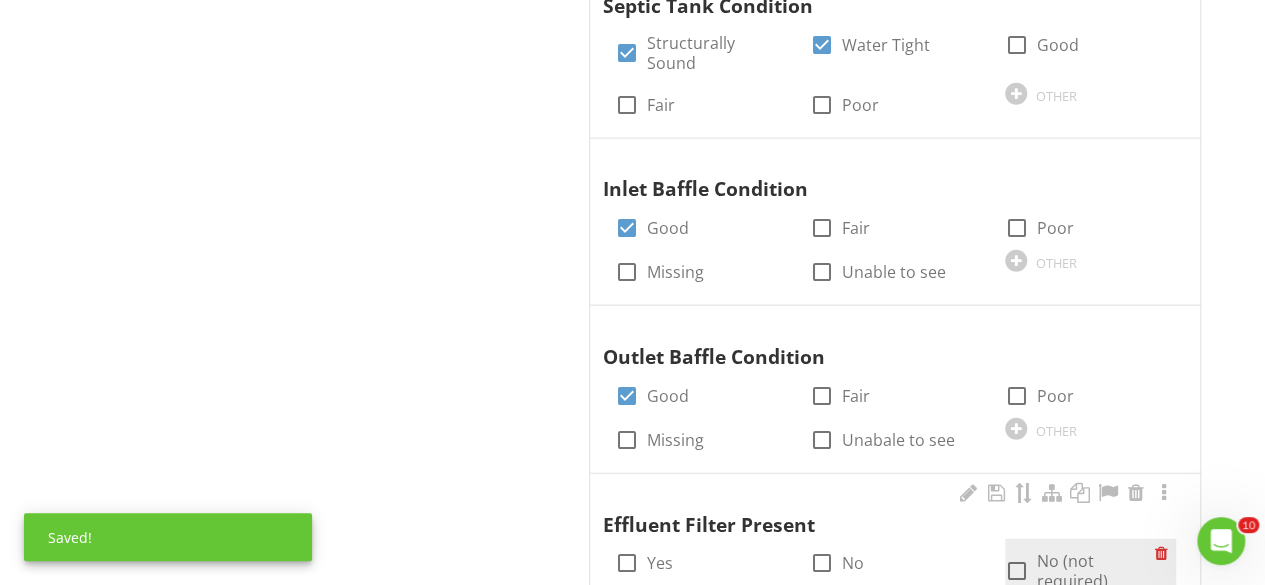 click at bounding box center [1017, 571] 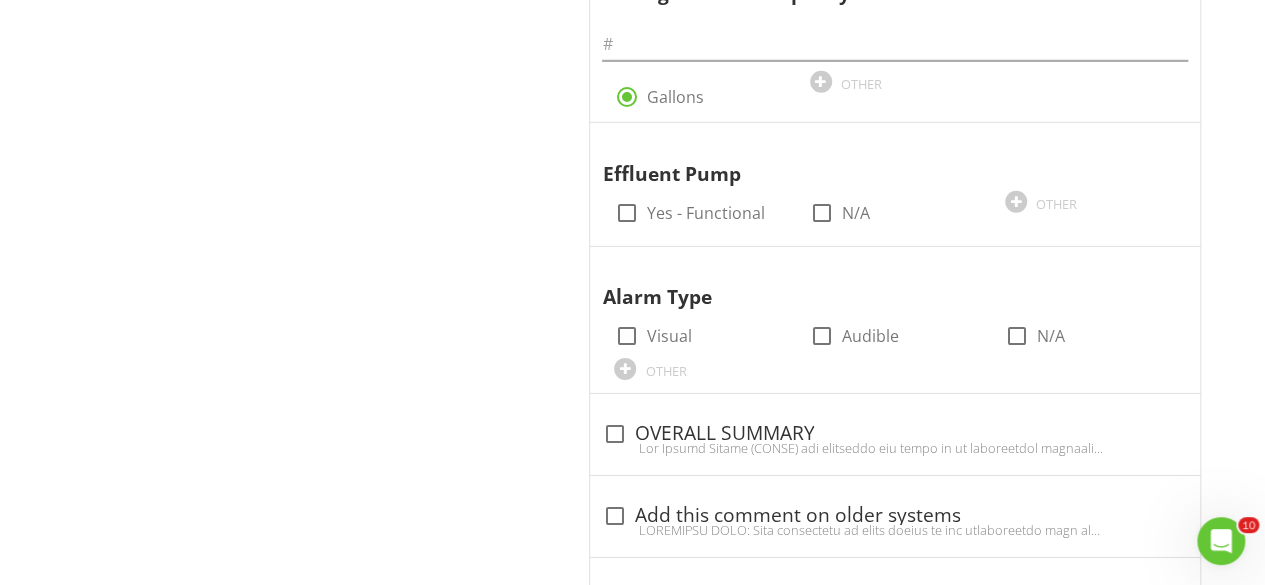 scroll, scrollTop: 3018, scrollLeft: 0, axis: vertical 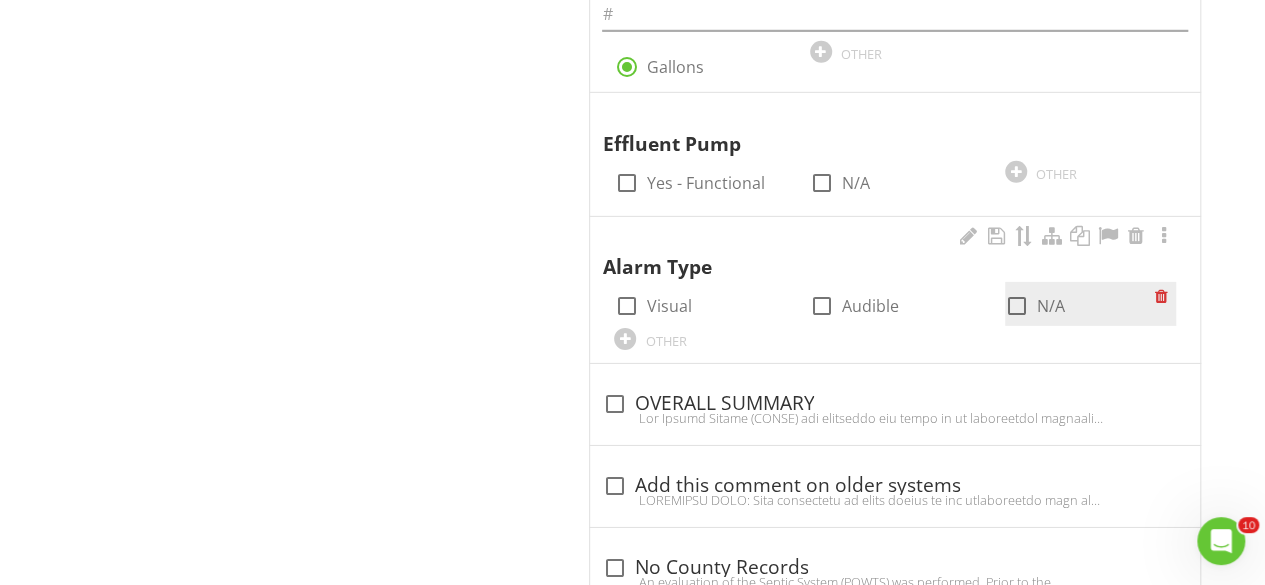 click at bounding box center [1017, 306] 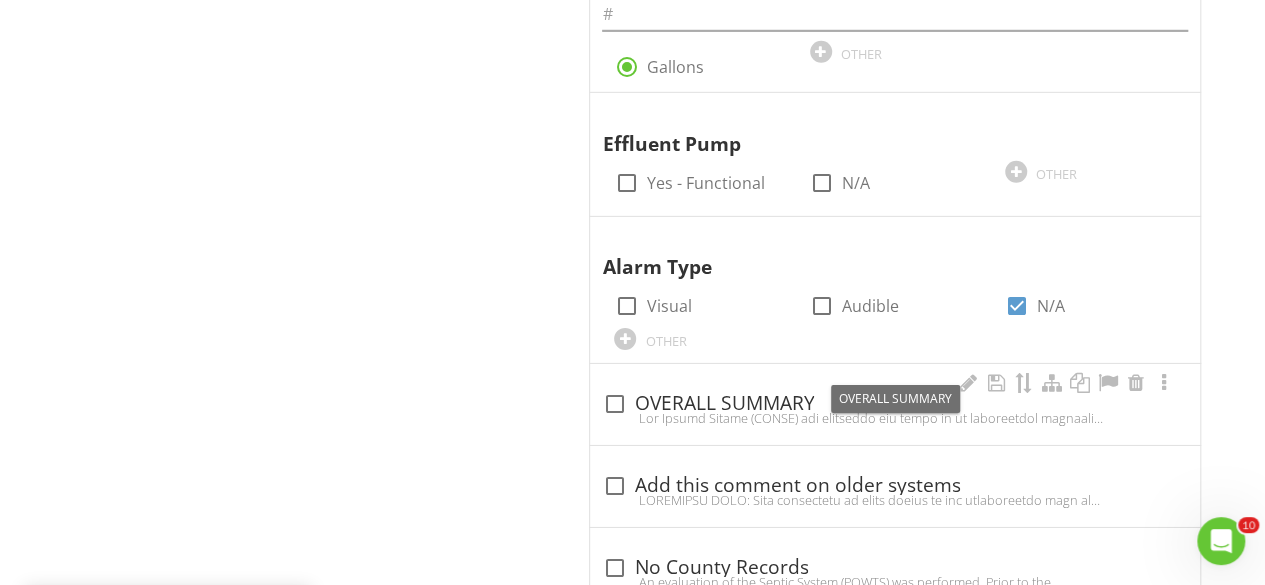 click at bounding box center [614, 404] 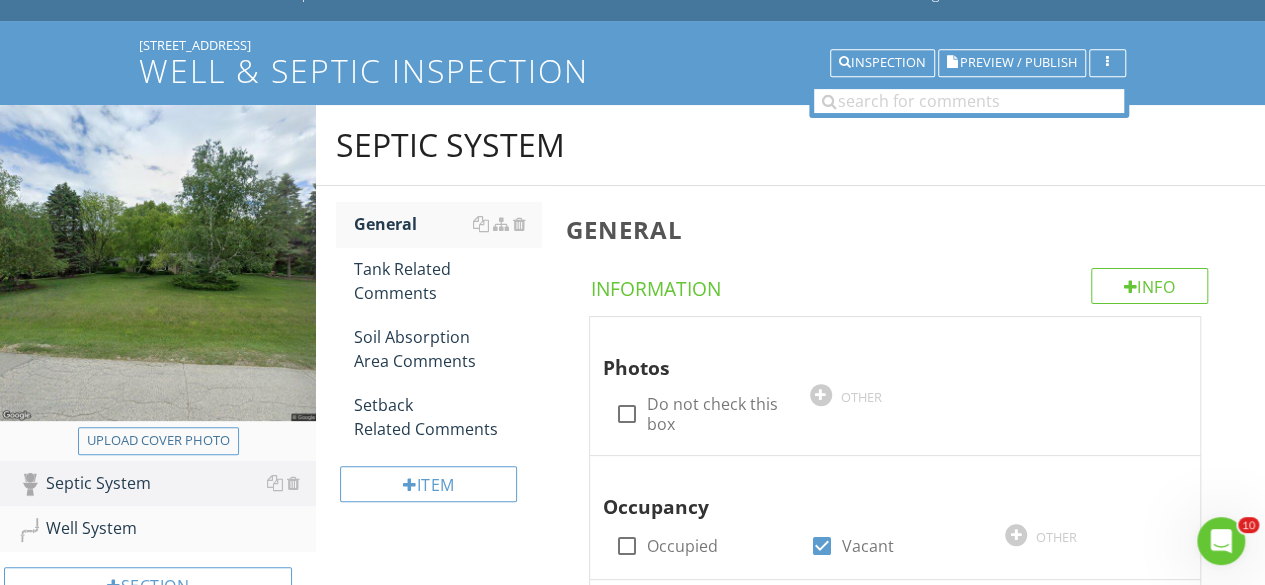 scroll, scrollTop: 96, scrollLeft: 0, axis: vertical 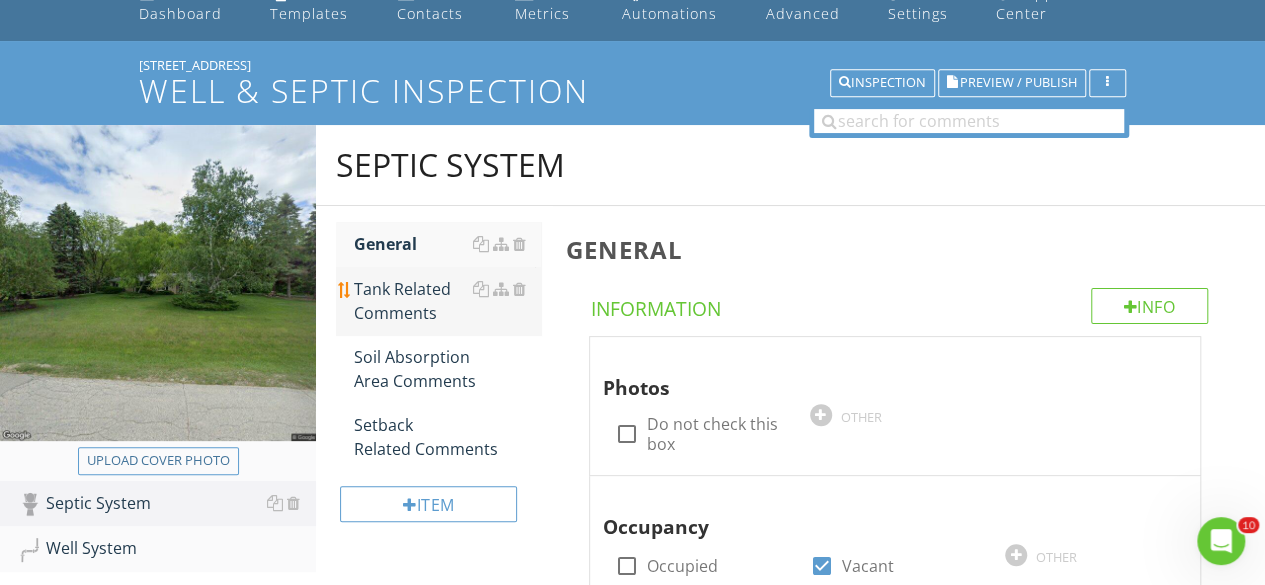 click on "Tank Related Comments" at bounding box center (447, 301) 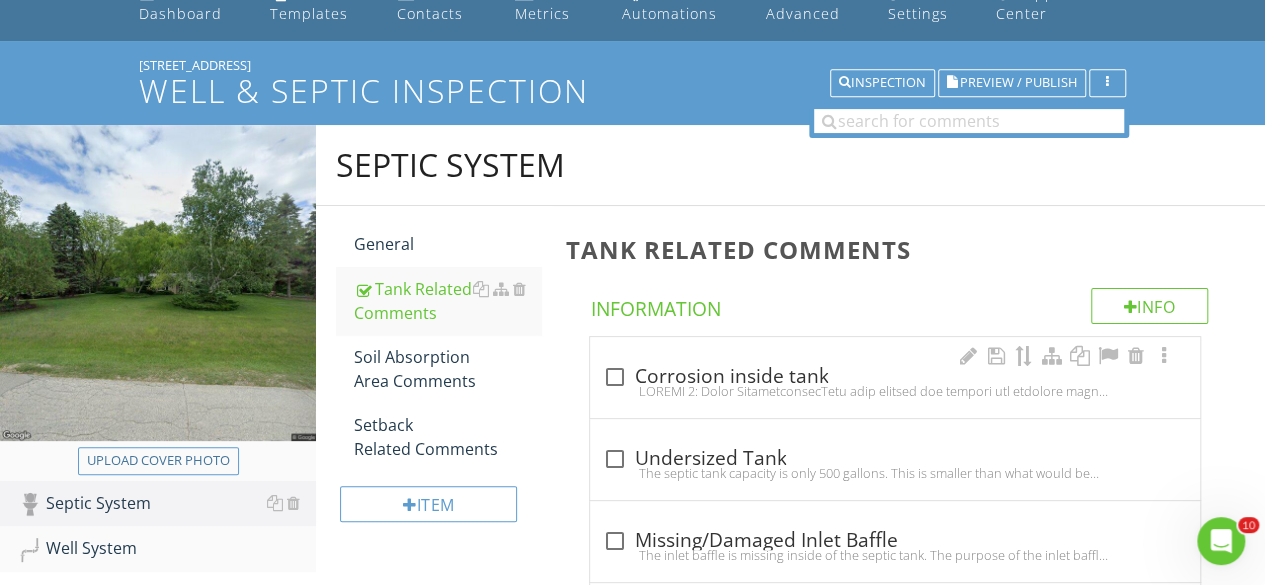 click on "check_box_outline_blank
Corrosion inside tank" at bounding box center (895, 377) 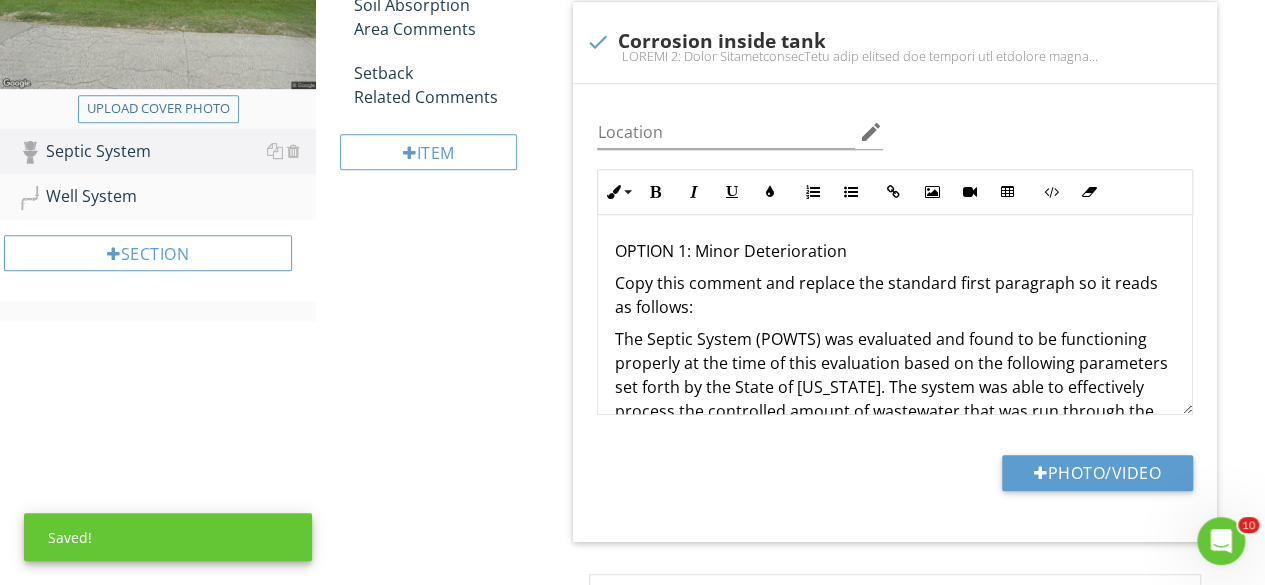 scroll, scrollTop: 471, scrollLeft: 0, axis: vertical 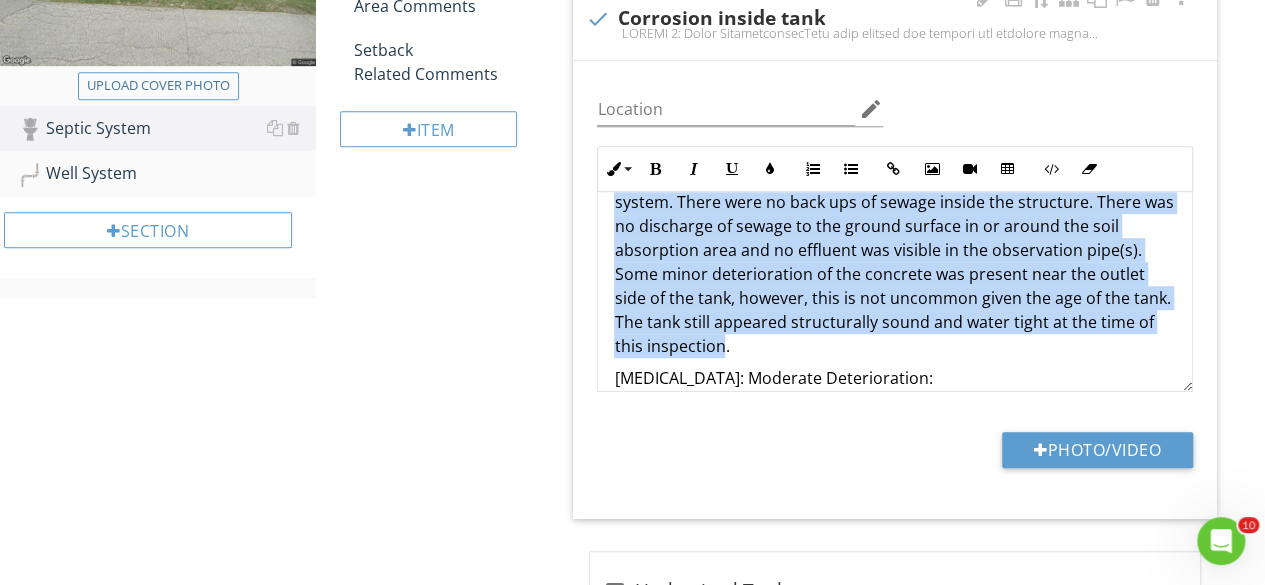 drag, startPoint x: 616, startPoint y: 315, endPoint x: 834, endPoint y: 345, distance: 220.05453 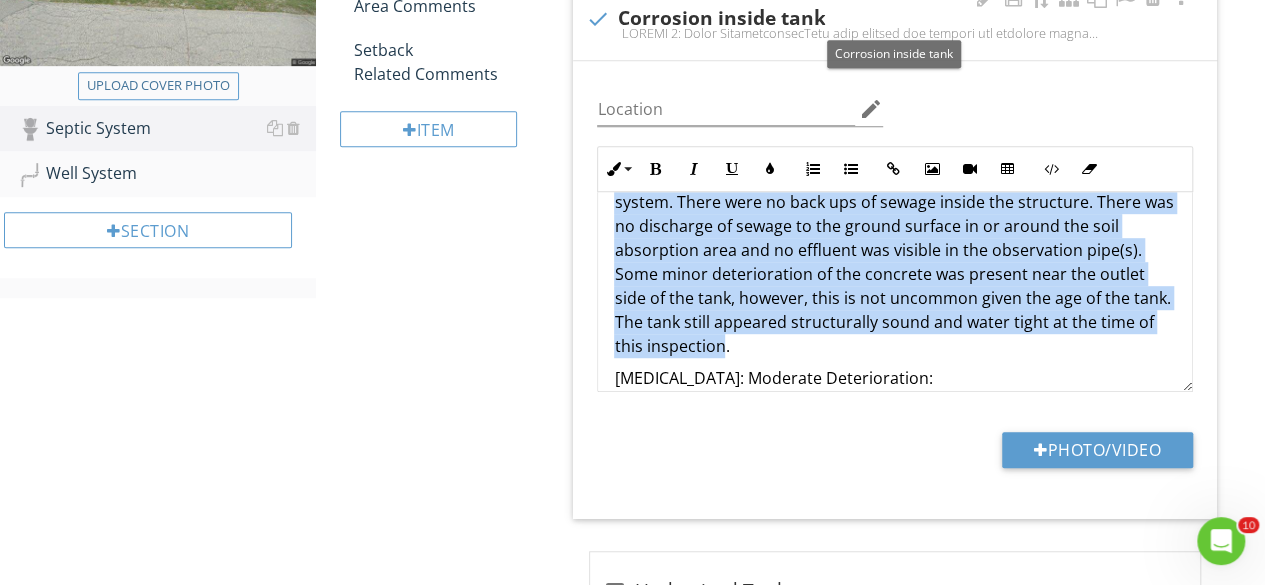 click at bounding box center [597, 19] 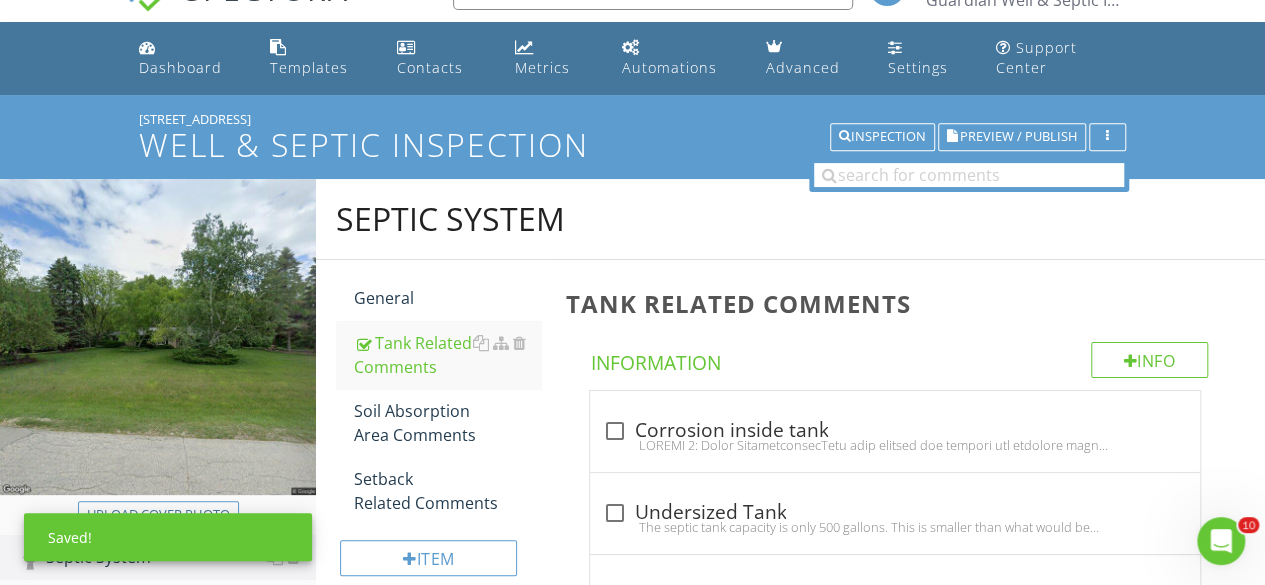 scroll, scrollTop: 32, scrollLeft: 0, axis: vertical 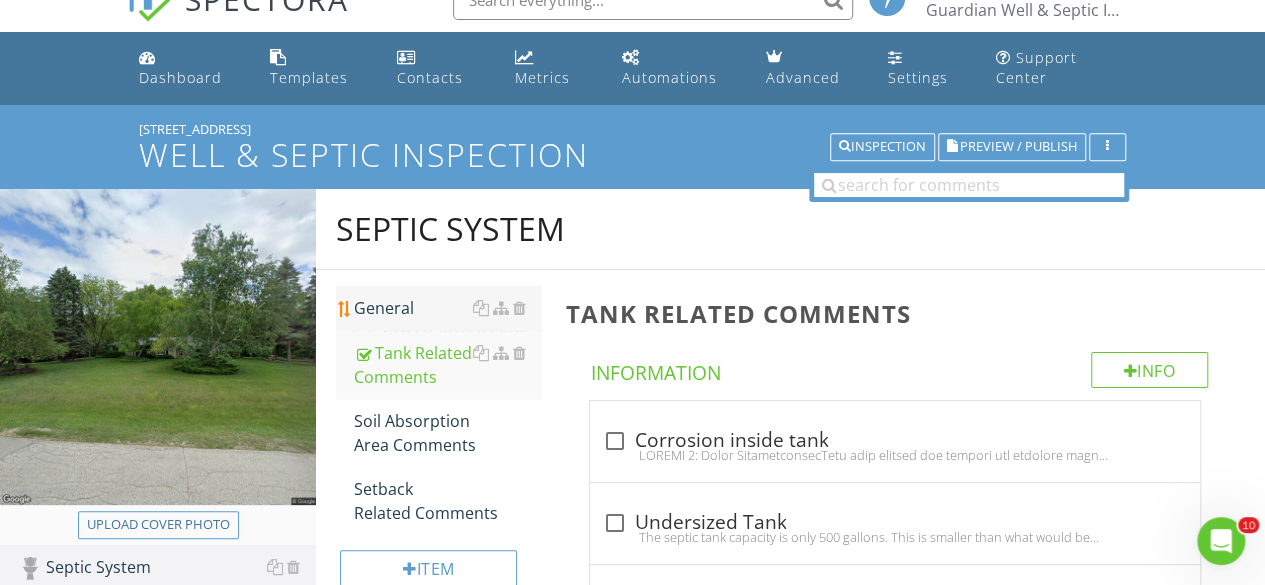 click on "General" at bounding box center (447, 308) 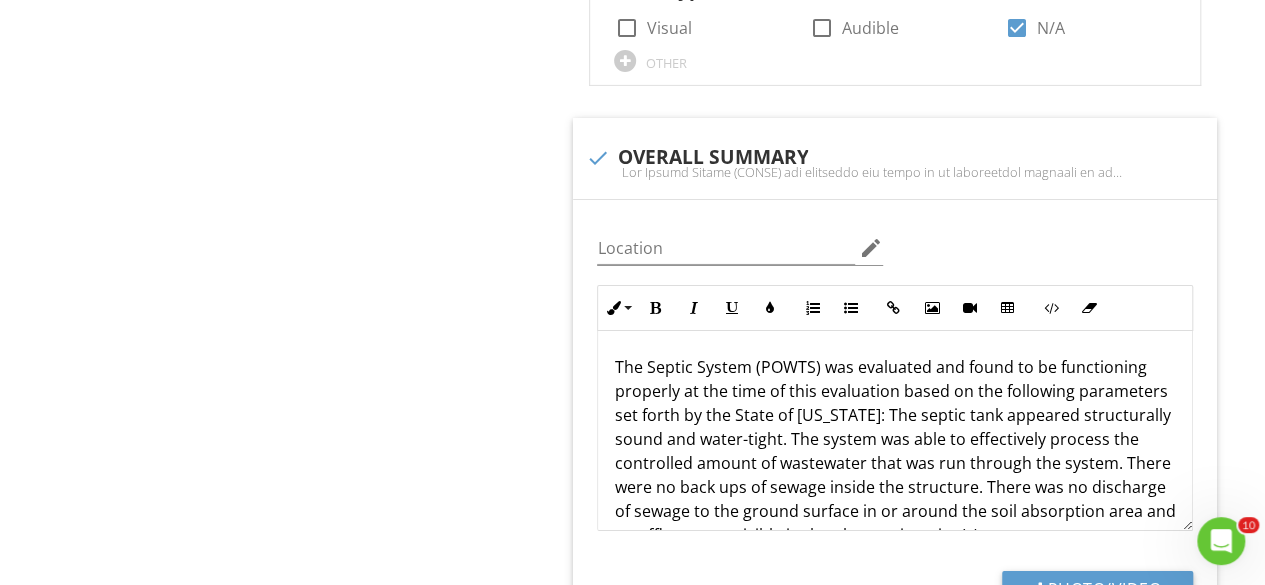 scroll, scrollTop: 3349, scrollLeft: 0, axis: vertical 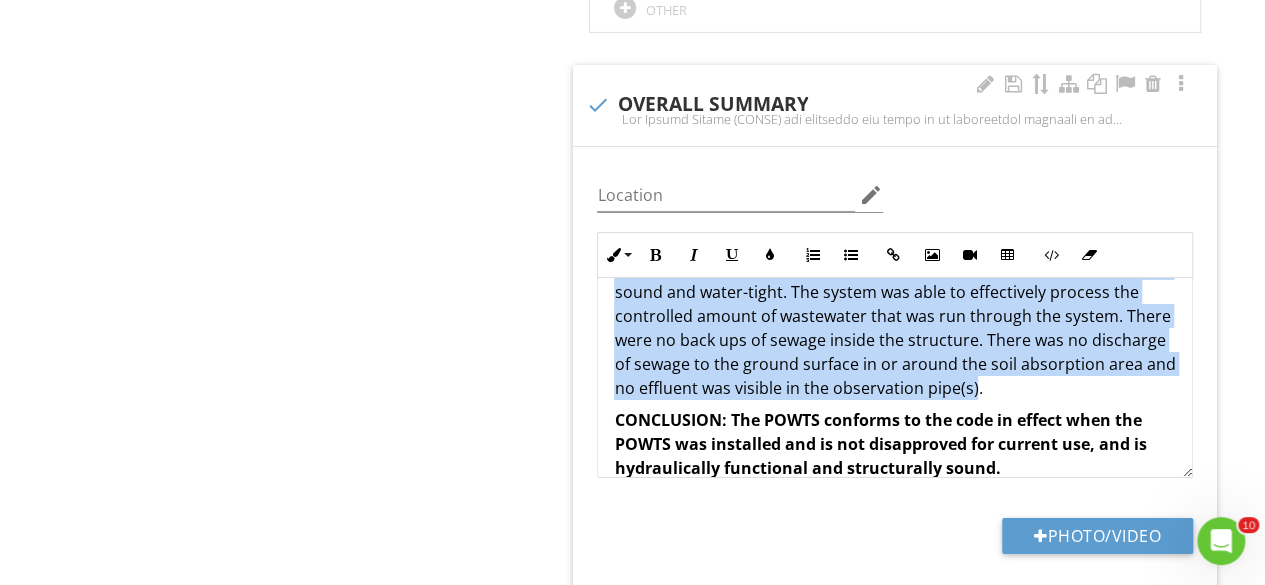 drag, startPoint x: 615, startPoint y: 273, endPoint x: 1142, endPoint y: 350, distance: 532.5955 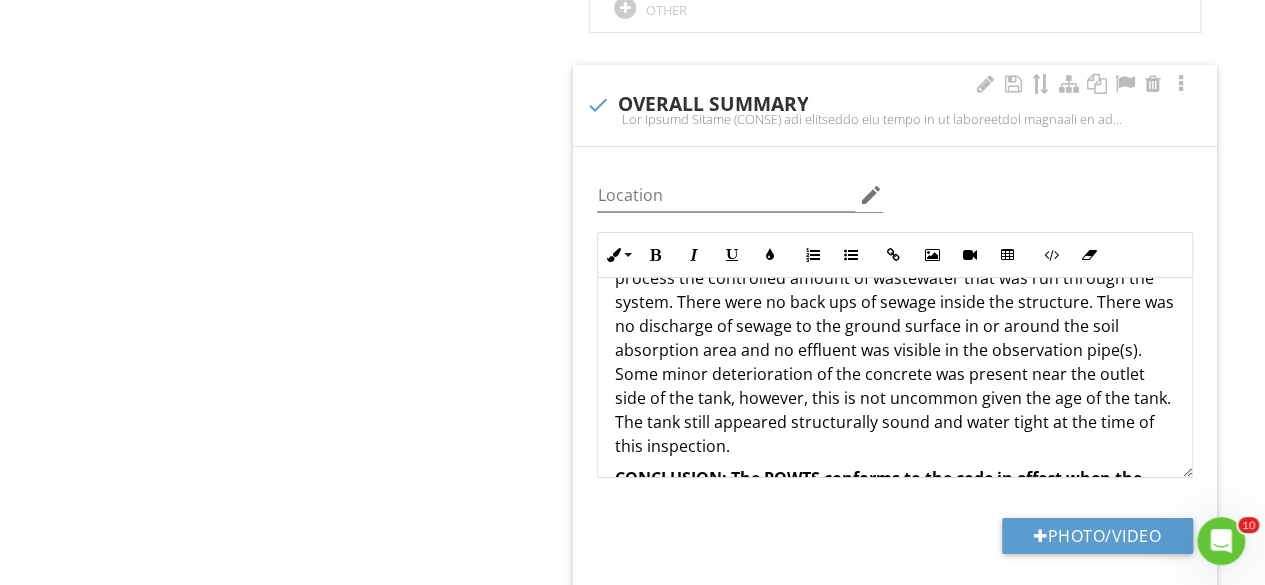 scroll, scrollTop: 122, scrollLeft: 0, axis: vertical 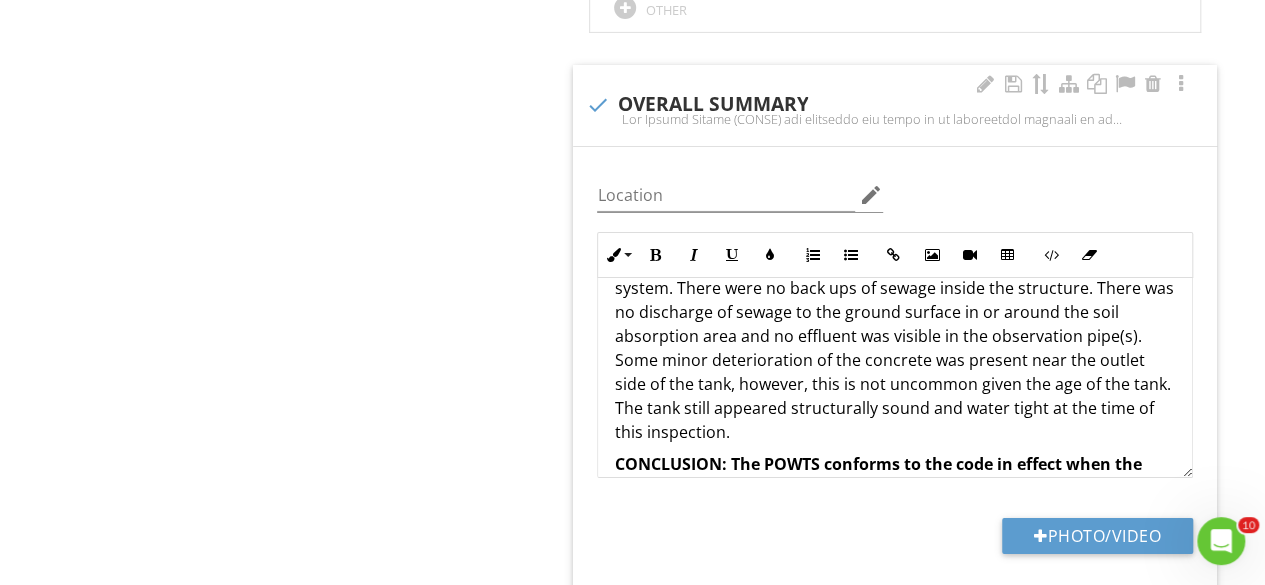 click on "The Septic System (POWTS) was evaluated and found to be functioning properly at the time of this evaluation based on the following parameters set forth by the State of Wisconsin. The system was able to effectively process the controlled amount of wastewater that was run through the system. There were no back ups of sewage inside the structure. There was no discharge of sewage to the ground surface in or around the soil absorption area and no effluent was visible in the observation pipe(s). Some minor deterioration of the concrete was present near the outlet side of the tank, however, this is not uncommon given the age of the tank. The tank still appeared structurally sound and water tight at the time of this inspection." at bounding box center [895, 312] 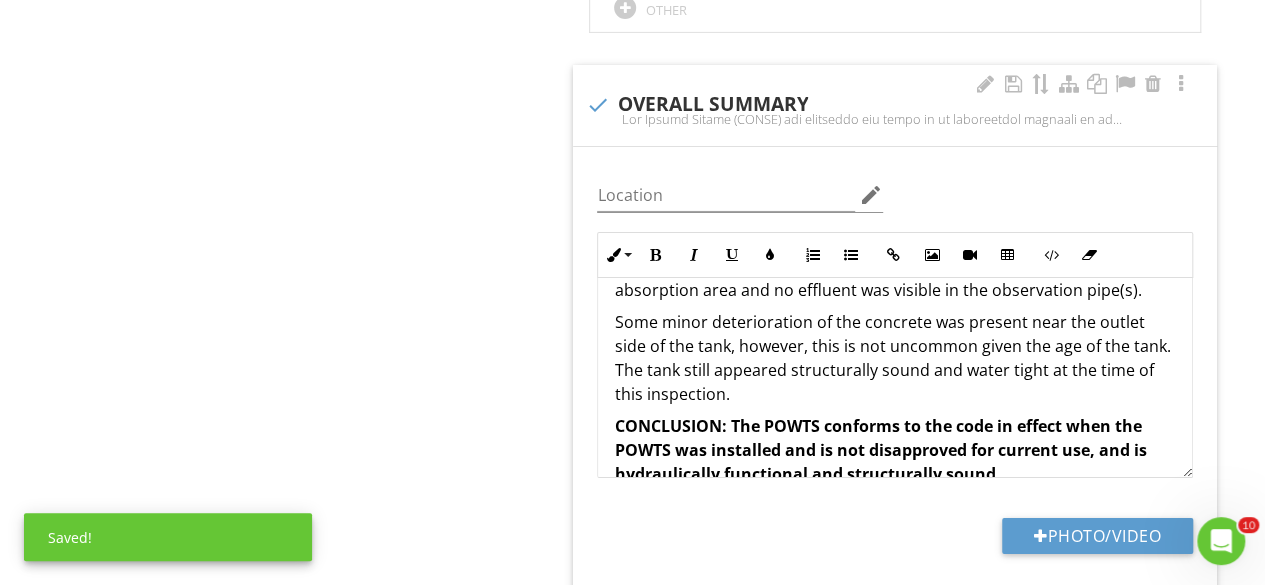 scroll, scrollTop: 172, scrollLeft: 0, axis: vertical 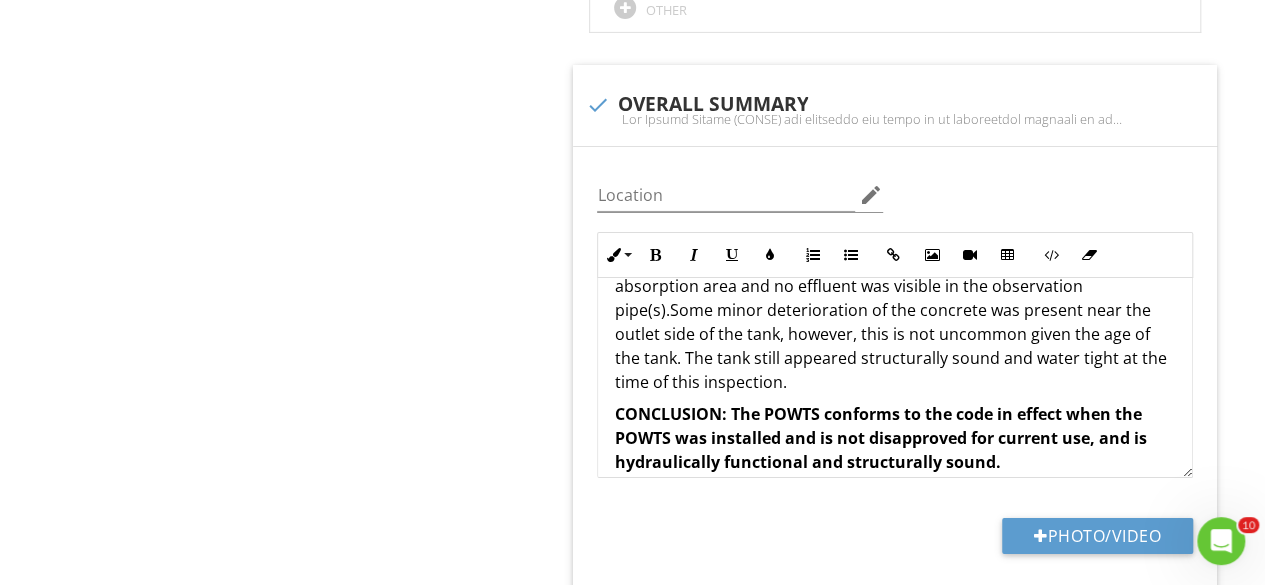 type 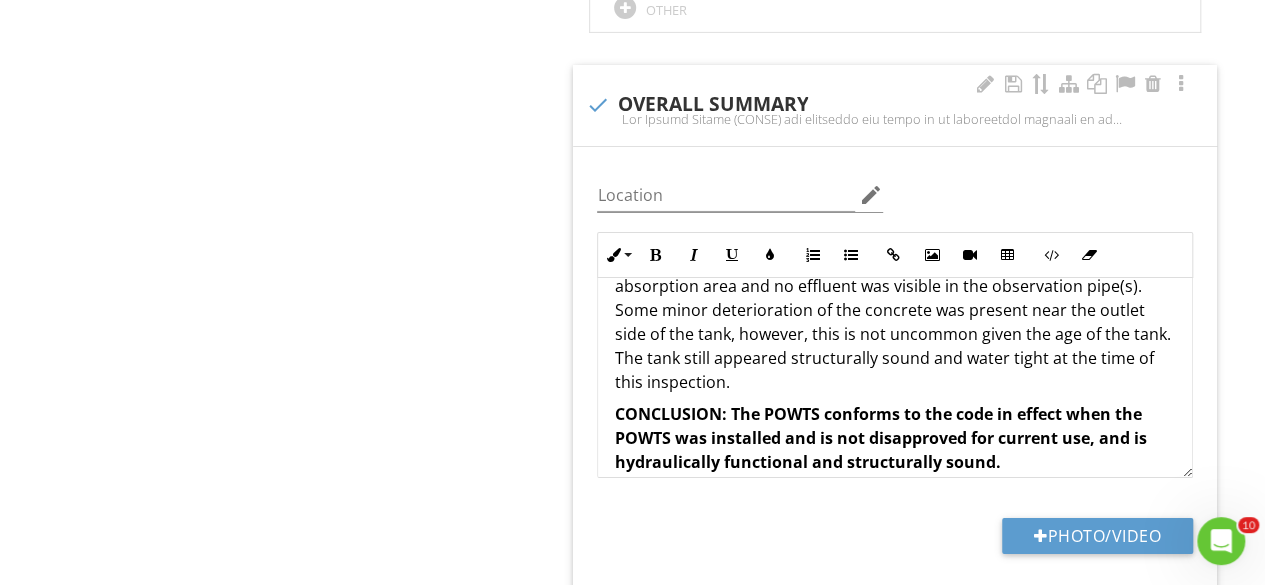 click on "The Septic System (POWTS) was evaluated and found to be functioning properly at the time of this evaluation based on the following parameters set forth by the State of Wisconsin. The system was able to effectively process the controlled amount of wastewater that was run through the system. There were no back ups of sewage inside the structure. There was no discharge of sewage to the ground surface in or around the soil absorption area and no effluent was visible in the observation pipe(s). Some minor deterioration of the concrete was present near the outlet side of the tank, however, this is not uncommon given the age of the tank. The tank still appeared structurally sound and water tight at the time of this inspection." at bounding box center (895, 262) 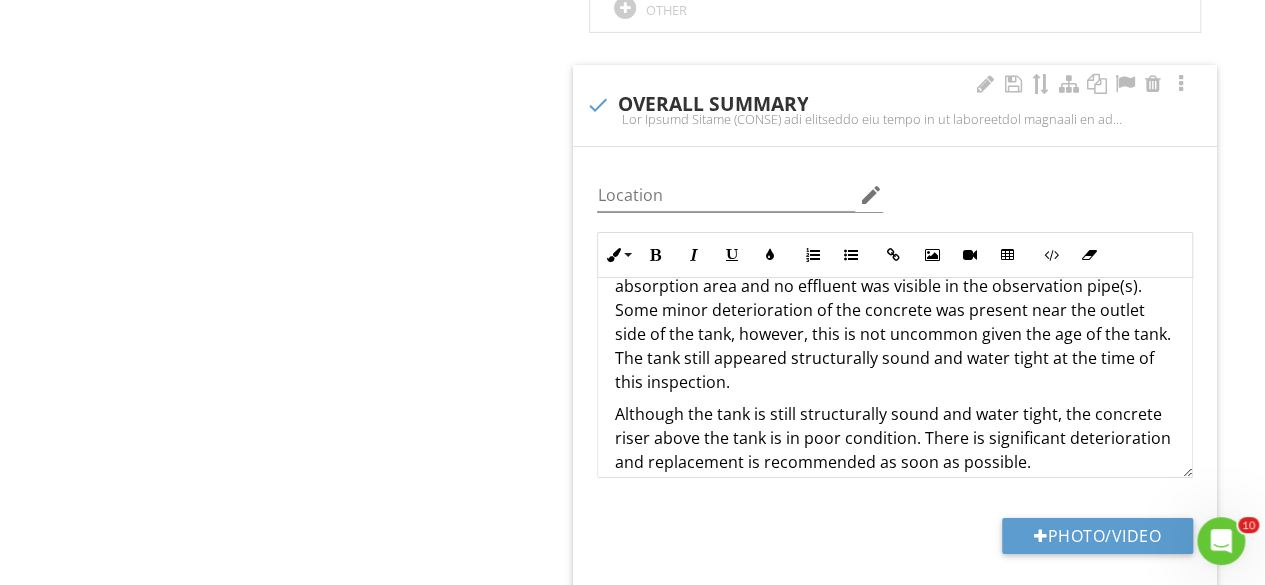click on "Although the tank is still structurally sound and water tight, the concrete riser above the tank is in poor condition. There is significant deterioration and replacement is recommended as soon as possible." at bounding box center [895, 438] 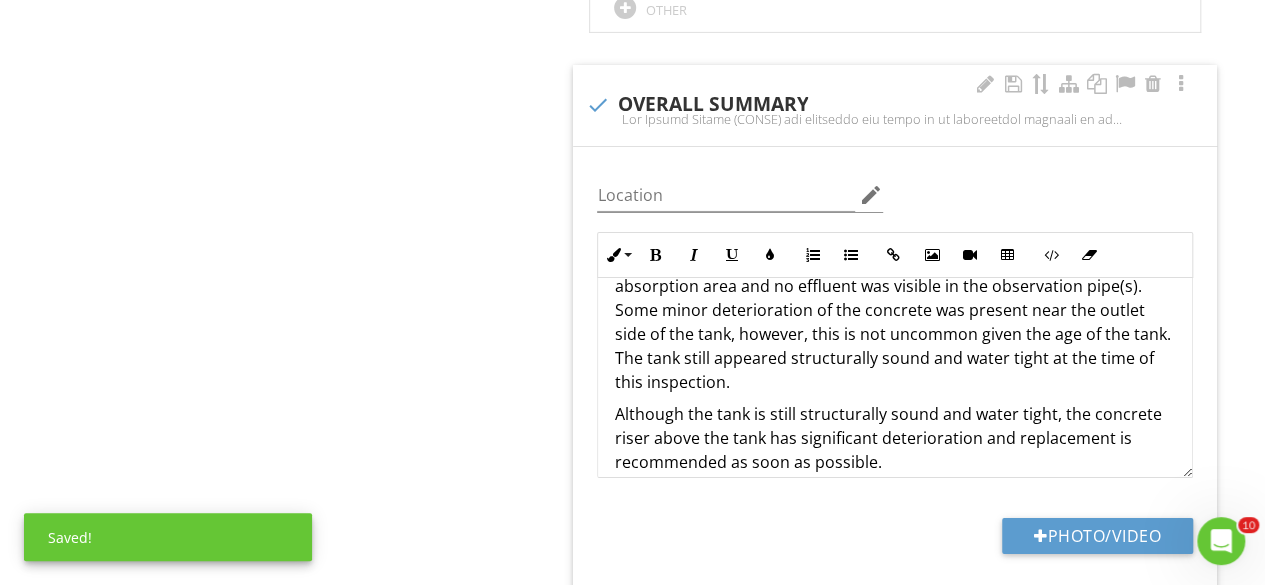 click on "Although the tank is still structurally sound and water tight, the concrete riser above the tank has significant deterioration and replacement is recommended as soon as possible." at bounding box center [895, 438] 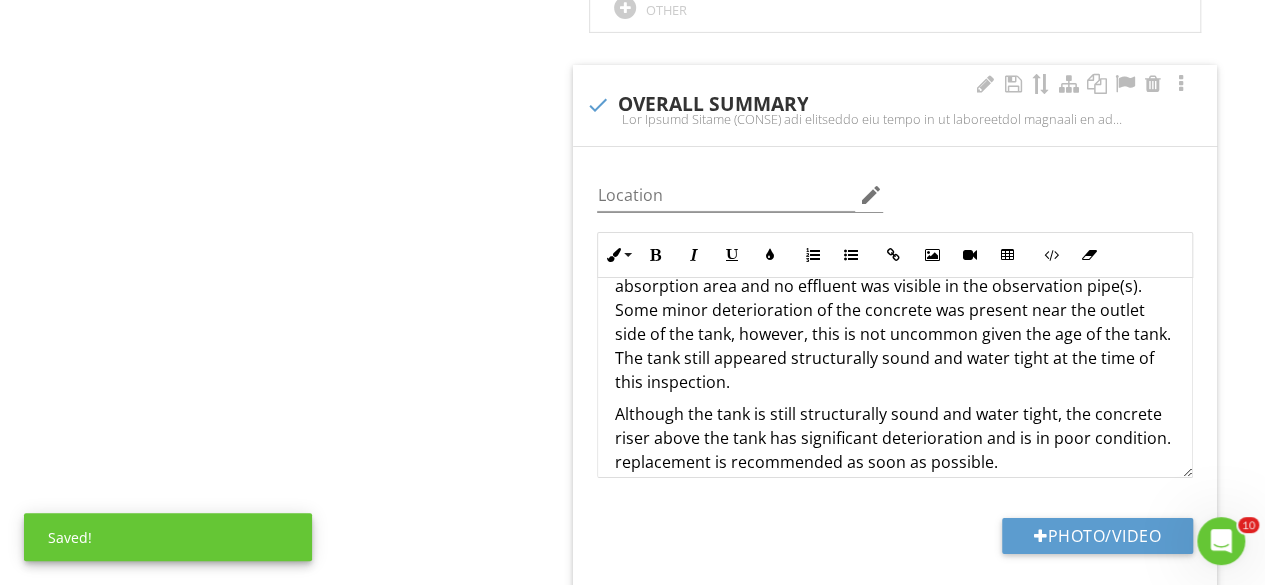 click on "Although the tank is still structurally sound and water tight, the concrete riser above the tank has significant deterioration and is in poor condition. replacement is recommended as soon as possible." at bounding box center (895, 438) 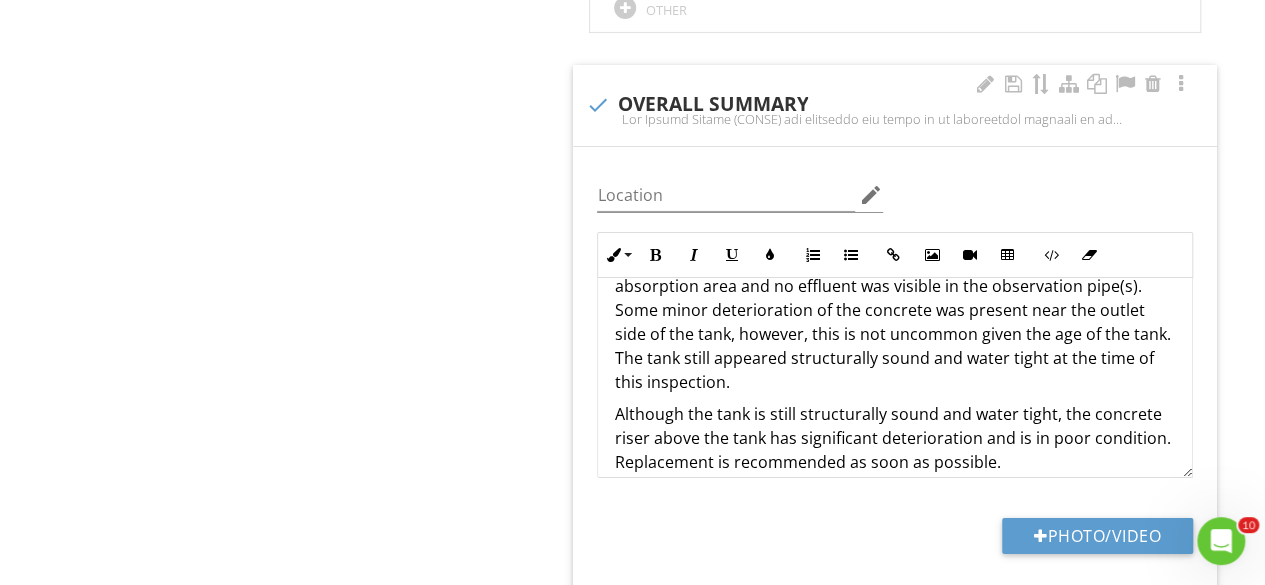 click on "Although the tank is still structurally sound and water tight, the concrete riser above the tank has significant deterioration and is in poor condition. Replacement is recommended as soon as possible." at bounding box center (895, 438) 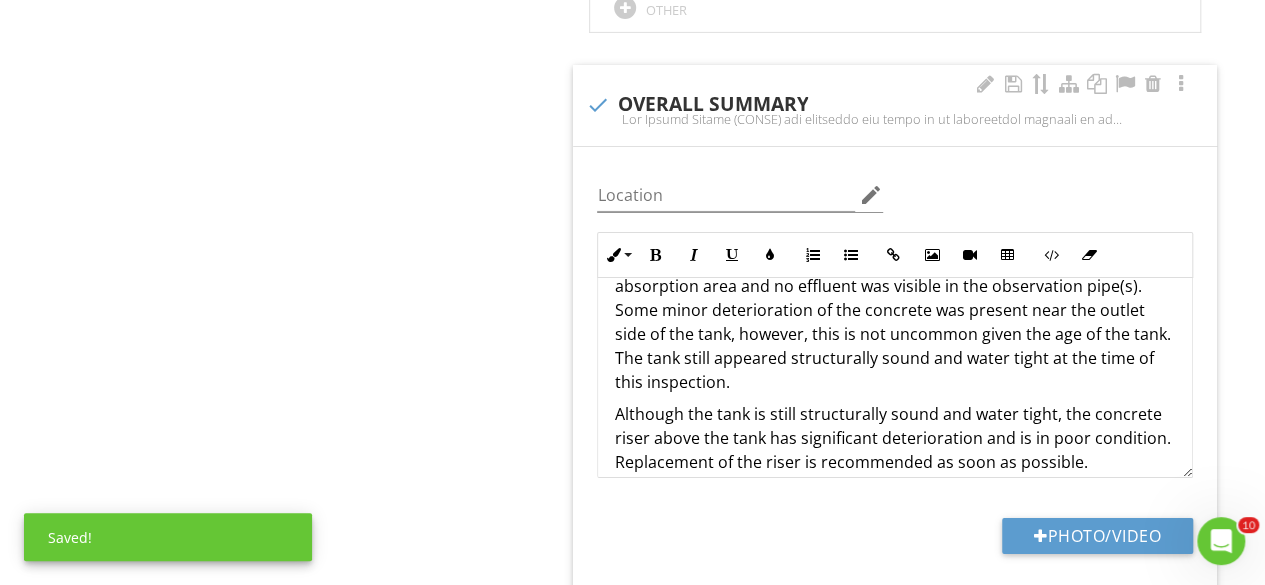 click on "Although the tank is still structurally sound and water tight, the concrete riser above the tank has significant deterioration and is in poor condition. Replacement of the riser is recommended as soon as possible." at bounding box center (895, 438) 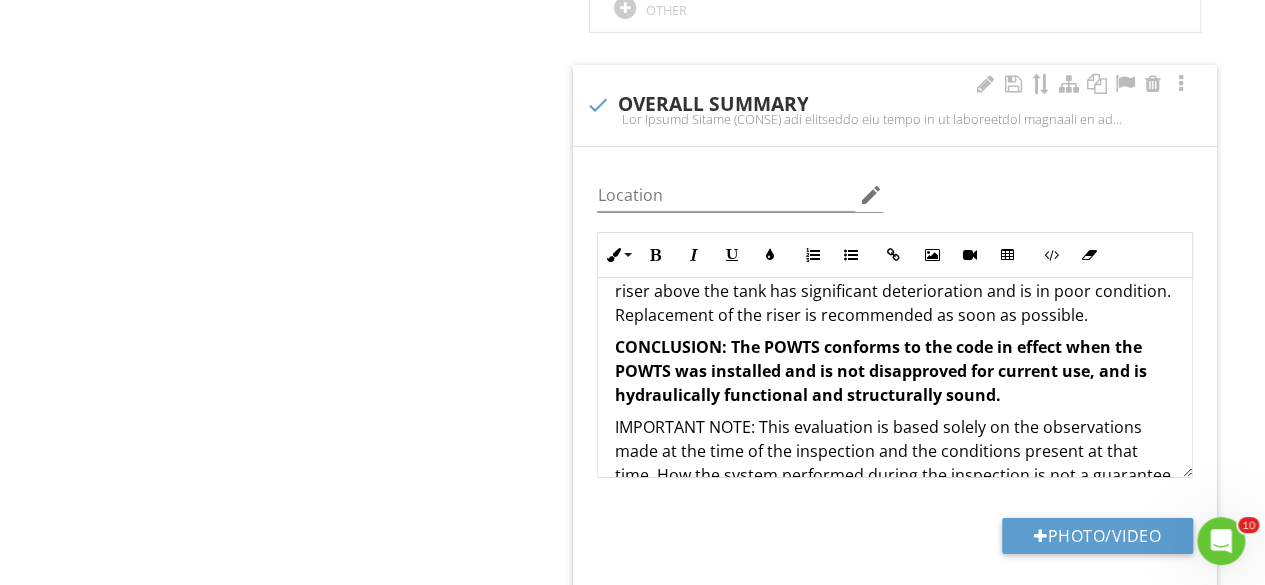 scroll, scrollTop: 323, scrollLeft: 0, axis: vertical 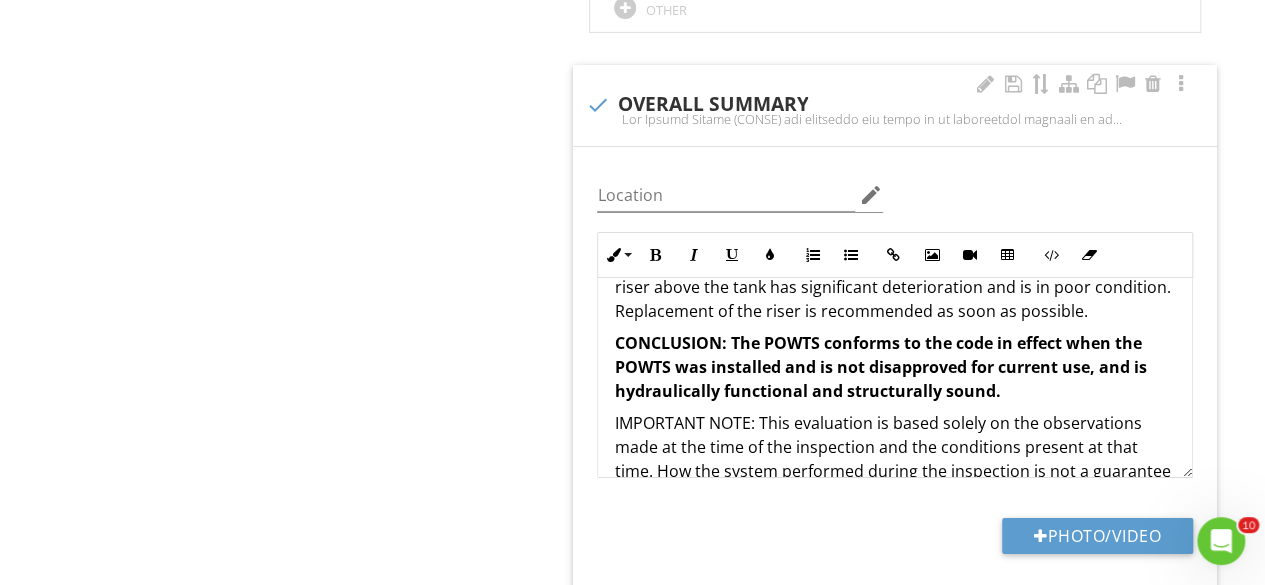 click on "CONCLUSION: The POWTS conforms to the code in effect when the POWTS was installed and is not disapproved for current use, and is hydraulically functional and structurally sound." at bounding box center [895, 367] 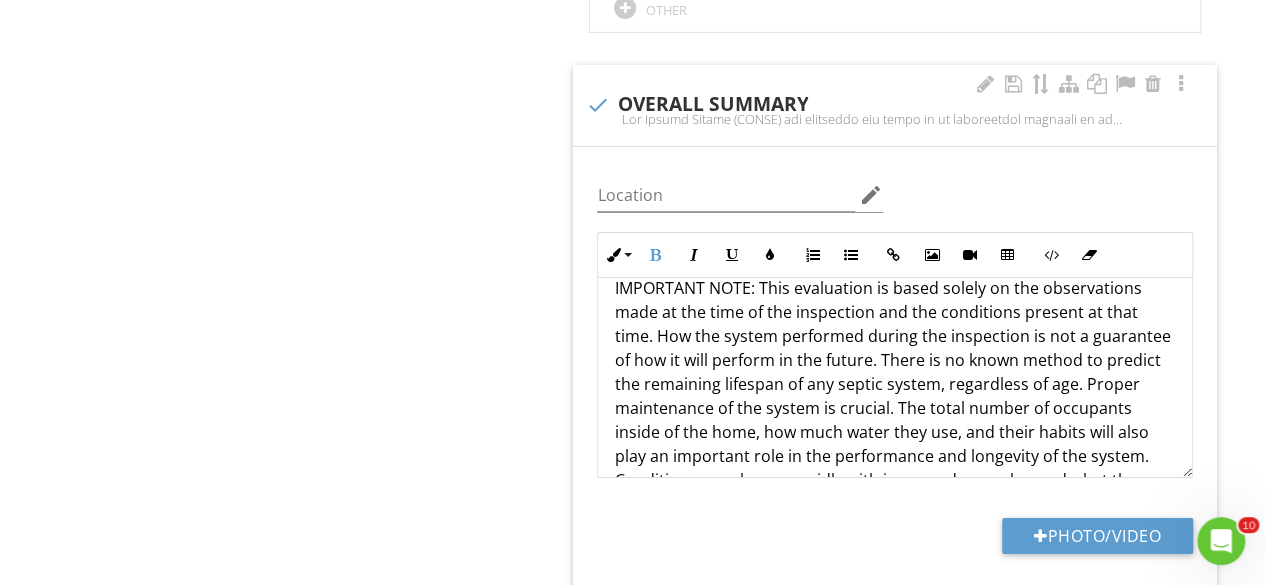 scroll, scrollTop: 486, scrollLeft: 0, axis: vertical 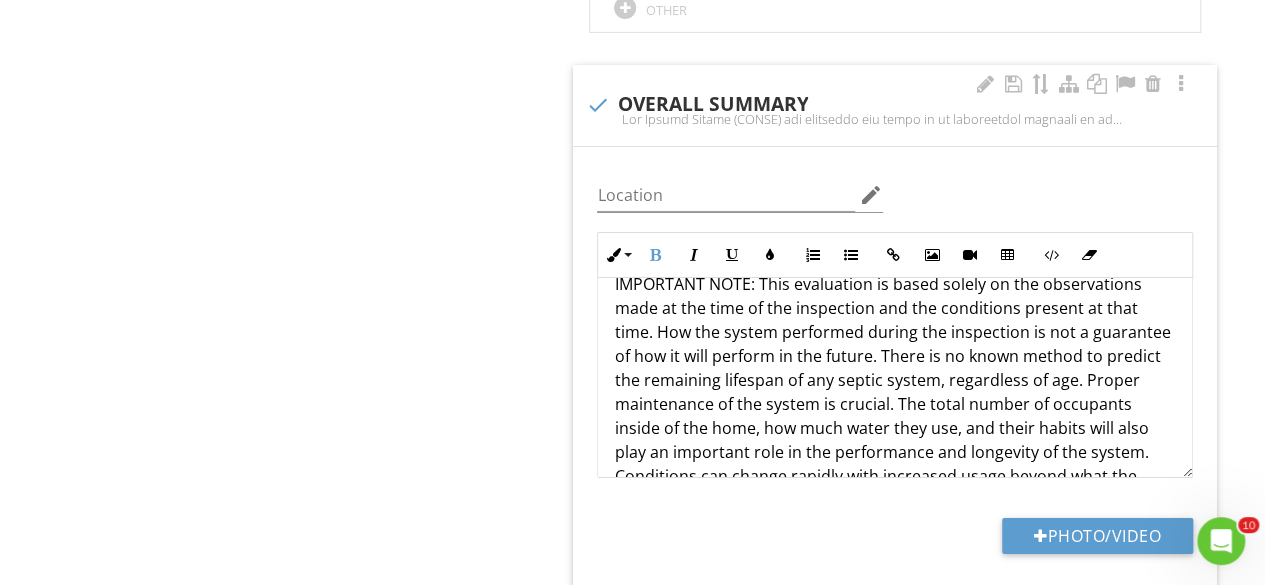 click on "IMPORTANT NOTE: This evaluation is based solely on the observations made at the time of the inspection and the conditions present at that time. How the system performed during the inspection is not a guarantee of how it will perform in the future. There is no known method to predict the remaining lifespan of any septic system, regardless of age. Proper maintenance of the system is crucial. The total number of occupants inside of the home, how much water they use, and their habits will also play an important role in the performance and longevity of the system. Conditions can change rapidly with increased usage beyond what the system has been accustomed to. This is especially true in vacant homes and/or homes that had less occupants than it will in the future." at bounding box center [895, 404] 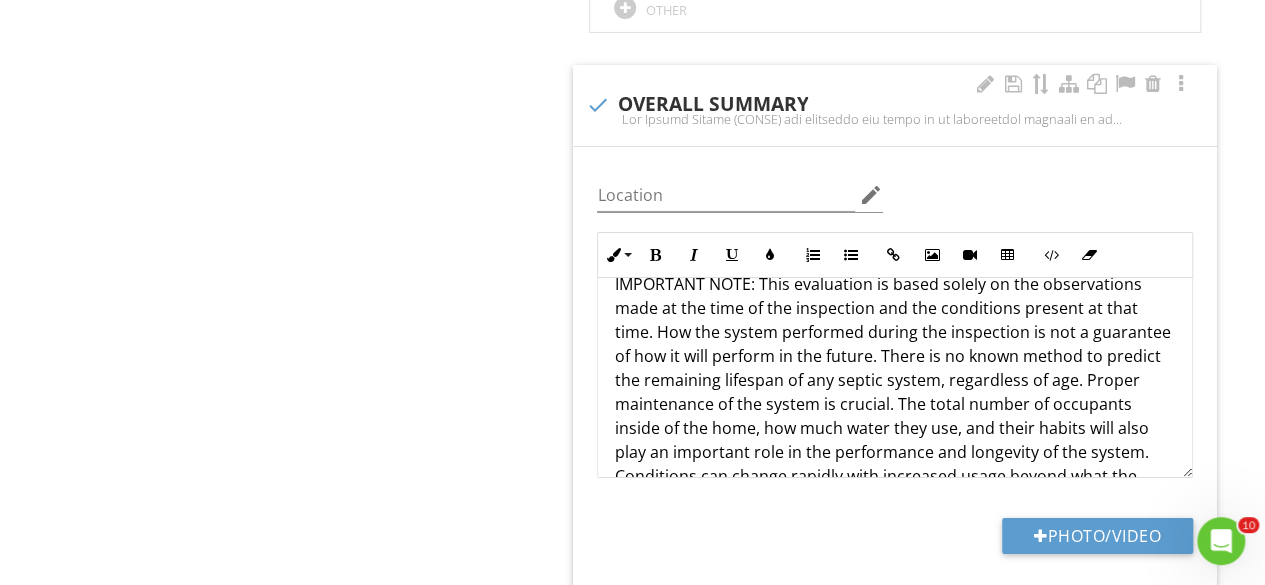 click on "IMPORTANT NOTE: This evaluation is based solely on the observations made at the time of the inspection and the conditions present at that time. How the system performed during the inspection is not a guarantee of how it will perform in the future. There is no known method to predict the remaining lifespan of any septic system, regardless of age. Proper maintenance of the system is crucial. The total number of occupants inside of the home, how much water they use, and their habits will also play an important role in the performance and longevity of the system. Conditions can change rapidly with increased usage beyond what the system has been accustomed to. This is especially true in vacant homes and/or homes that had less occupants than it will in the future." at bounding box center (895, 404) 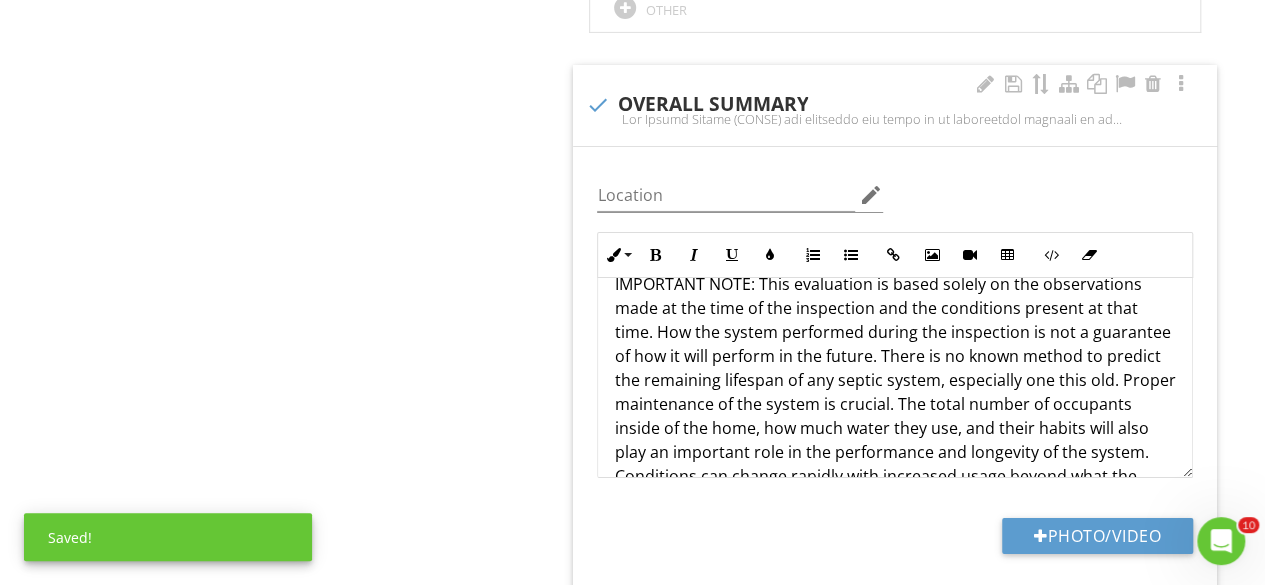 click on "IMPORTANT NOTE: This evaluation is based solely on the observations made at the time of the inspection and the conditions present at that time. How the system performed during the inspection is not a guarantee of how it will perform in the future. There is no known method to predict the remaining lifespan of any septic system, especially one this old. Proper maintenance of the system is crucial. The total number of occupants inside of the home, how much water they use, and their habits will also play an important role in the performance and longevity of the system. Conditions can change rapidly with increased usage beyond what the system has been accustomed to. This is especially true in vacant homes and/or homes that had less occupants than it will in the future." at bounding box center [895, 404] 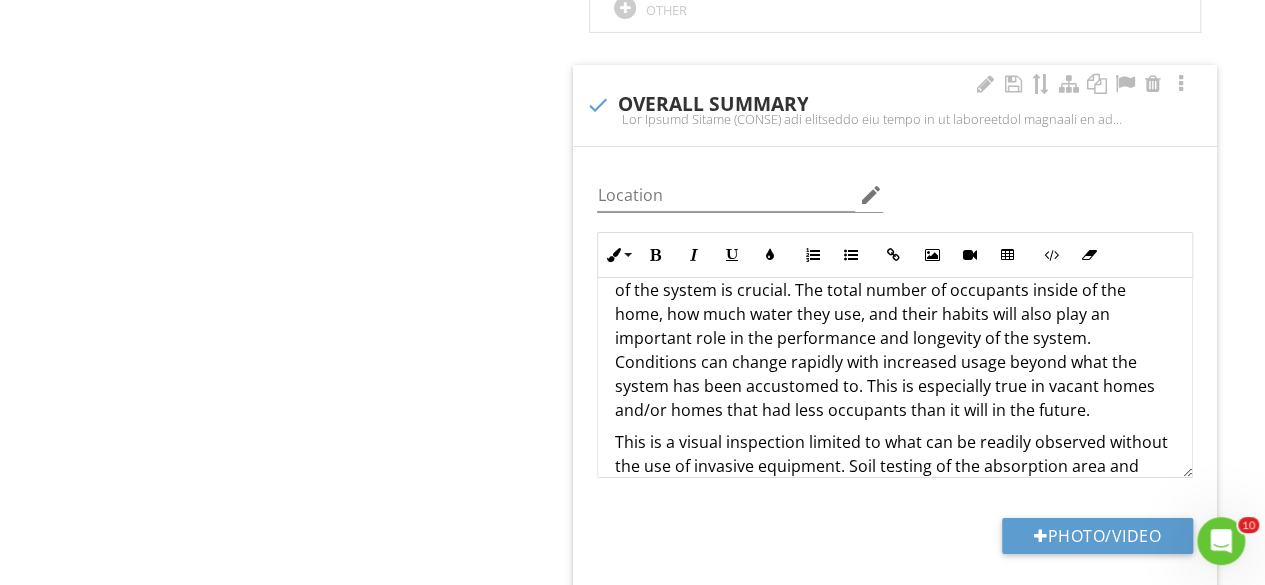 scroll, scrollTop: 620, scrollLeft: 0, axis: vertical 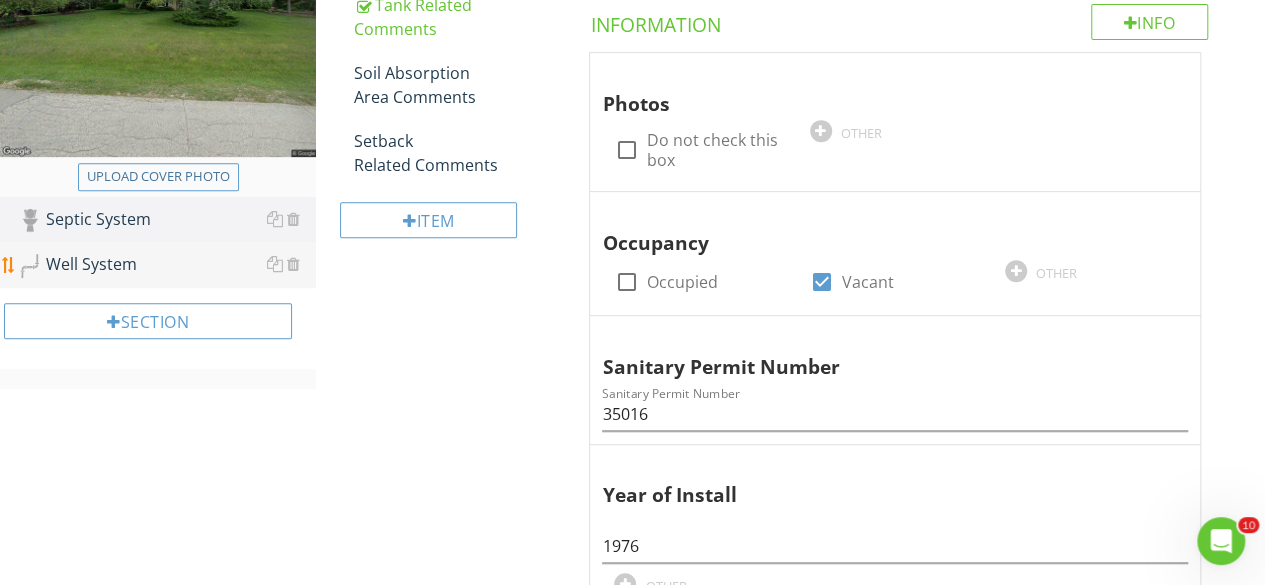 click on "Well System" at bounding box center (167, 265) 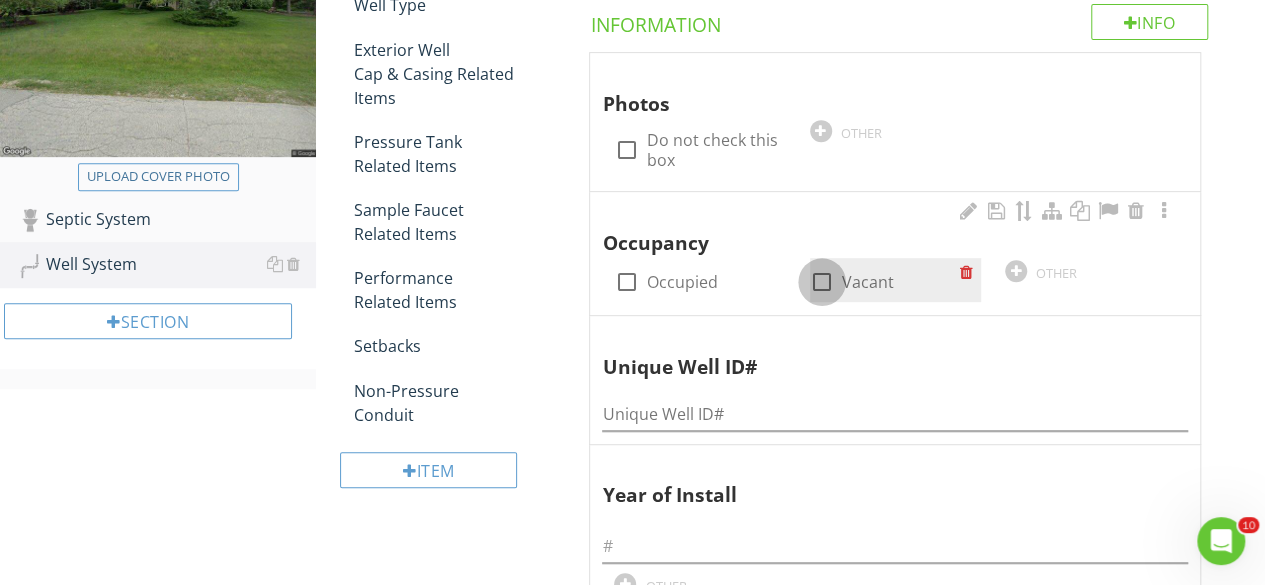 click at bounding box center (822, 282) 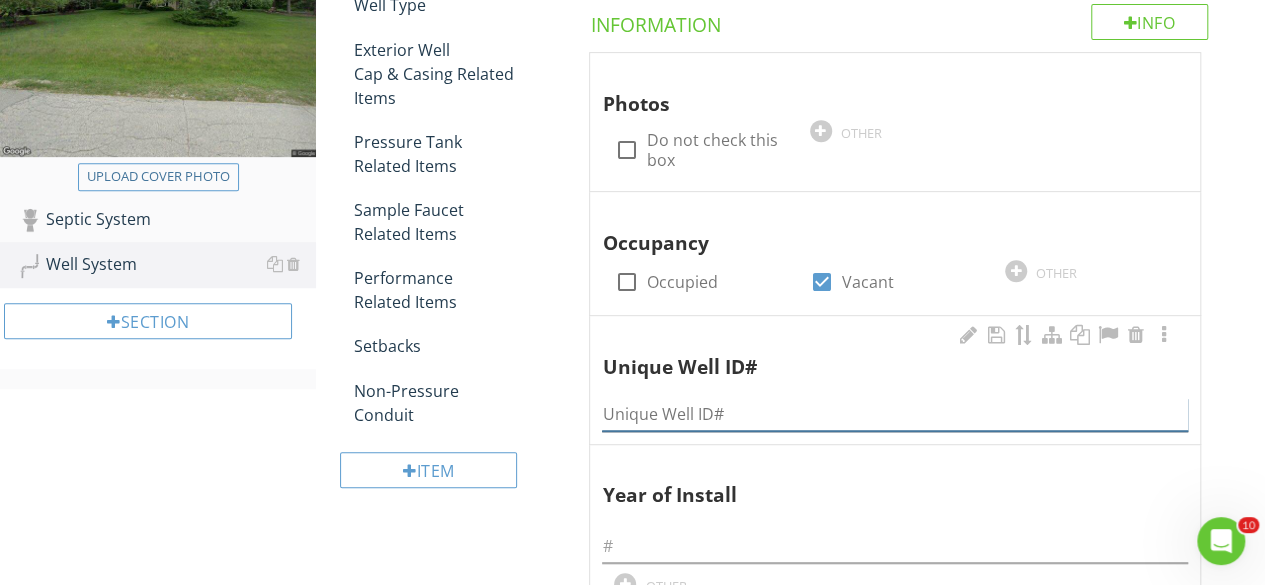 click at bounding box center (895, 414) 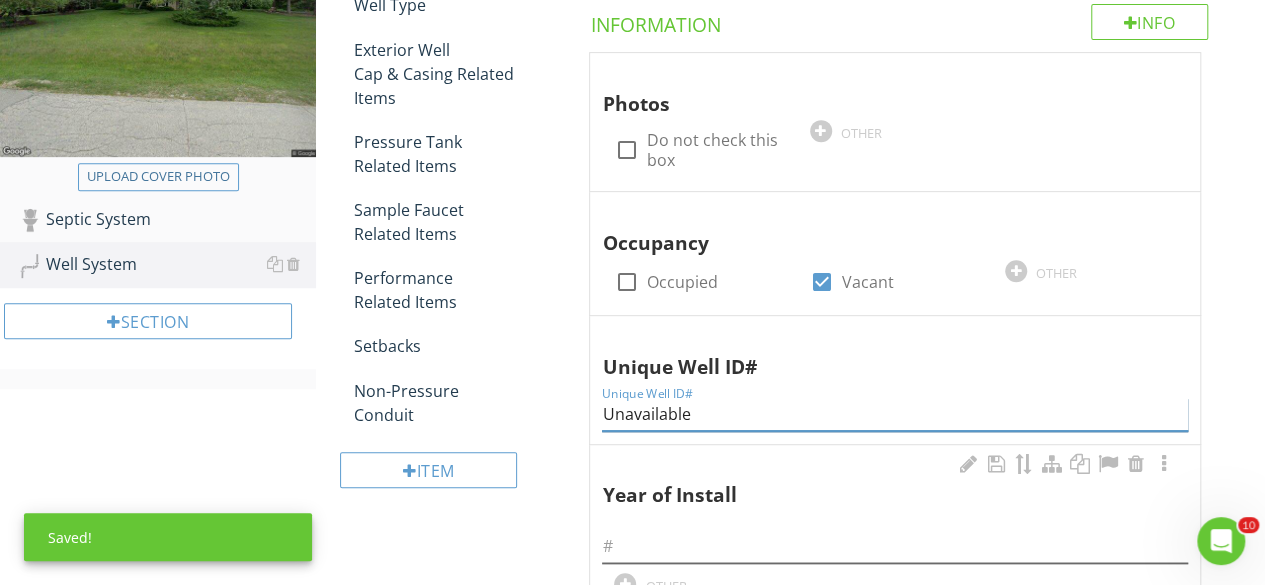 type on "Unavailable" 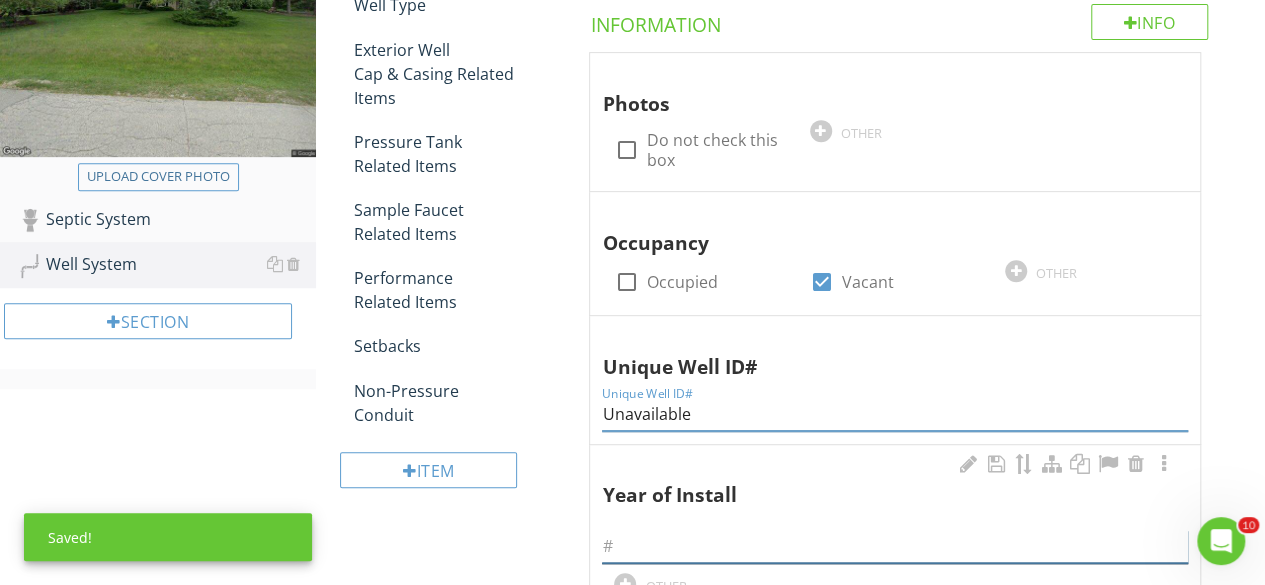 click at bounding box center (895, 546) 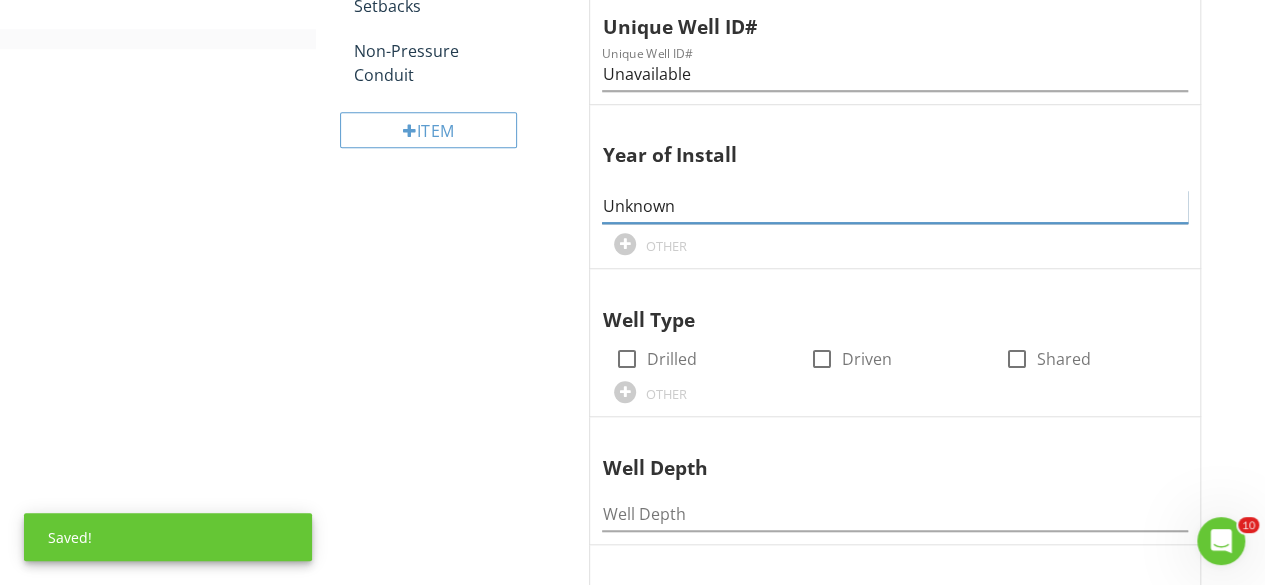 scroll, scrollTop: 737, scrollLeft: 0, axis: vertical 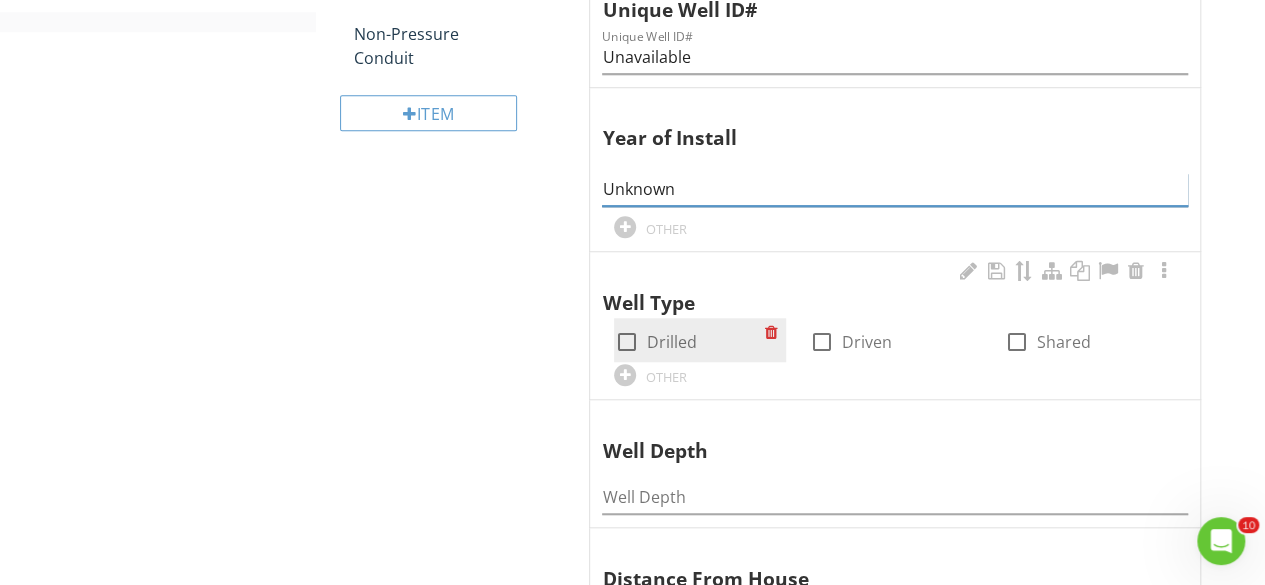 type on "Unknown" 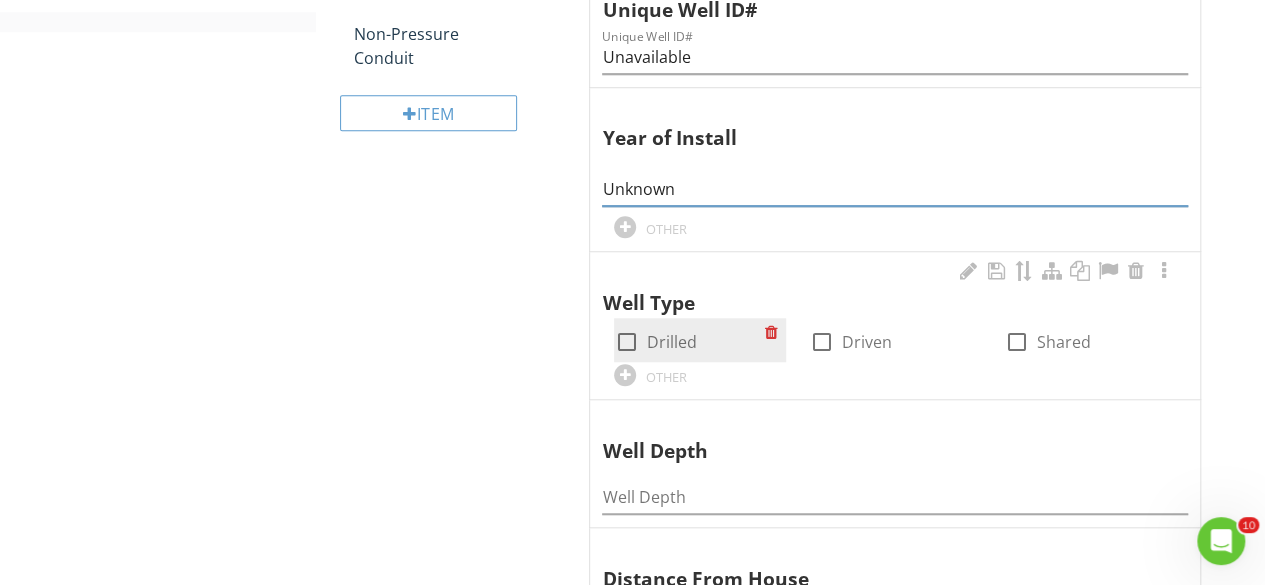 click at bounding box center (626, 342) 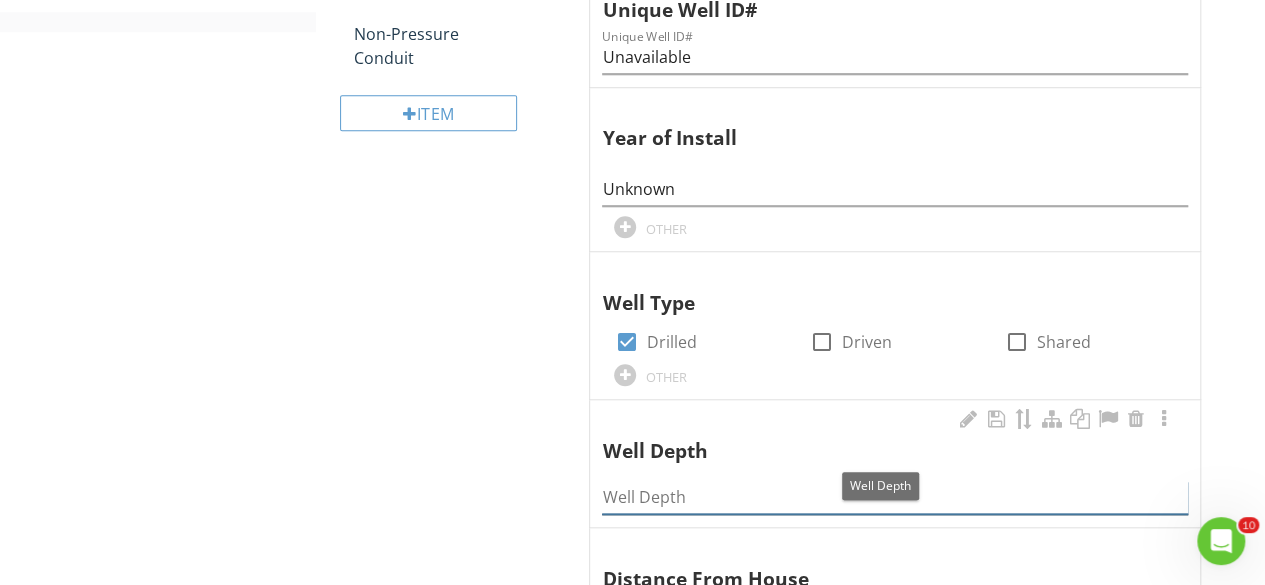 click at bounding box center [895, 497] 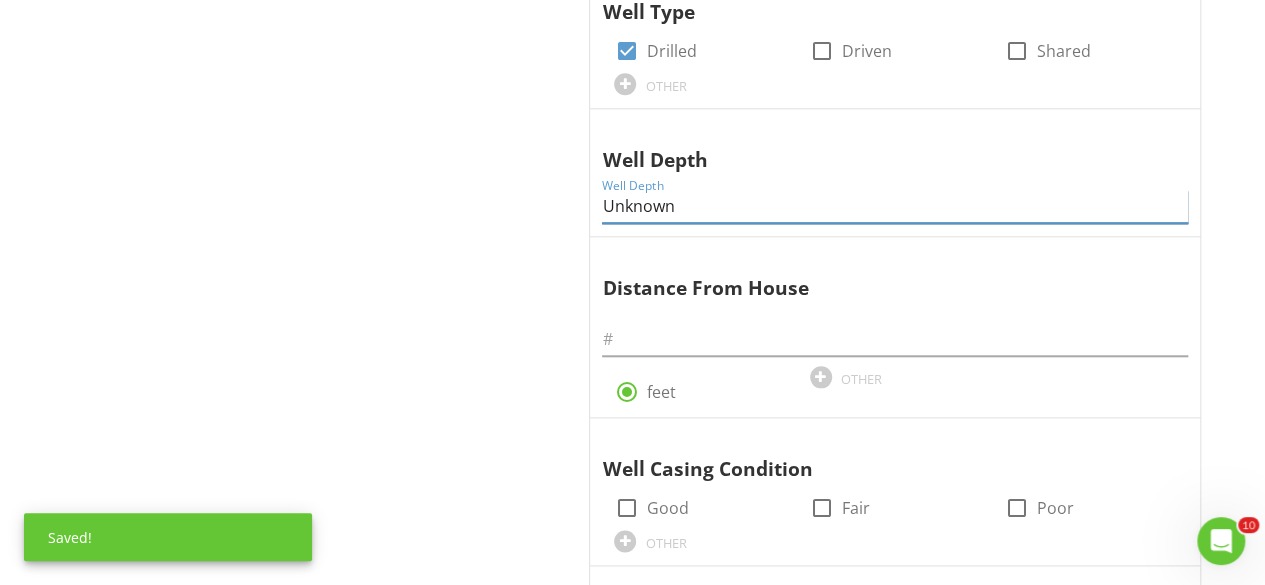 scroll, scrollTop: 1084, scrollLeft: 0, axis: vertical 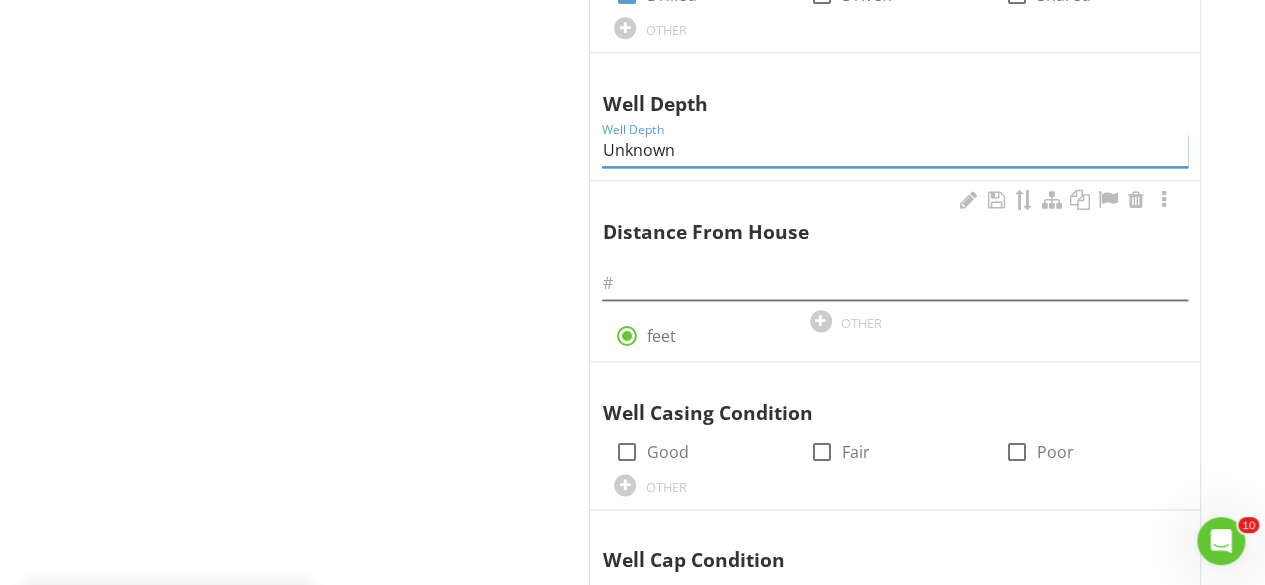 type on "Unknown" 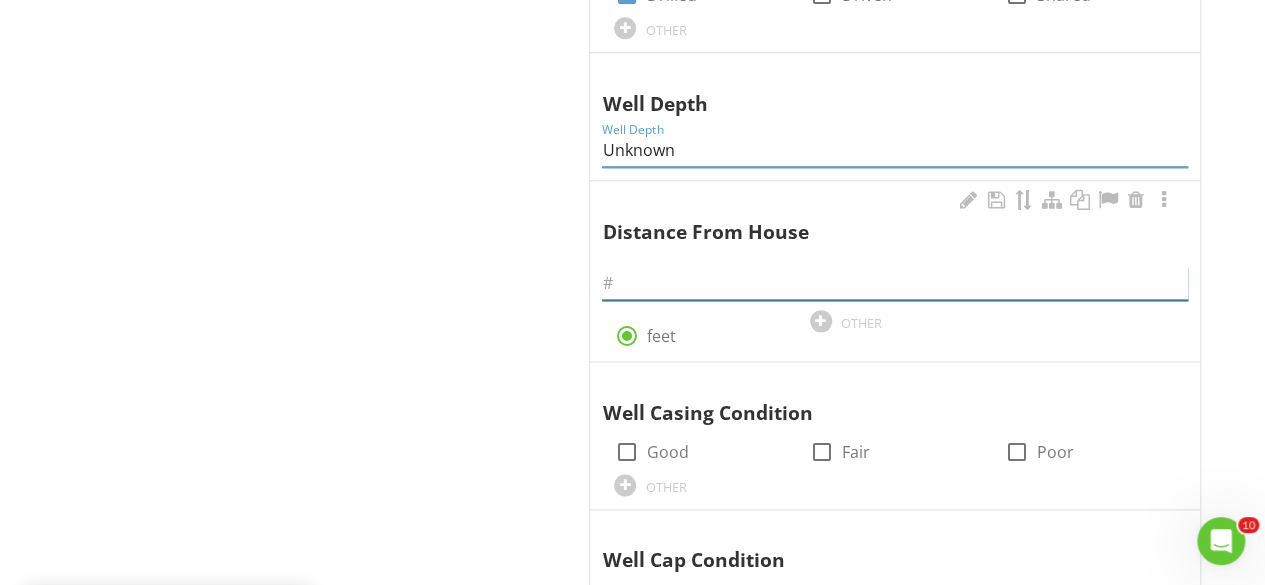 click at bounding box center [895, 283] 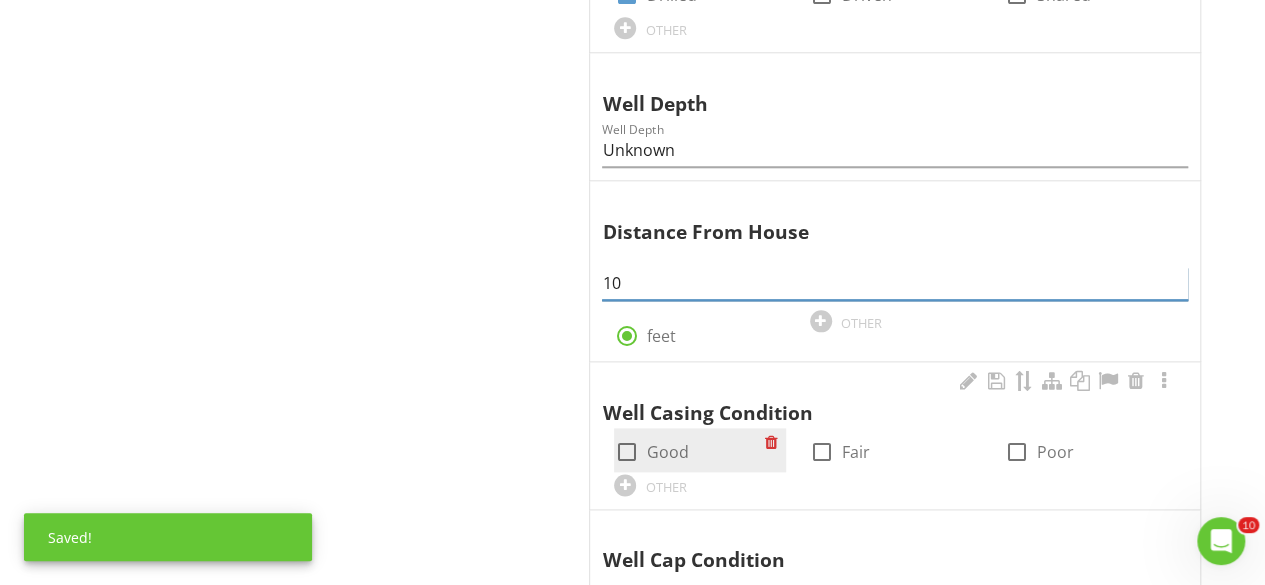 type on "10" 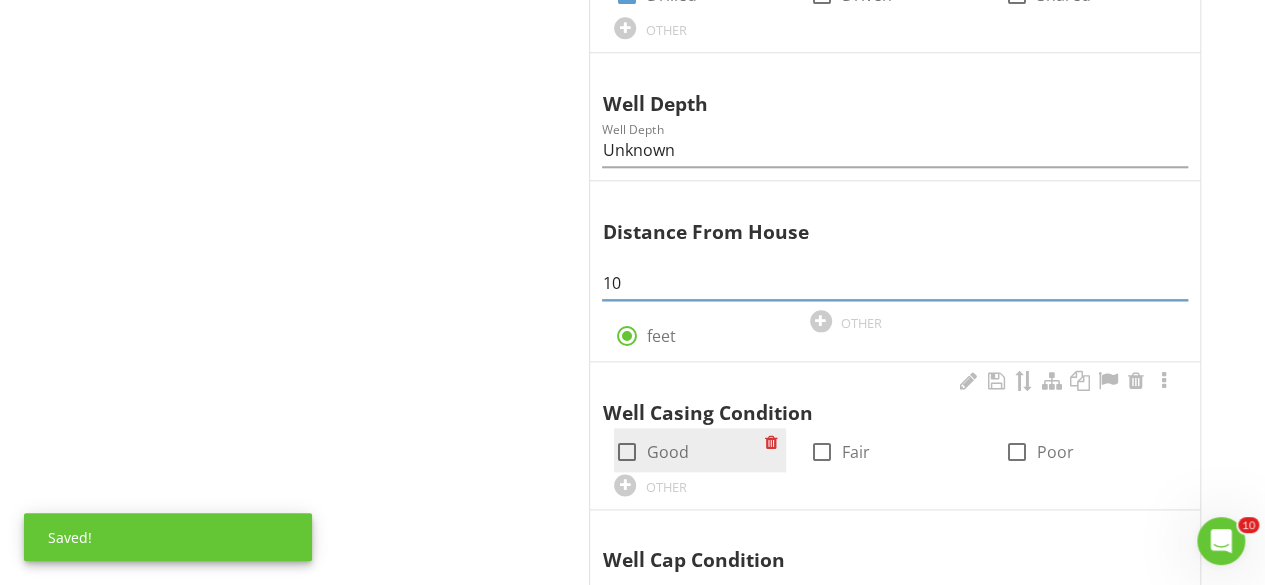 click at bounding box center [626, 452] 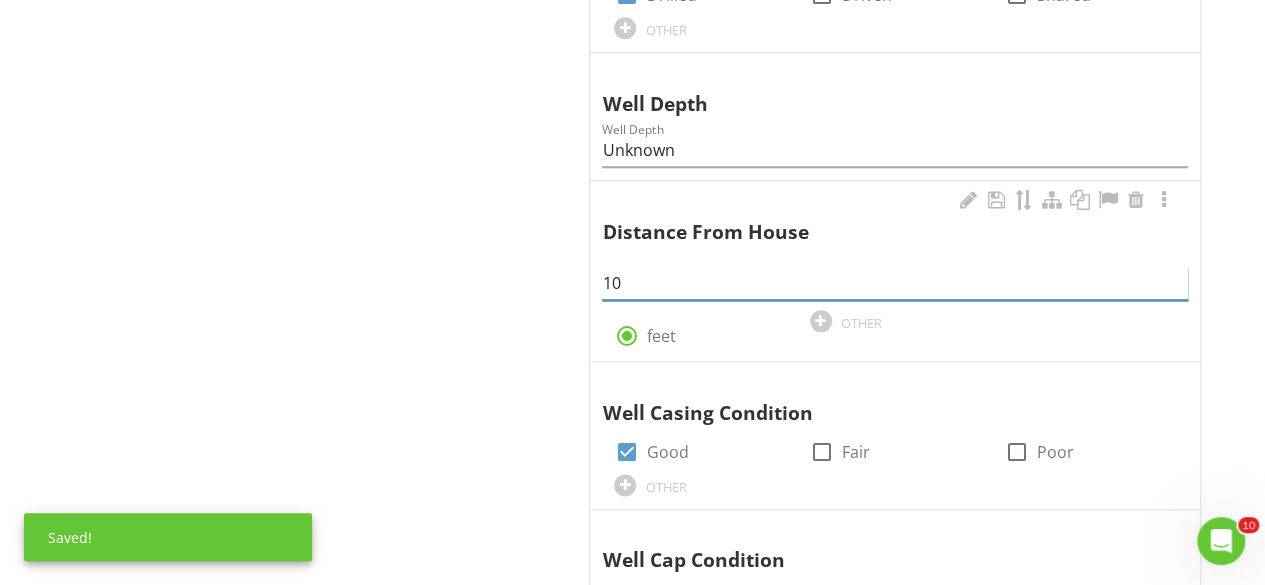 click on "10" at bounding box center [895, 283] 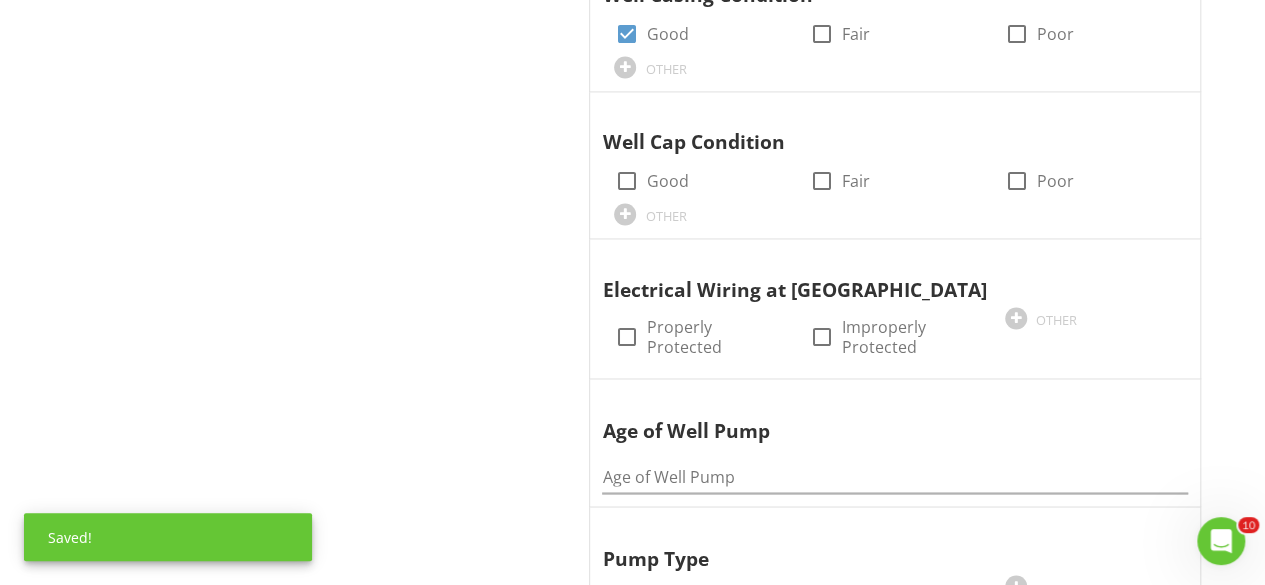scroll, scrollTop: 1546, scrollLeft: 0, axis: vertical 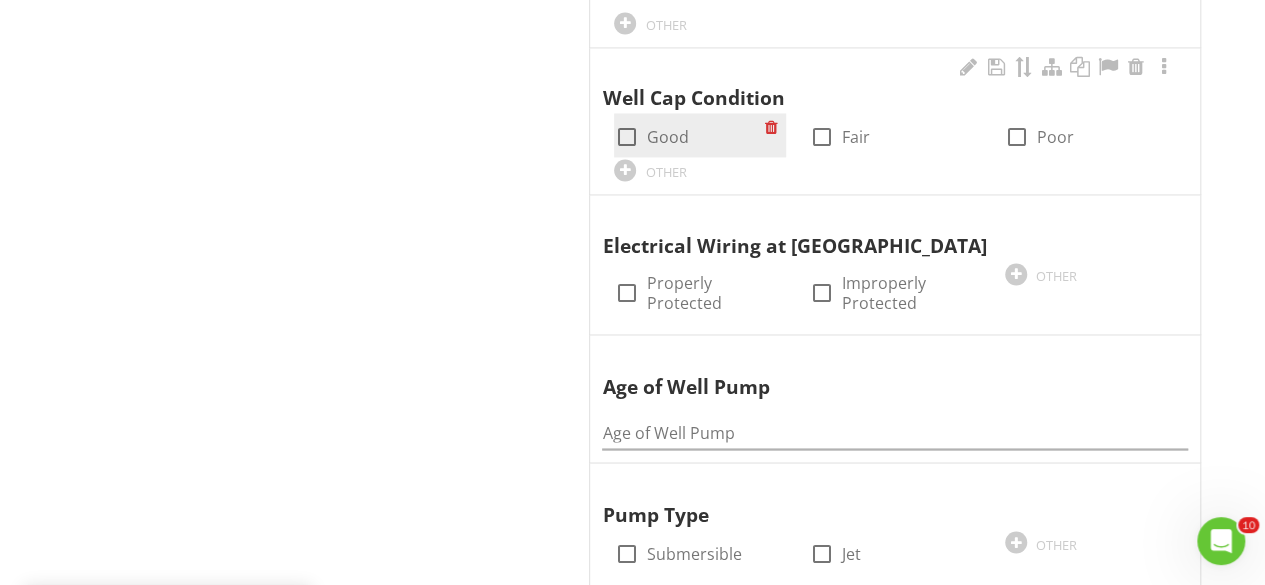 type on "15" 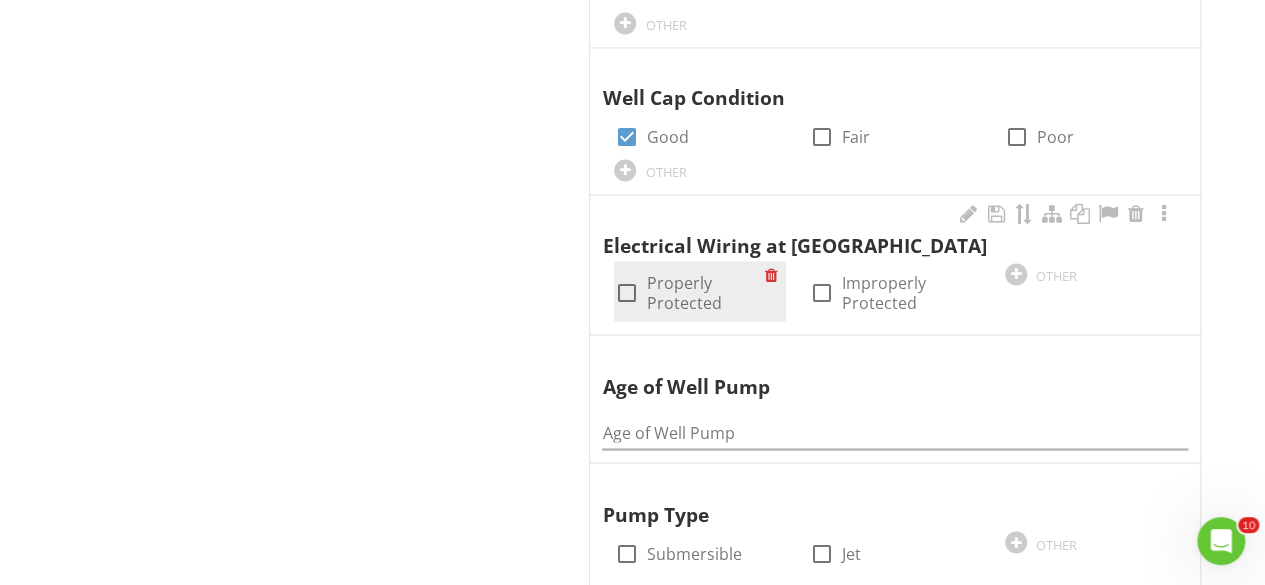 click at bounding box center (626, 293) 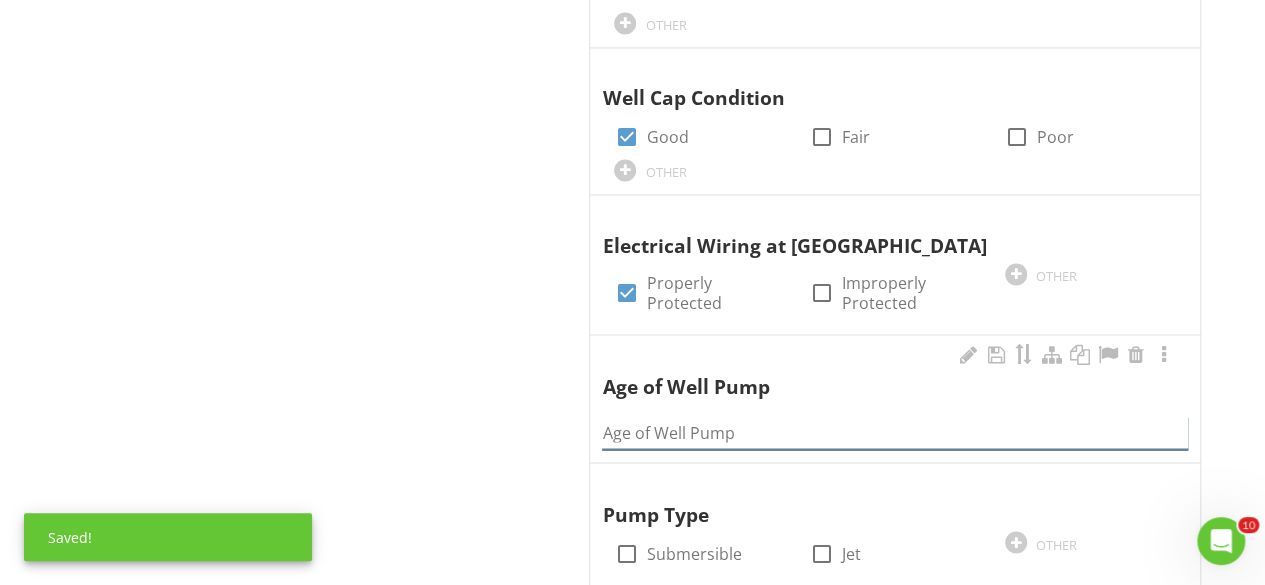 click at bounding box center (895, 432) 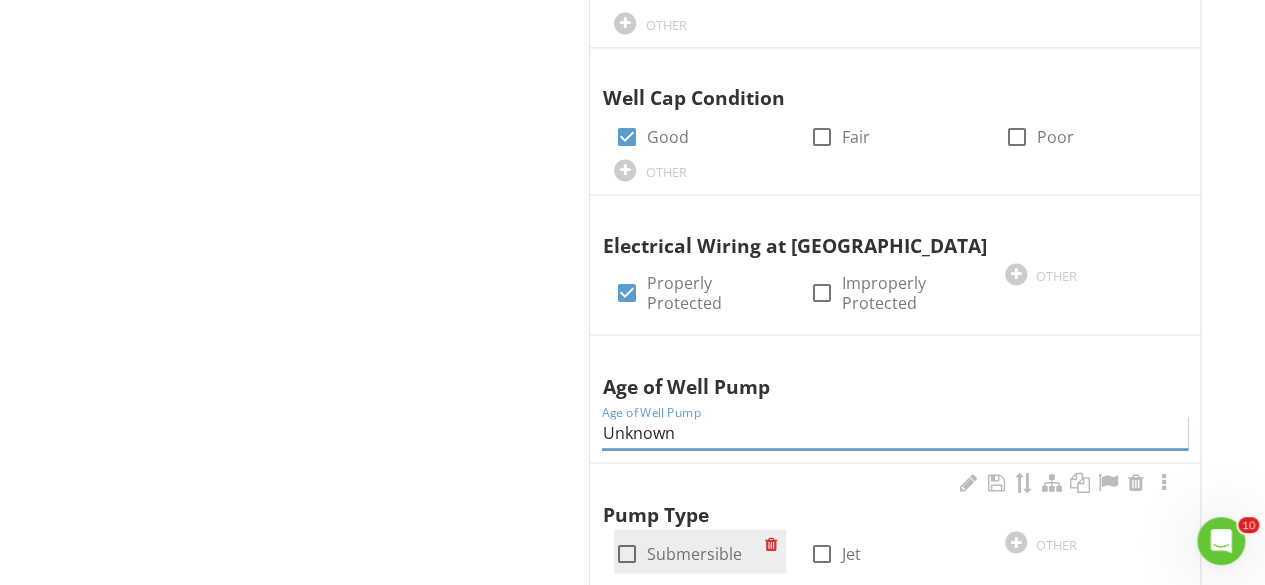 type on "Unknown" 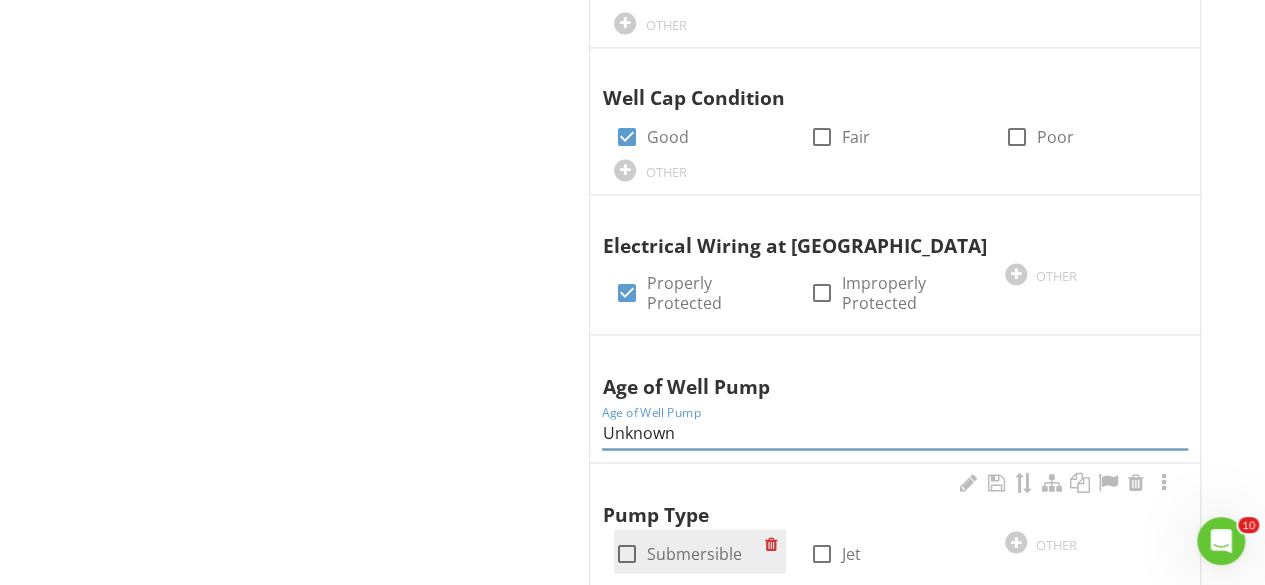 click at bounding box center [626, 553] 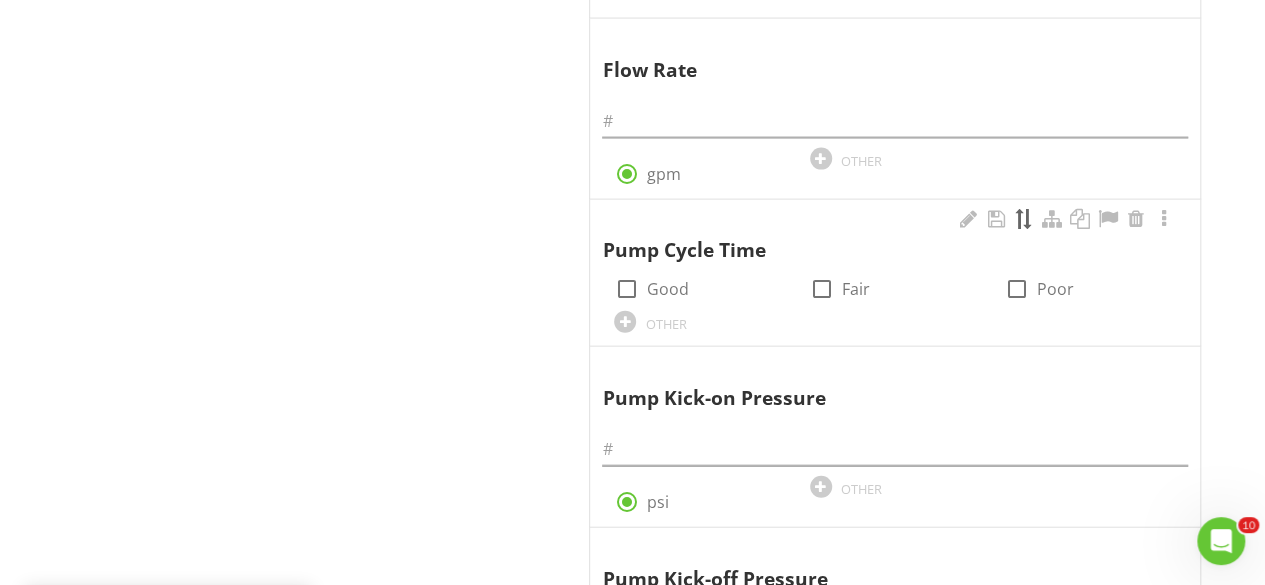 scroll, scrollTop: 2119, scrollLeft: 0, axis: vertical 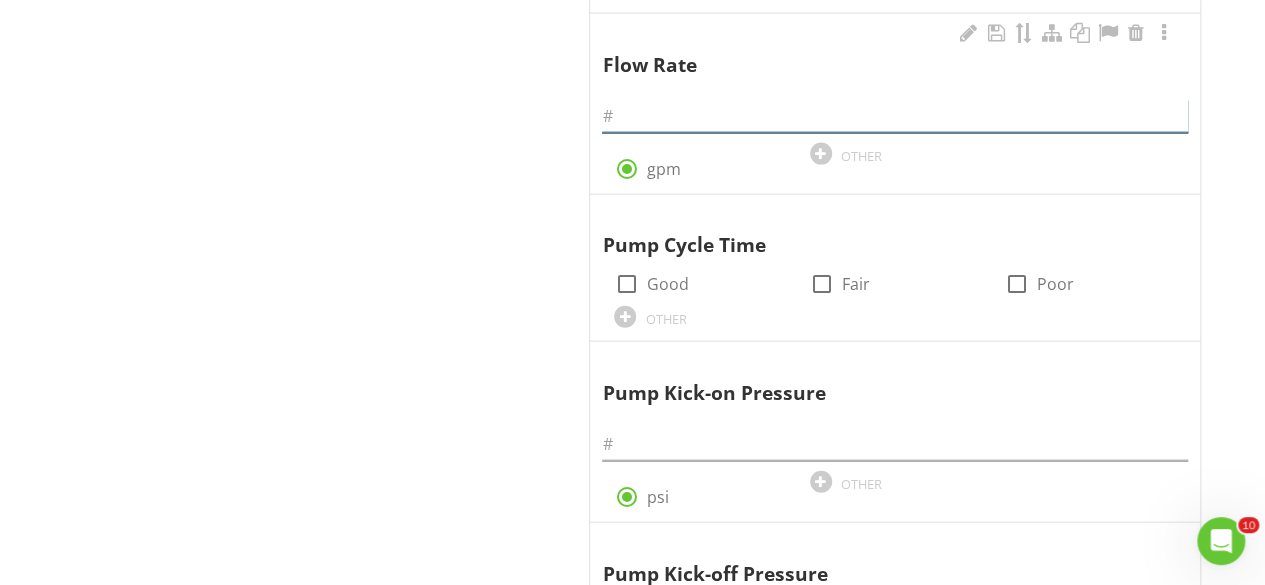 click at bounding box center [895, 116] 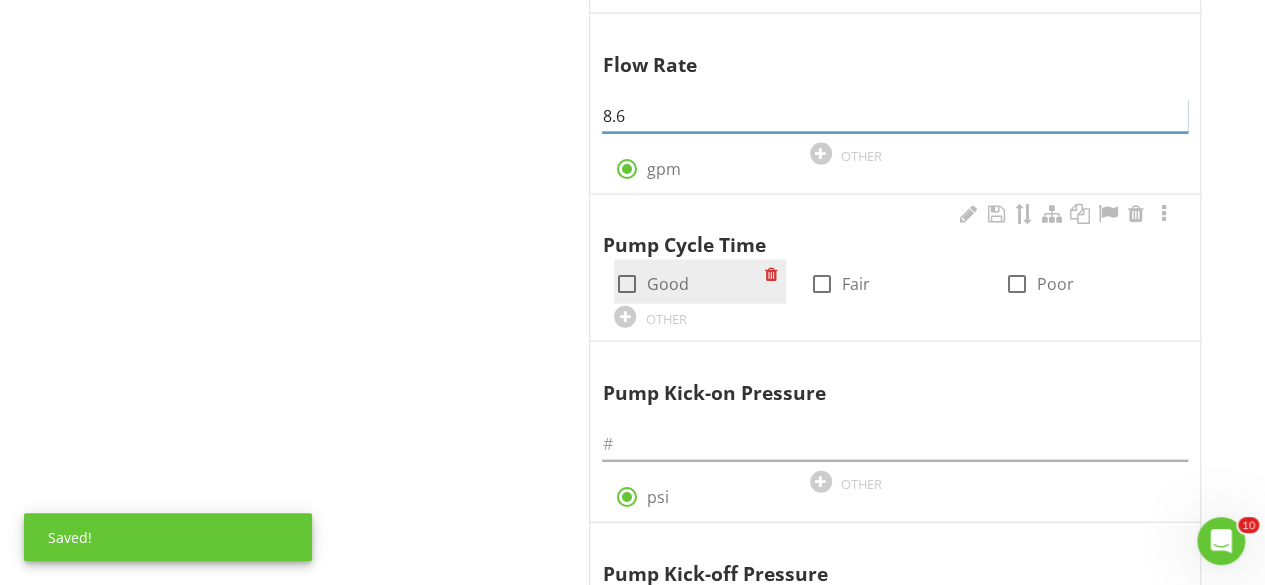 type on "8.6" 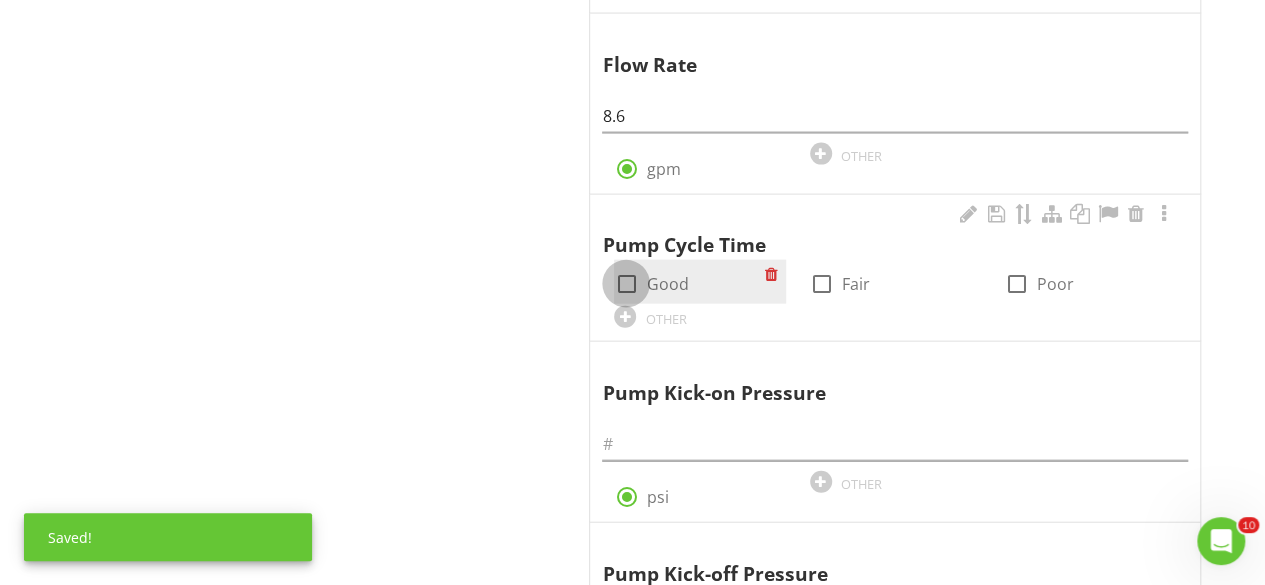 click at bounding box center [626, 284] 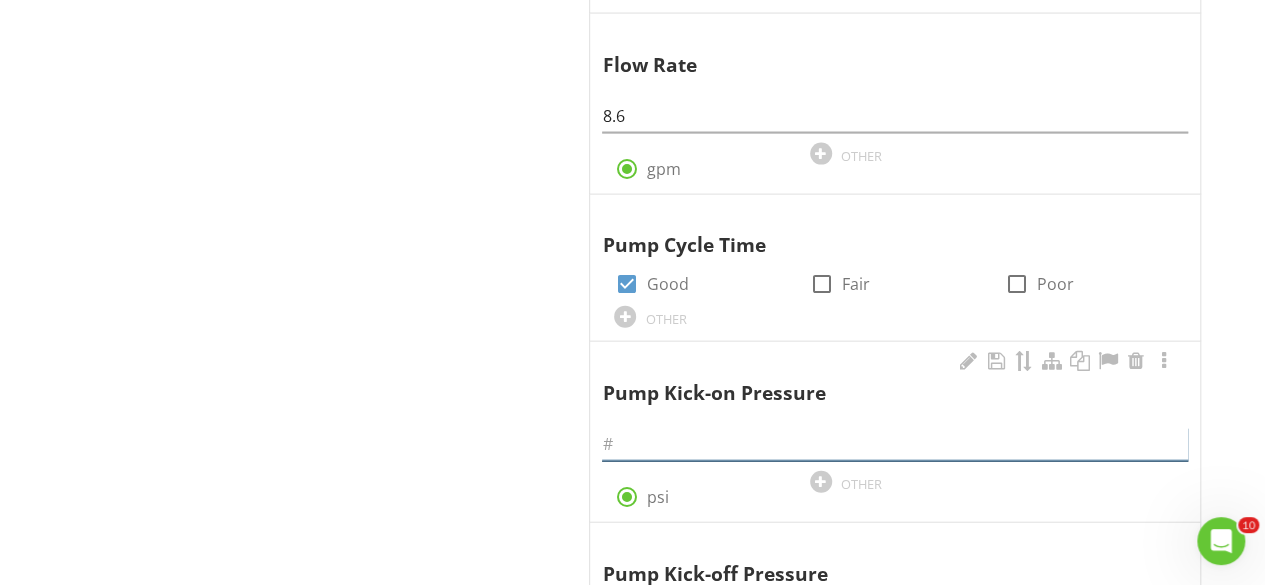 click at bounding box center (895, 444) 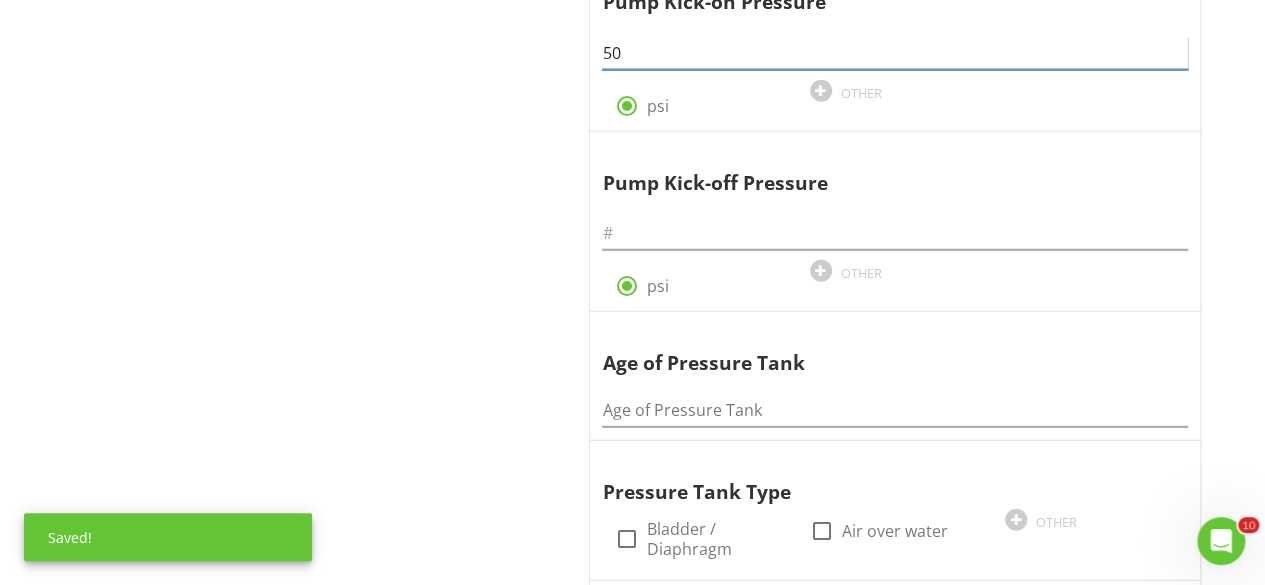 scroll, scrollTop: 2521, scrollLeft: 0, axis: vertical 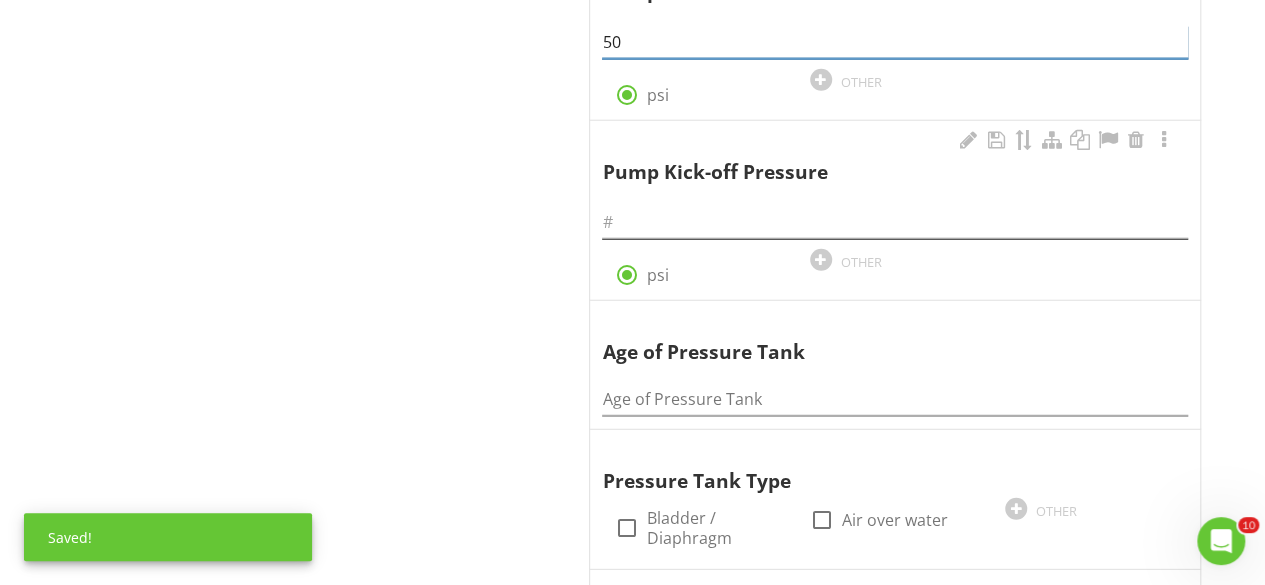 type on "50" 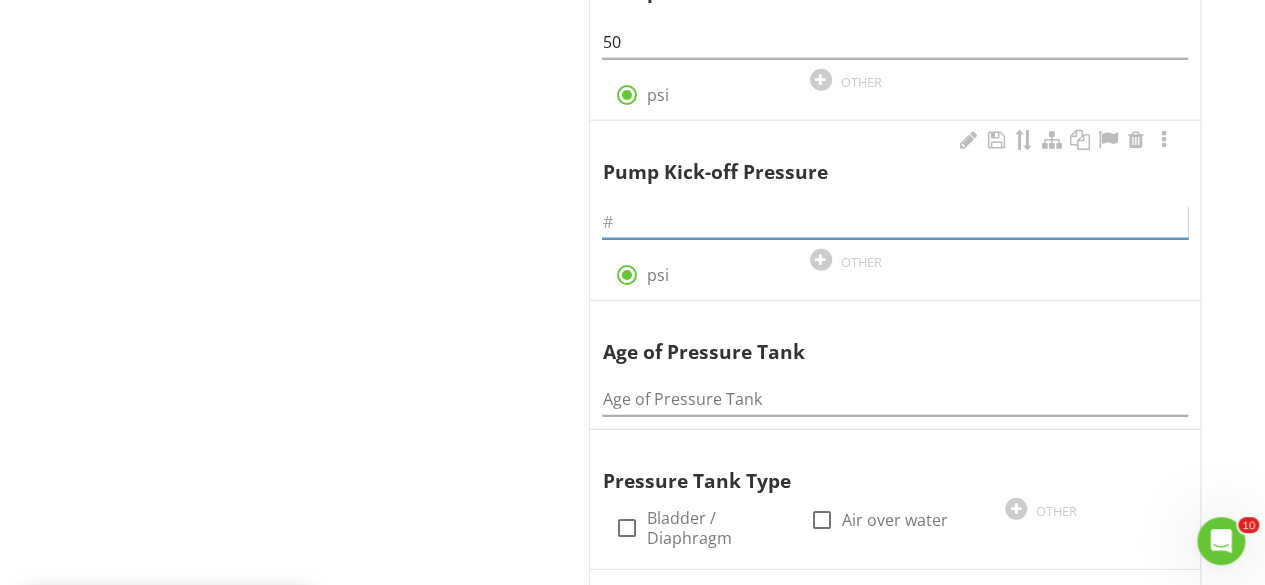 click at bounding box center (895, 222) 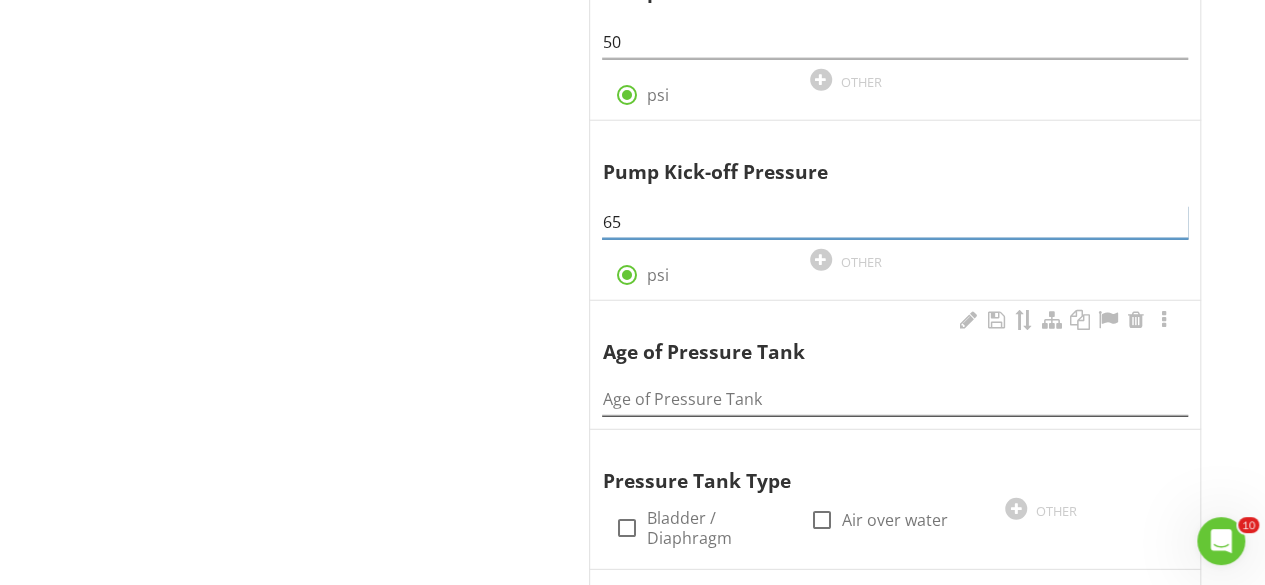 type on "65" 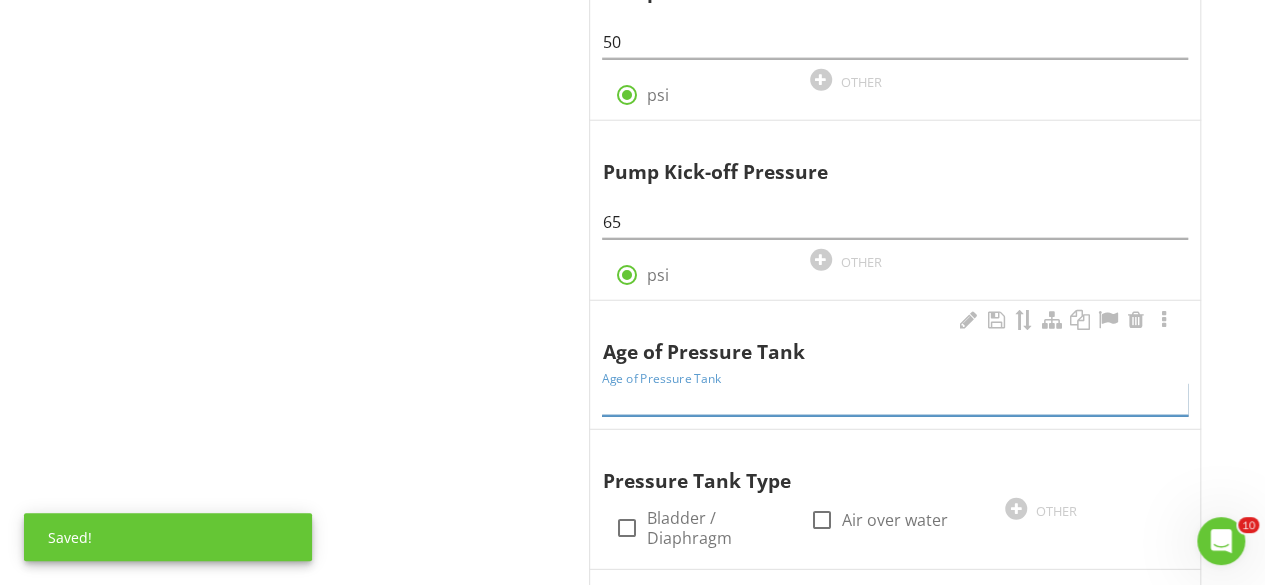 click at bounding box center [895, 399] 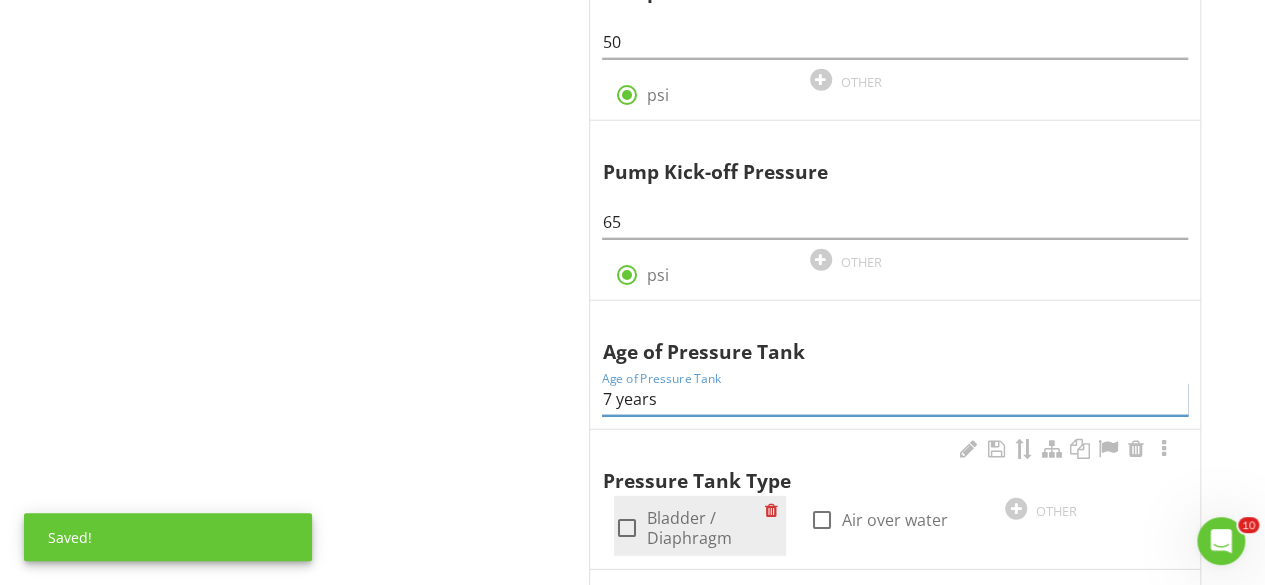 type on "7 years" 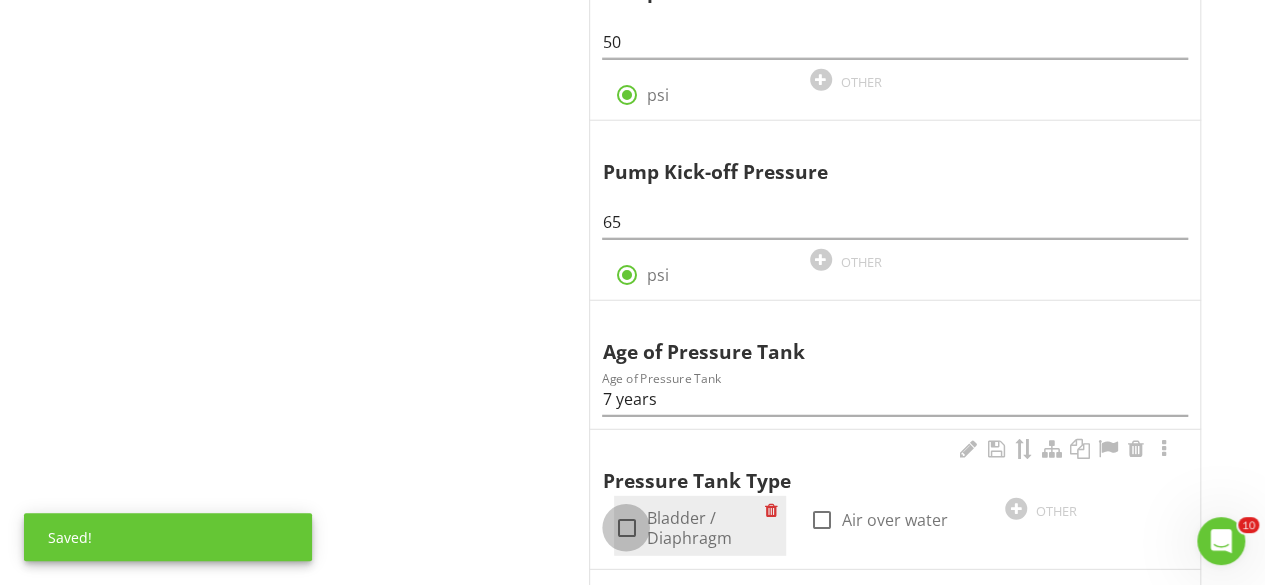 click at bounding box center [626, 528] 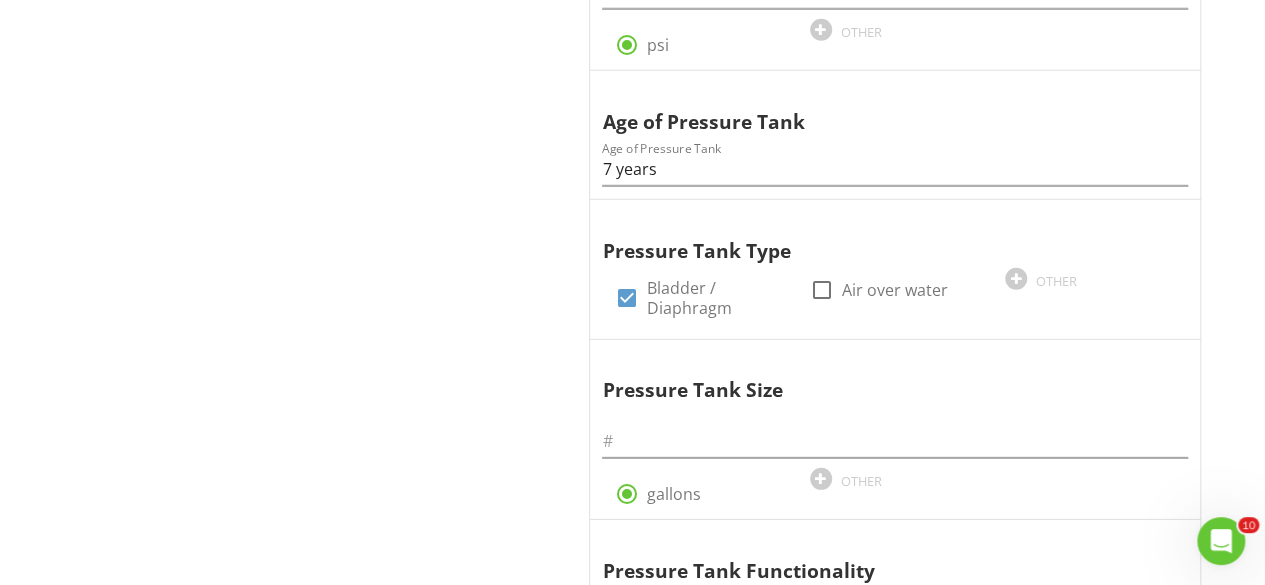 scroll, scrollTop: 2756, scrollLeft: 0, axis: vertical 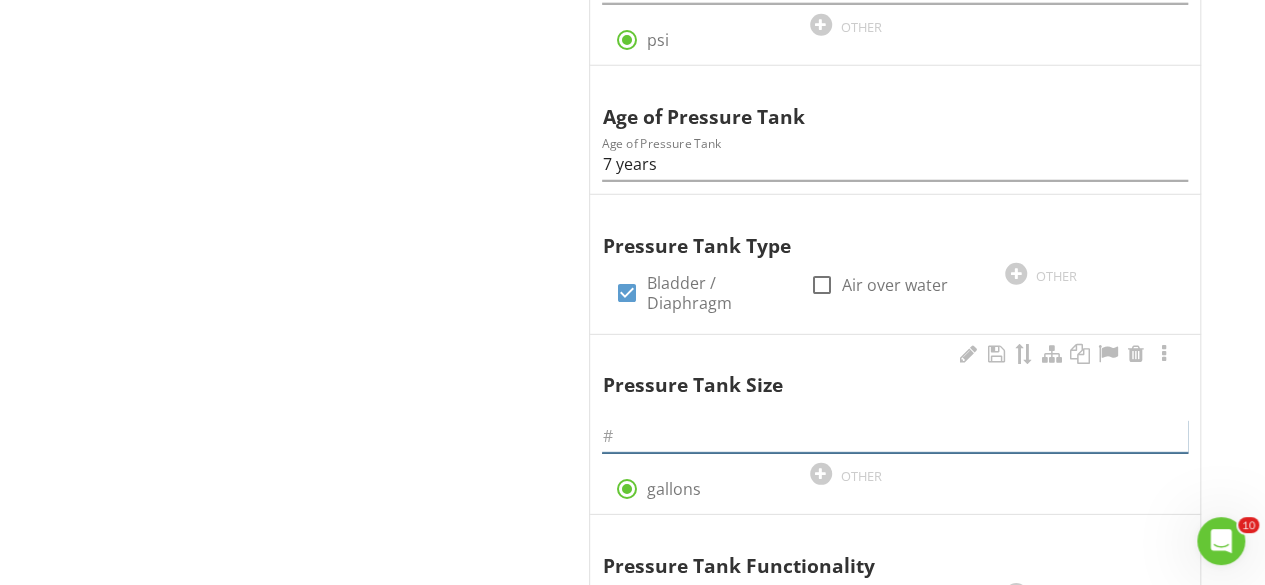 click at bounding box center (895, 436) 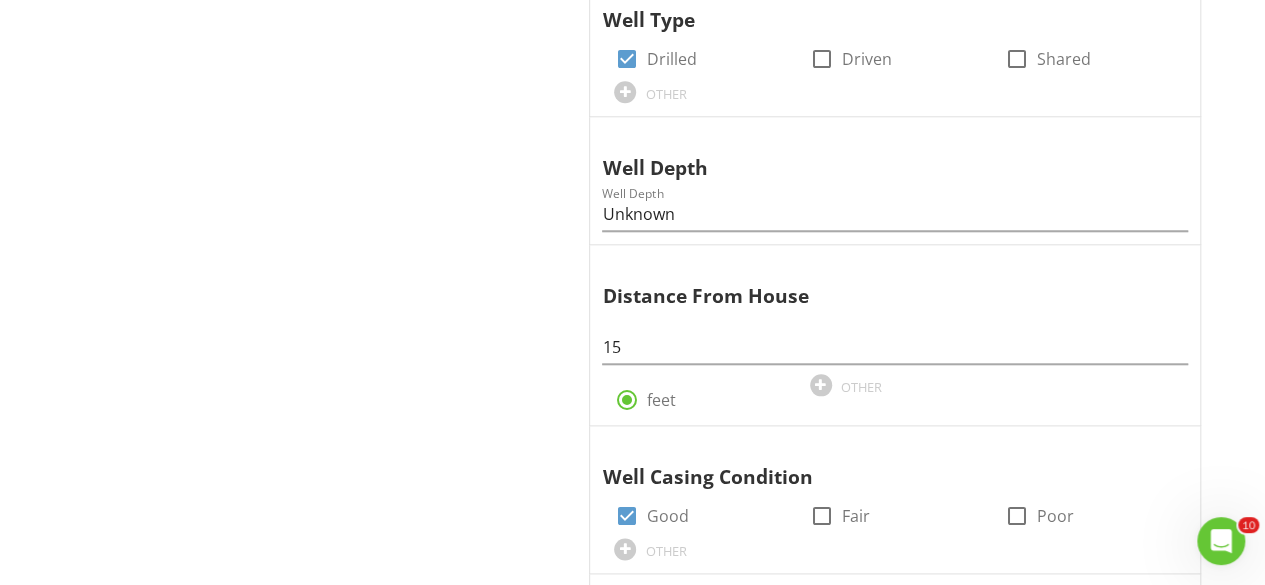 scroll, scrollTop: 970, scrollLeft: 0, axis: vertical 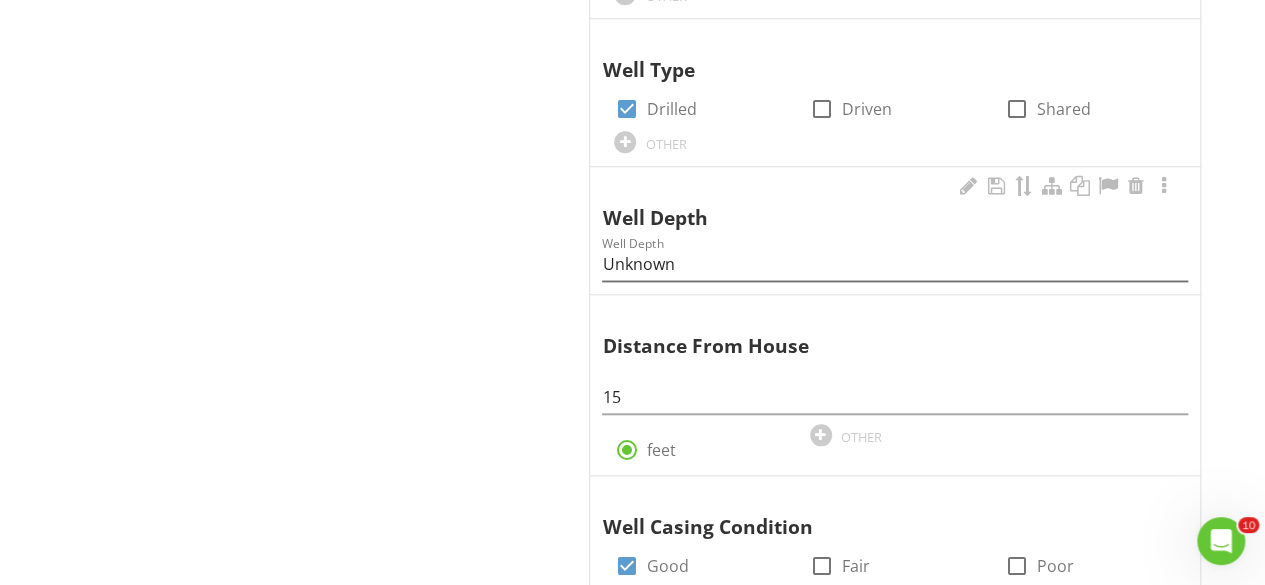 type on "32" 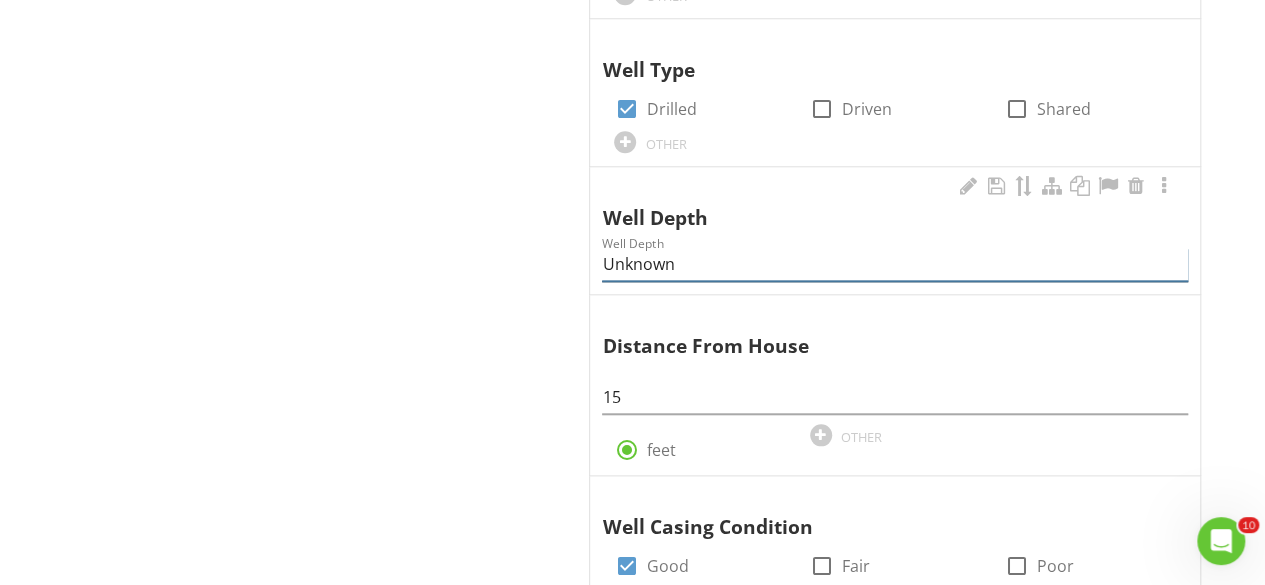 click on "Unknown" at bounding box center [895, 264] 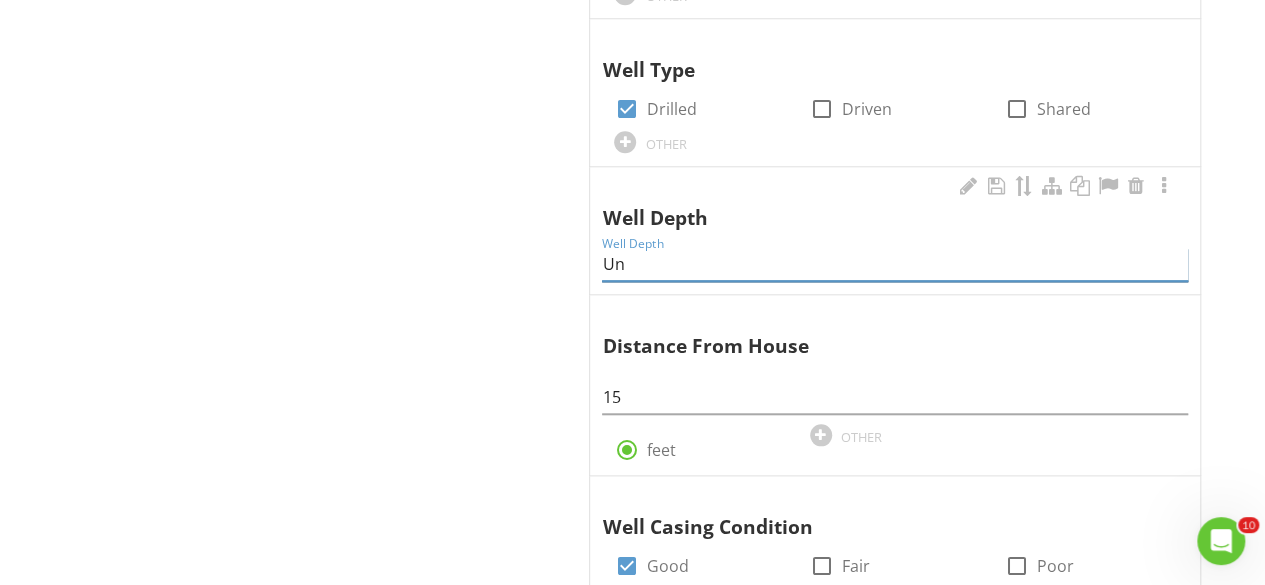 type on "U" 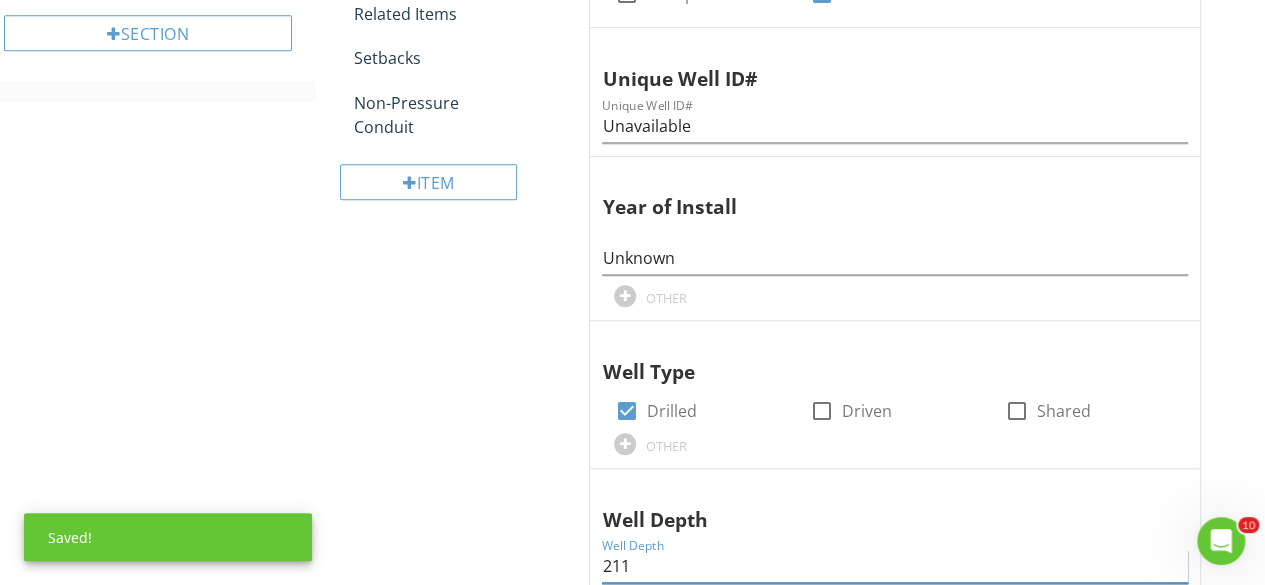 scroll, scrollTop: 612, scrollLeft: 0, axis: vertical 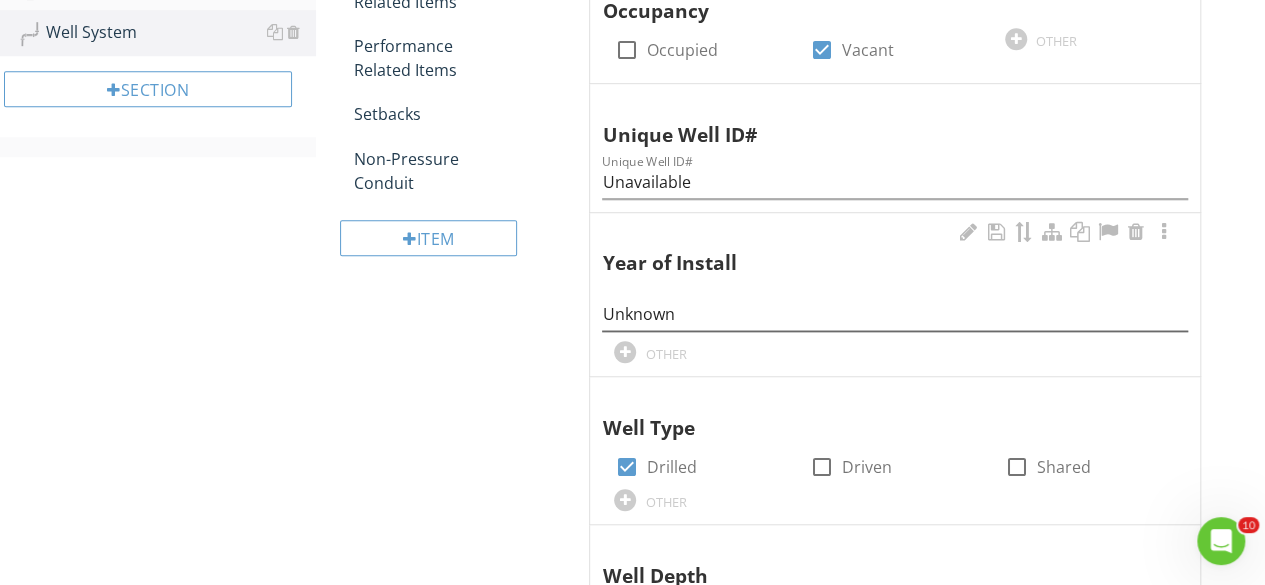 type on "211" 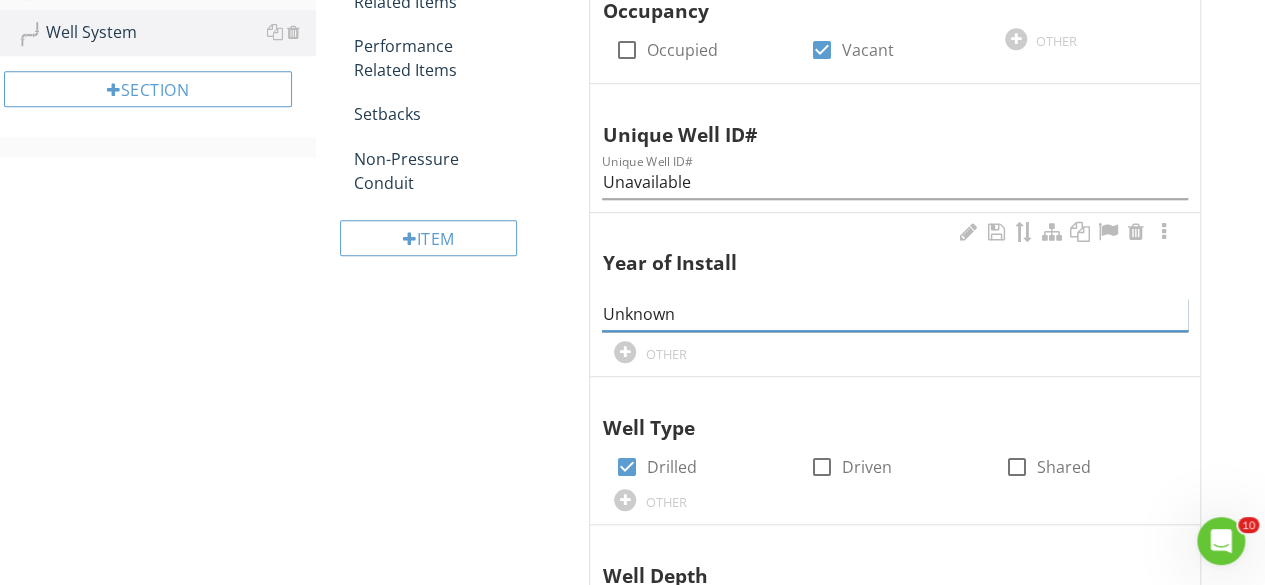 click on "Unknown" at bounding box center [895, 314] 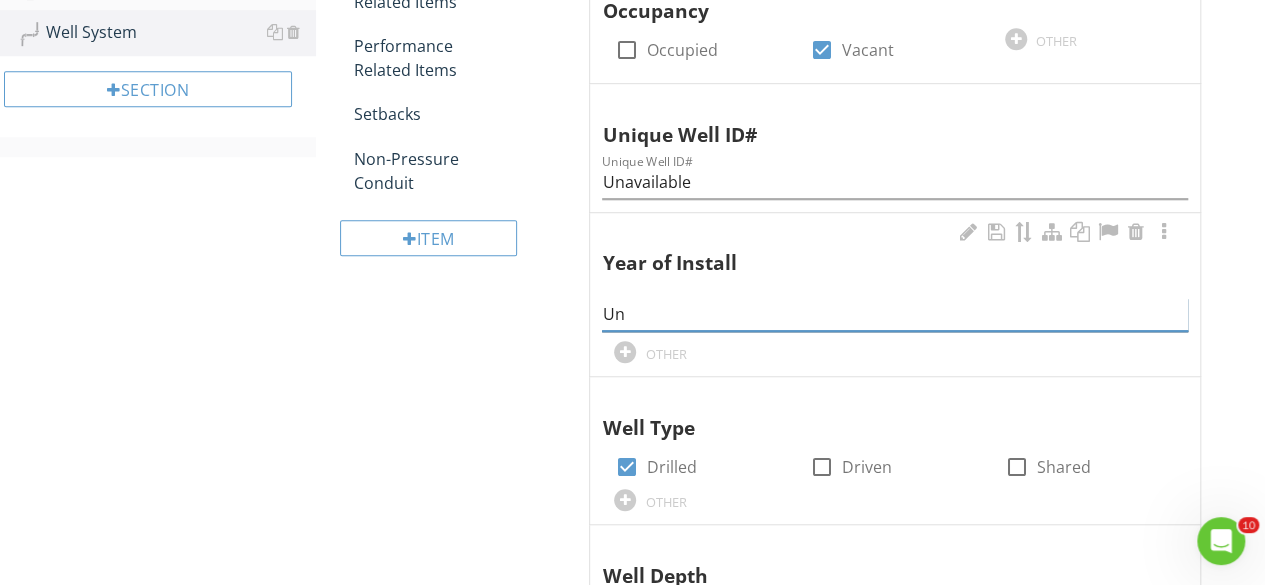 type on "U" 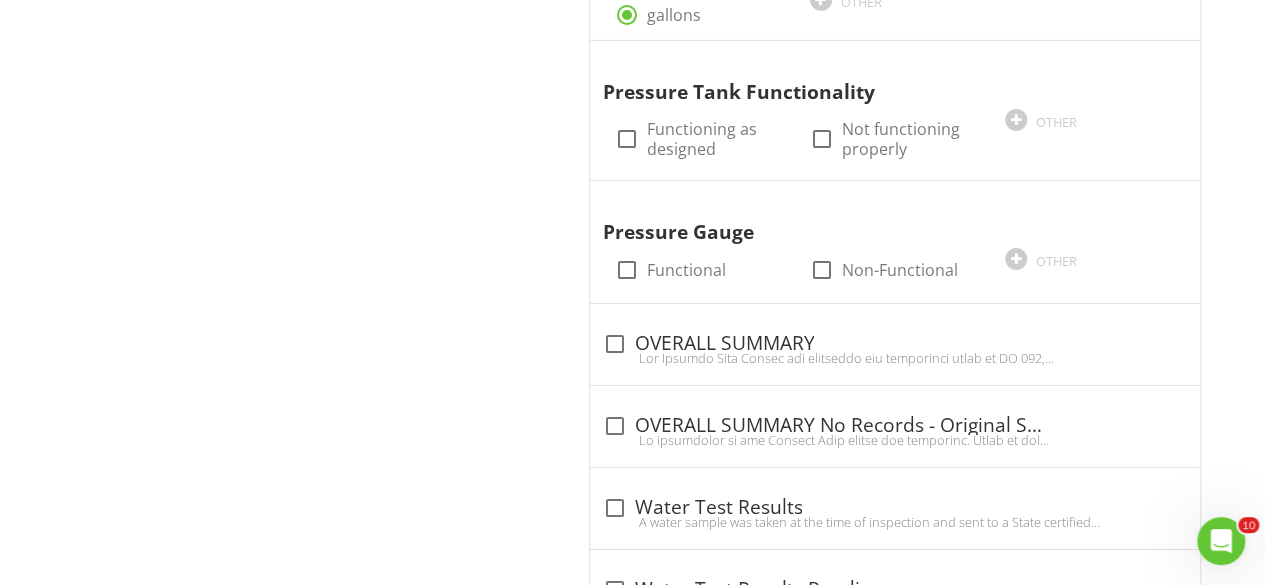 scroll, scrollTop: 3258, scrollLeft: 0, axis: vertical 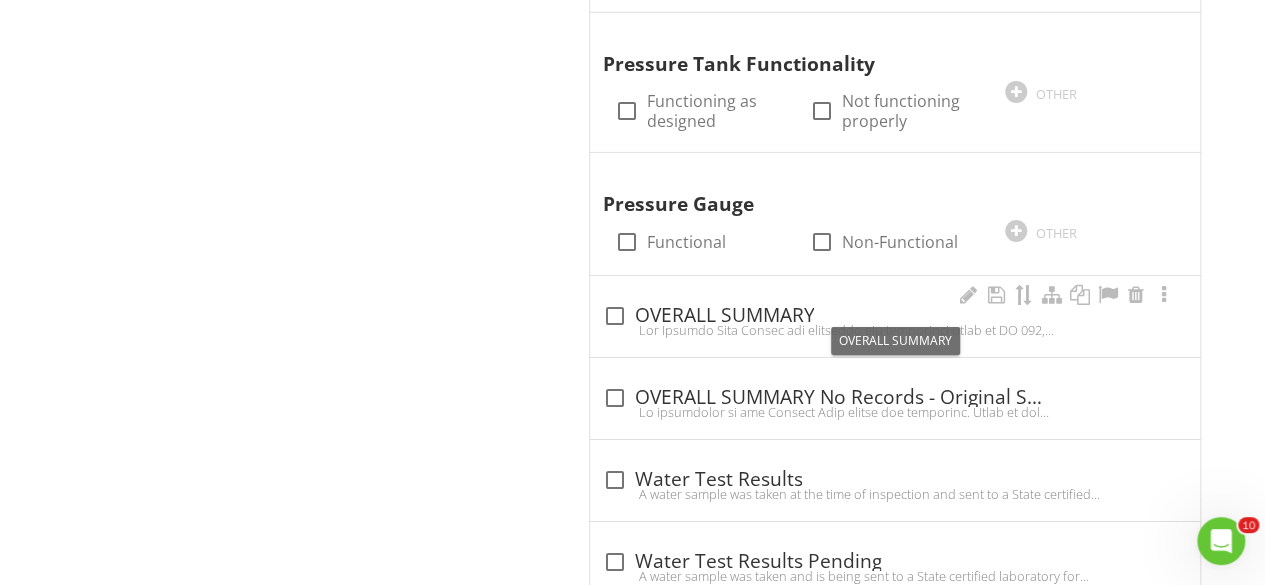 type on "1976" 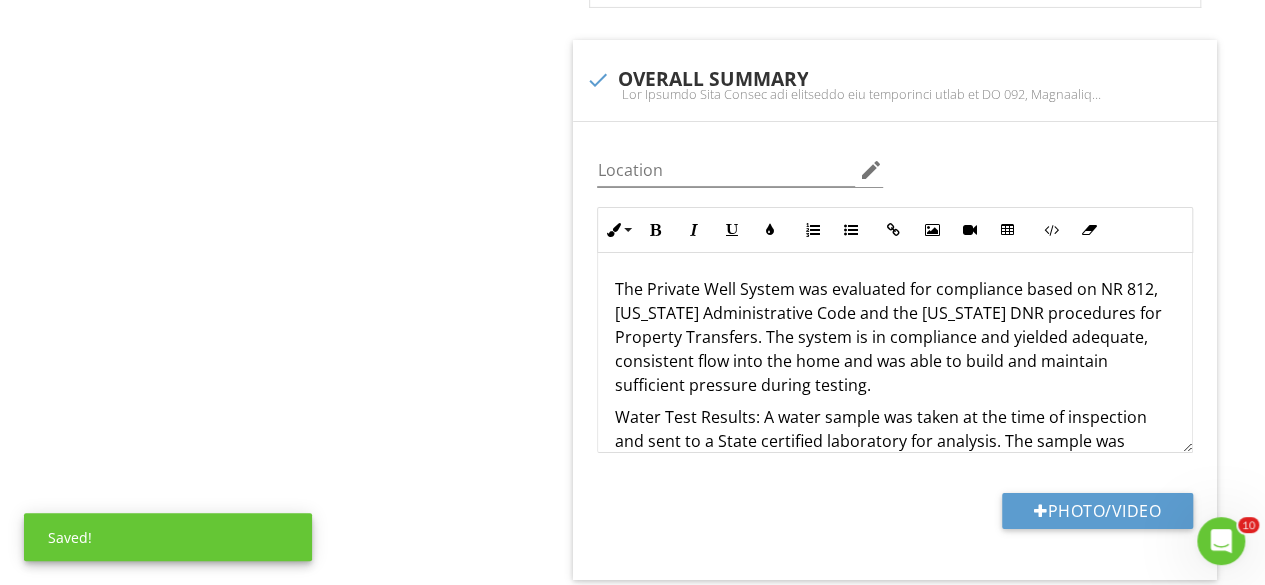 scroll, scrollTop: 3564, scrollLeft: 0, axis: vertical 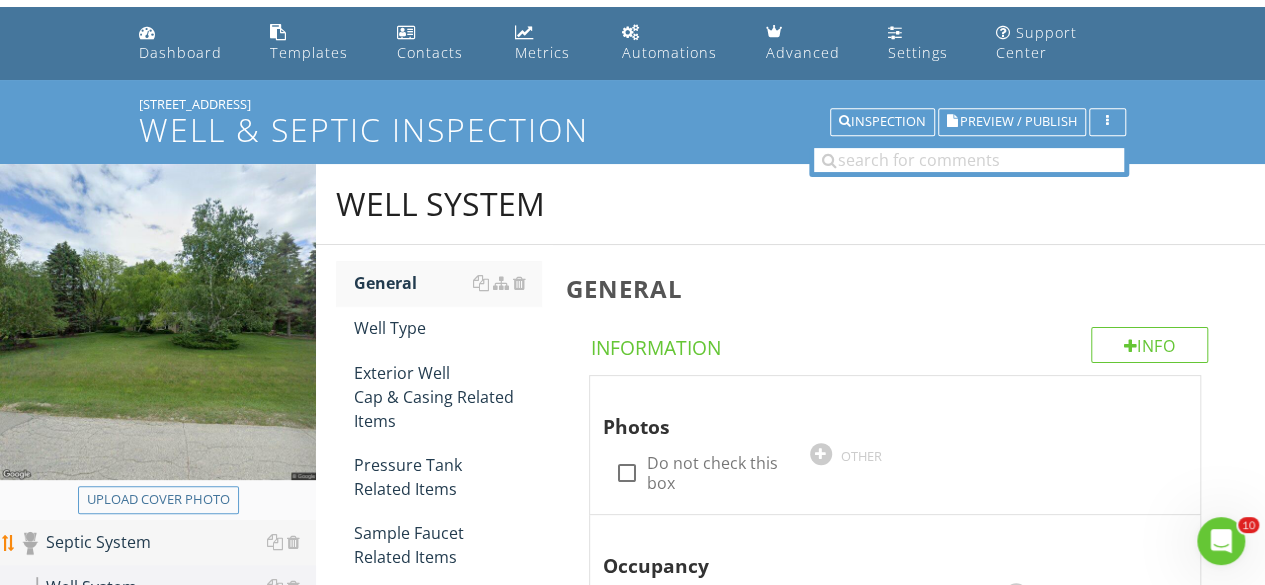click on "Septic System" at bounding box center (167, 543) 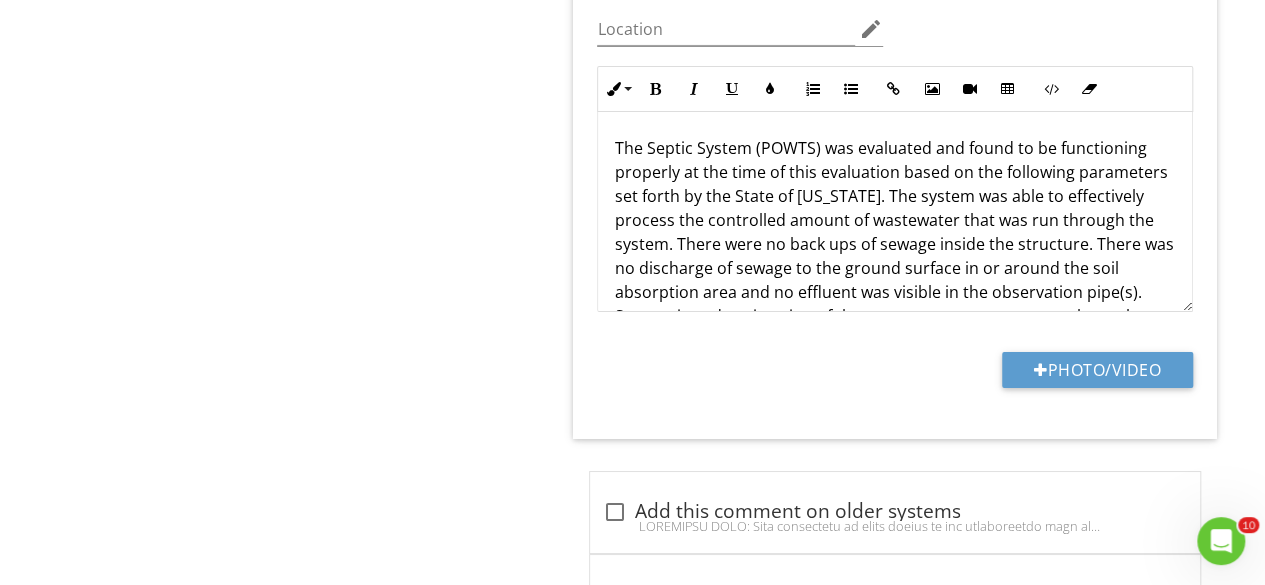 scroll, scrollTop: 3542, scrollLeft: 0, axis: vertical 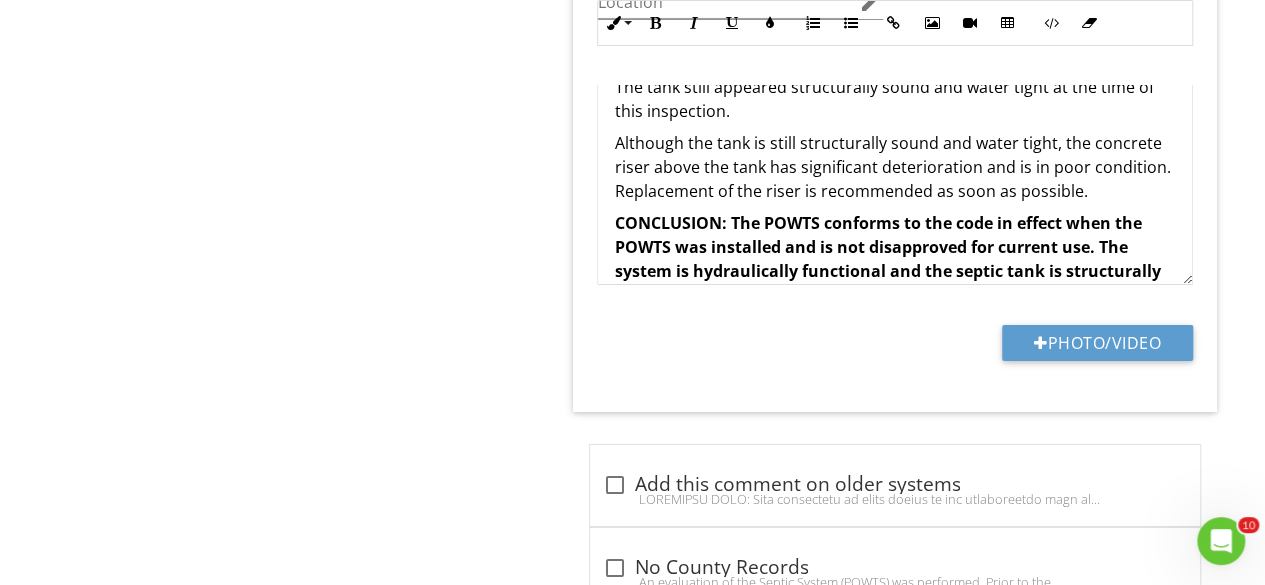 click on "Although the tank is still structurally sound and water tight, the concrete riser above the tank has significant deterioration and is in poor condition. Replacement of the riser is recommended as soon as possible." at bounding box center [895, 167] 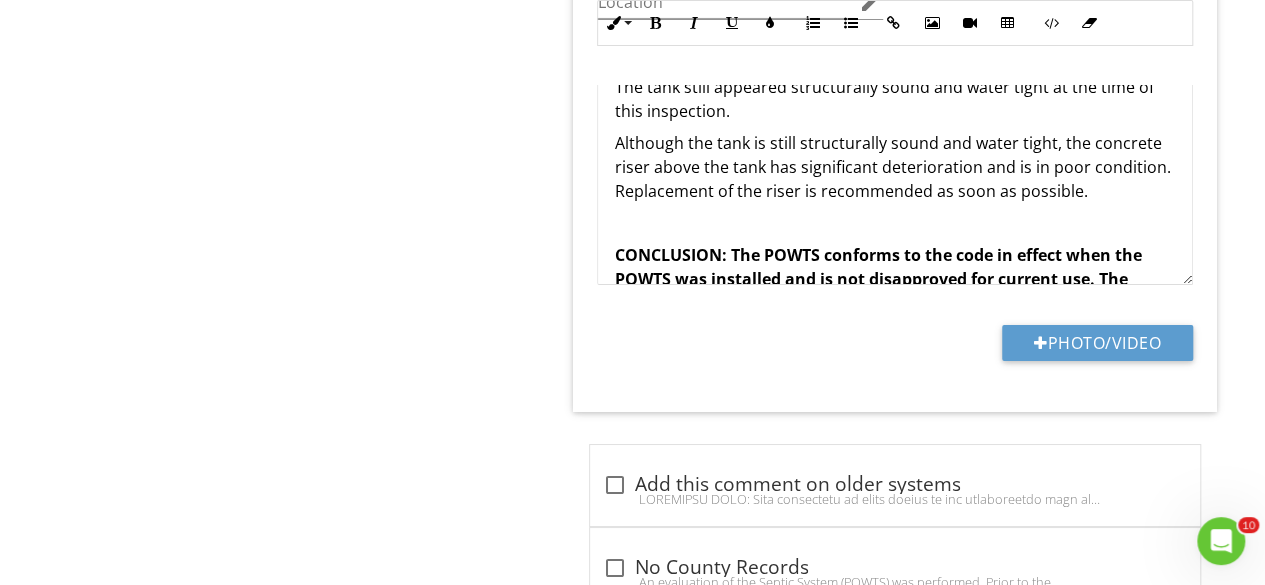 type 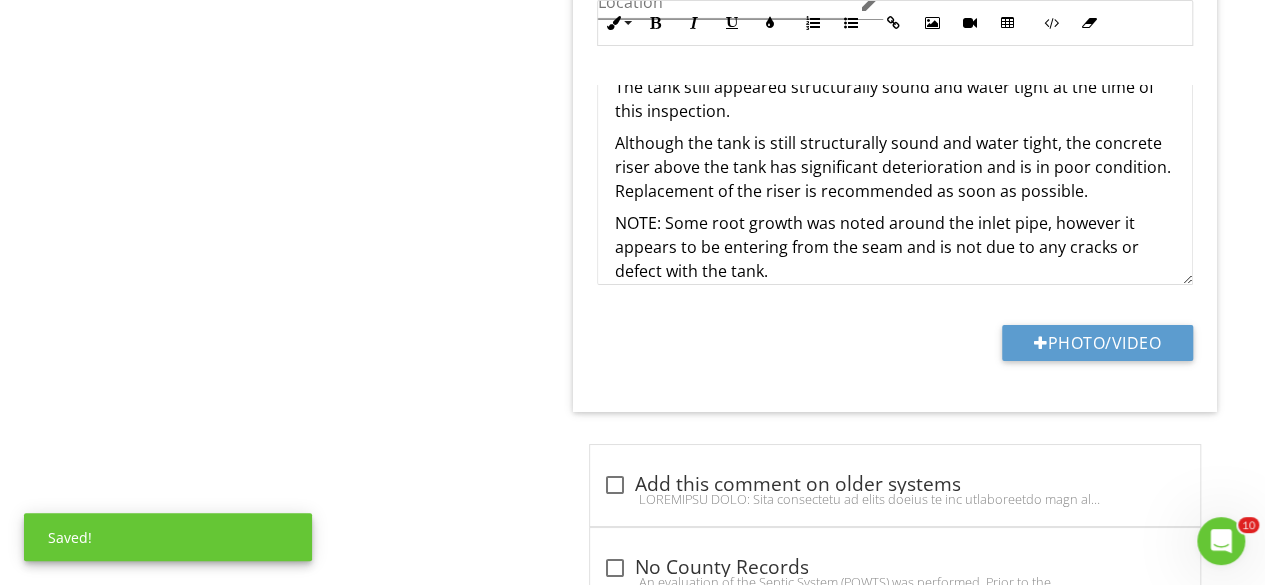 click on "NOTE: Some root growth was noted around the inlet pipe, however it appears to be entering from the seam and is not due to any cracks or defect with the tank." at bounding box center [895, 247] 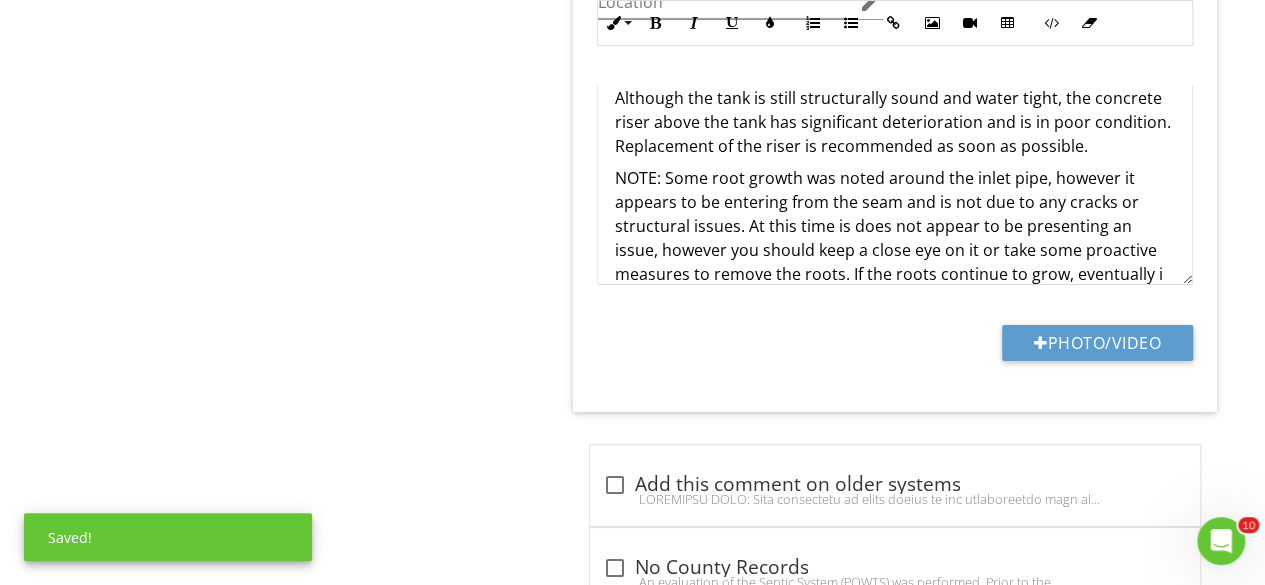 scroll, scrollTop: 319, scrollLeft: 0, axis: vertical 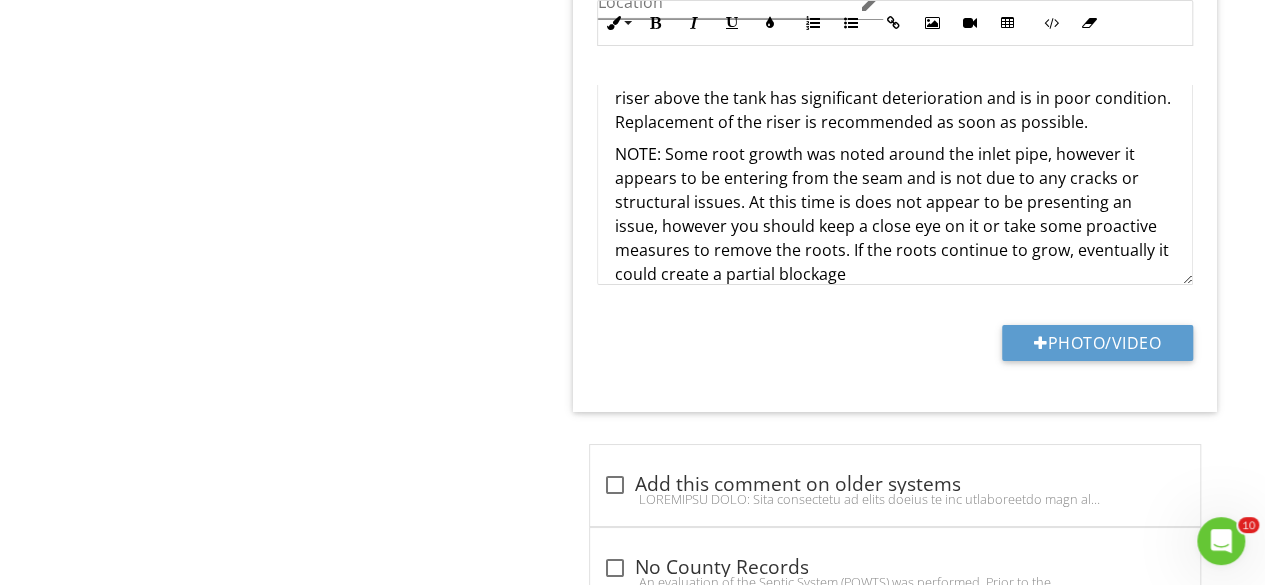 click on "NOTE: Some root growth was noted around the inlet pipe, however it appears to be entering from the seam and is not due to any cracks or structural issues. At this time is does not appear to be presenting an issue, however you should keep a close eye on it or take some proactive measures to remove the roots. If the roots continue to grow, eventually it could create a partial blockage" at bounding box center (895, 214) 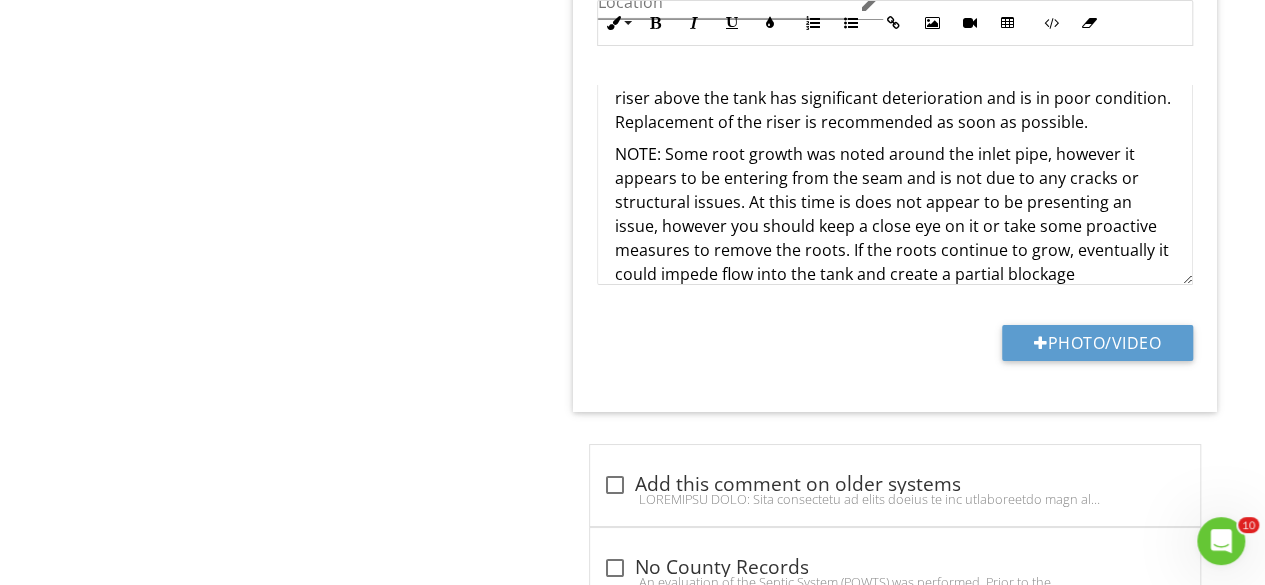 click on "NOTE: Some root growth was noted around the inlet pipe, however it appears to be entering from the seam and is not due to any cracks or structural issues. At this time is does not appear to be presenting an issue, however you should keep a close eye on it or take some proactive measures to remove the roots. If the roots continue to grow, eventually it could impede flow into the tank and create a partial blockage" at bounding box center [895, 214] 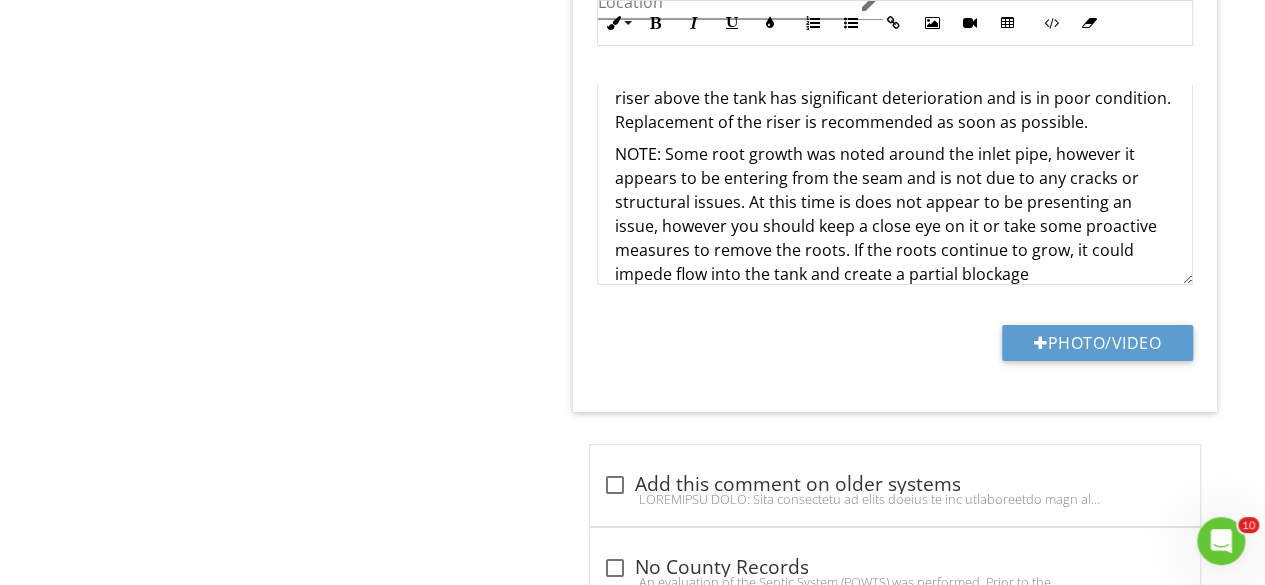 click on "NOTE: Some root growth was noted around the inlet pipe, however it appears to be entering from the seam and is not due to any cracks or structural issues. At this time is does not appear to be presenting an issue, however you should keep a close eye on it or take some proactive measures to remove the roots. If the roots continue to grow, it could impede flow into the tank and create a partial blockage" at bounding box center (895, 214) 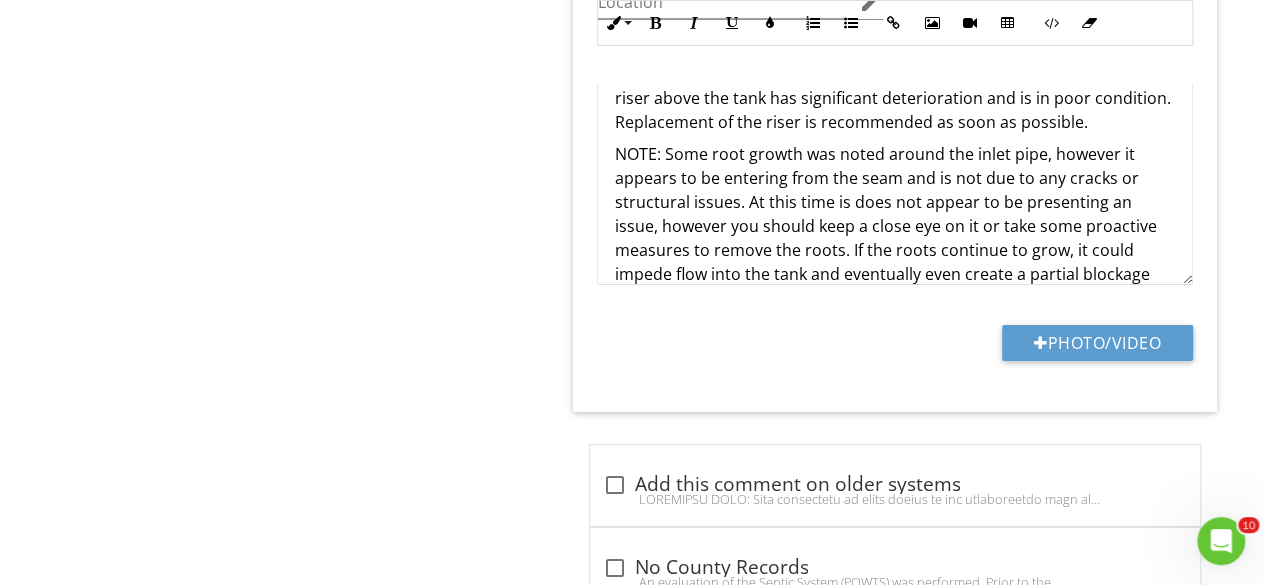 scroll, scrollTop: 359, scrollLeft: 0, axis: vertical 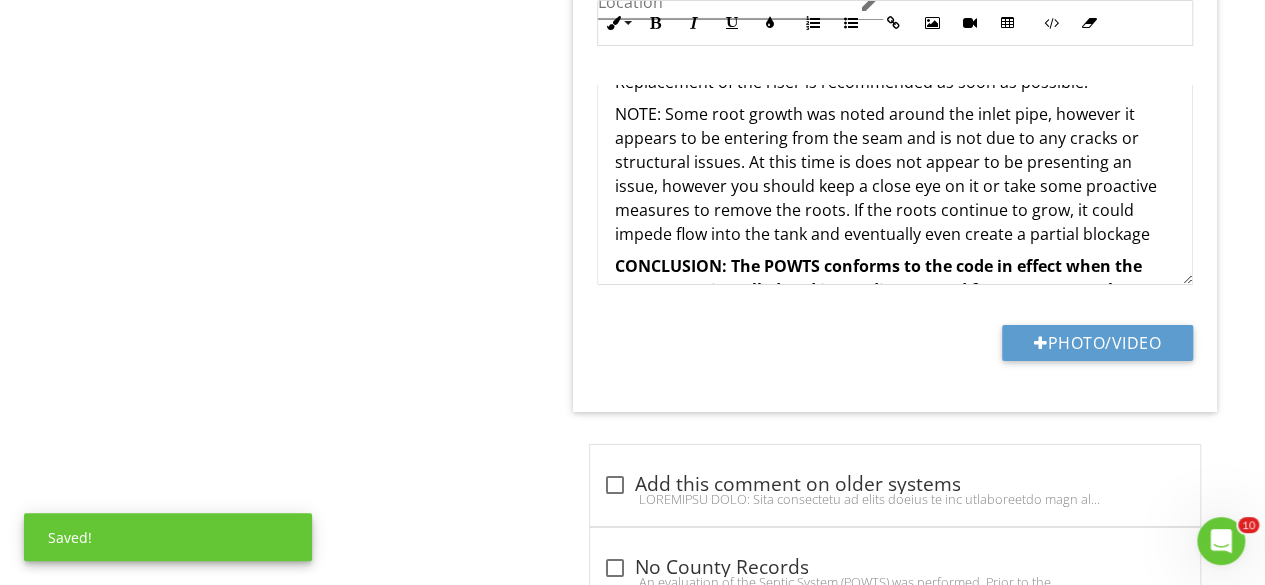 click on "NOTE: Some root growth was noted around the inlet pipe, however it appears to be entering from the seam and is not due to any cracks or structural issues. At this time is does not appear to be presenting an issue, however you should keep a close eye on it or take some proactive measures to remove the roots. If the roots continue to grow, it could impede flow into the tank and eventually even create a partial blockage" at bounding box center (895, 174) 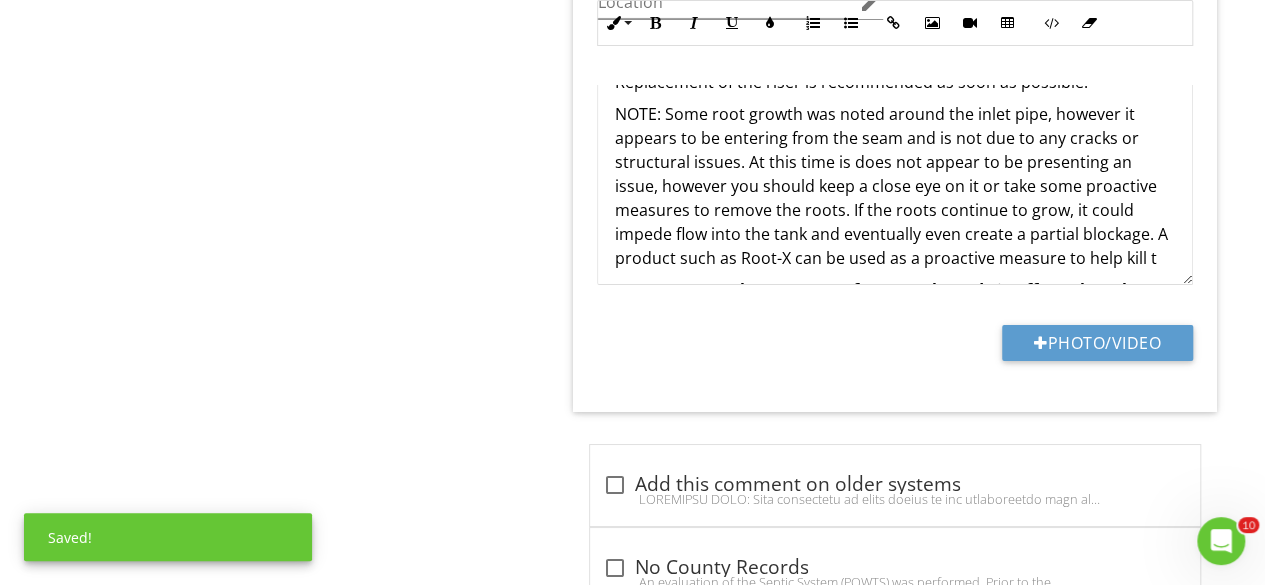 scroll, scrollTop: 367, scrollLeft: 0, axis: vertical 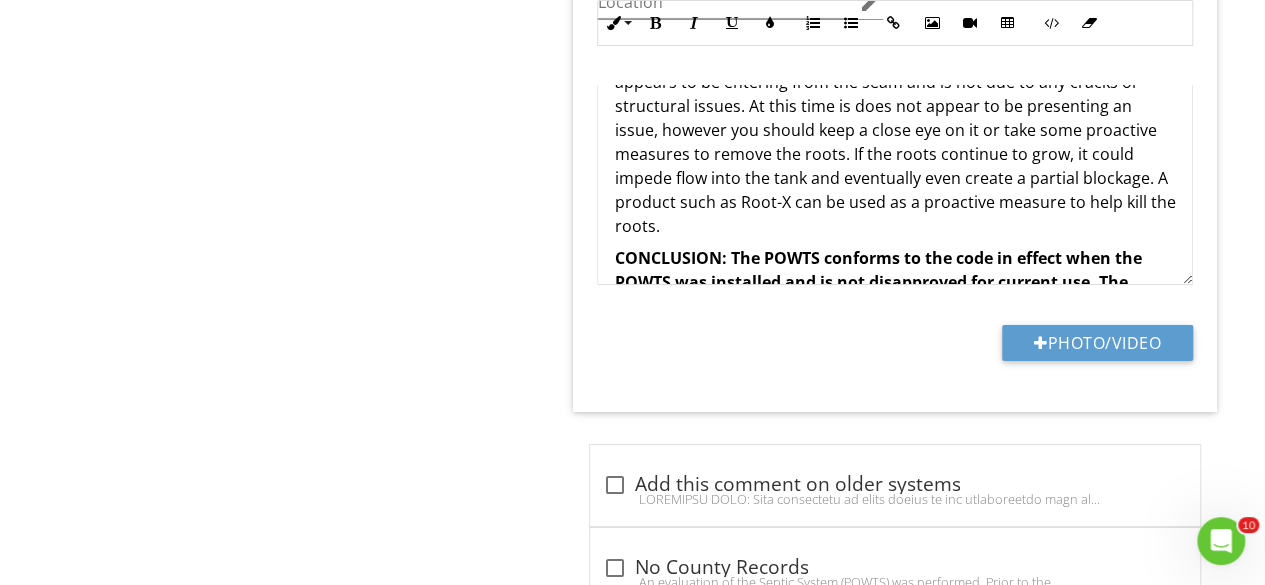 click on "NOTE: Some root growth was noted around the inlet pipe, however it appears to be entering from the seam and is not due to any cracks or structural issues. At this time is does not appear to be presenting an issue, however you should keep a close eye on it or take some proactive measures to remove the roots. If the roots continue to grow, it could impede flow into the tank and eventually even create a partial blockage. A product such as Root-X can be used as a proactive measure to help kill the roots." at bounding box center (895, 142) 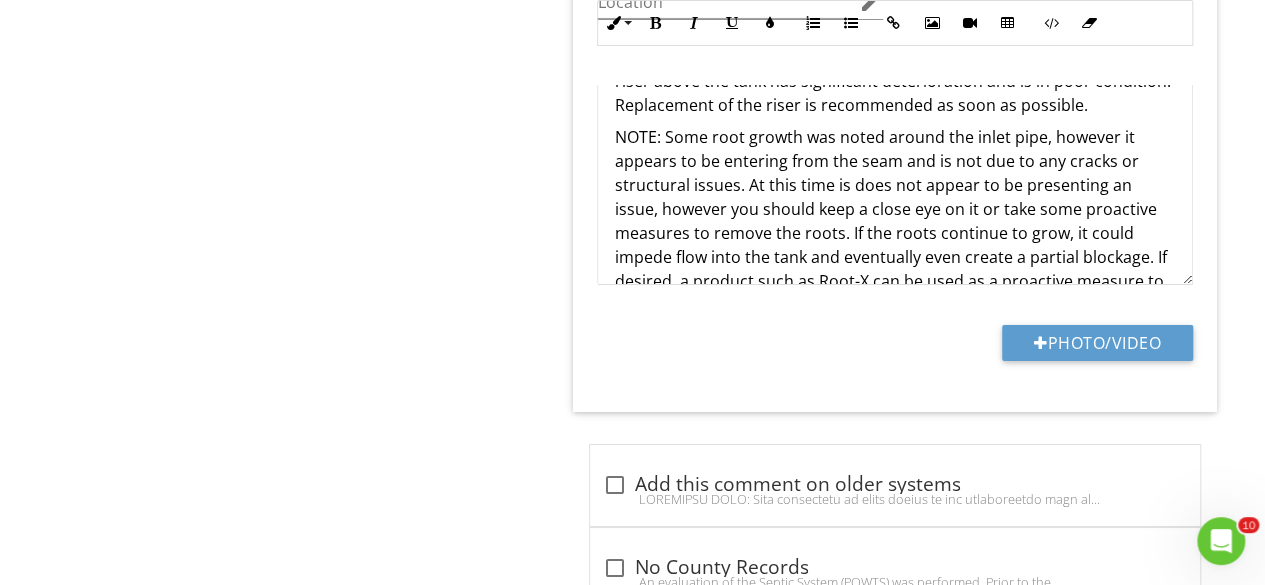 scroll, scrollTop: 362, scrollLeft: 0, axis: vertical 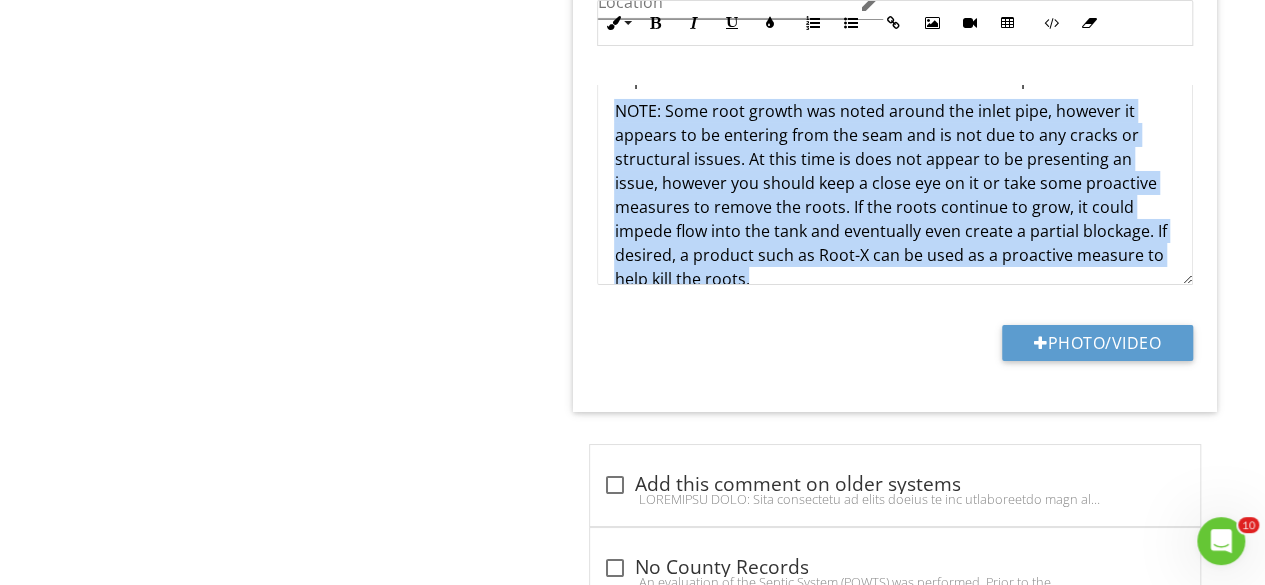 drag, startPoint x: 782, startPoint y: 233, endPoint x: 607, endPoint y: 74, distance: 236.4445 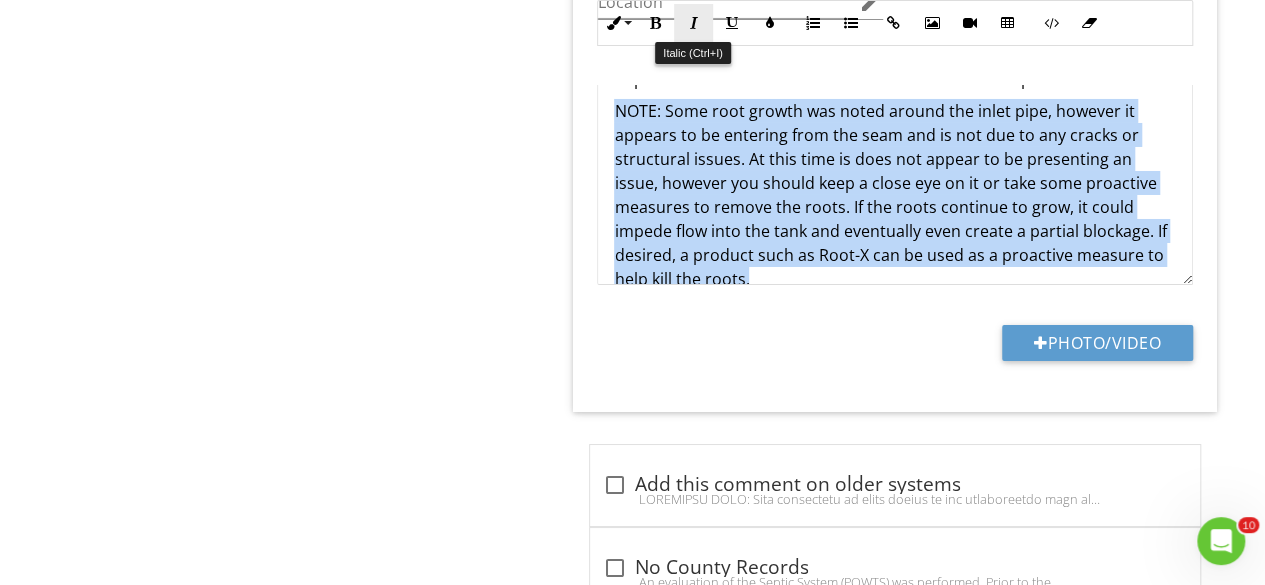 click at bounding box center [693, 23] 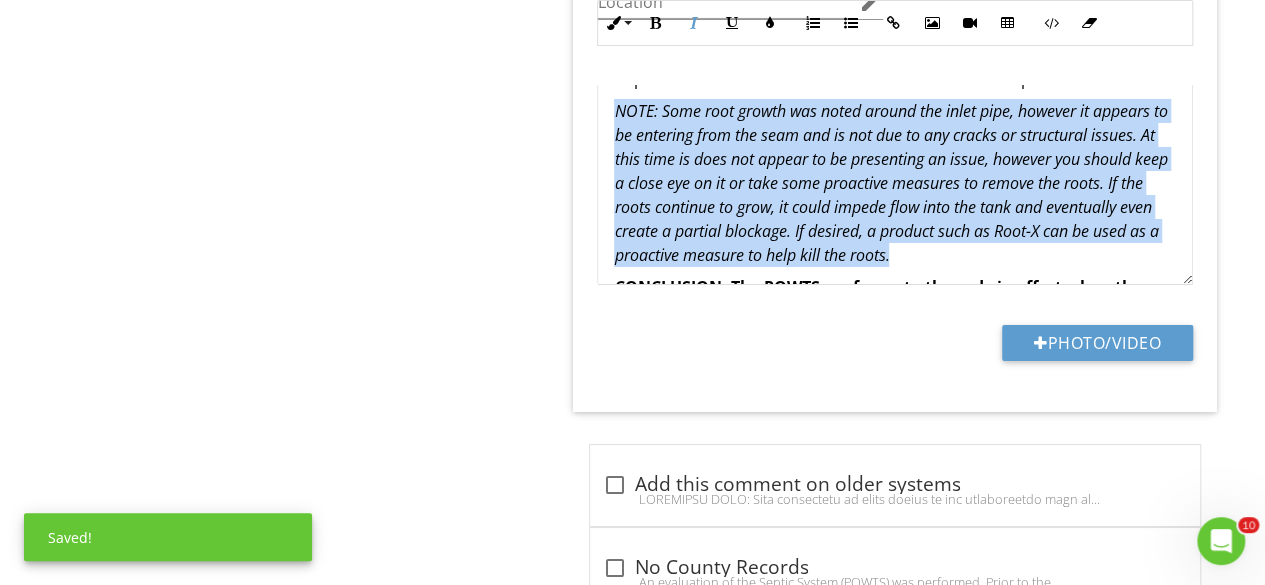 click on "NOTE: Some root growth was noted around the inlet pipe, however it appears to be entering from the seam and is not due to any cracks or structural issues. At this time is does not appear to be presenting an issue, however you should keep a close eye on it or take some proactive measures to remove the roots. If the roots continue to grow, it could impede flow into the tank and eventually even create a partial blockage. If desired, a product such as Root-X can be used as a proactive measure to help kill the roots." at bounding box center (895, 183) 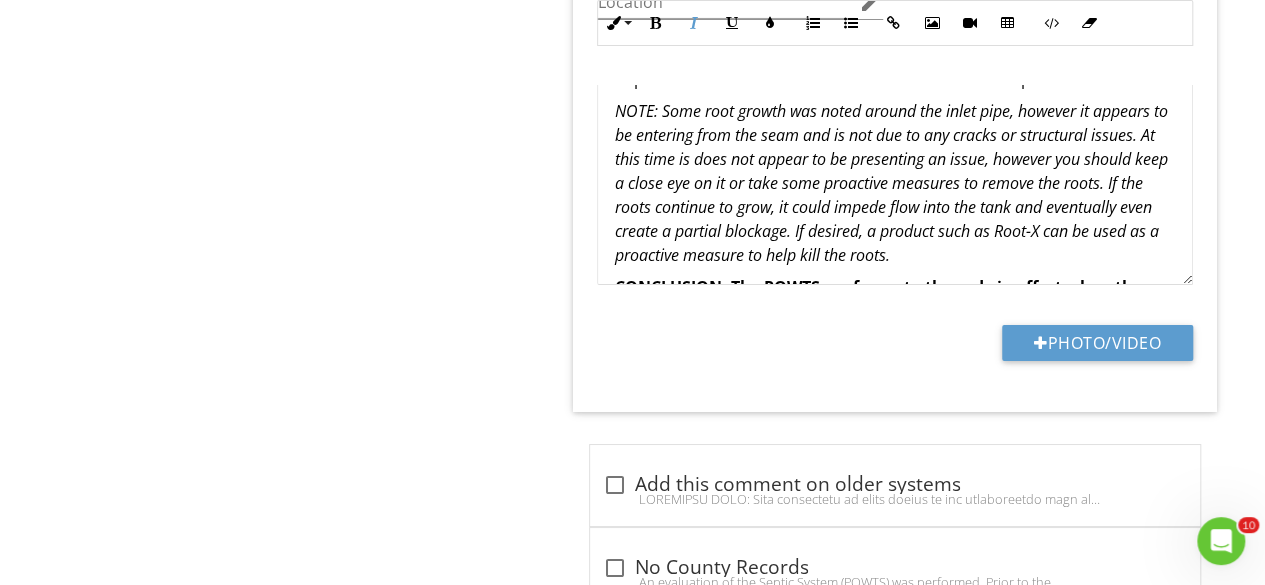 click on "NOTE: Some root growth was noted around the inlet pipe, however it appears to be entering from the seam and is not due to any cracks or structural issues. At this time is does not appear to be presenting an issue, however you should keep a close eye on it or take some proactive measures to remove the roots. If the roots continue to grow, it could impede flow into the tank and eventually even create a partial blockage. If desired, a product such as Root-X can be used as a proactive measure to help kill the roots." at bounding box center (890, 183) 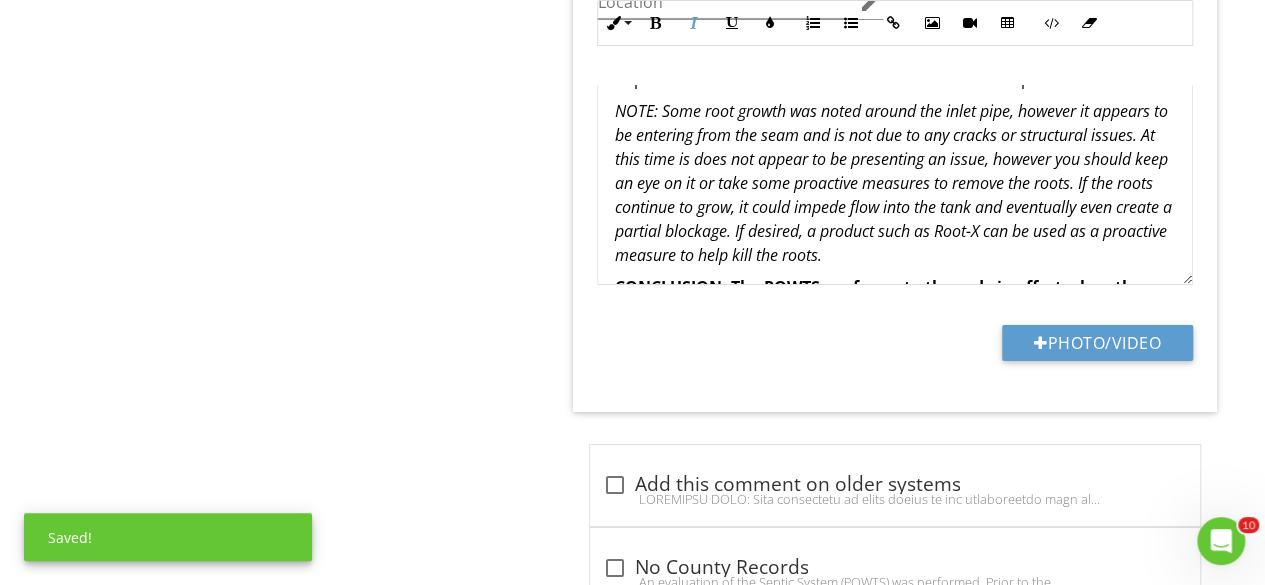 click on "NOTE: Some root growth was noted around the inlet pipe, however it appears to be entering from the seam and is not due to any cracks or structural issues. At this time is does not appear to be presenting an issue, however you should keep an eye on it or take some proactive measures to remove the roots. If the roots continue to grow, it could impede flow into the tank and eventually even create a partial blockage. If desired, a product such as Root-X can be used as a proactive measure to help kill the roots." at bounding box center (892, 183) 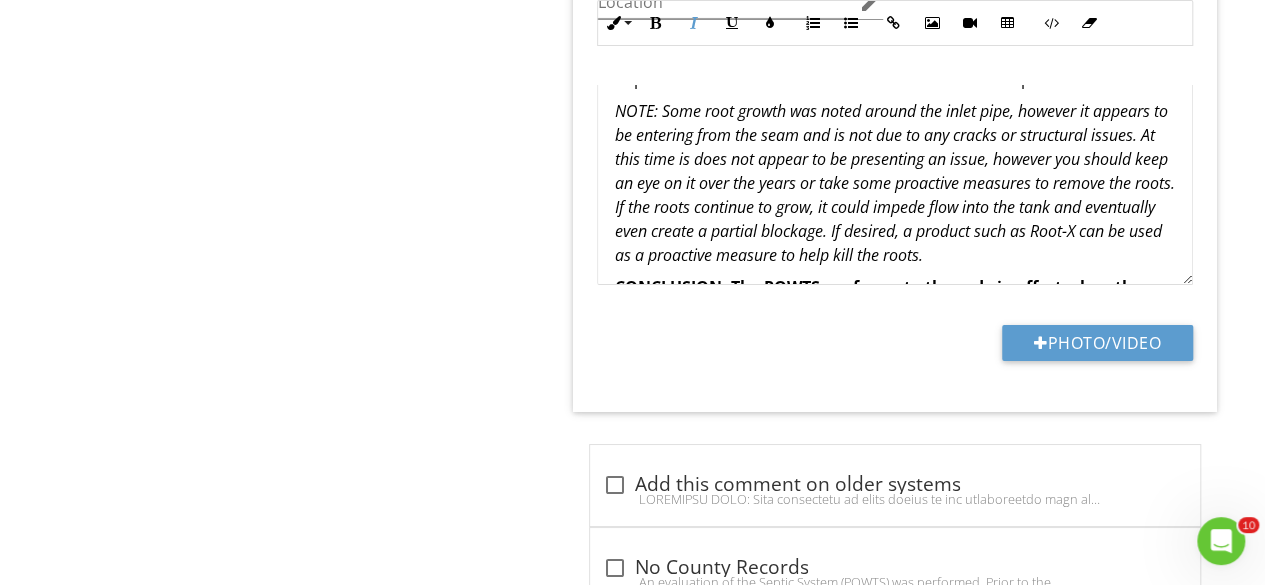 click on "NOTE: Some root growth was noted around the inlet pipe, however it appears to be entering from the seam and is not due to any cracks or structural issues. At this time is does not appear to be presenting an issue, however you should keep an eye on it over the years or take some proactive measures to remove the roots. If the roots continue to grow, it could impede flow into the tank and eventually even create a partial blockage. If desired, a product such as Root-X can be used as a proactive measure to help kill the roots." at bounding box center [894, 183] 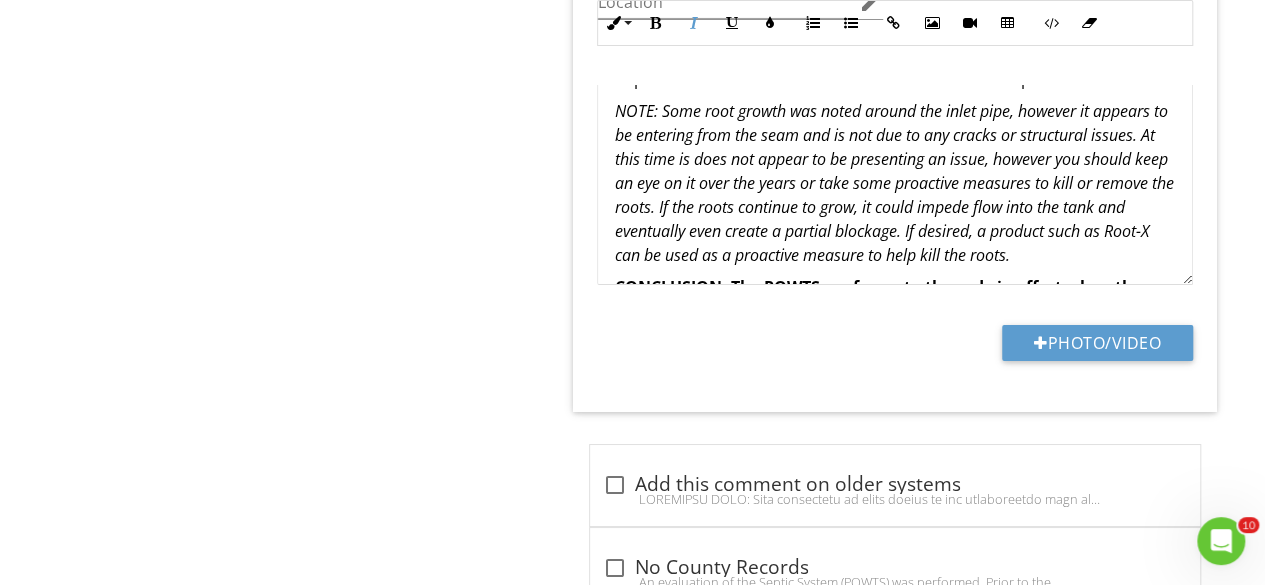 click on "NOTE: Some root growth was noted around the inlet pipe, however it appears to be entering from the seam and is not due to any cracks or structural issues. At this time is does not appear to be presenting an issue, however you should keep an eye on it over the years or take some proactive measures to kill or remove the roots. If the roots continue to grow, it could impede flow into the tank and eventually even create a partial blockage. If desired, a product such as Root-X can be used as a proactive measure to help kill the roots." at bounding box center [893, 183] 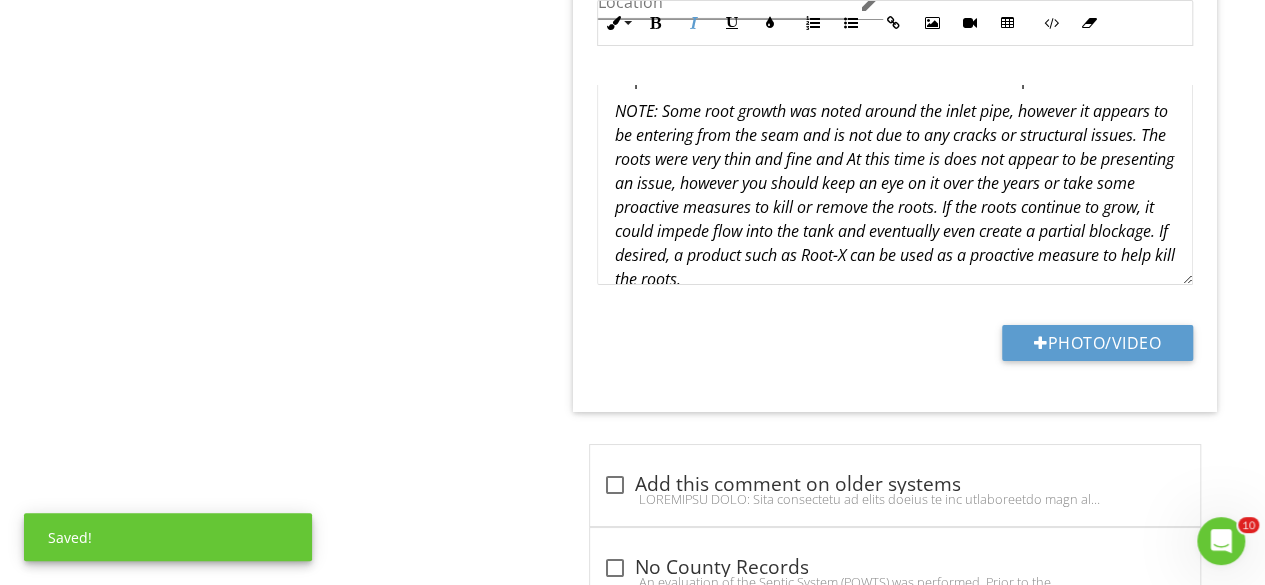 click on "NOTE: Some root growth was noted around the inlet pipe, however it appears to be entering from the seam and is not due to any cracks or structural issues. The roots were very thin and fine and At this time is does not appear to be presenting an issue, however you should keep an eye on it over the years or take some proactive measures to kill or remove the roots. If the roots continue to grow, it could impede flow into the tank and eventually even create a partial blockage. If desired, a product such as Root-X can be used as a proactive measure to help kill the roots." at bounding box center [894, 195] 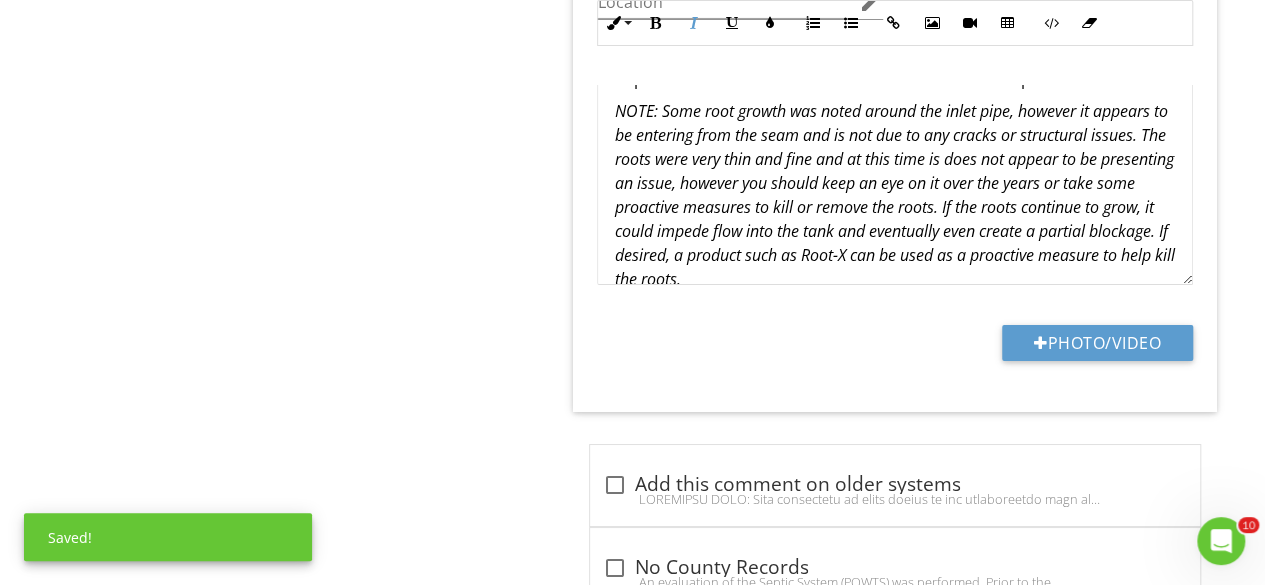 click on "NOTE: Some root growth was noted around the inlet pipe, however it appears to be entering from the seam and is not due to any cracks or structural issues. The roots were very thin and fine and at this time is does not appear to be presenting an issue, however you should keep an eye on it over the years or take some proactive measures to kill or remove the roots. If the roots continue to grow, it could impede flow into the tank and eventually even create a partial blockage. If desired, a product such as Root-X can be used as a proactive measure to help kill the roots." at bounding box center [894, 195] 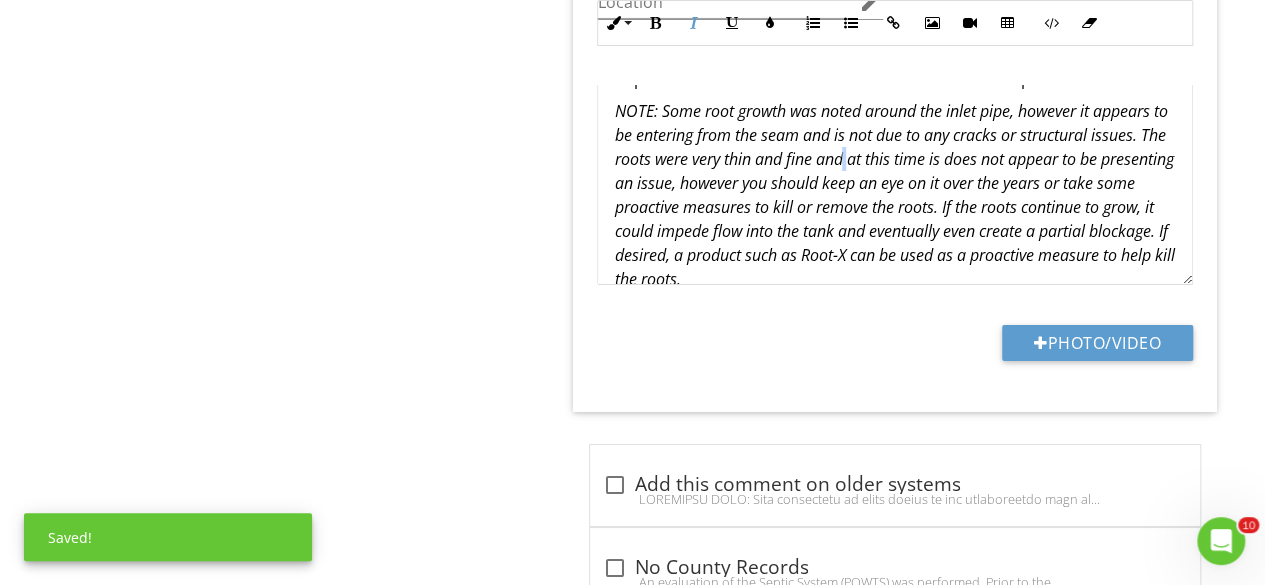 click on "NOTE: Some root growth was noted around the inlet pipe, however it appears to be entering from the seam and is not due to any cracks or structural issues. The roots were very thin and fine and at this time is does not appear to be presenting an issue, however you should keep an eye on it over the years or take some proactive measures to kill or remove the roots. If the roots continue to grow, it could impede flow into the tank and eventually even create a partial blockage. If desired, a product such as Root-X can be used as a proactive measure to help kill the roots." at bounding box center [894, 195] 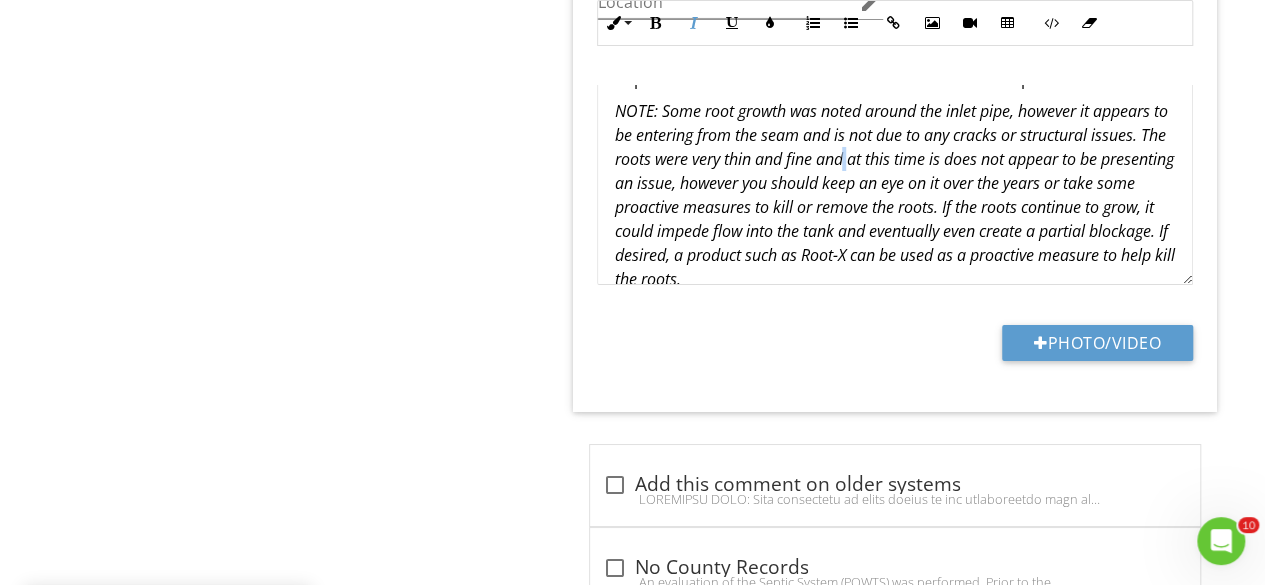 click on "NOTE: Some root growth was noted around the inlet pipe, however it appears to be entering from the seam and is not due to any cracks or structural issues. The roots were very thin and fine and at this time is does not appear to be presenting an issue, however you should keep an eye on it over the years or take some proactive measures to kill or remove the roots. If the roots continue to grow, it could impede flow into the tank and eventually even create a partial blockage. If desired, a product such as Root-X can be used as a proactive measure to help kill the roots." at bounding box center [894, 195] 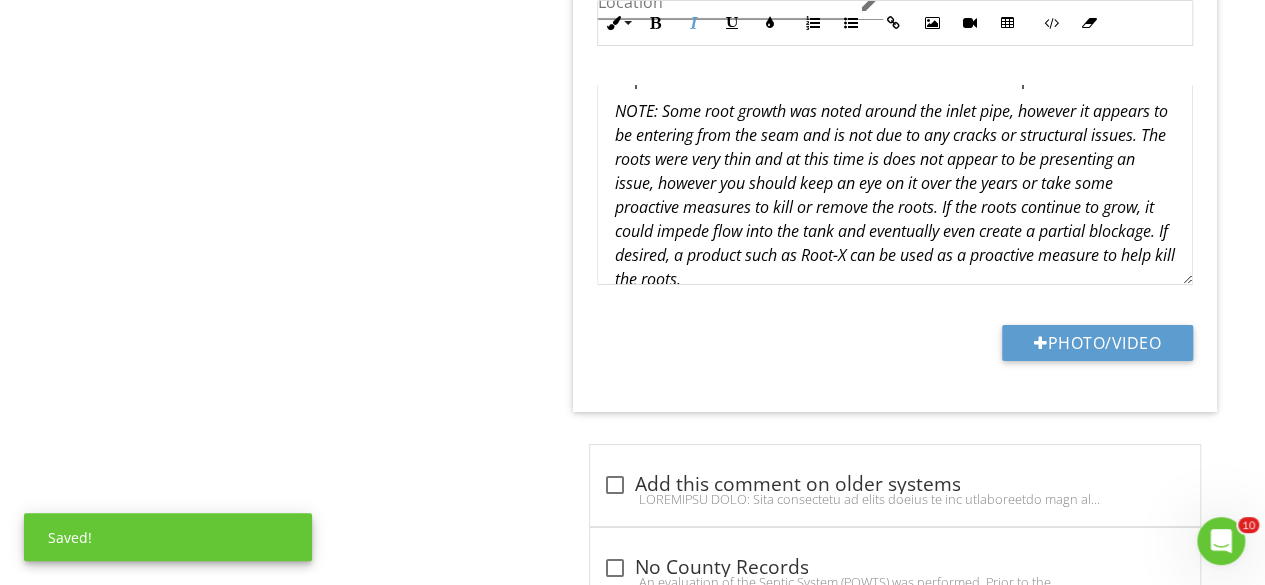 click on "NOTE: Some root growth was noted around the inlet pipe, however it appears to be entering from the seam and is not due to any cracks or structural issues. The roots were very thin and at this time is does not appear to be presenting an issue, however you should keep an eye on it over the years or take some proactive measures to kill or remove the roots. If the roots continue to grow, it could impede flow into the tank and eventually even create a partial blockage. If desired, a product such as Root-X can be used as a proactive measure to help kill the roots." at bounding box center [894, 195] 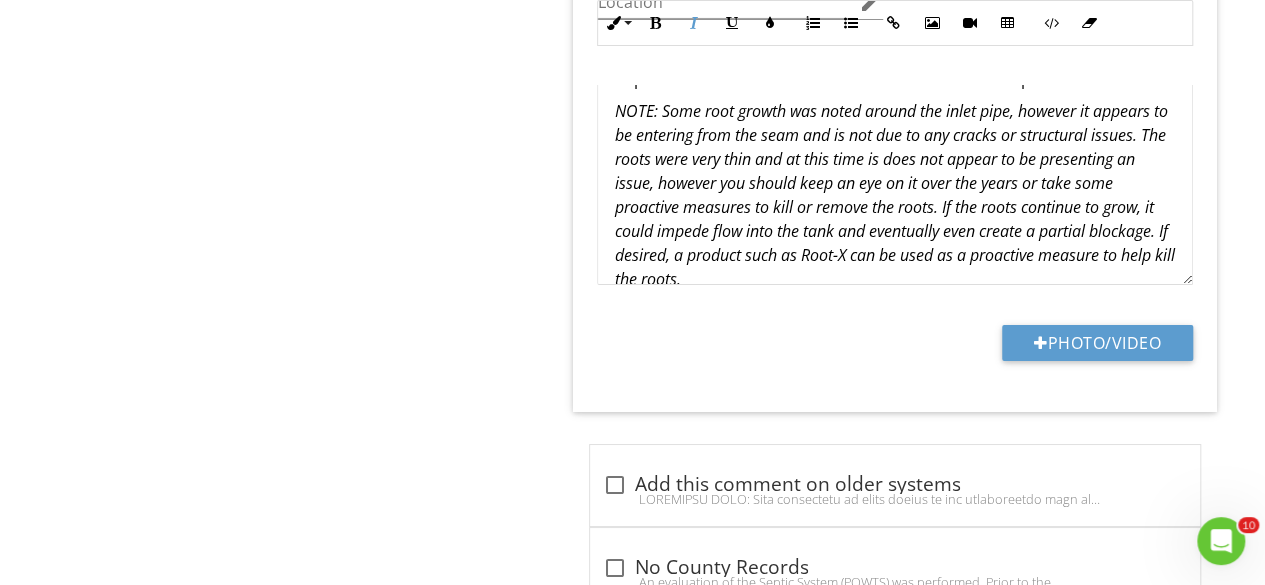 click on "NOTE: Some root growth was noted around the inlet pipe, however it appears to be entering from the seam and is not due to any cracks or structural issues. The roots were very thin and at this time is does not appear to be presenting an issue, however you should keep an eye on it over the years or take some proactive measures to kill or remove the roots. If the roots continue to grow, it could impede flow into the tank and eventually even create a partial blockage. If desired, a product such as Root-X can be used as a proactive measure to help kill the roots." at bounding box center [894, 195] 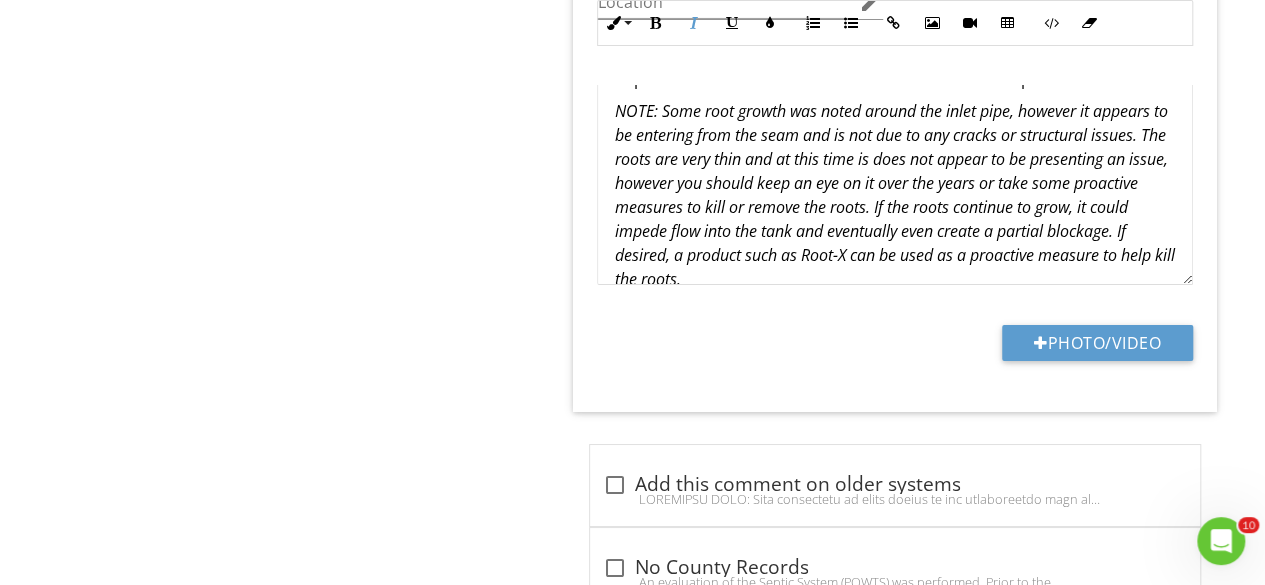 click on "NOTE: Some root growth was noted around the inlet pipe, however it appears to be entering from the seam and is not due to any cracks or structural issues. The roots are very thin and at this time is does not appear to be presenting an issue, however you should keep an eye on it over the years or take some proactive measures to kill or remove the roots. If the roots continue to grow, it could impede flow into the tank and eventually even create a partial blockage. If desired, a product such as Root-X can be used as a proactive measure to help kill the roots." at bounding box center [894, 195] 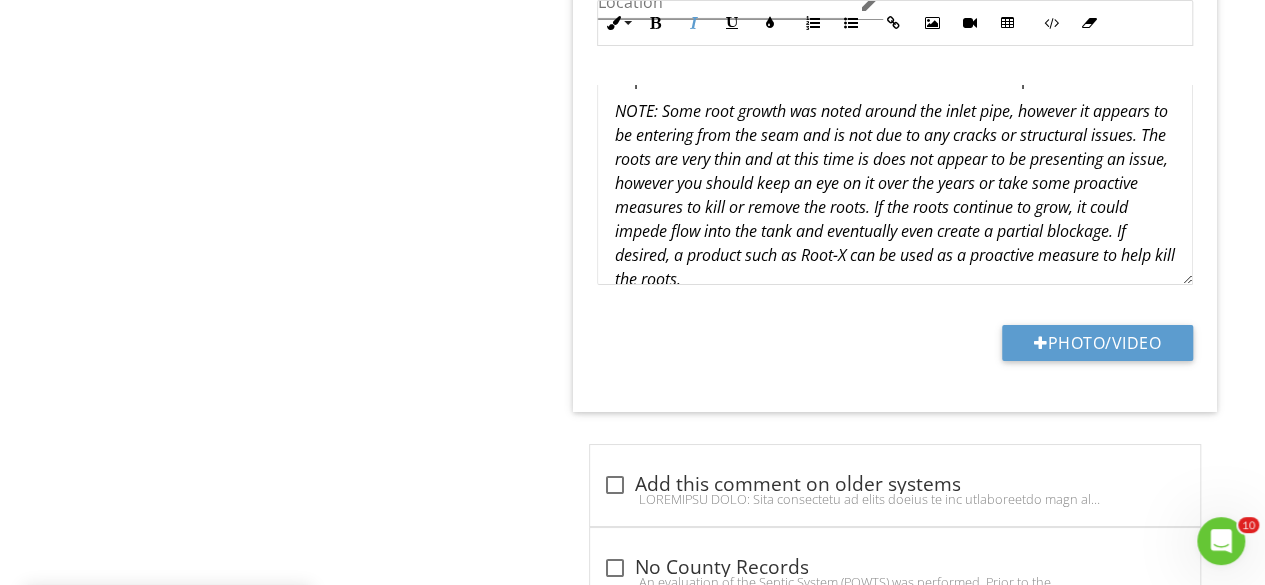 click on "NOTE: Some root growth was noted around the inlet pipe, however it appears to be entering from the seam and is not due to any cracks or structural issues. The roots are very thin and at this time is does not appear to be presenting an issue, however you should keep an eye on it over the years or take some proactive measures to kill or remove the roots. If the roots continue to grow, it could impede flow into the tank and eventually even create a partial blockage. If desired, a product such as Root-X can be used as a proactive measure to help kill the roots." at bounding box center [894, 195] 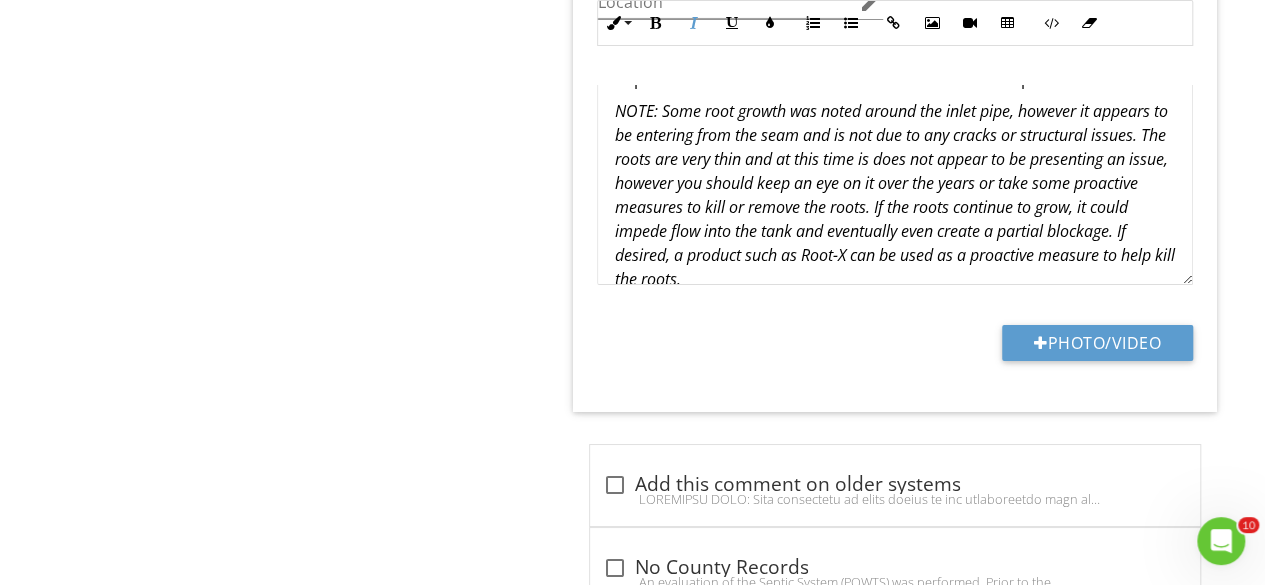 click on "NOTE: Some root growth was noted around the inlet pipe, however it appears to be entering from the seam and is not due to any cracks or structural issues. The roots are very thin and at this time is does not appear to be presenting an issue, however you should keep an eye on it over the years or take some proactive measures to kill or remove the roots. If the roots continue to grow, it could impede flow into the tank and eventually even create a partial blockage. If desired, a product such as Root-X can be used as a proactive measure to help kill the roots." at bounding box center [894, 195] 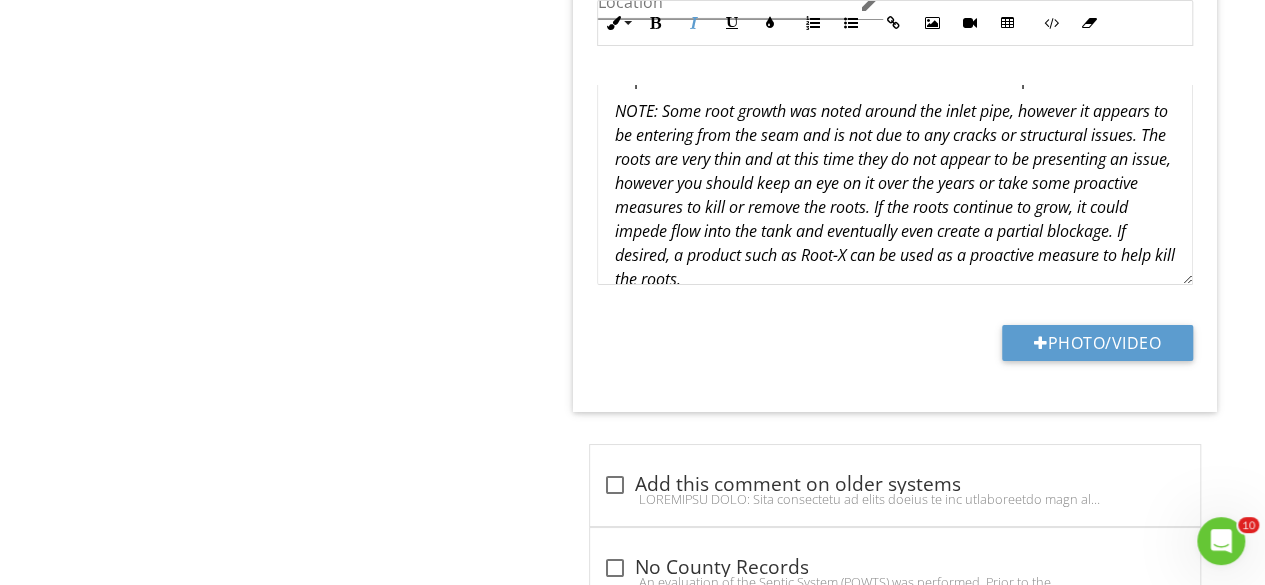 click on "NOTE: Some root growth was noted around the inlet pipe, however it appears to be entering from the seam and is not due to any cracks or structural issues. The roots are very thin and at this time they do not appear to be presenting an issue, however you should keep an eye on it over the years or take some proactive measures to kill or remove the roots. If the roots continue to grow, it could impede flow into the tank and eventually even create a partial blockage. If desired, a product such as Root-X can be used as a proactive measure to help kill the roots." at bounding box center (894, 195) 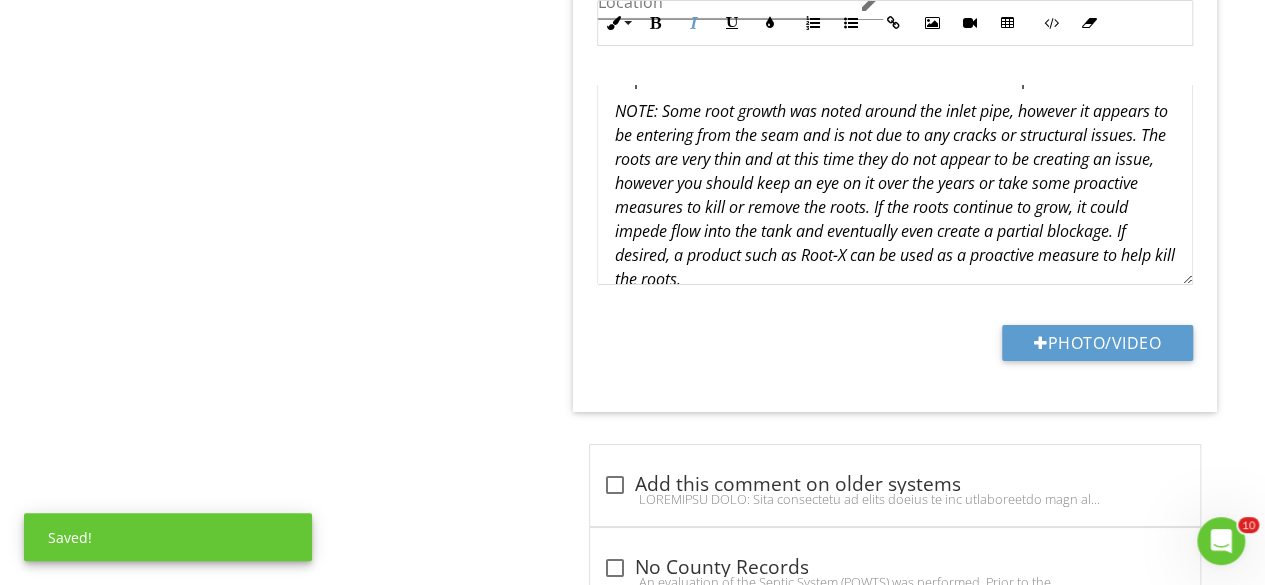 click on "NOTE: Some root growth was noted around the inlet pipe, however it appears to be entering from the seam and is not due to any cracks or structural issues. The roots are very thin and at this time they do not appear to be creating an issue, however you should keep an eye on it over the years or take some proactive measures to kill or remove the roots. If the roots continue to grow, it could impede flow into the tank and eventually even create a partial blockage. If desired, a product such as Root-X can be used as a proactive measure to help kill the roots." at bounding box center (894, 195) 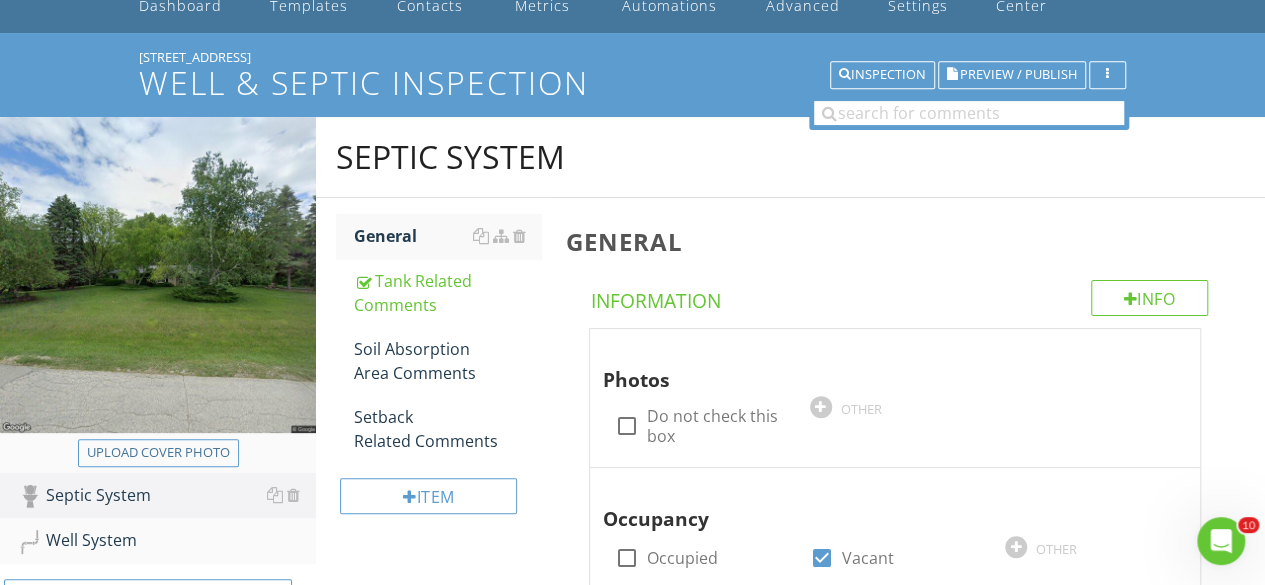 scroll, scrollTop: 98, scrollLeft: 0, axis: vertical 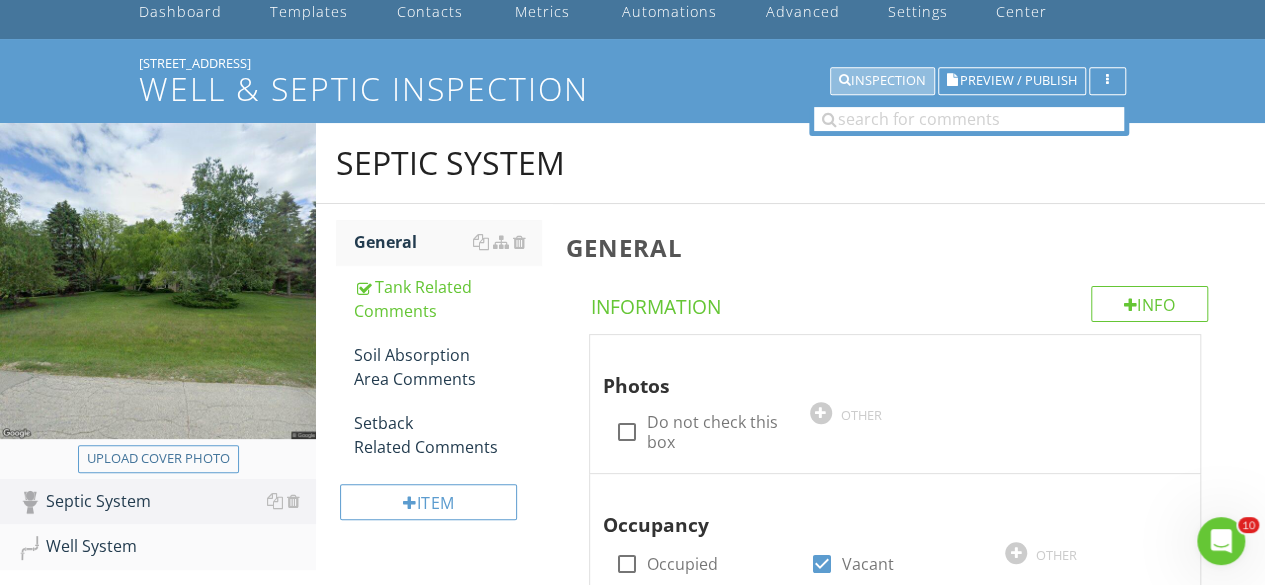 click on "Inspection" at bounding box center [882, 81] 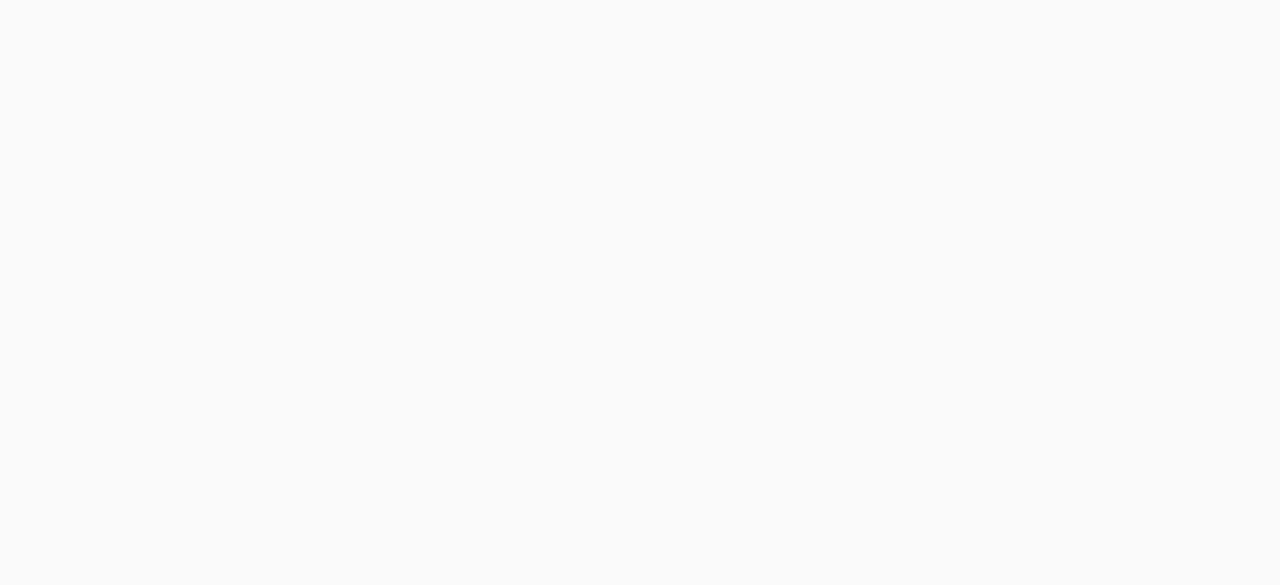 scroll, scrollTop: 0, scrollLeft: 0, axis: both 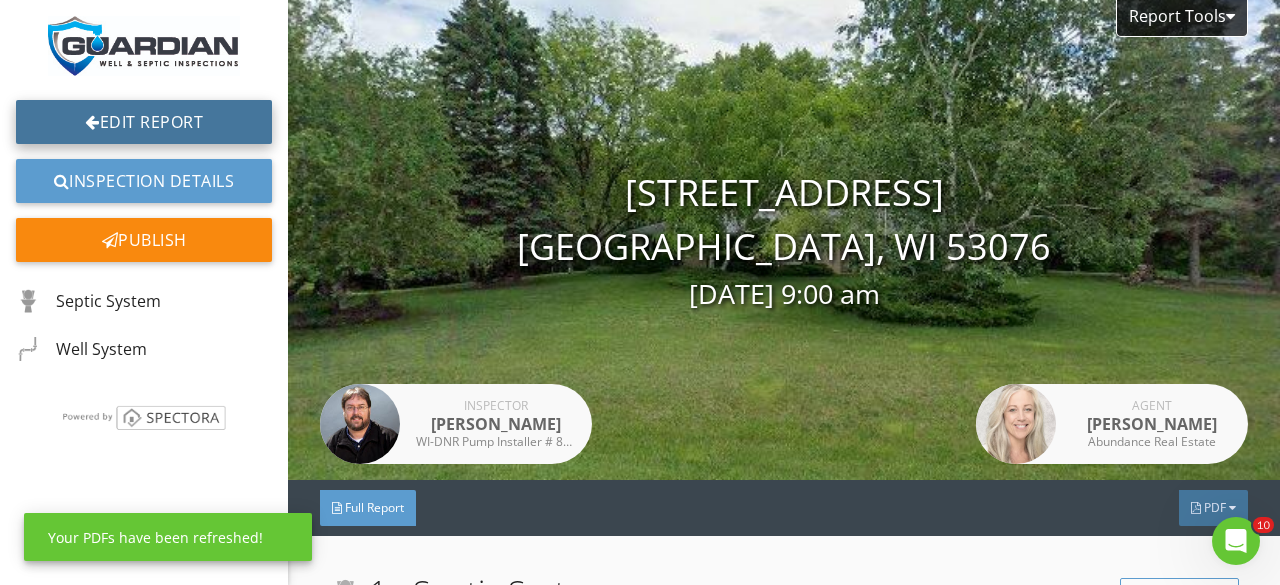 click on "Edit Report" at bounding box center (144, 122) 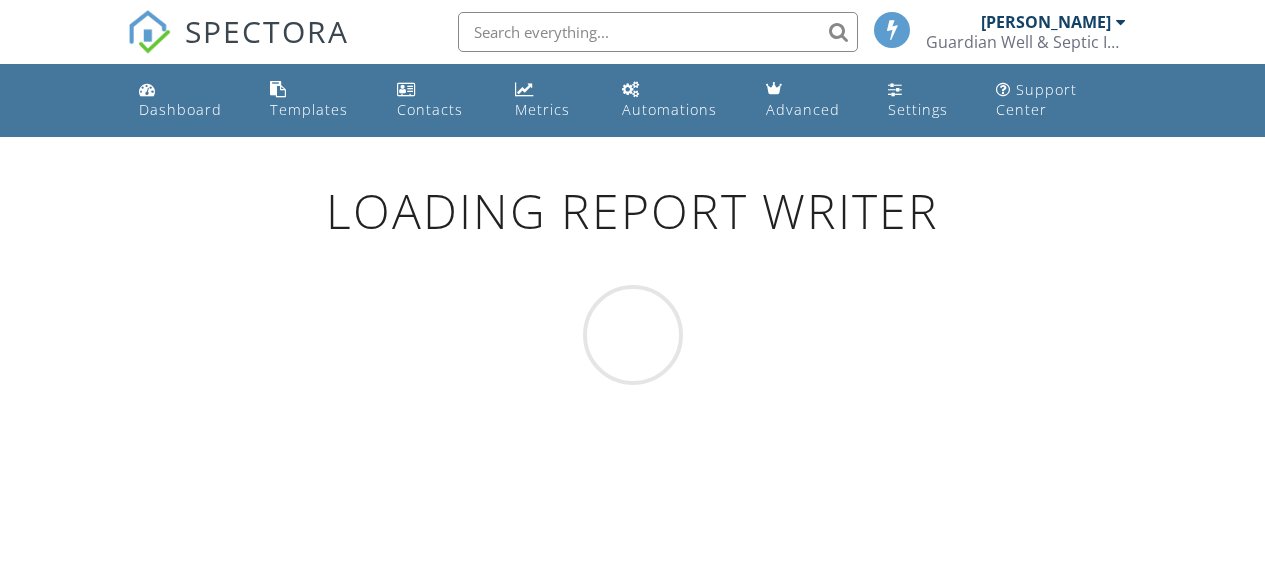 scroll, scrollTop: 0, scrollLeft: 0, axis: both 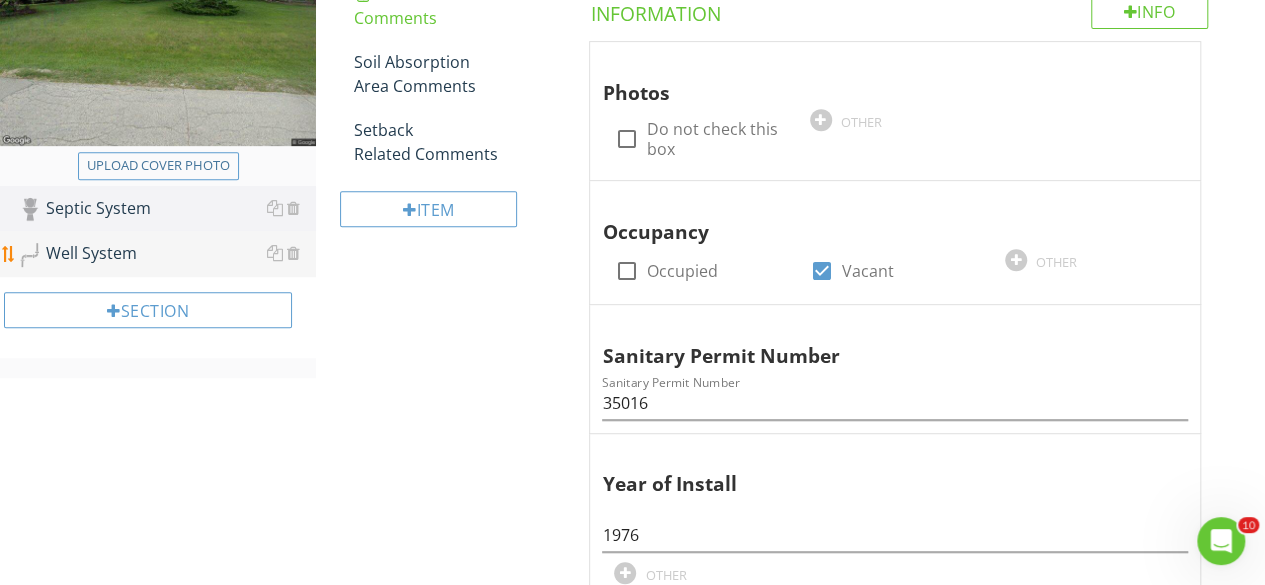 click on "Well System" at bounding box center [167, 254] 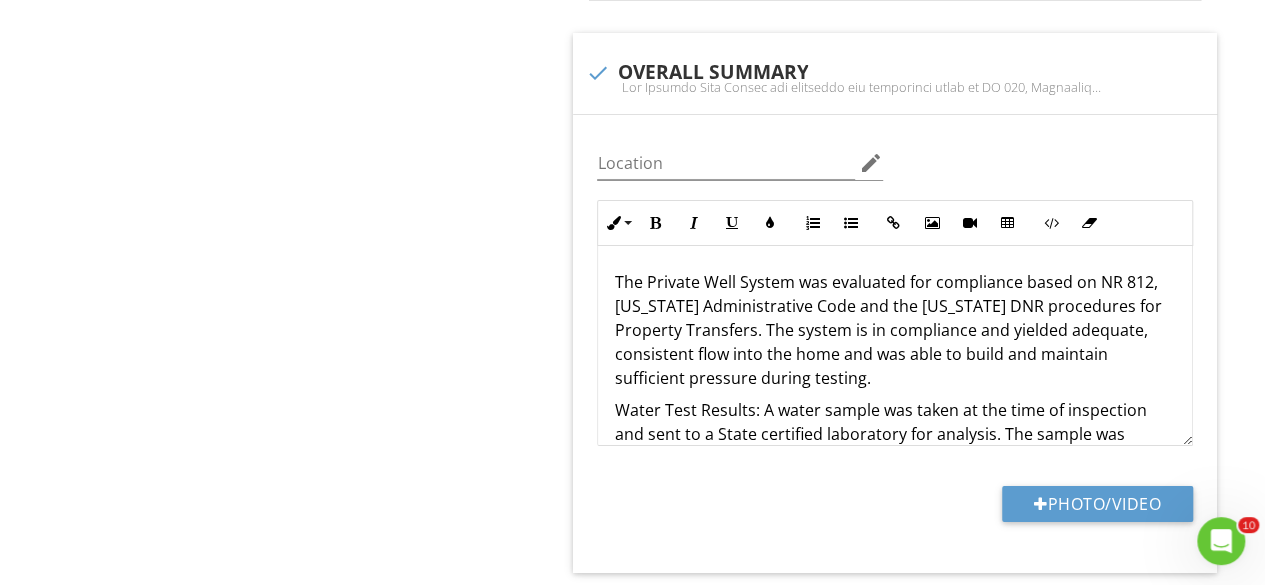 scroll, scrollTop: 3539, scrollLeft: 0, axis: vertical 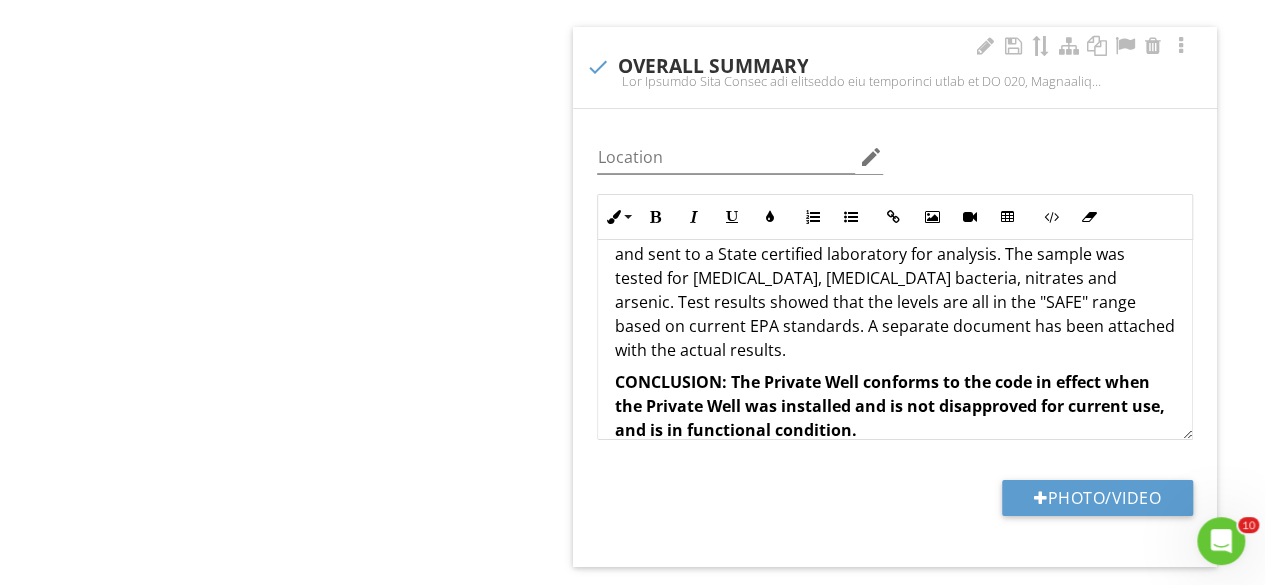 click on "Water Test Results: A water sample was taken at the time of inspection and sent to a State certified laboratory for analysis. The sample was tested for [MEDICAL_DATA], [MEDICAL_DATA] bacteria, nitrates and arsenic. Test results showed that the levels are all in the "SAFE" range based on current EPA standards. A separate document has been attached with the actual results." at bounding box center [895, 290] 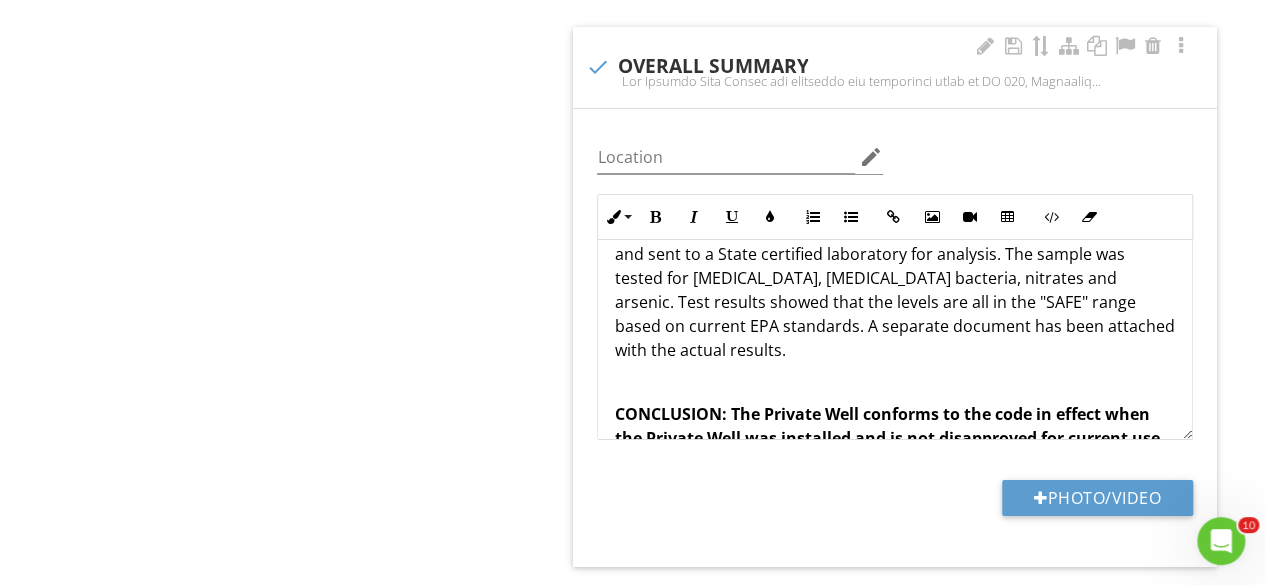 type 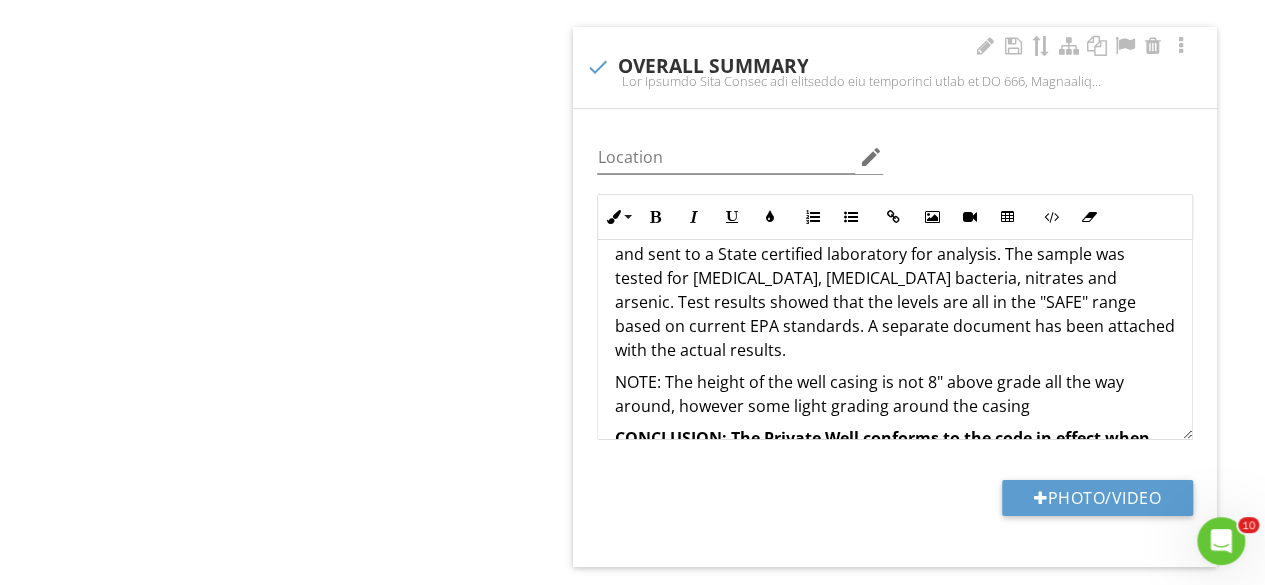 click on "NOTE: The height of the well casing is not 8" above grade all the way around, however some light grading around the casing" at bounding box center (895, 394) 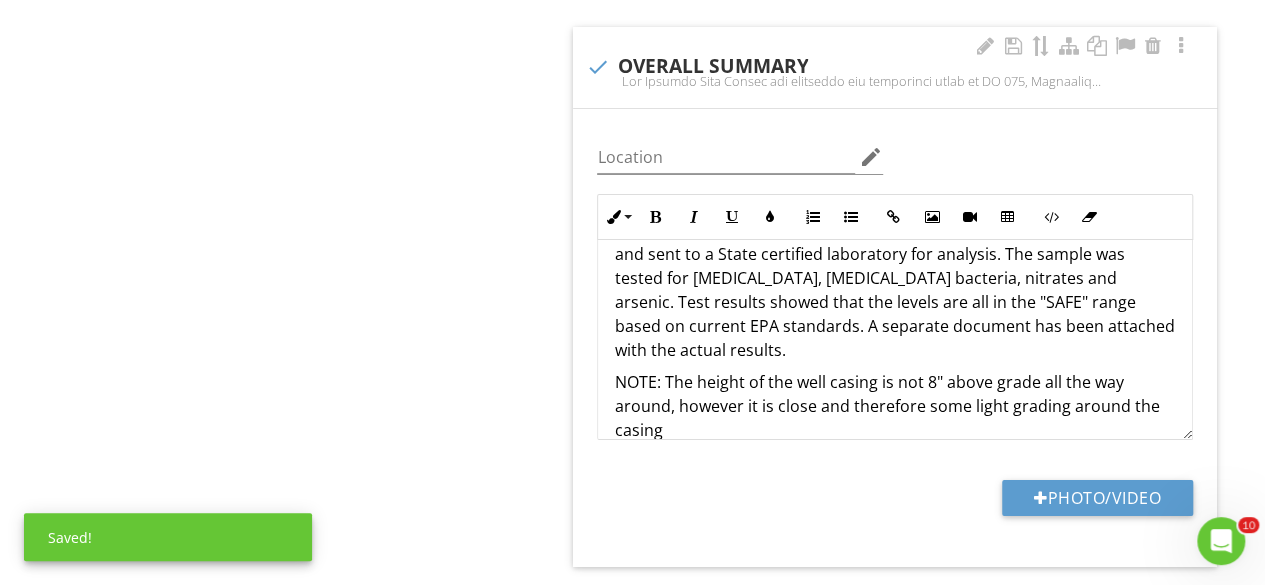 click on "NOTE: The height of the well casing is not 8" above grade all the way around, however it is close and therefore some light grading around the casing" at bounding box center (895, 406) 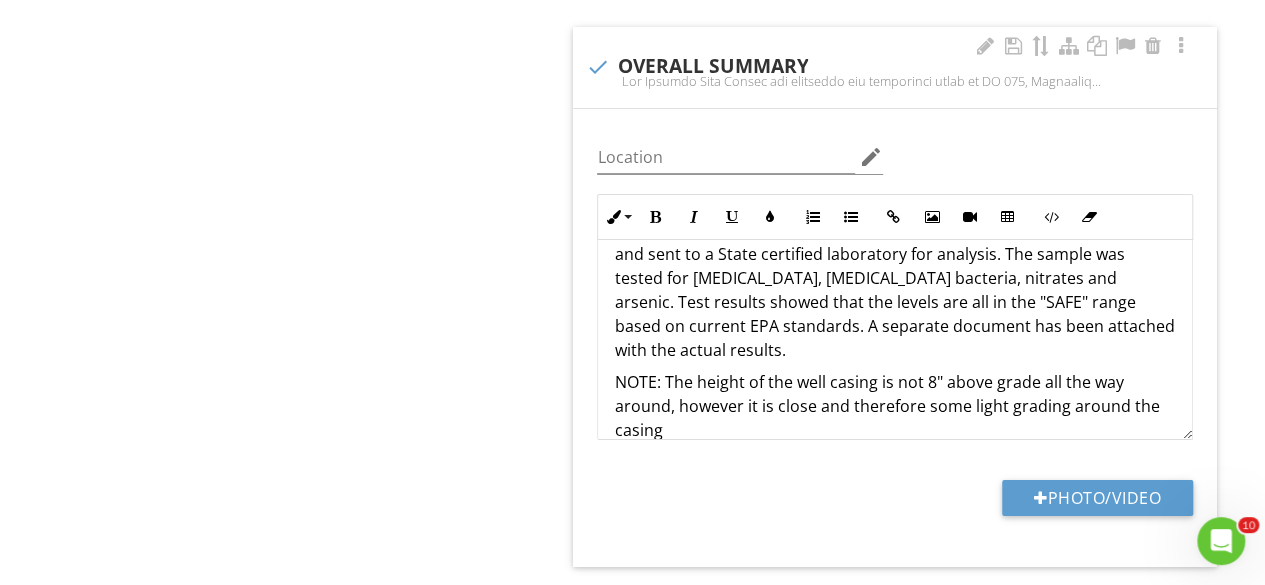 scroll, scrollTop: 175, scrollLeft: 0, axis: vertical 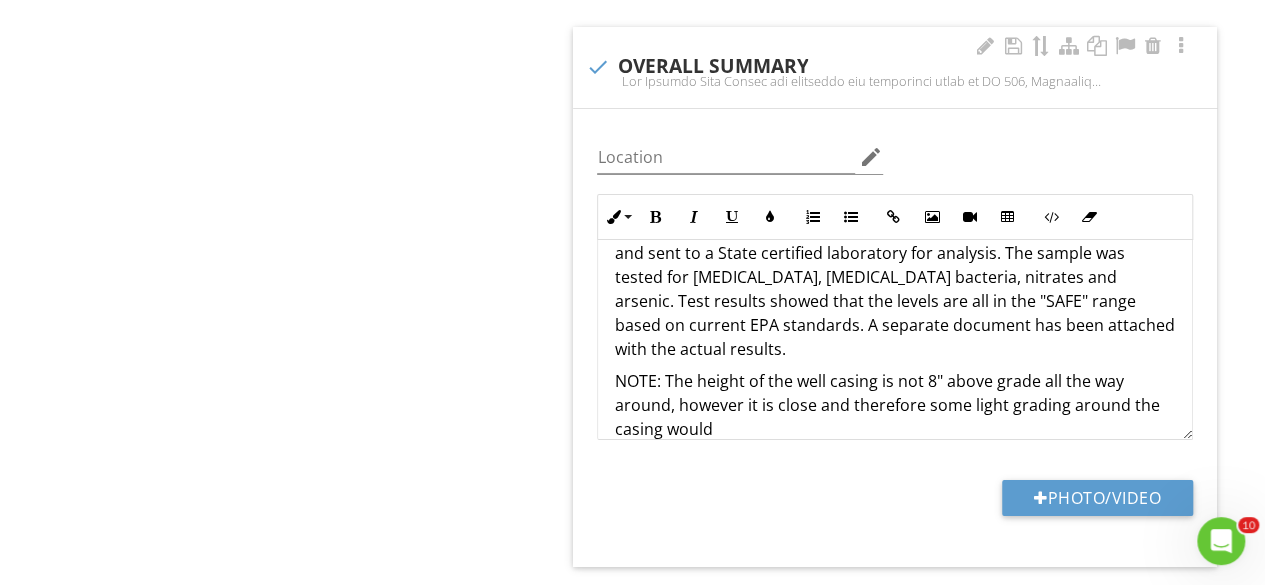 click on "NOTE: The height of the well casing is not 8" above grade all the way around, however it is close and therefore some light grading around the casing would" at bounding box center (895, 405) 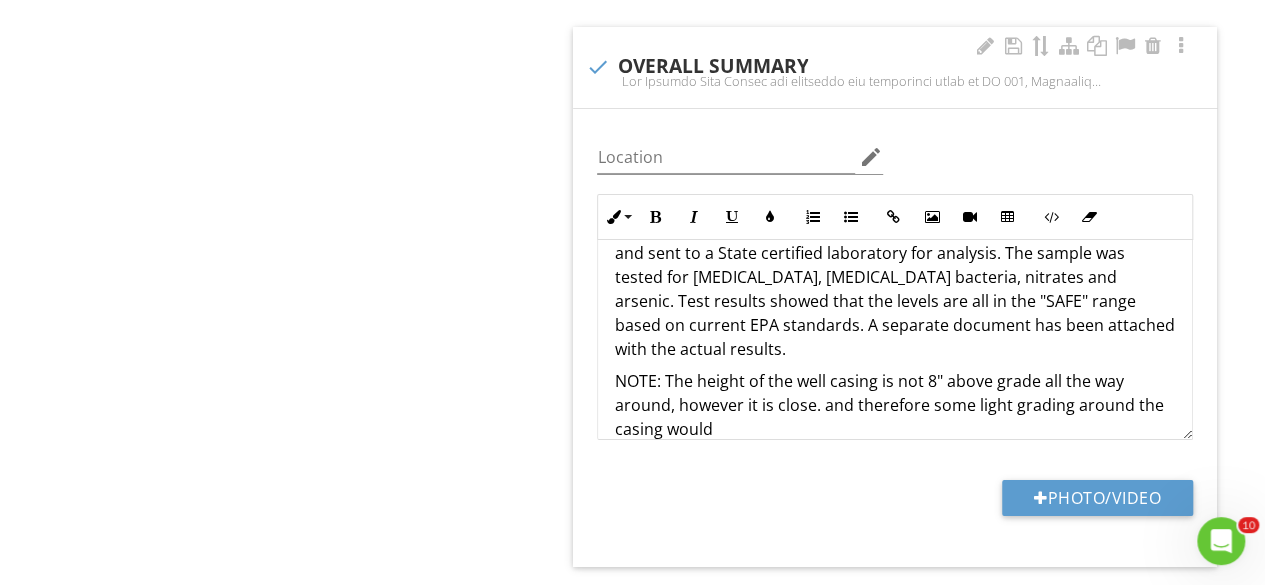 click on "NOTE: The height of the well casing is not 8" above grade all the way around, however it is close. and therefore some light grading around the casing would" at bounding box center [895, 405] 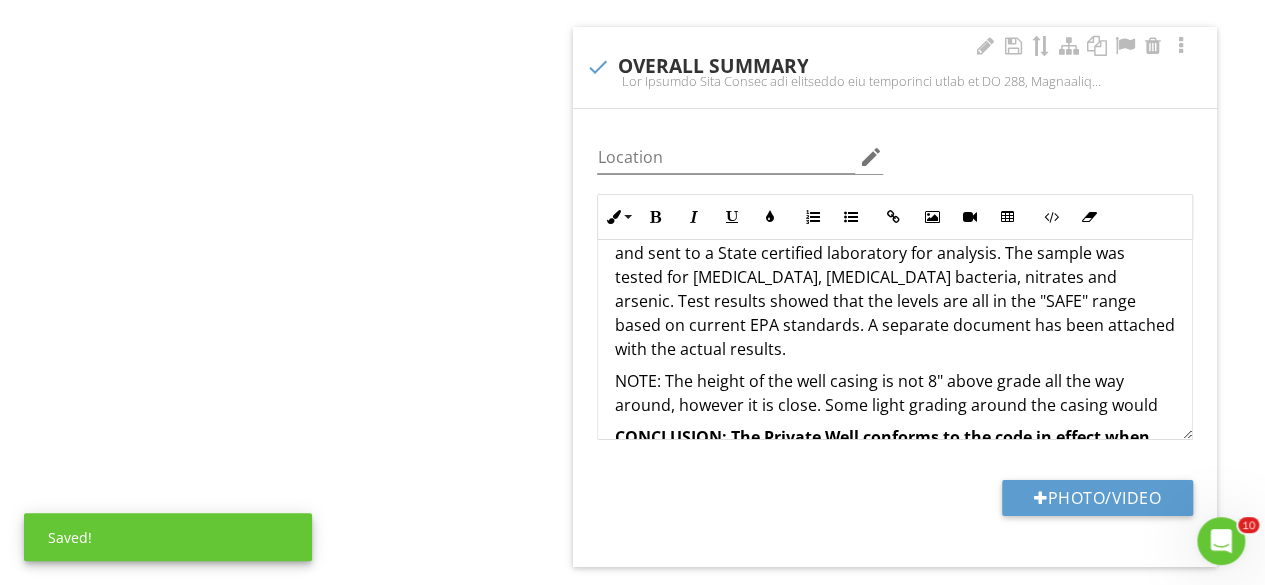 scroll, scrollTop: 215, scrollLeft: 0, axis: vertical 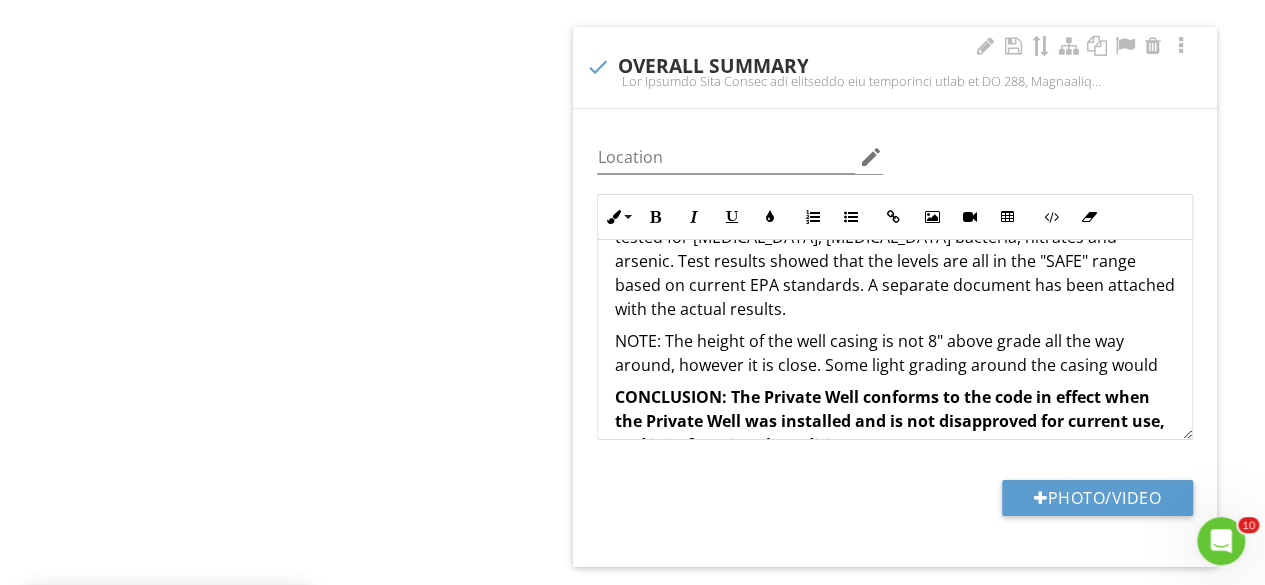 click on "NOTE: The height of the well casing is not 8" above grade all the way around, however it is close. Some light grading around the casing would" at bounding box center (895, 353) 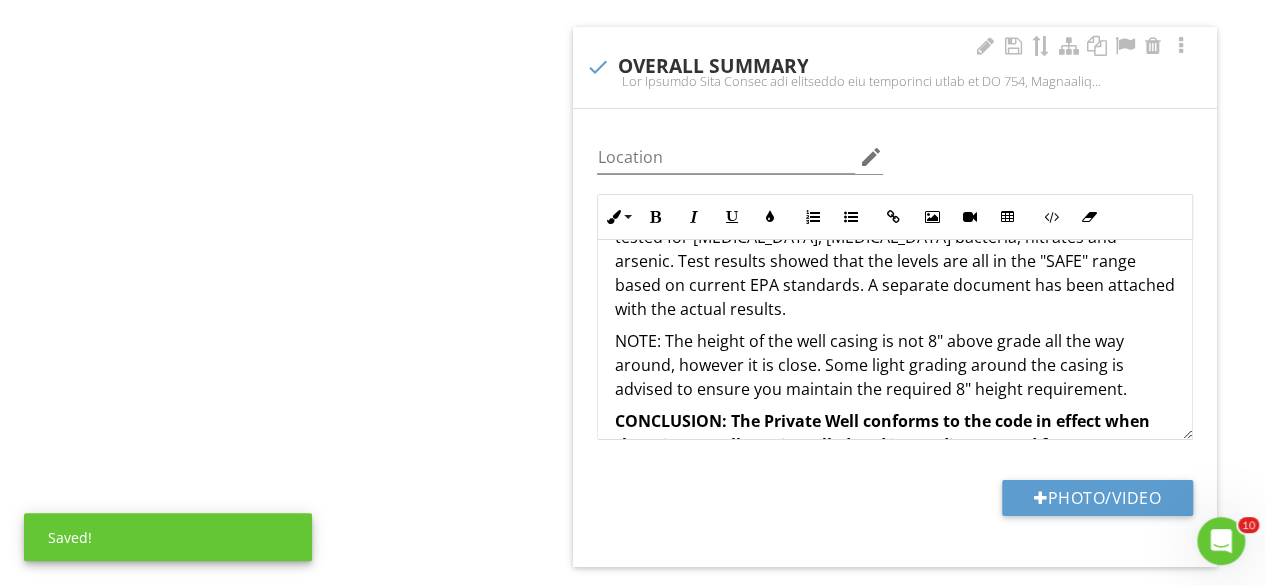 click on "NOTE: The height of the well casing is not 8" above grade all the way around, however it is close. Some light grading around the casing is advised to ensure you maintain the required 8" height requirement." at bounding box center (895, 365) 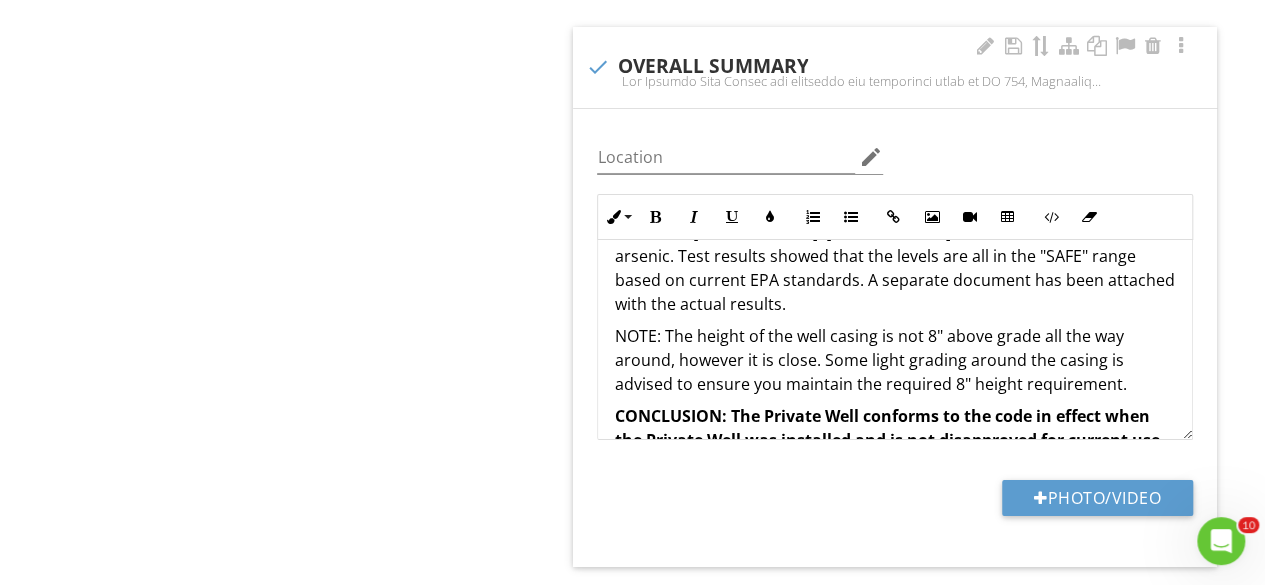 scroll, scrollTop: 232, scrollLeft: 0, axis: vertical 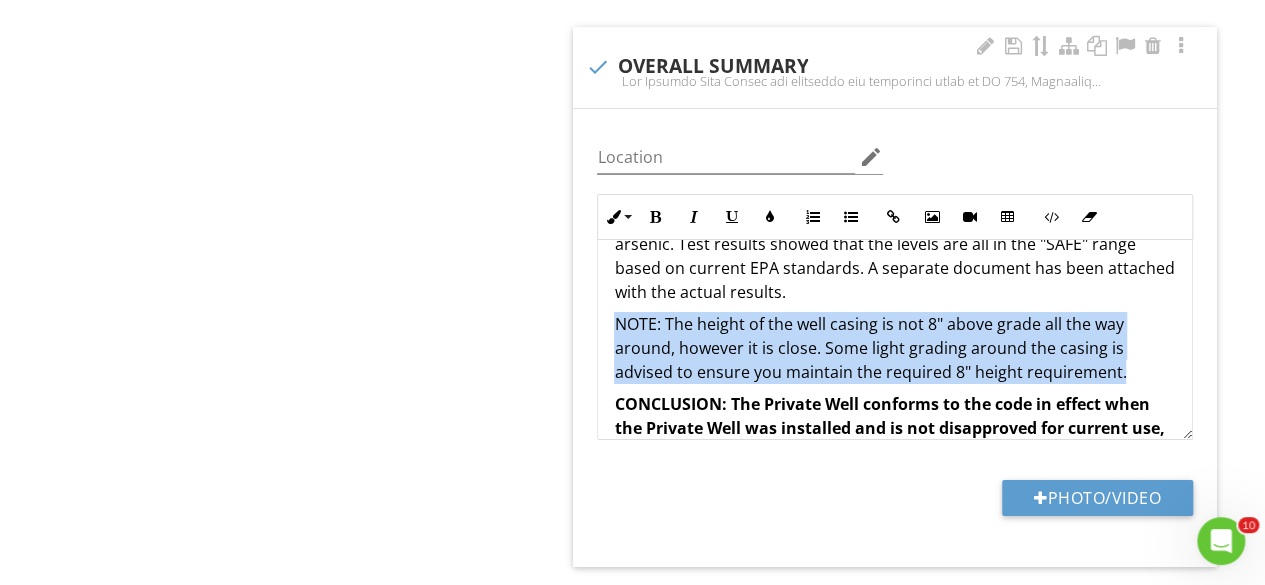 drag, startPoint x: 1135, startPoint y: 363, endPoint x: 600, endPoint y: 309, distance: 537.7183 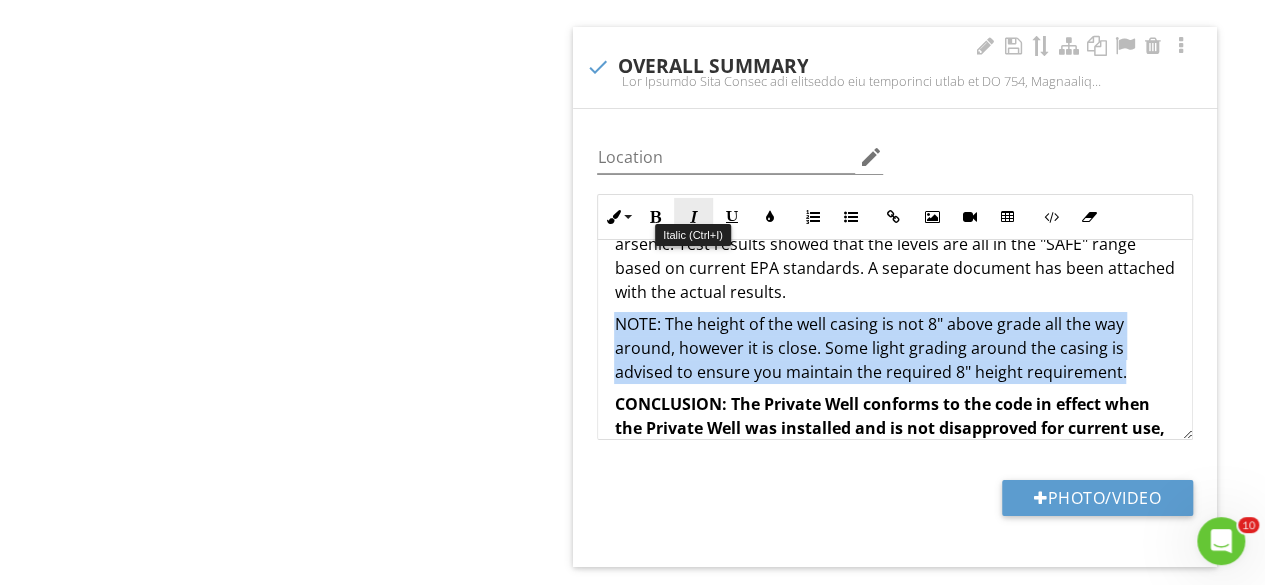 click at bounding box center (693, 217) 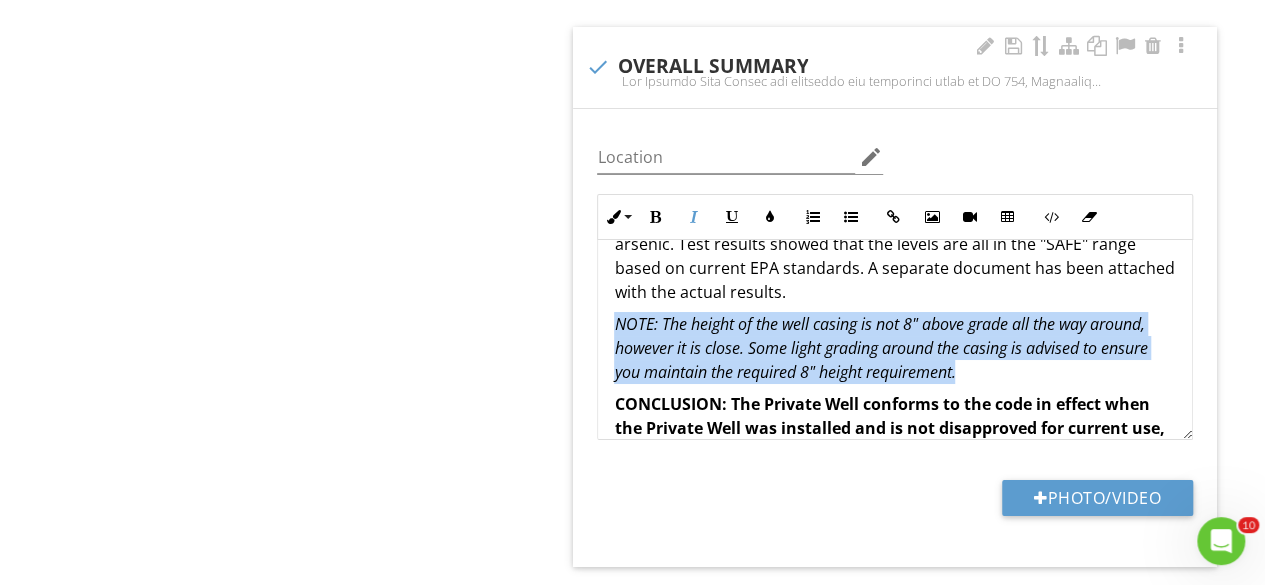 click on "NOTE: The height of the well casing is not 8" above grade all the way around, however it is close. Some light grading around the casing is advised to ensure you maintain the required 8" height requirement." at bounding box center (895, 348) 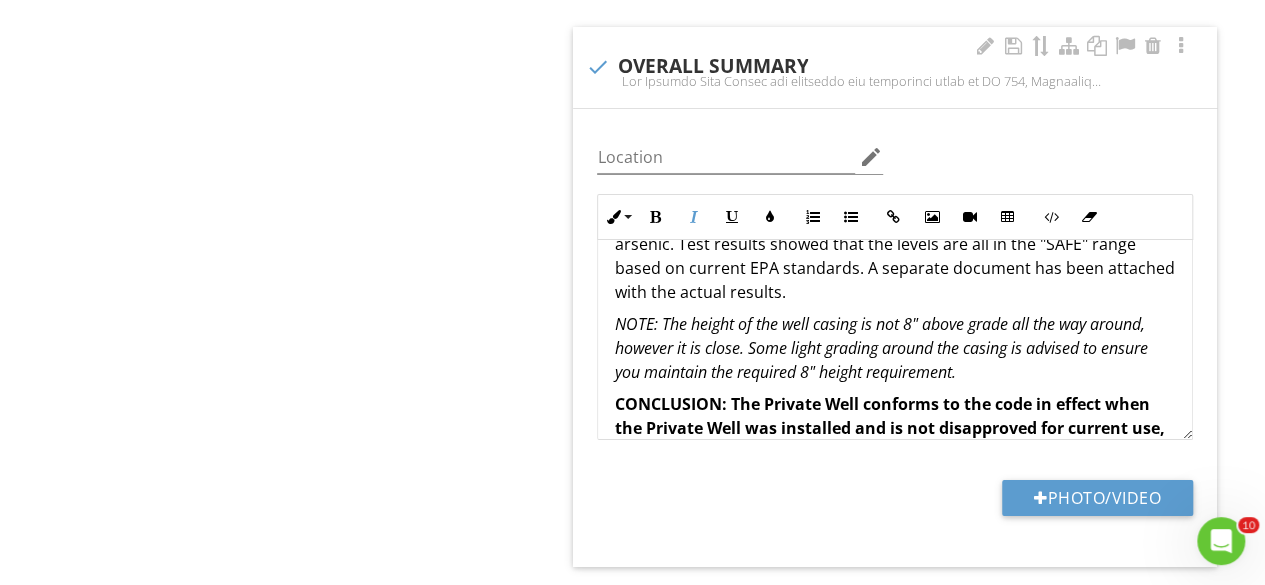 click on "NOTE: The height of the well casing is not 8" above grade all the way around, however it is close. Some light grading around the casing is advised to ensure you maintain the required 8" height requirement." at bounding box center [880, 348] 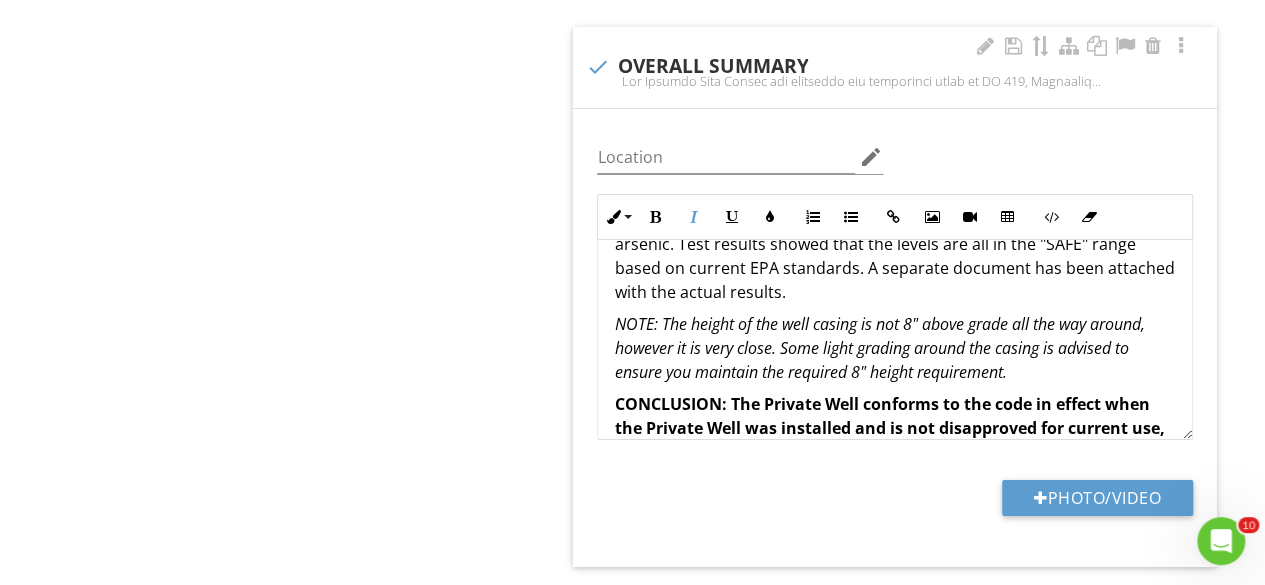 click on "NOTE: The height of the well casing is not 8" above grade all the way around, however it is very close. Some light grading around the casing is advised to ensure you maintain the required 8" height requirement." at bounding box center [879, 348] 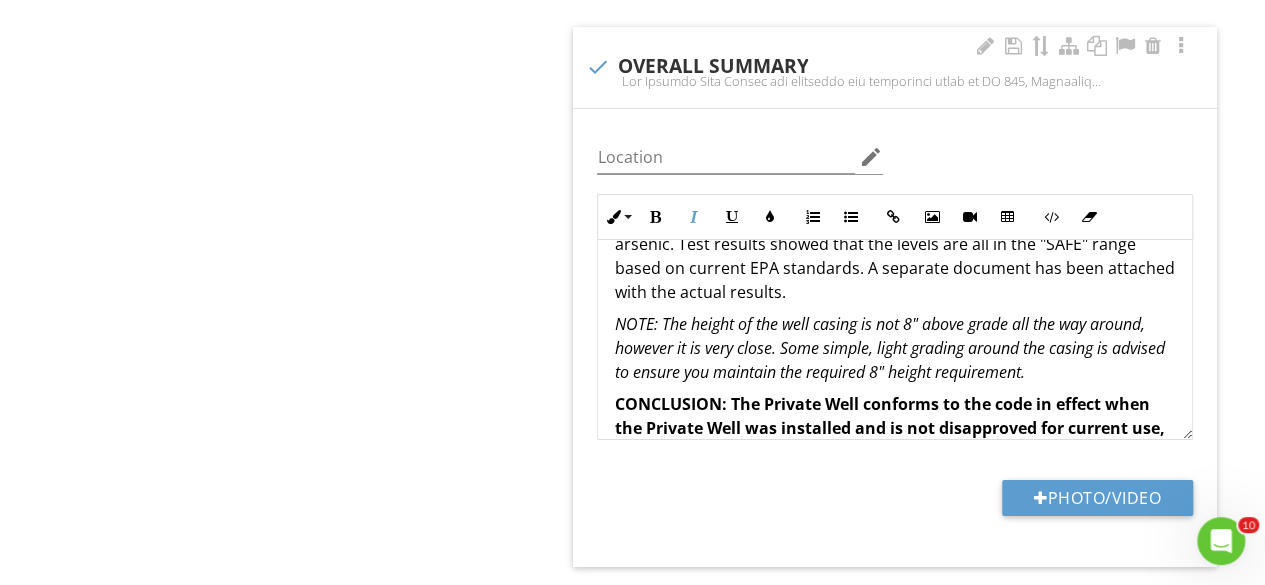 click on "NOTE: The height of the well casing is not 8" above grade all the way around, however it is very close. Some simple, light grading around the casing is advised to ensure you maintain the required 8" height requirement." at bounding box center [895, 348] 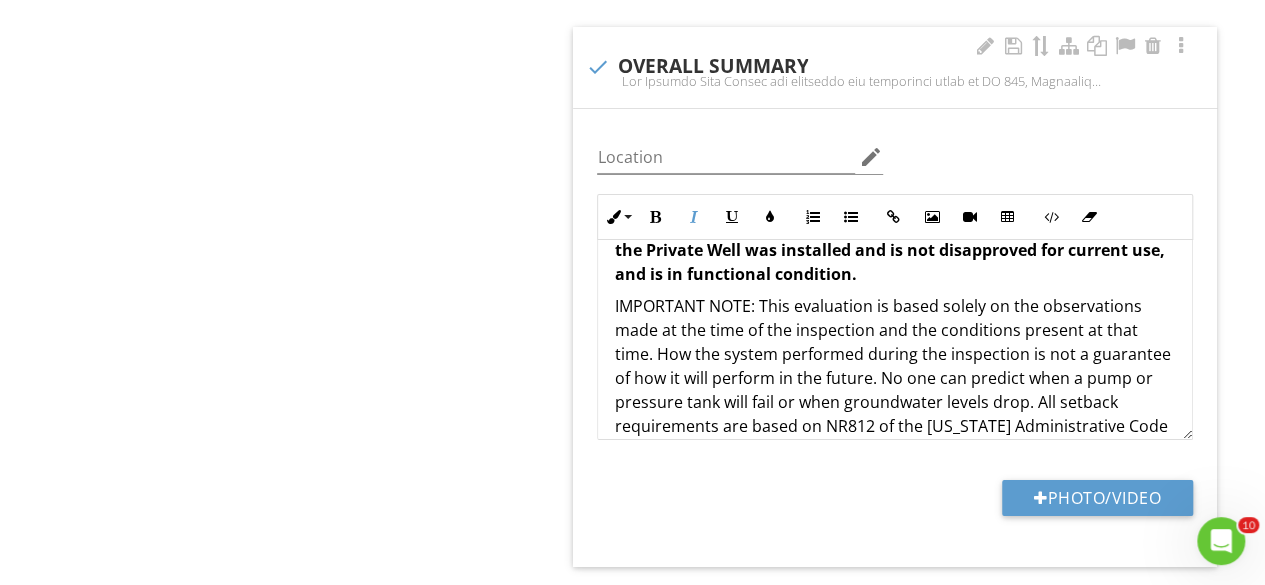 scroll, scrollTop: 421, scrollLeft: 0, axis: vertical 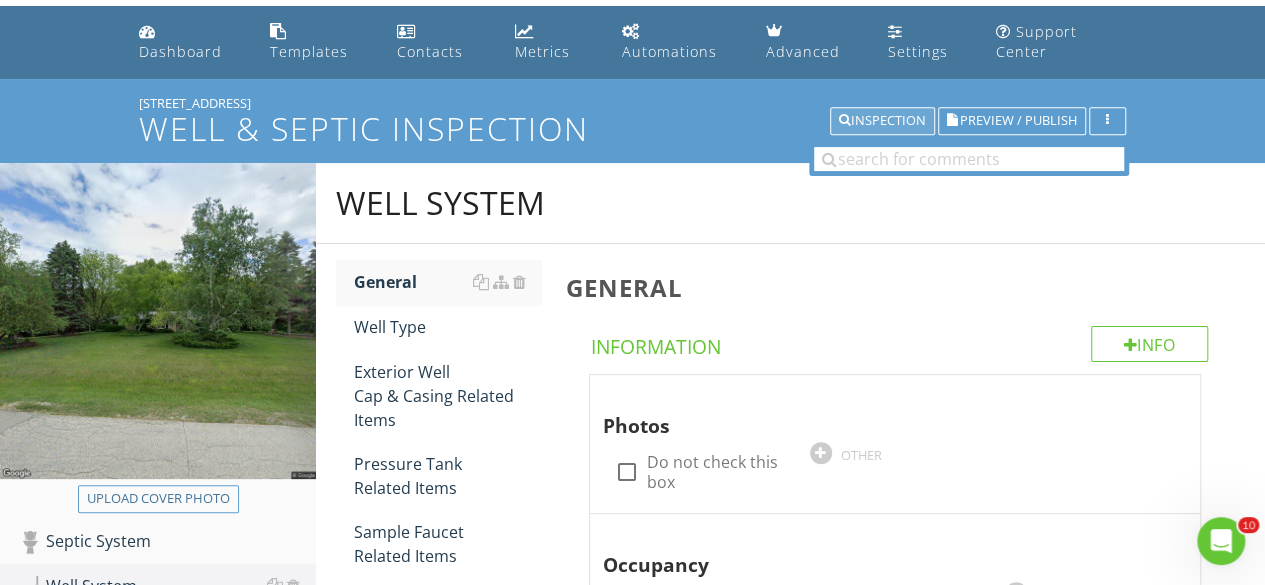 click on "Inspection" at bounding box center [882, 121] 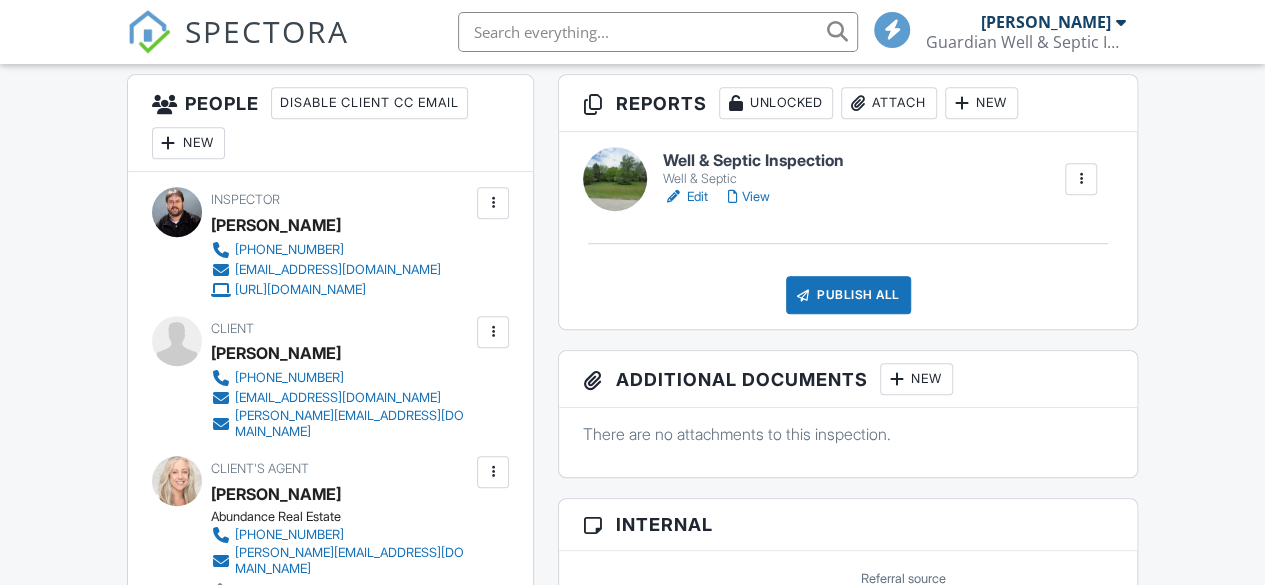 scroll, scrollTop: 512, scrollLeft: 0, axis: vertical 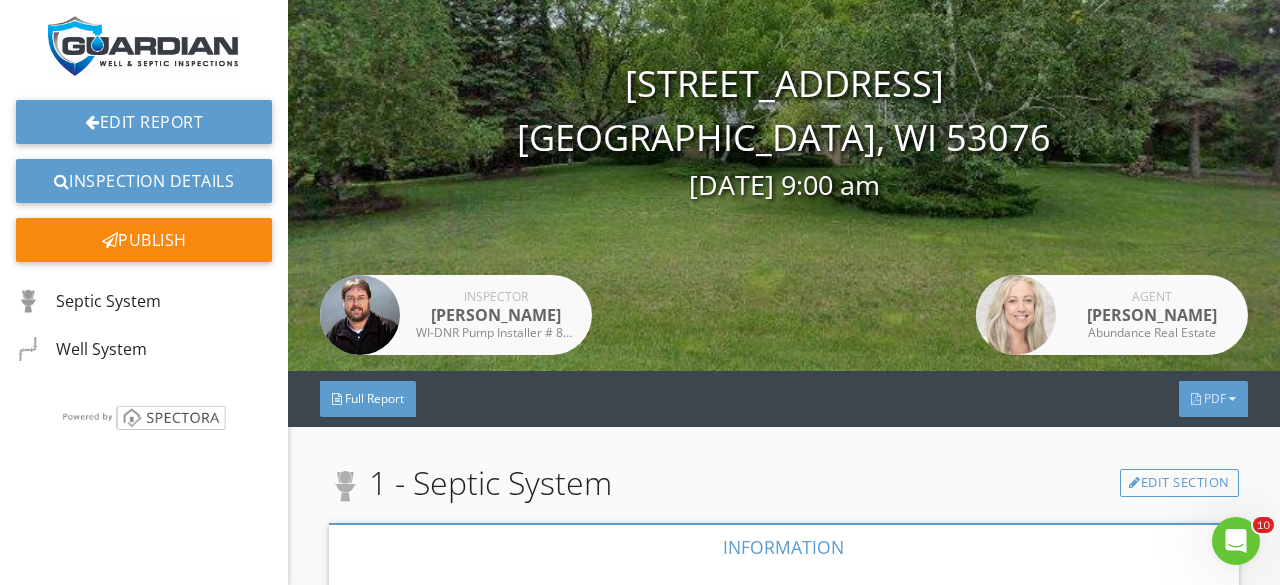 click on "PDF" at bounding box center [1215, 398] 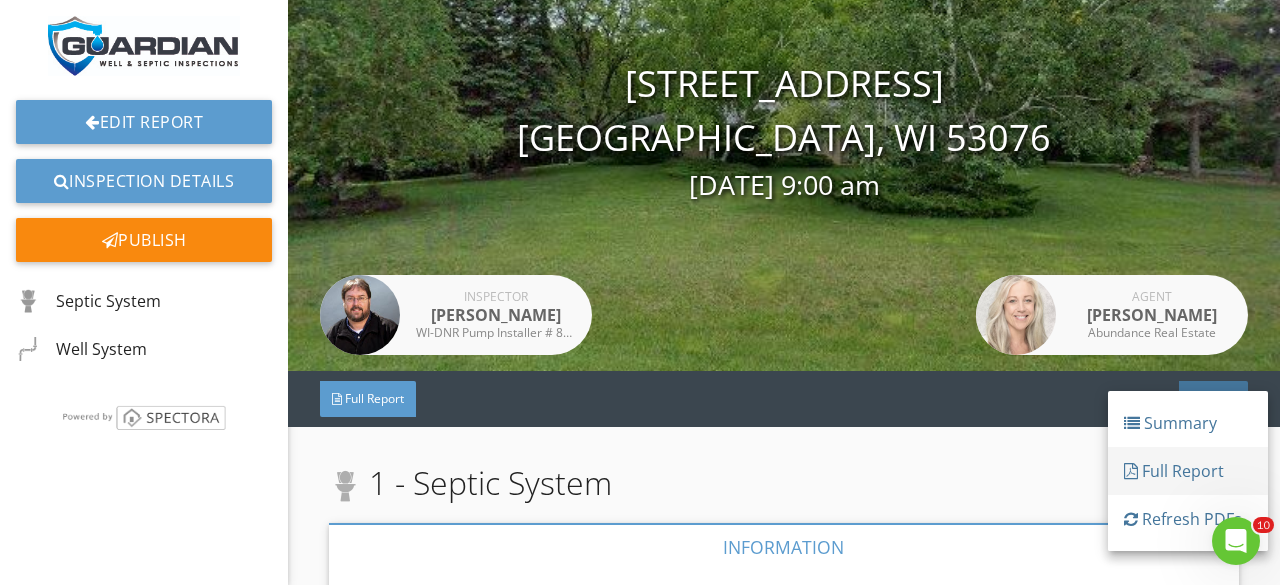 click on "Full Report" at bounding box center [1188, 471] 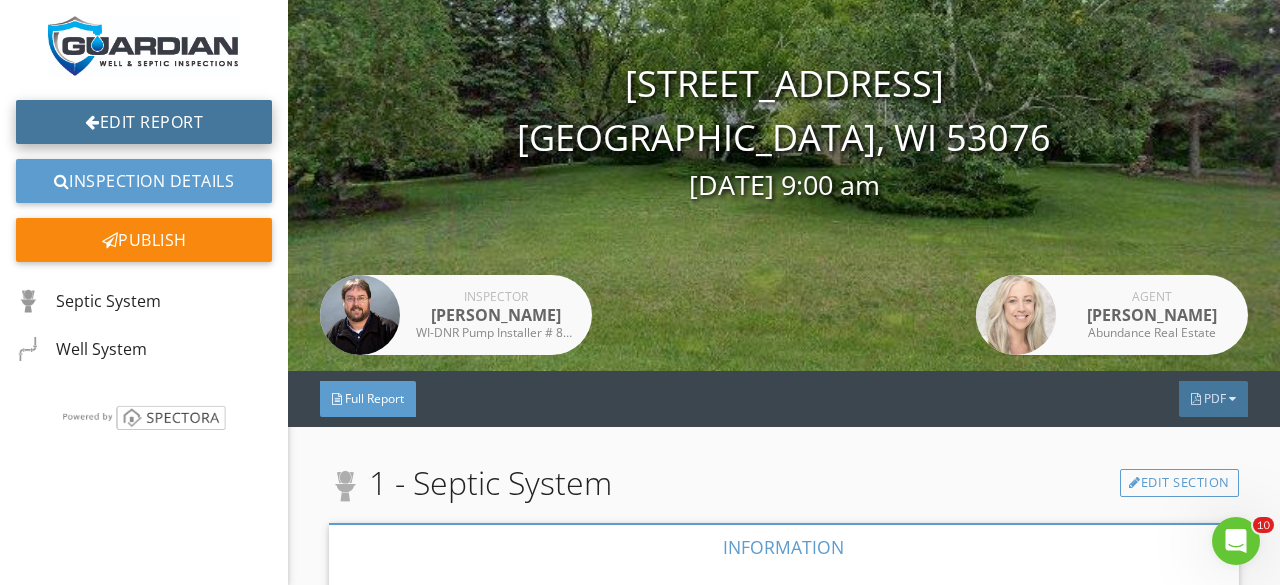 click on "Edit Report" at bounding box center (144, 122) 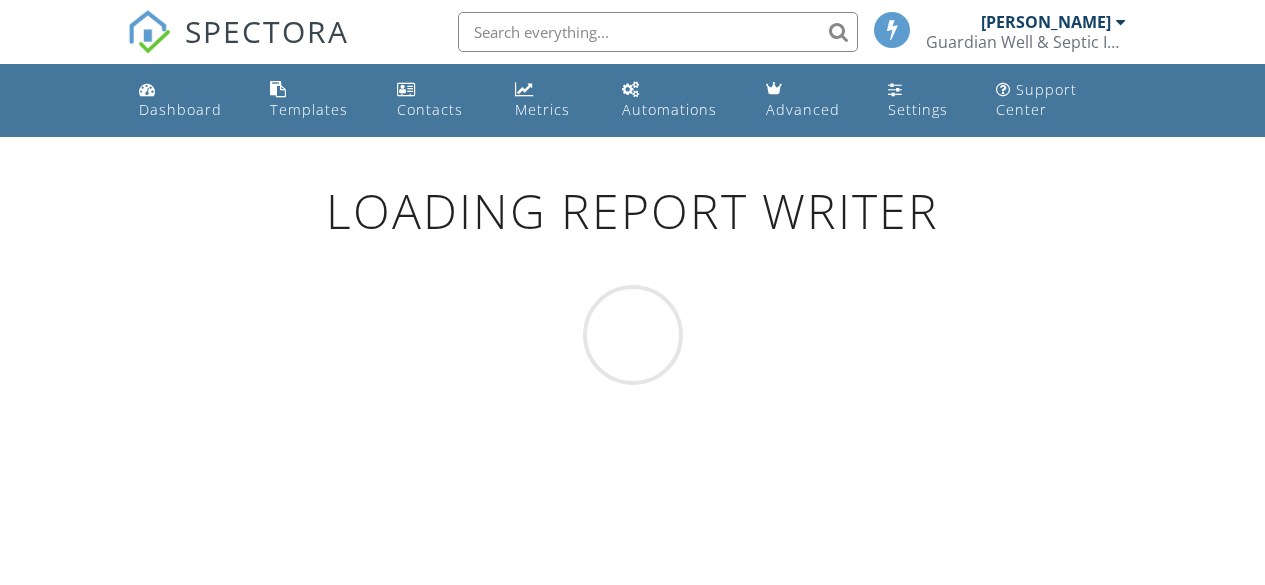 scroll, scrollTop: 0, scrollLeft: 0, axis: both 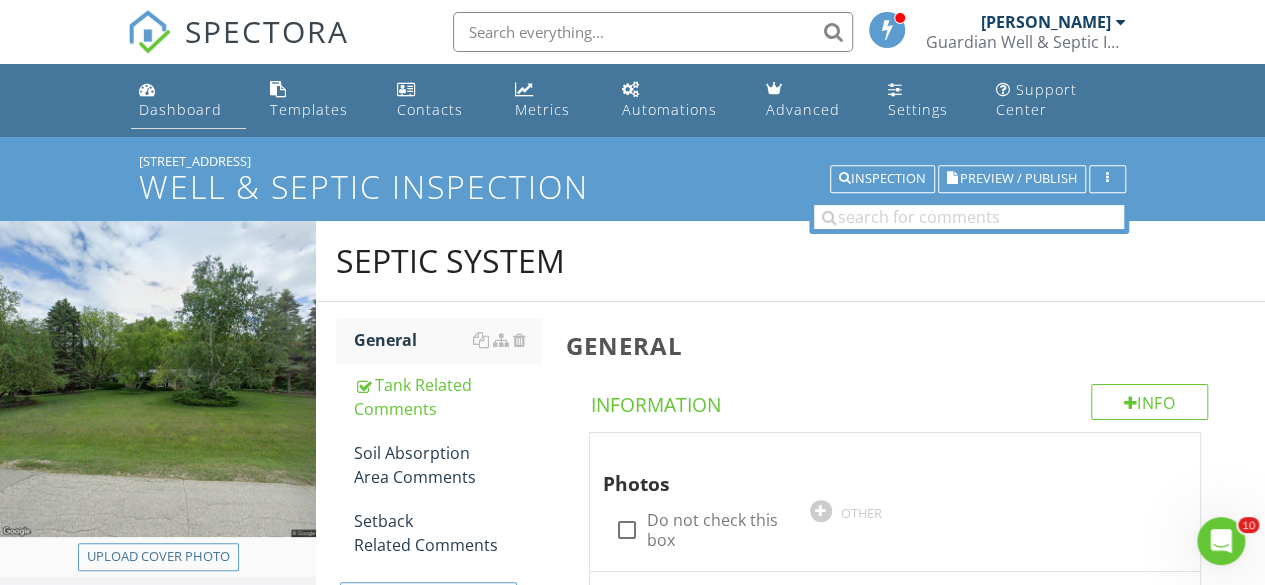 click on "Dashboard" at bounding box center (189, 100) 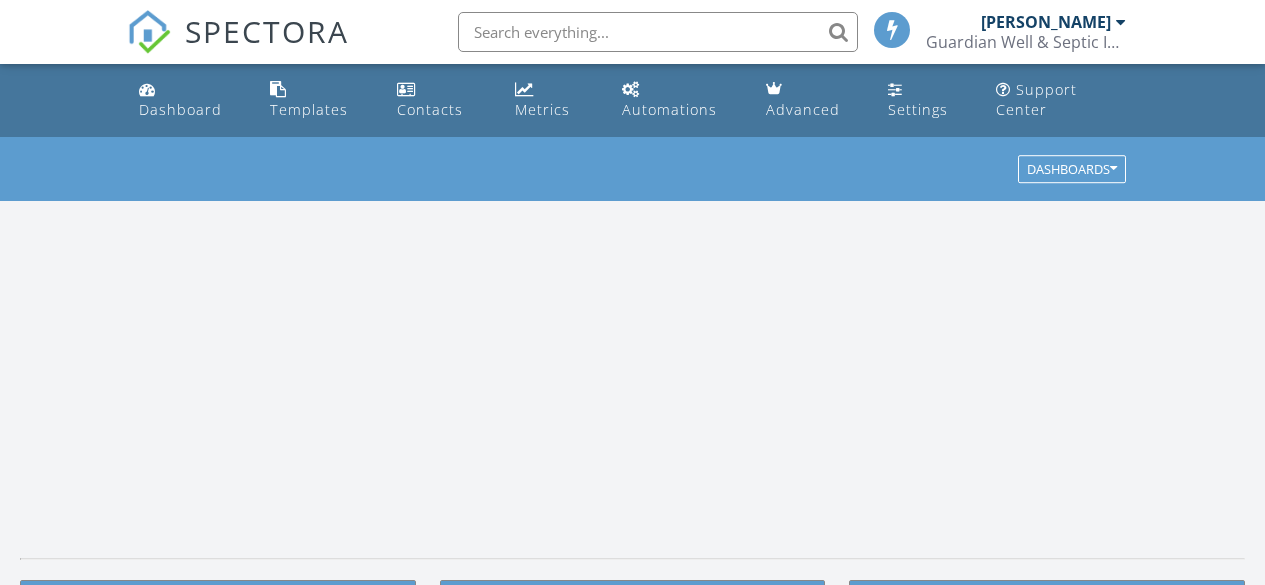 scroll, scrollTop: 0, scrollLeft: 0, axis: both 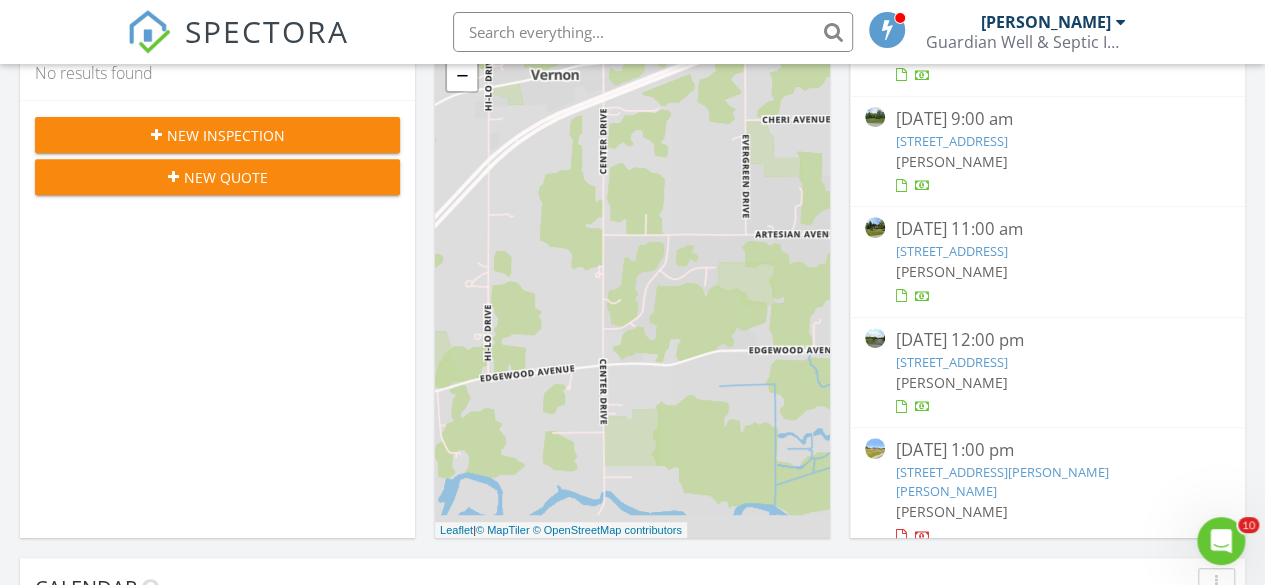 click on "N132W18201 Rockfield Rd, Richfield, WI 53076" at bounding box center (951, 251) 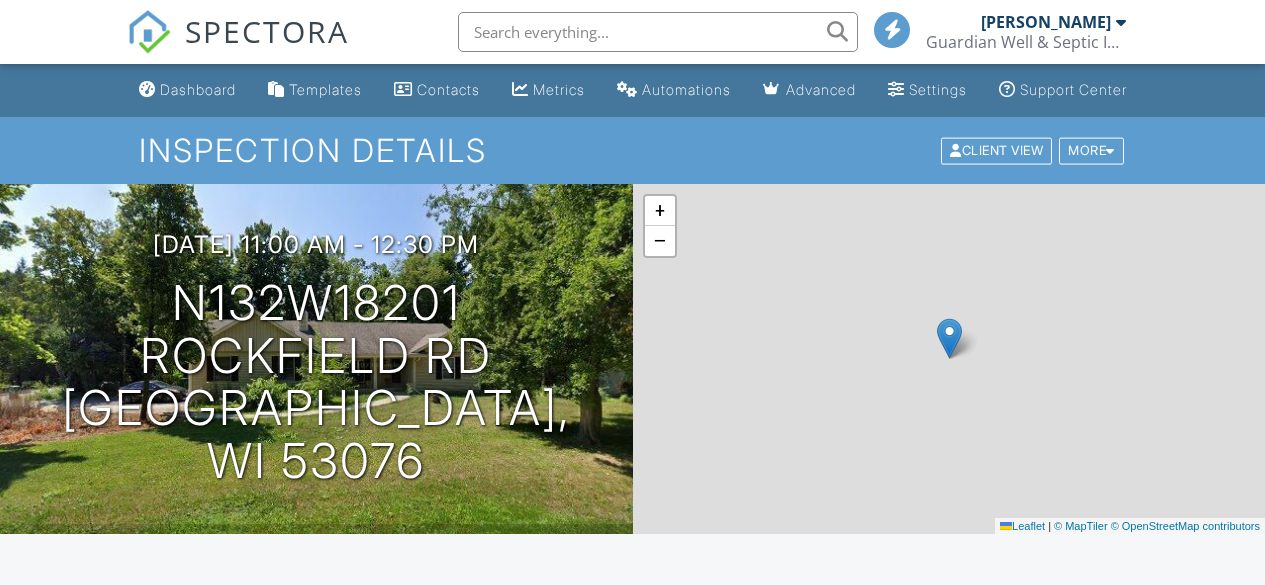 scroll, scrollTop: 0, scrollLeft: 0, axis: both 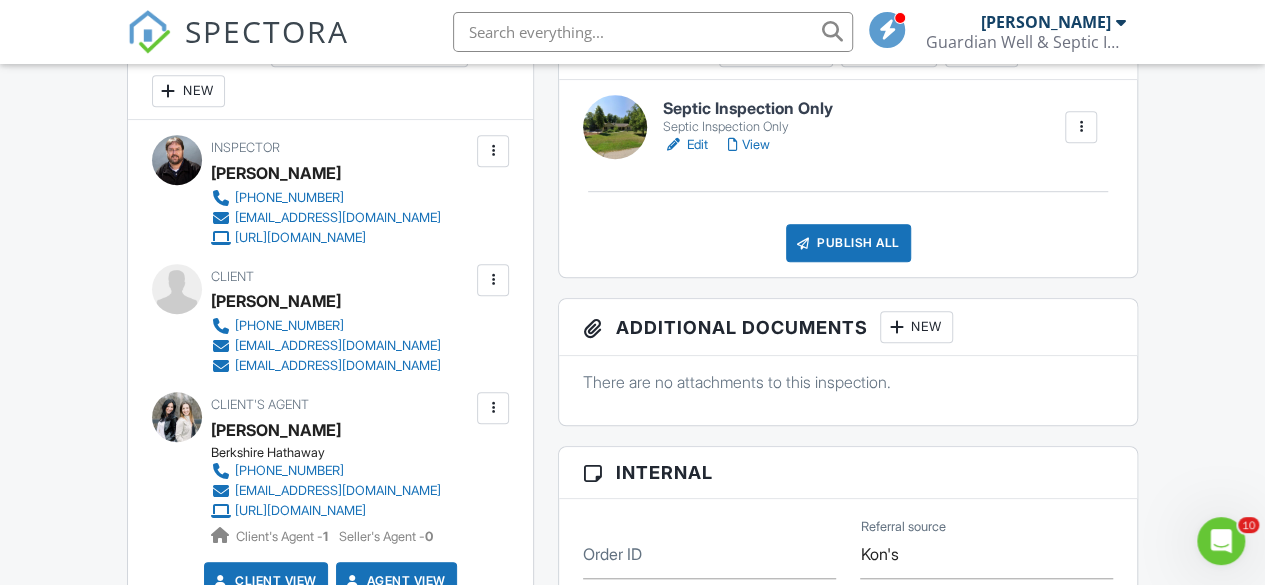 click on "Edit" at bounding box center (685, 145) 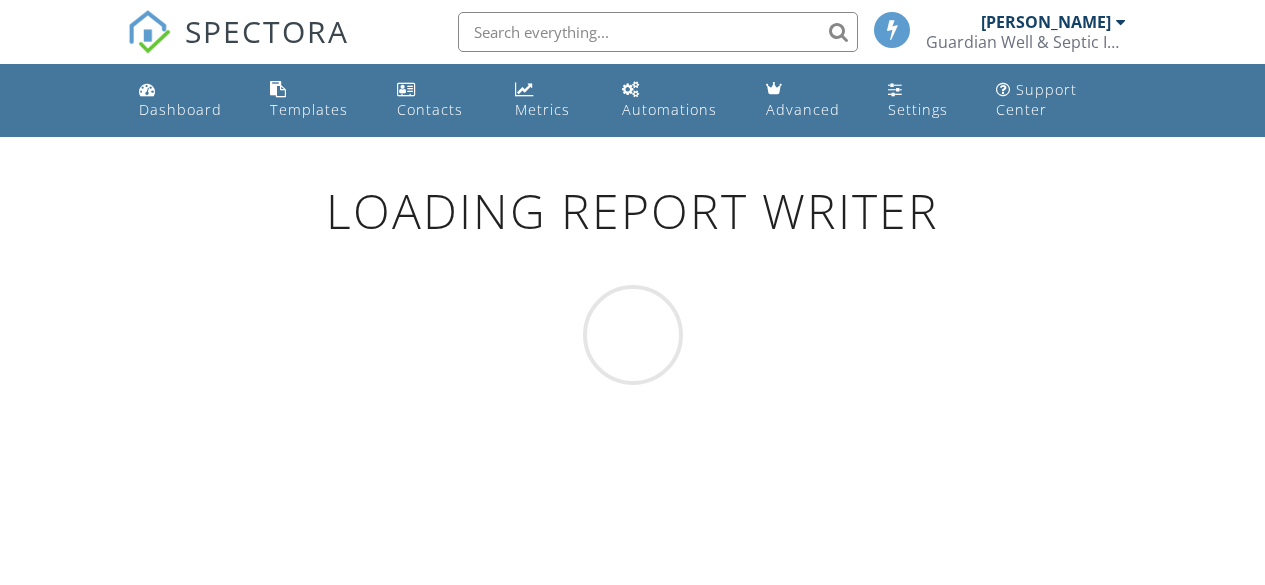 scroll, scrollTop: 0, scrollLeft: 0, axis: both 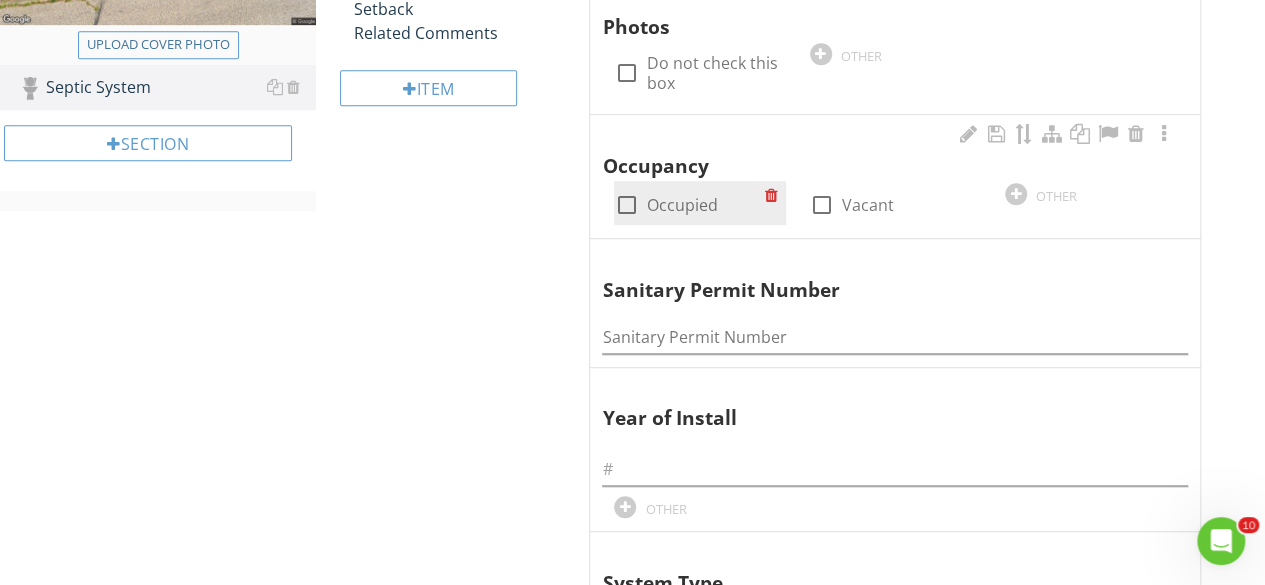 click at bounding box center (626, 205) 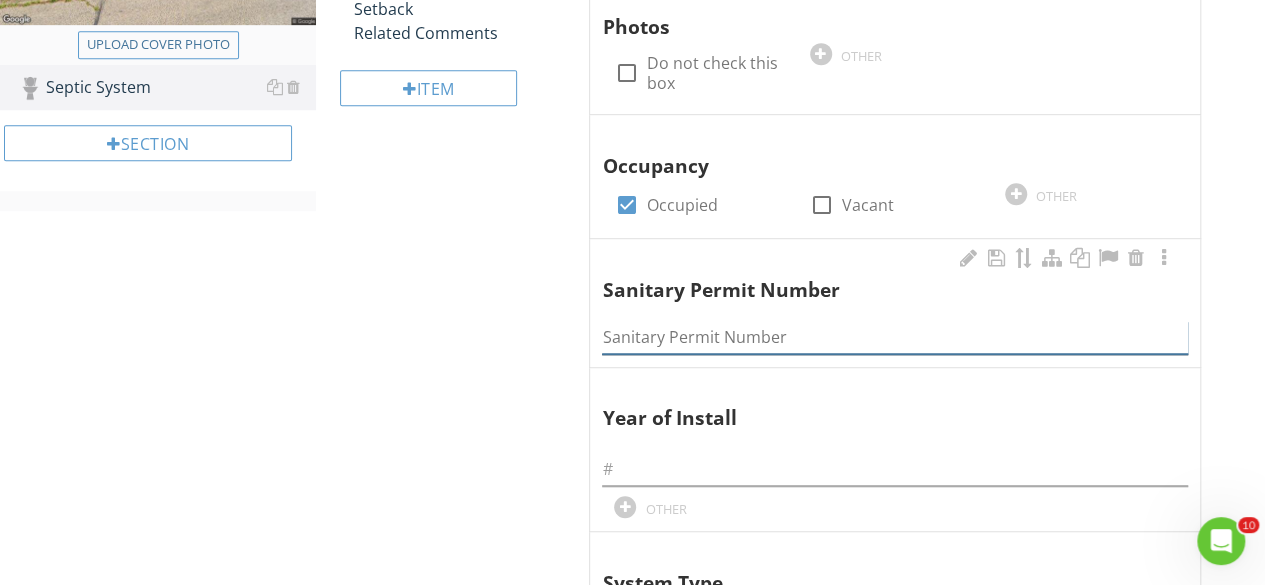 click at bounding box center [895, 337] 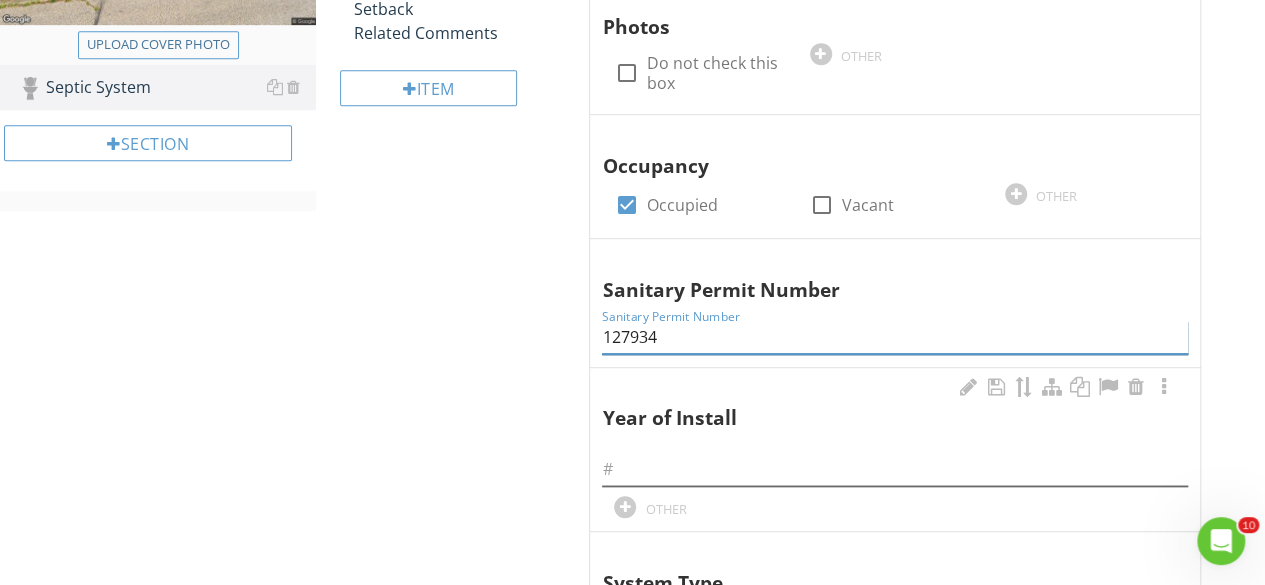 type on "127934" 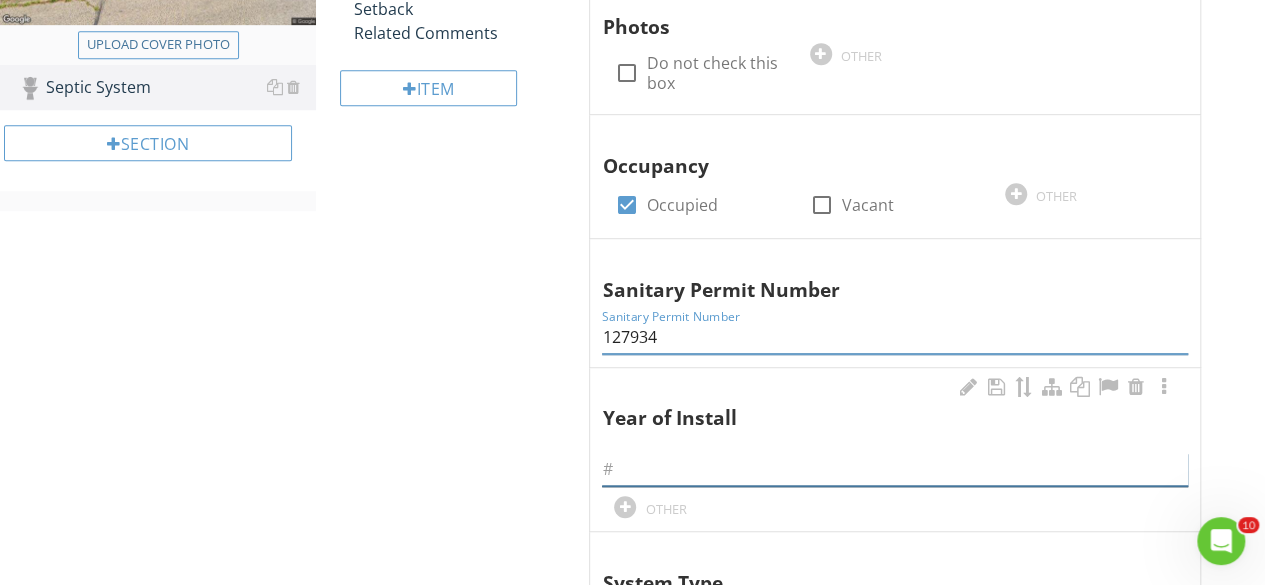 click at bounding box center (895, 469) 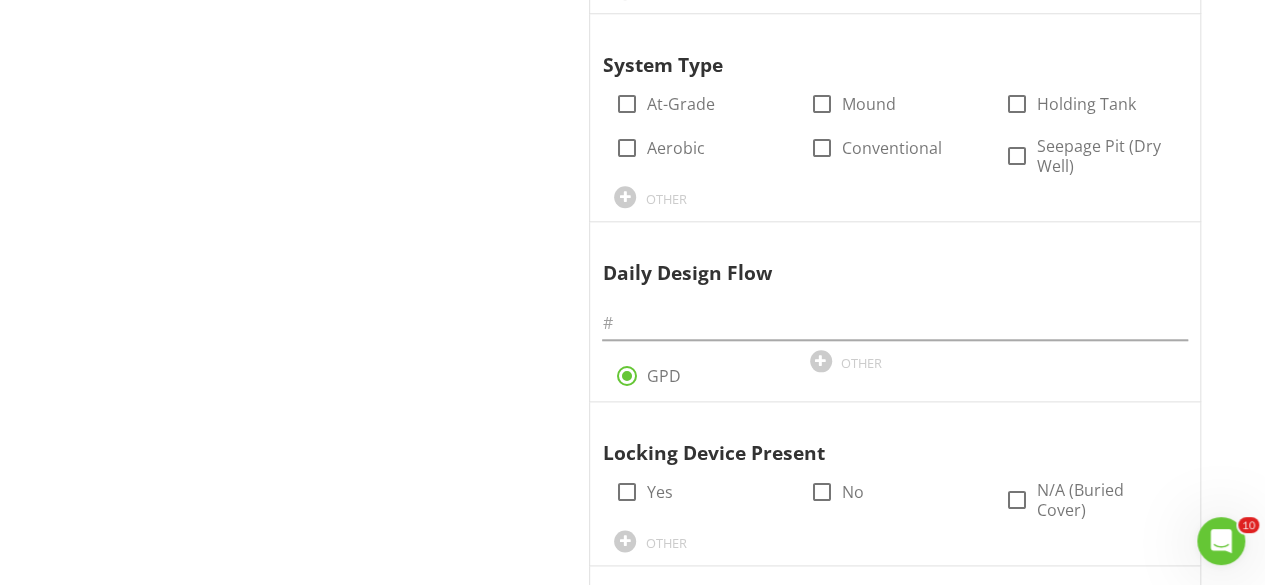 scroll, scrollTop: 1042, scrollLeft: 0, axis: vertical 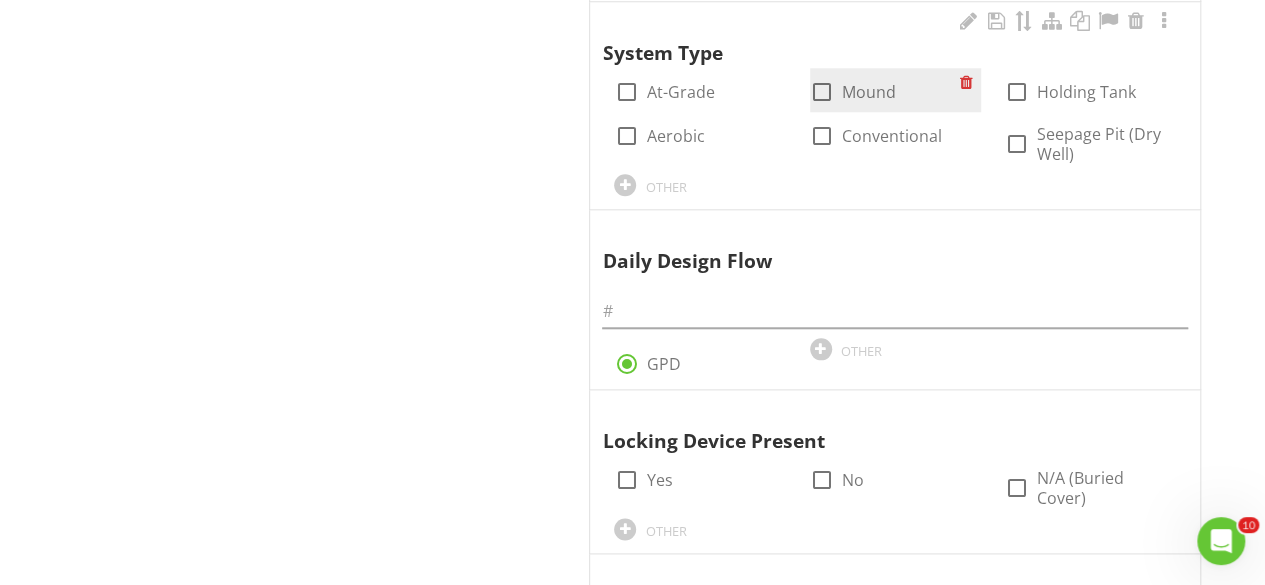 type on "1989" 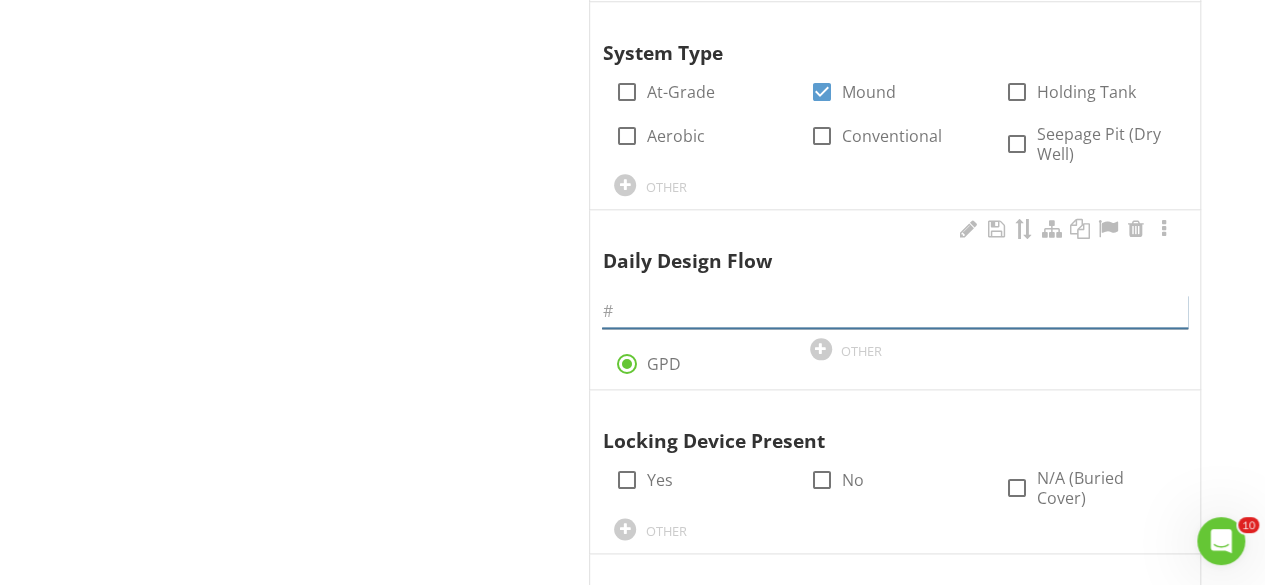 click at bounding box center [895, 311] 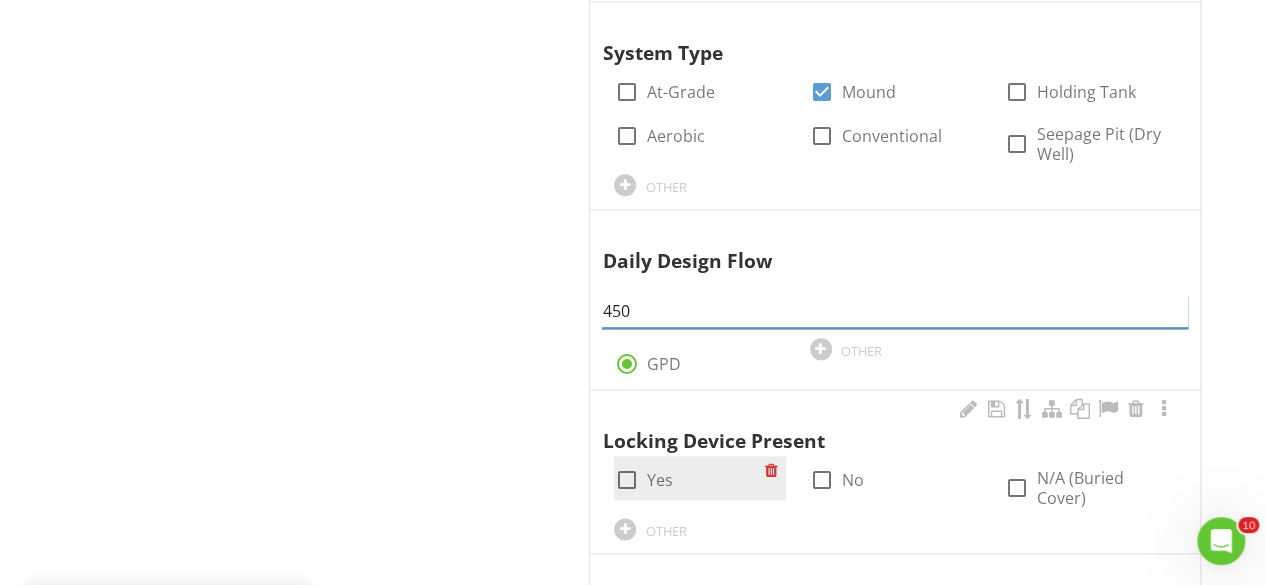 type on "450" 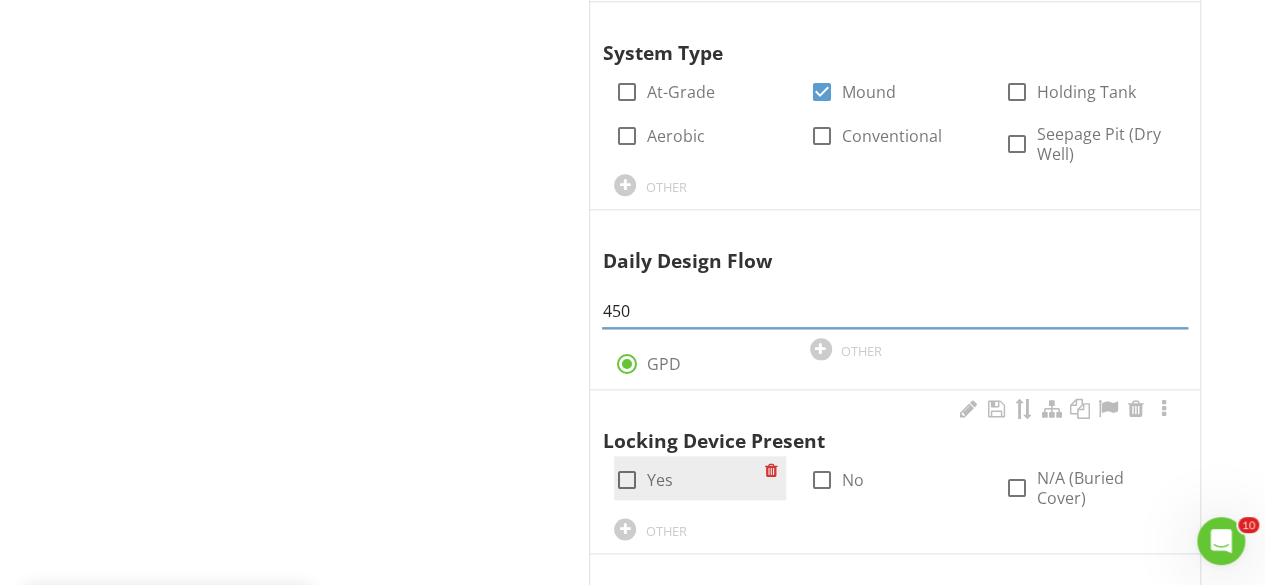 click at bounding box center [626, 480] 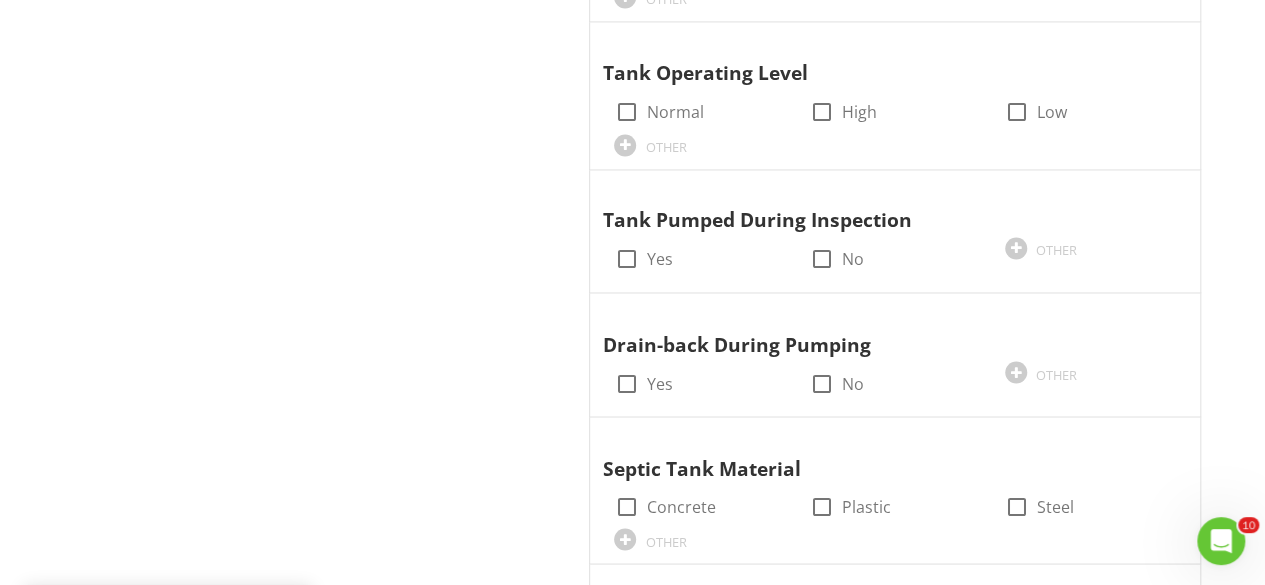 scroll, scrollTop: 1606, scrollLeft: 0, axis: vertical 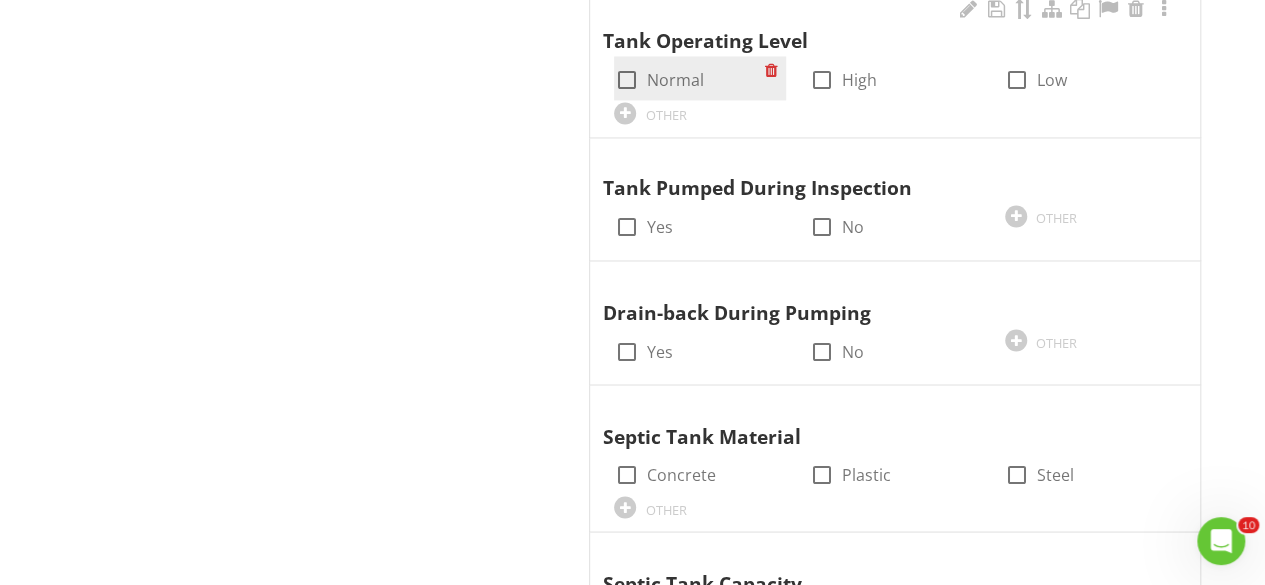 click at bounding box center [626, 80] 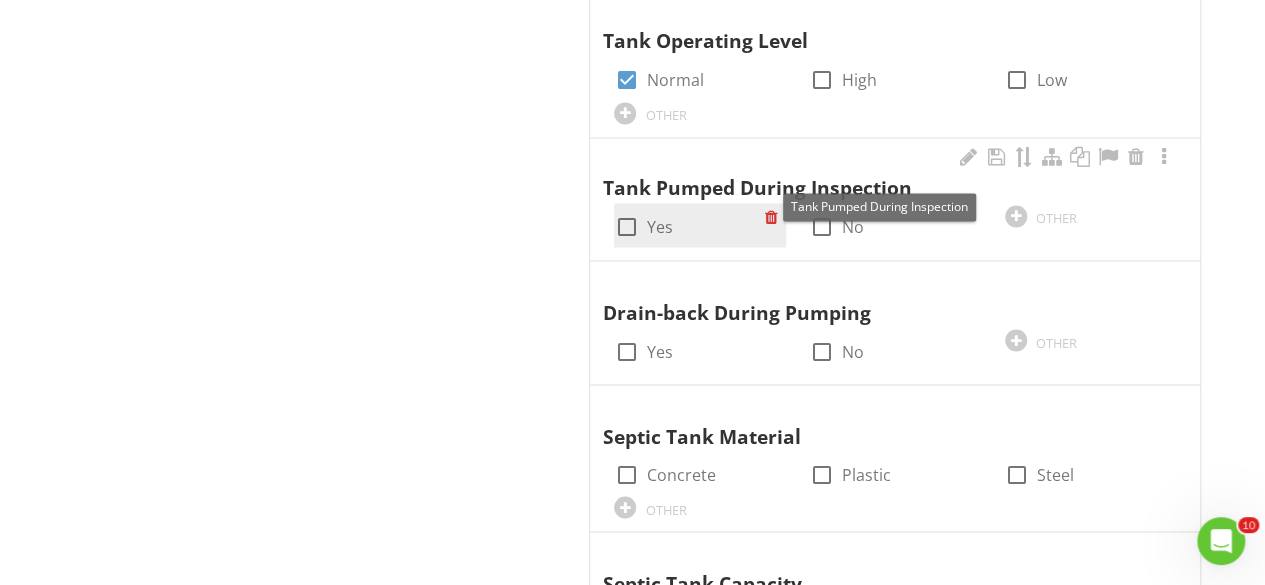 click at bounding box center (626, 227) 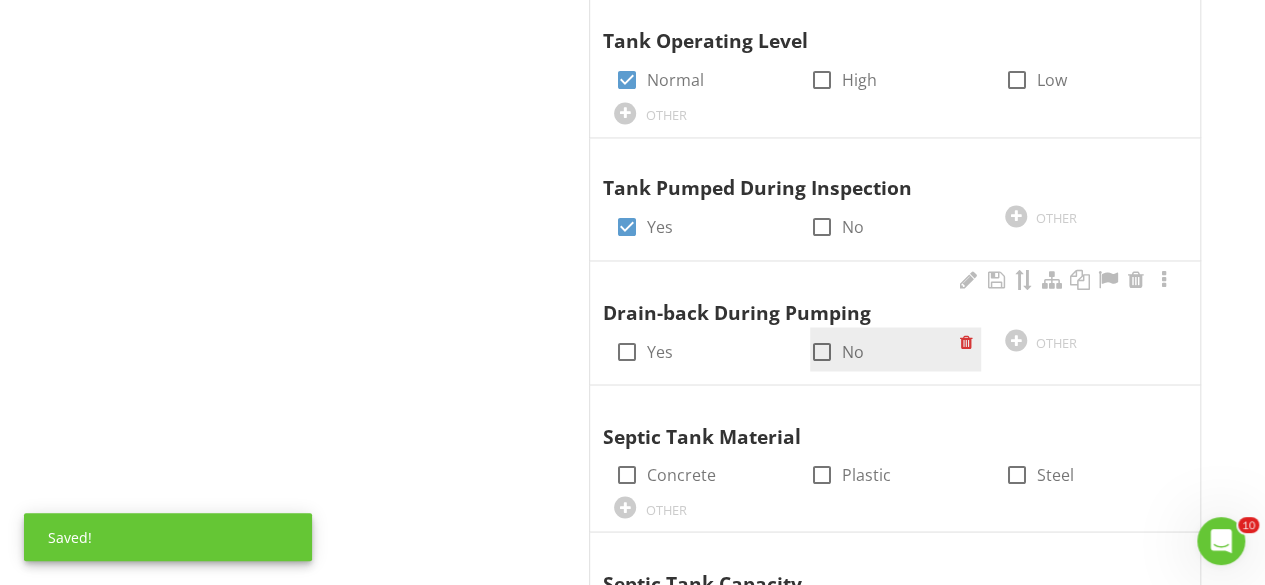 click at bounding box center [822, 351] 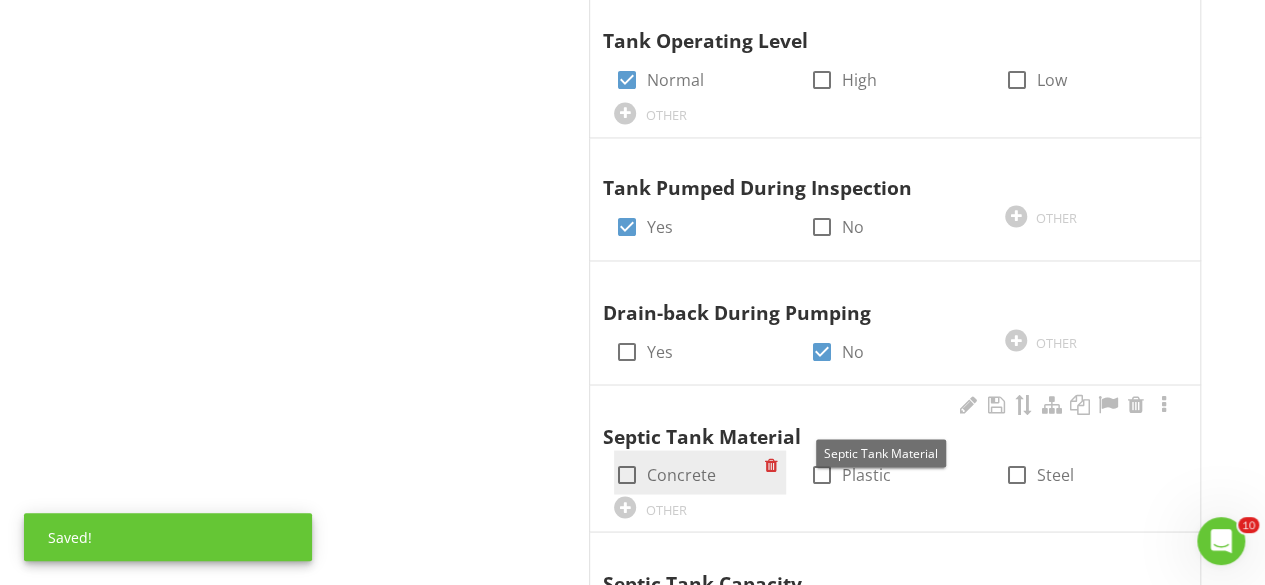 click at bounding box center [626, 474] 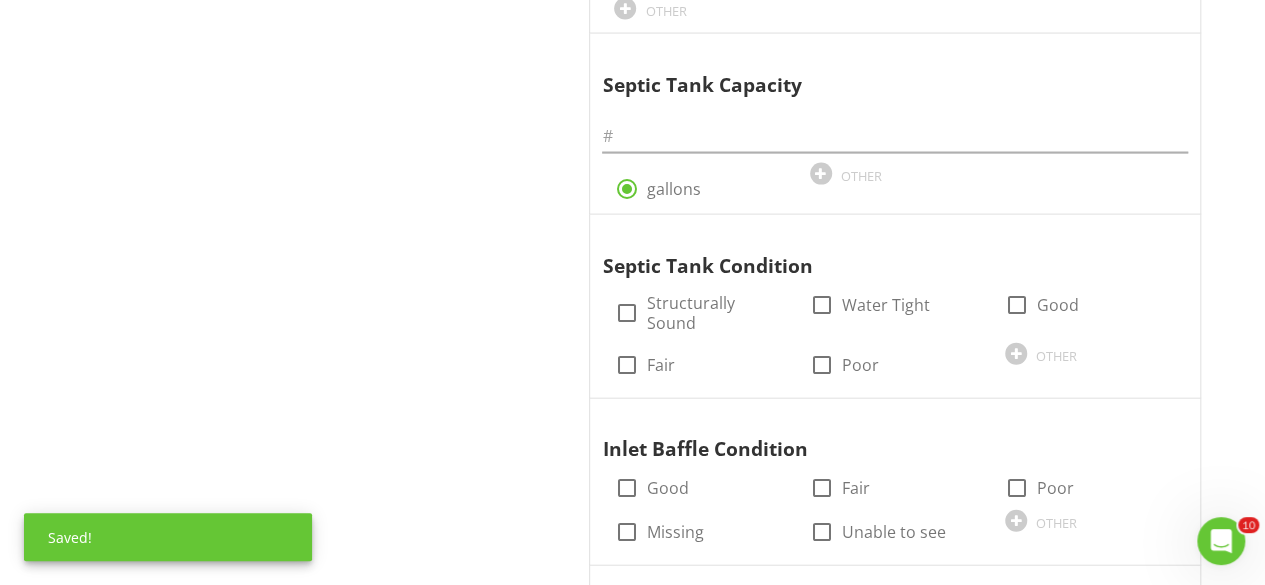 scroll, scrollTop: 2149, scrollLeft: 0, axis: vertical 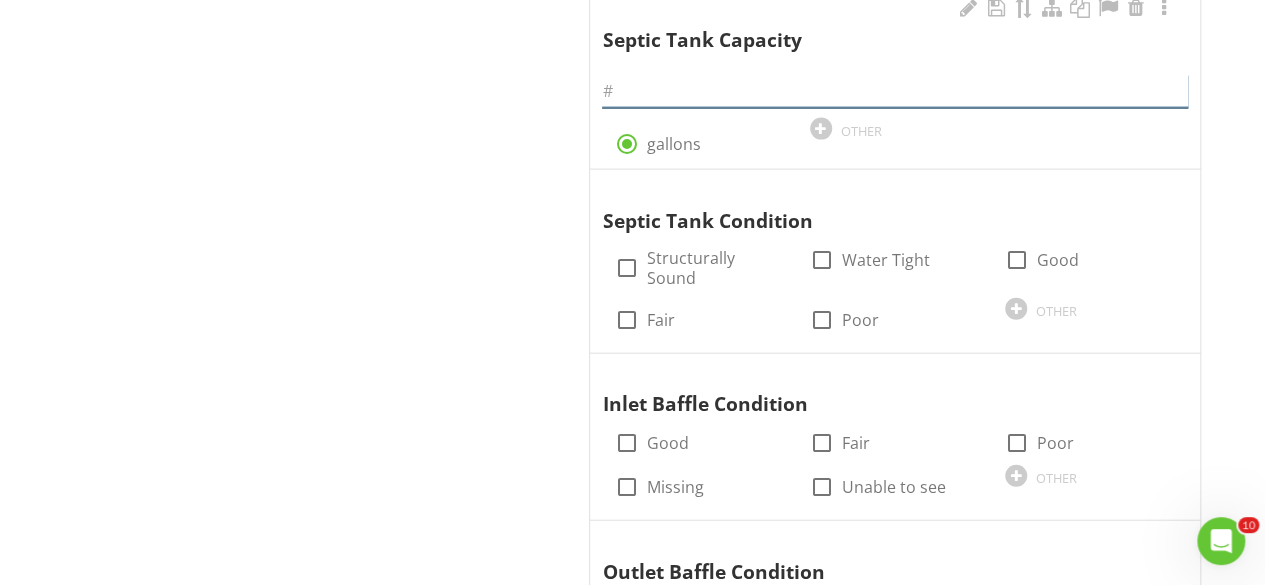 click at bounding box center [895, 91] 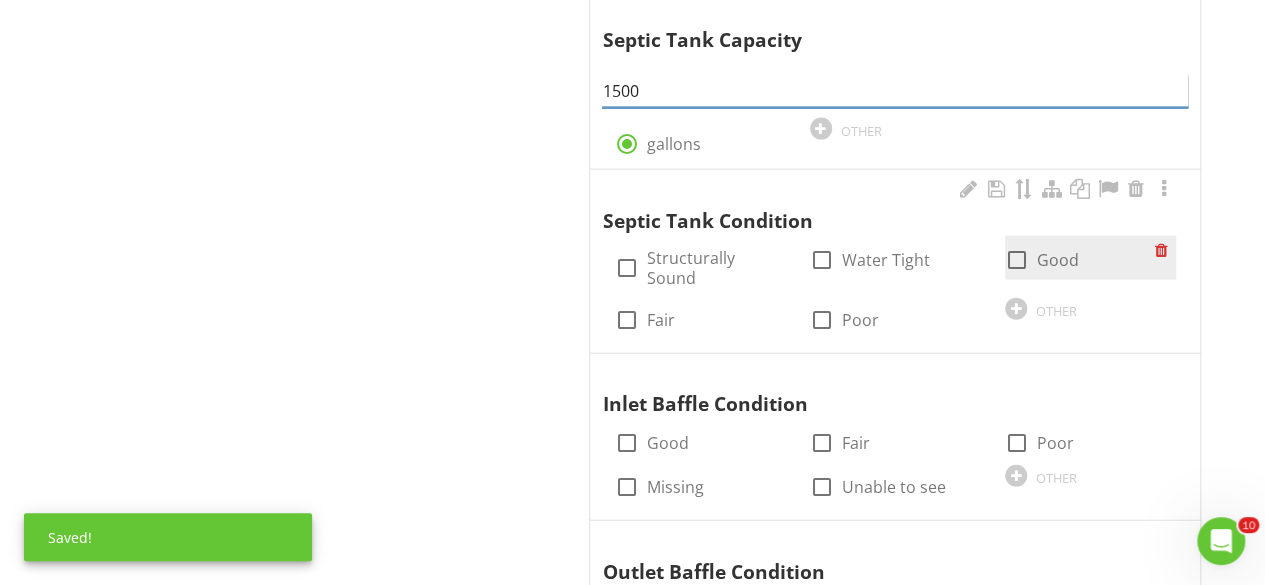 type on "1500" 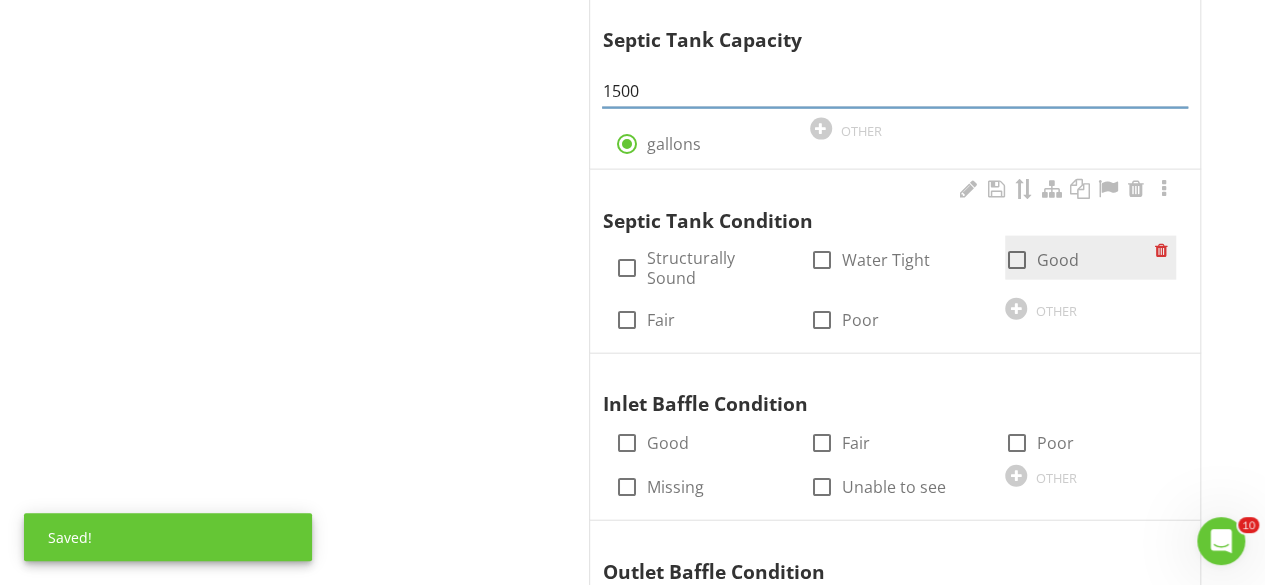 click at bounding box center [1017, 260] 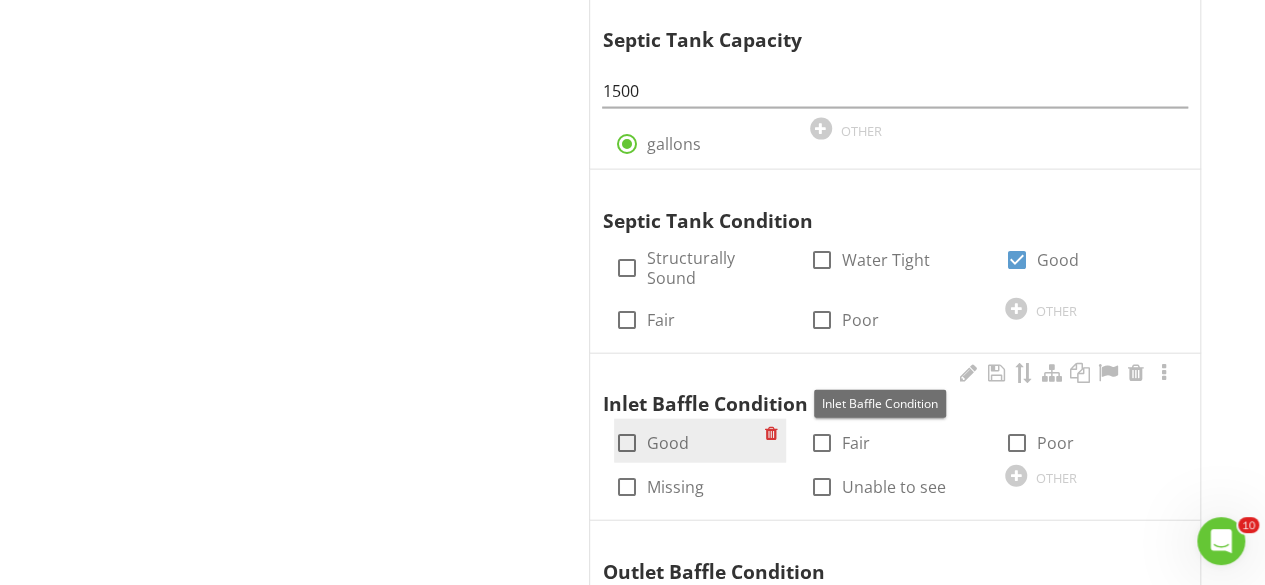 click at bounding box center [626, 443] 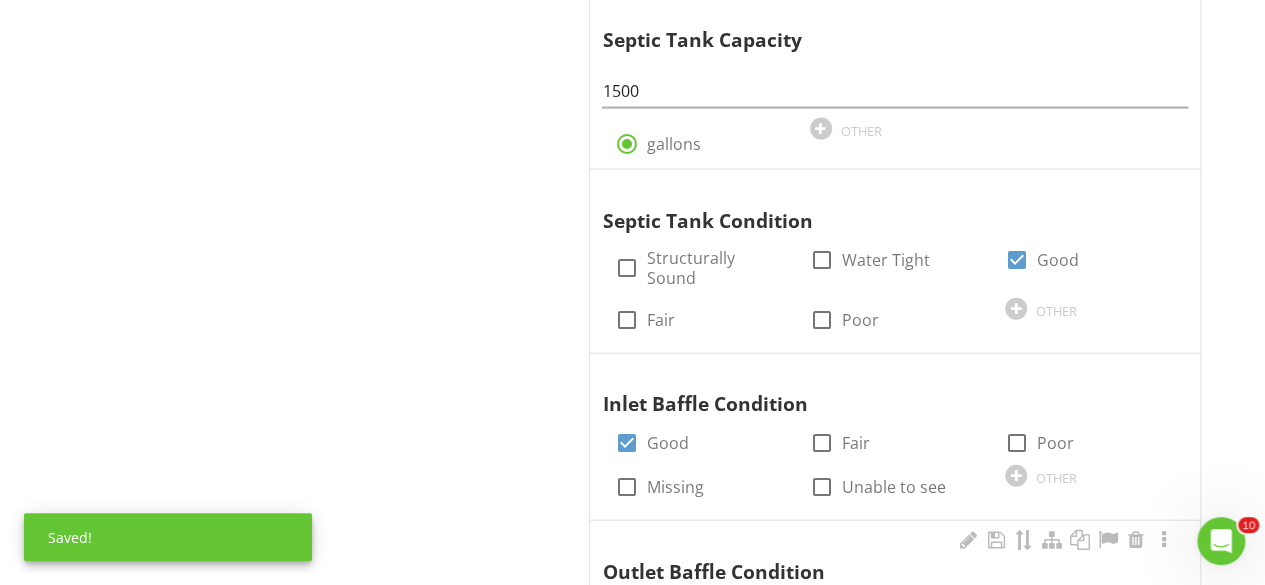 click at bounding box center [626, 611] 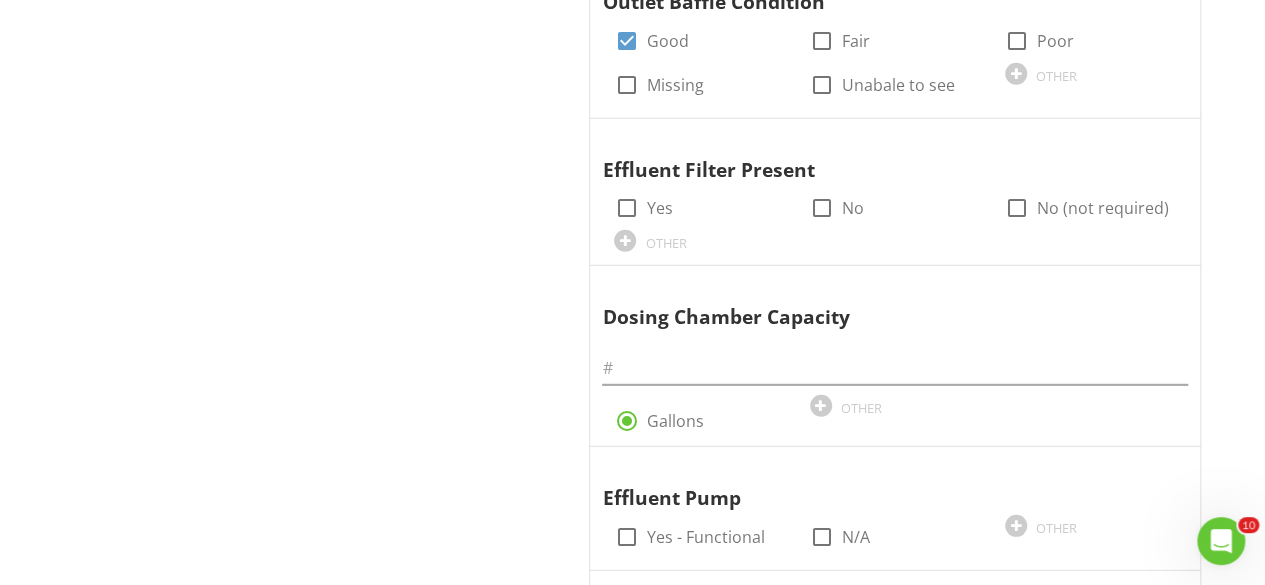 scroll, scrollTop: 2738, scrollLeft: 0, axis: vertical 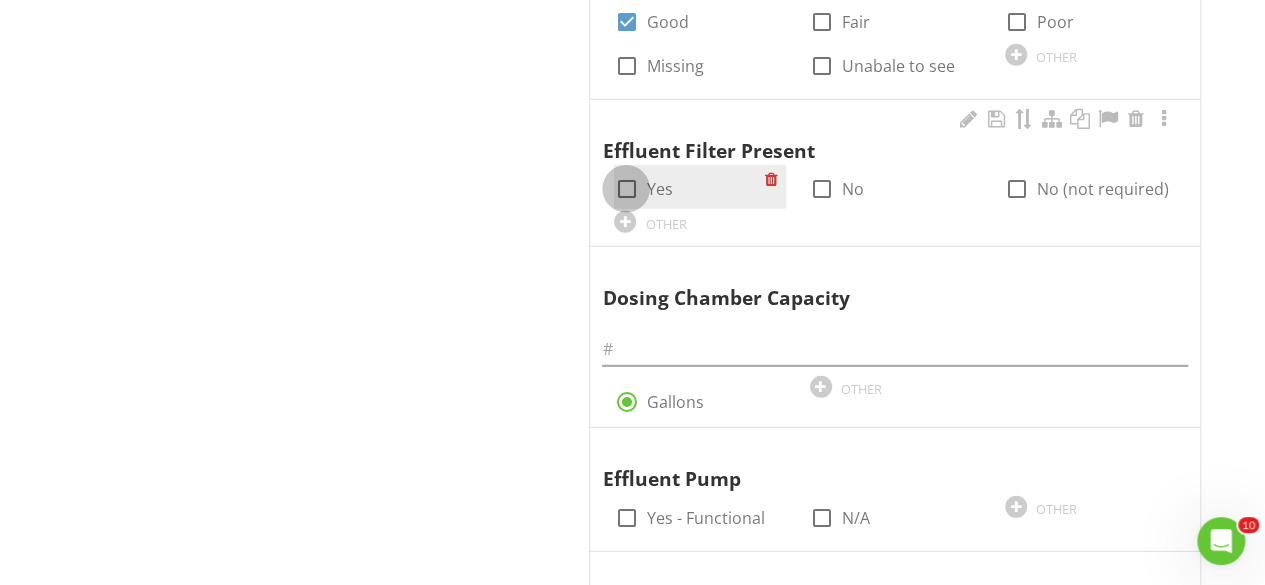 click at bounding box center [626, 189] 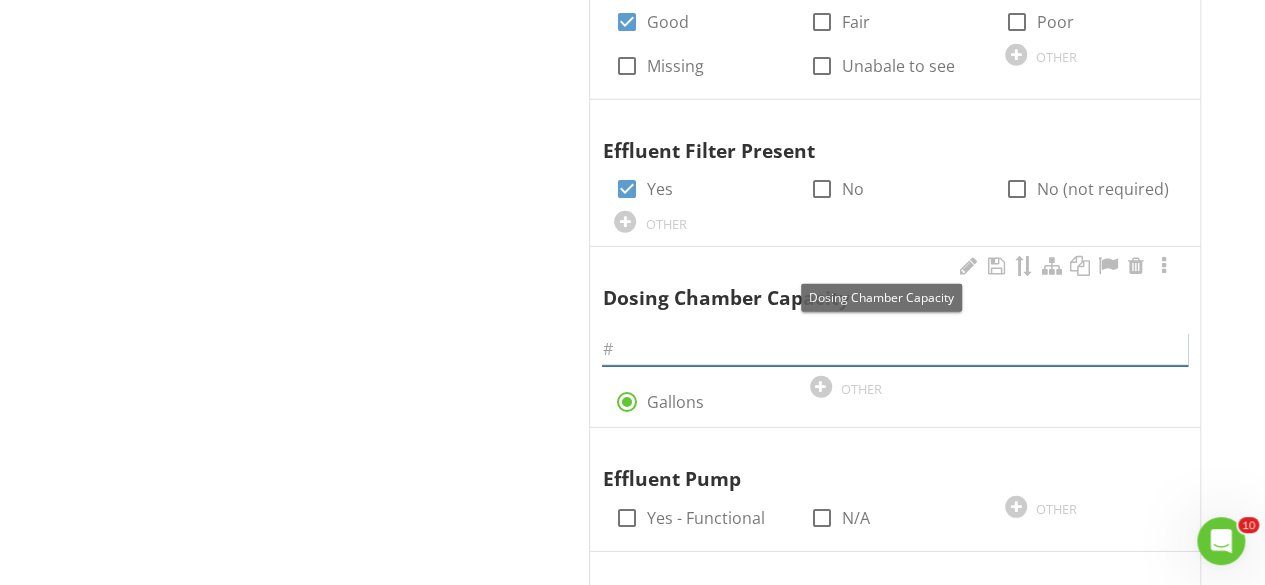 click at bounding box center (895, 349) 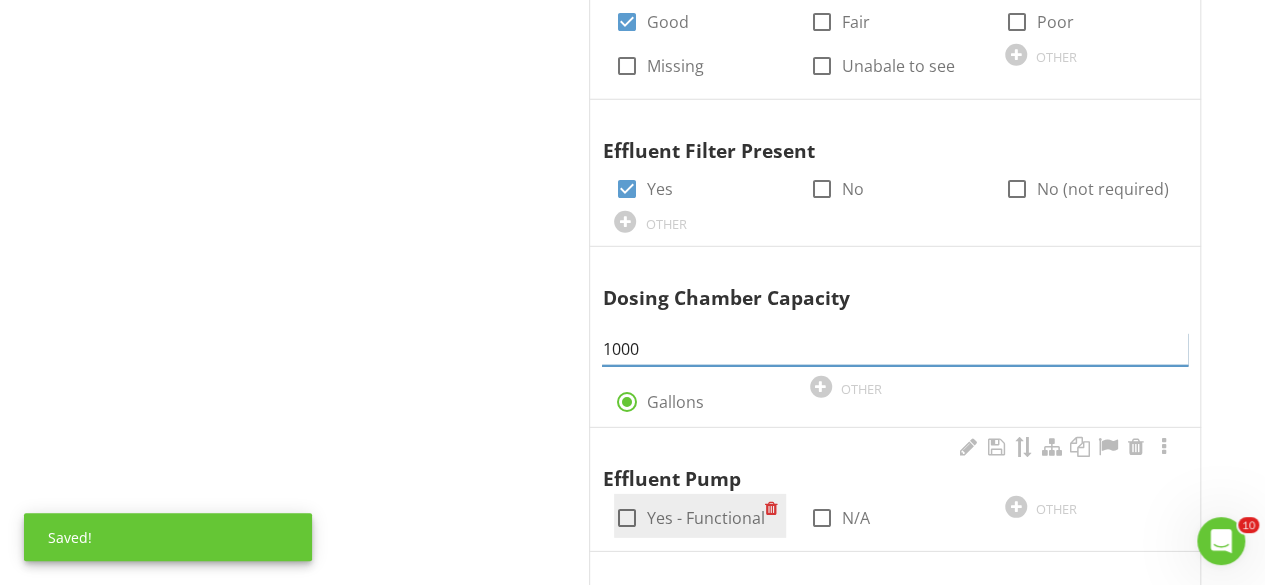 type on "1000" 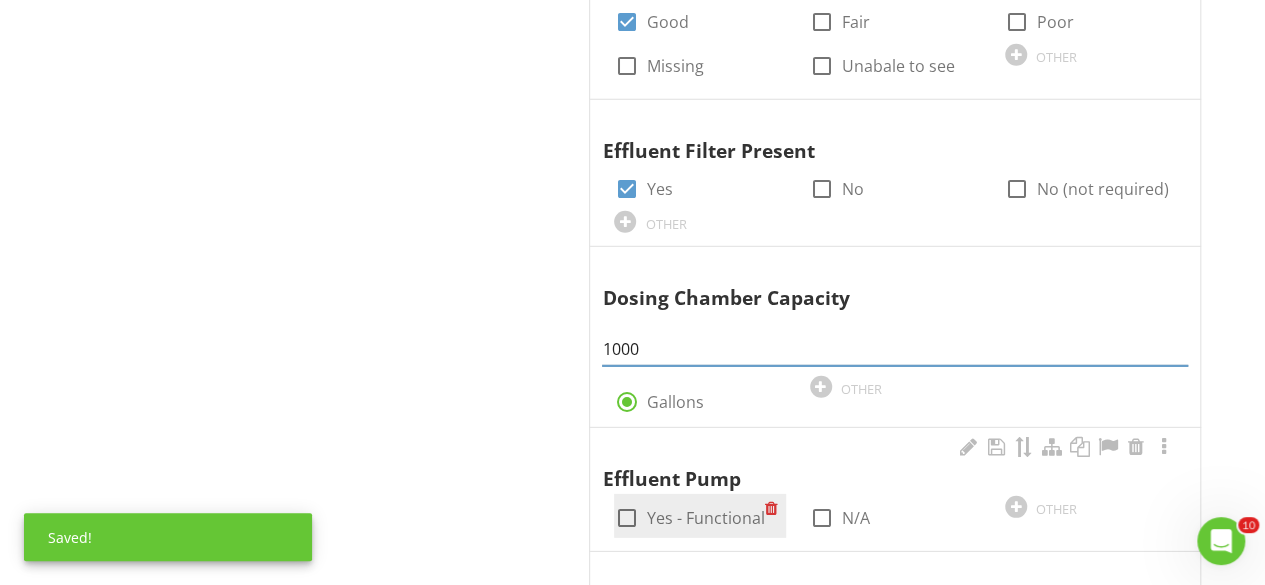 click at bounding box center [626, 518] 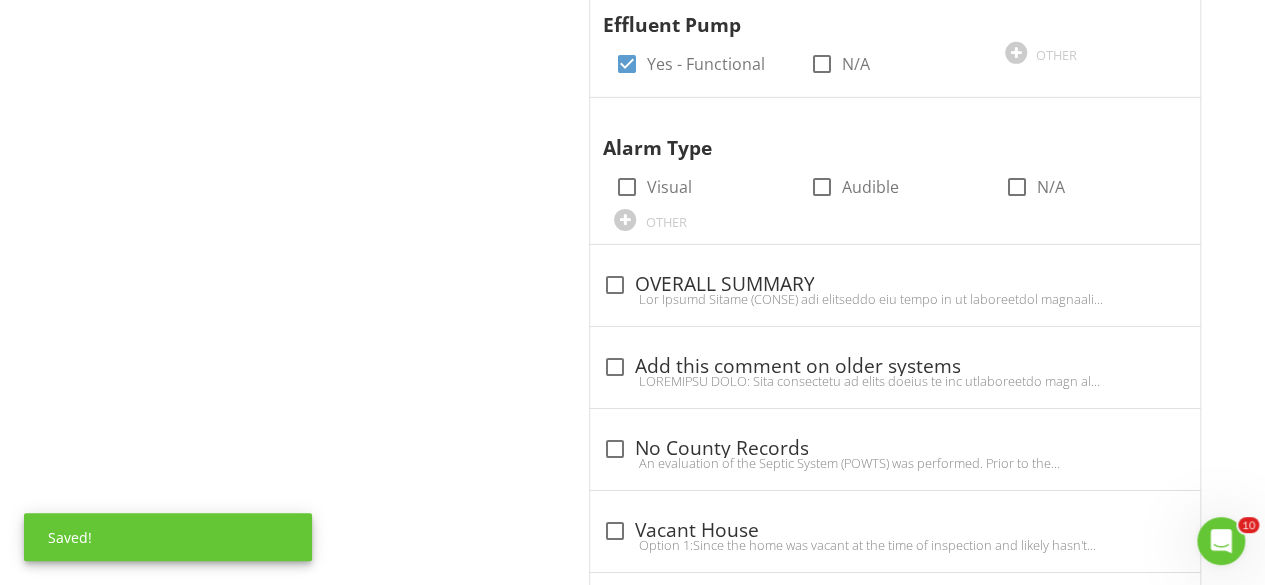 scroll, scrollTop: 3218, scrollLeft: 0, axis: vertical 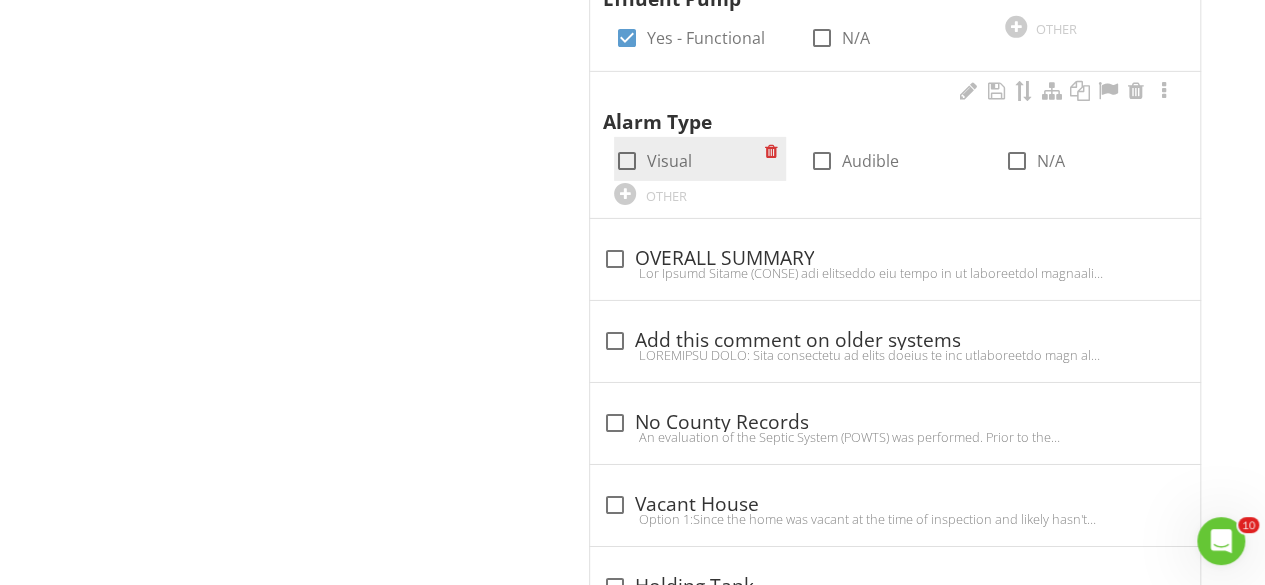 click at bounding box center (626, 161) 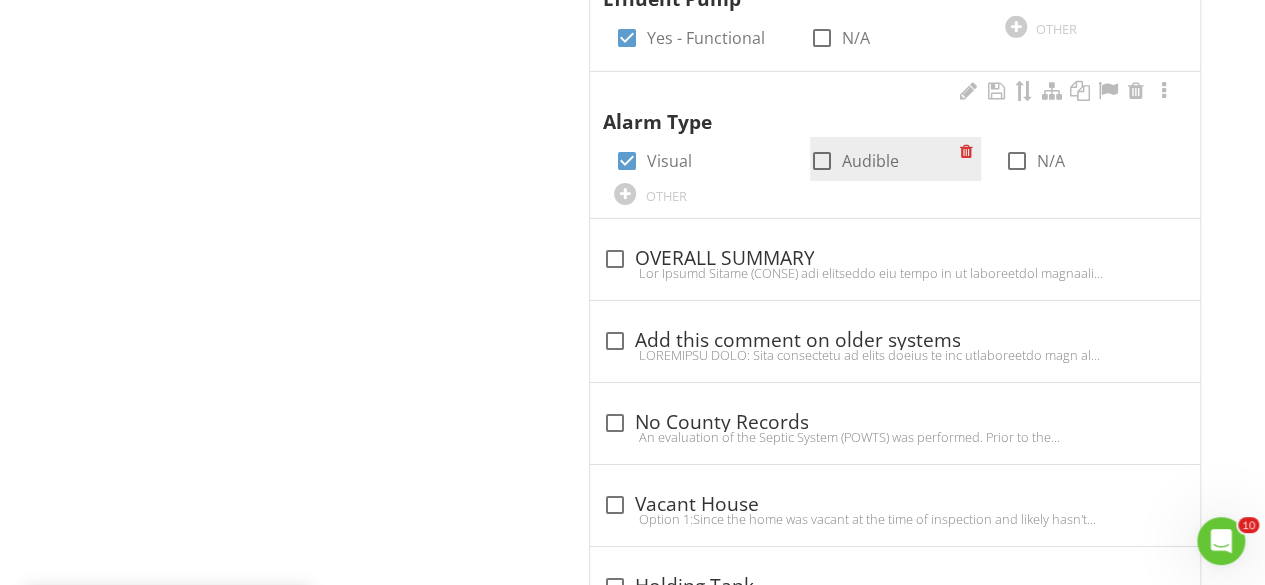 click at bounding box center [822, 161] 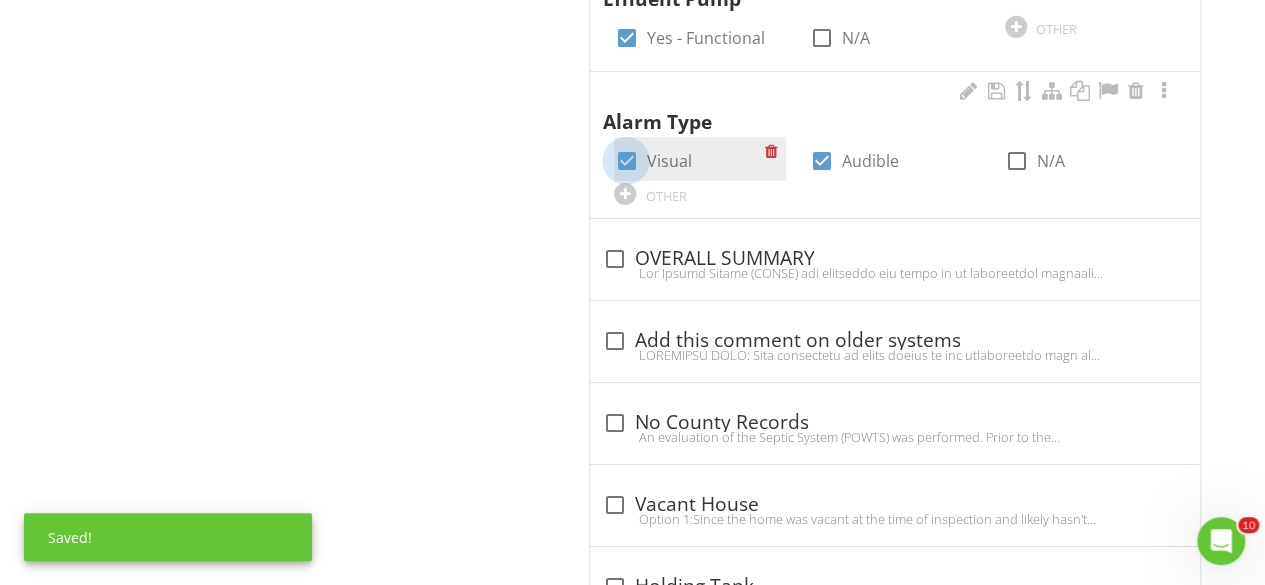 click at bounding box center [626, 161] 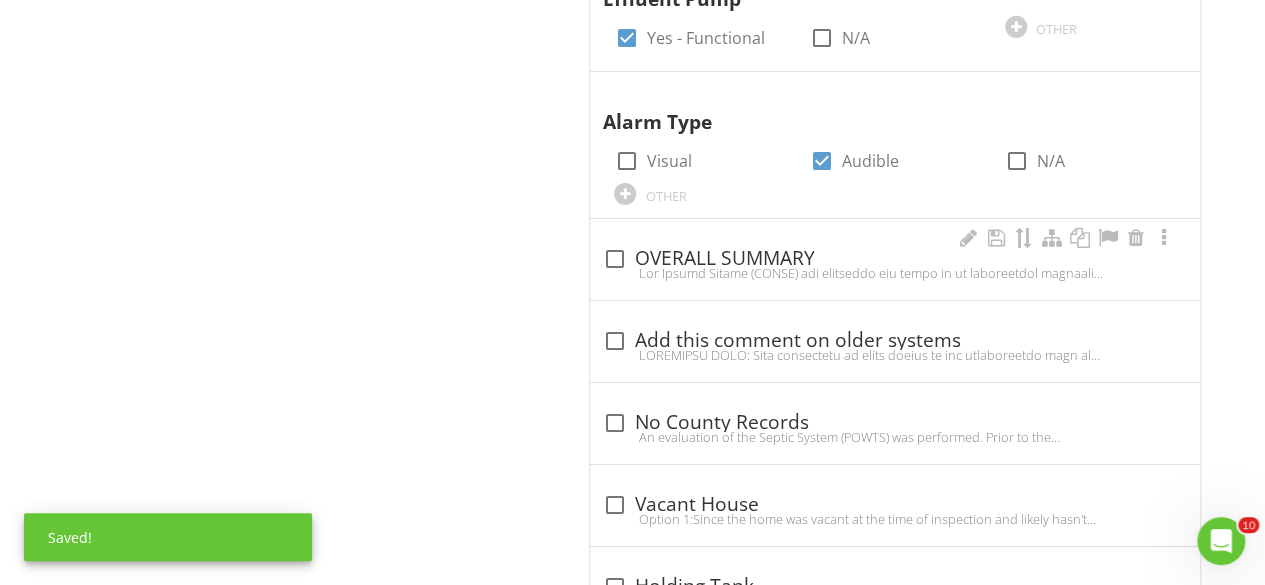 click at bounding box center (614, 259) 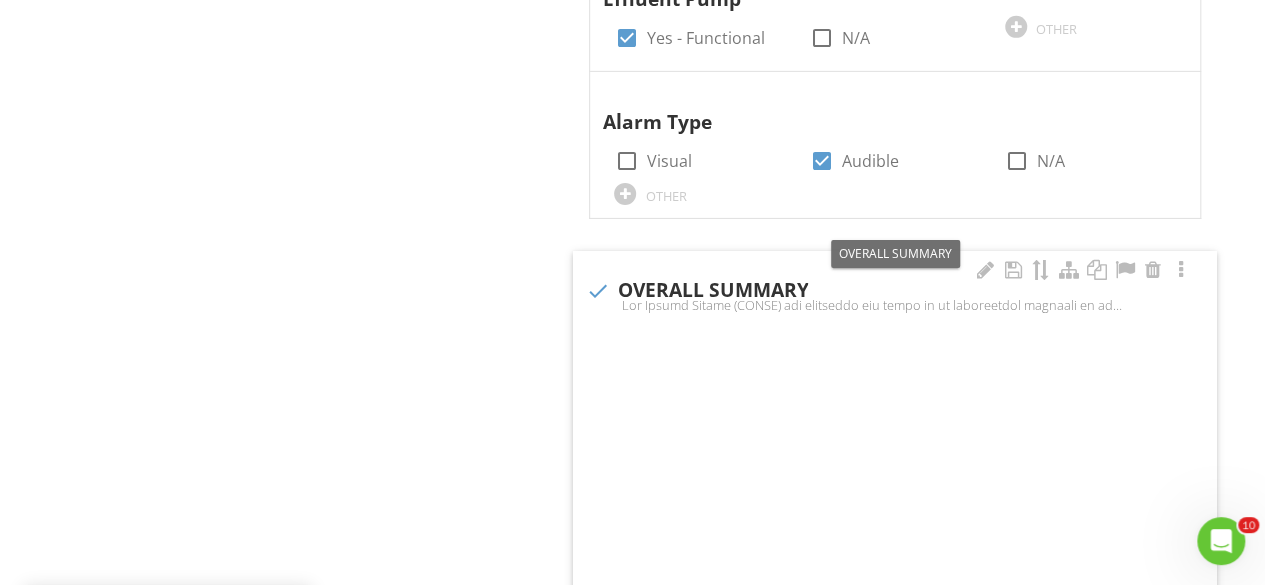 checkbox on "true" 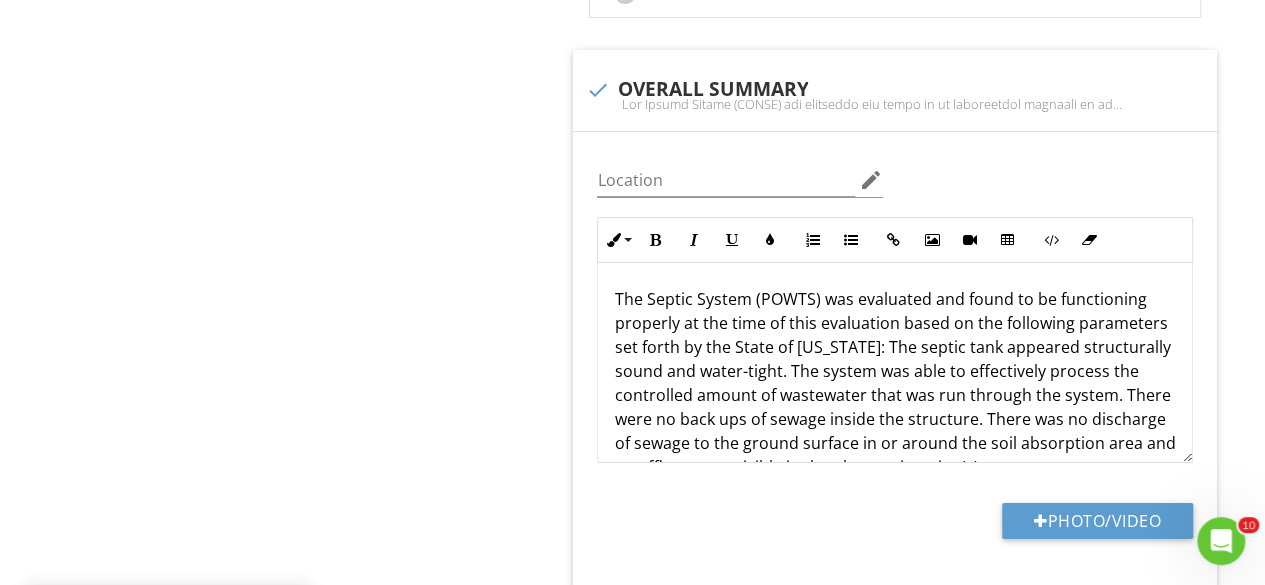 scroll, scrollTop: 3426, scrollLeft: 0, axis: vertical 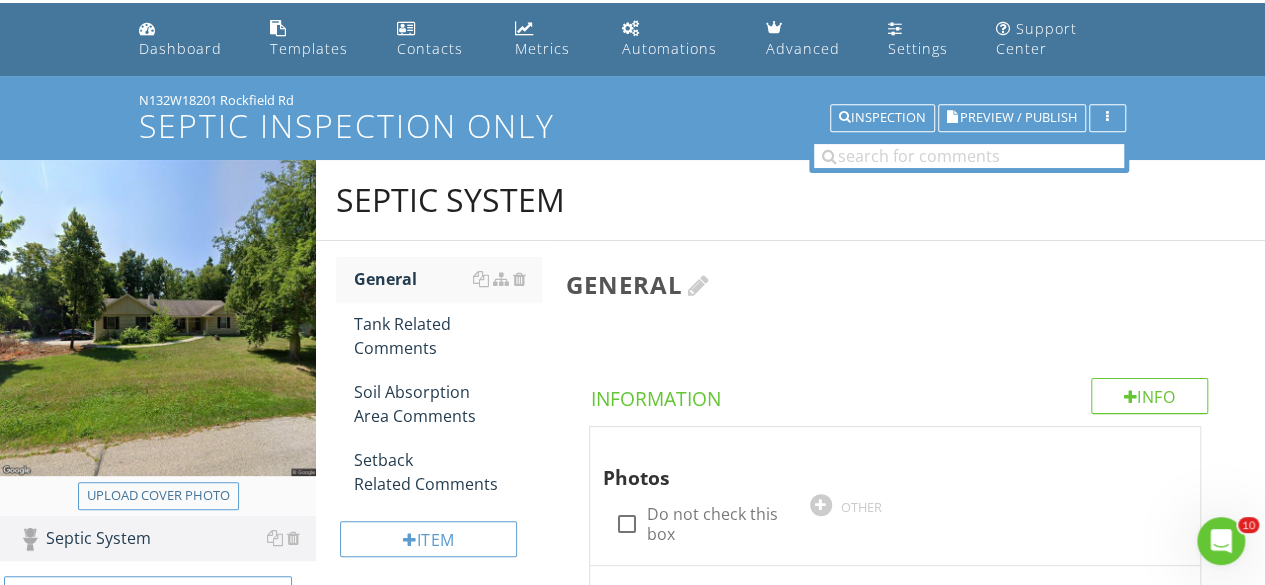 click on "General" at bounding box center (899, 284) 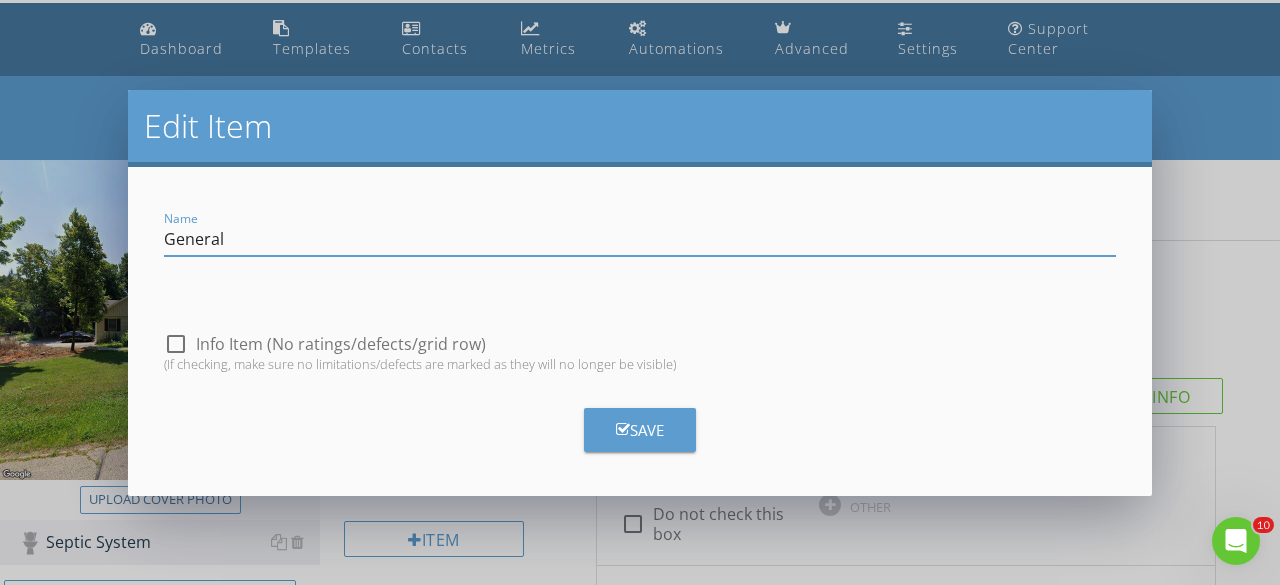 click at bounding box center (176, 344) 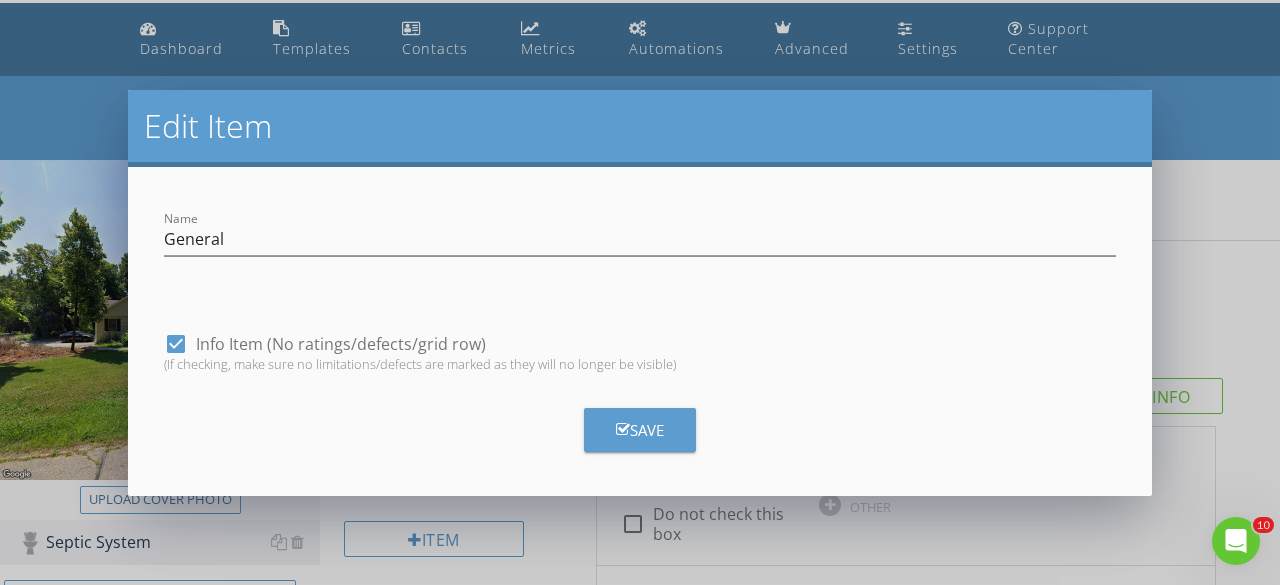 click on "Save" at bounding box center (640, 430) 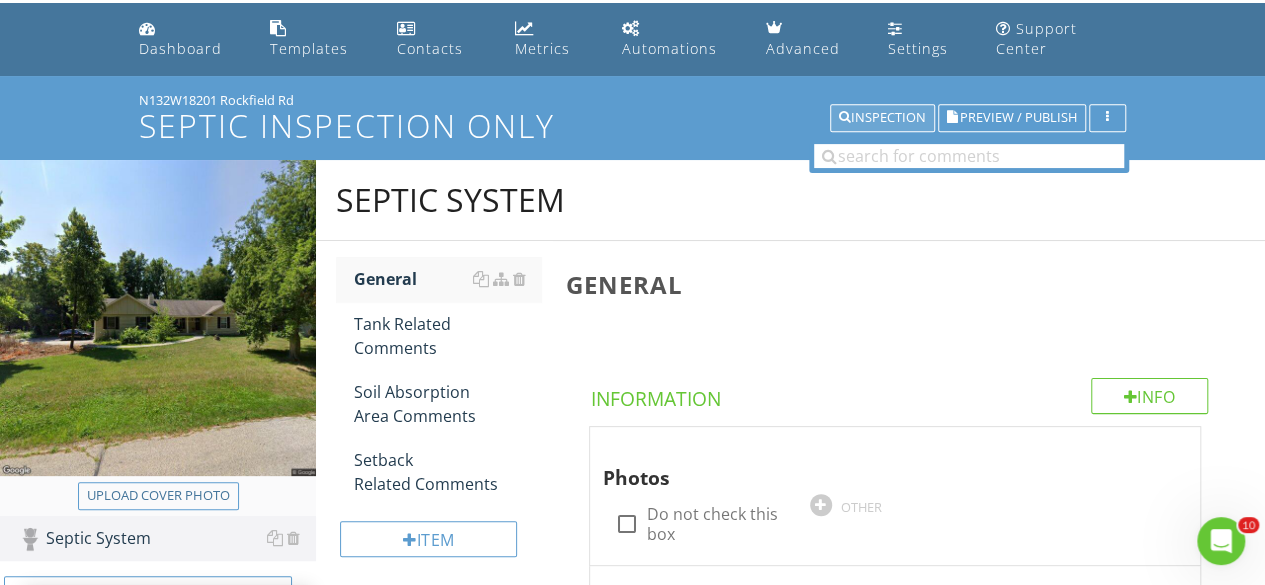 click on "Inspection" at bounding box center (882, 118) 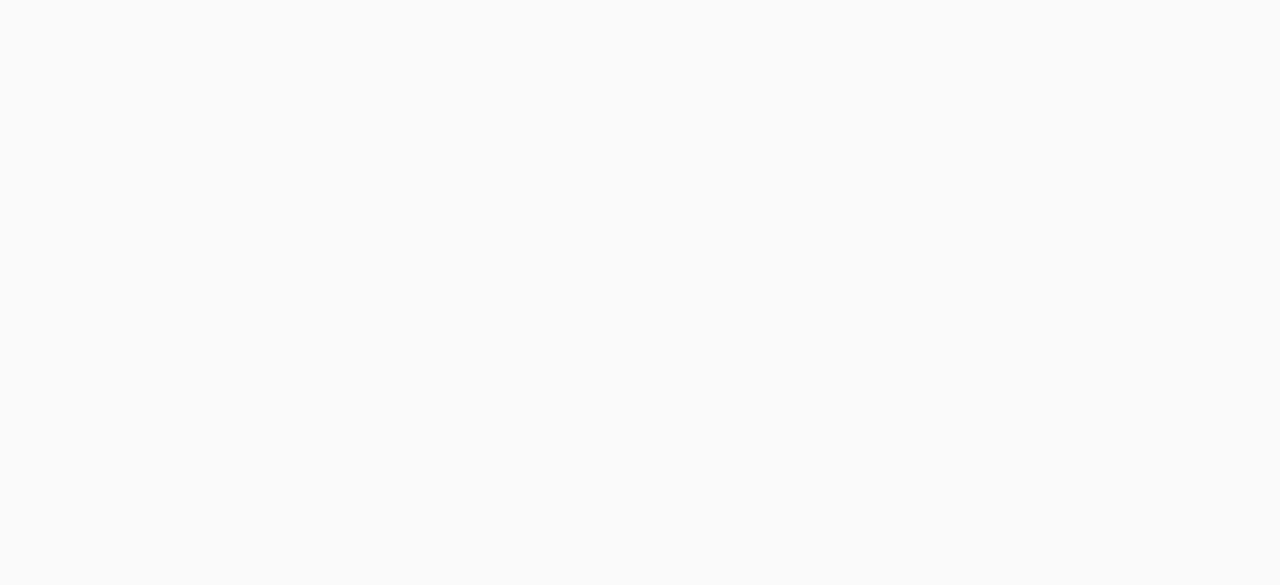 scroll, scrollTop: 0, scrollLeft: 0, axis: both 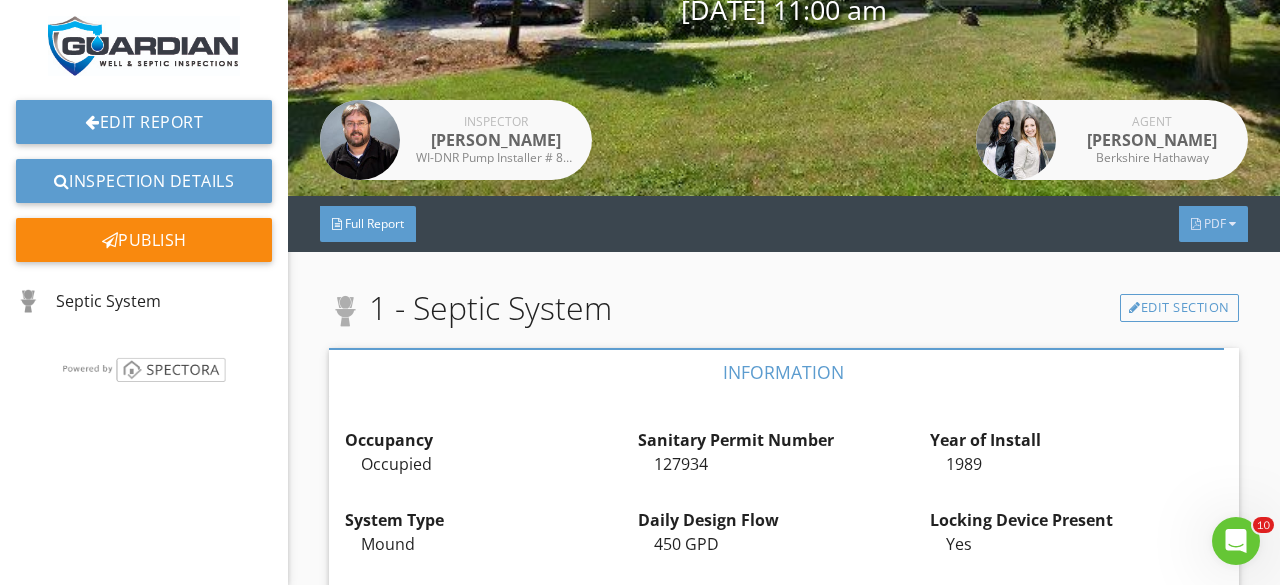 click on "PDF" at bounding box center [1215, 223] 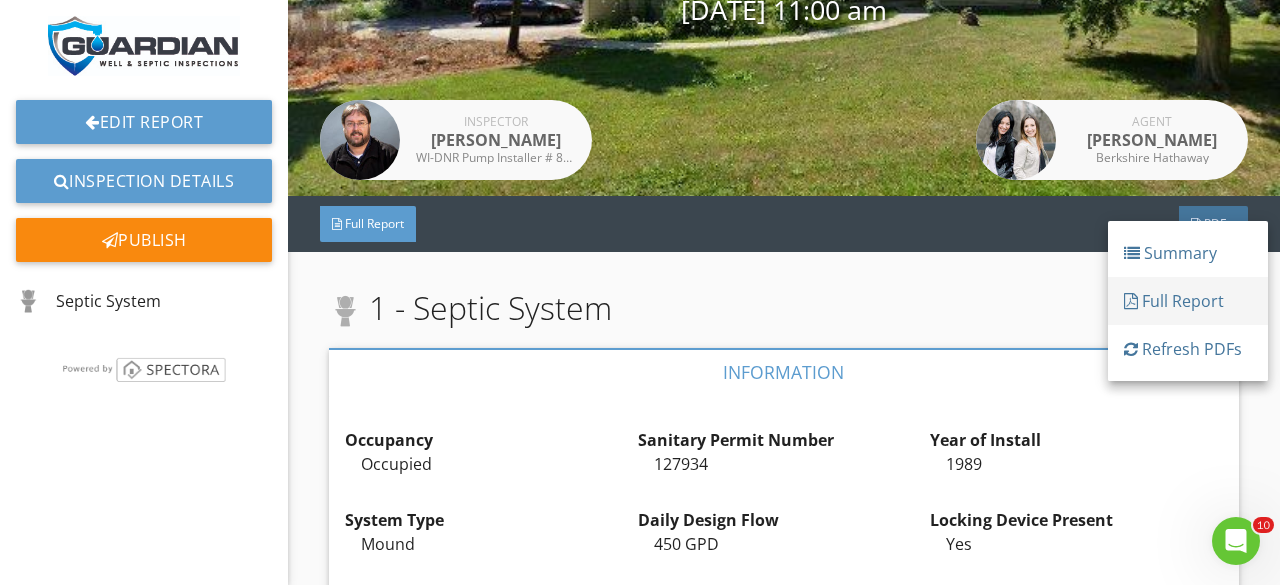 click on "Full Report" at bounding box center [1188, 301] 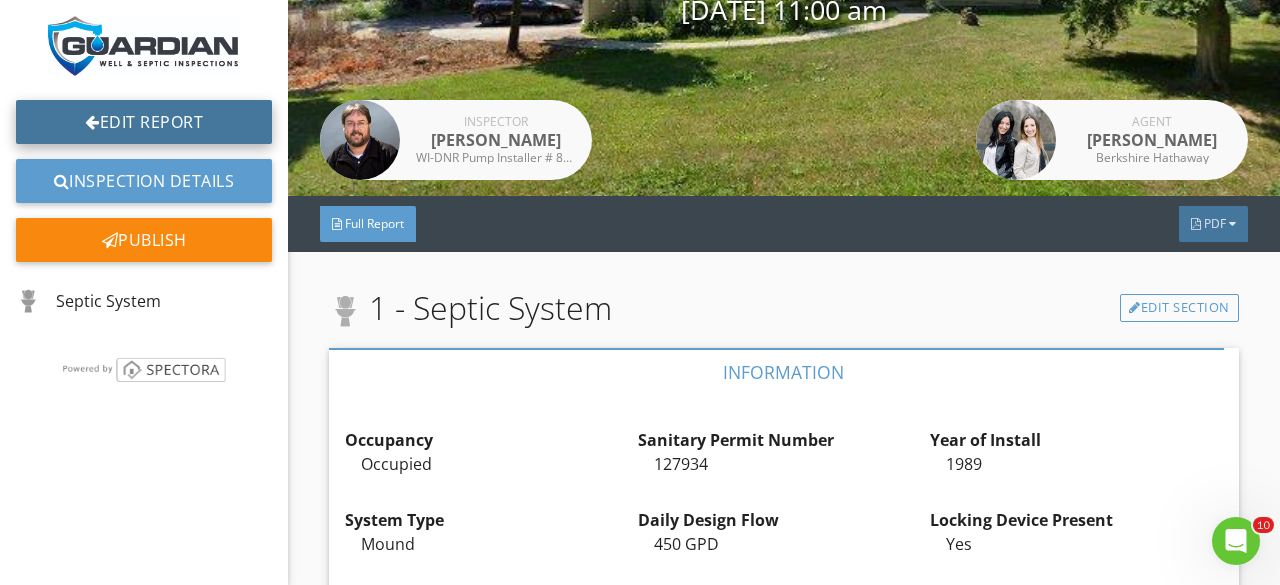 click on "Edit Report" at bounding box center [144, 122] 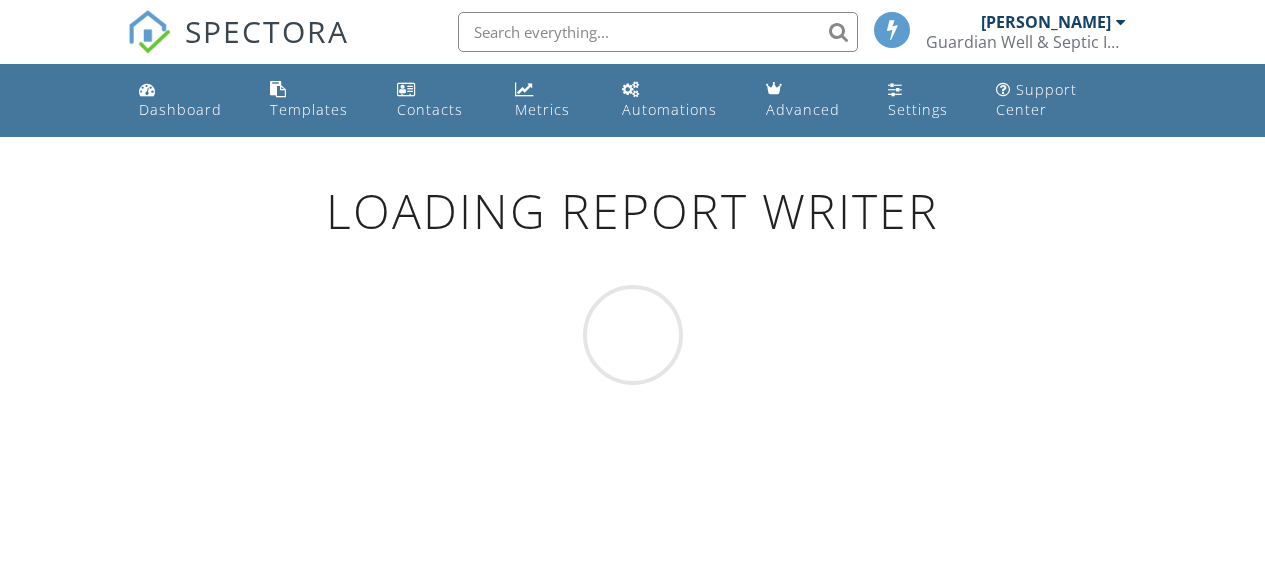 scroll, scrollTop: 0, scrollLeft: 0, axis: both 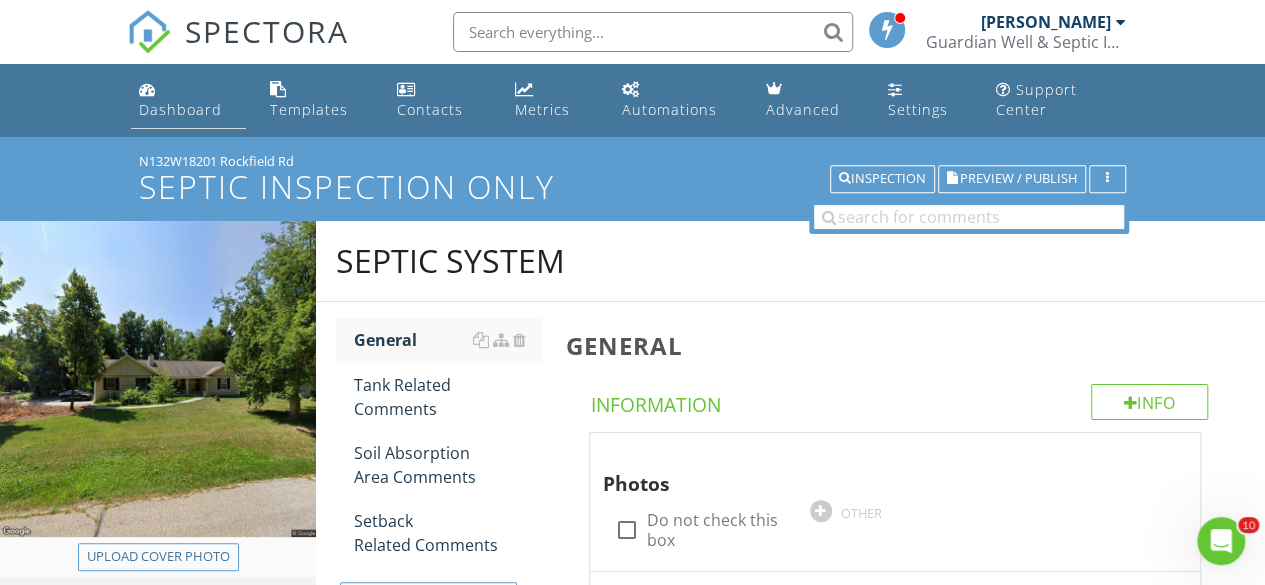 click on "Dashboard" at bounding box center (180, 109) 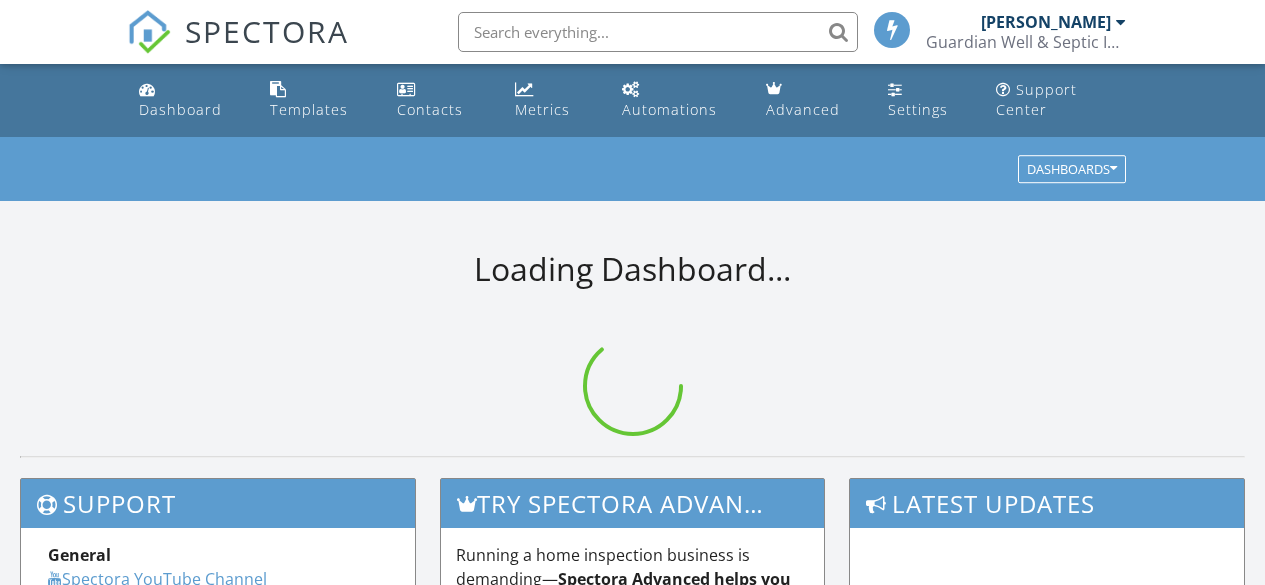 scroll, scrollTop: 0, scrollLeft: 0, axis: both 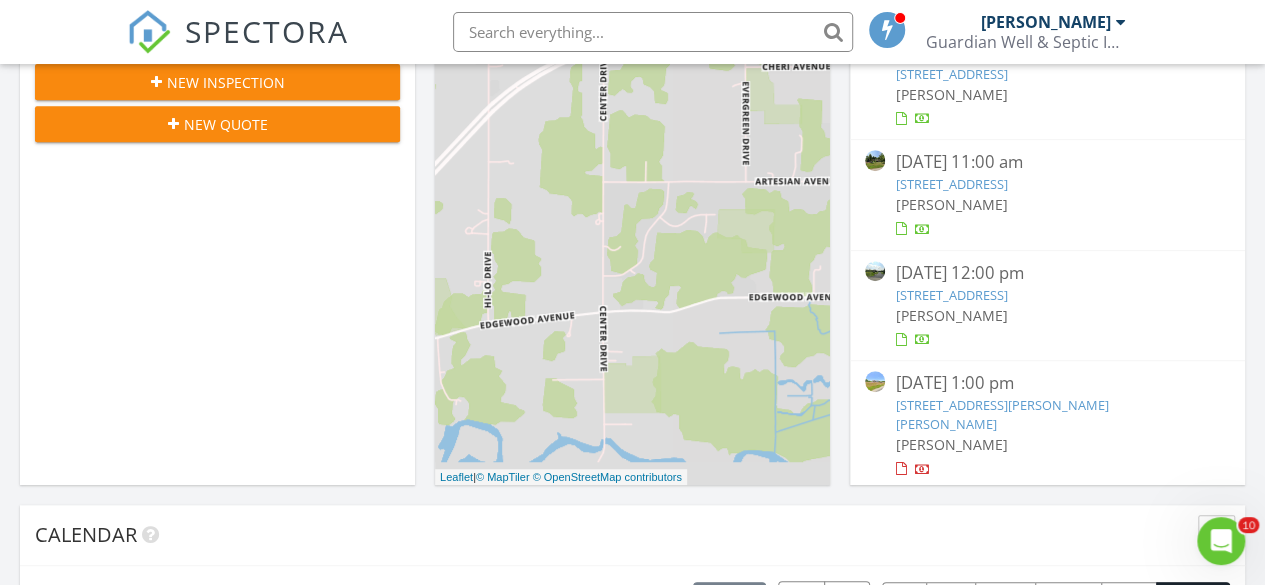 click on "[STREET_ADDRESS]" at bounding box center [951, 295] 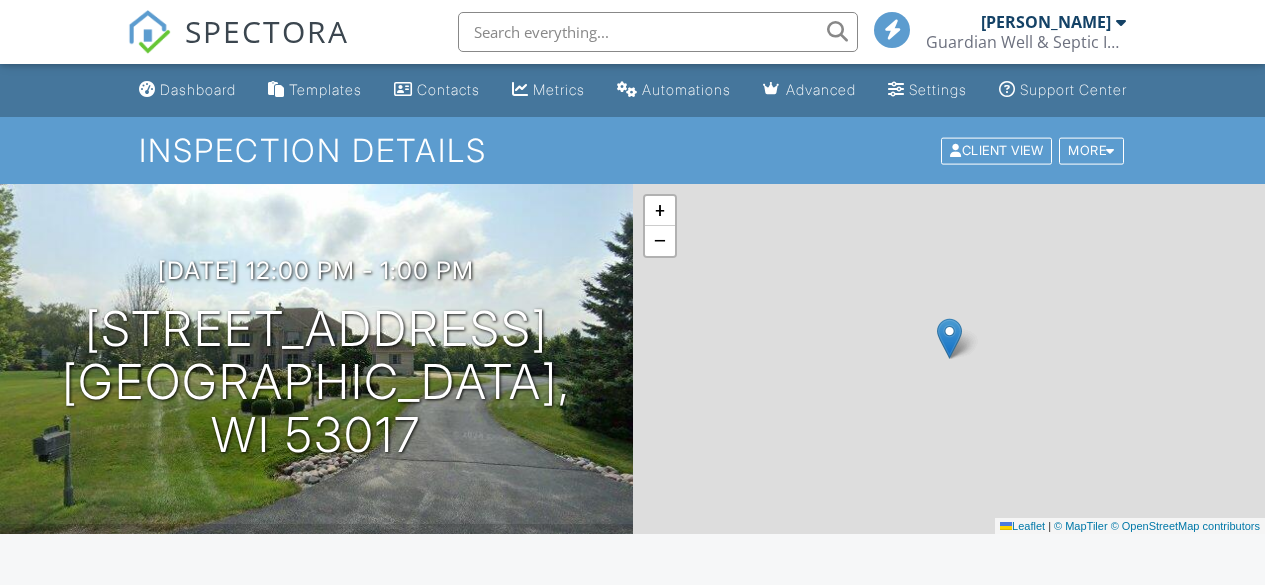 scroll, scrollTop: 0, scrollLeft: 0, axis: both 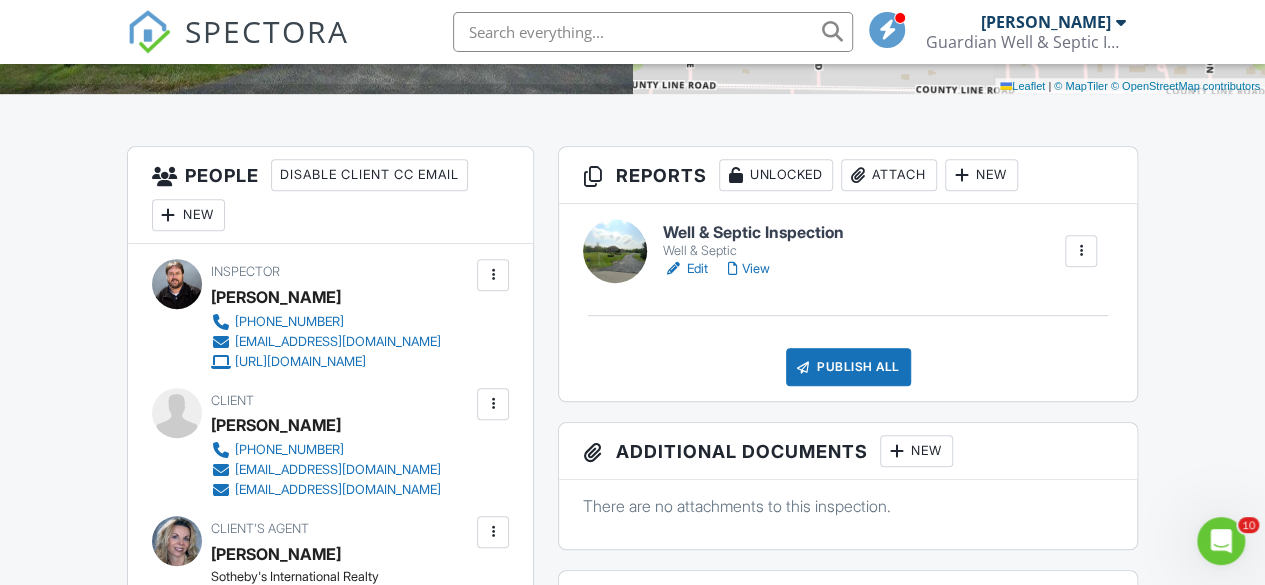 click on "Edit" at bounding box center [685, 269] 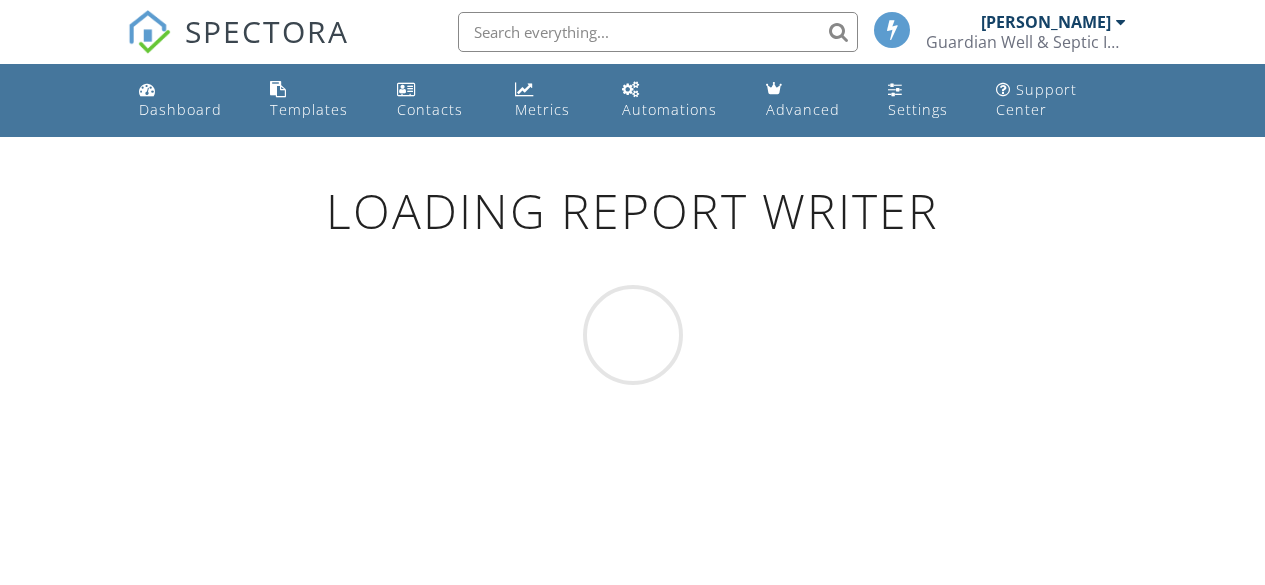scroll, scrollTop: 0, scrollLeft: 0, axis: both 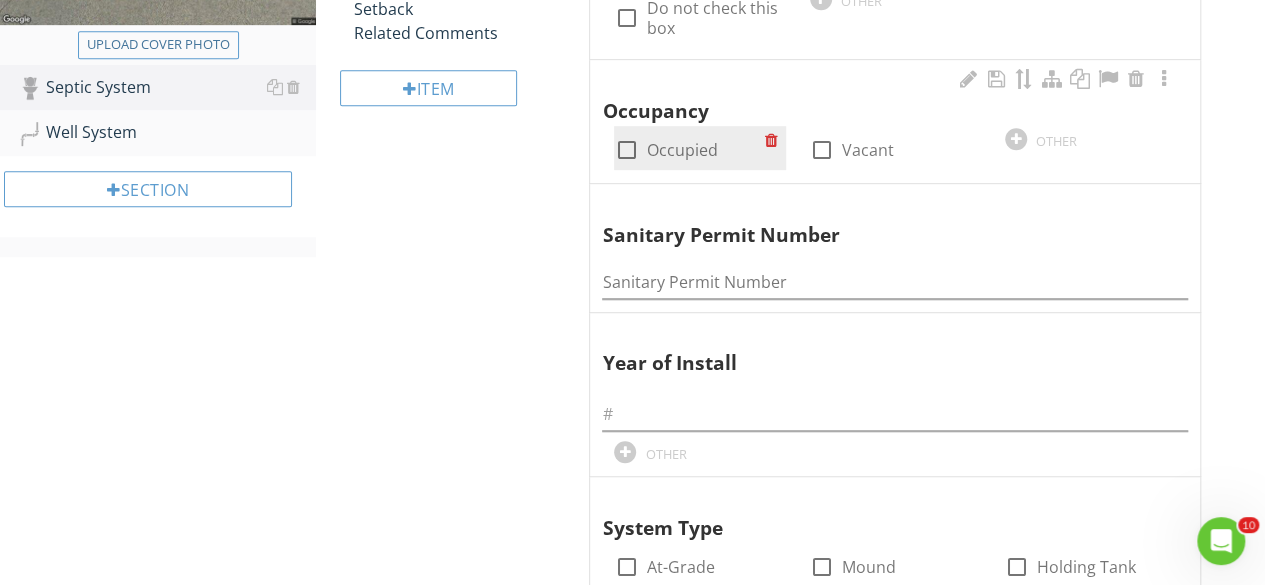 click at bounding box center (626, 150) 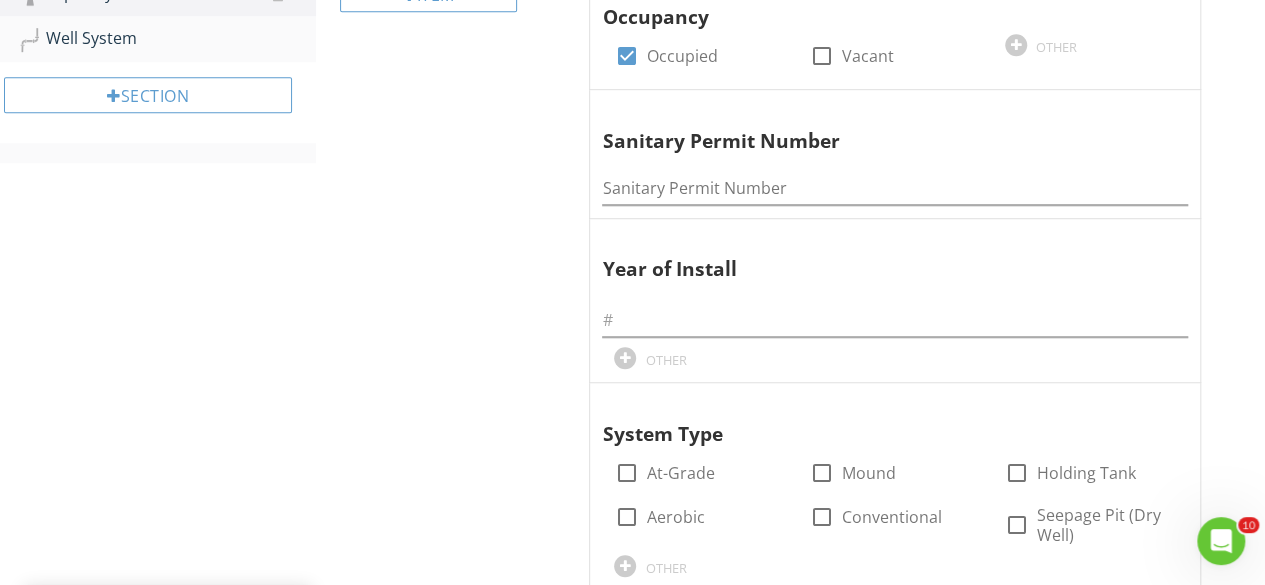 scroll, scrollTop: 624, scrollLeft: 0, axis: vertical 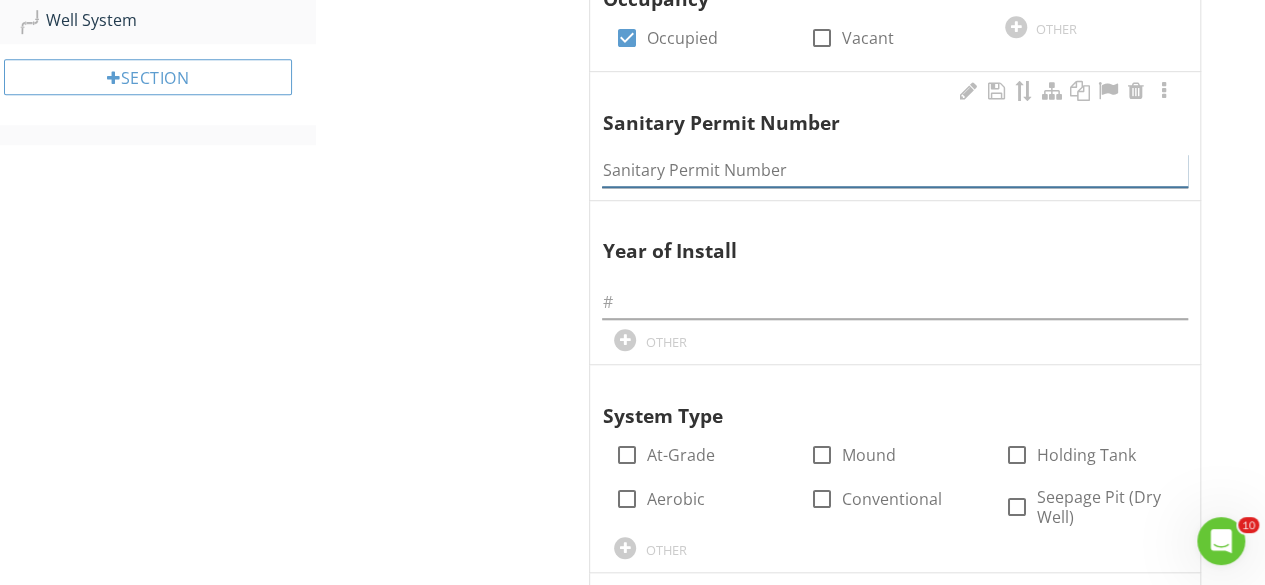 click at bounding box center [895, 170] 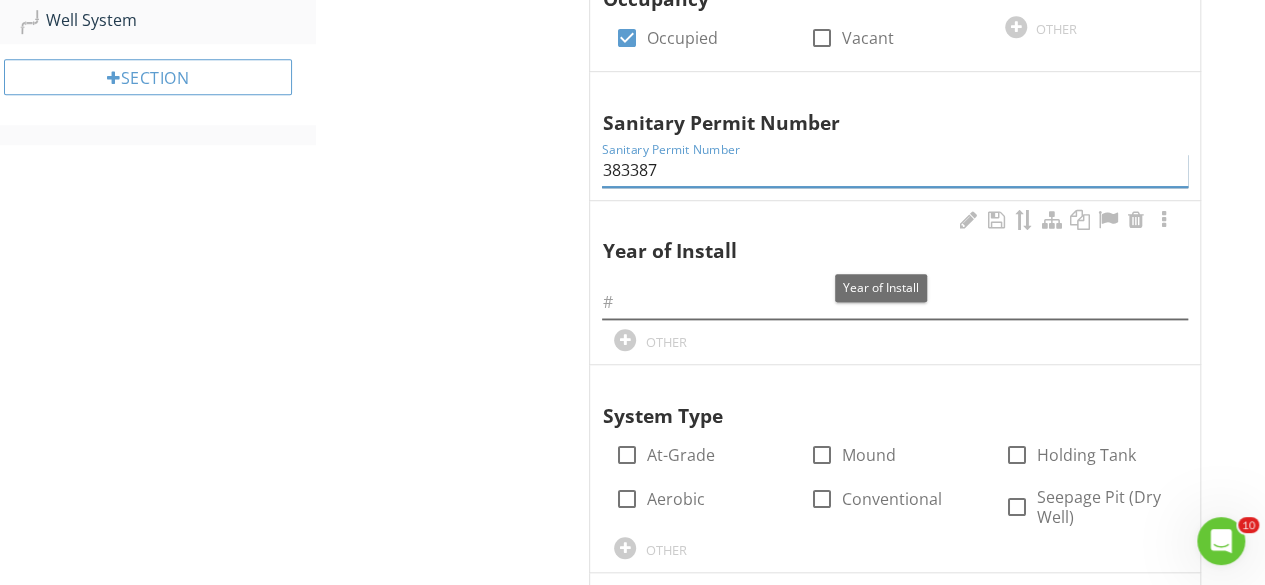 type on "383387" 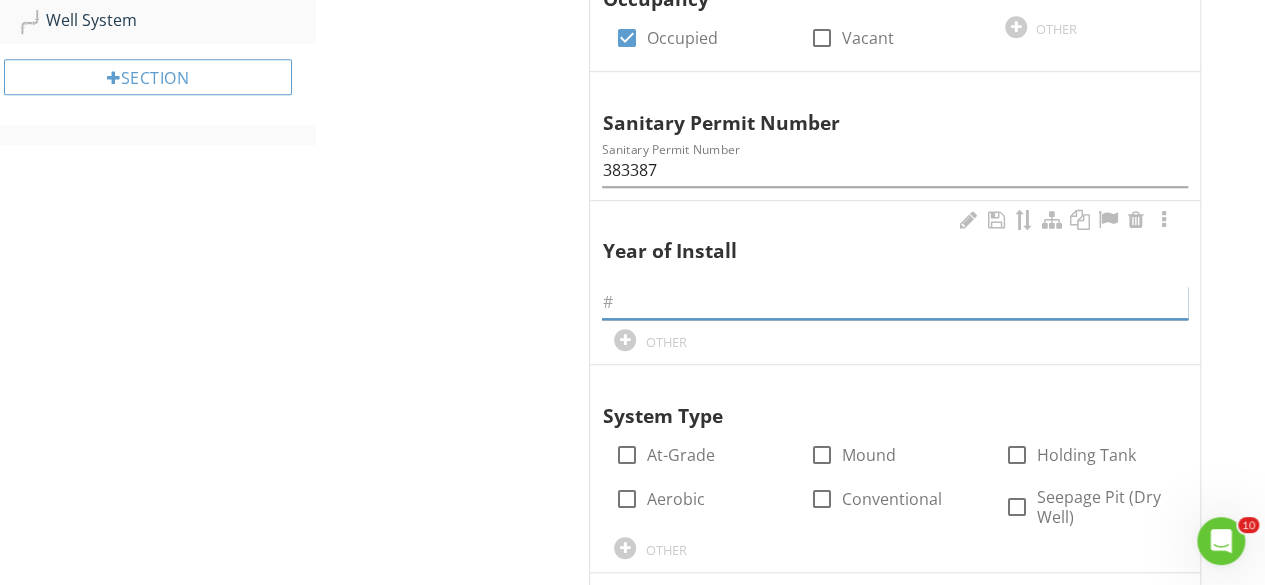 click at bounding box center (895, 302) 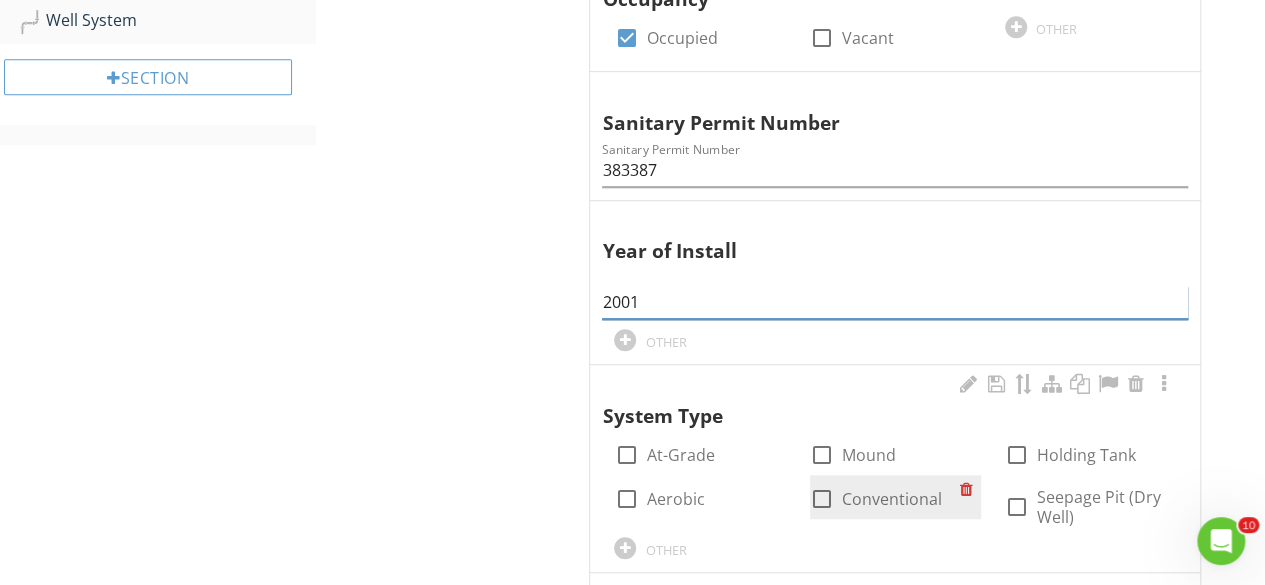 type on "2001" 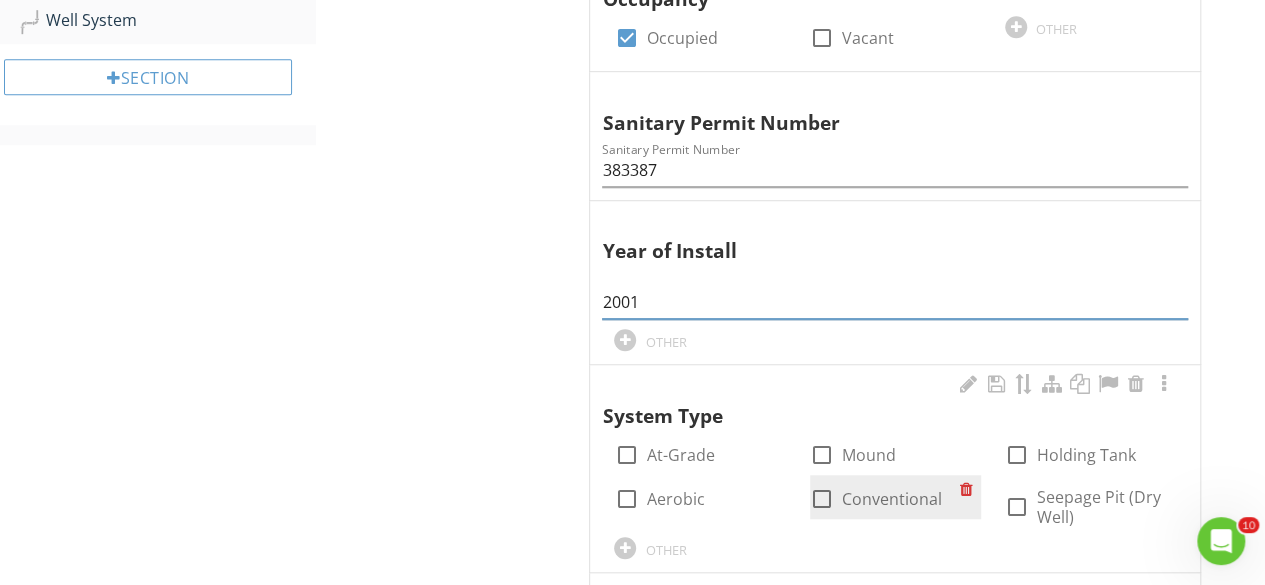 click at bounding box center [822, 499] 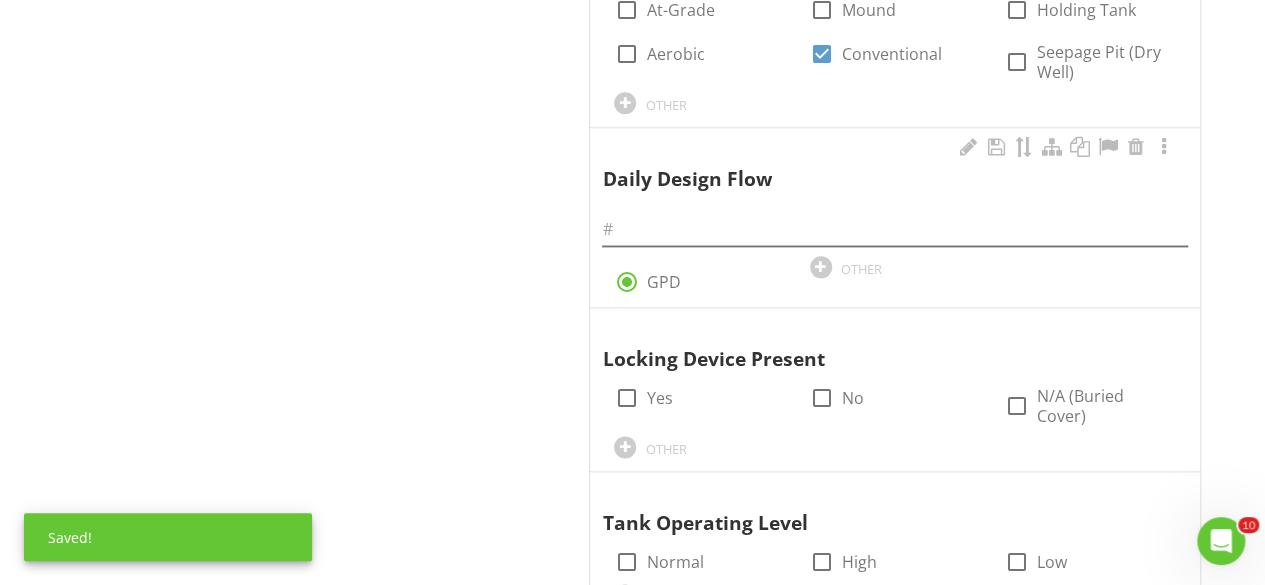 scroll, scrollTop: 1100, scrollLeft: 0, axis: vertical 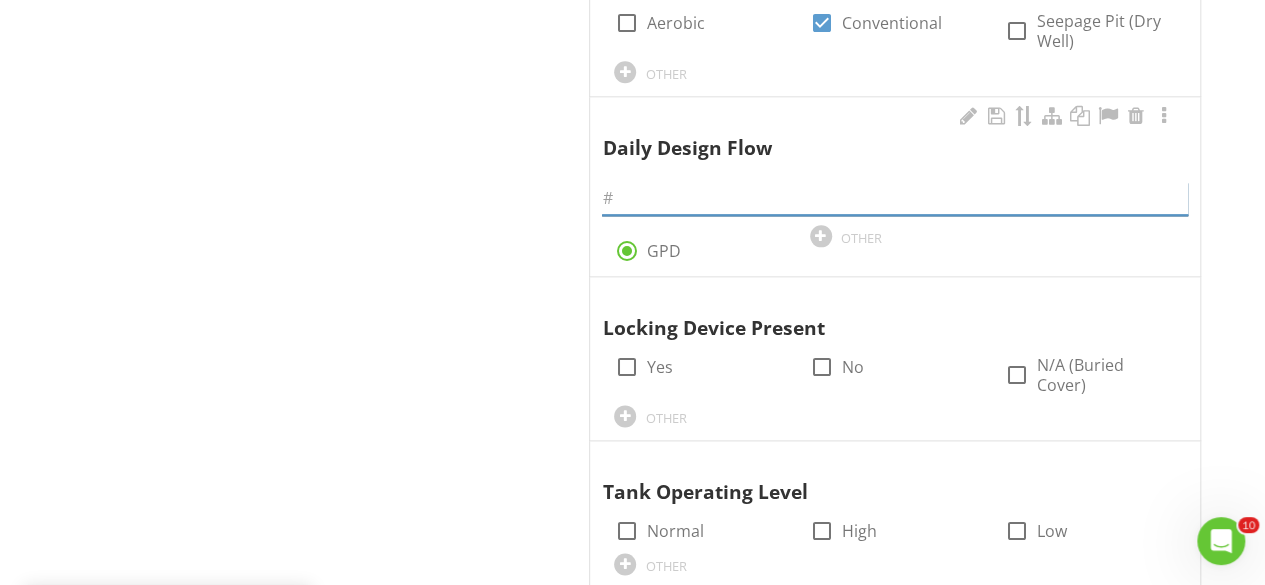 click at bounding box center [895, 198] 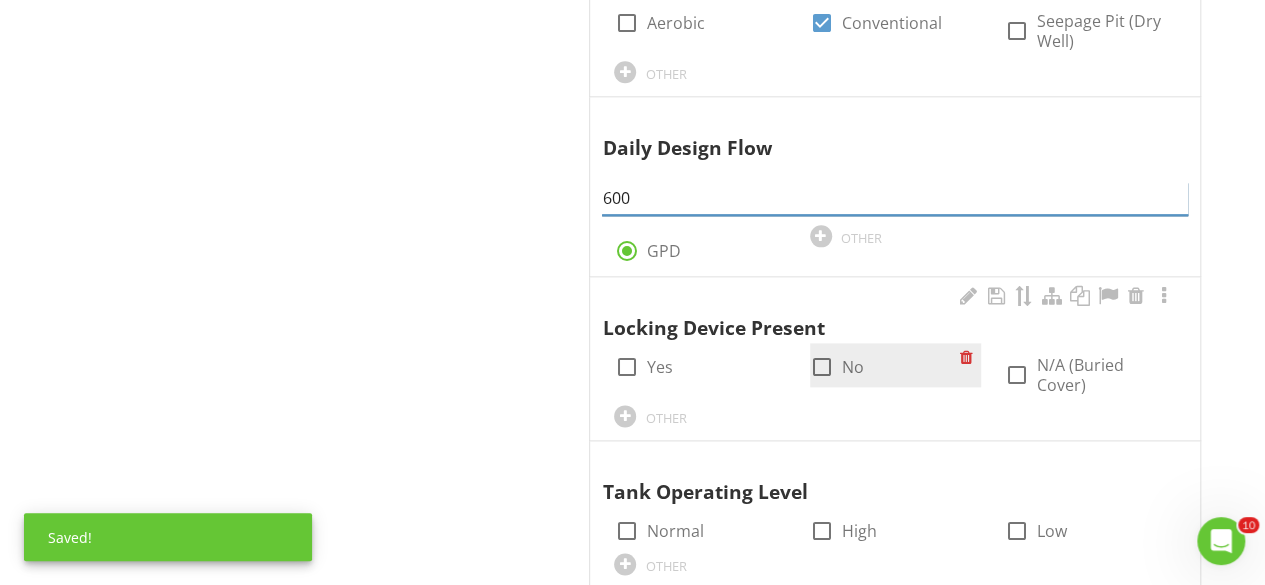 type on "600" 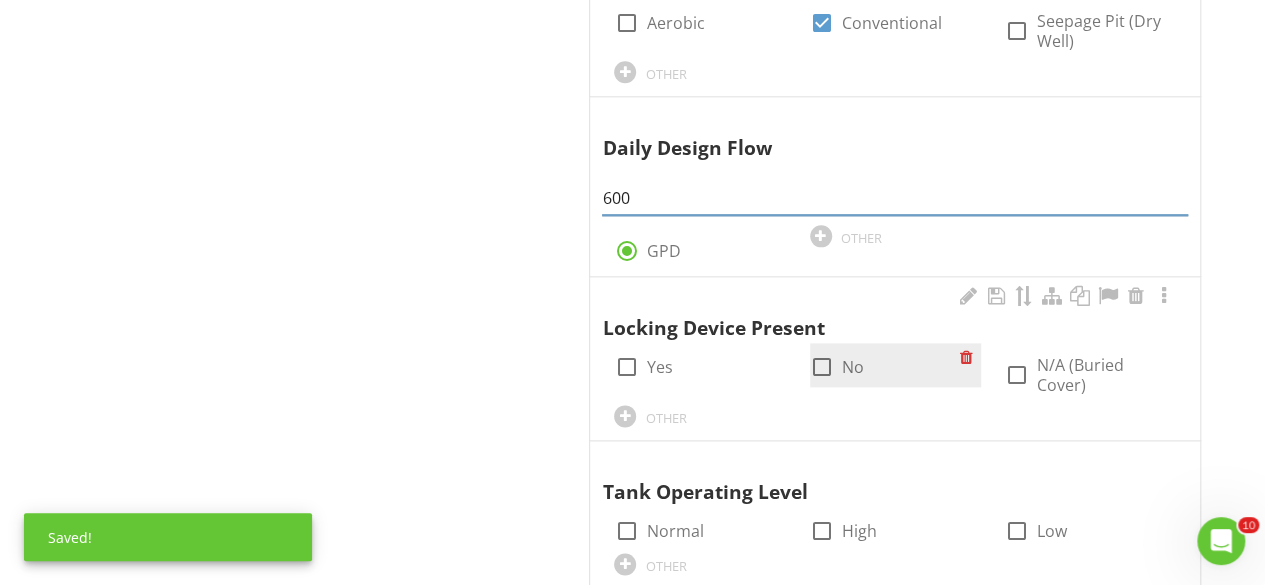 click at bounding box center [822, 367] 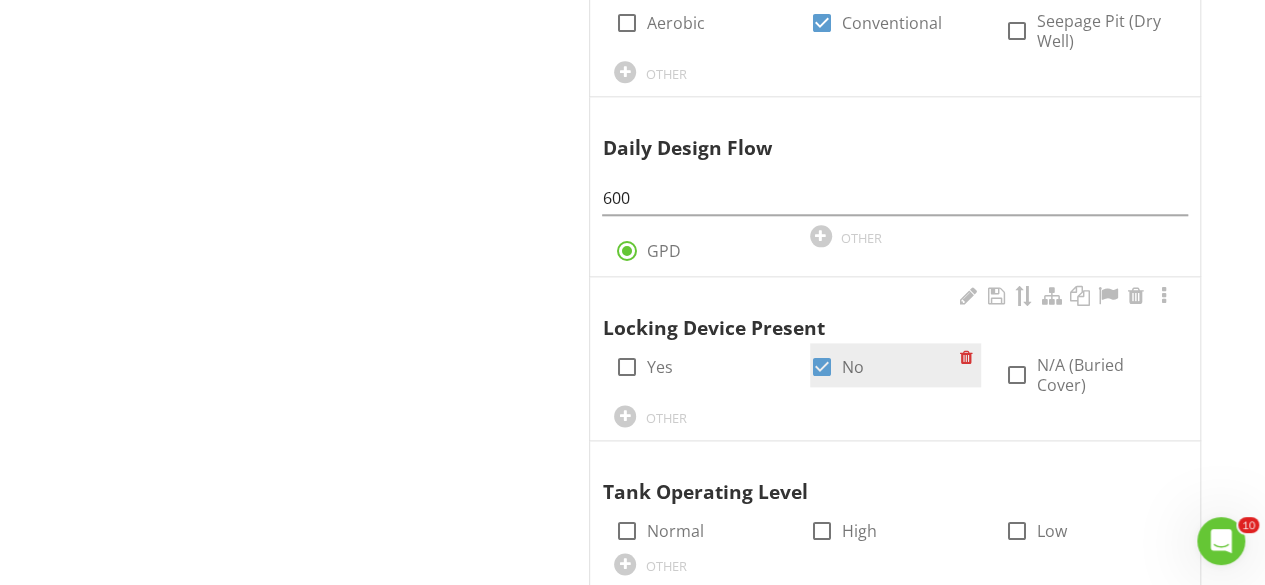click at bounding box center (822, 367) 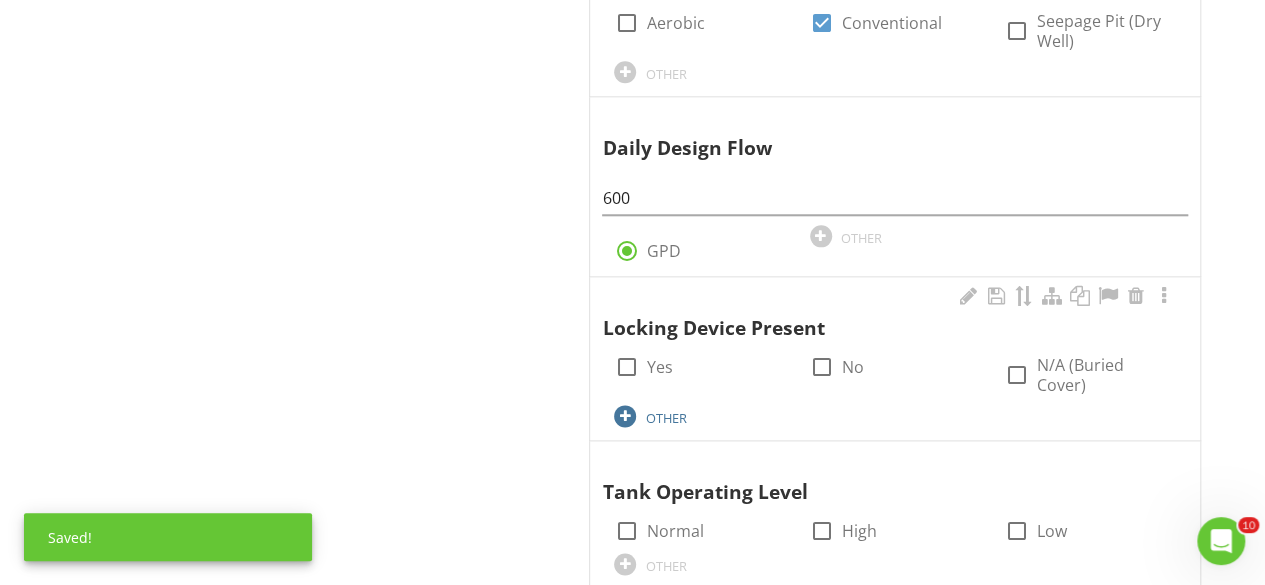 click at bounding box center (625, 416) 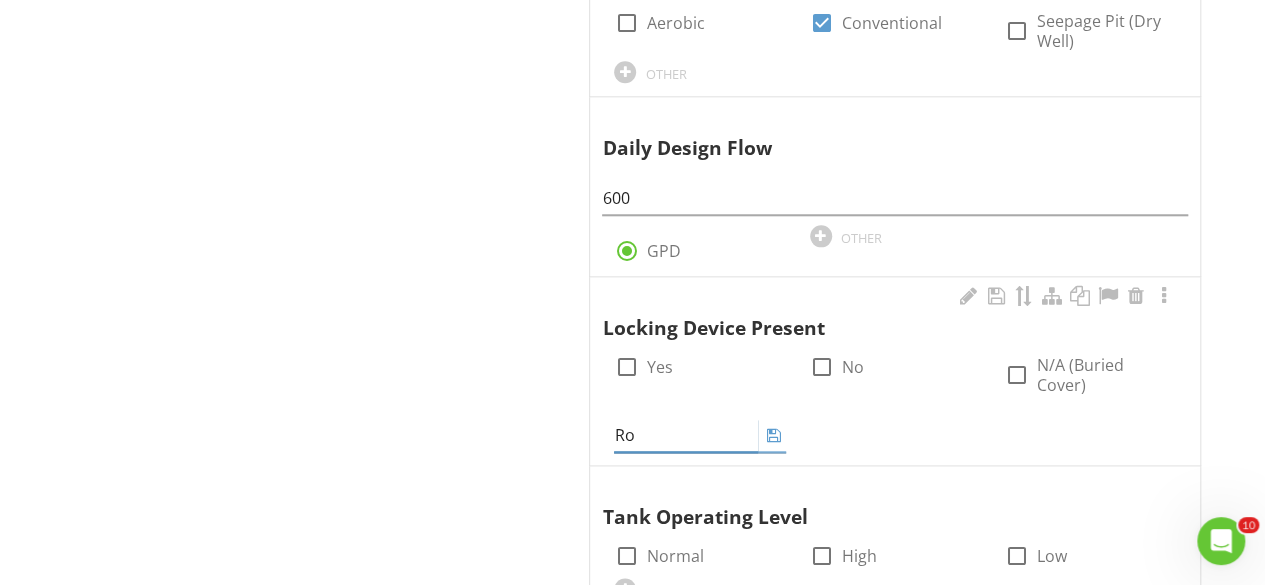 type on "R" 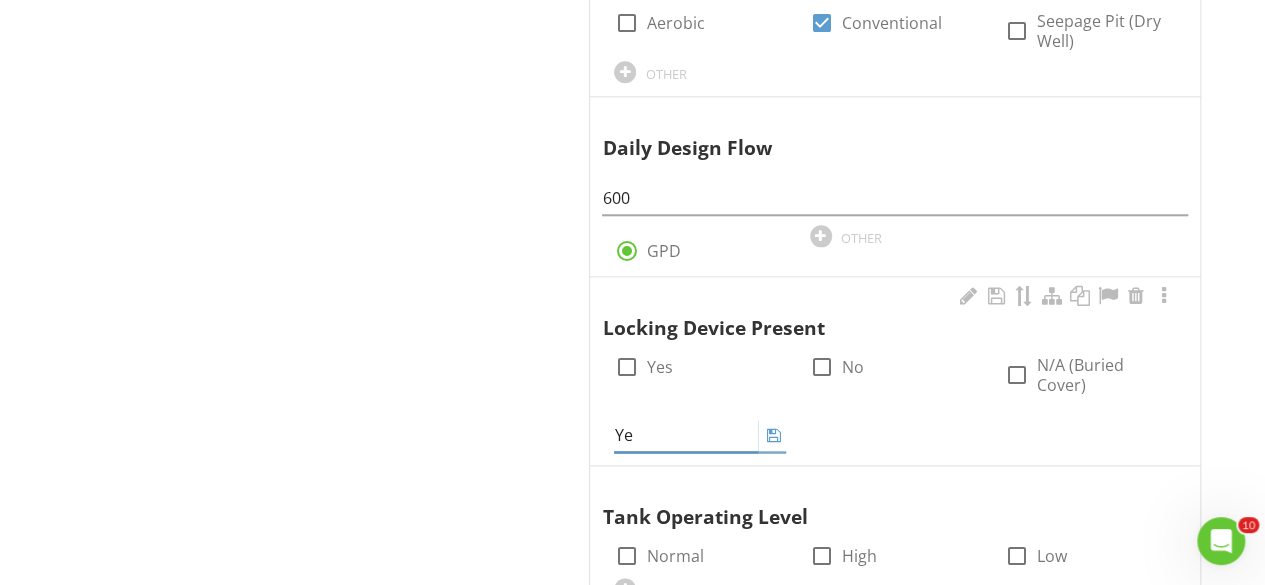 type on "Y" 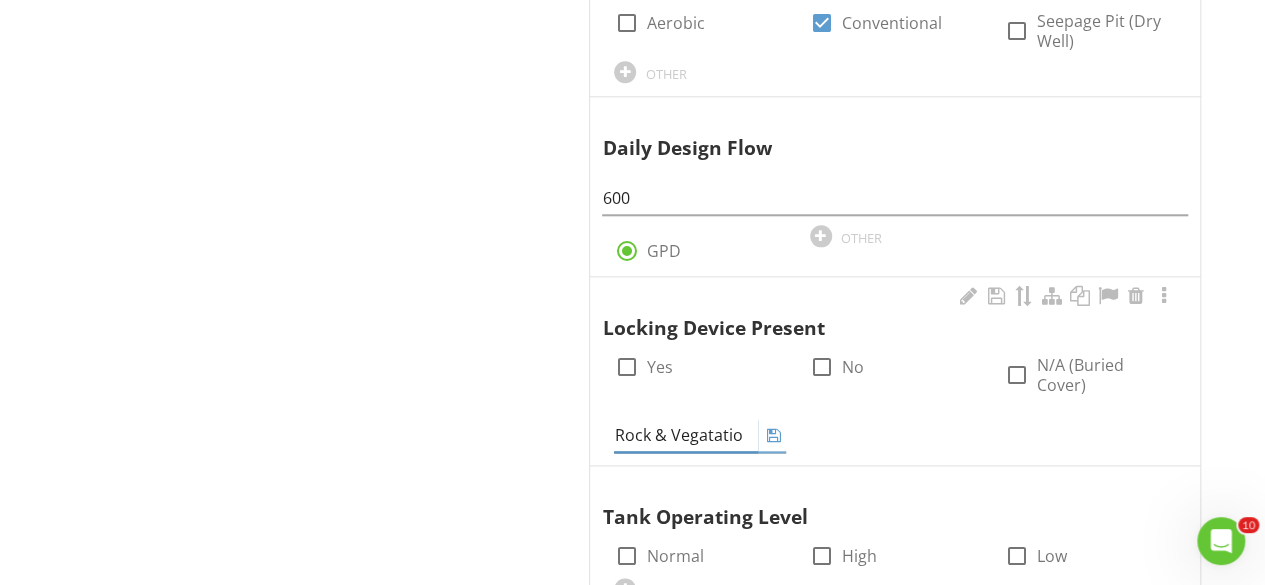 type on "Rock & Vegatation" 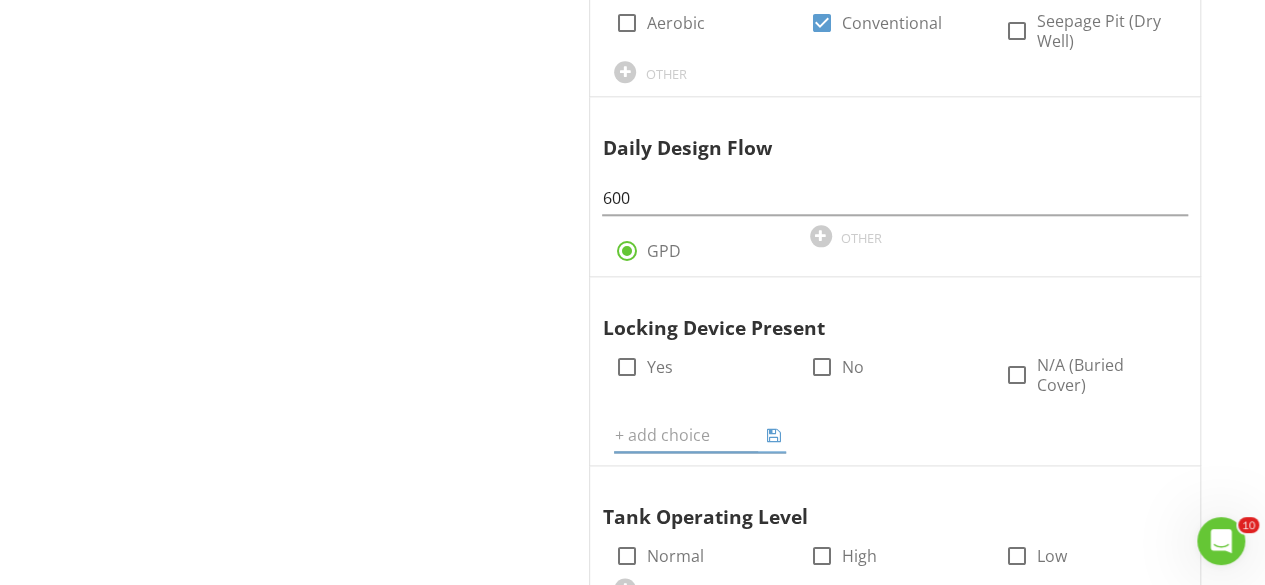 click on "Upload cover photo
Septic System
Well System
Section
Septic System
General
Tank Related Comments
Soil Absorption Area Comments
Setback Related Comments
Item
General
Info
Information
Photos
check_box_outline_blank Do not check this box         OTHER
Occupancy
check_box Occupied   check_box_outline_blank Vacant         OTHER
Sanitary Permit Number
Sanitary Permit Number 383387                                           2001" at bounding box center [632, 1543] 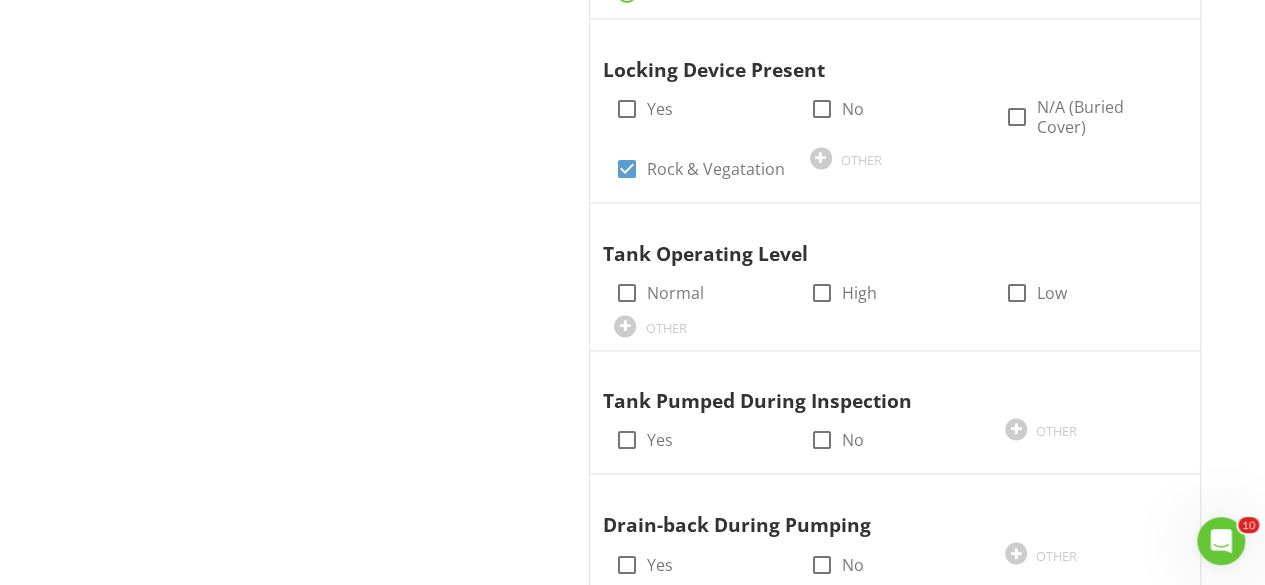 scroll, scrollTop: 1364, scrollLeft: 0, axis: vertical 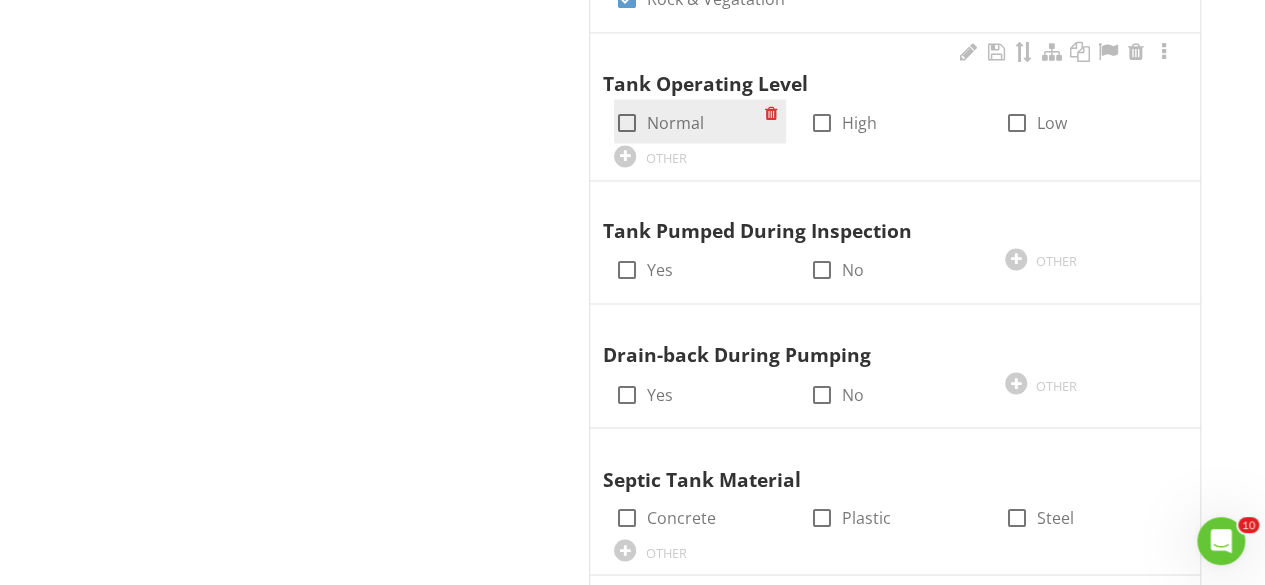 click at bounding box center [626, 123] 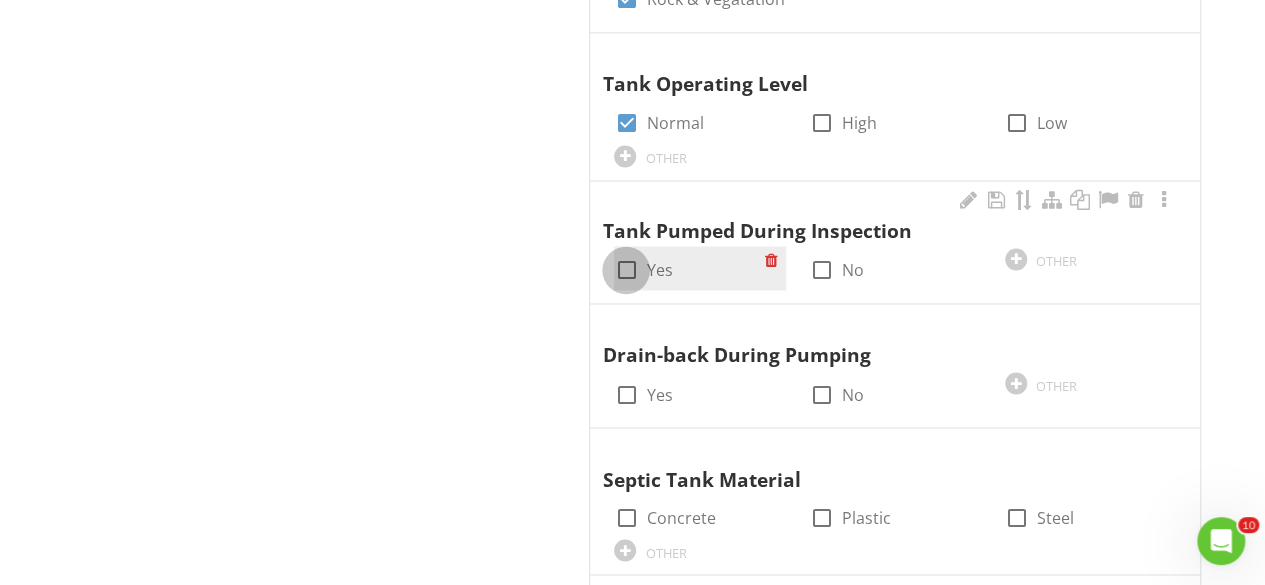 click at bounding box center (626, 270) 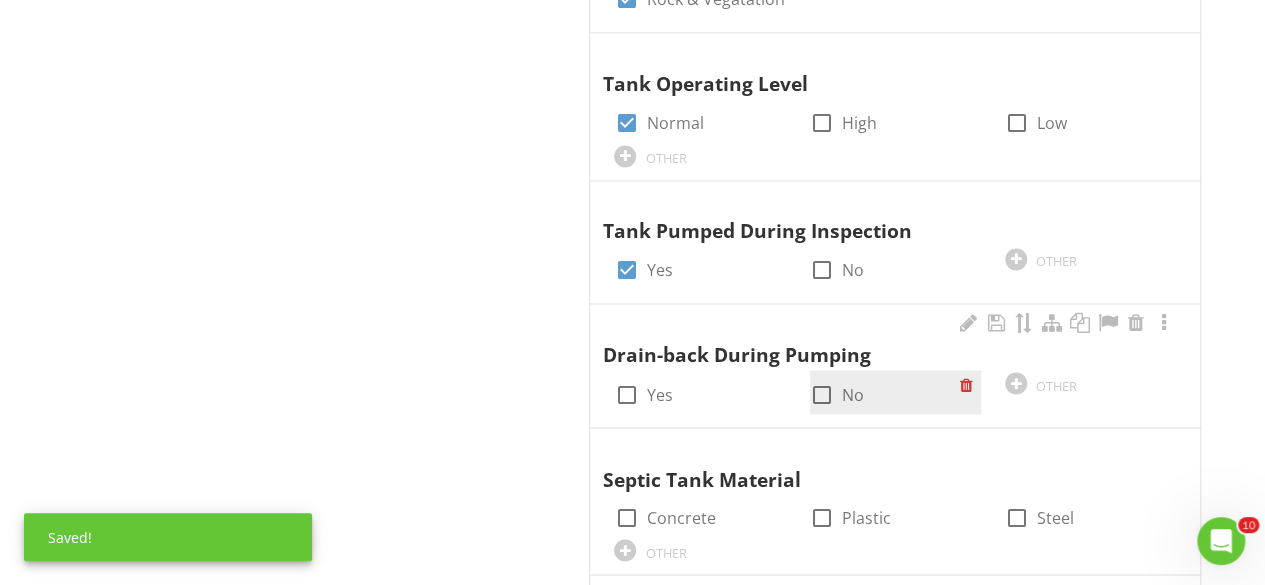 click at bounding box center (822, 394) 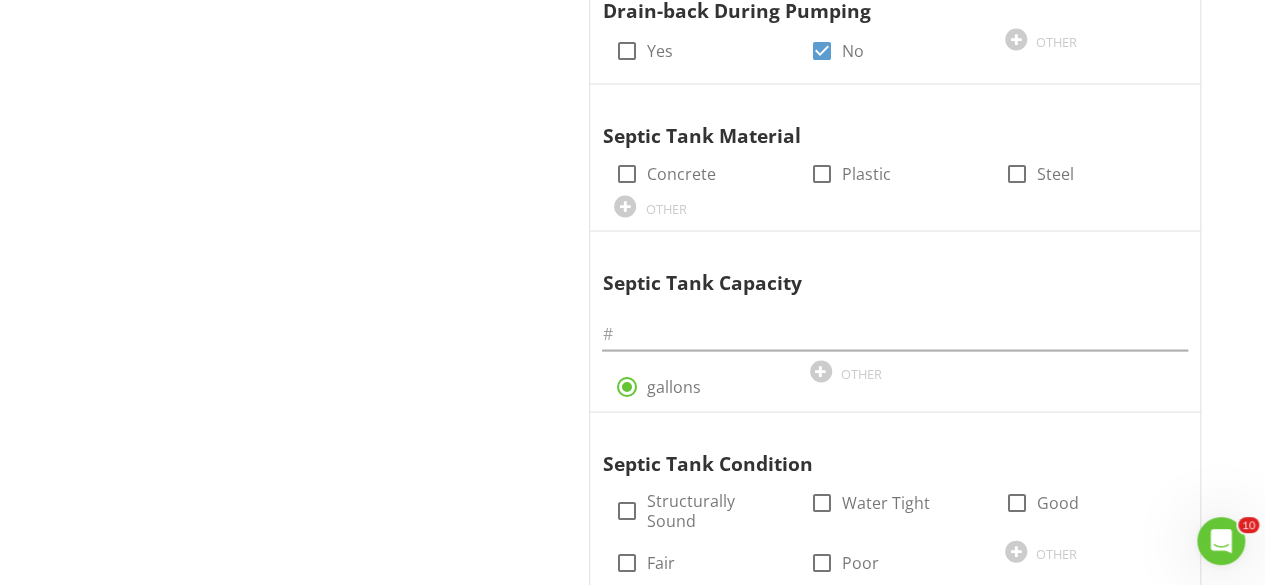 scroll, scrollTop: 1890, scrollLeft: 0, axis: vertical 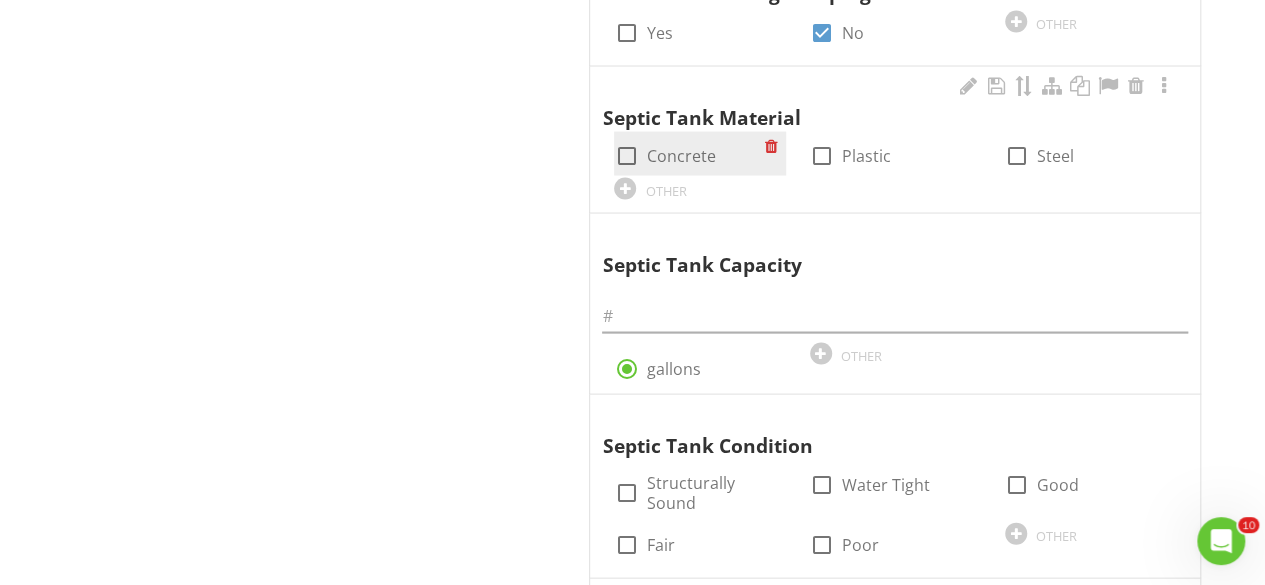 click at bounding box center [626, 155] 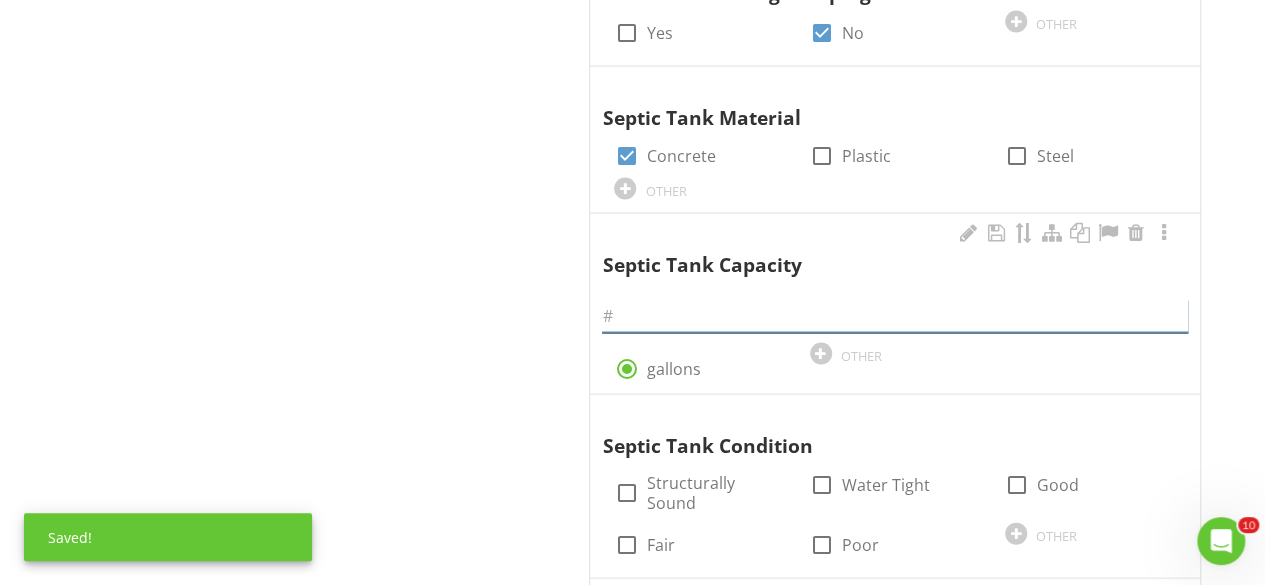click at bounding box center [895, 315] 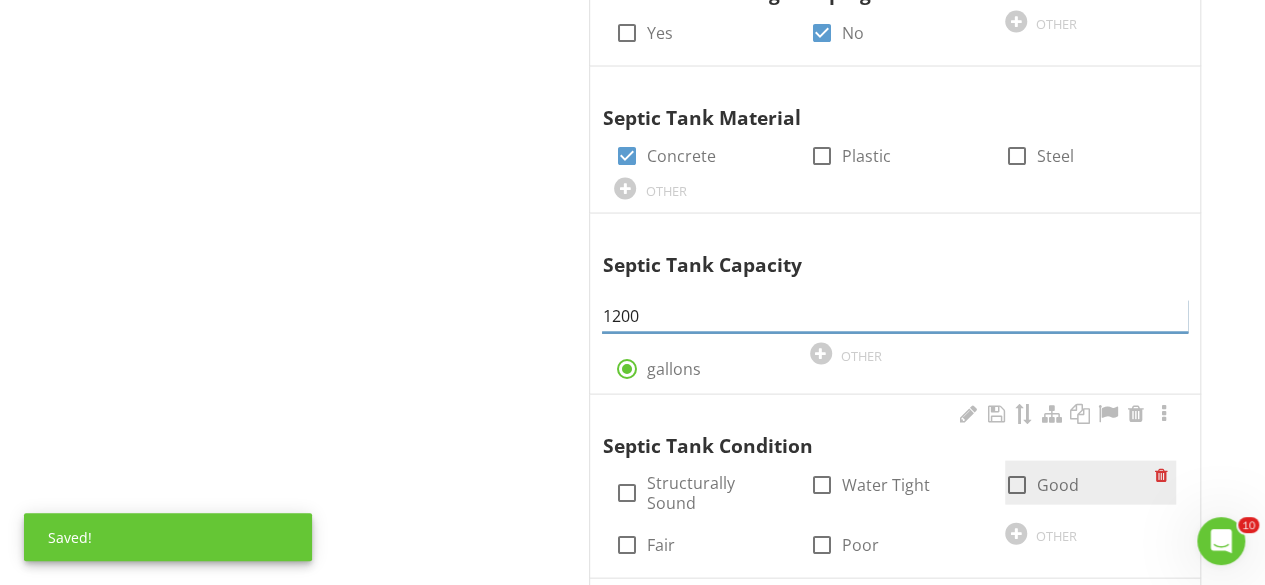 type on "1200" 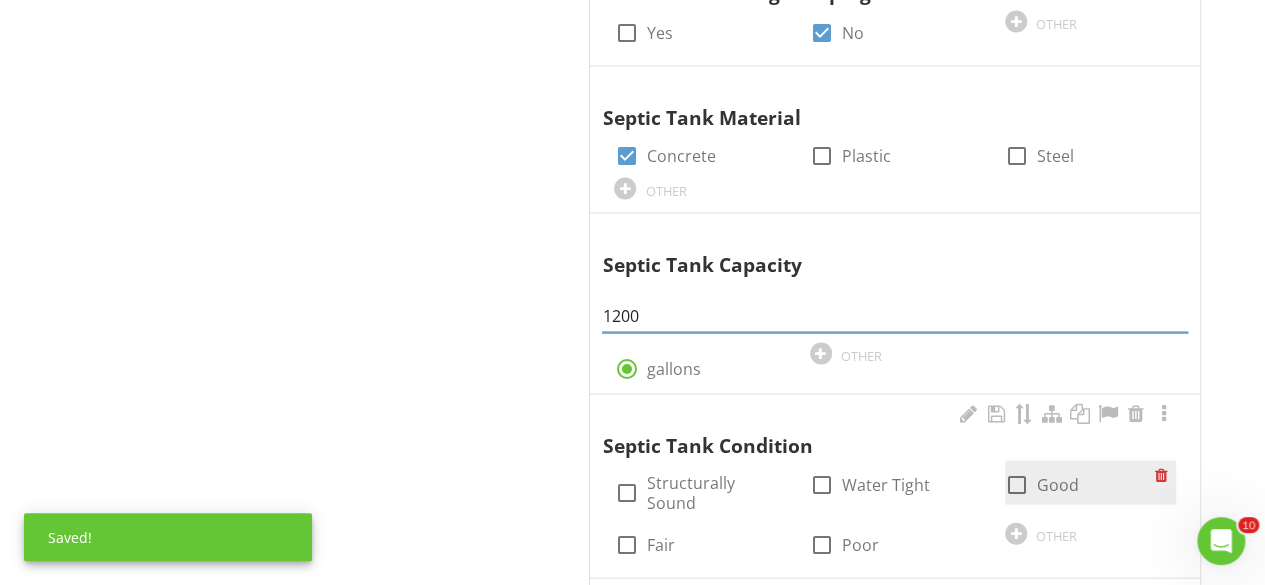 click at bounding box center (1017, 484) 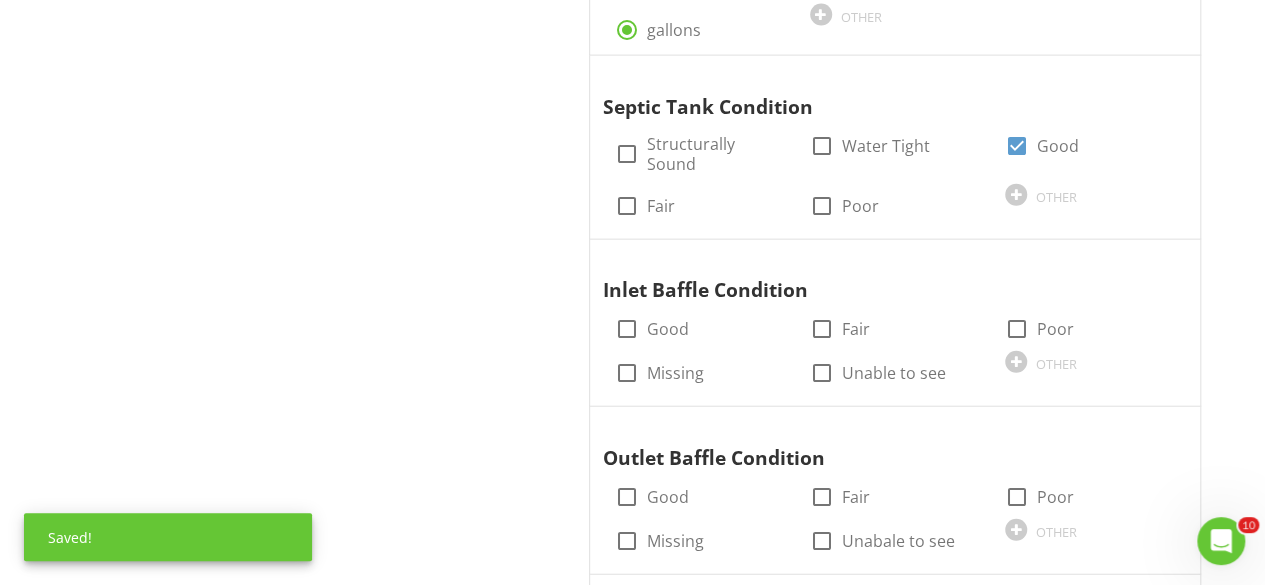 scroll, scrollTop: 2240, scrollLeft: 0, axis: vertical 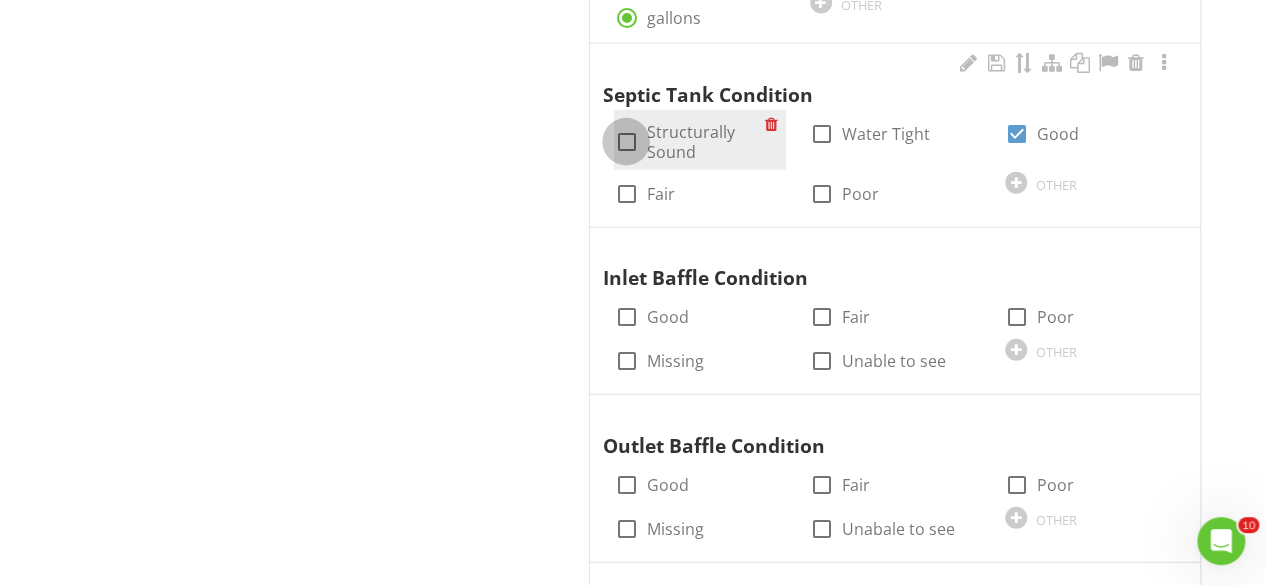 click at bounding box center (626, 142) 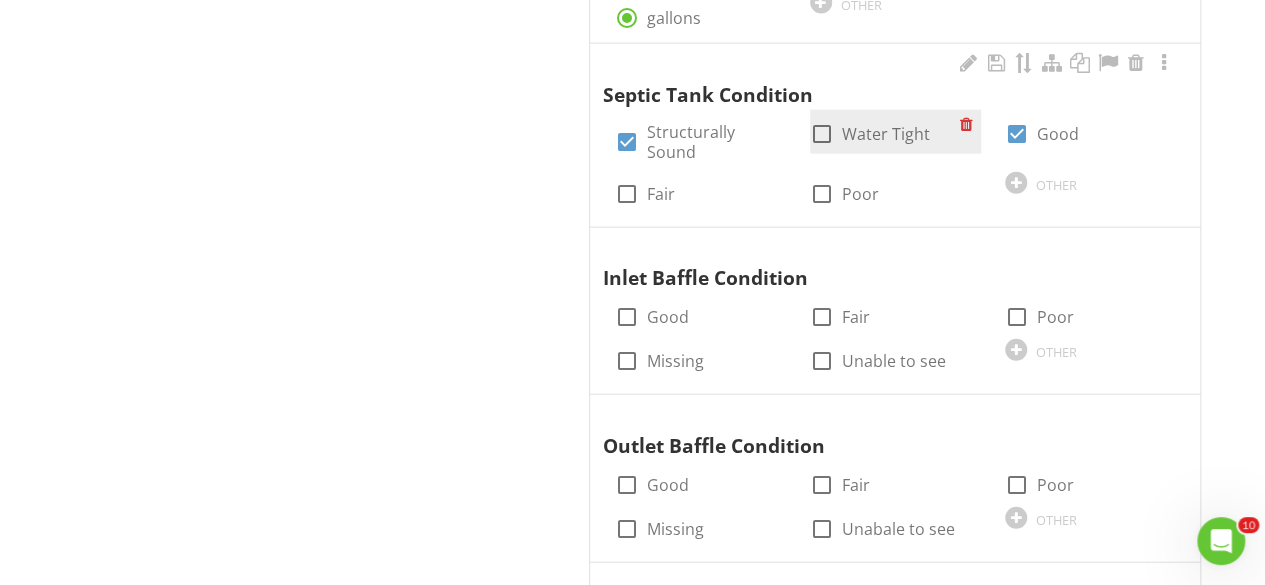 click at bounding box center (822, 134) 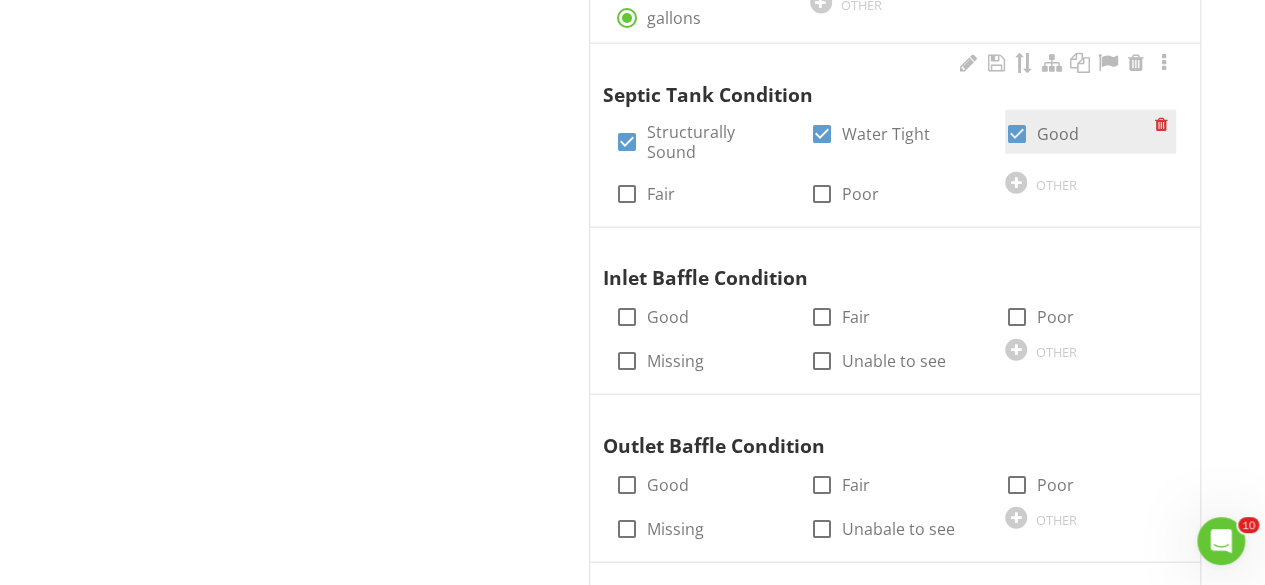 click at bounding box center [1017, 134] 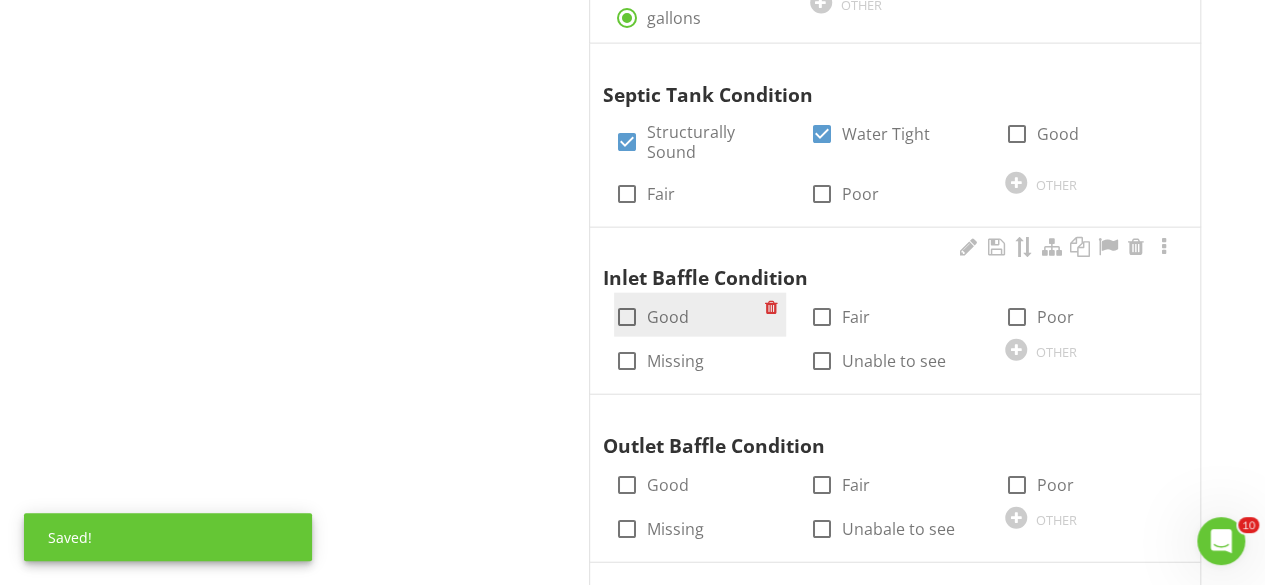 click at bounding box center (626, 317) 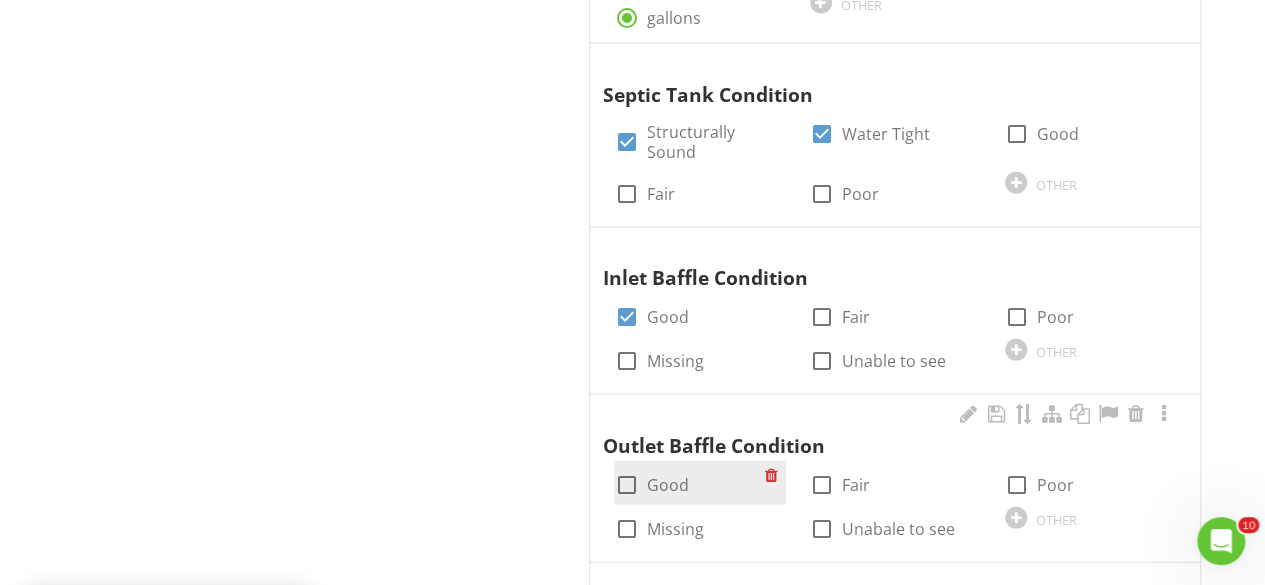 click at bounding box center (626, 485) 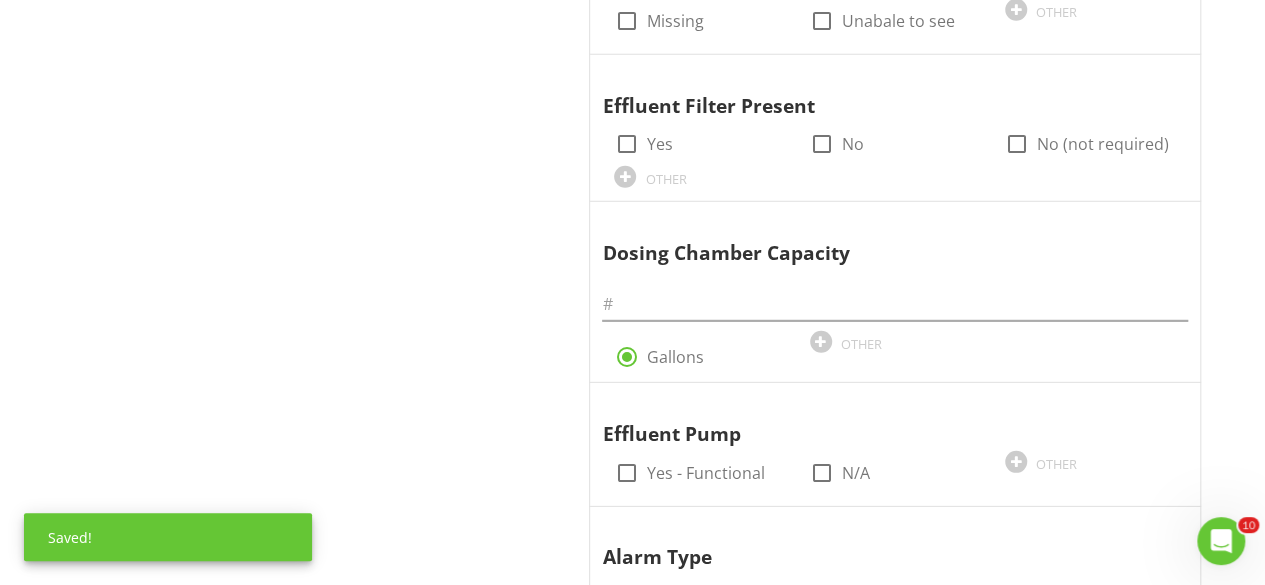 scroll, scrollTop: 2754, scrollLeft: 0, axis: vertical 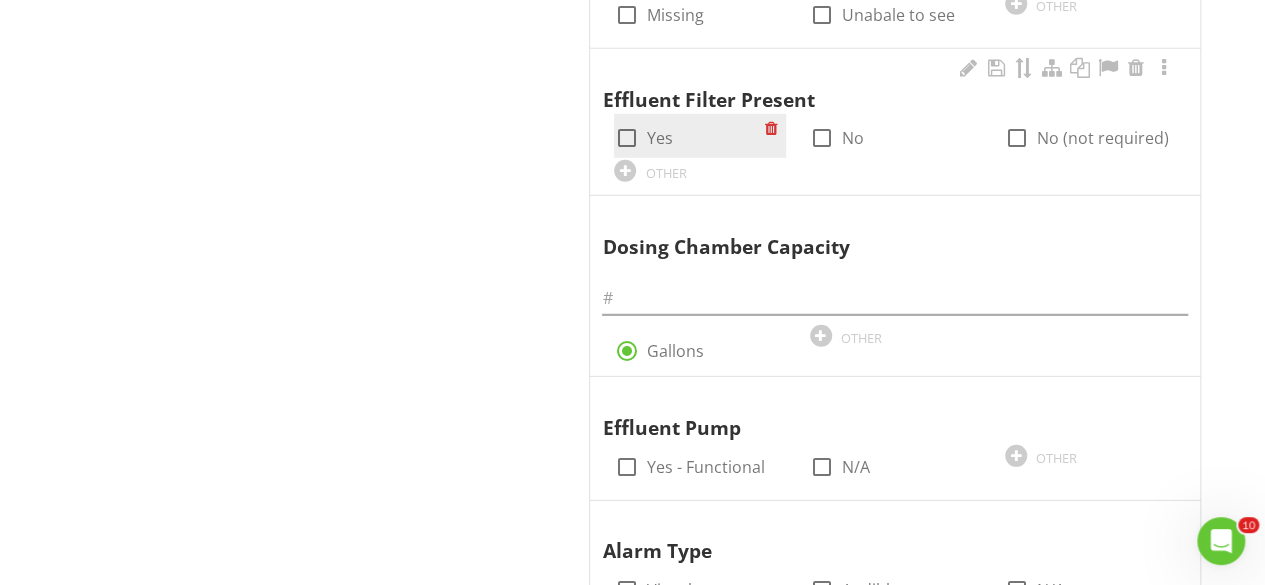 click at bounding box center (626, 138) 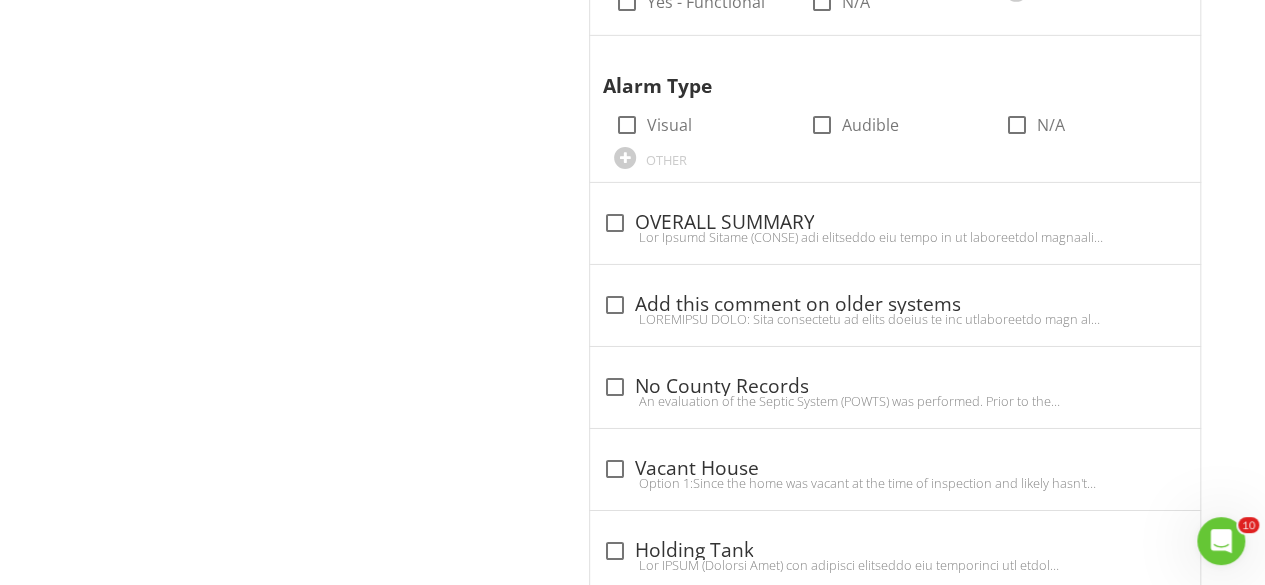 scroll, scrollTop: 3358, scrollLeft: 0, axis: vertical 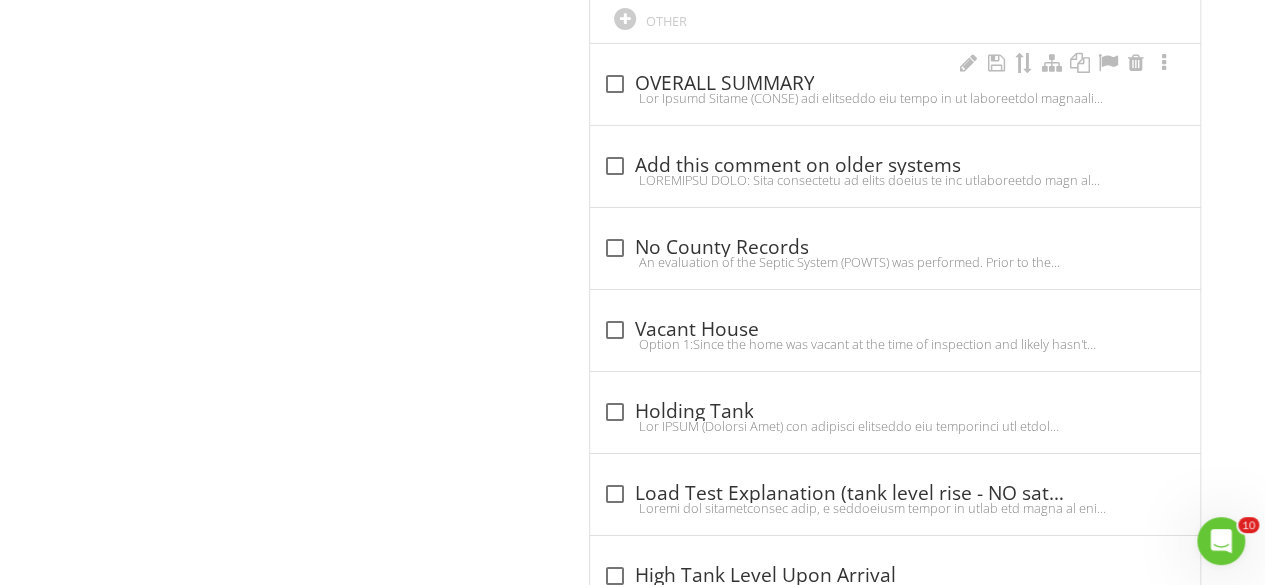 click at bounding box center (614, 84) 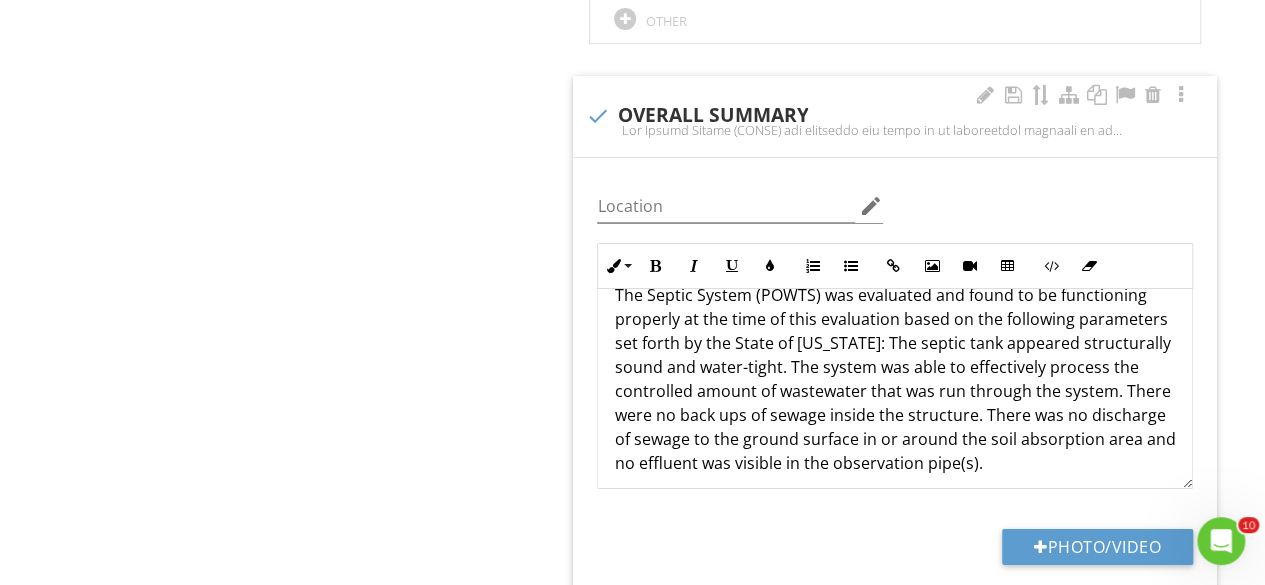 scroll, scrollTop: 0, scrollLeft: 0, axis: both 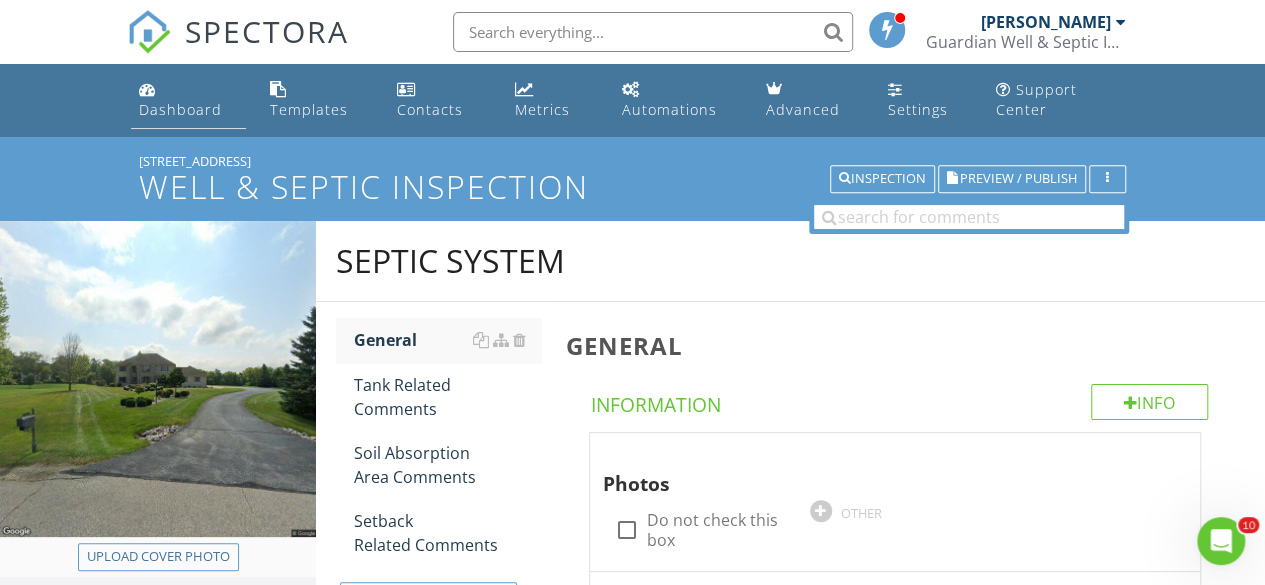 click on "Dashboard" at bounding box center (180, 109) 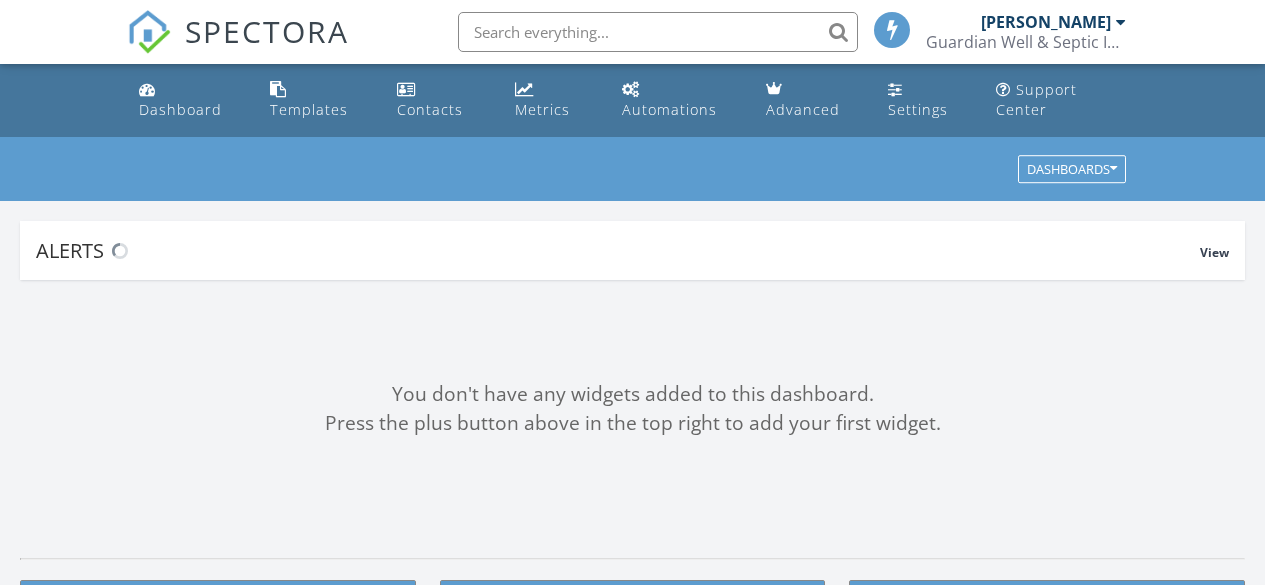 scroll, scrollTop: 0, scrollLeft: 0, axis: both 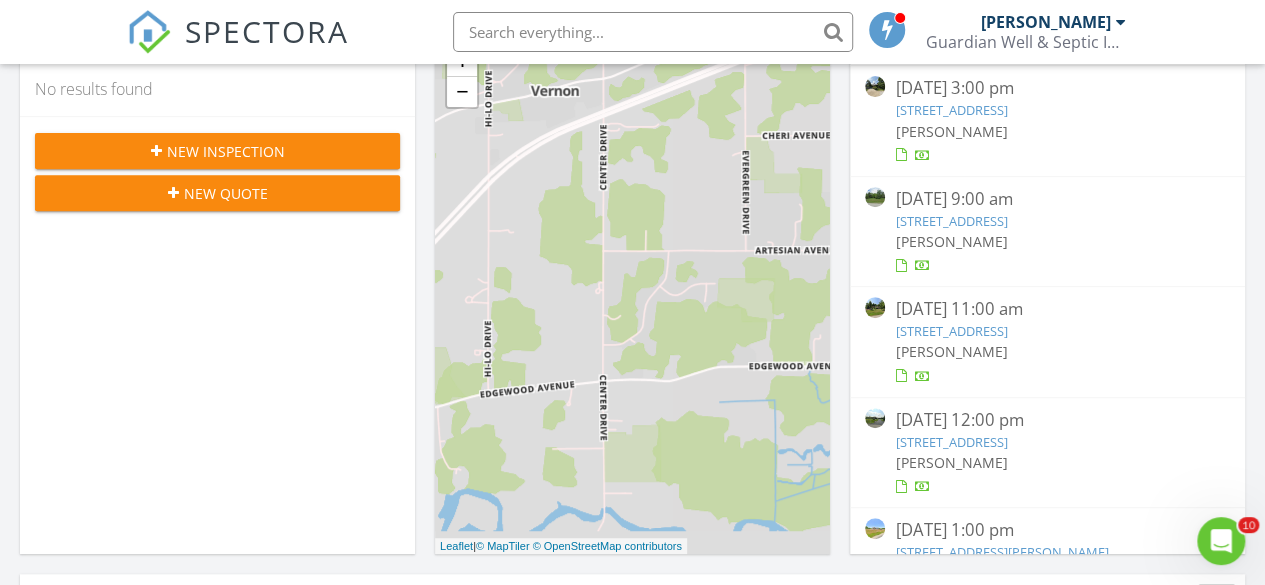 click on "[STREET_ADDRESS]" at bounding box center [951, 221] 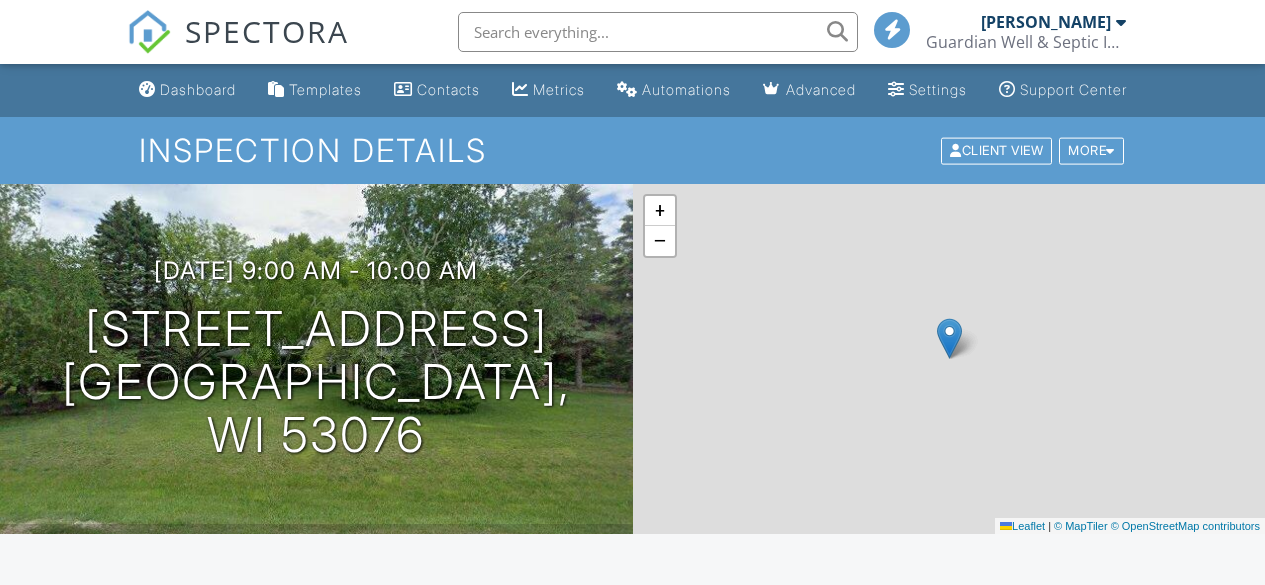 scroll, scrollTop: 0, scrollLeft: 0, axis: both 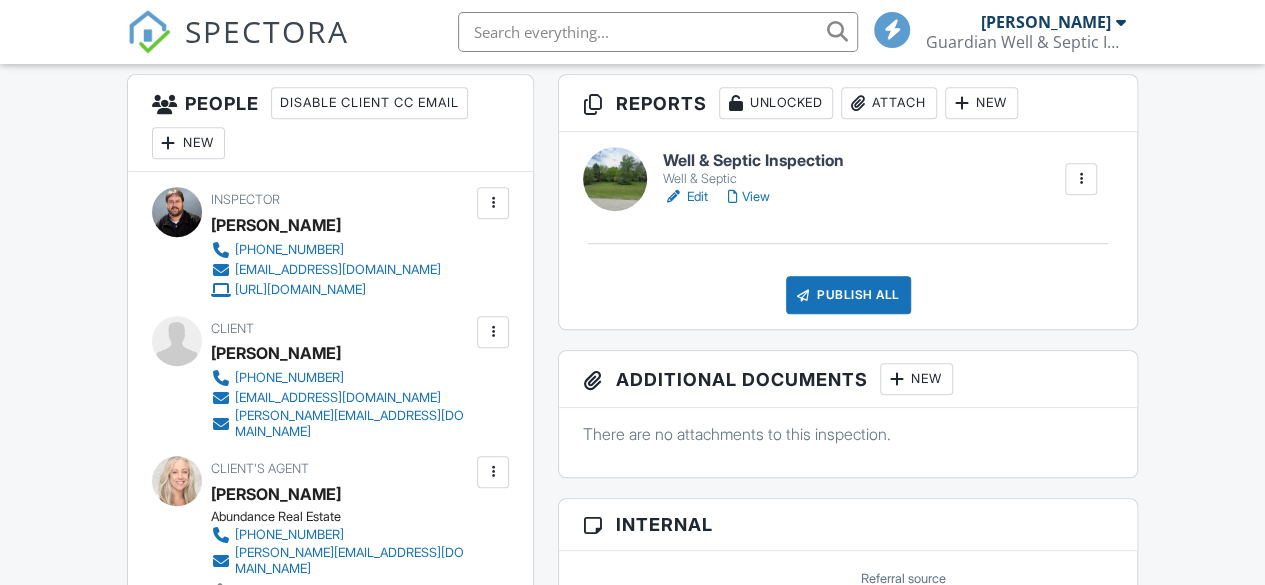 click on "Edit" at bounding box center (685, 197) 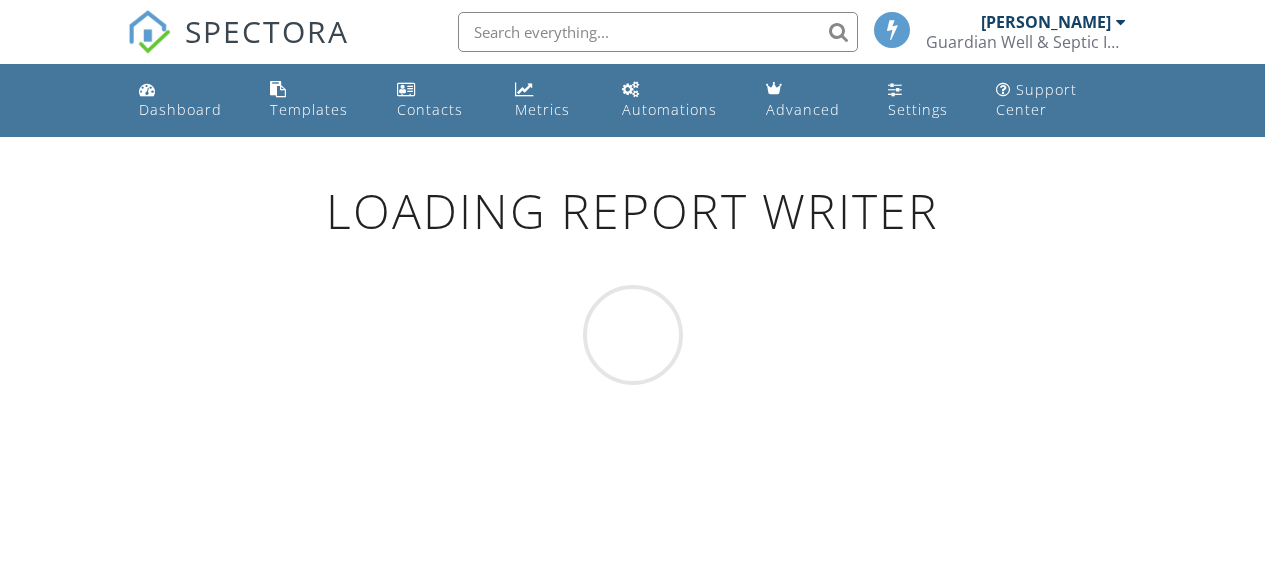 scroll, scrollTop: 0, scrollLeft: 0, axis: both 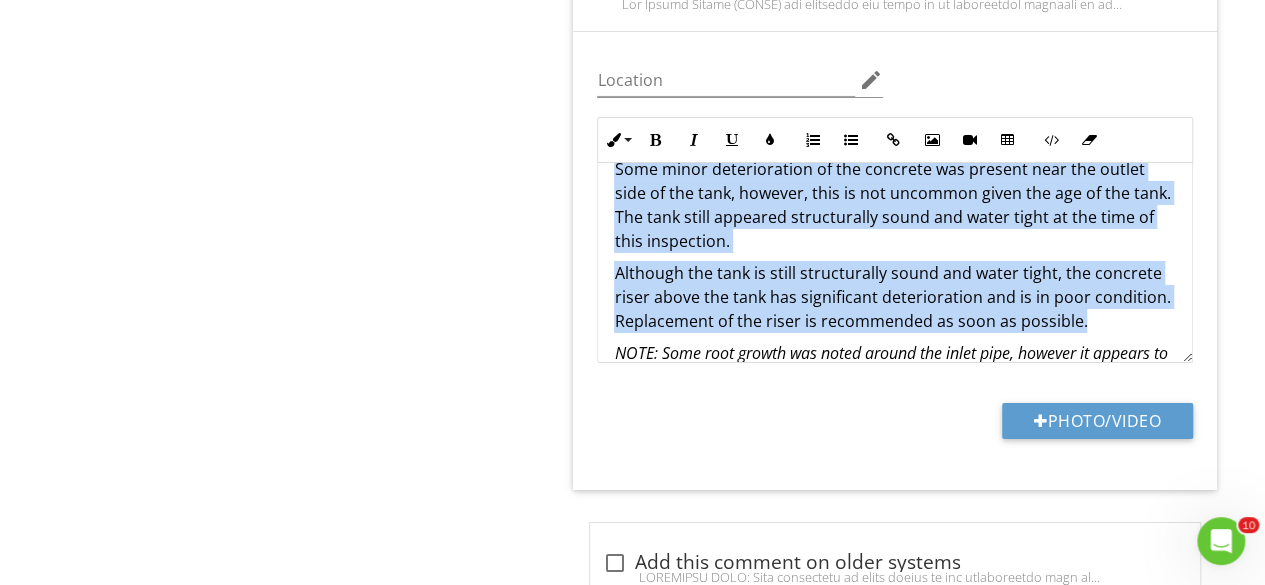 drag, startPoint x: 611, startPoint y: 154, endPoint x: 1114, endPoint y: 277, distance: 517.82043 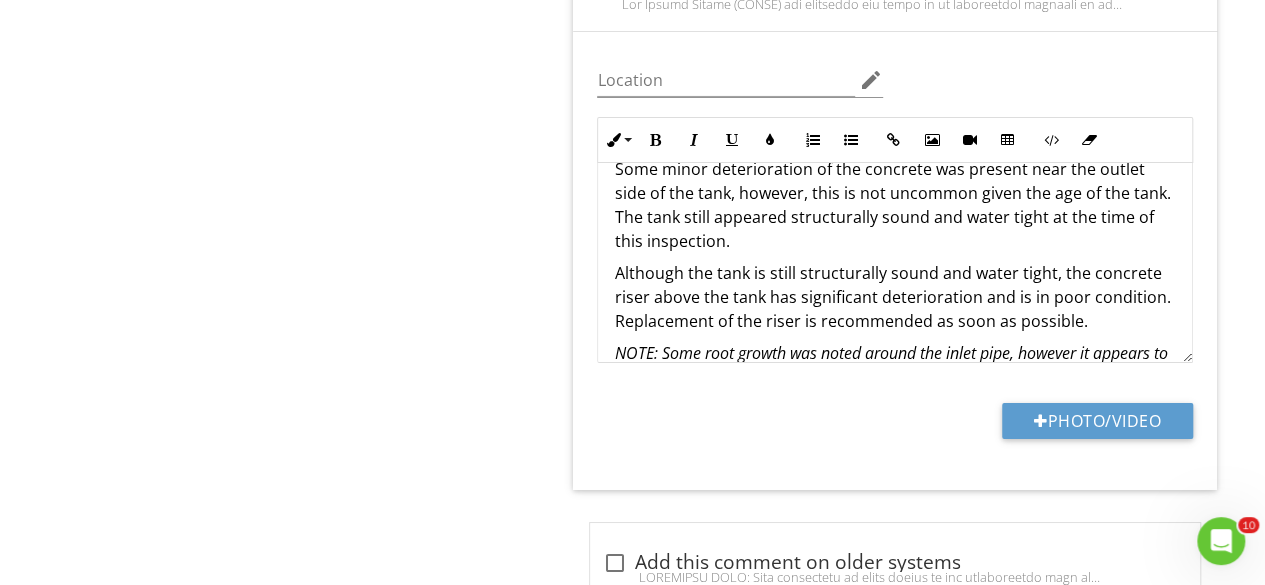 click on "Septic System
General
Tank Related Comments
Soil Absorption Area Comments
Setback Related Comments
Item
General
Info
Information
Photos
check_box_outline_blank Do not check this box         OTHER
Occupancy
check_box_outline_blank Occupied   check_box Vacant         OTHER
Sanitary Permit Number
Sanitary Permit Number 35016
Year of Install
1976         OTHER
System Type
check_box_outline_blank At-Grade   check_box_outline_blank Mound   Holding Tank" at bounding box center [790, -567] 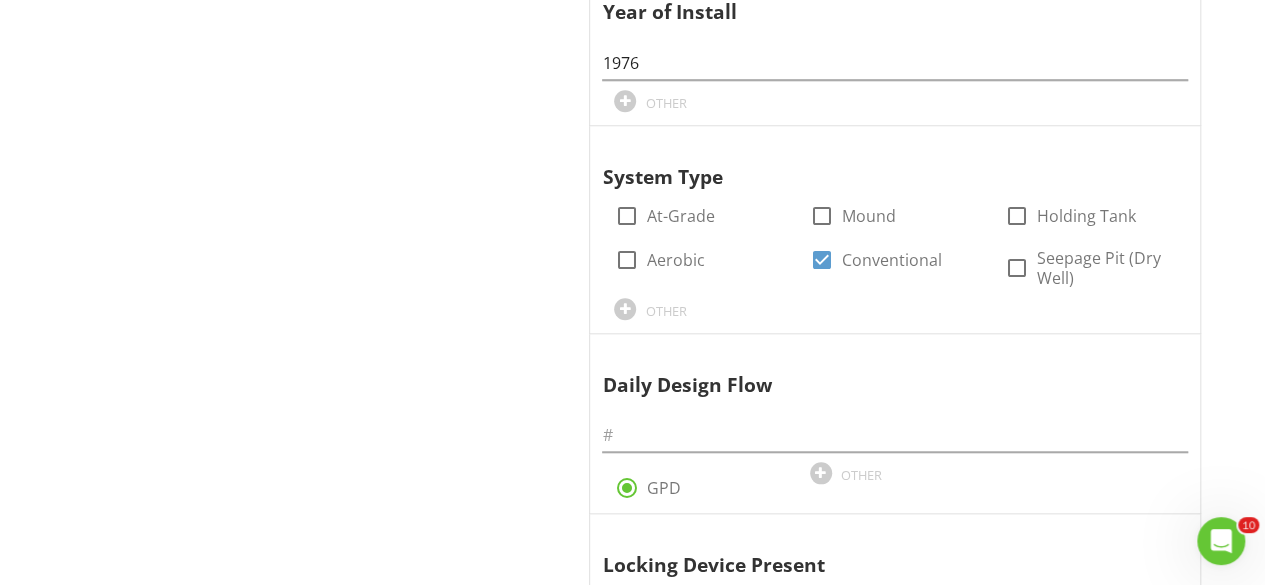 scroll, scrollTop: 0, scrollLeft: 0, axis: both 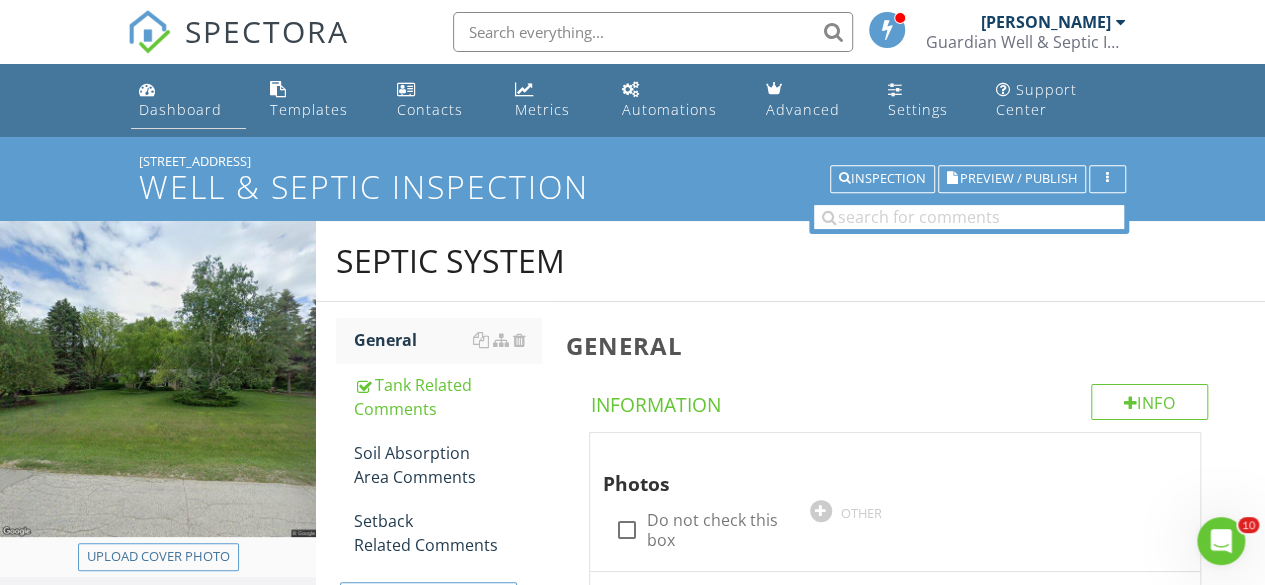click on "Dashboard" at bounding box center (180, 109) 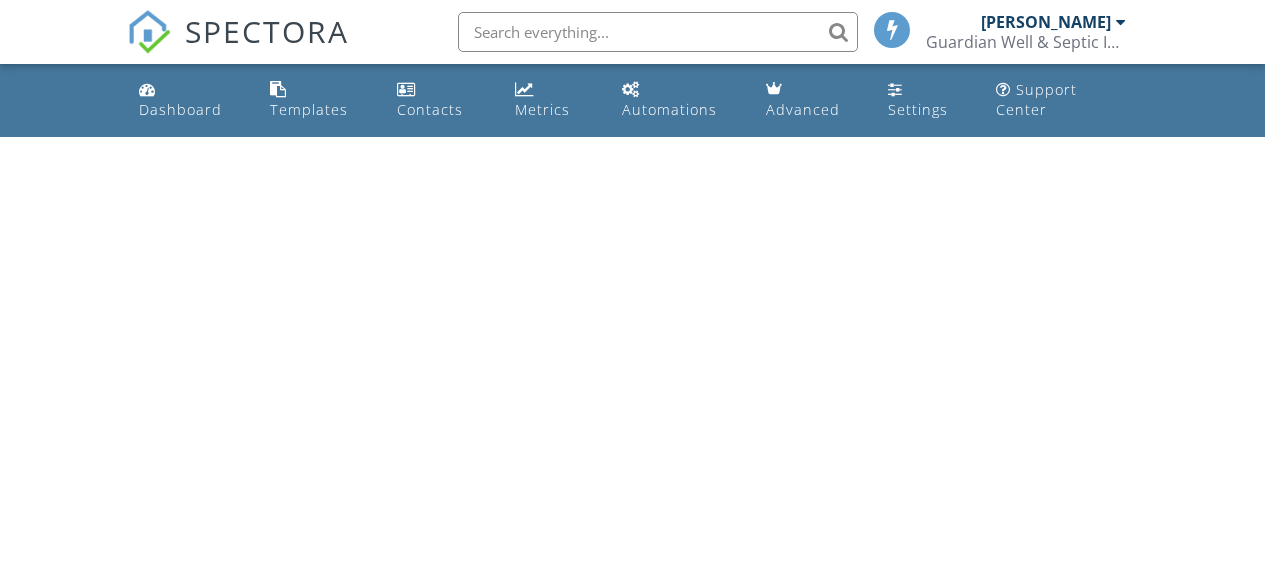 scroll, scrollTop: 0, scrollLeft: 0, axis: both 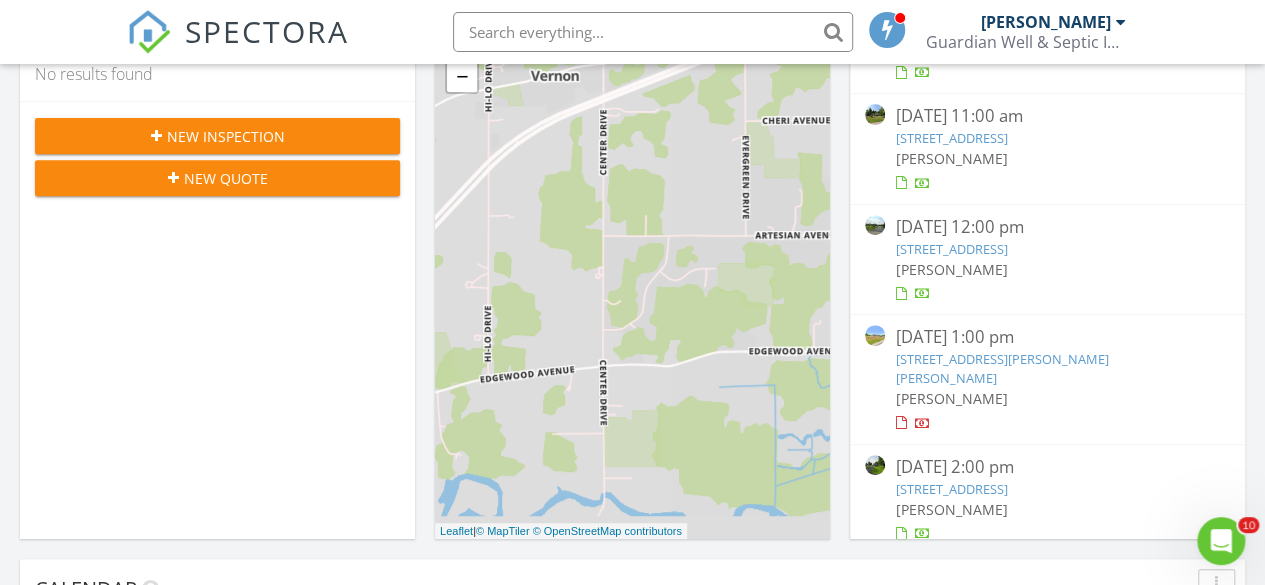click on "184 Scenic Ridge Ct, Richfield, WI 53017" at bounding box center [951, 249] 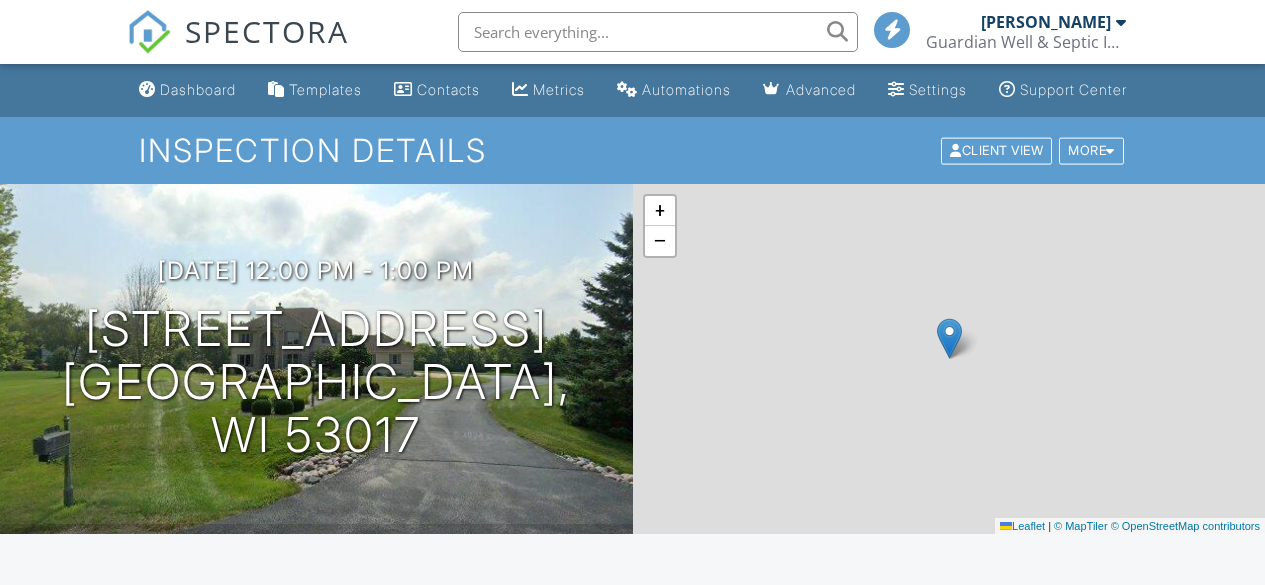 scroll, scrollTop: 0, scrollLeft: 0, axis: both 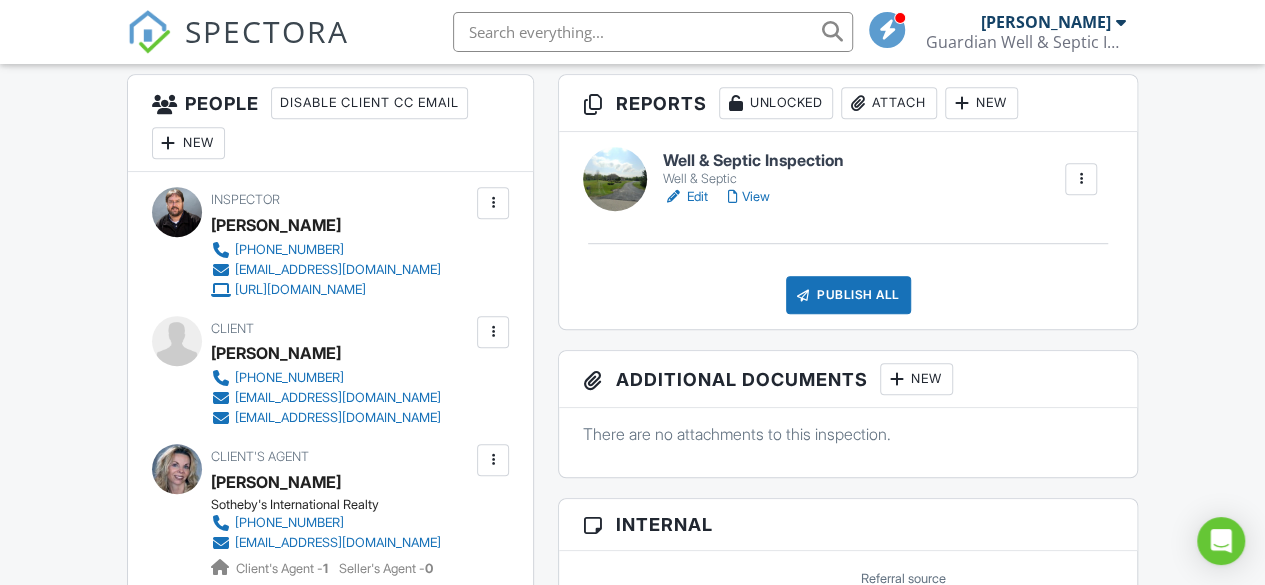 click on "Edit" at bounding box center [685, 197] 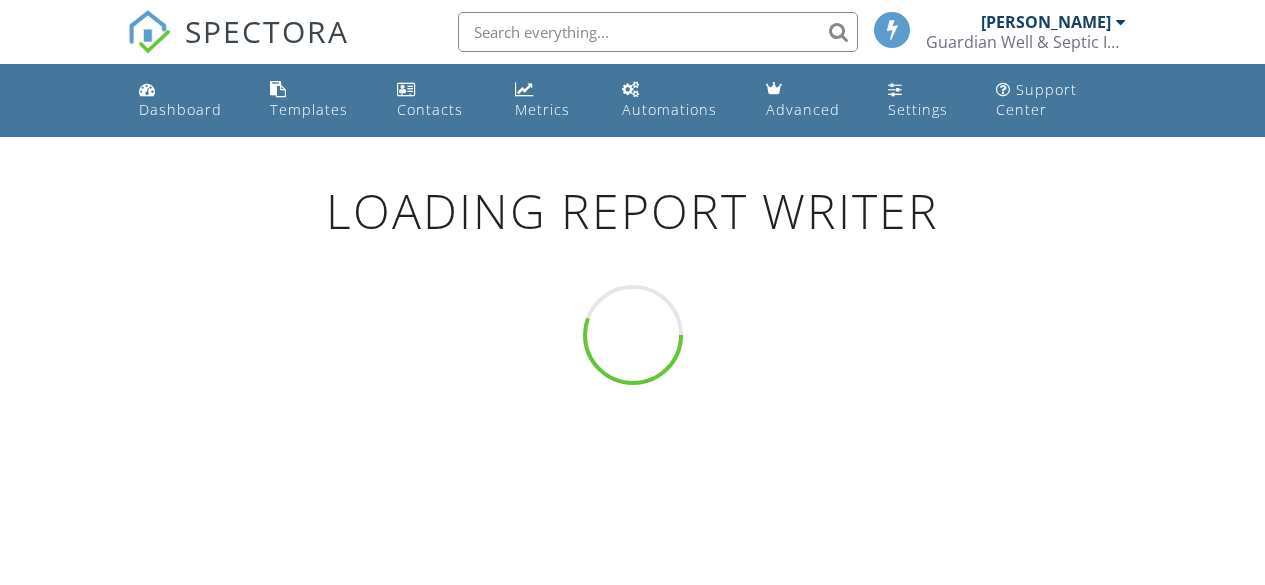 scroll, scrollTop: 0, scrollLeft: 0, axis: both 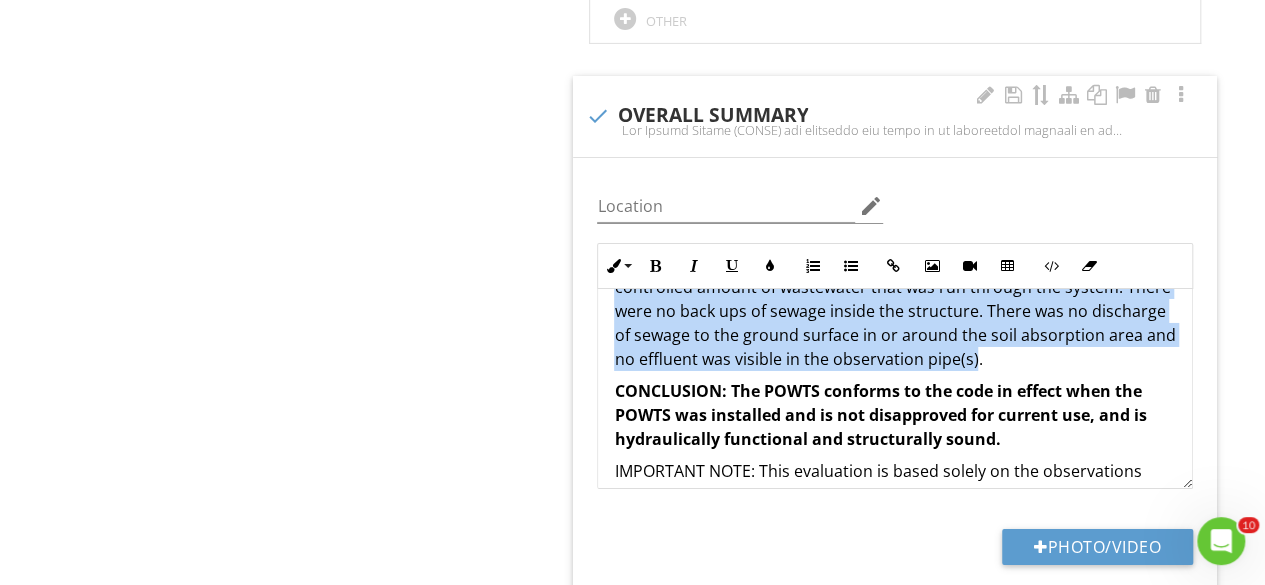drag, startPoint x: 614, startPoint y: 286, endPoint x: 1153, endPoint y: 328, distance: 540.6339 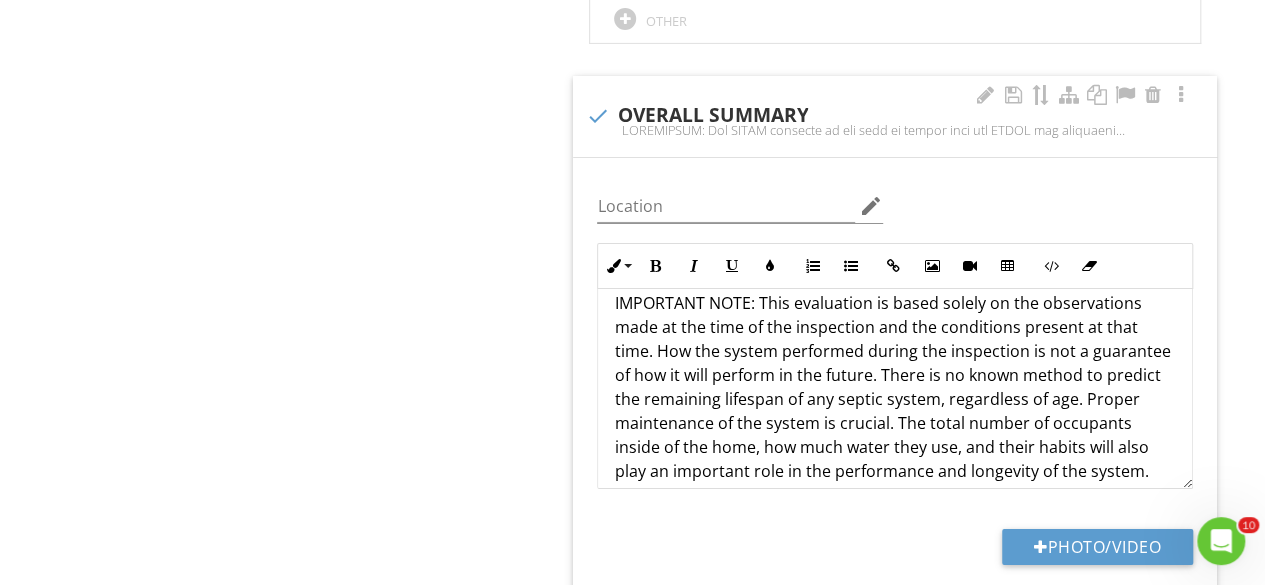 scroll, scrollTop: 0, scrollLeft: 0, axis: both 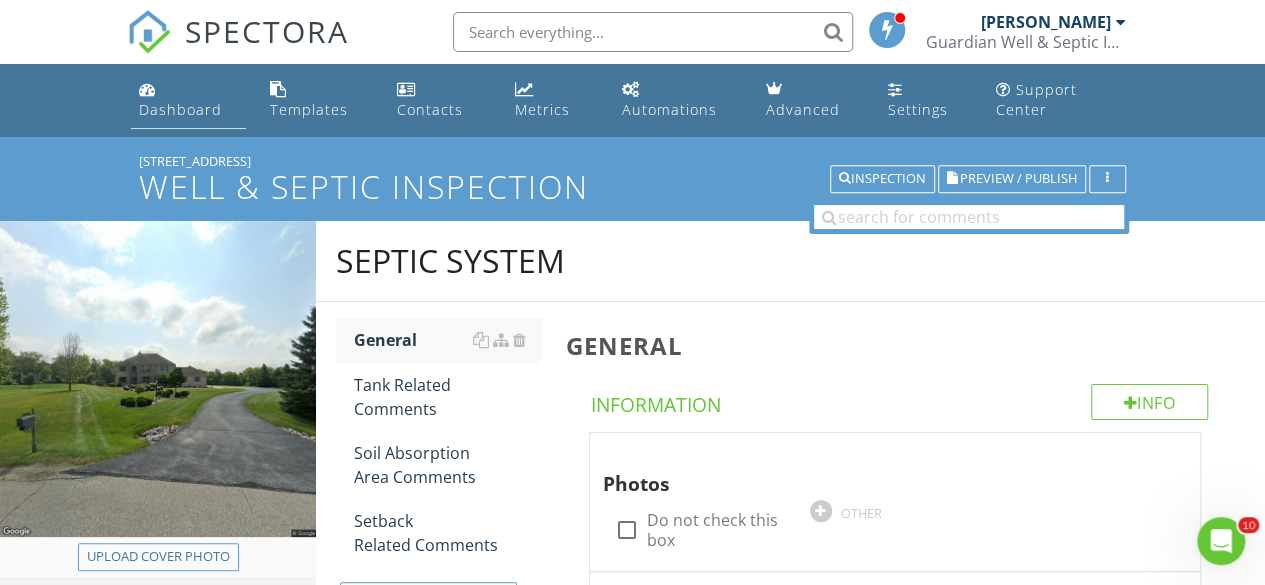 click on "Dashboard" at bounding box center (180, 109) 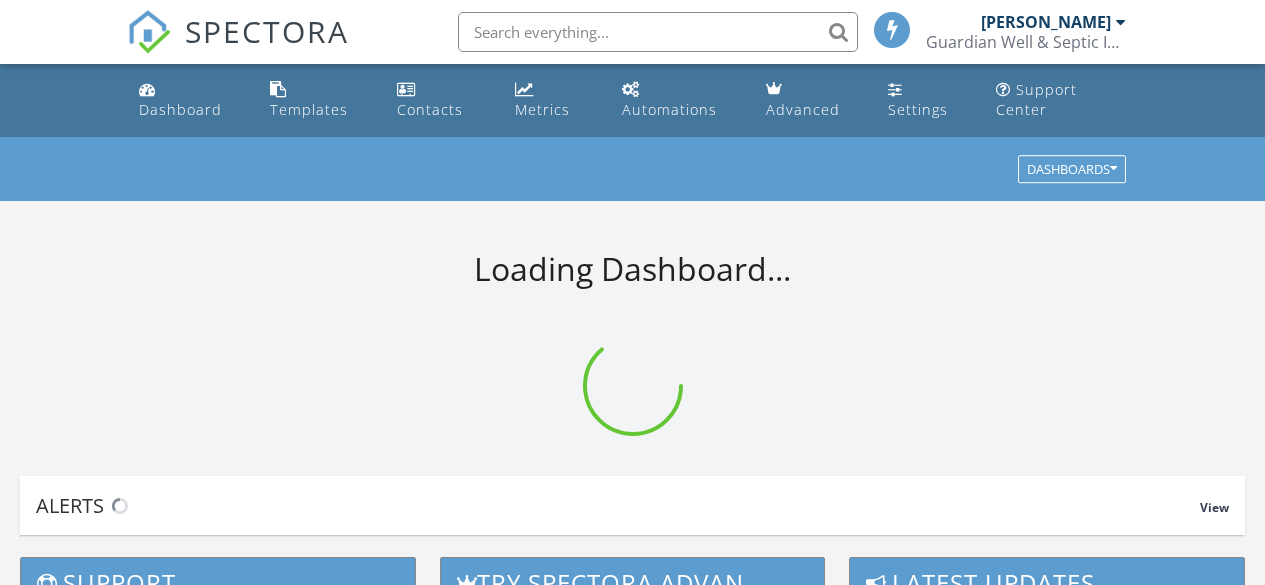 scroll, scrollTop: 0, scrollLeft: 0, axis: both 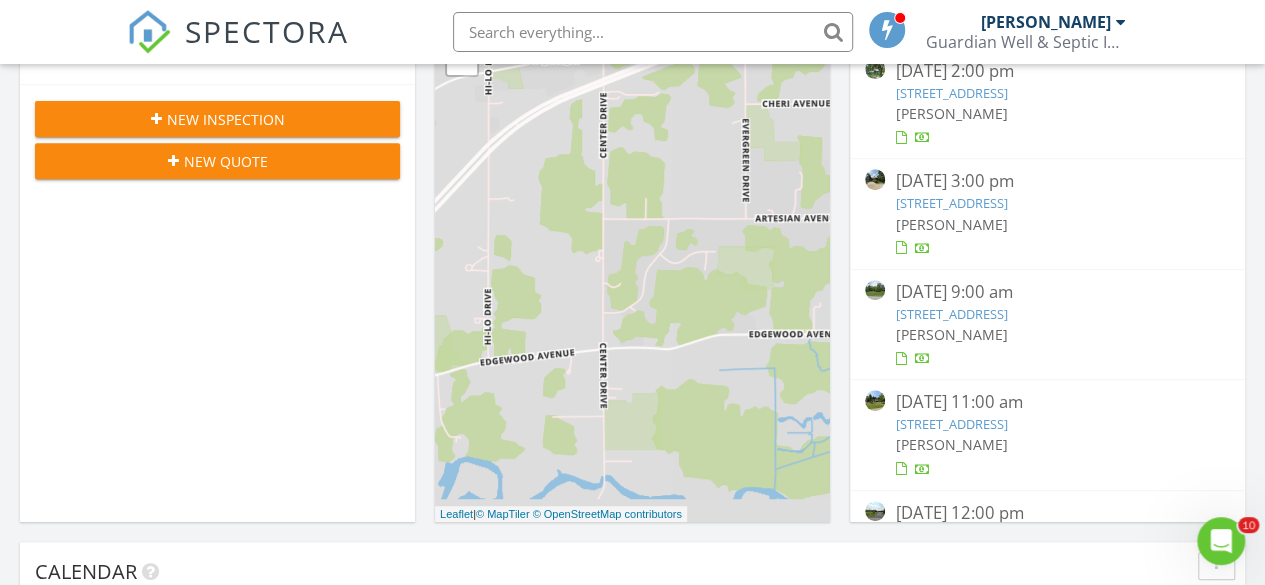 click on "1740 Stoneway Ct, Richfield, WI 53076" at bounding box center [951, 314] 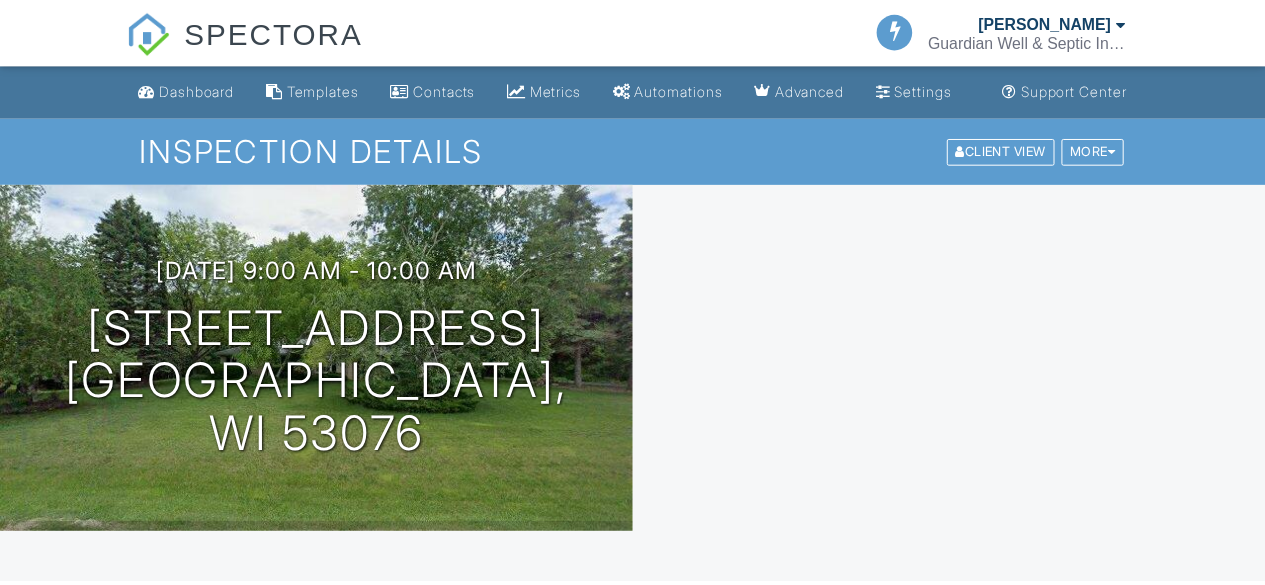 scroll, scrollTop: 0, scrollLeft: 0, axis: both 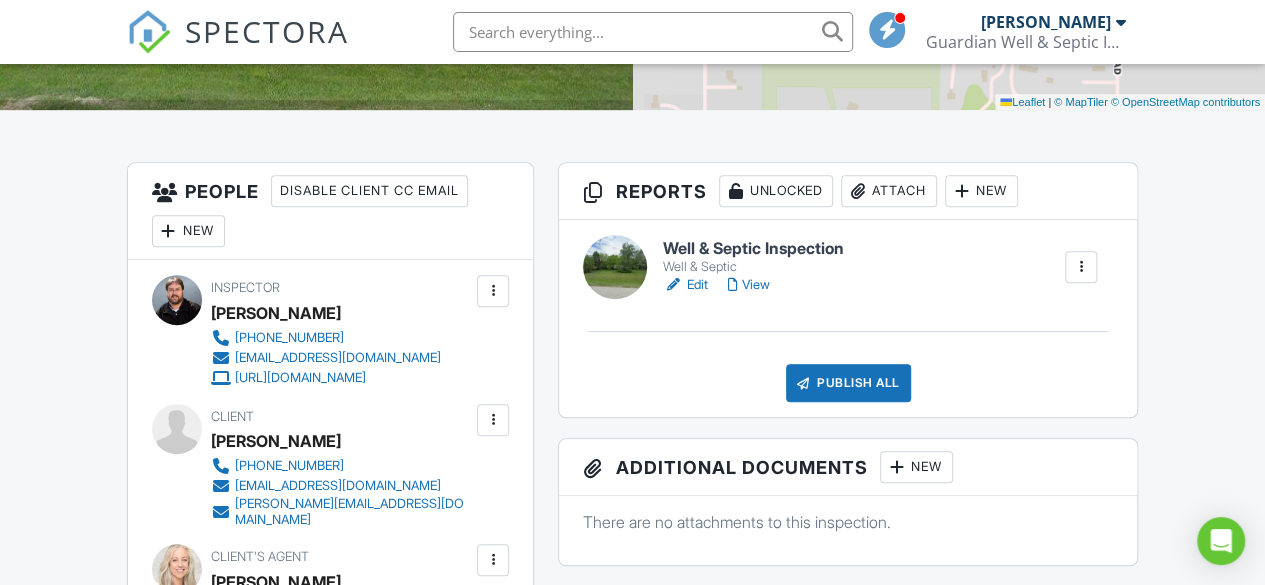 click on "Edit" at bounding box center (685, 285) 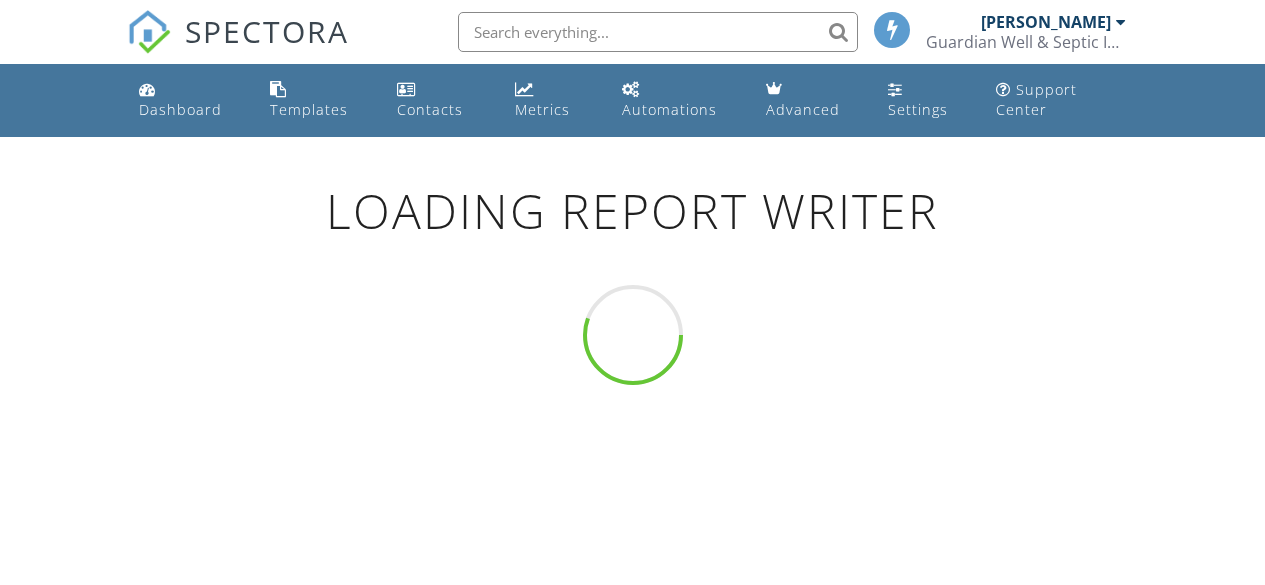 scroll, scrollTop: 0, scrollLeft: 0, axis: both 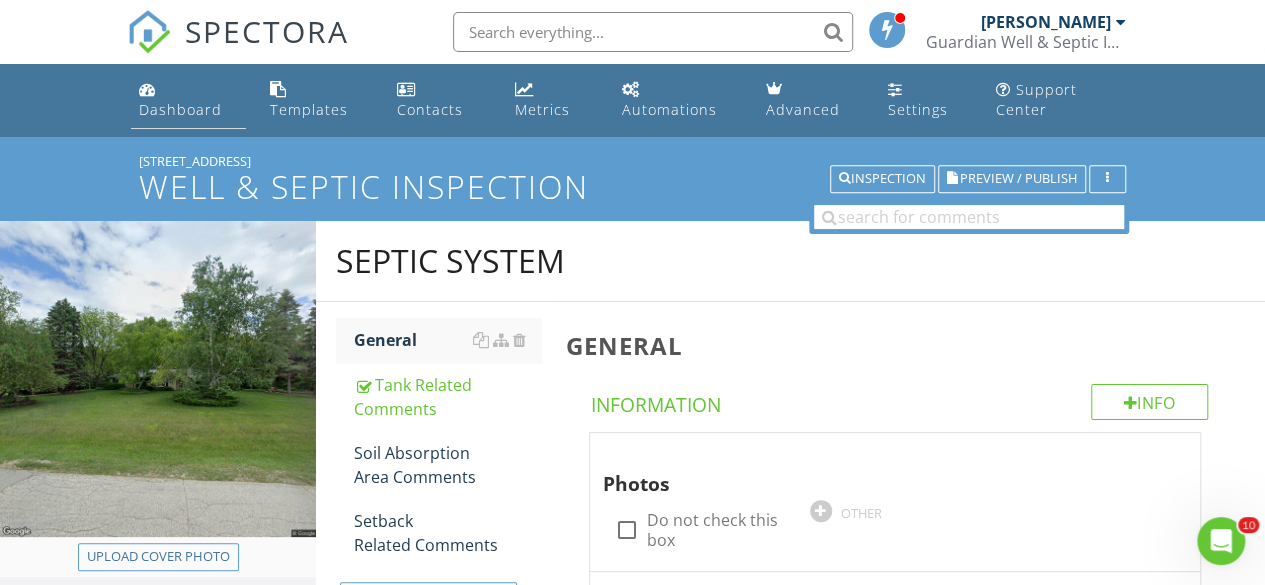 click on "Dashboard" at bounding box center [180, 109] 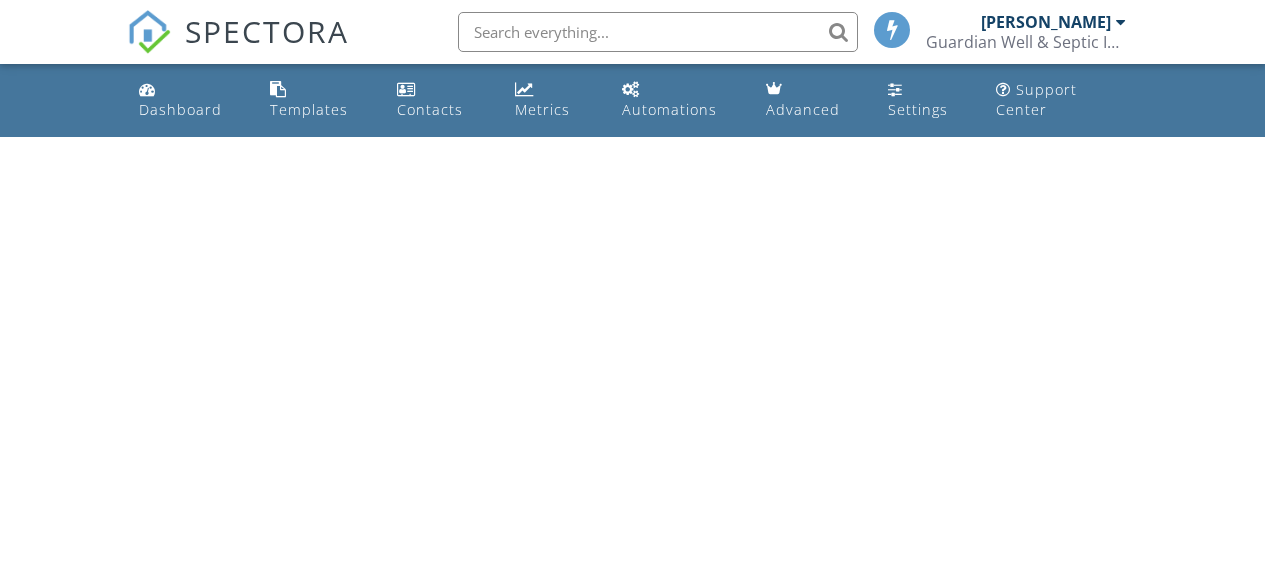 scroll, scrollTop: 0, scrollLeft: 0, axis: both 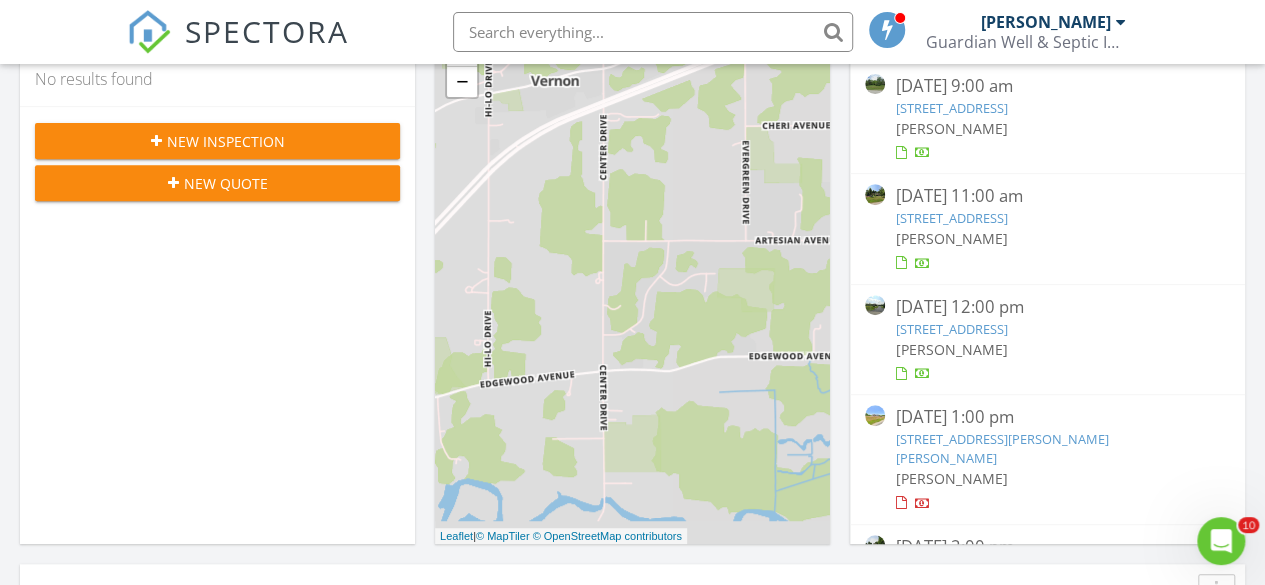 click on "[STREET_ADDRESS]" at bounding box center [951, 329] 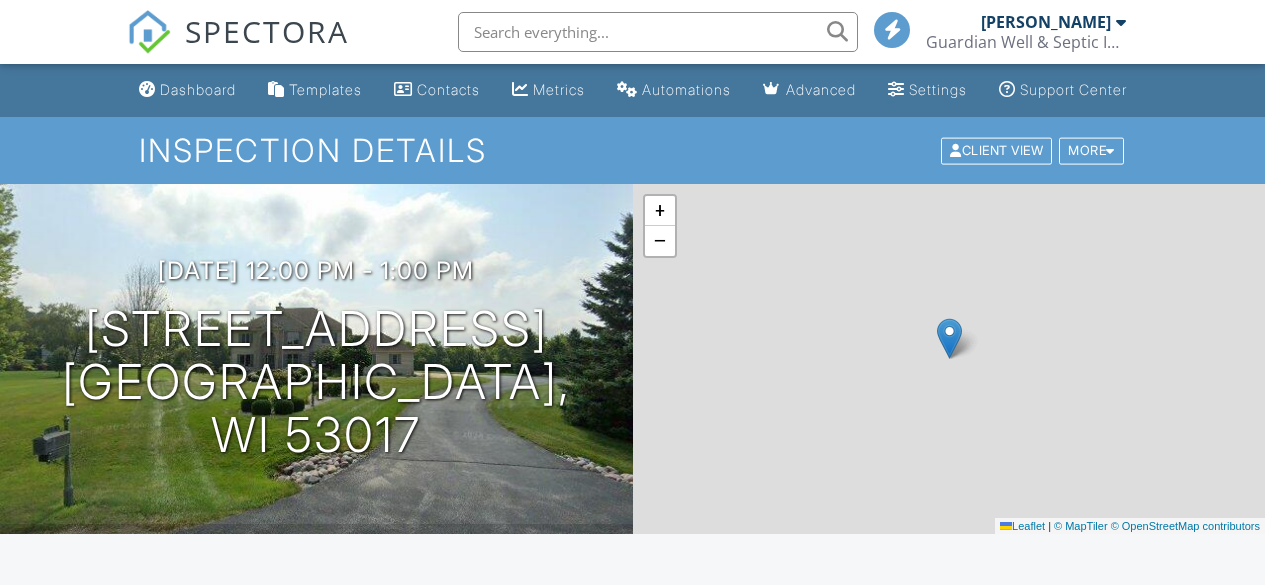 scroll, scrollTop: 0, scrollLeft: 0, axis: both 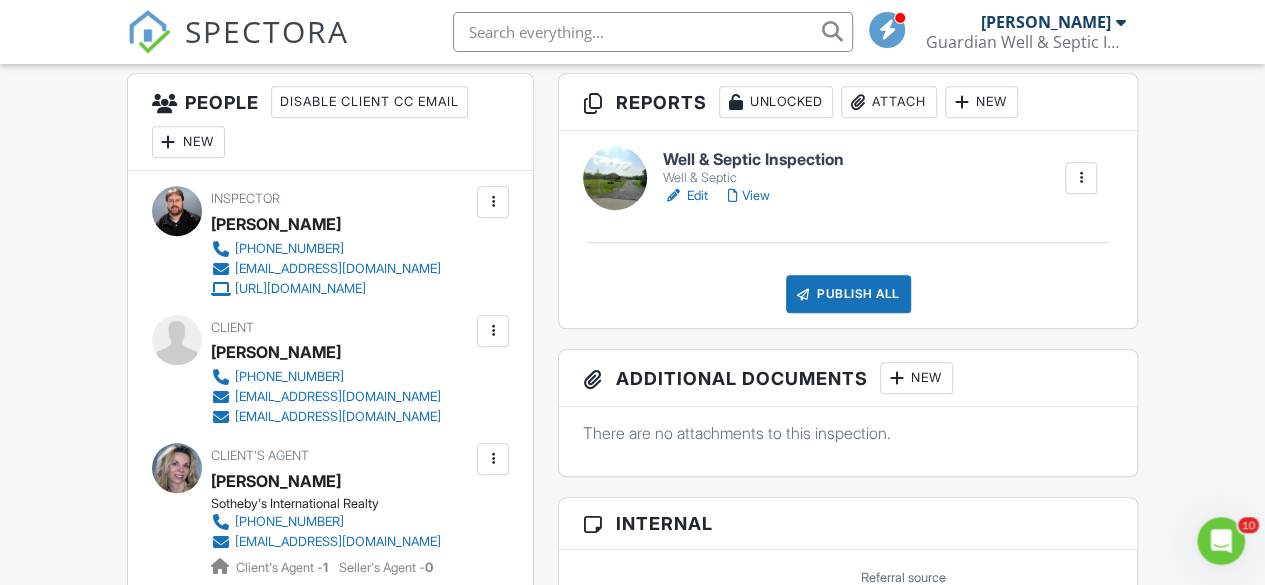 click on "Edit" at bounding box center [685, 196] 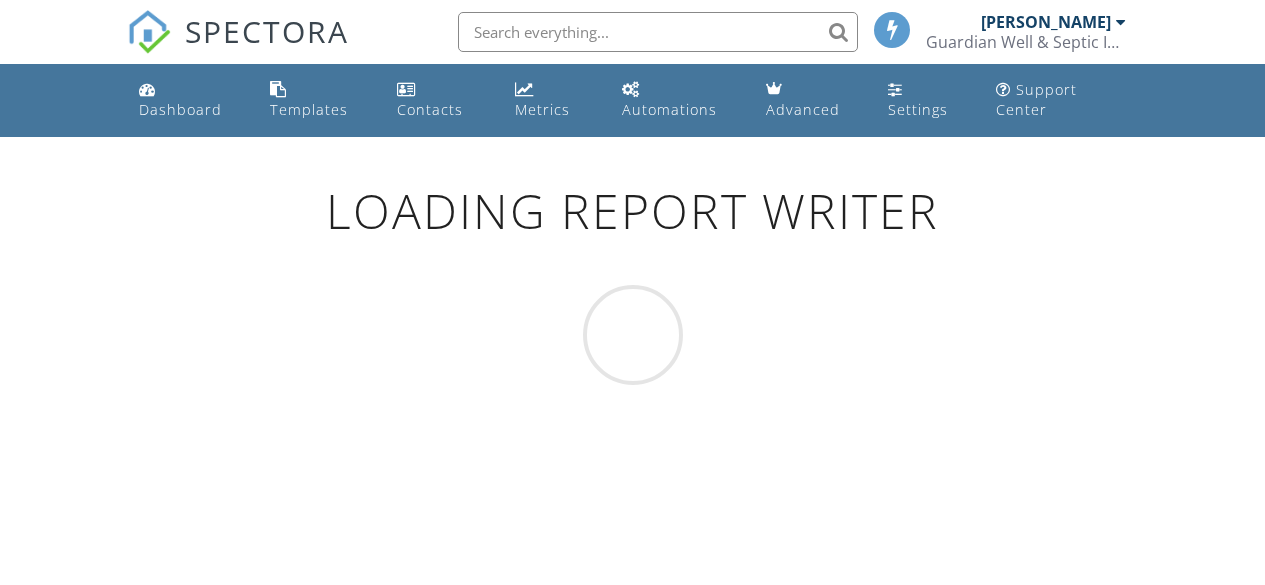 scroll, scrollTop: 0, scrollLeft: 0, axis: both 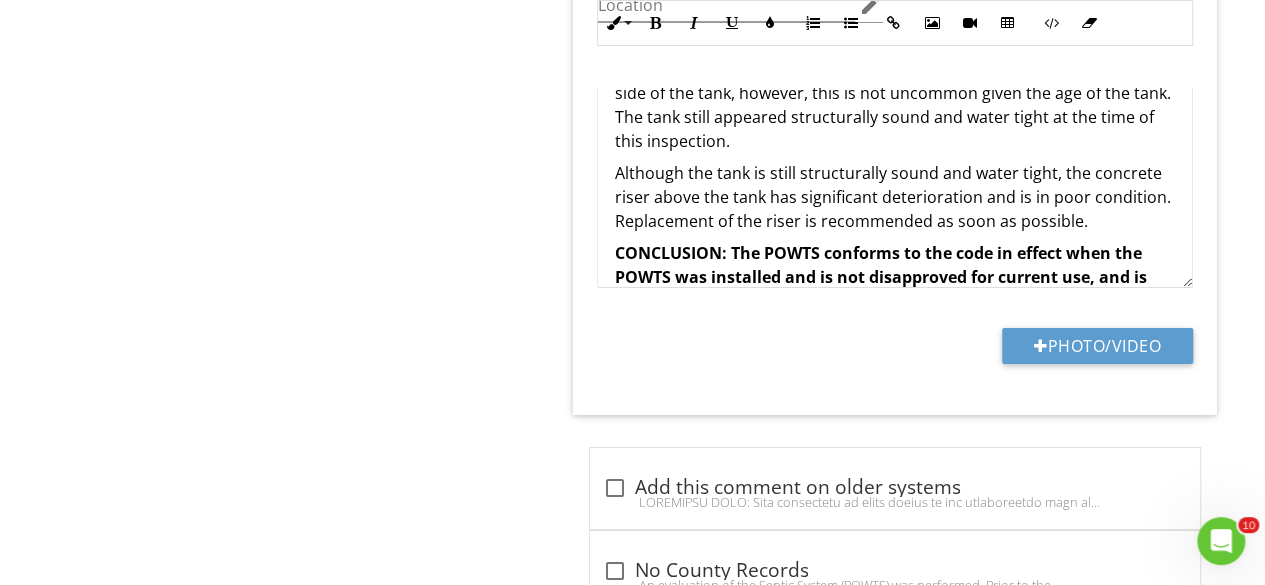 click on "Although the tank is still structurally sound and water tight, the concrete riser above the tank has significant deterioration and is in poor condition. Replacement of the riser is recommended as soon as possible." at bounding box center [895, 197] 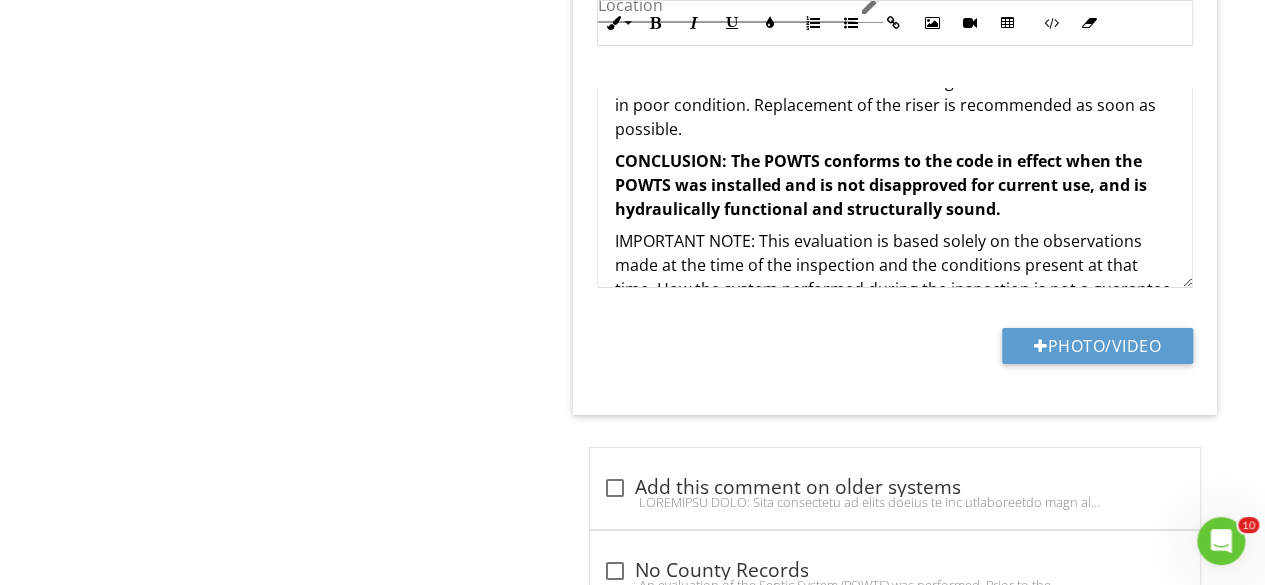 scroll, scrollTop: 347, scrollLeft: 0, axis: vertical 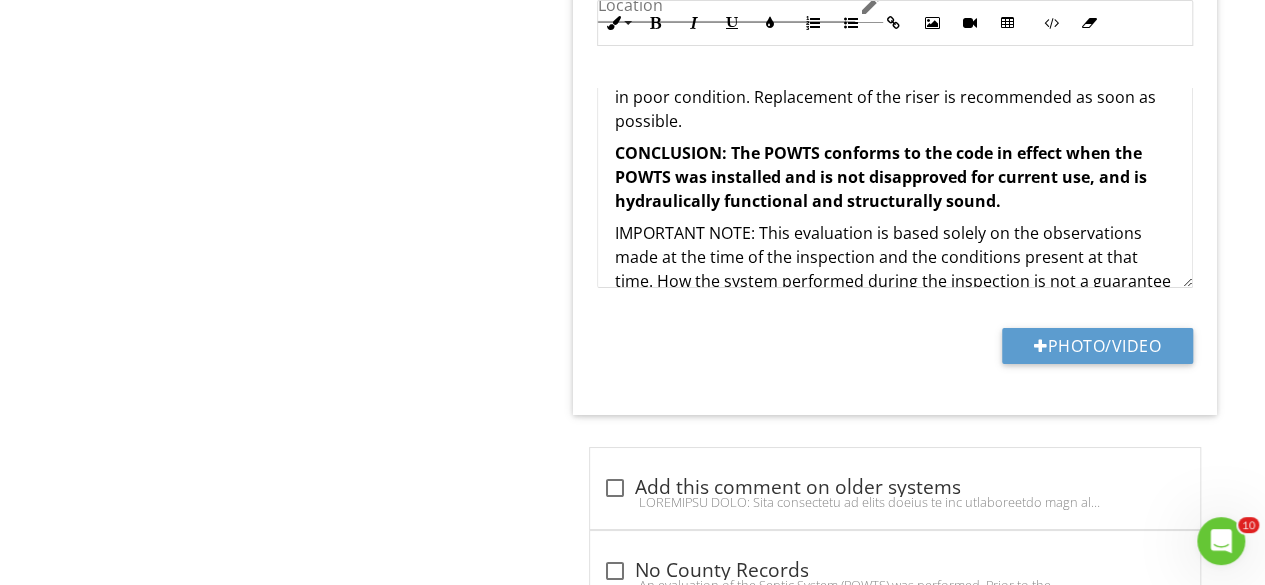 click on "CONCLUSION: The POWTS conforms to the code in effect when the POWTS was installed and is not disapproved for current use, and is hydraulically functional and structurally sound." at bounding box center [880, 177] 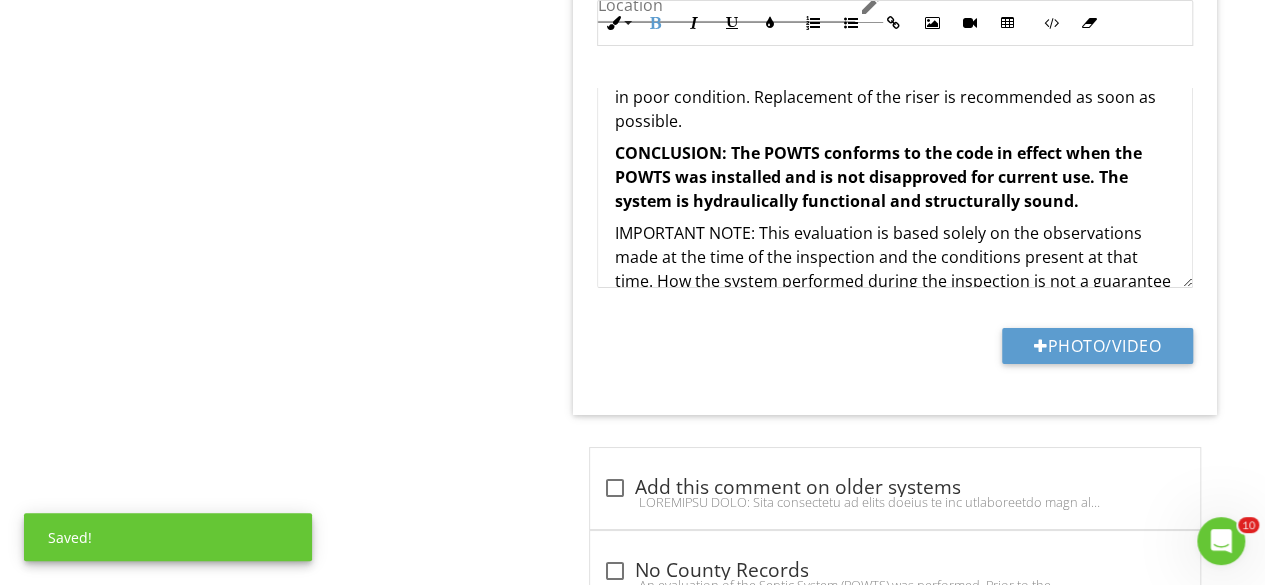click on "CONCLUSION: The POWTS conforms to the code in effect when the POWTS was installed and is not disapproved for current use. The system is hydraulically functional and structurally sound." at bounding box center (877, 177) 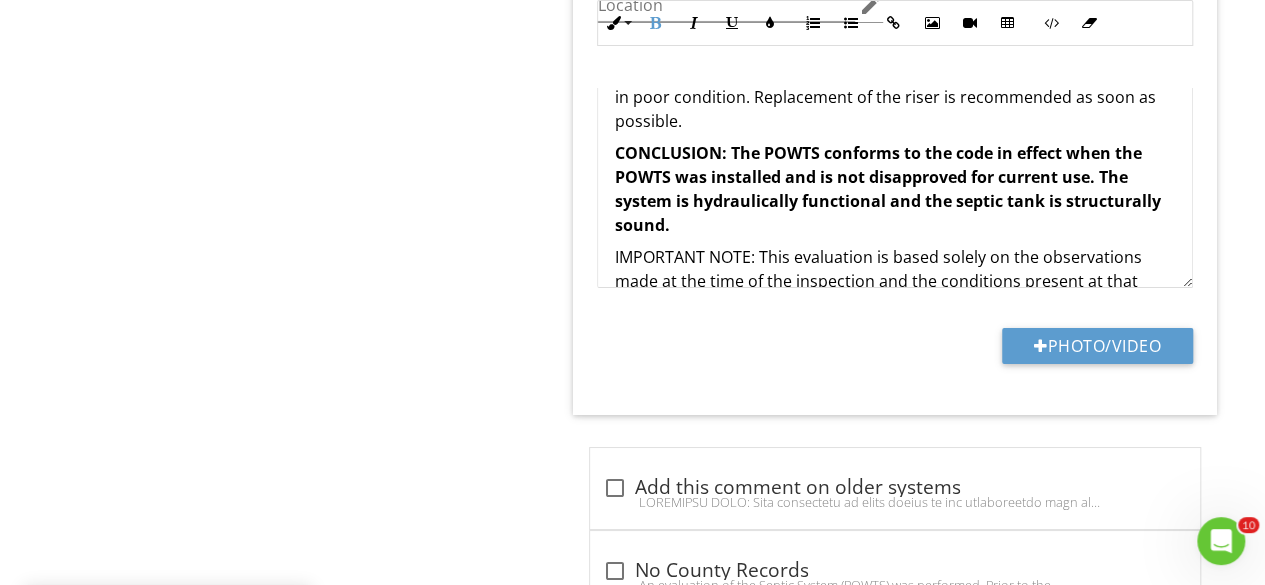 click on "CONCLUSION: The POWTS conforms to the code in effect when the POWTS was installed and is not disapproved for current use. The system is hydraulically functional and the septic tank is structurally sound." at bounding box center [895, 189] 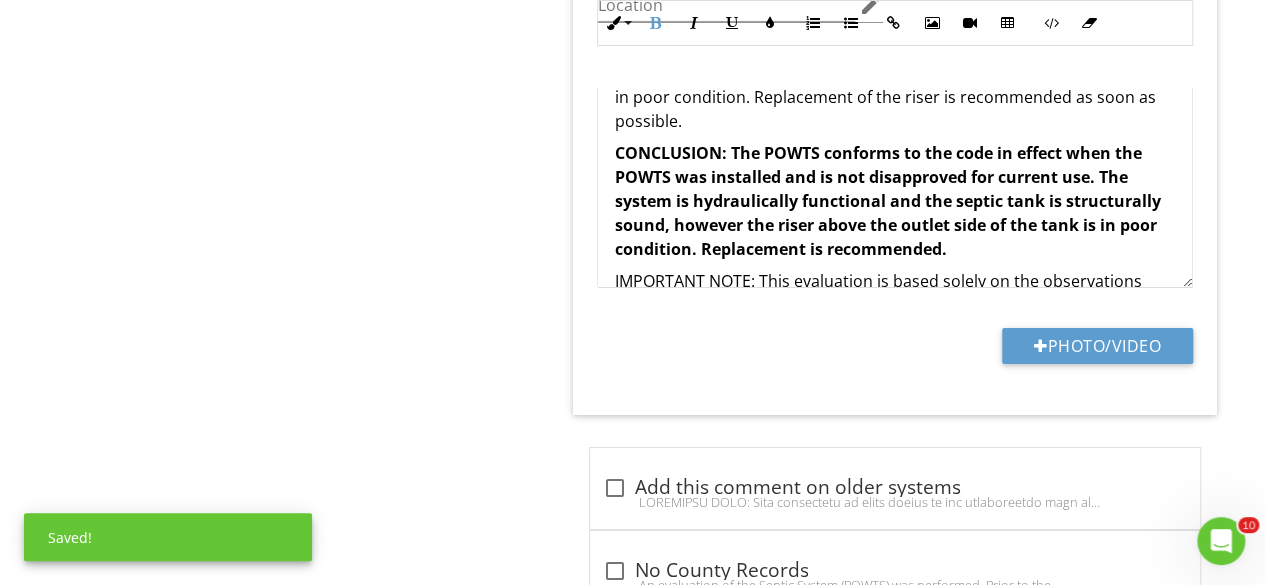 click on "CONCLUSION: The POWTS conforms to the code in effect when the POWTS was installed and is not disapproved for current use. The system is hydraulically functional and the septic tank is structurally sound, however the riser above the outlet side of the tank is in poor condition. Replacement is recommended." at bounding box center [887, 201] 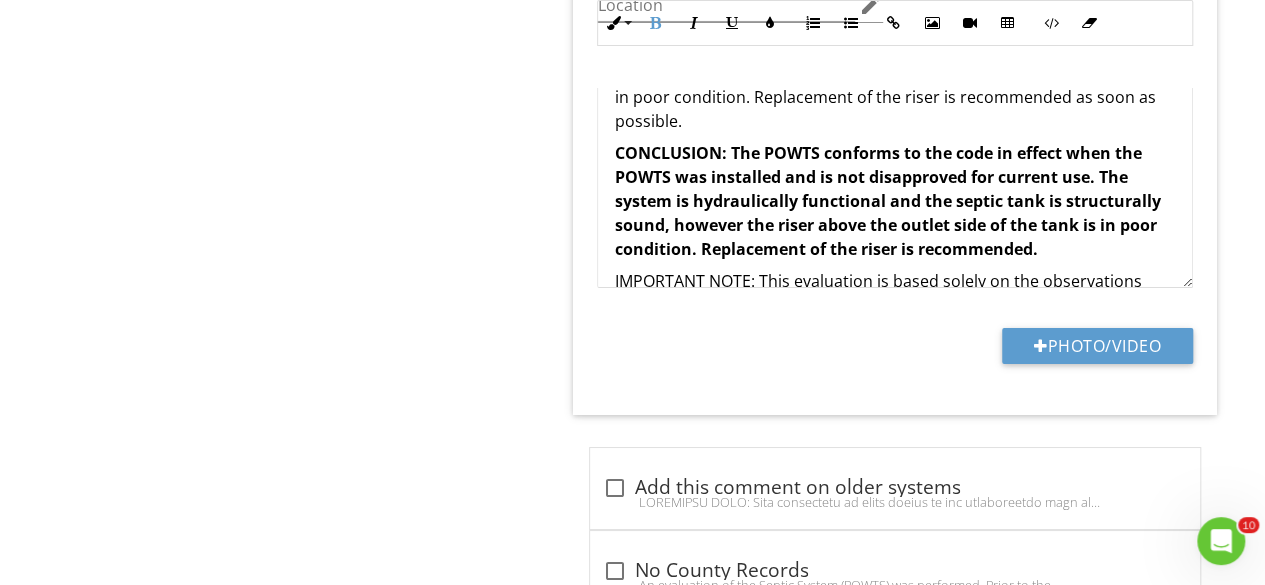 click on "CONCLUSION: The POWTS conforms to the code in effect when the POWTS was installed and is not disapproved for current use. The system is hydraulically functional and the septic tank is structurally sound, however the riser above the outlet side of the tank is in poor condition. Replacement of the riser is recommended." at bounding box center (895, 201) 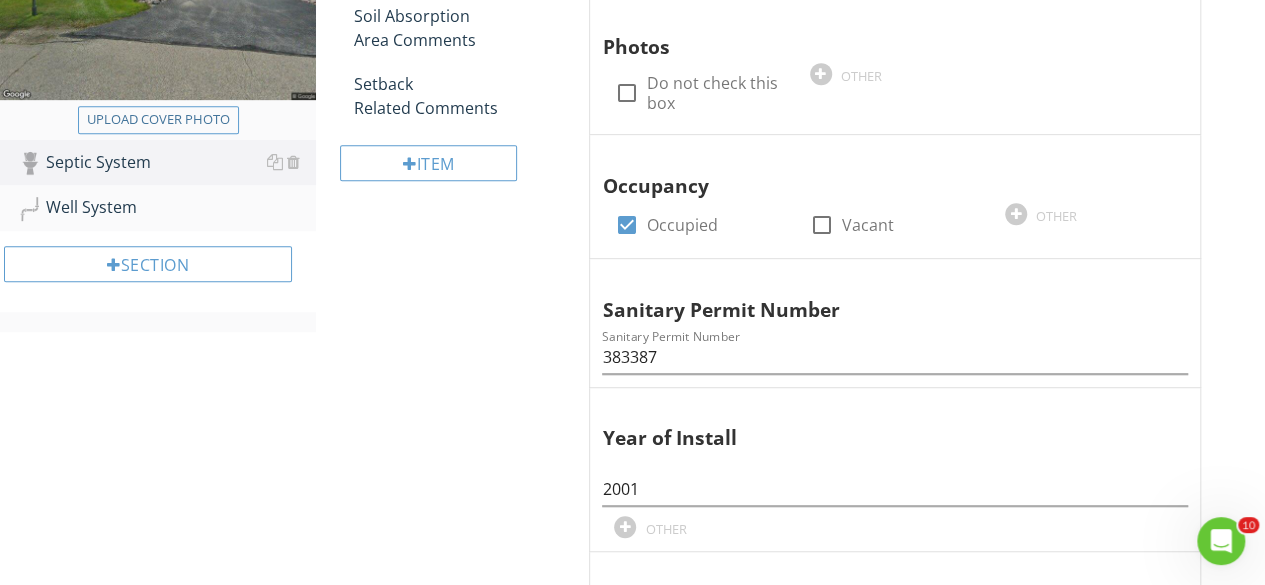 scroll, scrollTop: 430, scrollLeft: 0, axis: vertical 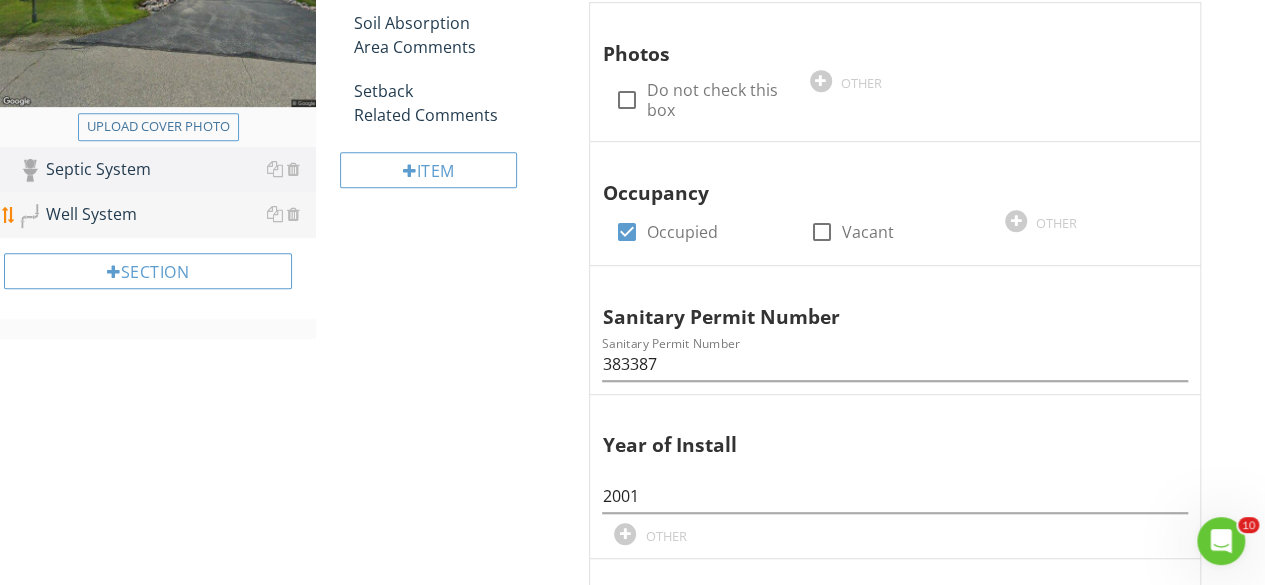 click on "Well System" at bounding box center (167, 215) 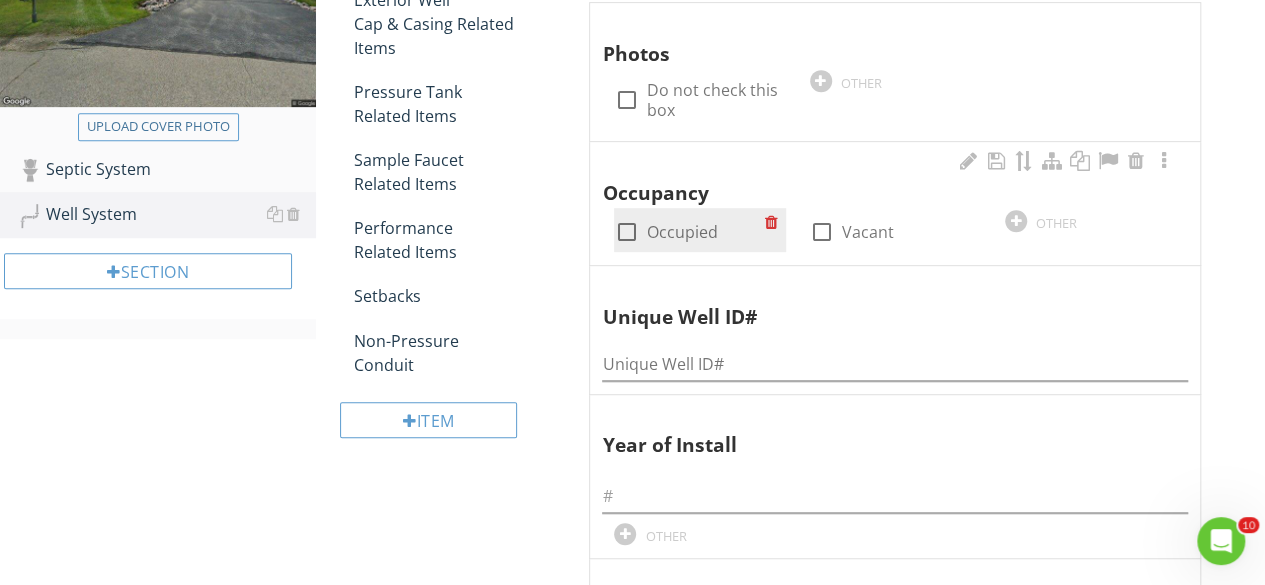 click at bounding box center [626, 232] 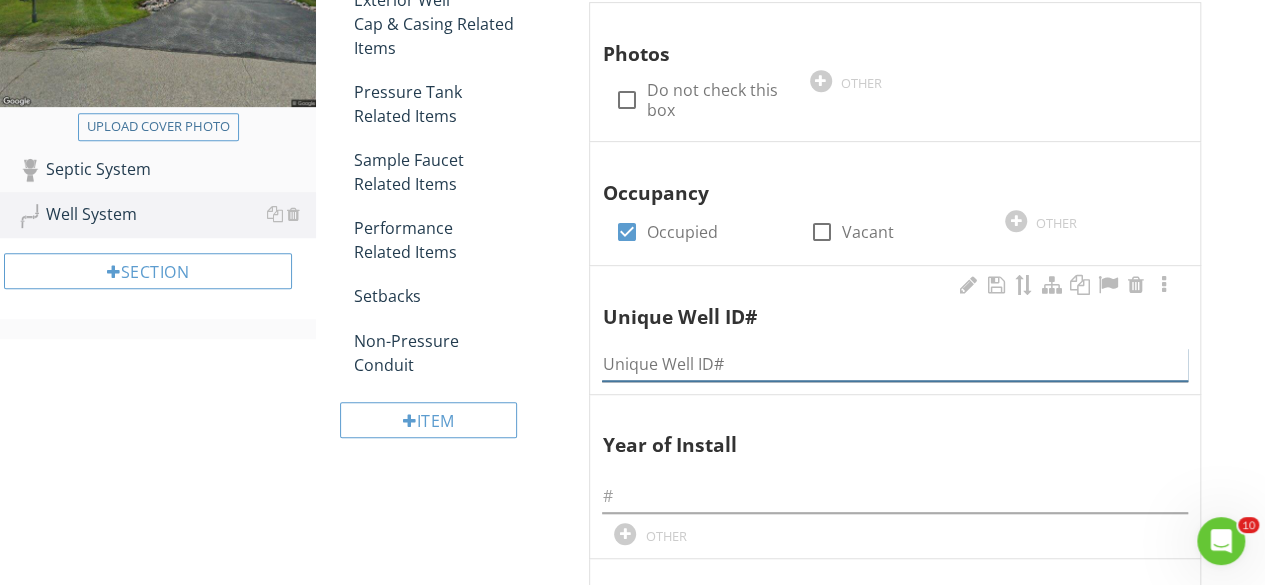 click at bounding box center (895, 364) 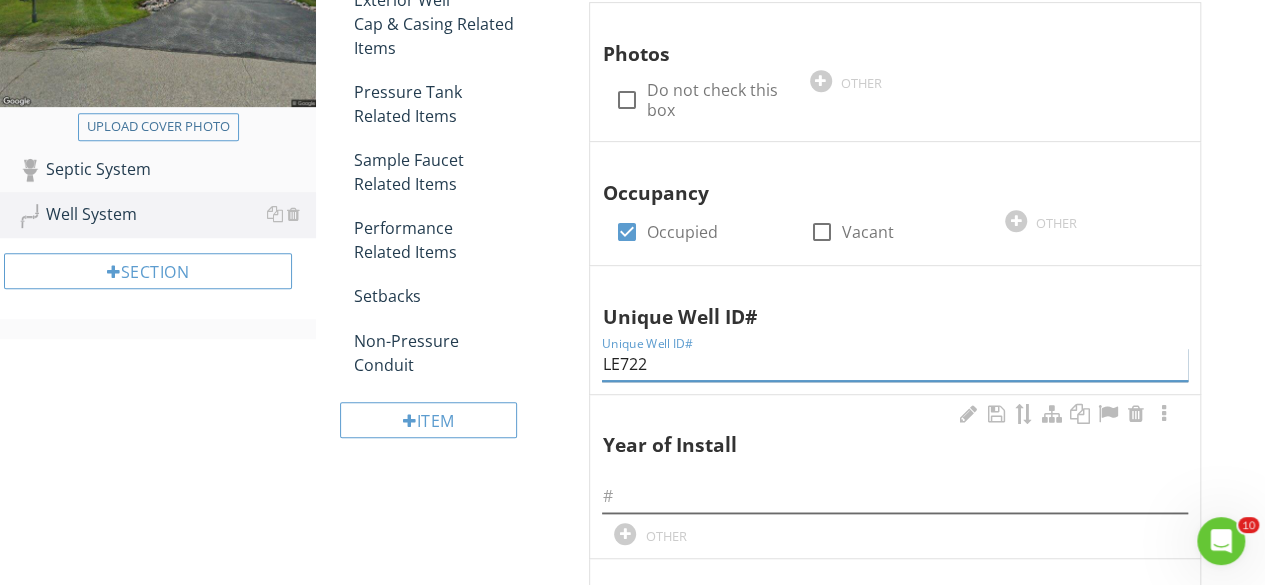 type on "LE722" 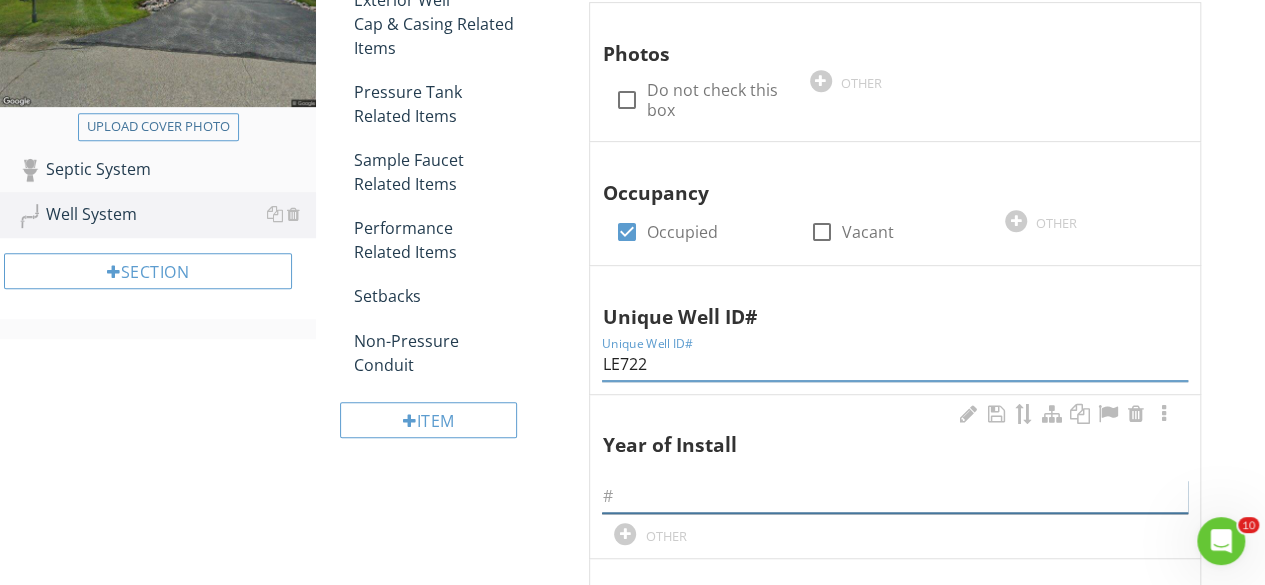 click at bounding box center [895, 496] 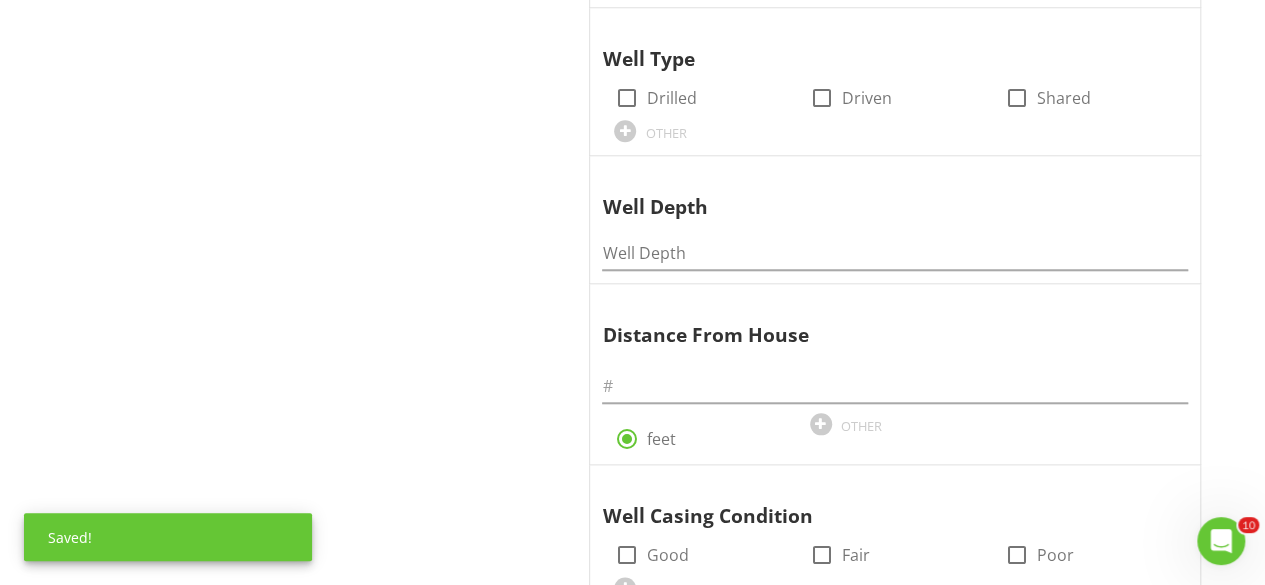 scroll, scrollTop: 992, scrollLeft: 0, axis: vertical 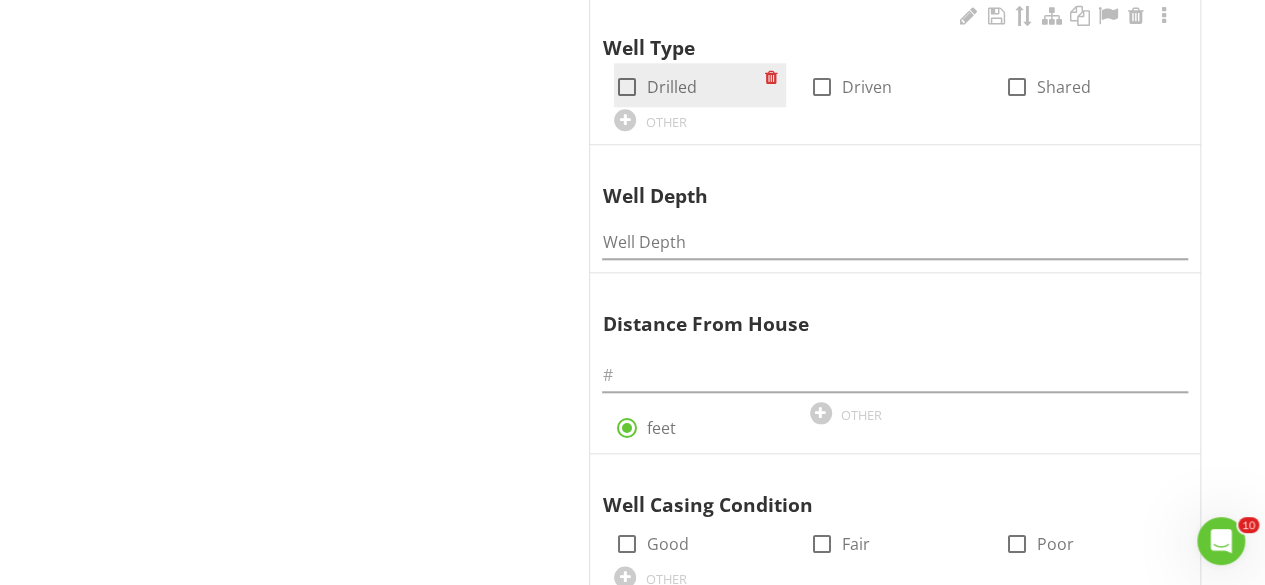 type on "2001" 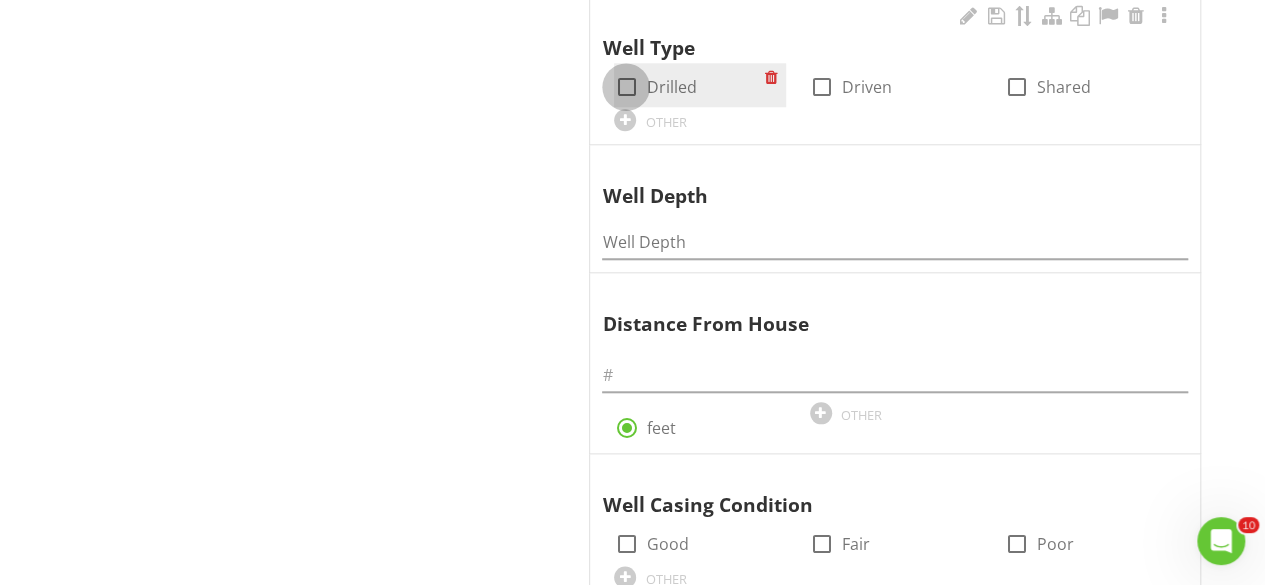click at bounding box center [626, 87] 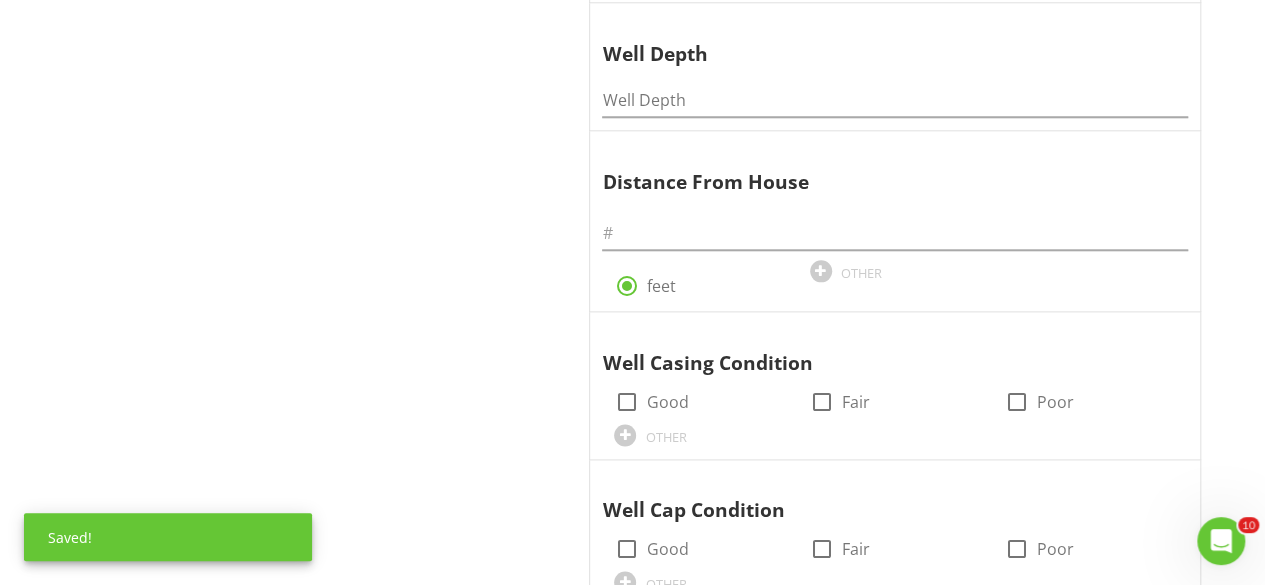 scroll, scrollTop: 1178, scrollLeft: 0, axis: vertical 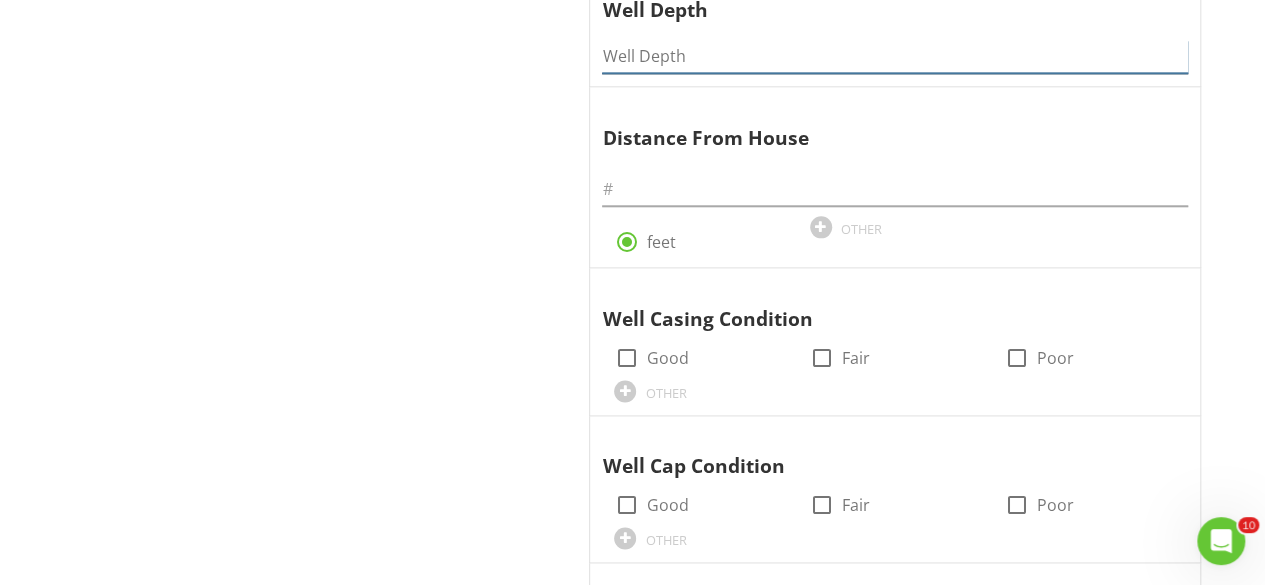 click at bounding box center (895, 56) 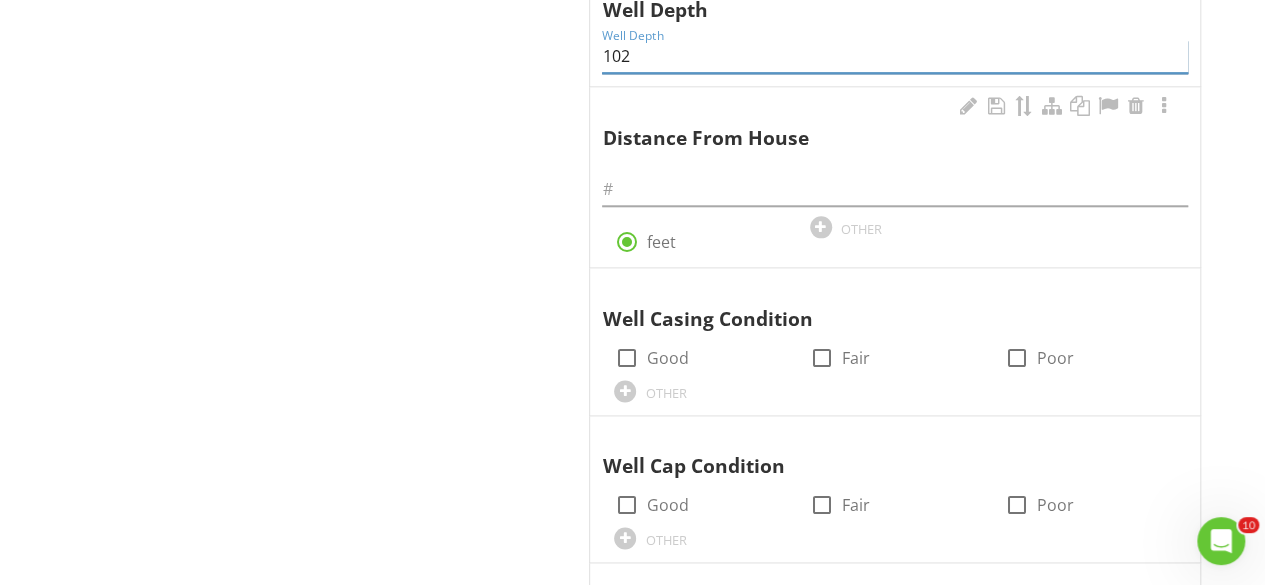 type on "102" 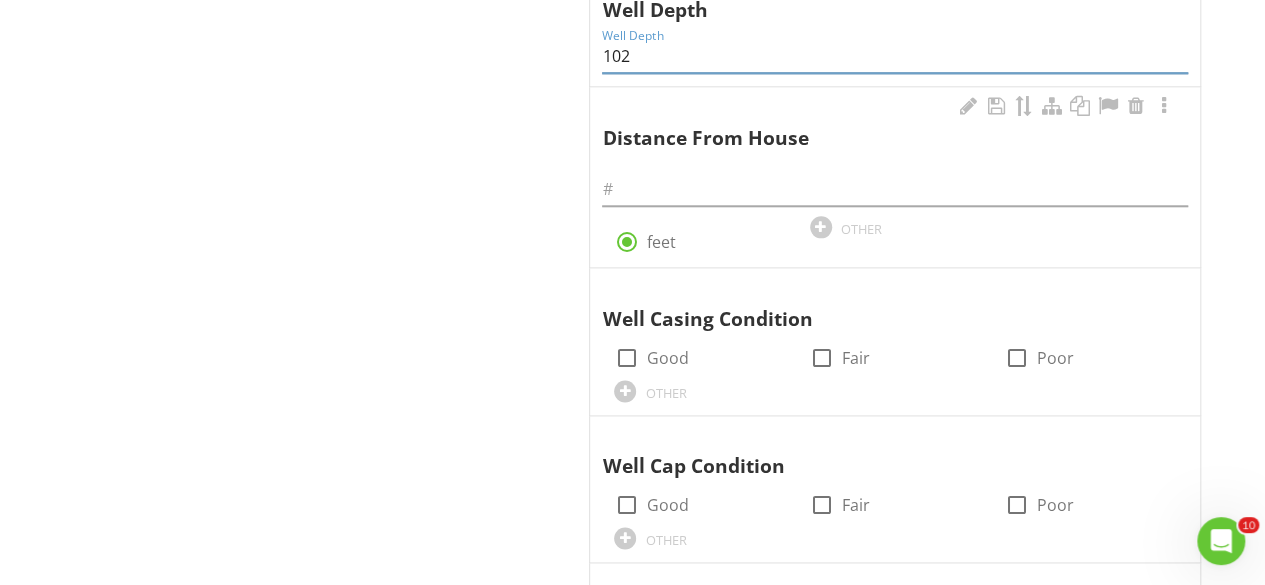 click at bounding box center [895, 183] 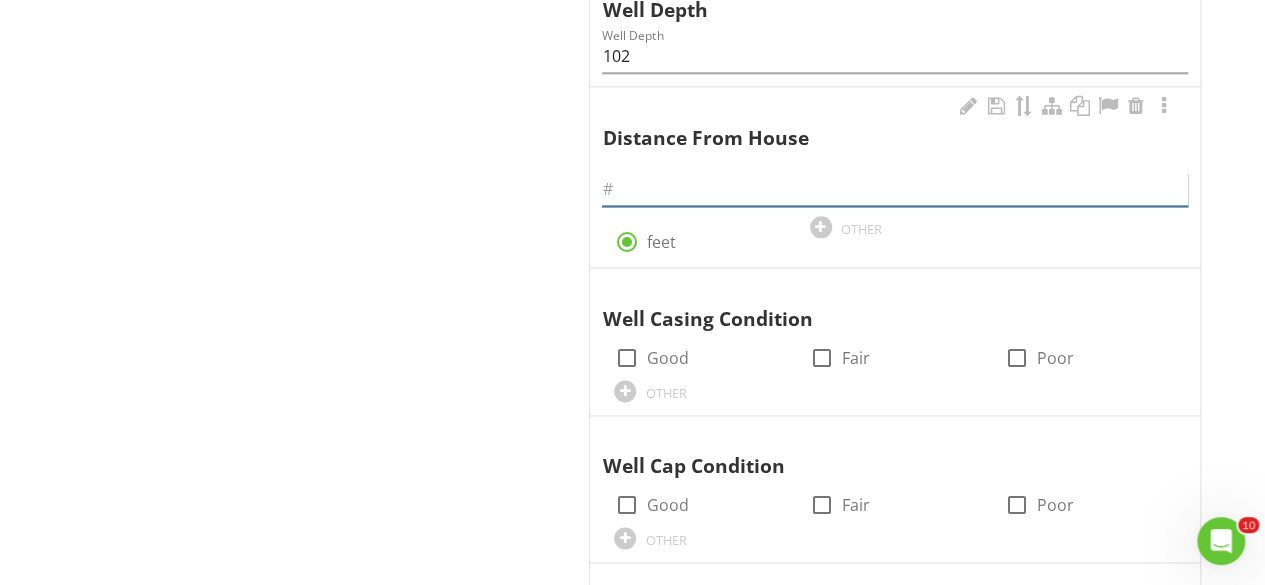click at bounding box center [895, 189] 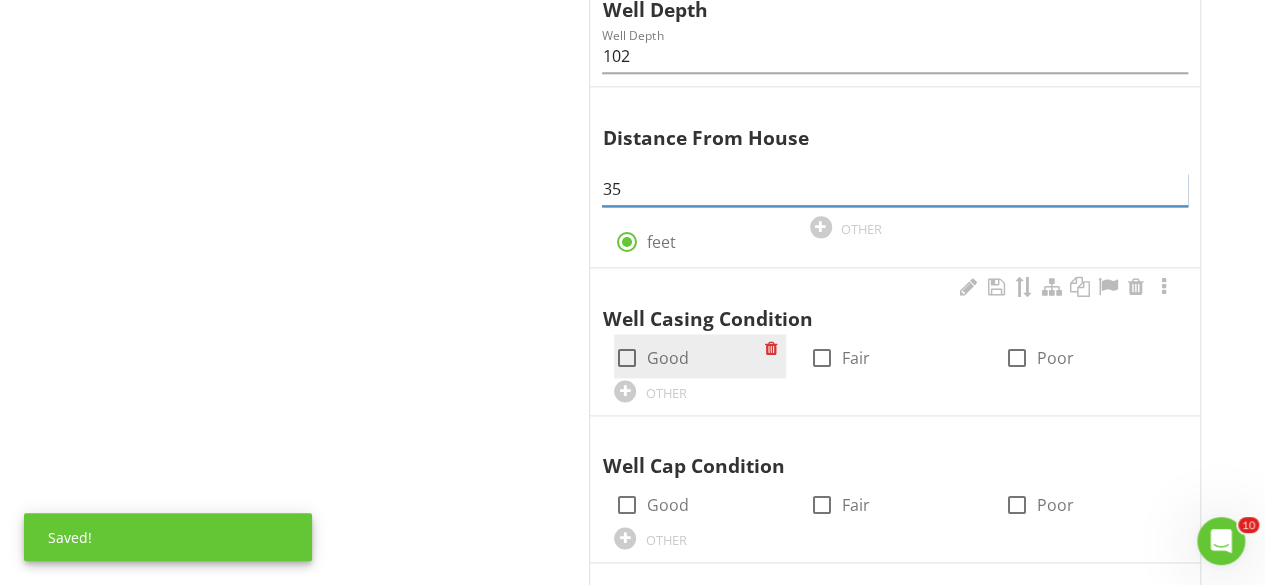 type on "35" 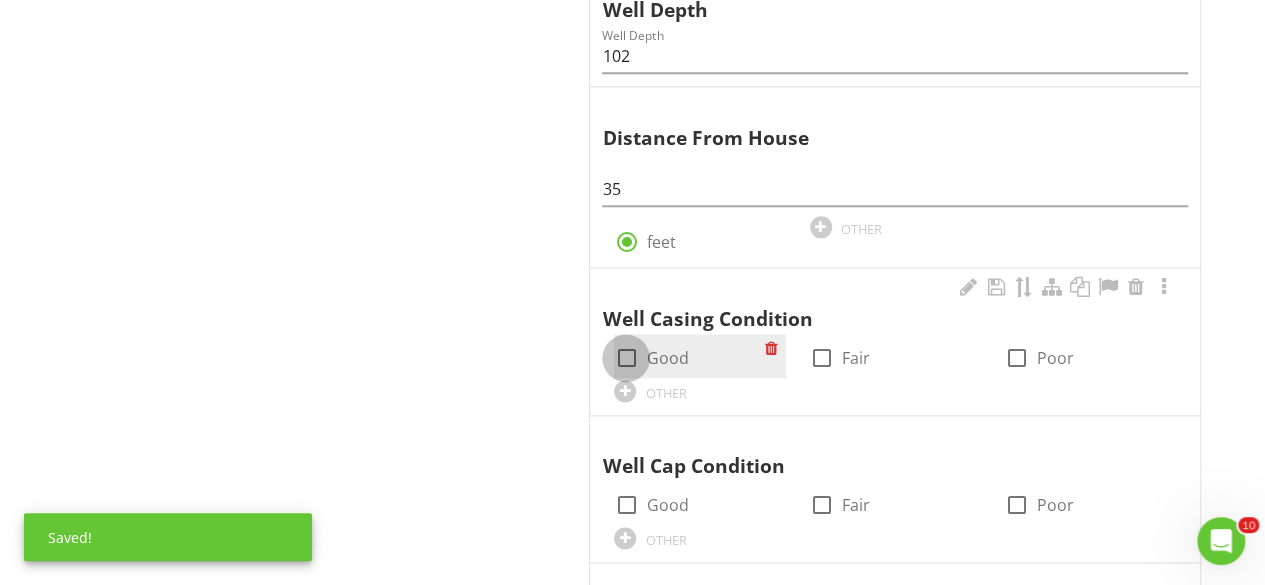 click at bounding box center (626, 358) 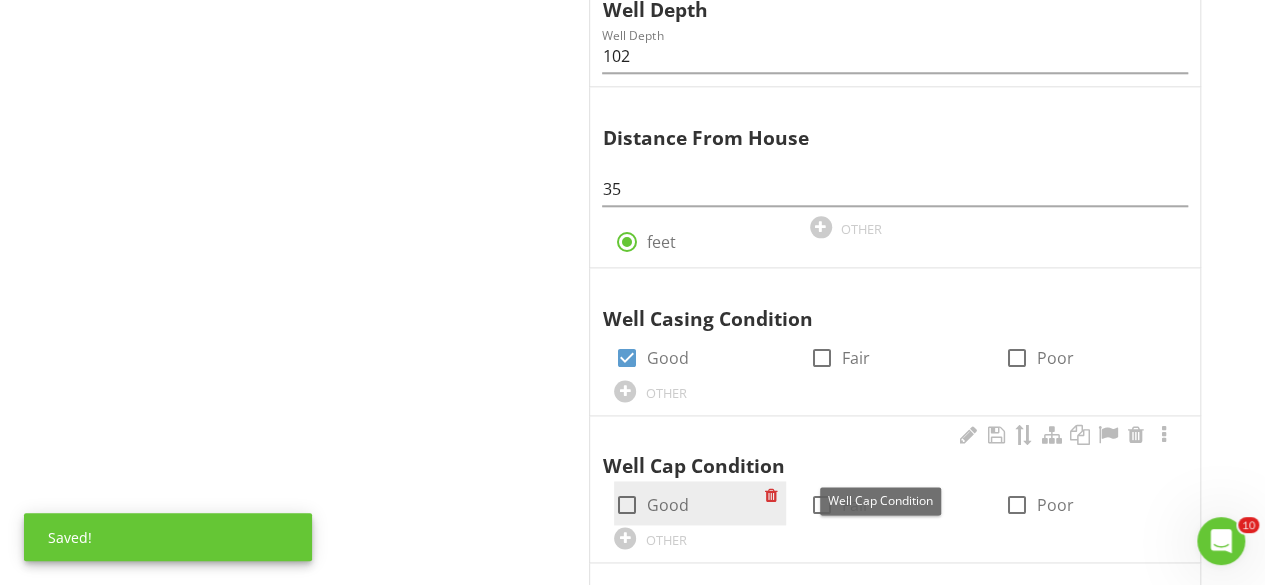 click at bounding box center (626, 505) 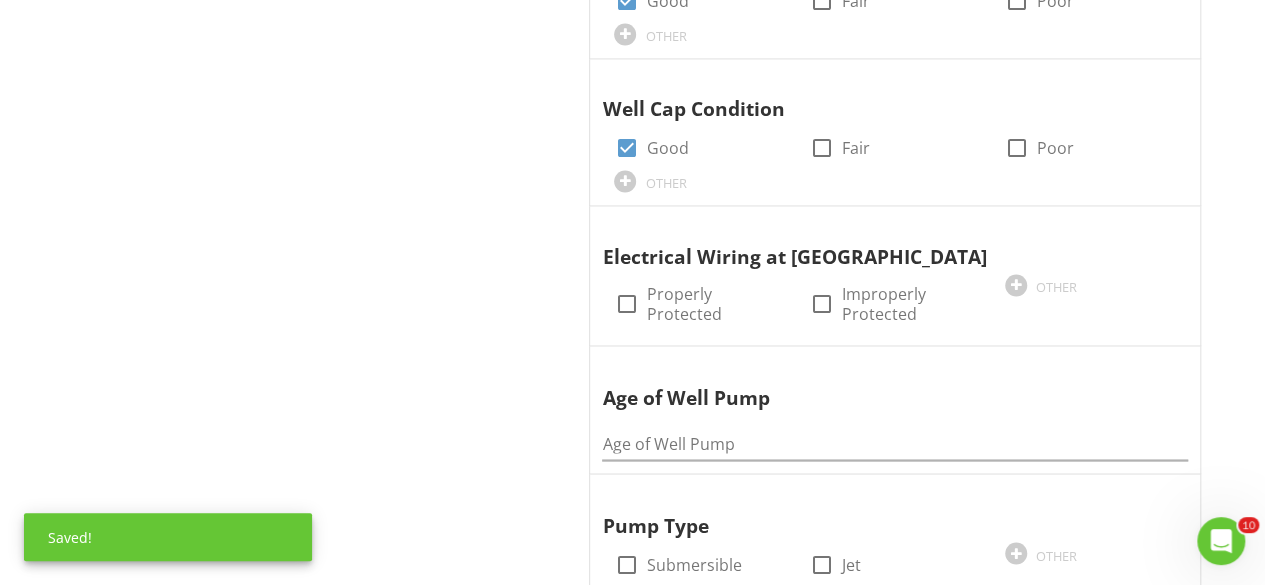 scroll, scrollTop: 1552, scrollLeft: 0, axis: vertical 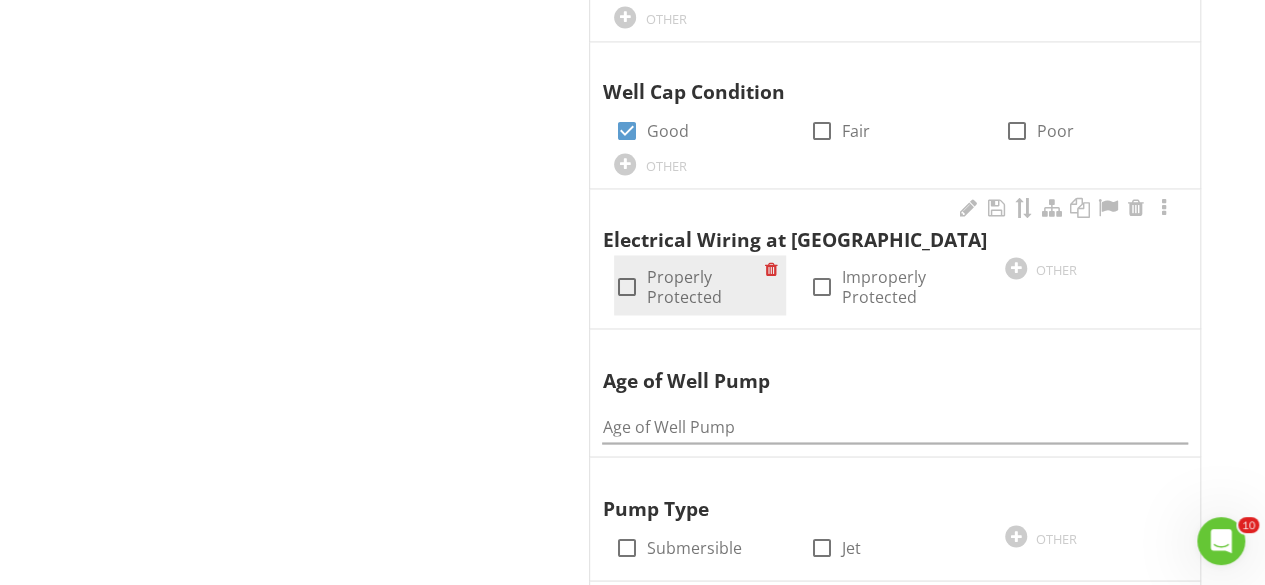 click at bounding box center [626, 287] 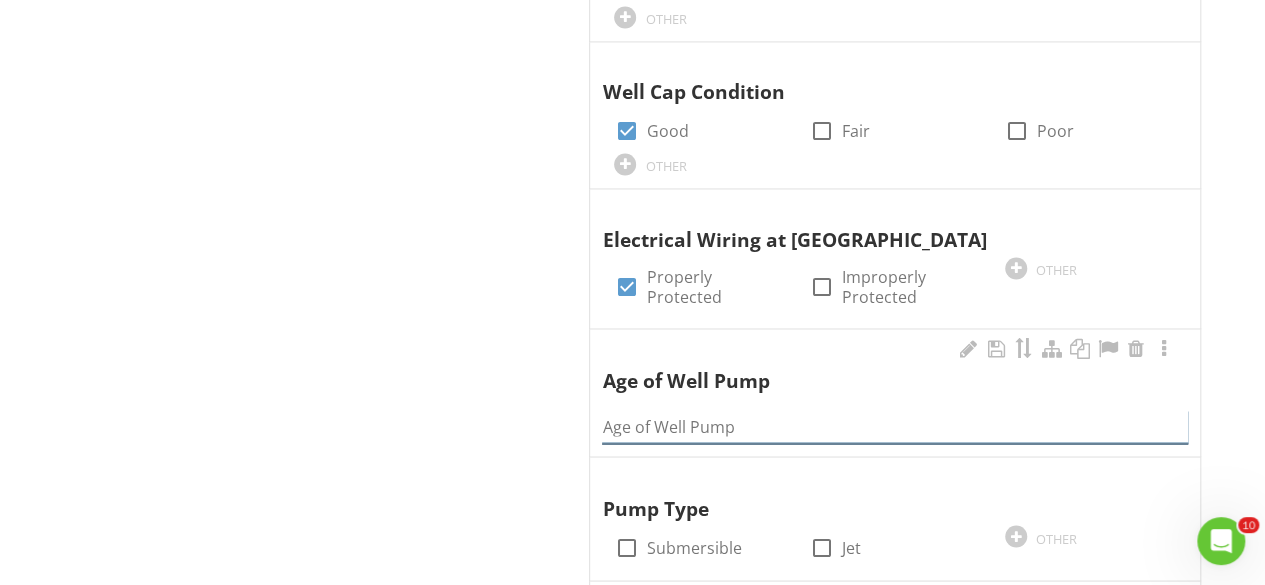 click at bounding box center (895, 426) 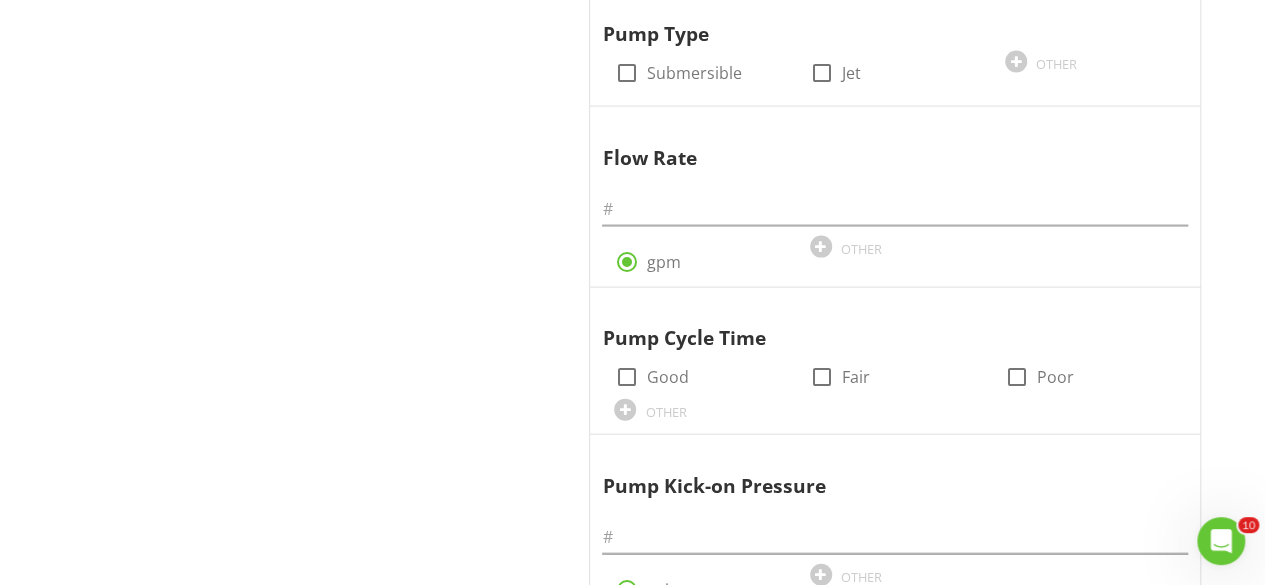scroll, scrollTop: 2036, scrollLeft: 0, axis: vertical 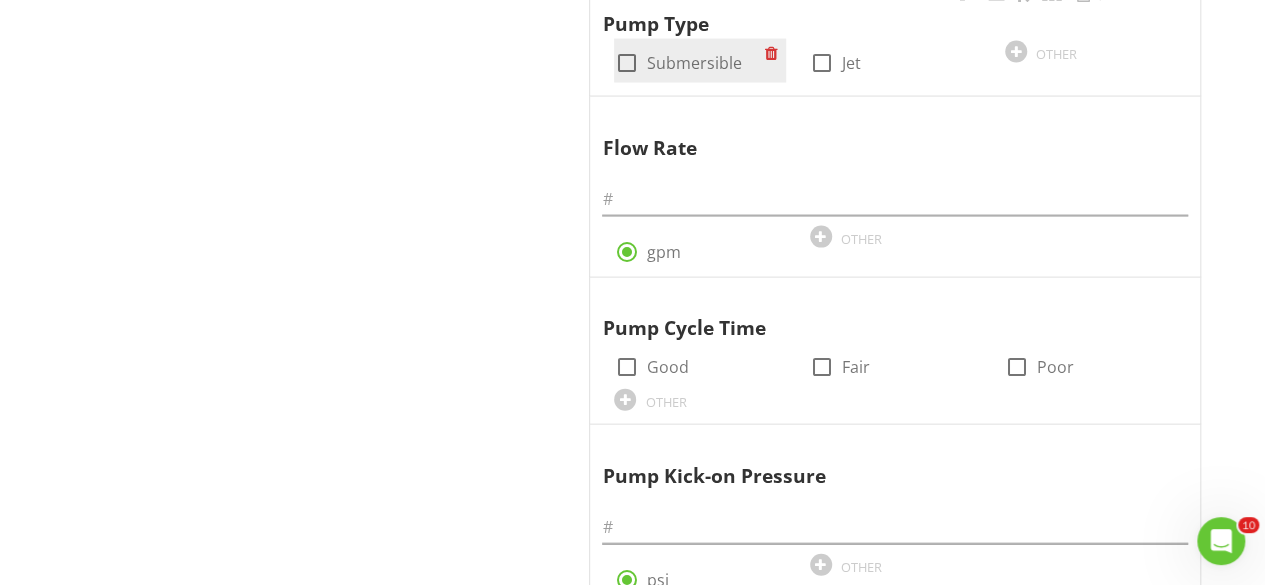 type on "Unknown" 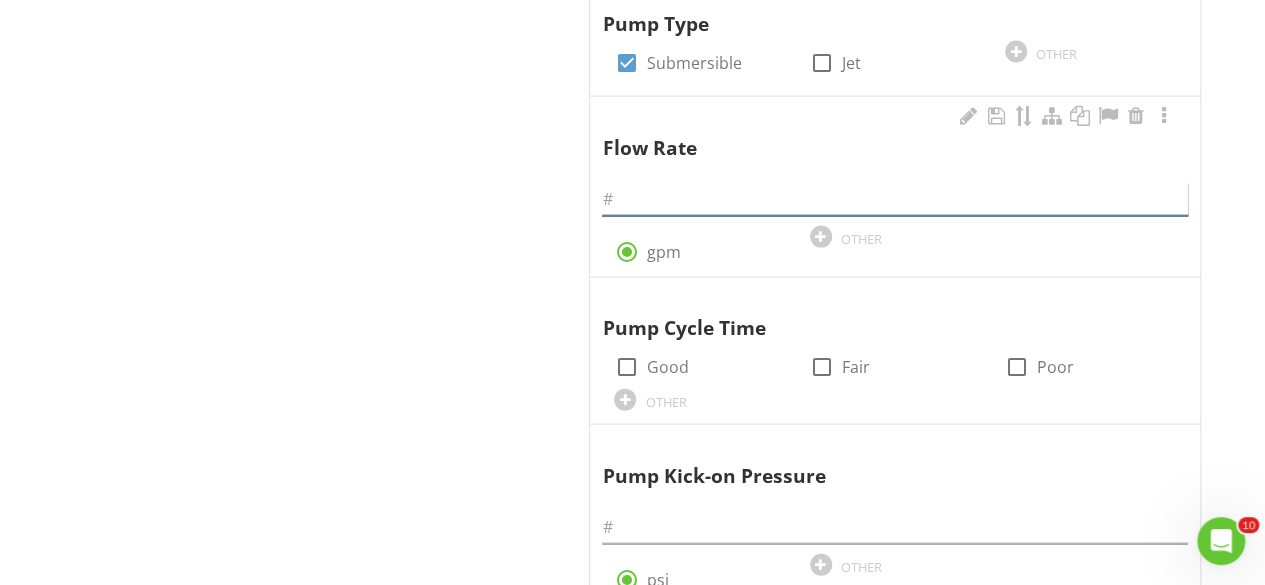 click at bounding box center [895, 199] 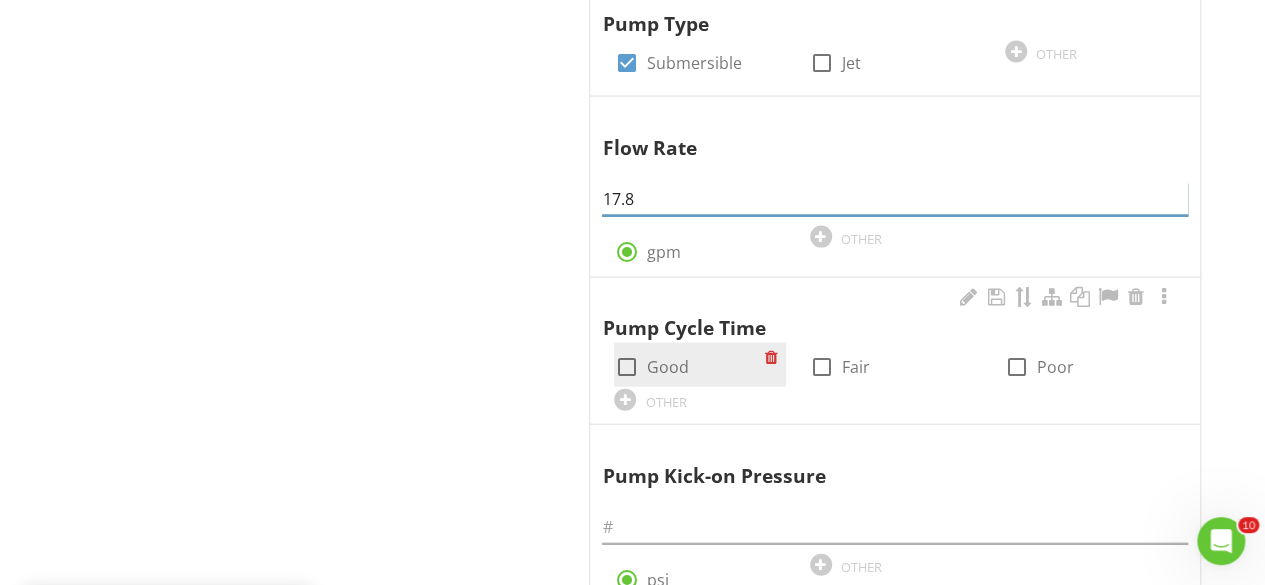 type on "17.8" 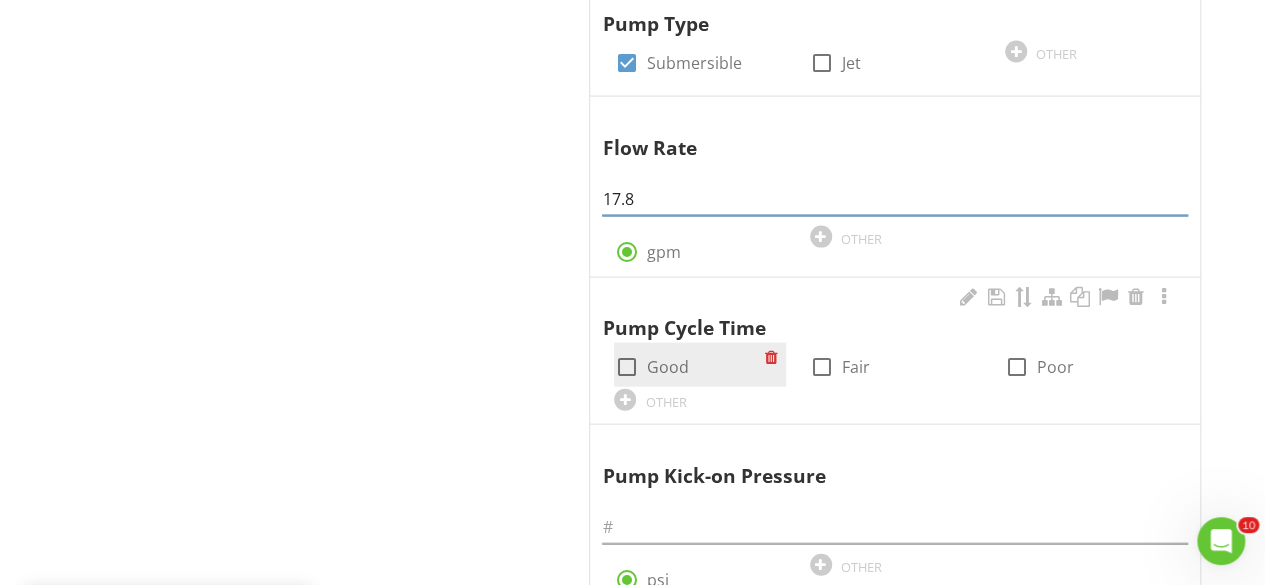 click at bounding box center (626, 367) 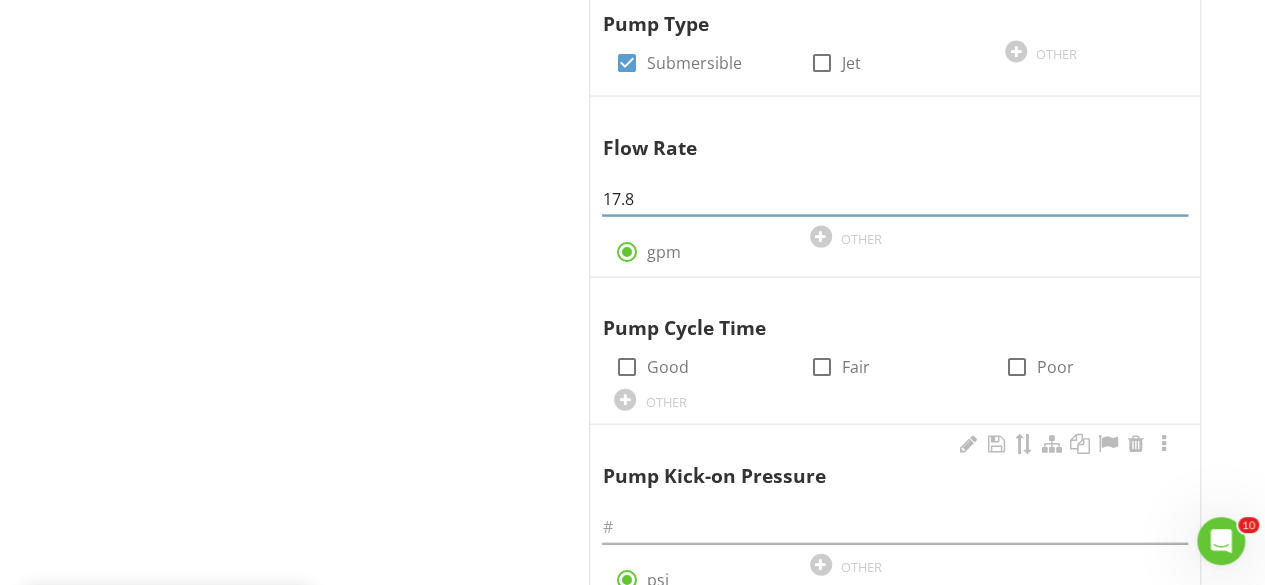 checkbox on "true" 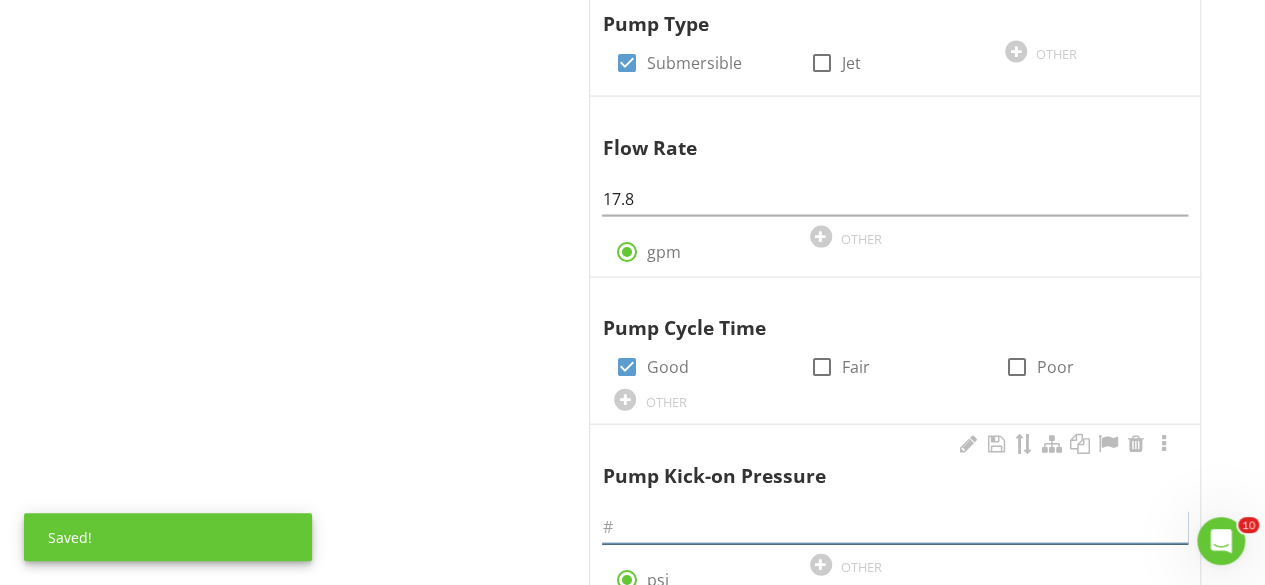 click at bounding box center (895, 527) 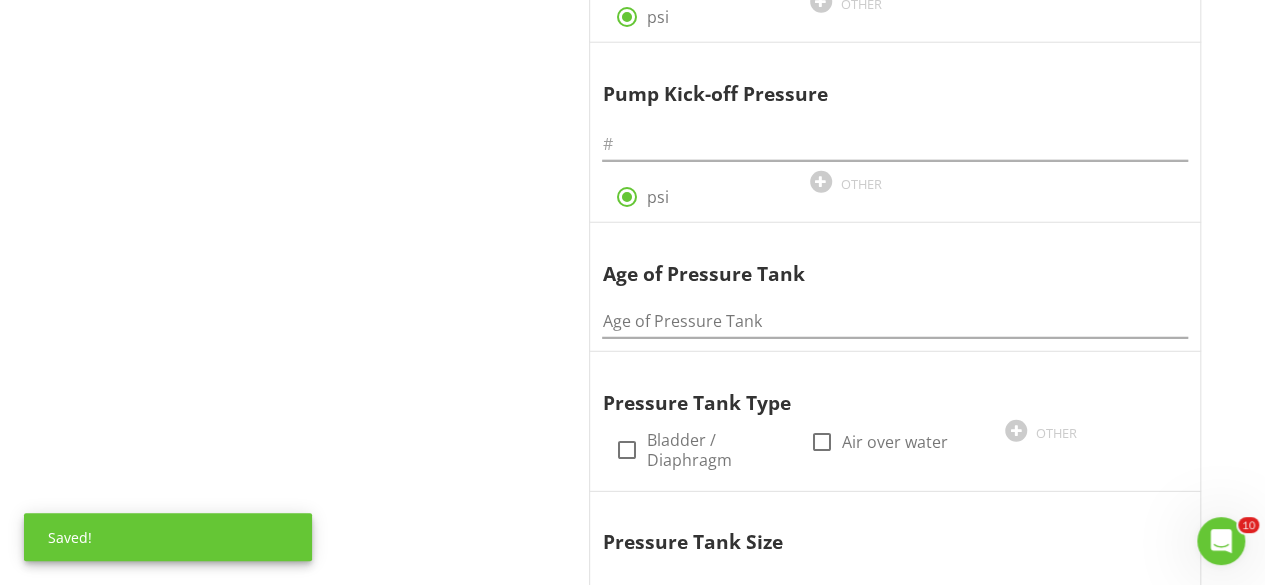 scroll, scrollTop: 2648, scrollLeft: 0, axis: vertical 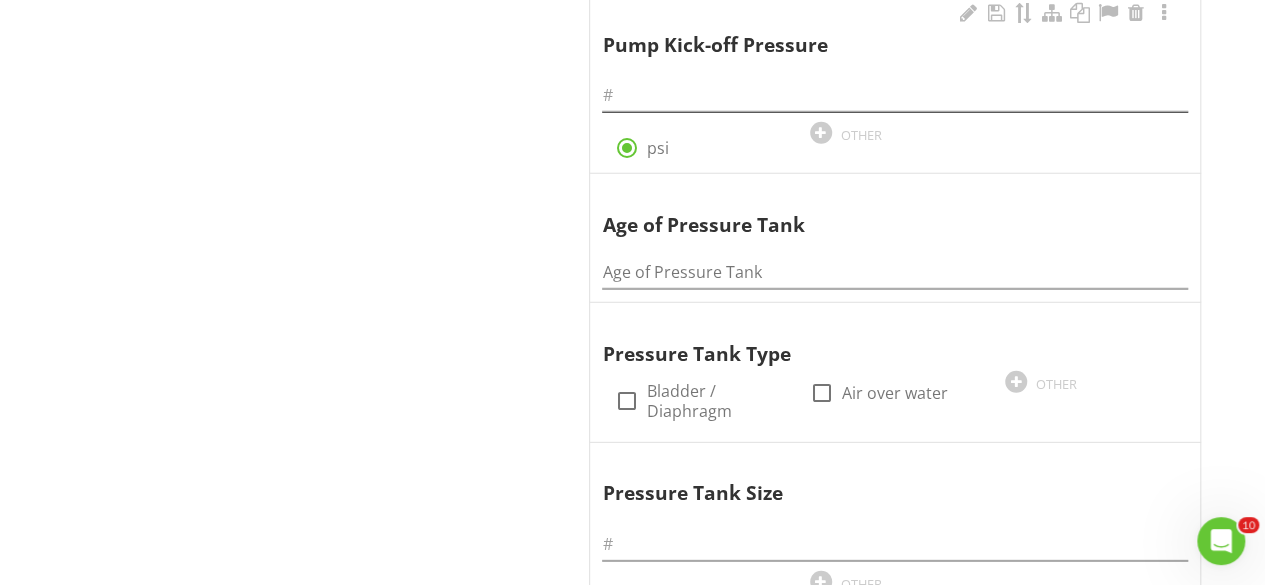 type on "40" 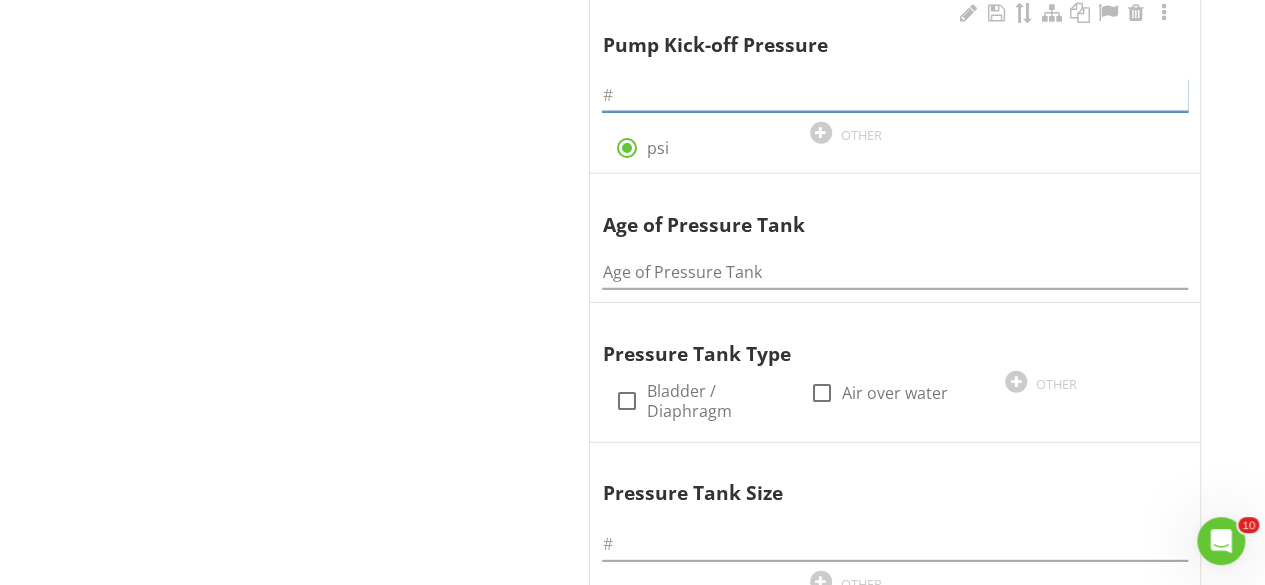 click at bounding box center [895, 95] 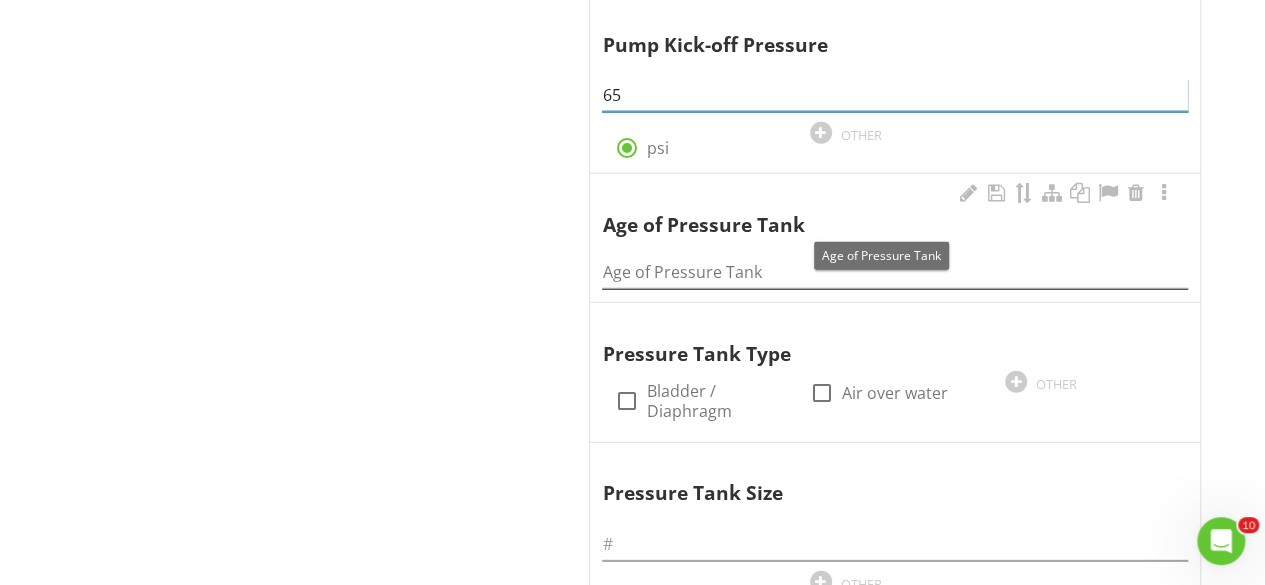 type on "65" 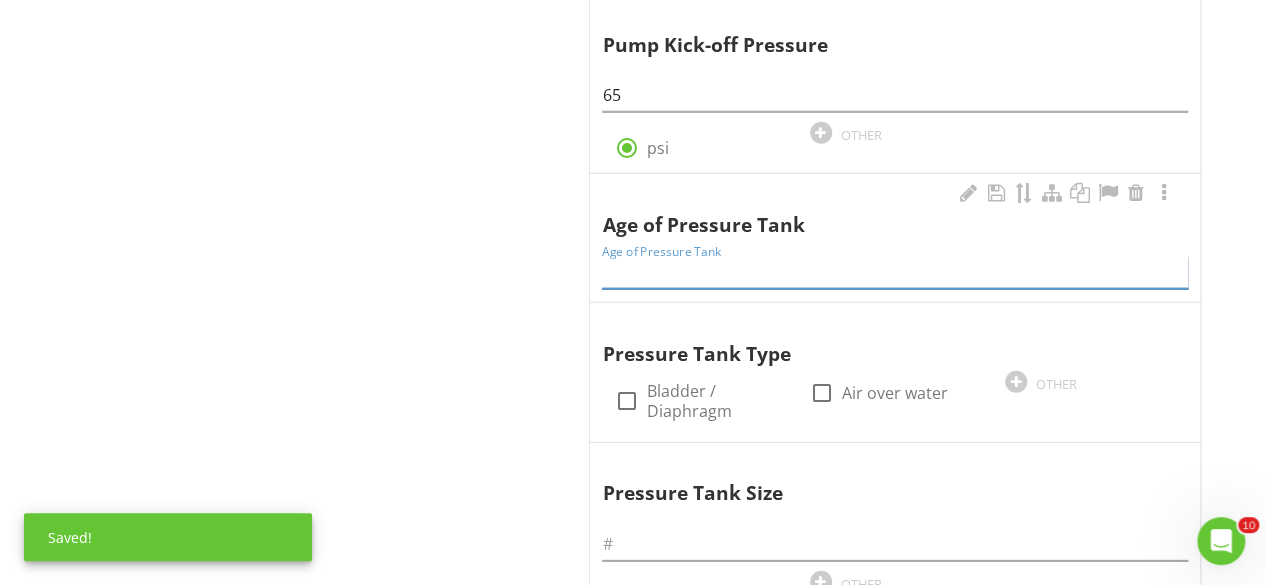 click at bounding box center [895, 272] 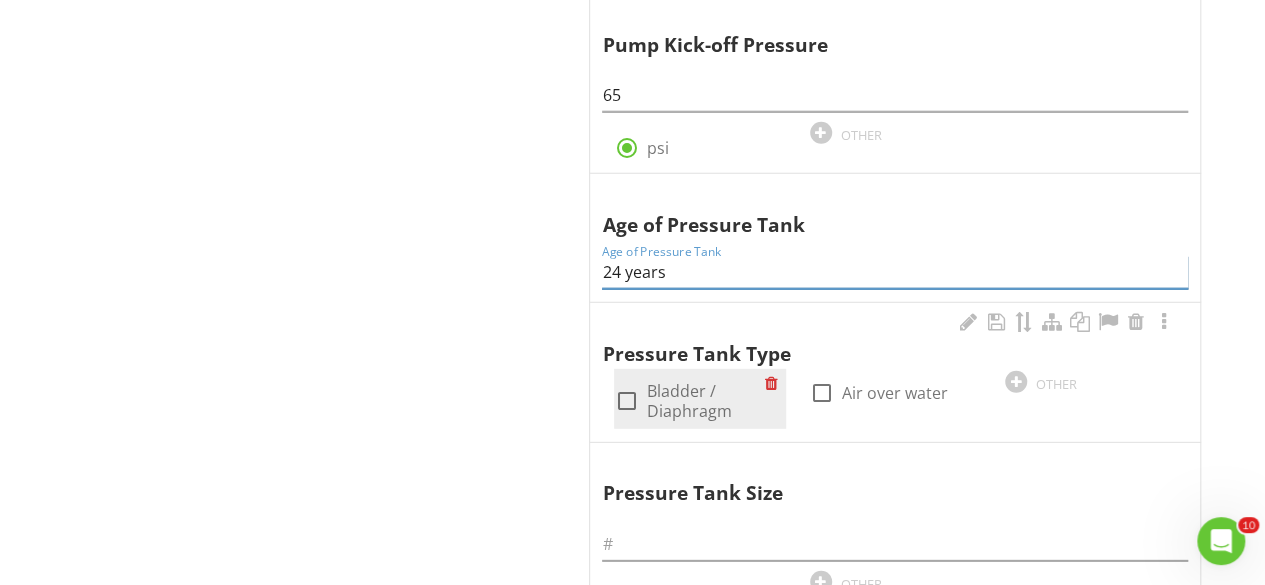 type on "24 years" 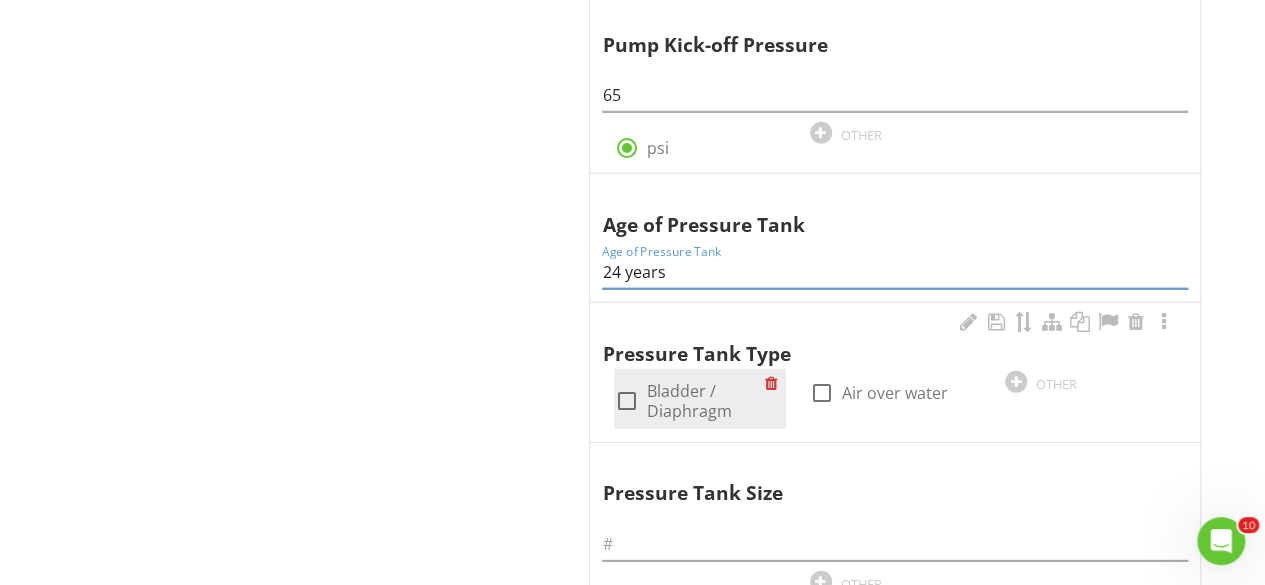 click at bounding box center [626, 401] 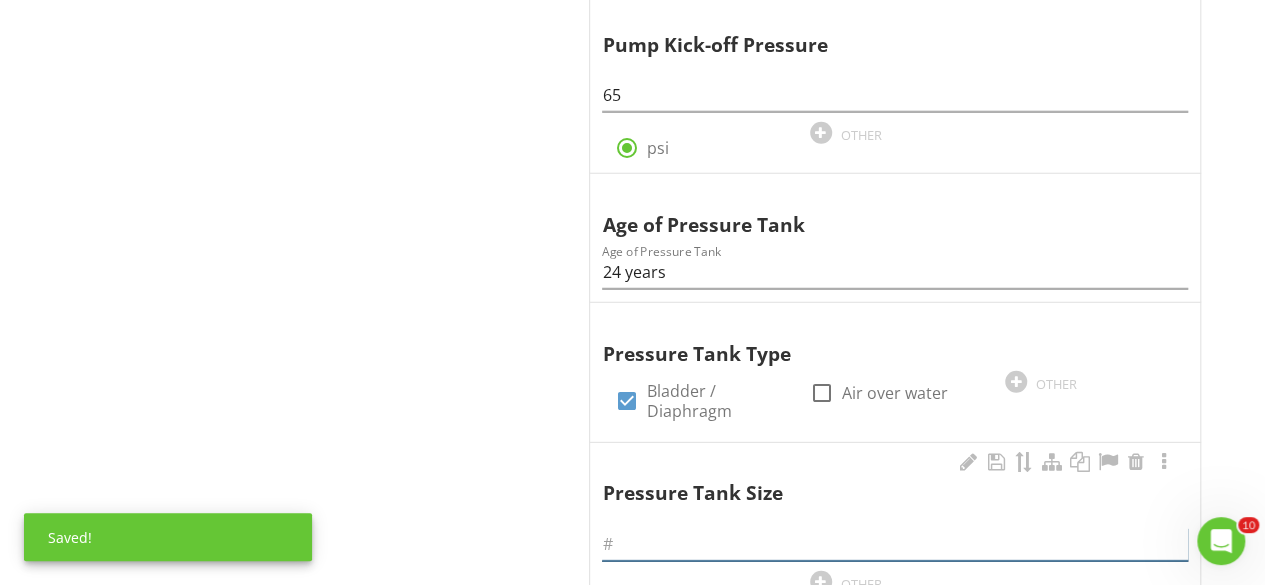 click at bounding box center (895, 544) 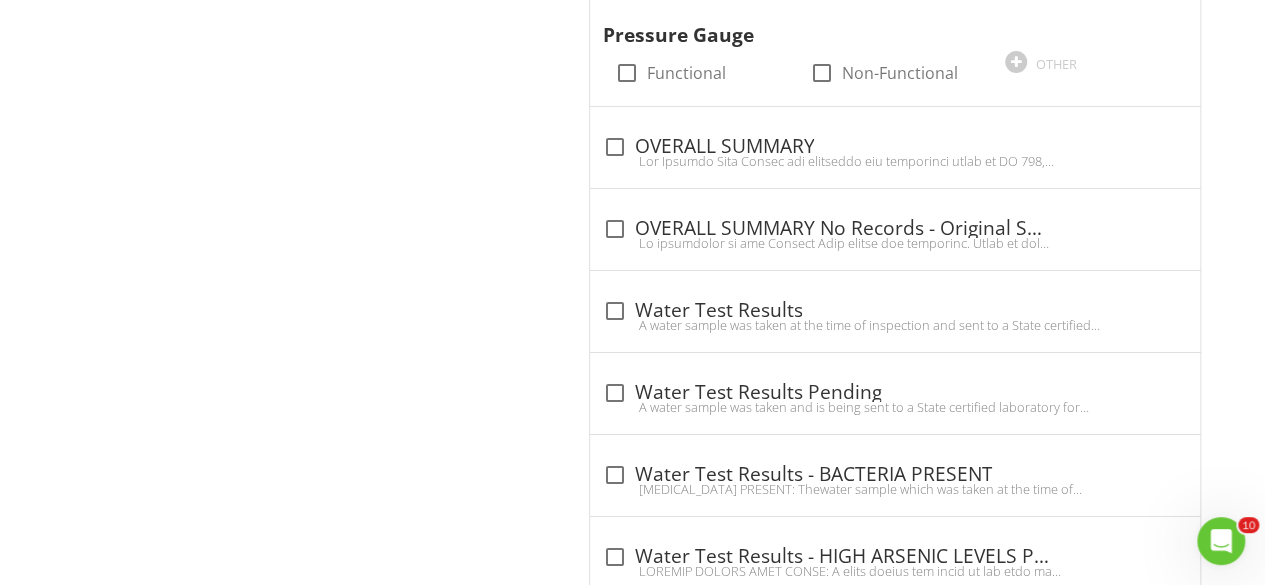 scroll, scrollTop: 3460, scrollLeft: 0, axis: vertical 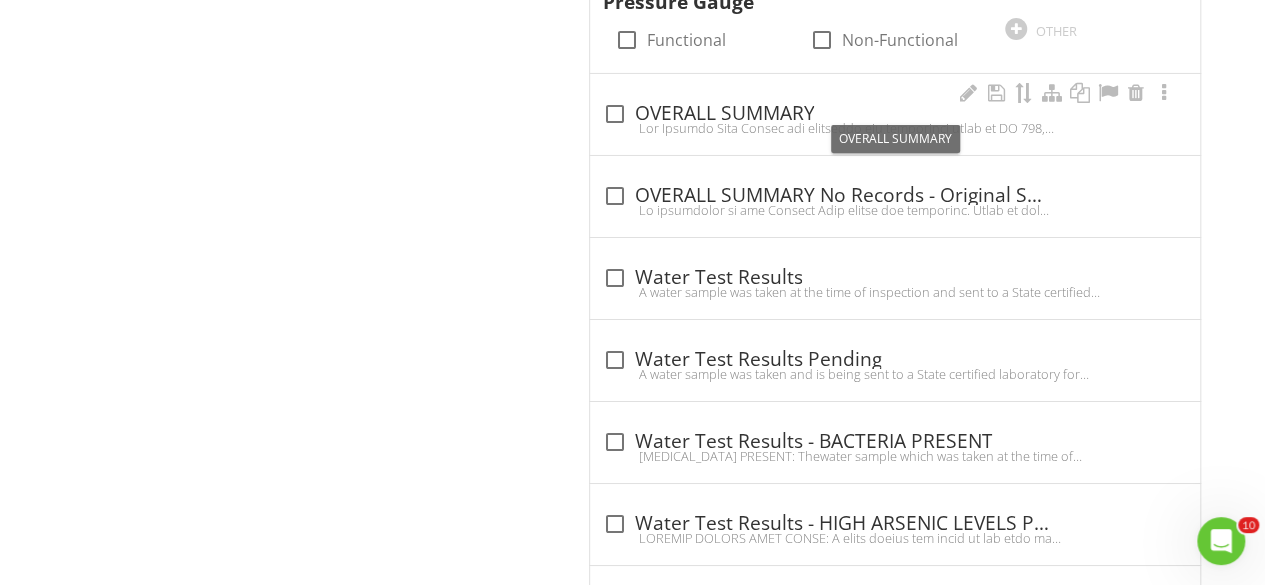 type on "62" 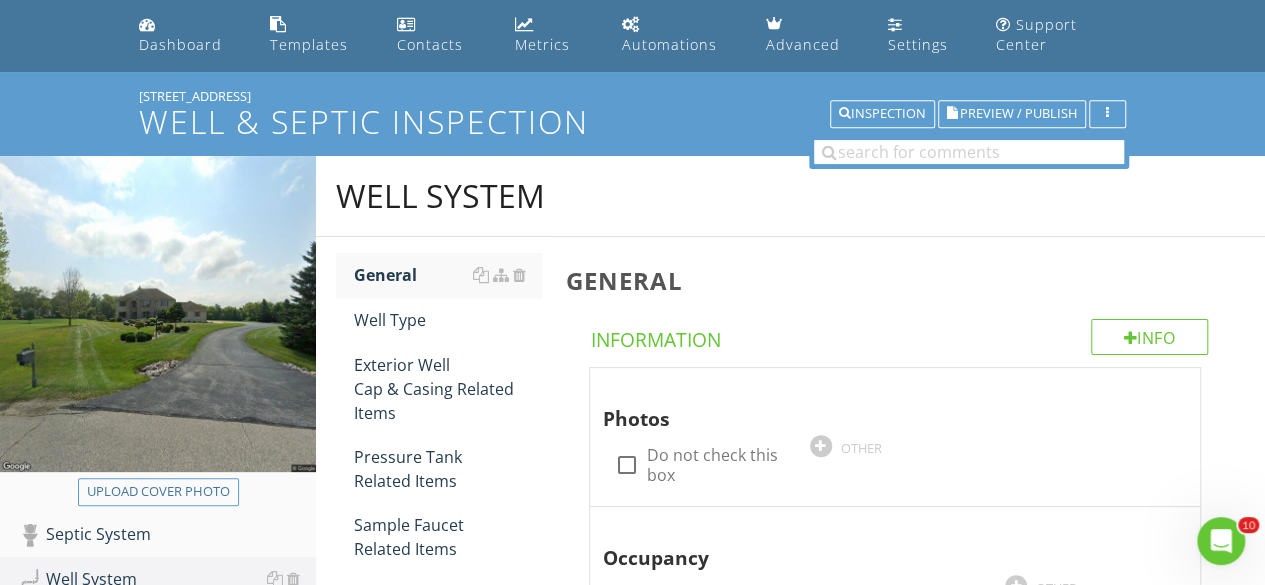scroll, scrollTop: 0, scrollLeft: 0, axis: both 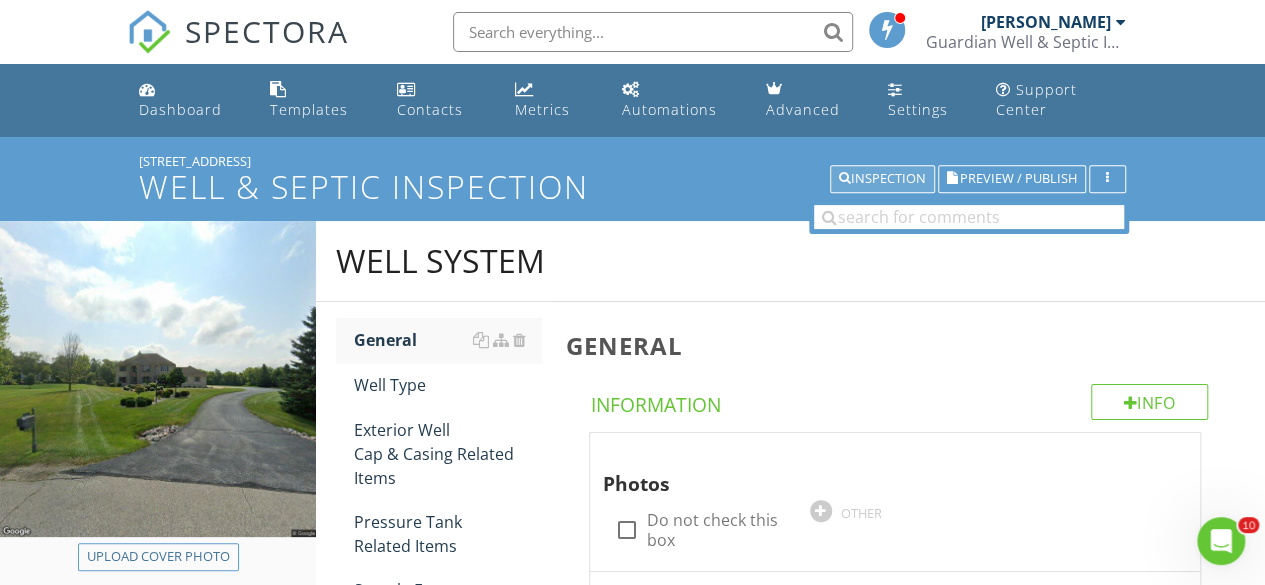 click on "Inspection" at bounding box center [882, 179] 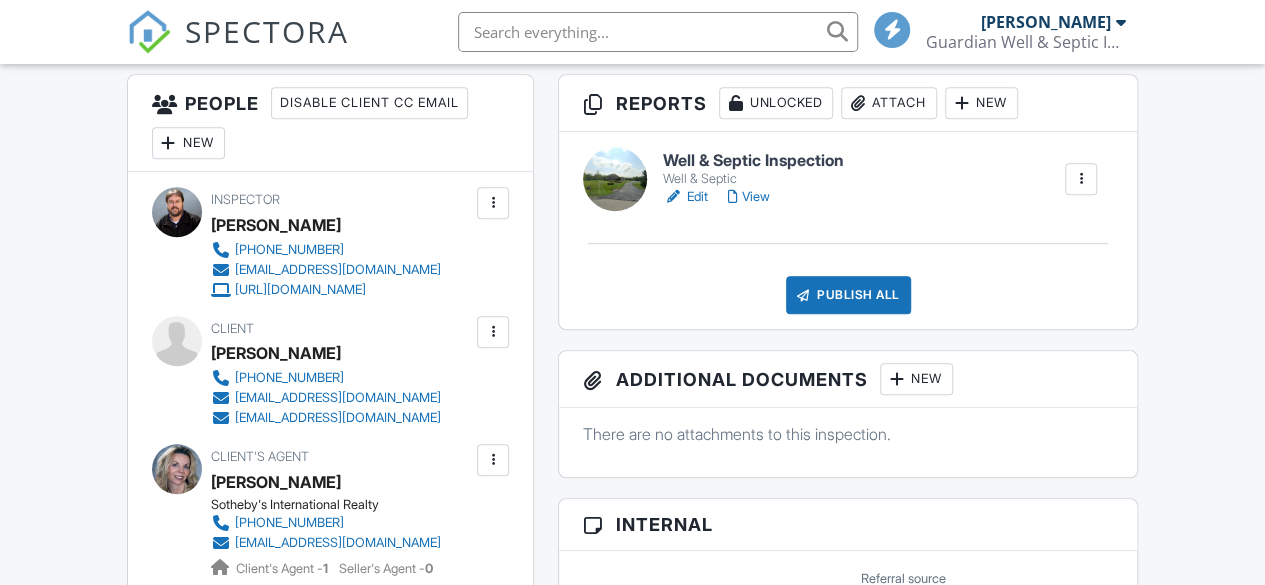 scroll, scrollTop: 512, scrollLeft: 0, axis: vertical 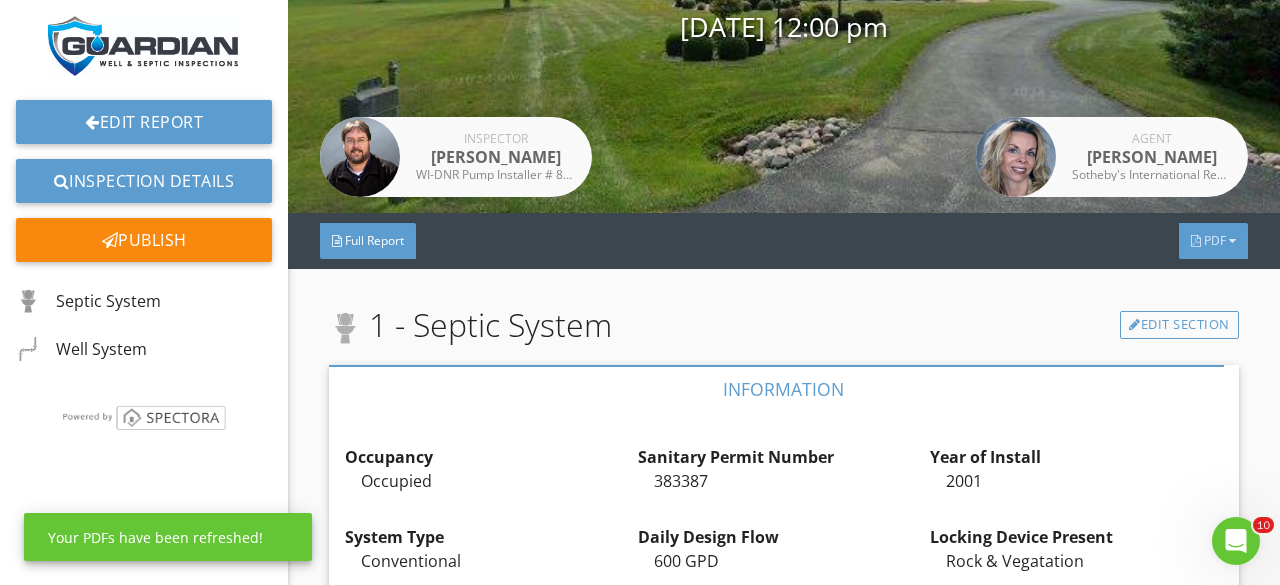 click on "PDF" at bounding box center (1215, 240) 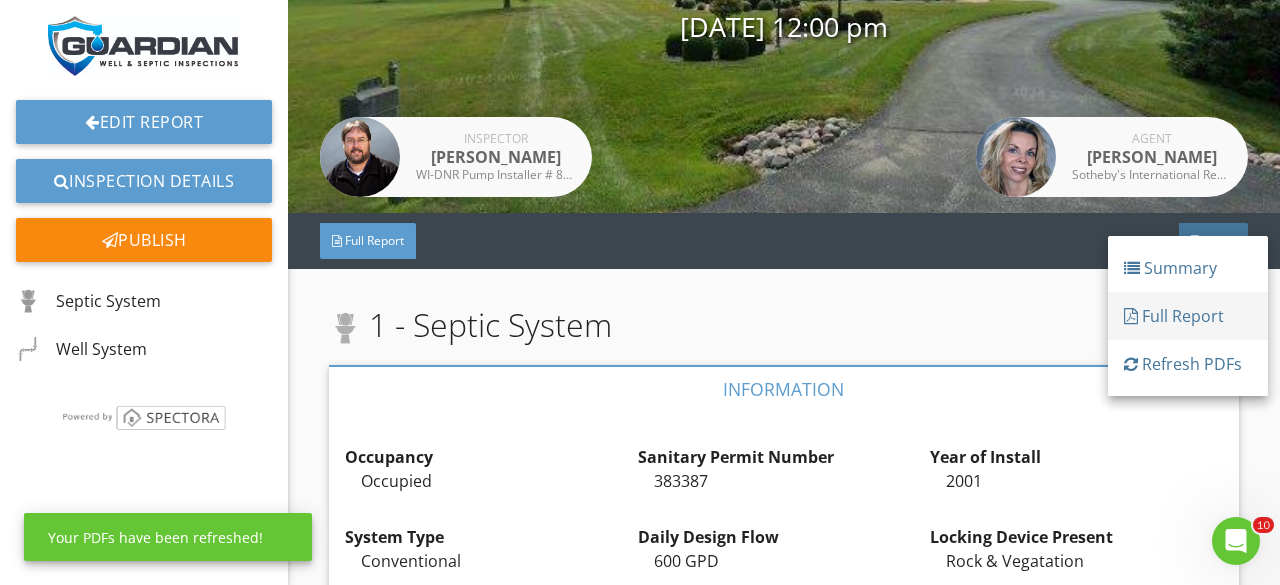 click on "Full Report" at bounding box center (1188, 316) 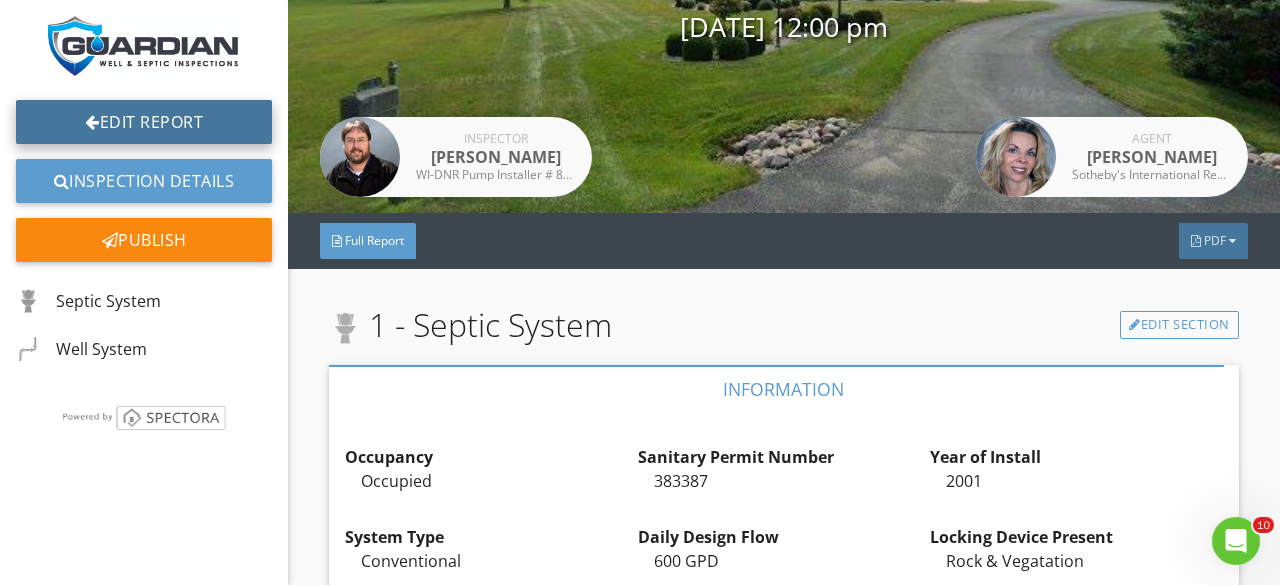 click on "Edit Report" at bounding box center (144, 122) 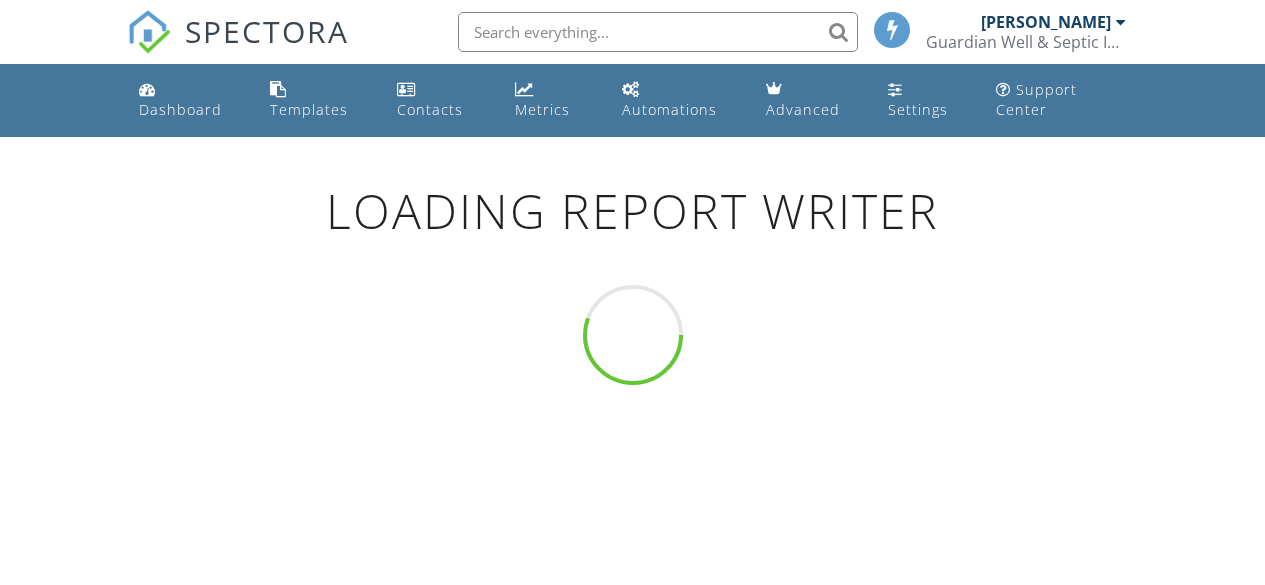 scroll, scrollTop: 0, scrollLeft: 0, axis: both 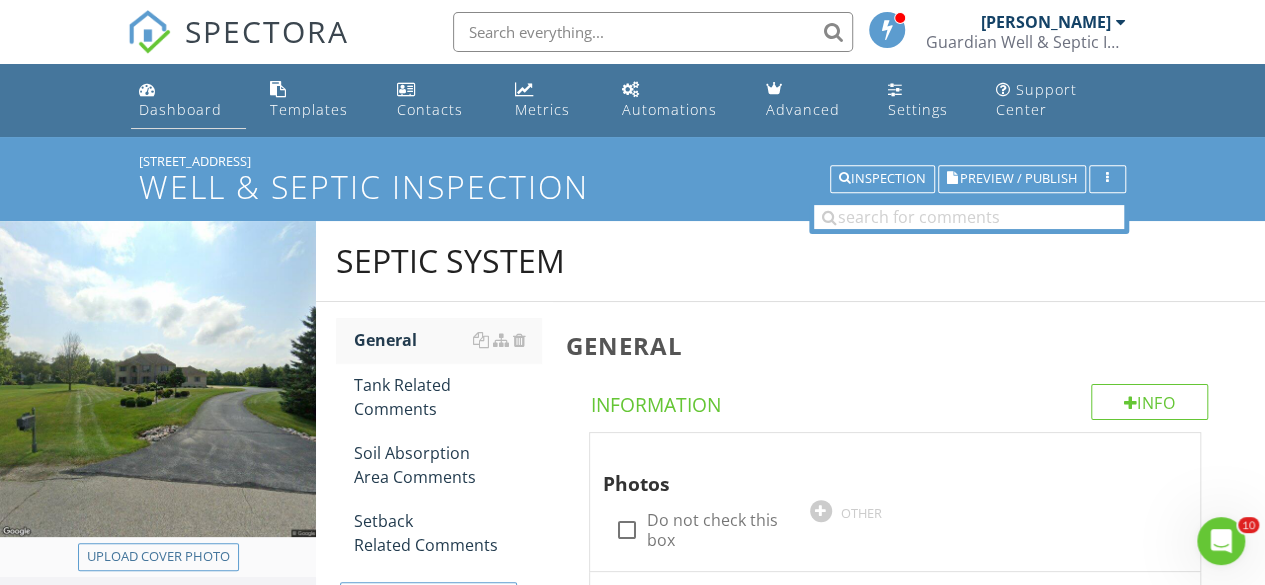 click on "Dashboard" at bounding box center (180, 109) 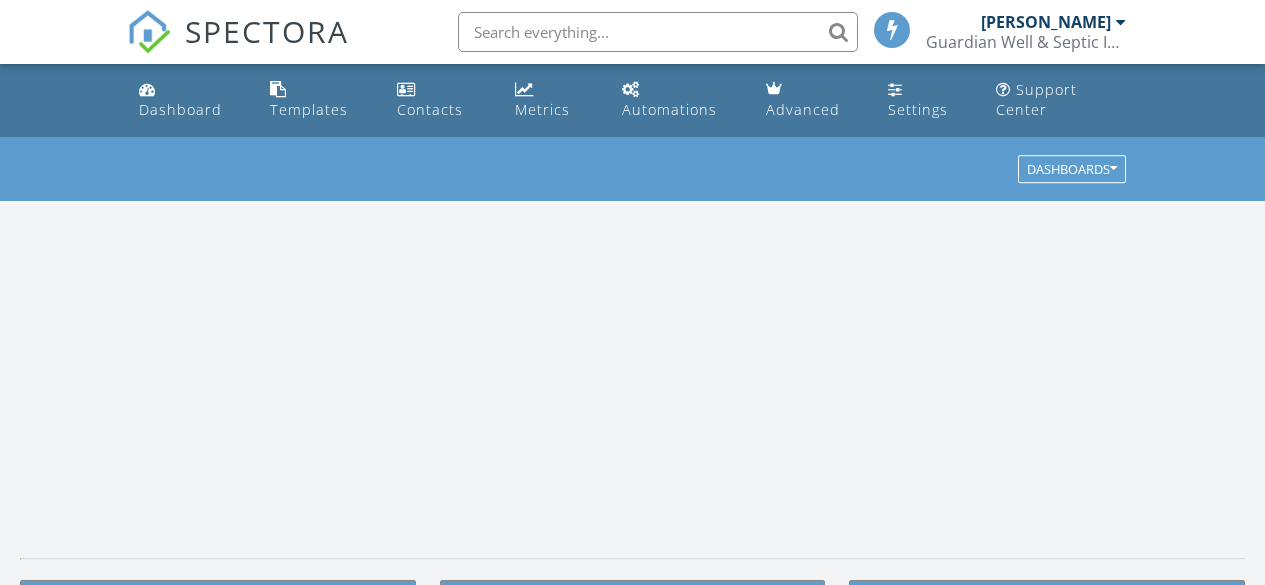 scroll, scrollTop: 0, scrollLeft: 0, axis: both 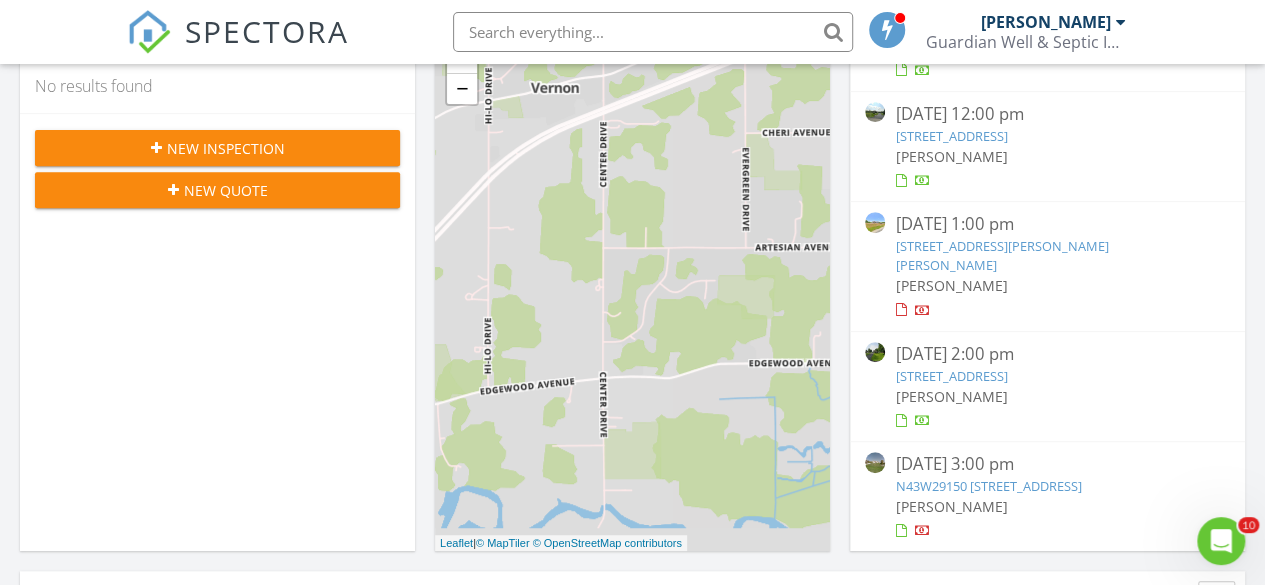 click on "4439 Tyler Wy, Richfield, WI 53017" at bounding box center [1001, 255] 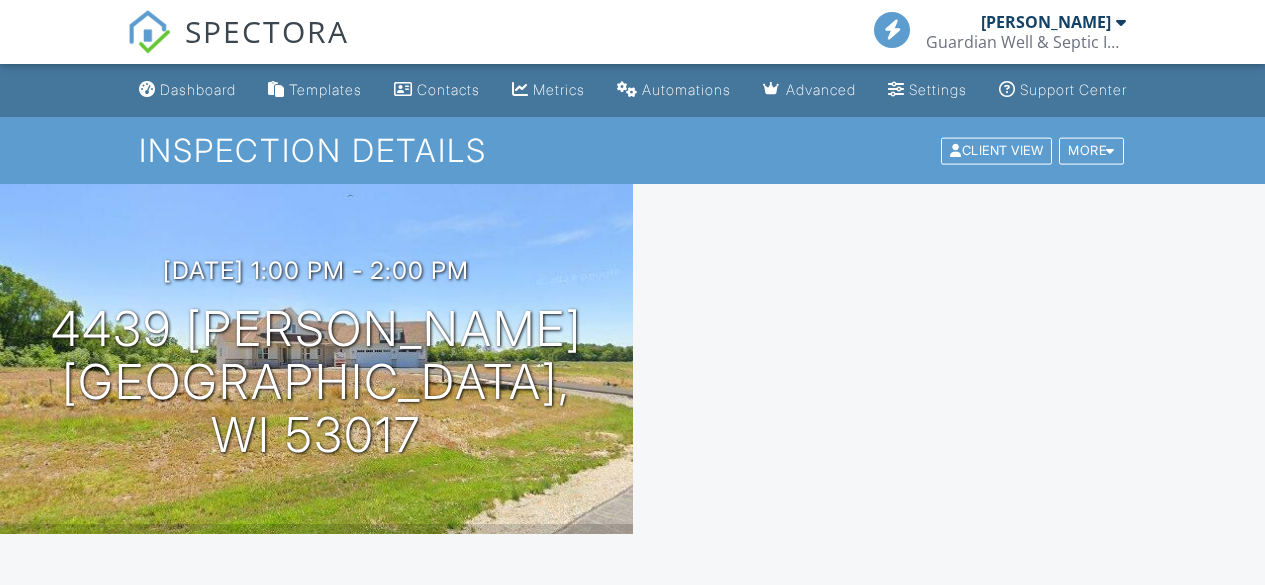 scroll, scrollTop: 0, scrollLeft: 0, axis: both 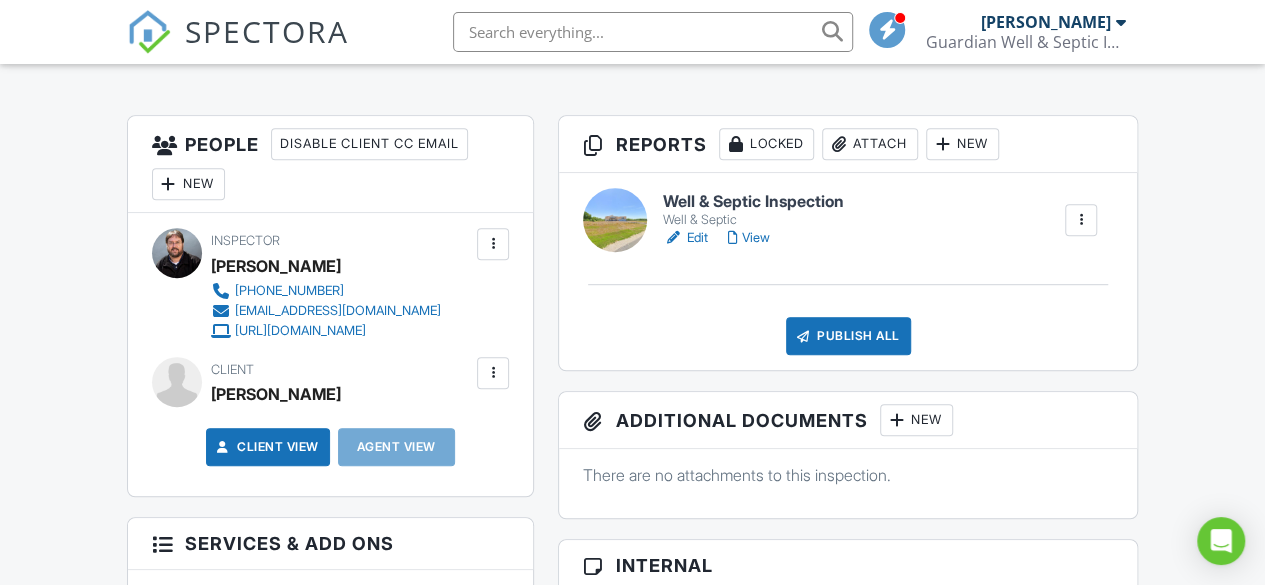 click on "Edit" at bounding box center [685, 238] 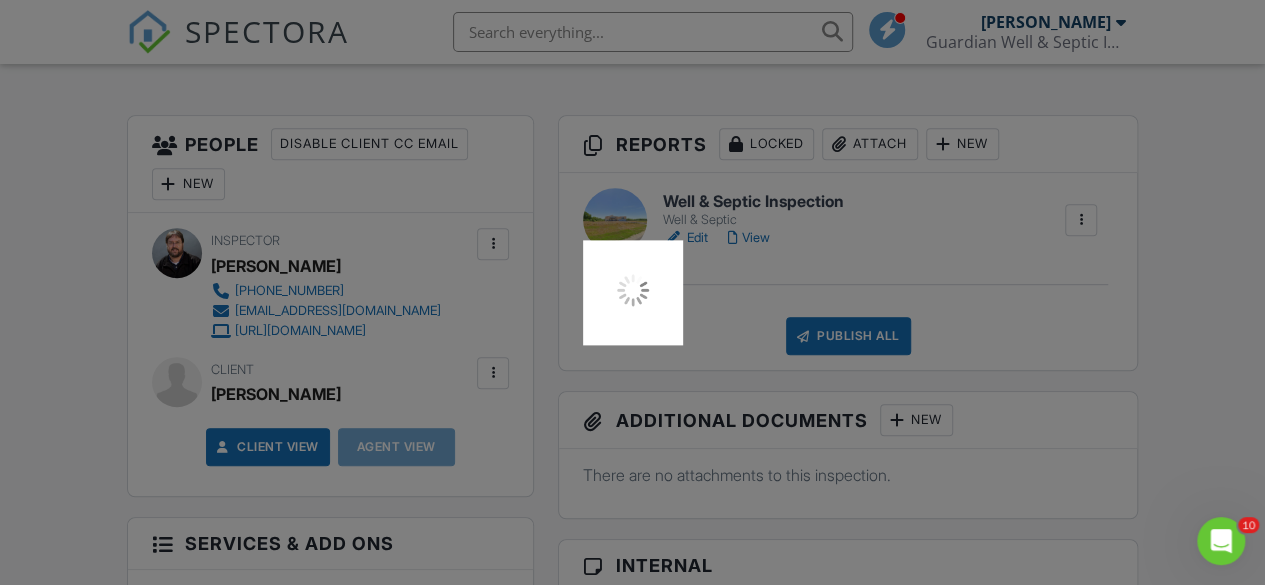 scroll, scrollTop: 0, scrollLeft: 0, axis: both 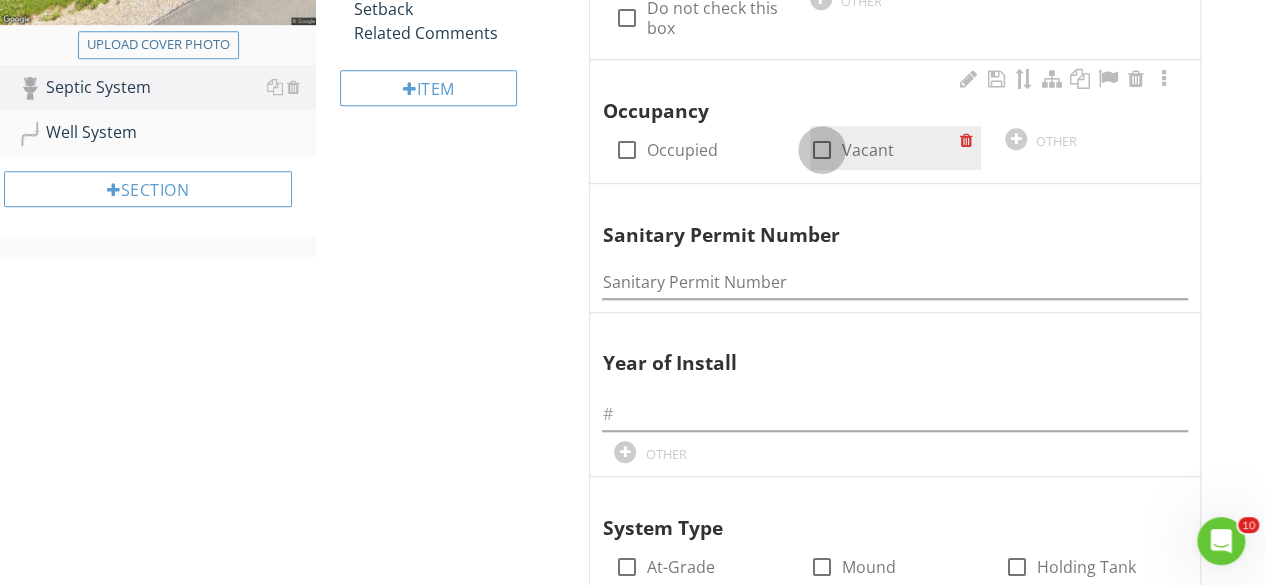 click at bounding box center [822, 150] 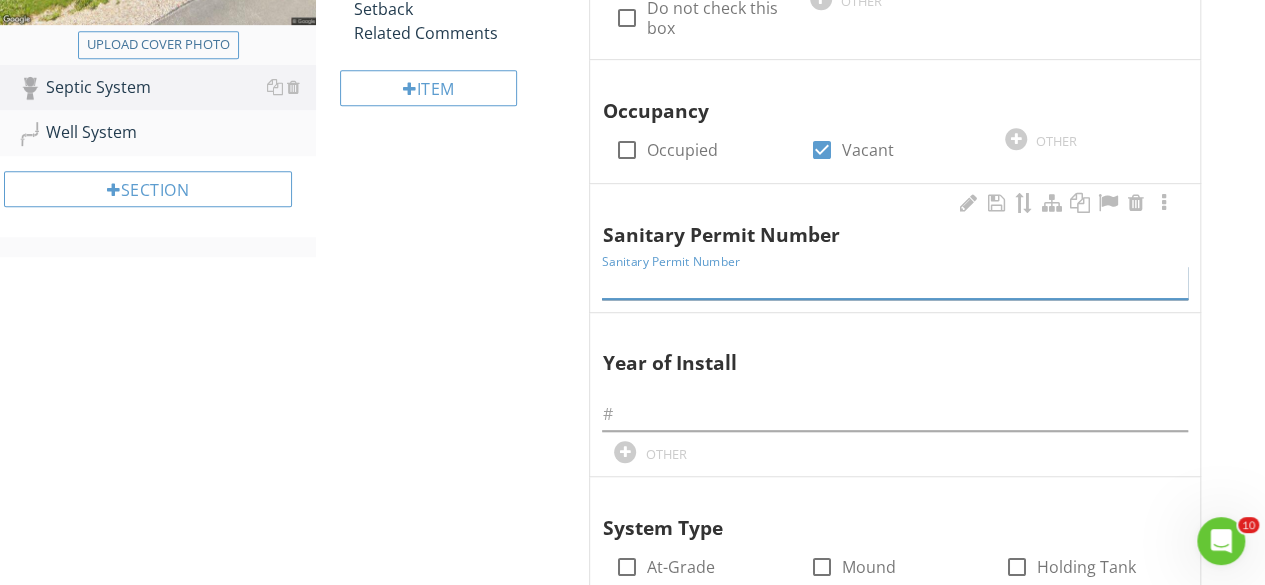 click at bounding box center [895, 282] 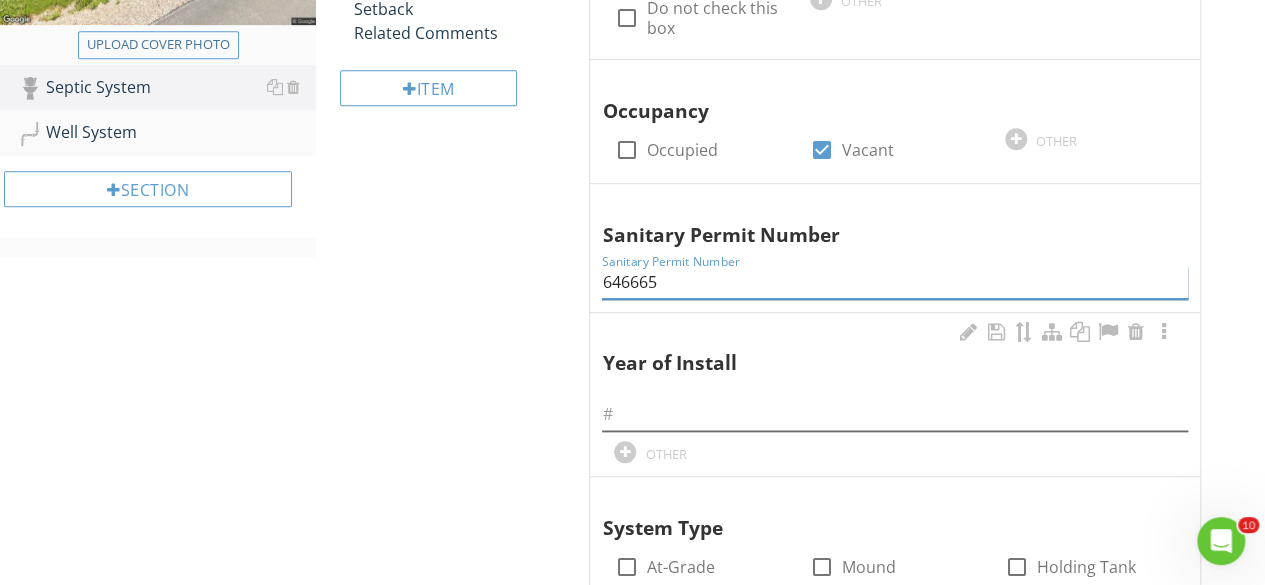 type on "646665" 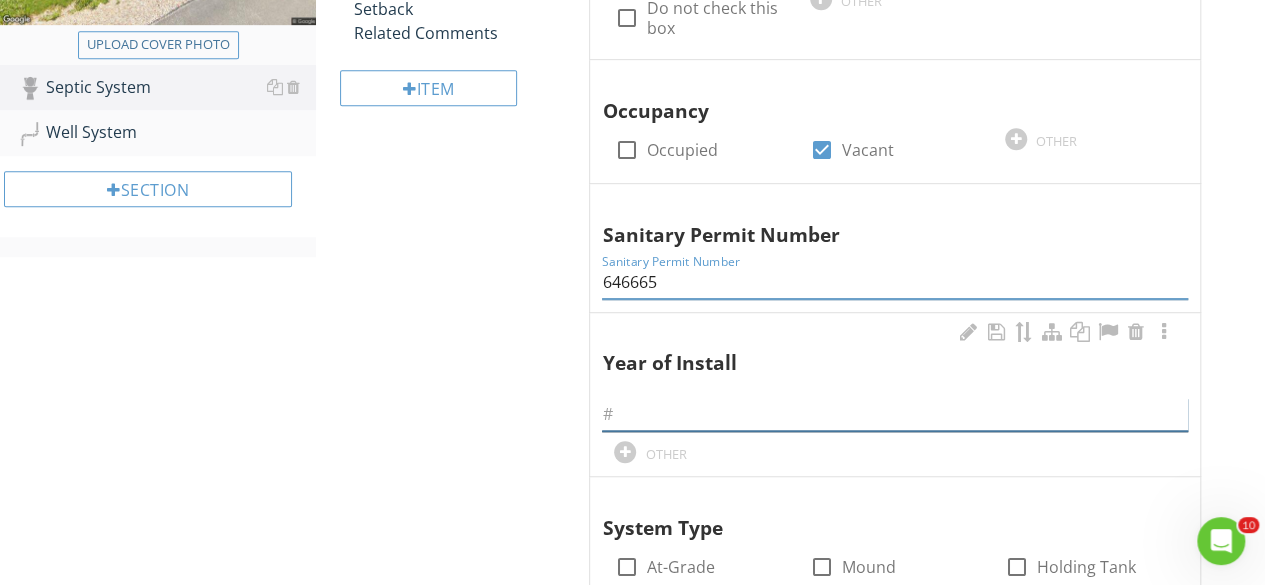 click at bounding box center [895, 414] 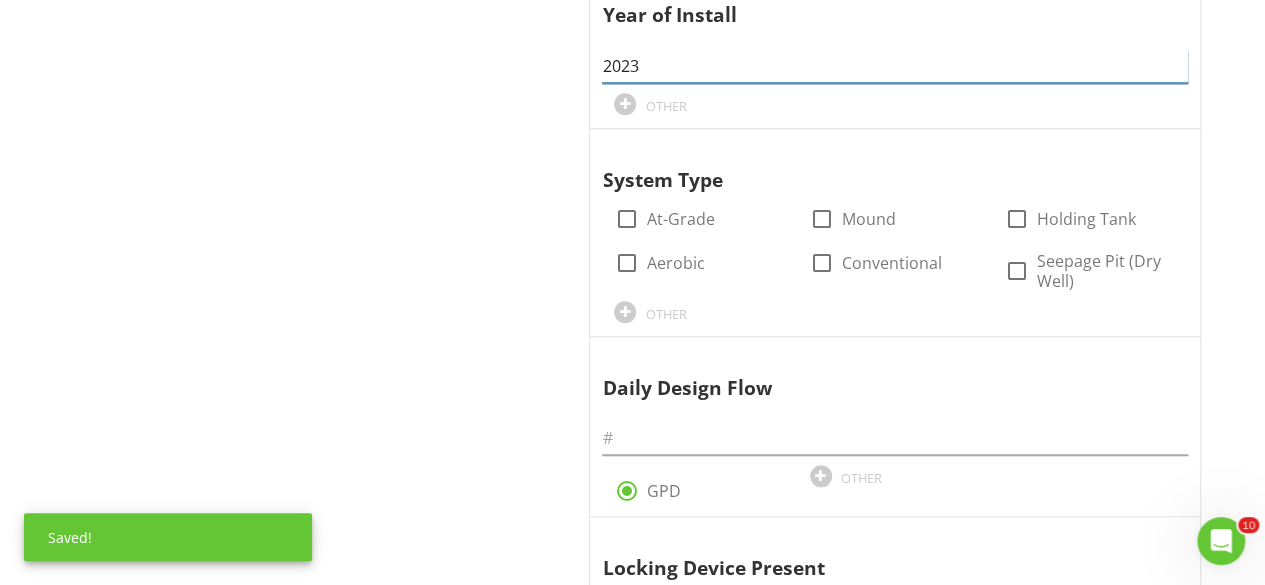 scroll, scrollTop: 896, scrollLeft: 0, axis: vertical 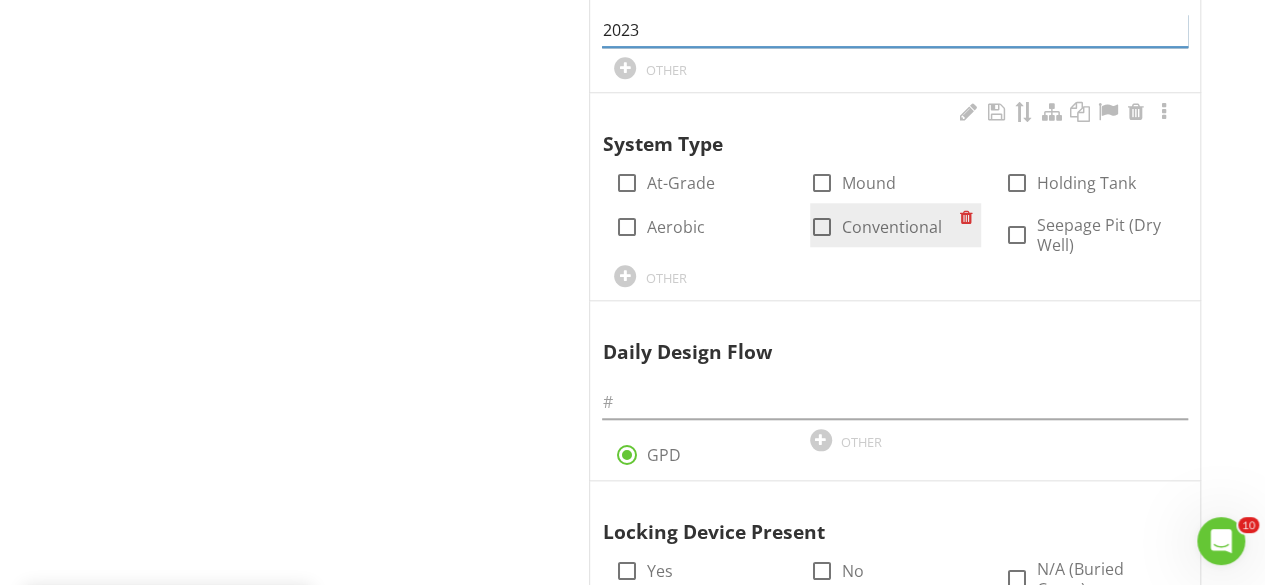 type on "2023" 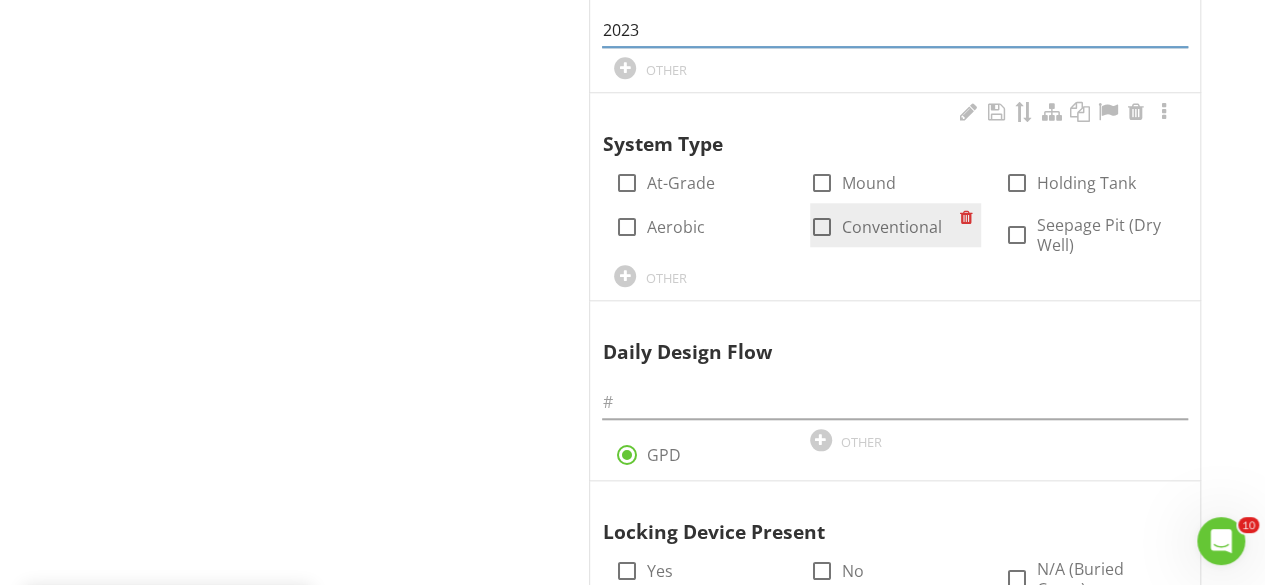 click at bounding box center (822, 227) 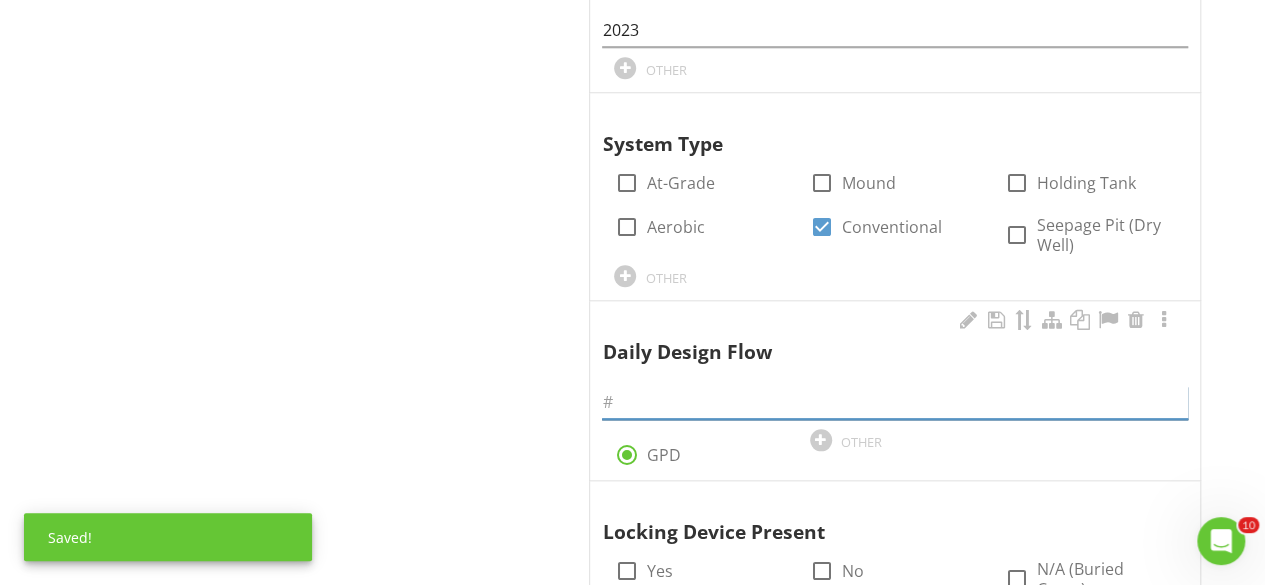 click at bounding box center [895, 402] 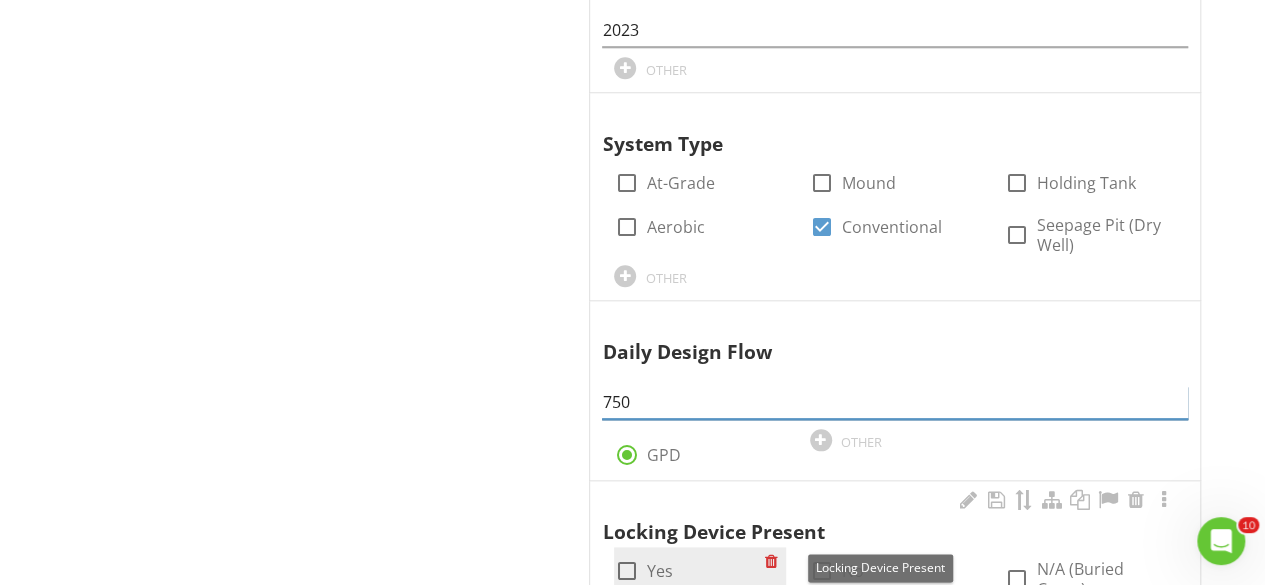 type on "750" 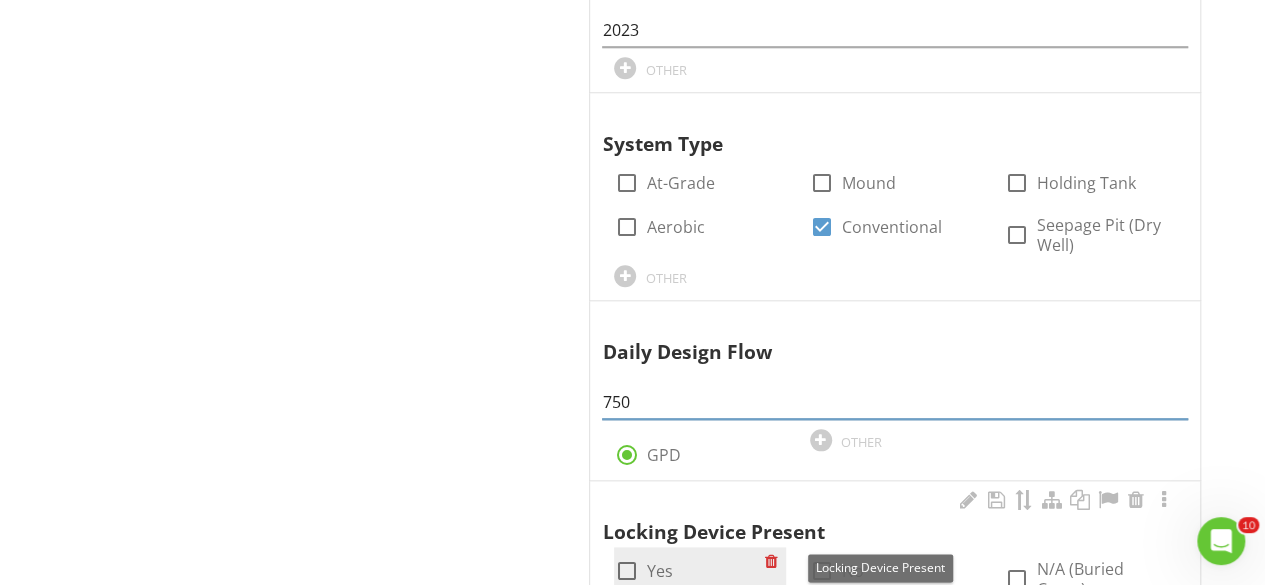 click at bounding box center (626, 571) 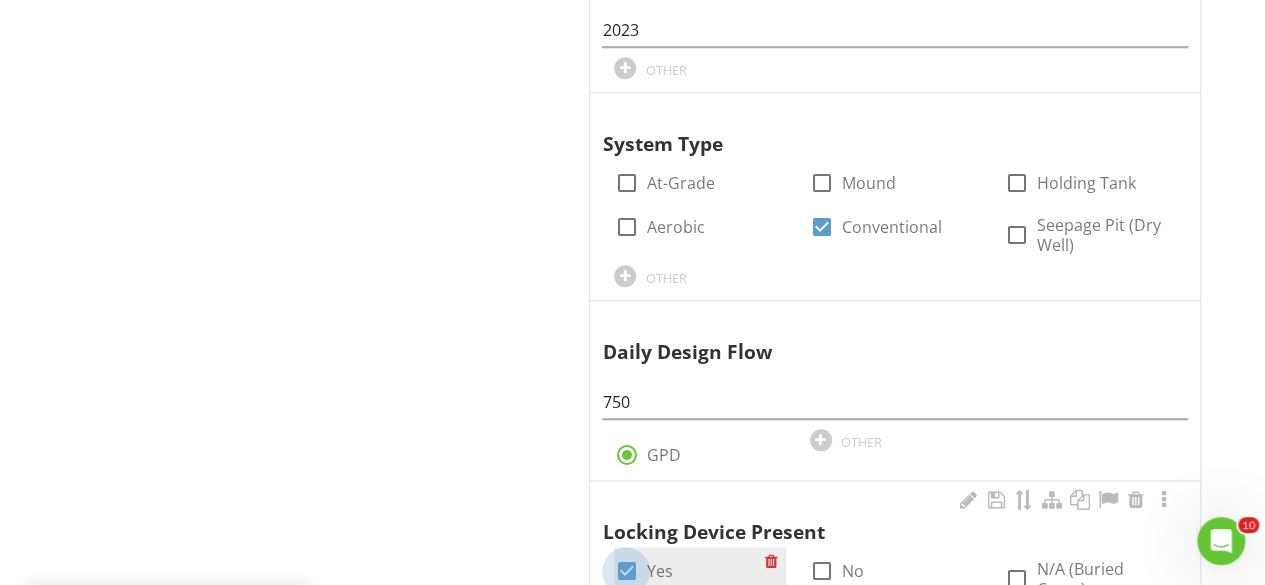 checkbox on "true" 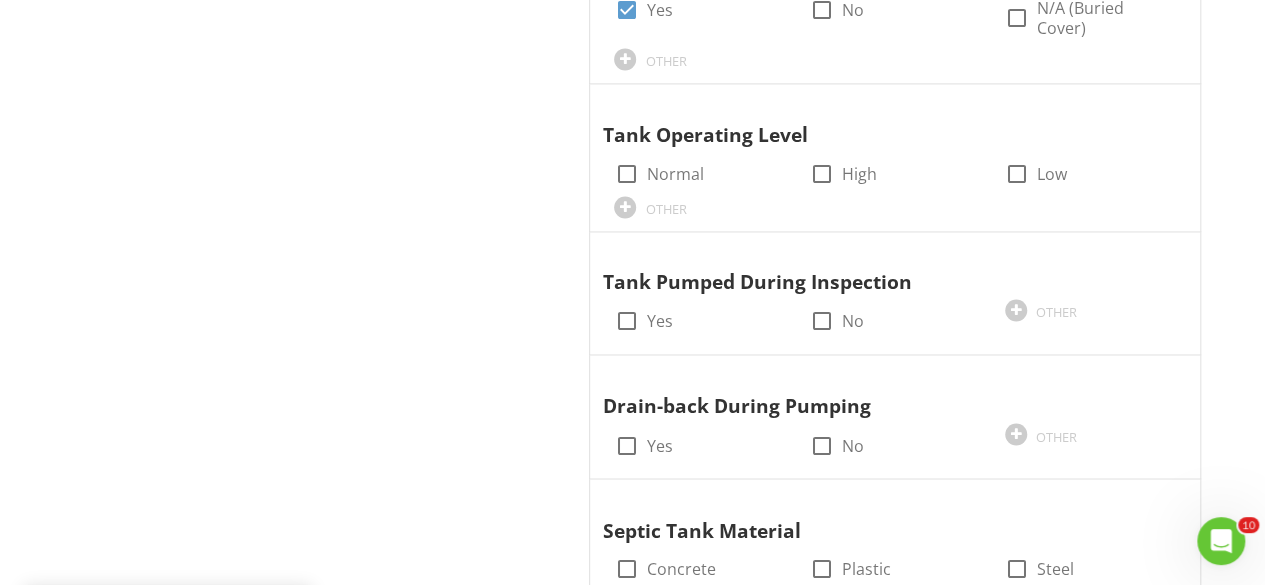 scroll, scrollTop: 1524, scrollLeft: 0, axis: vertical 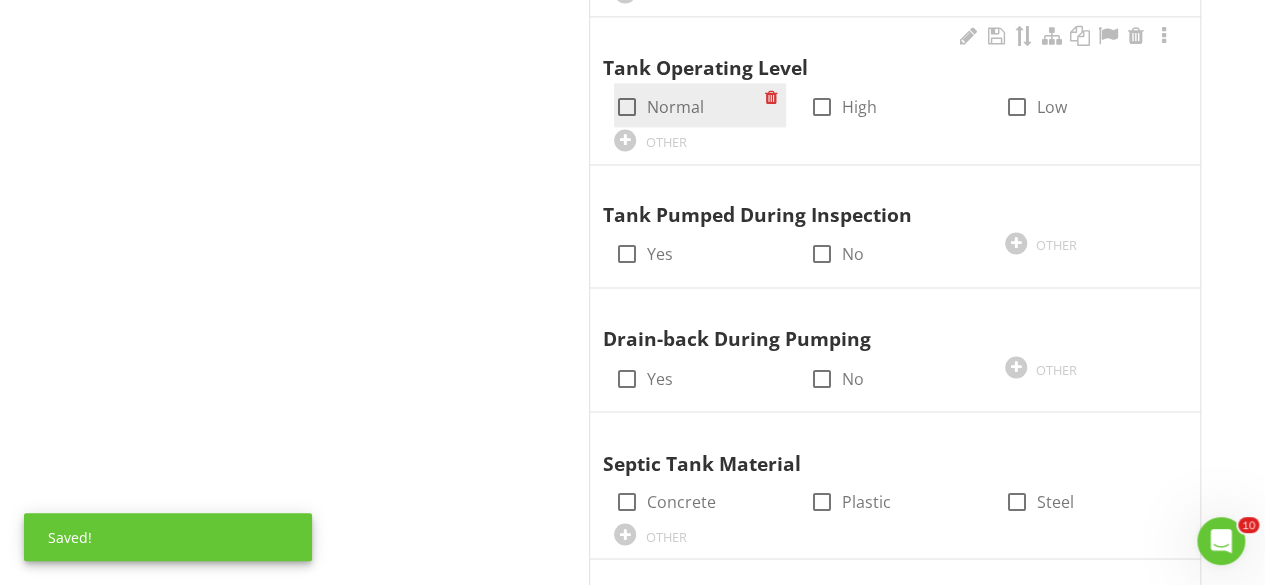 click at bounding box center (626, 107) 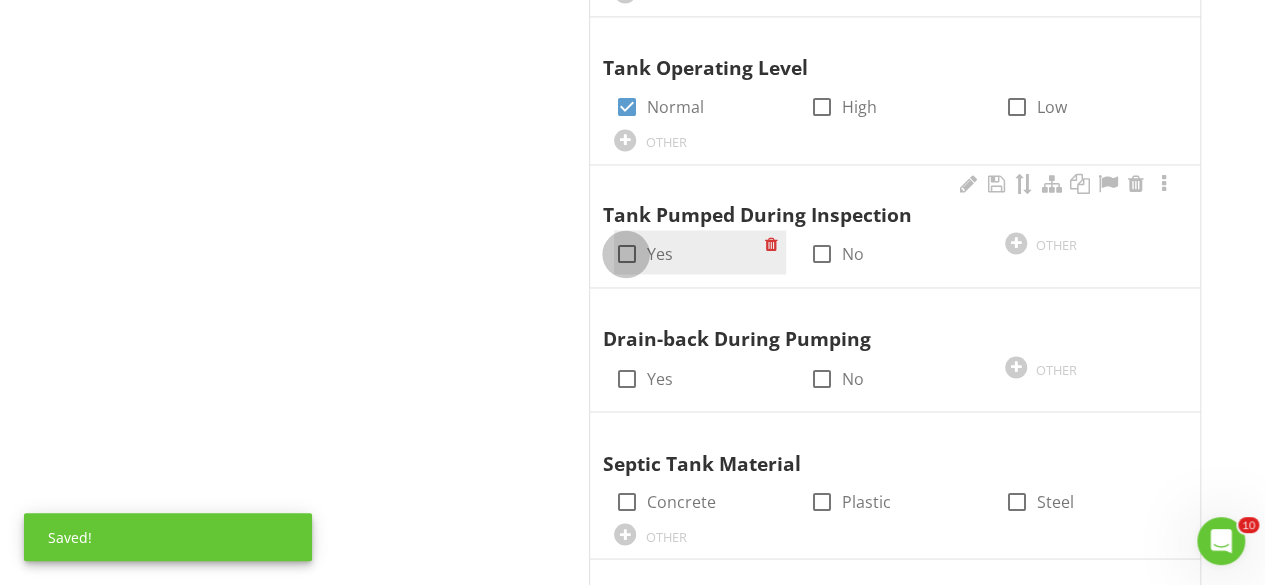 click at bounding box center (626, 254) 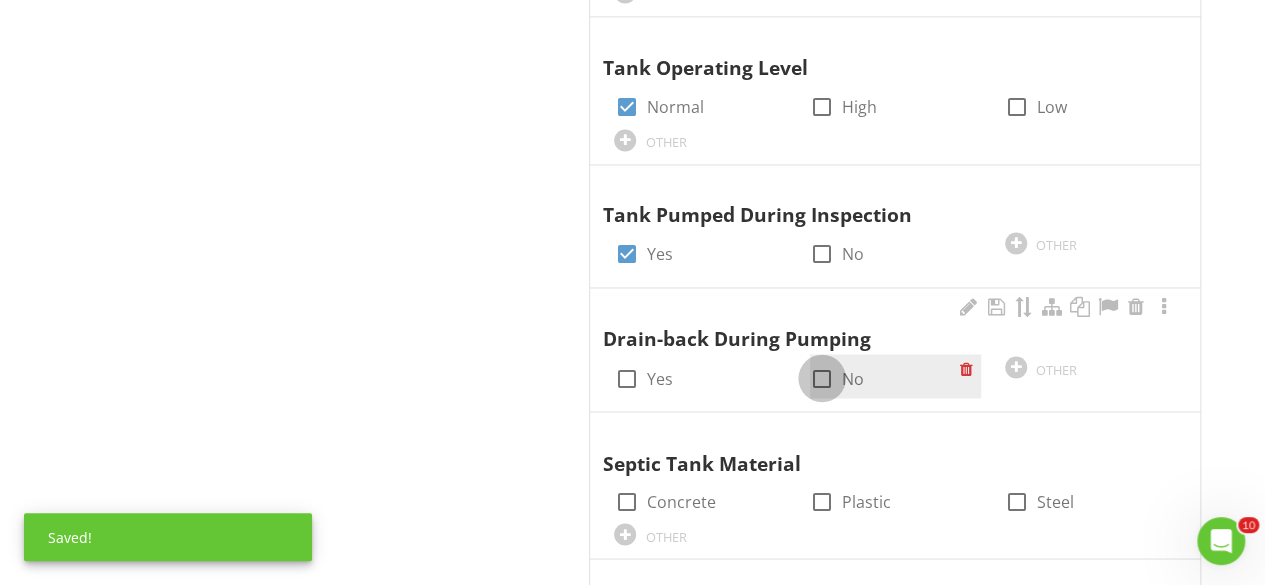 click at bounding box center [822, 378] 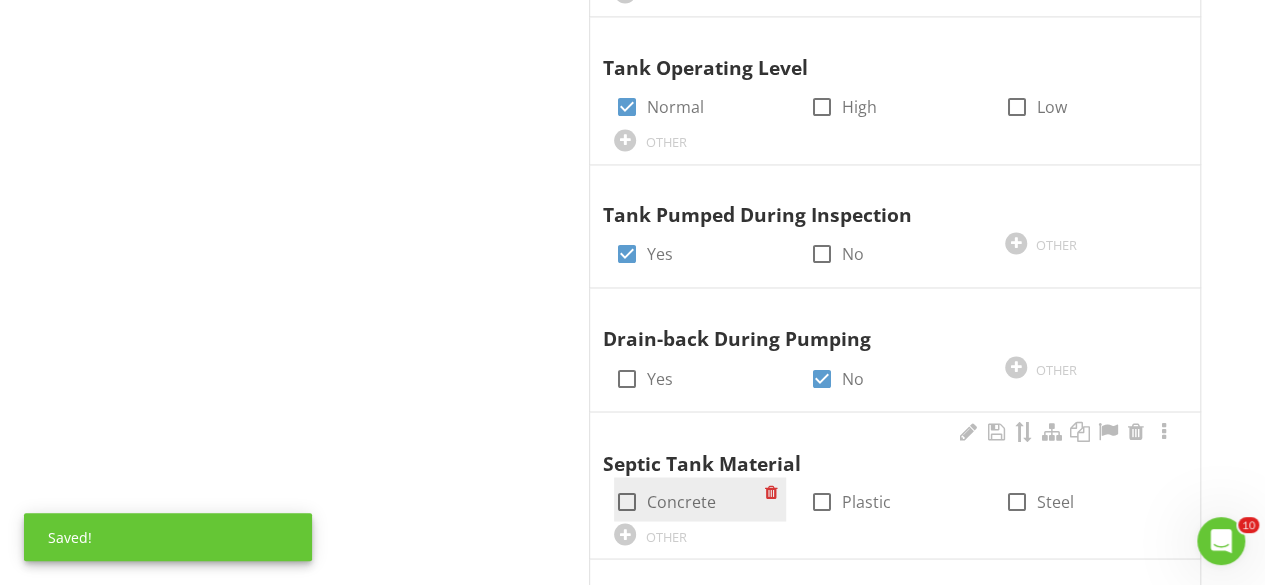 click at bounding box center (626, 501) 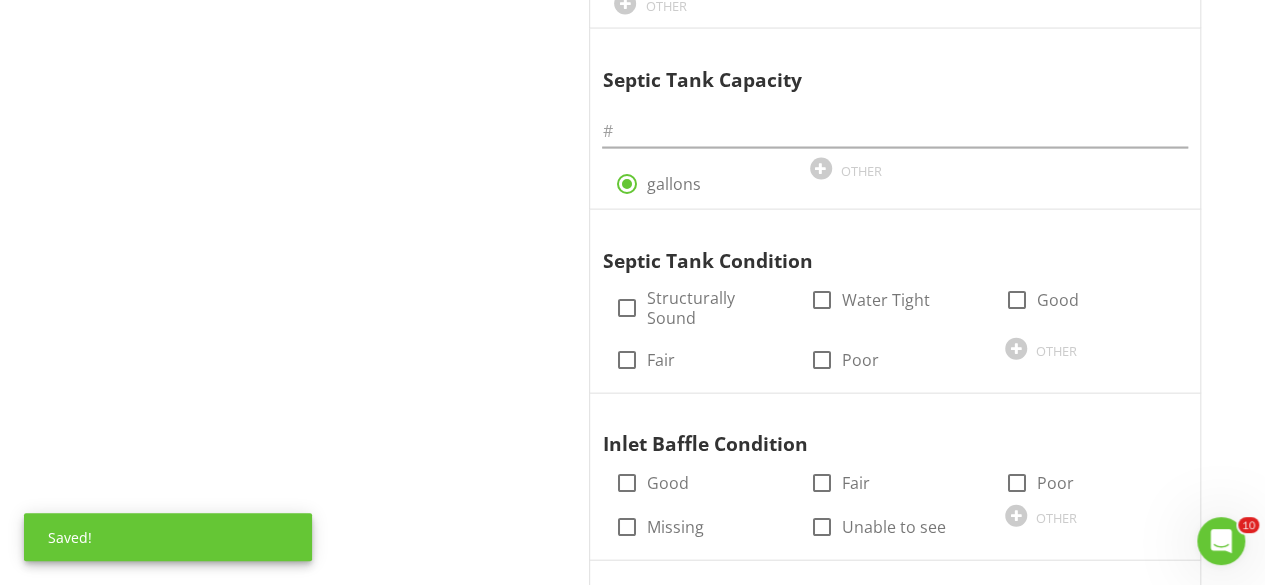 scroll, scrollTop: 2072, scrollLeft: 0, axis: vertical 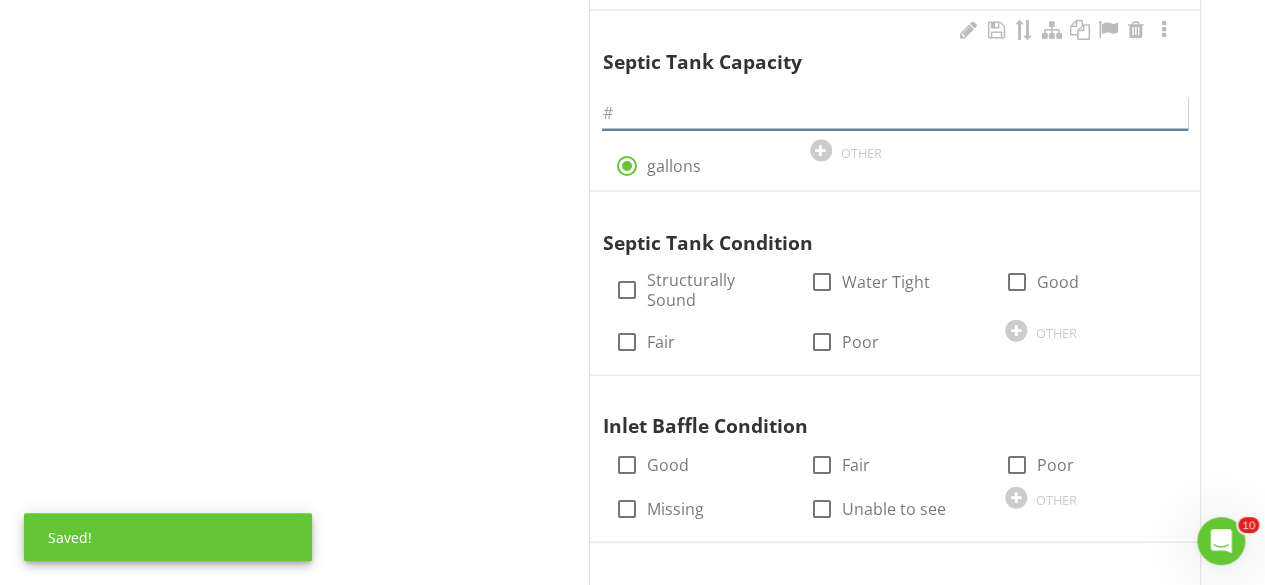 click at bounding box center (895, 113) 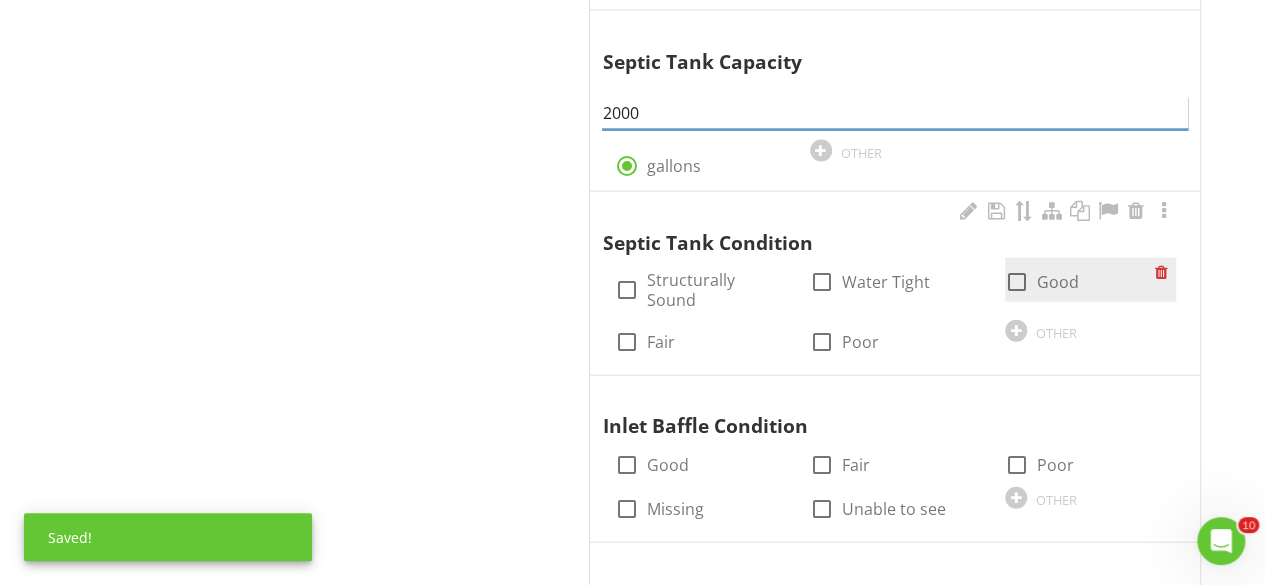 type on "2000" 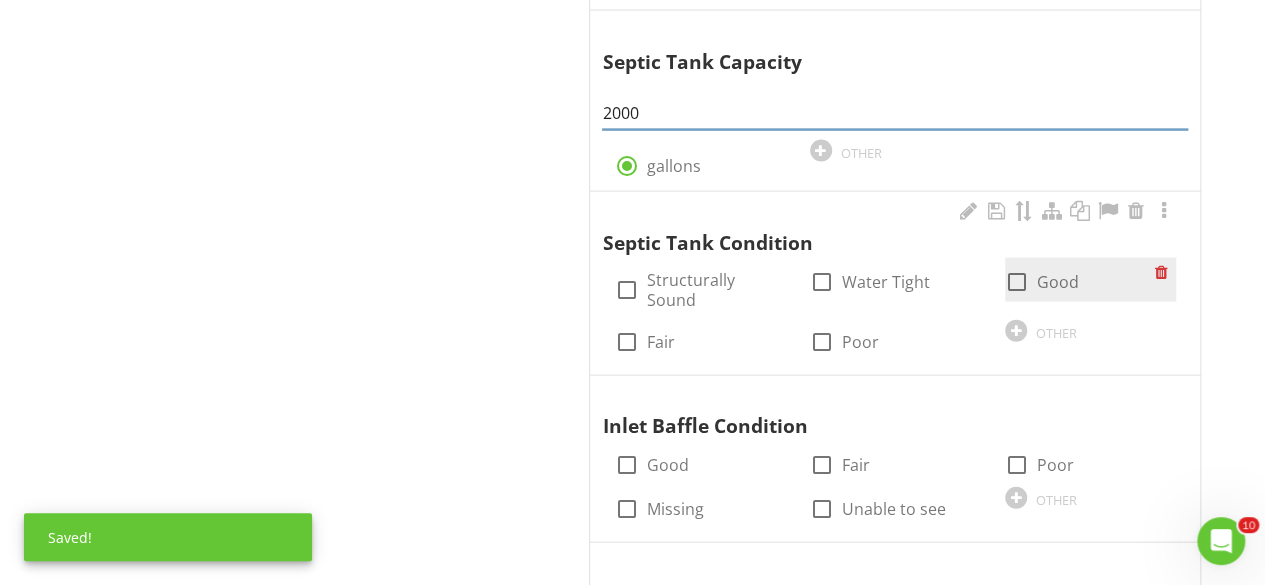 click at bounding box center [1017, 282] 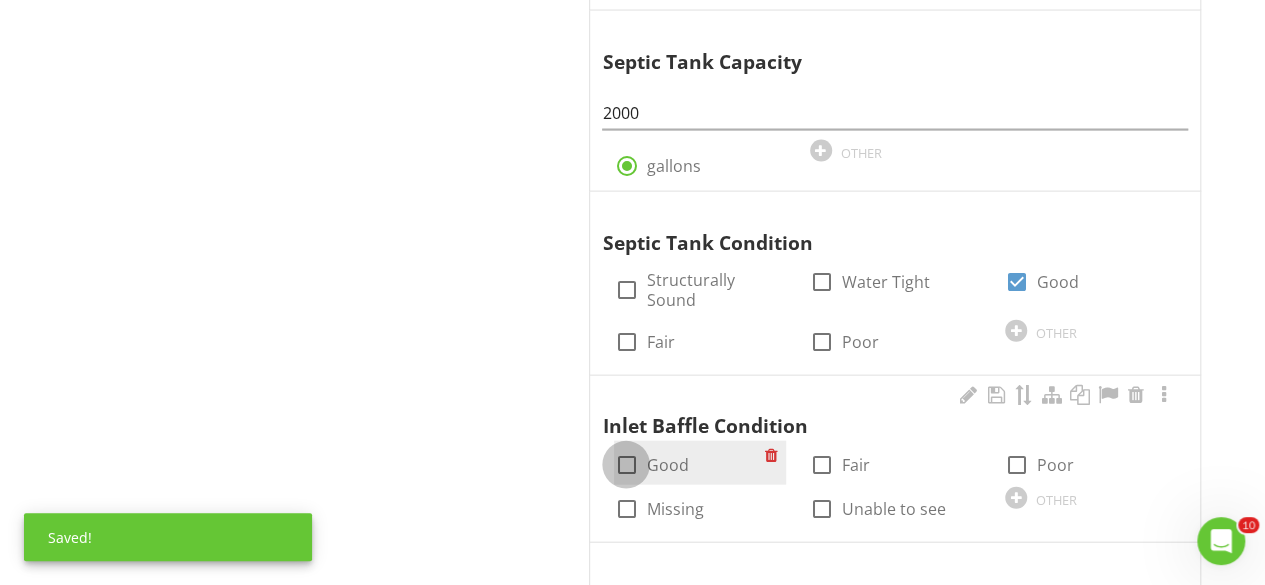 click at bounding box center [626, 465] 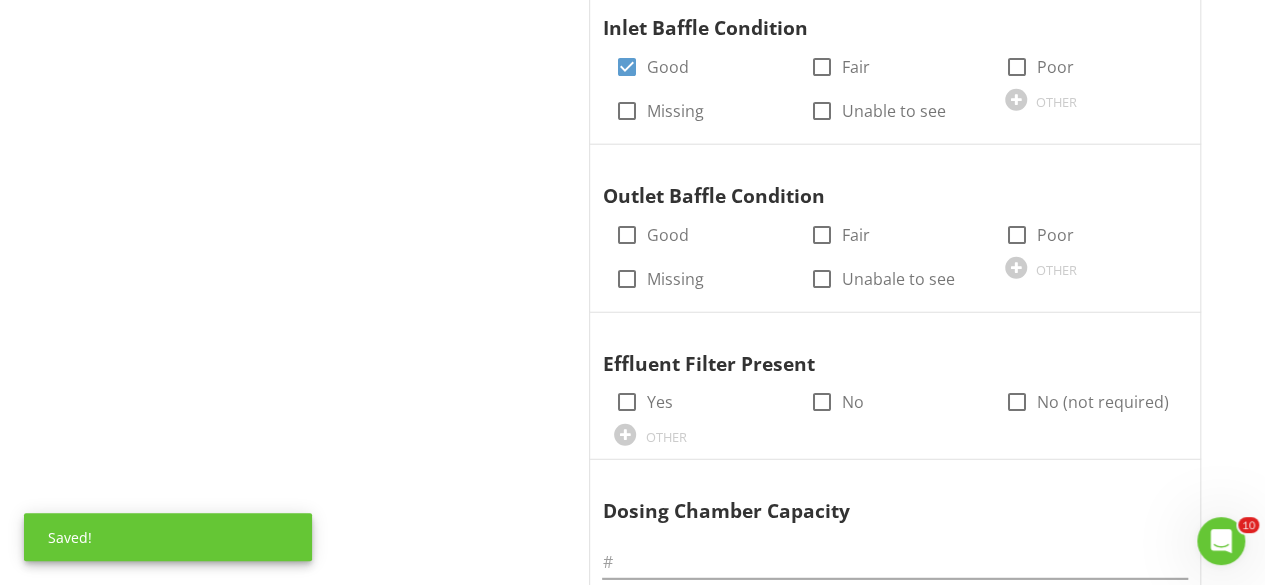 scroll, scrollTop: 2488, scrollLeft: 0, axis: vertical 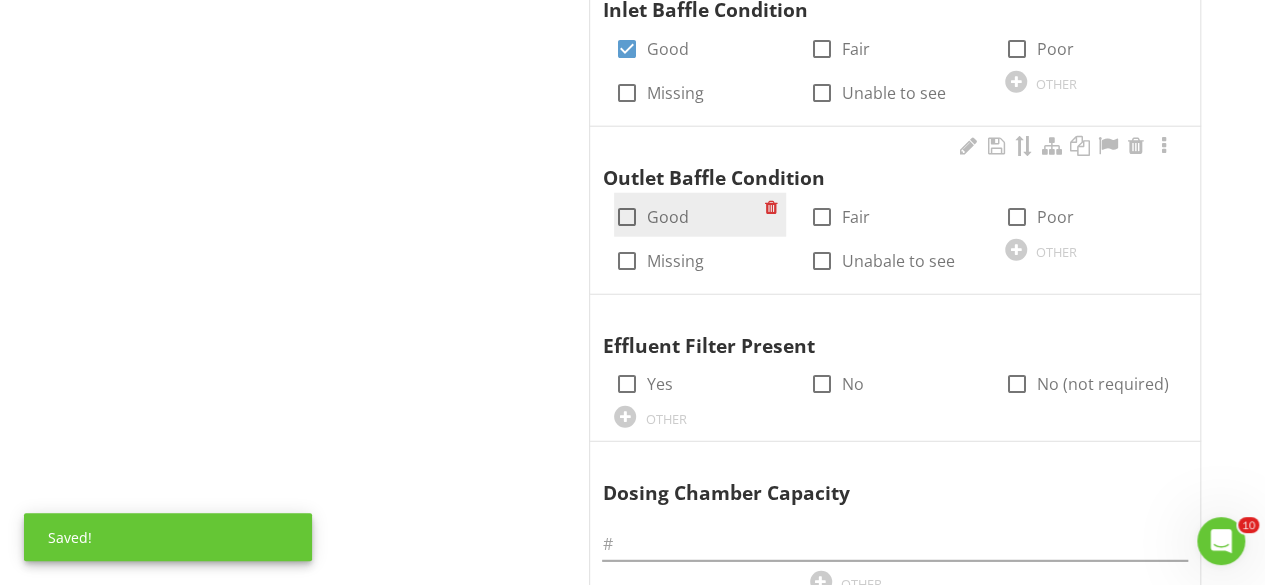 click at bounding box center [626, 217] 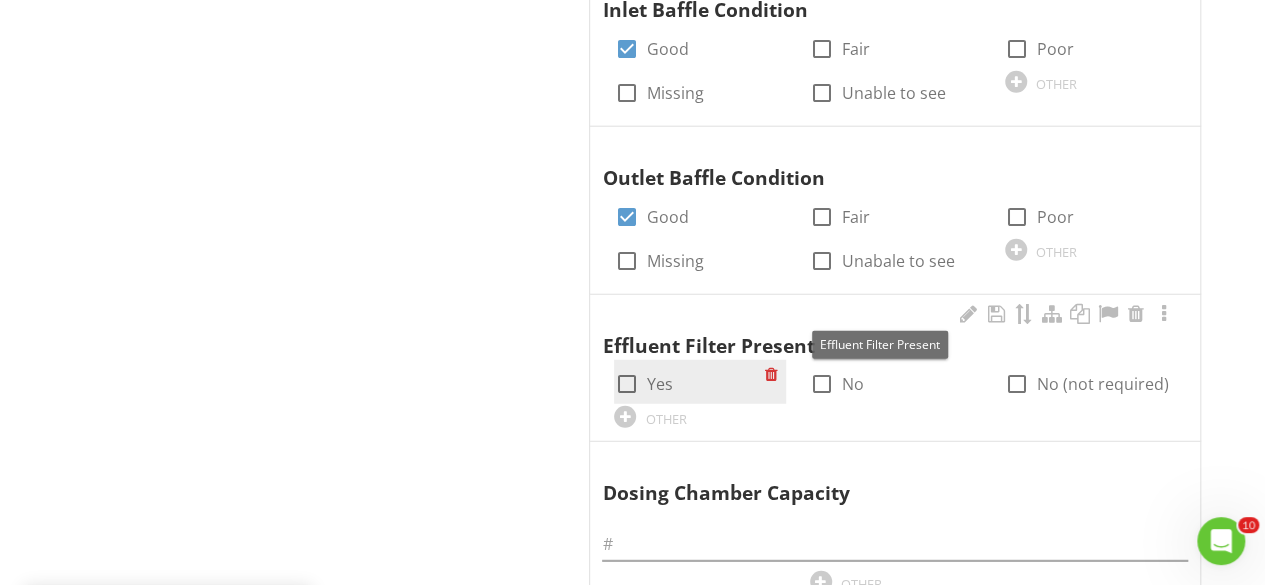 click at bounding box center (626, 384) 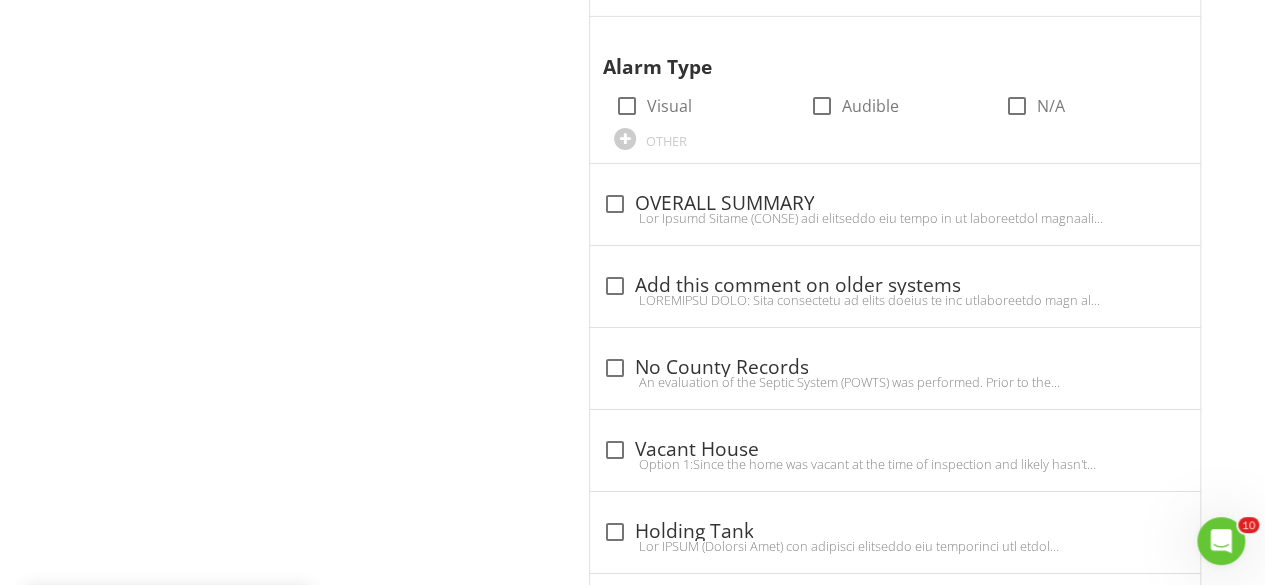 scroll, scrollTop: 3230, scrollLeft: 0, axis: vertical 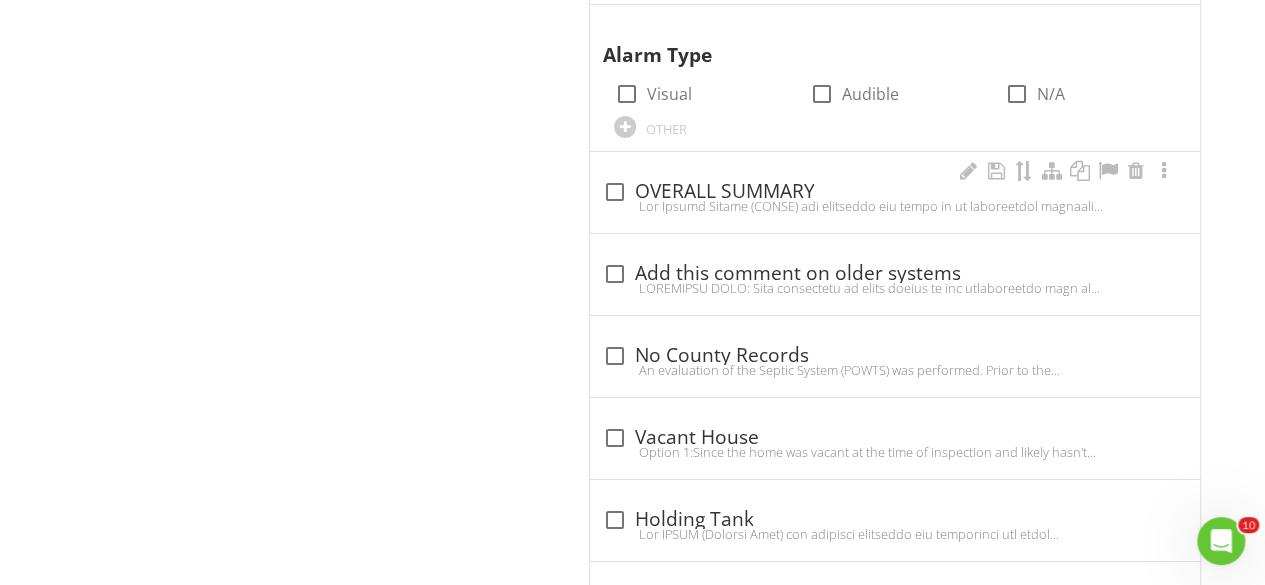 click at bounding box center (614, 192) 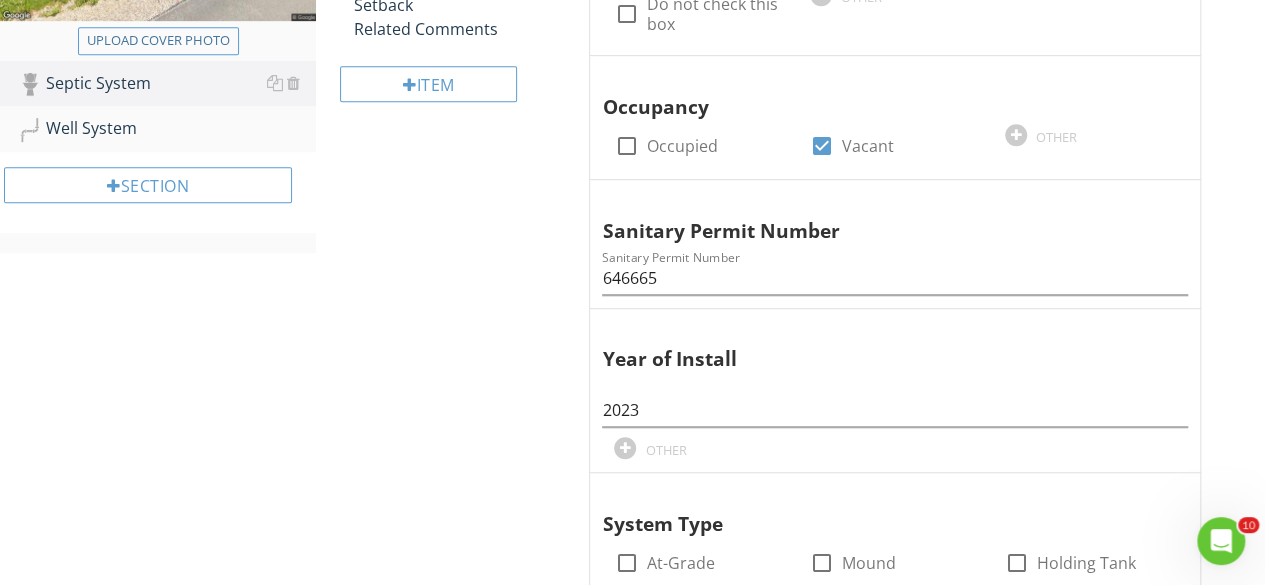 scroll, scrollTop: 388, scrollLeft: 0, axis: vertical 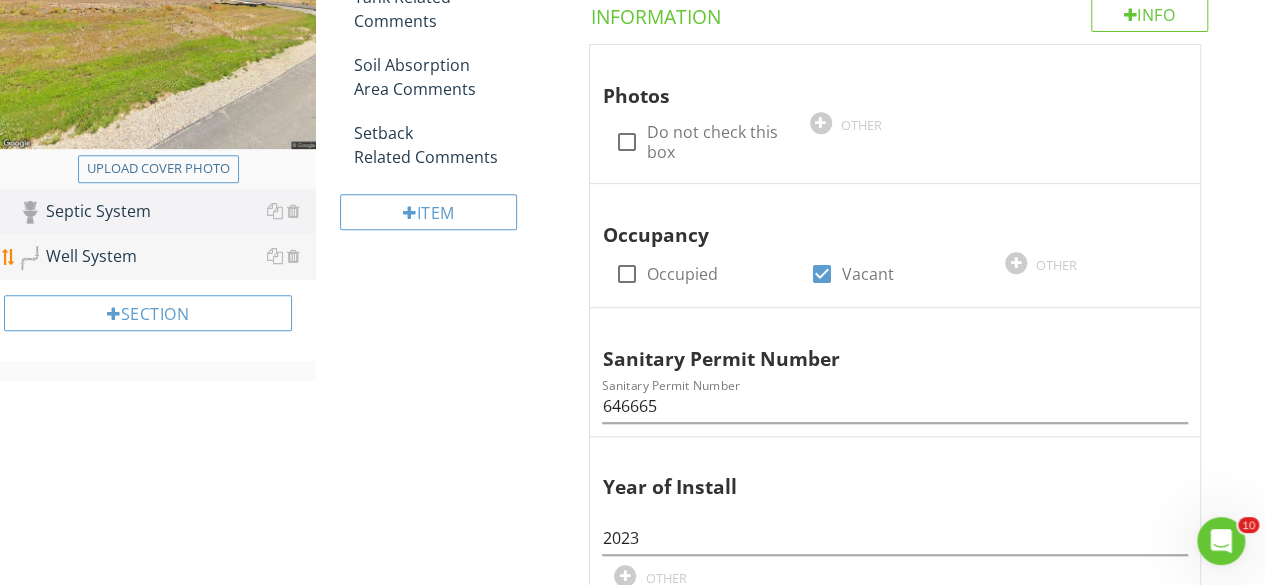 click on "Well System" at bounding box center (167, 257) 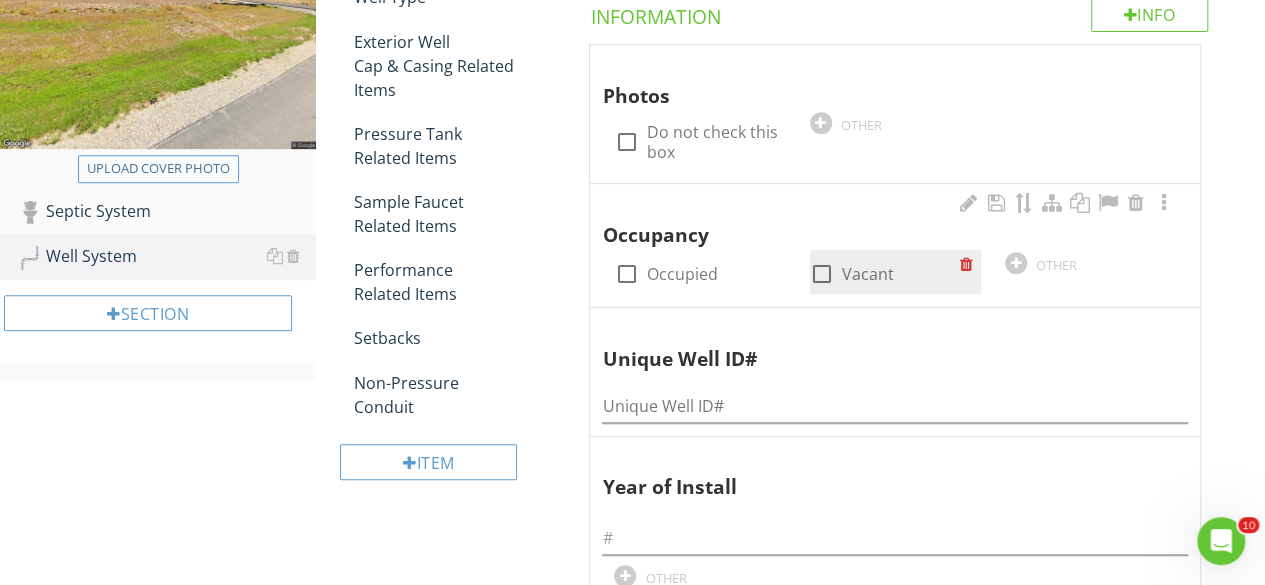 click at bounding box center (822, 274) 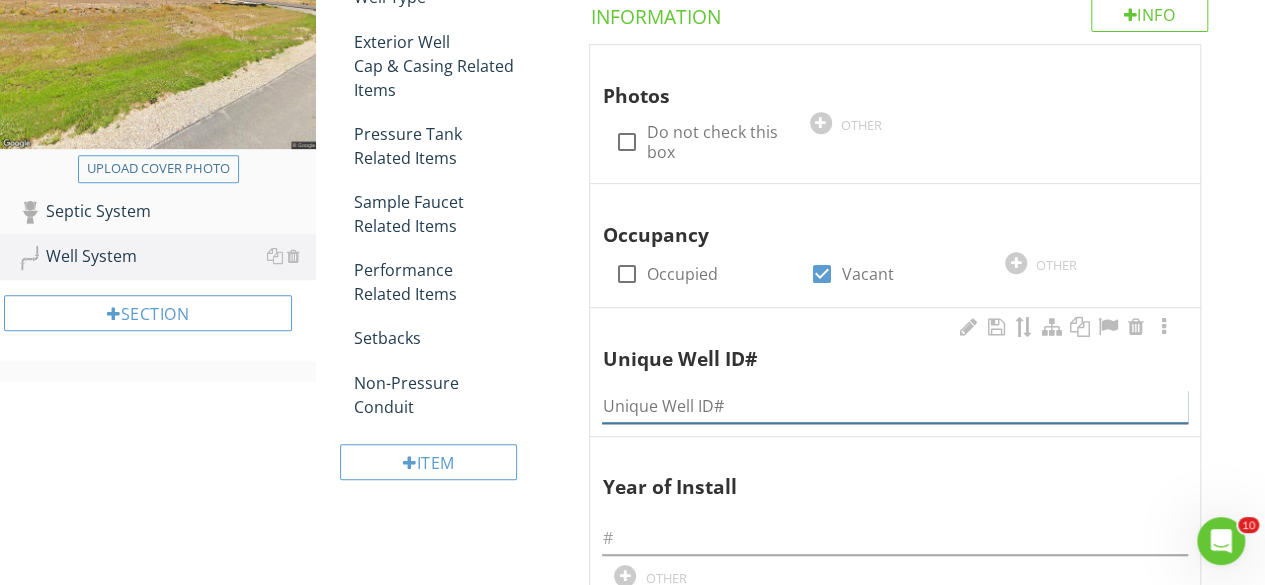 click at bounding box center [895, 406] 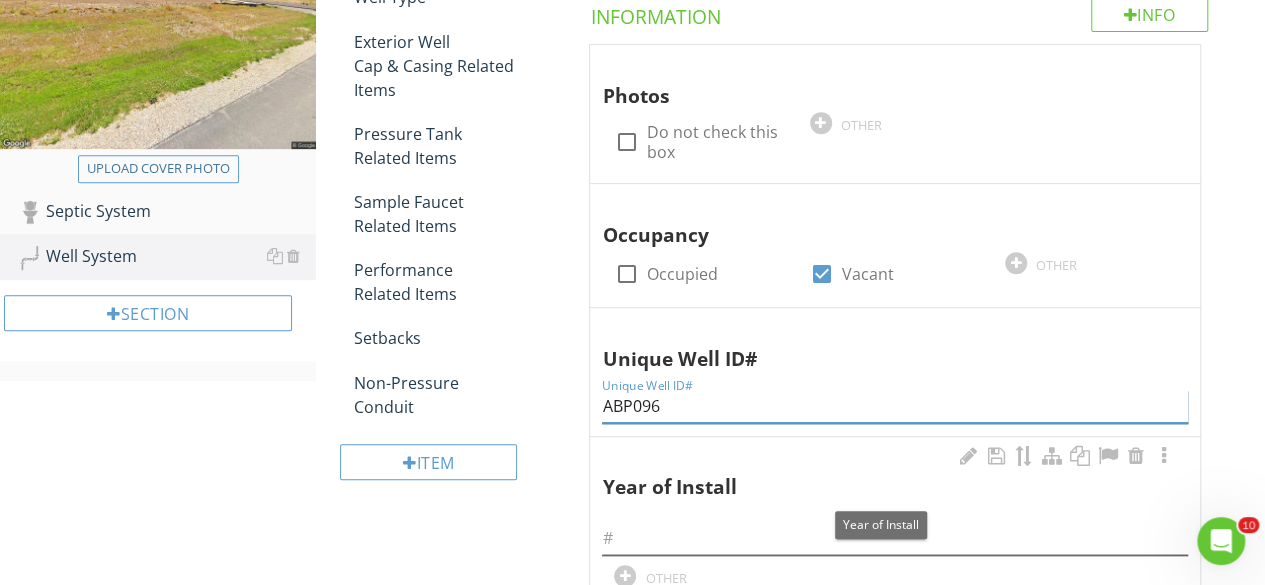 type on "ABP096" 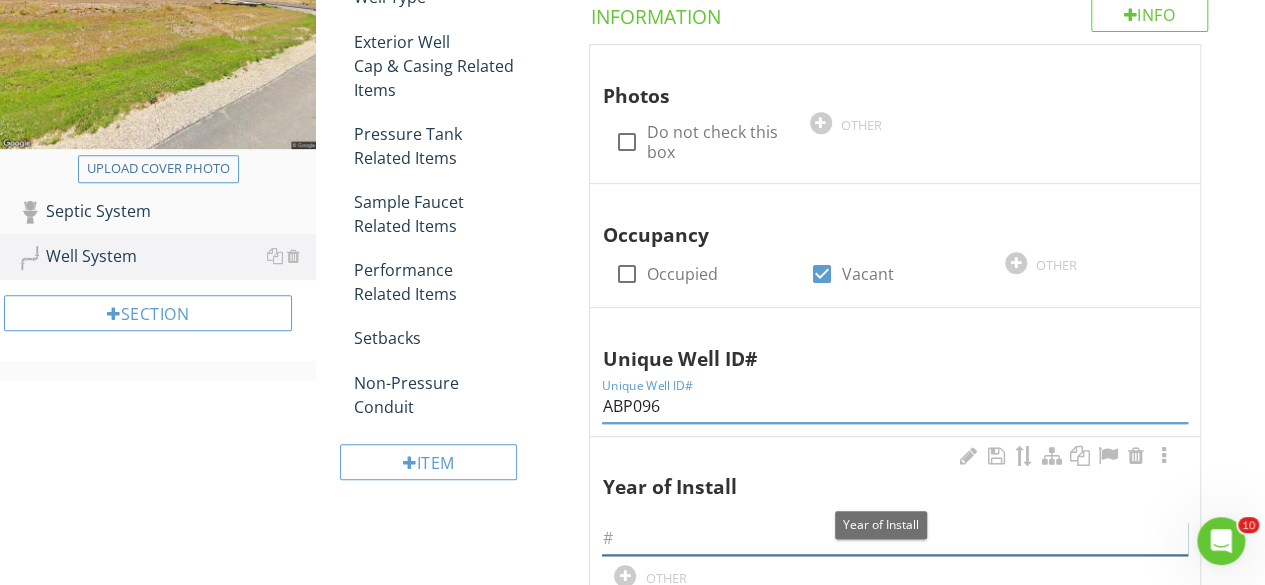 click at bounding box center [895, 538] 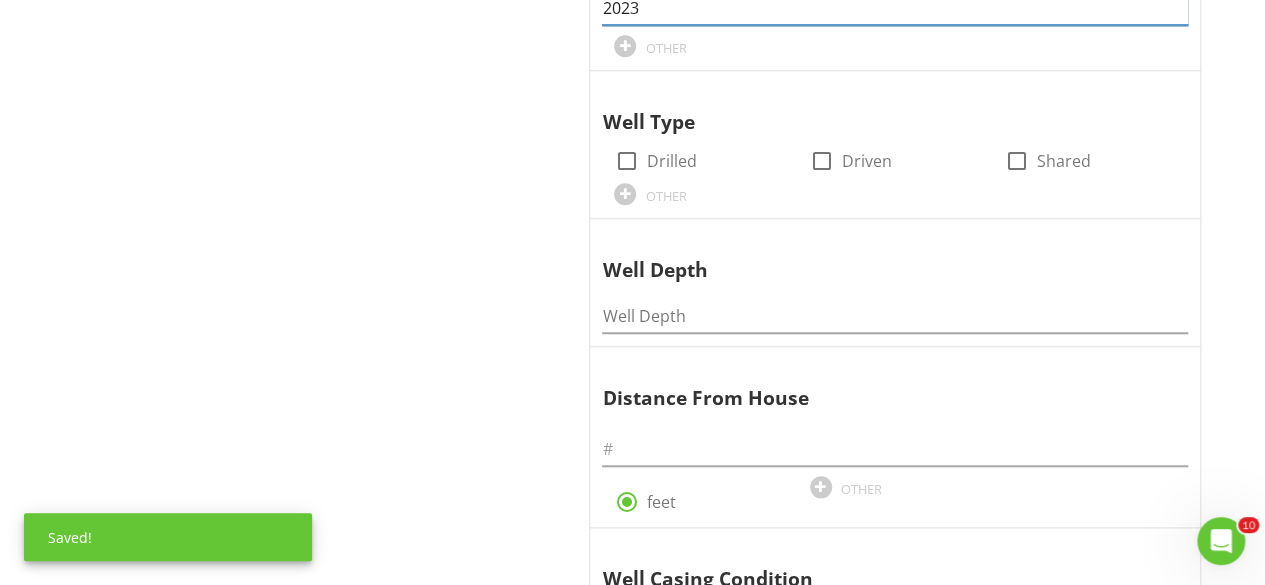 scroll, scrollTop: 934, scrollLeft: 0, axis: vertical 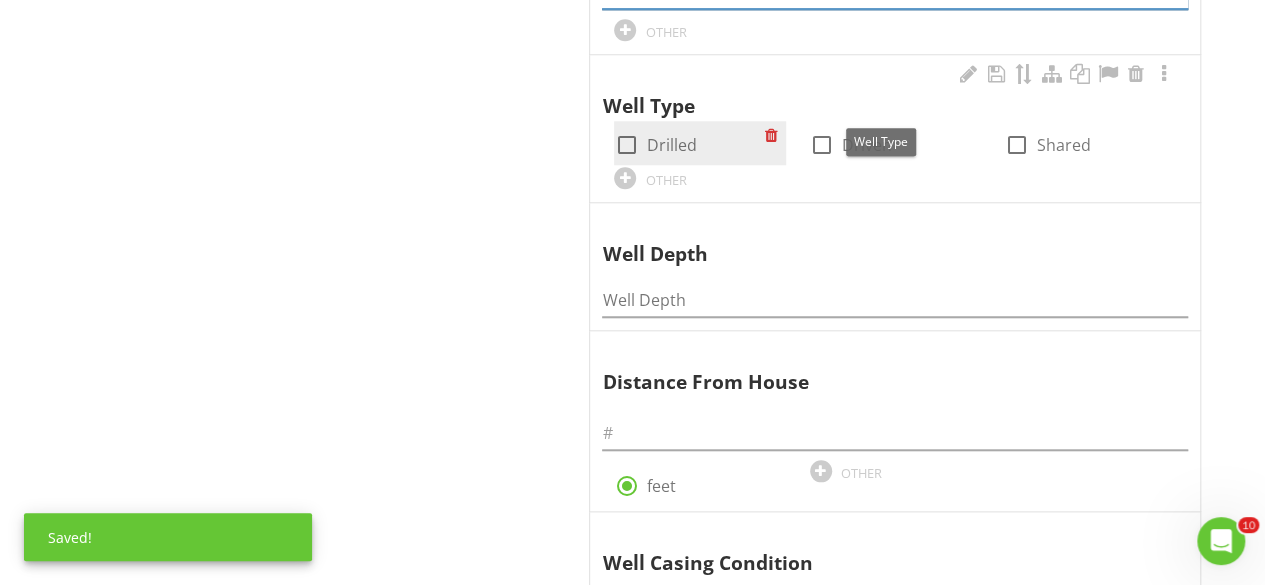 type on "2023" 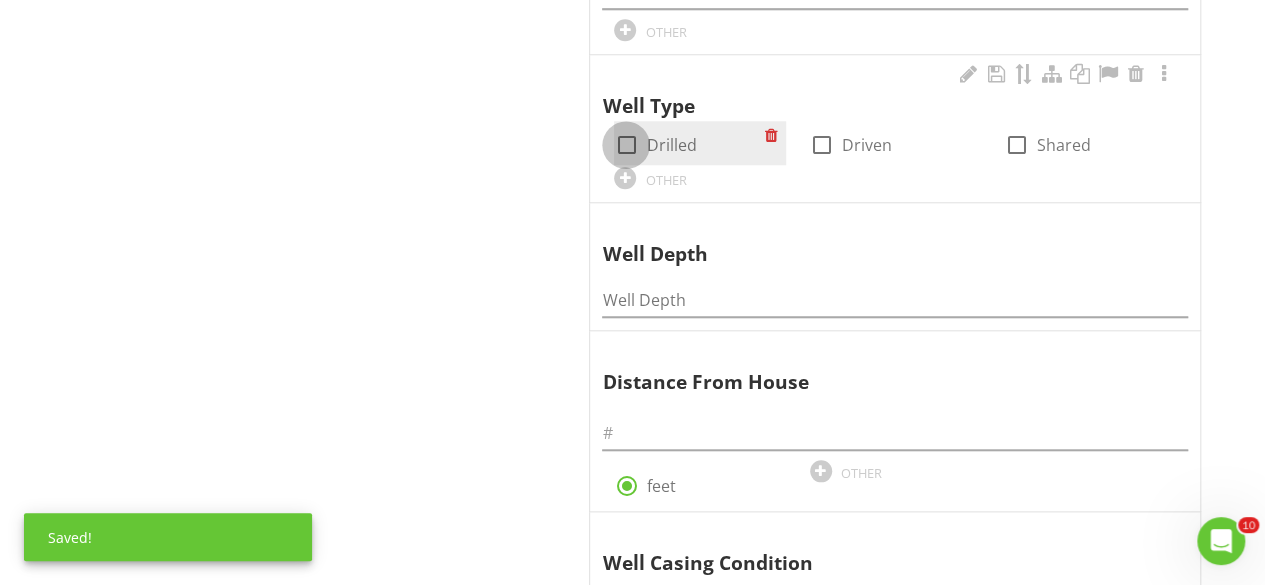 click at bounding box center [626, 145] 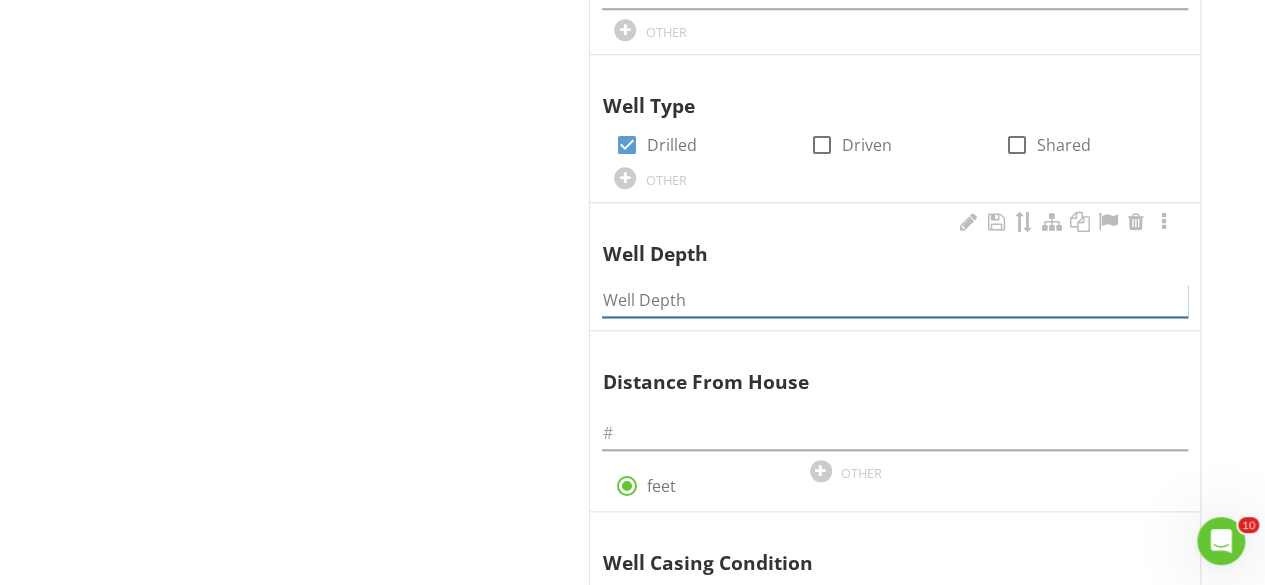 click at bounding box center [895, 300] 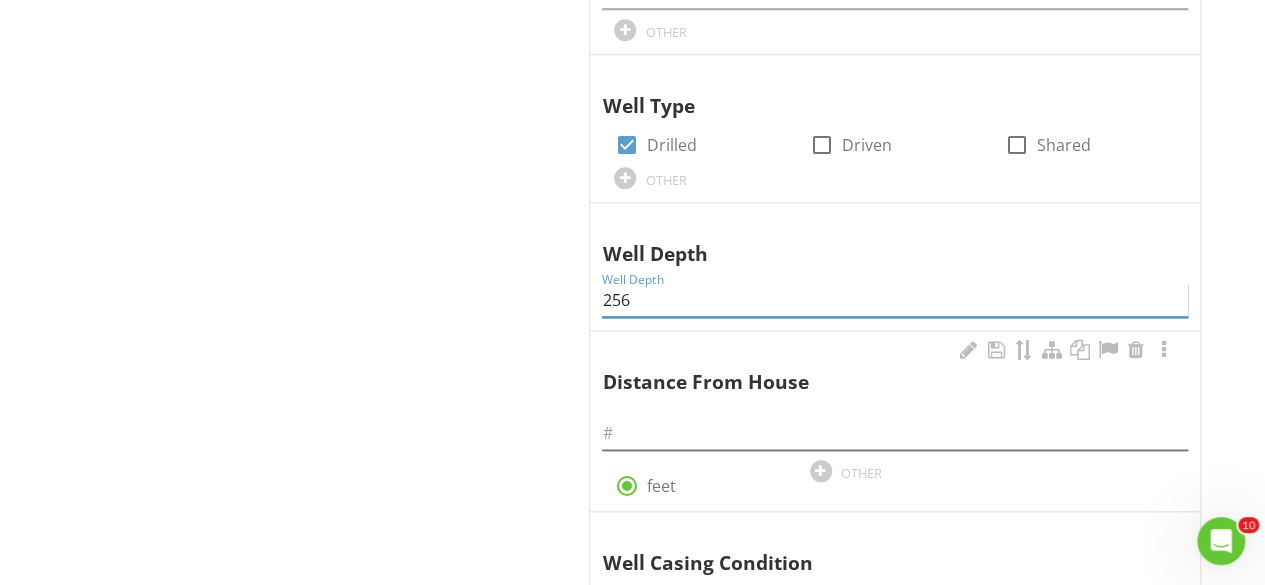 type on "256" 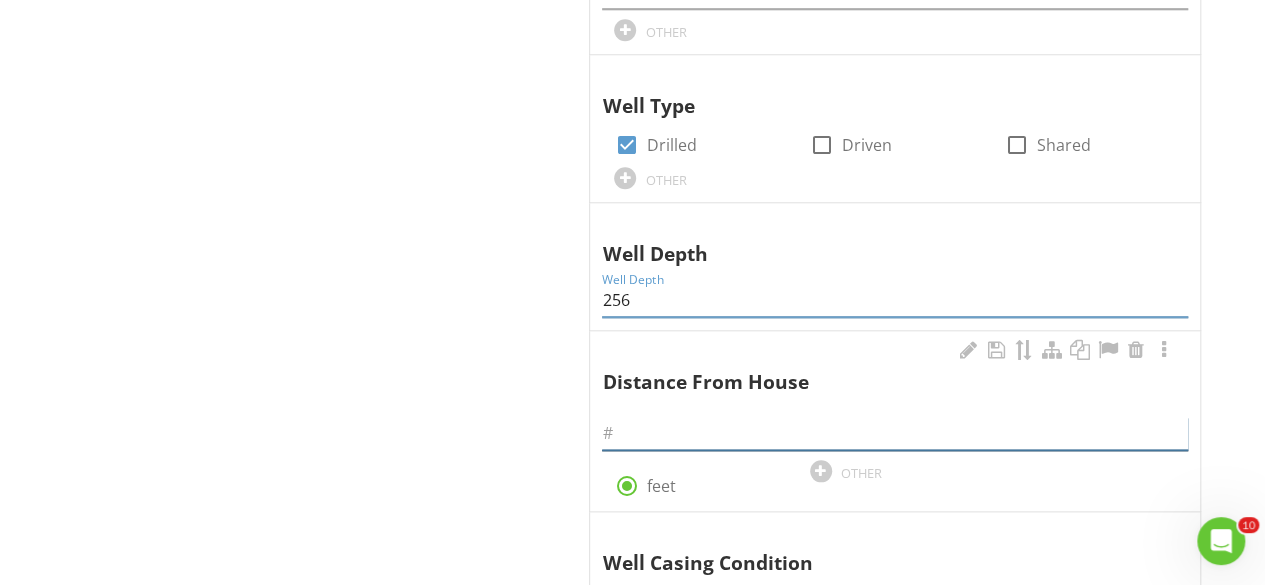 click at bounding box center [895, 433] 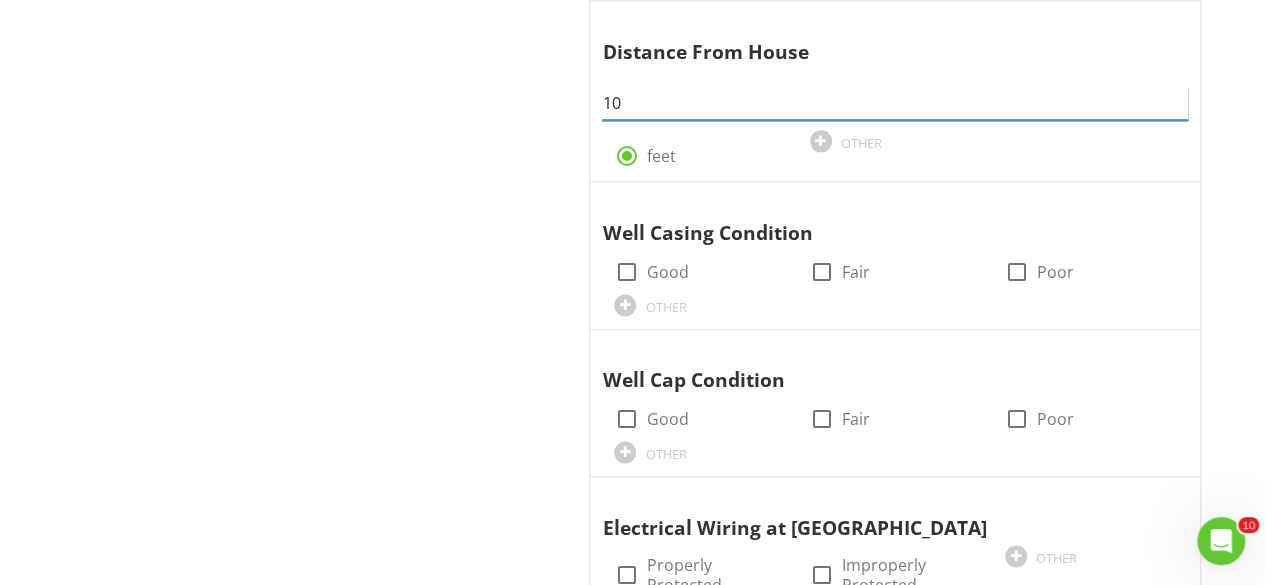 scroll, scrollTop: 1308, scrollLeft: 0, axis: vertical 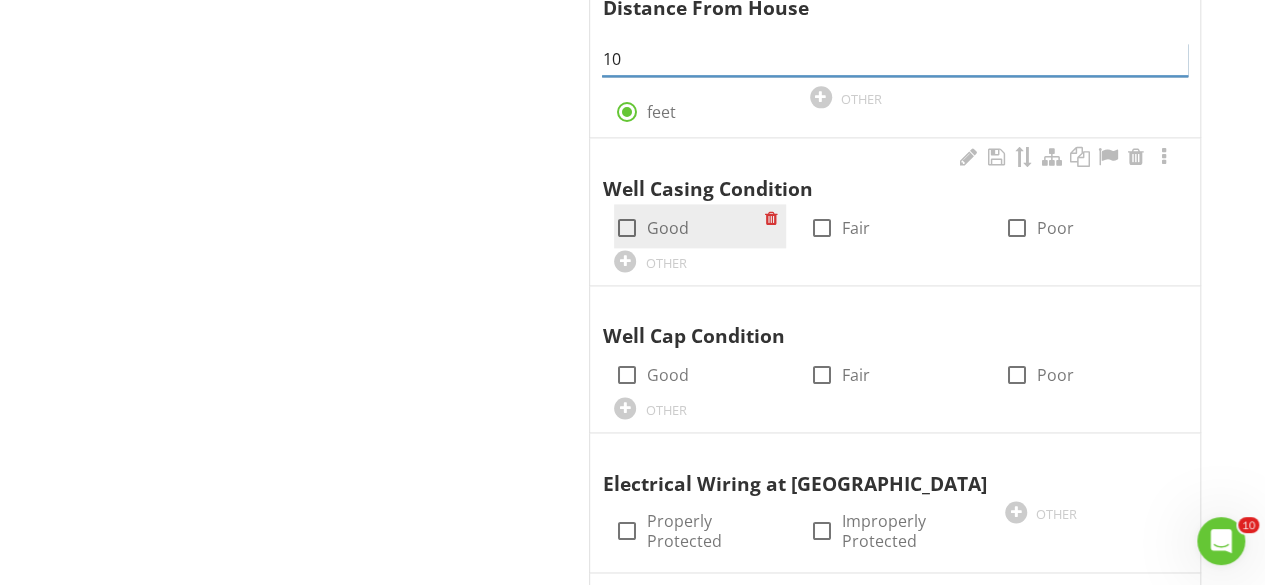 type on "10" 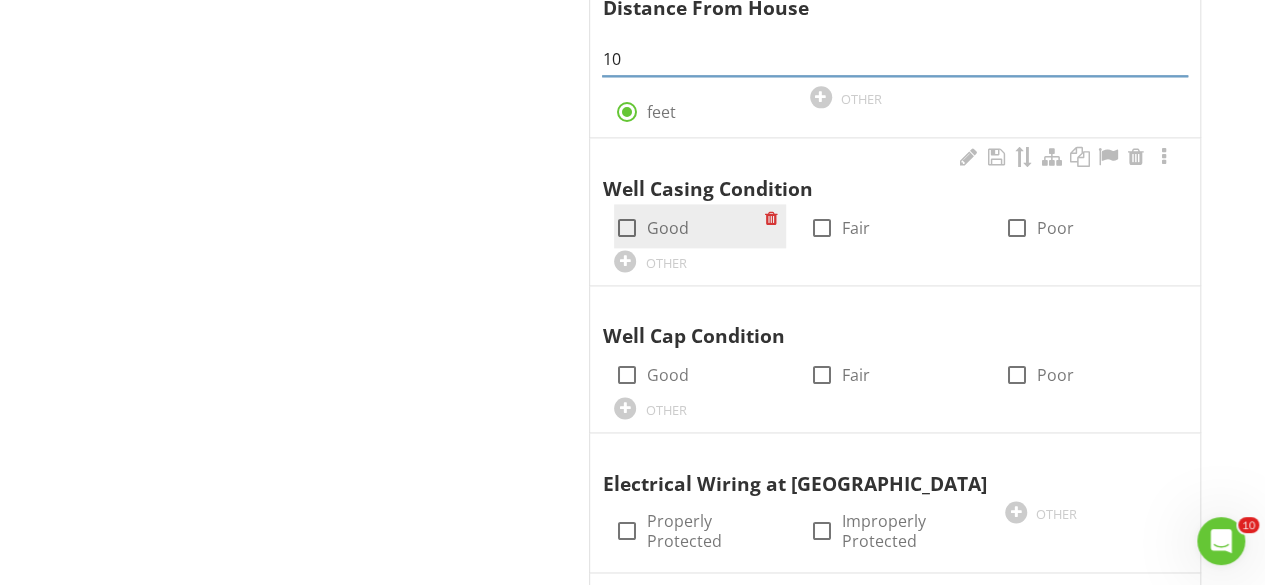 click at bounding box center (626, 228) 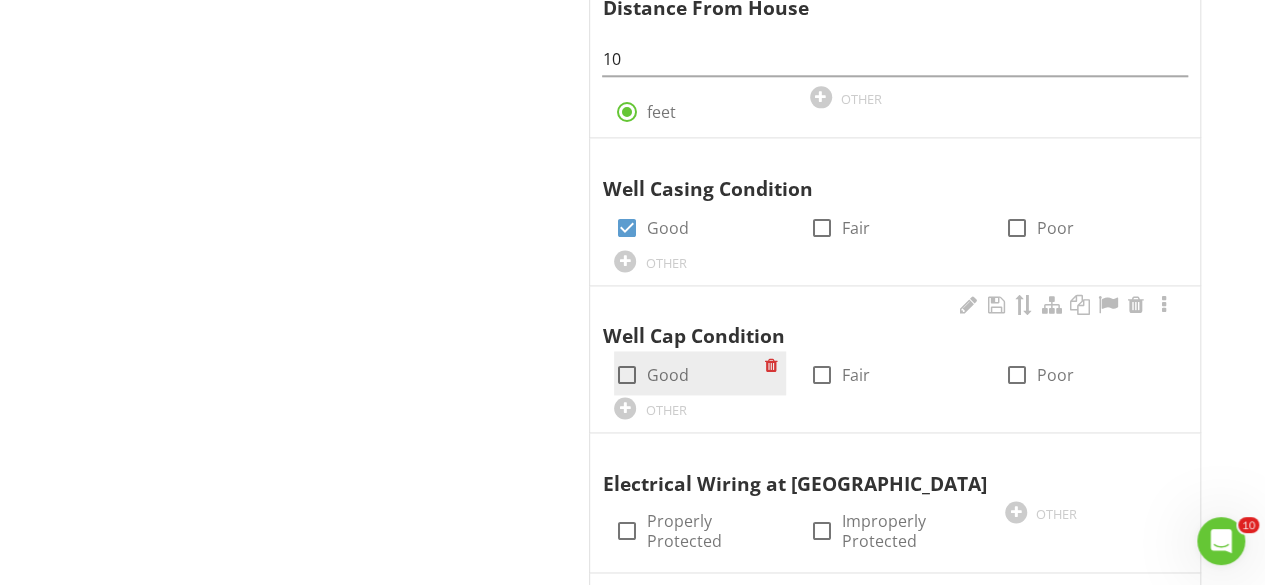 click at bounding box center [626, 375] 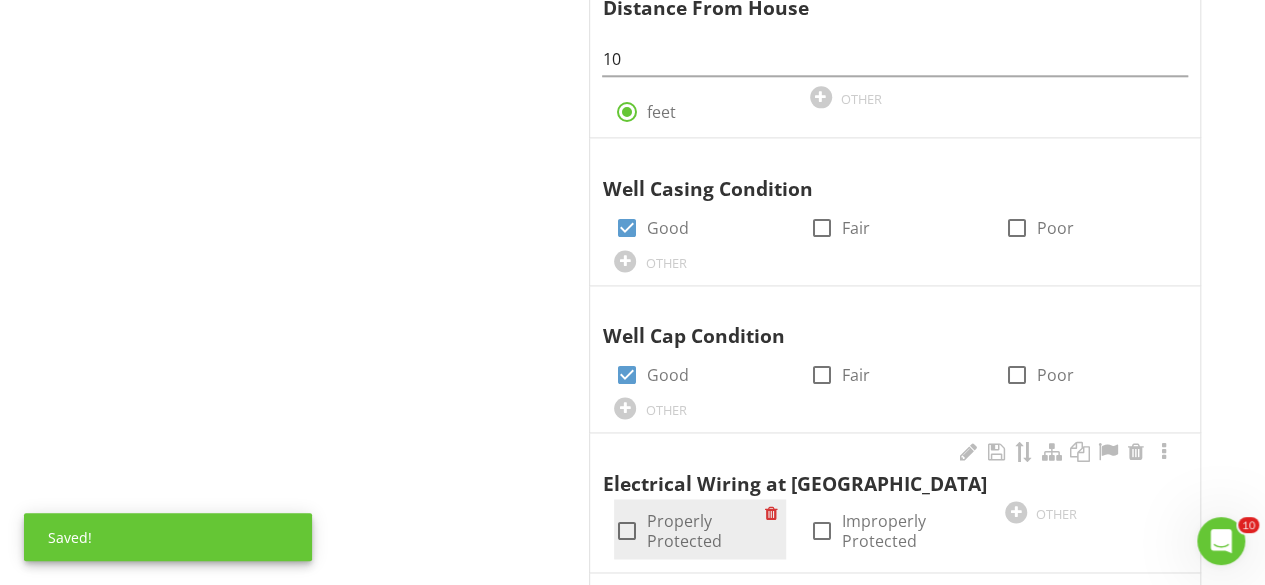 click at bounding box center [626, 531] 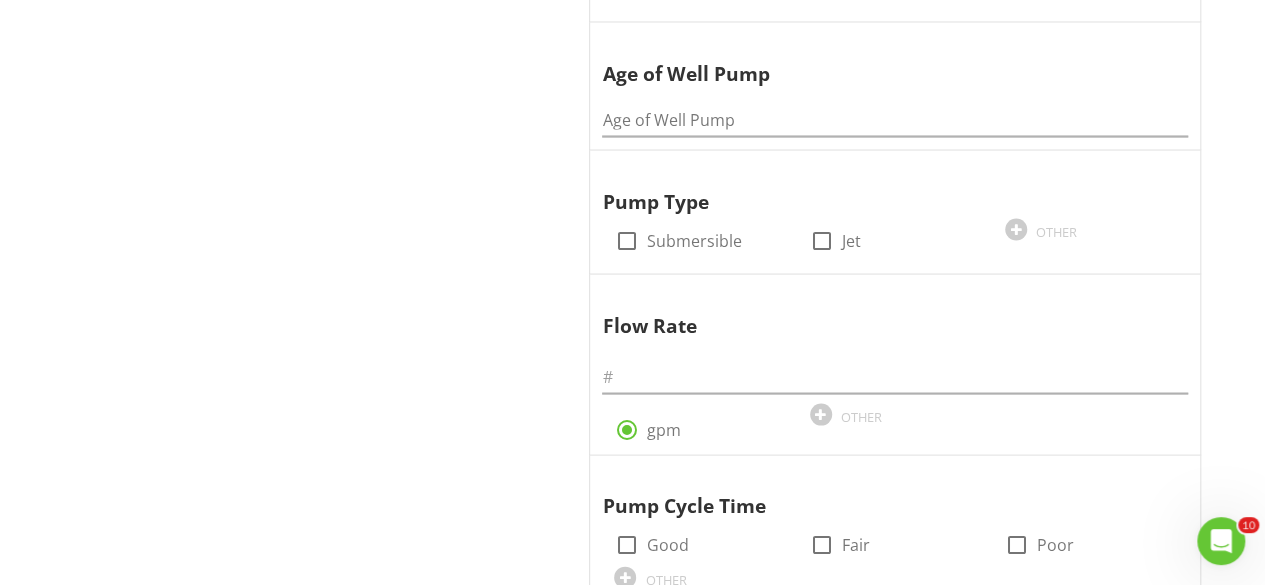 scroll, scrollTop: 1842, scrollLeft: 0, axis: vertical 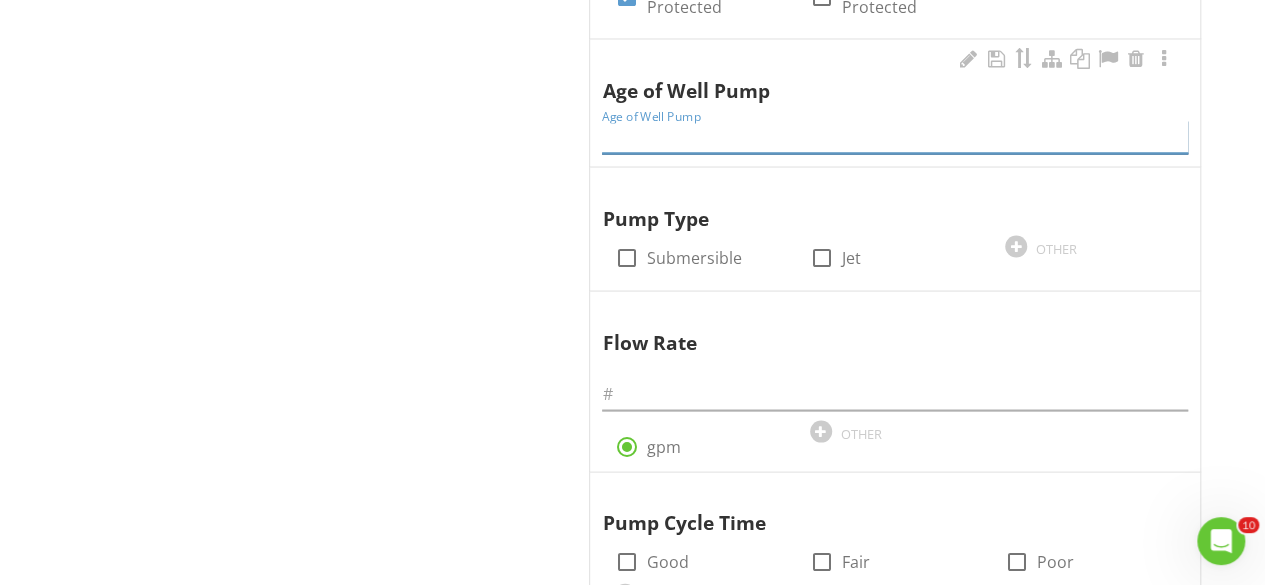 click at bounding box center [895, 136] 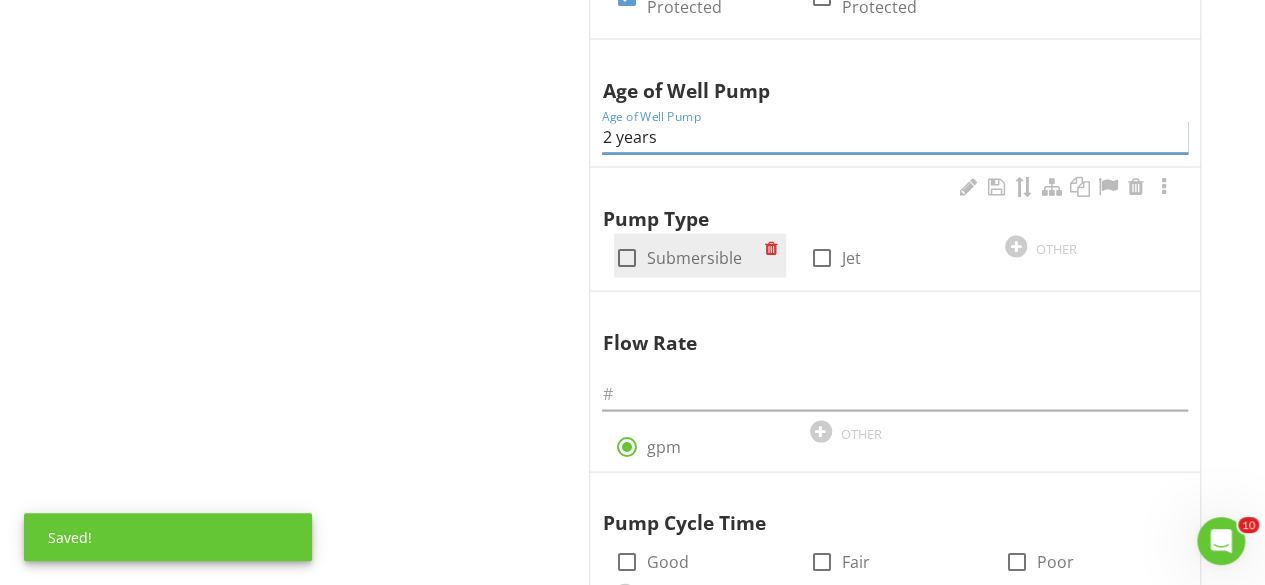 type on "2 years" 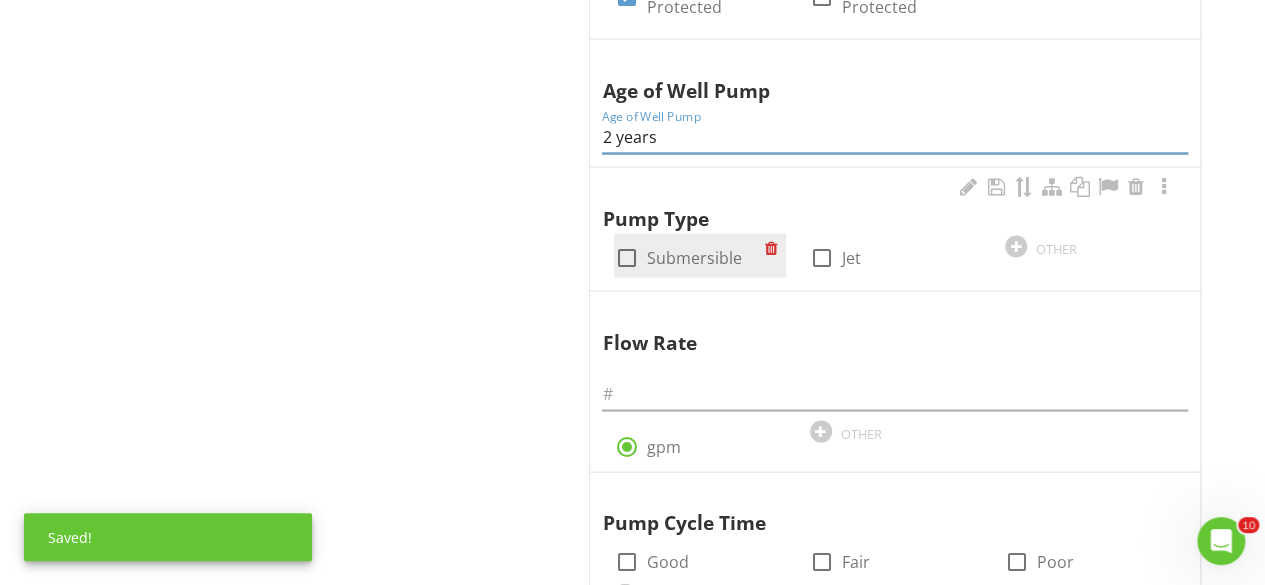 click at bounding box center [626, 257] 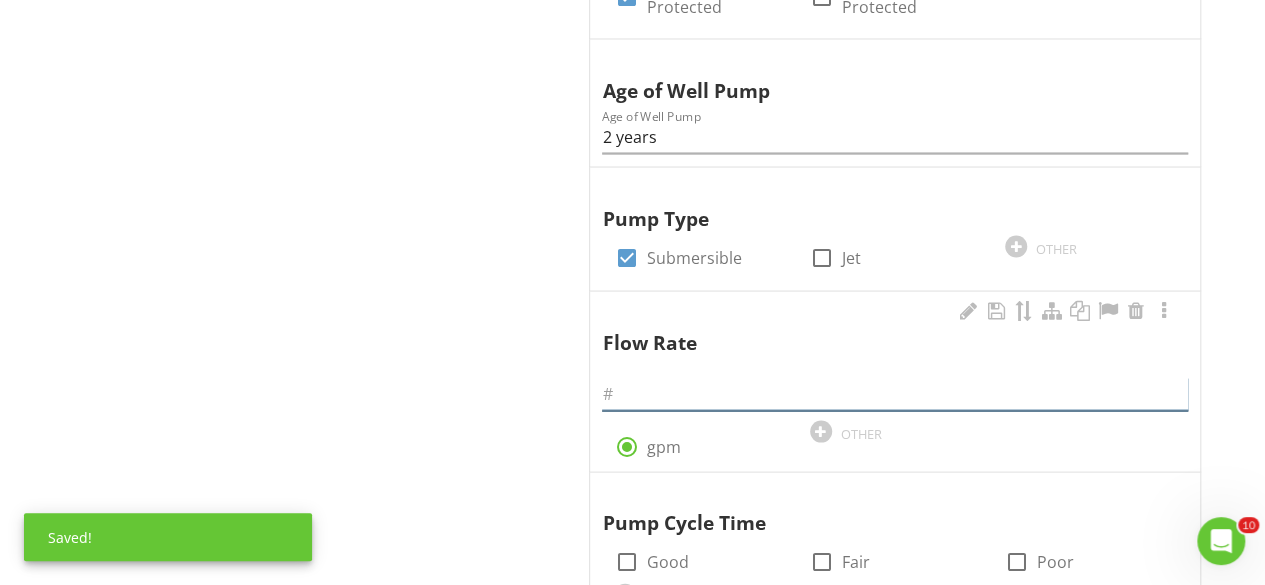 click at bounding box center (895, 393) 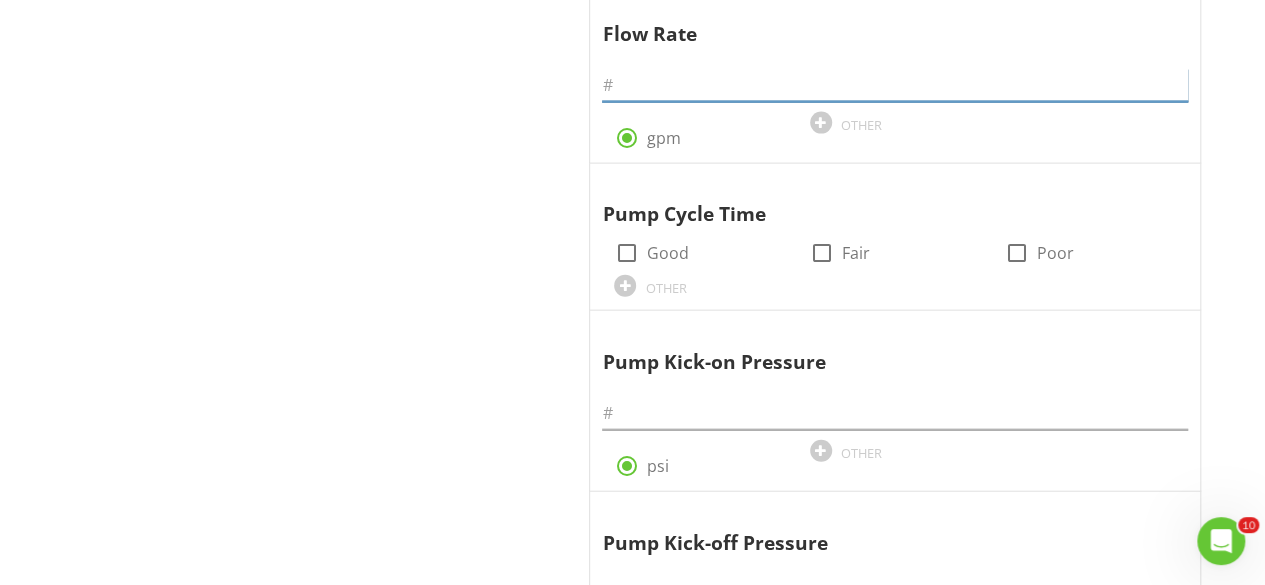scroll, scrollTop: 2156, scrollLeft: 0, axis: vertical 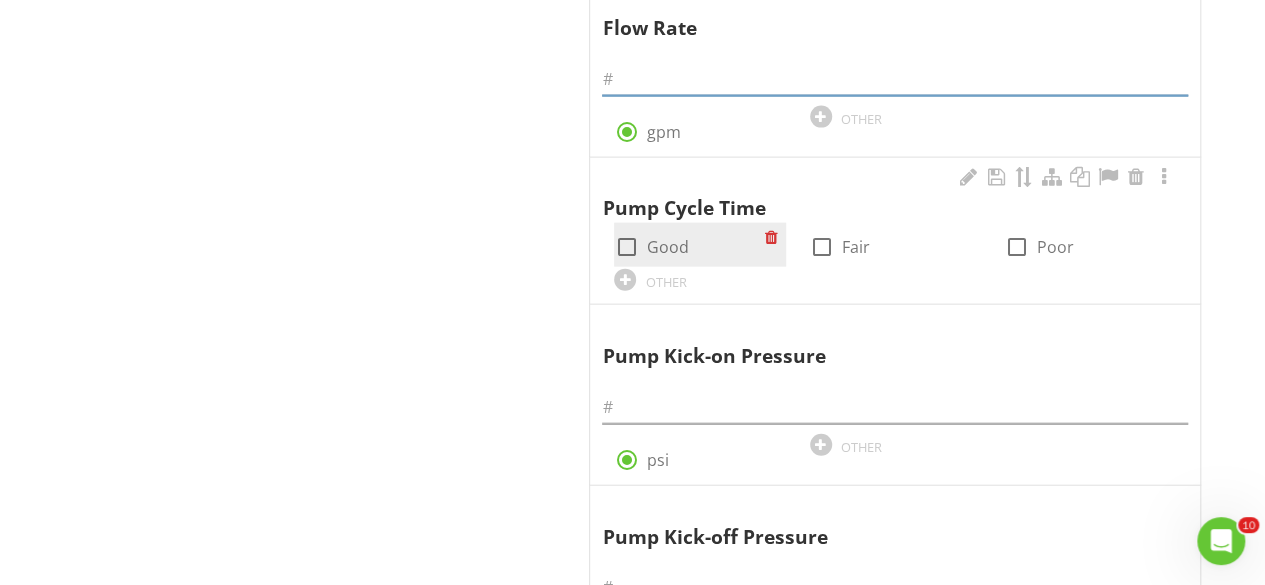 click at bounding box center [626, 247] 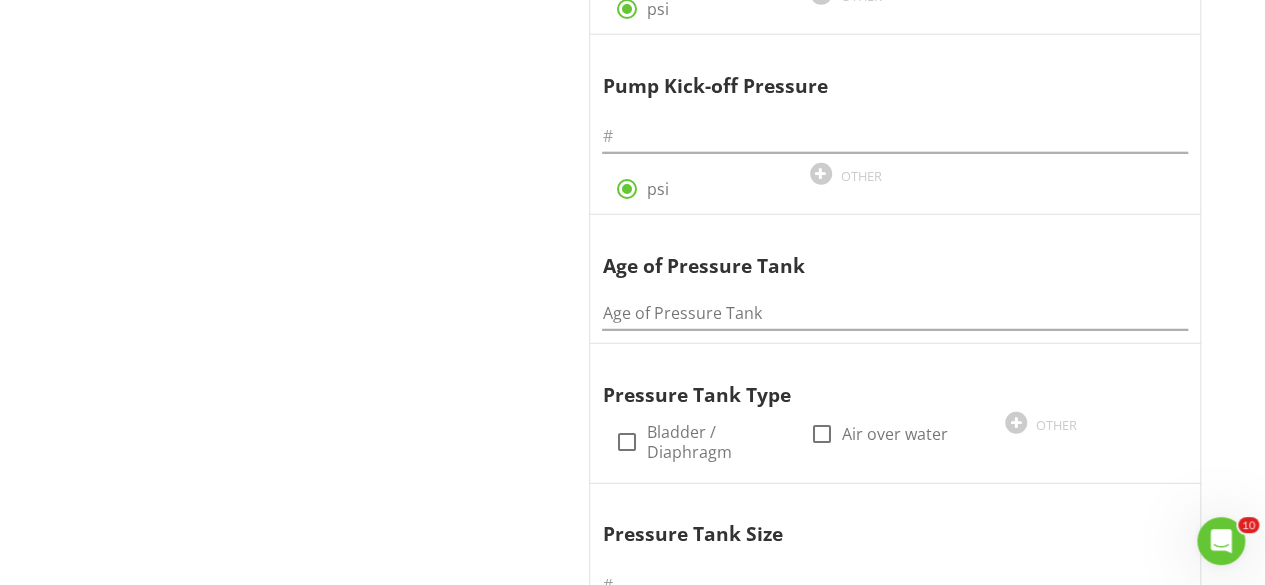 scroll, scrollTop: 2618, scrollLeft: 0, axis: vertical 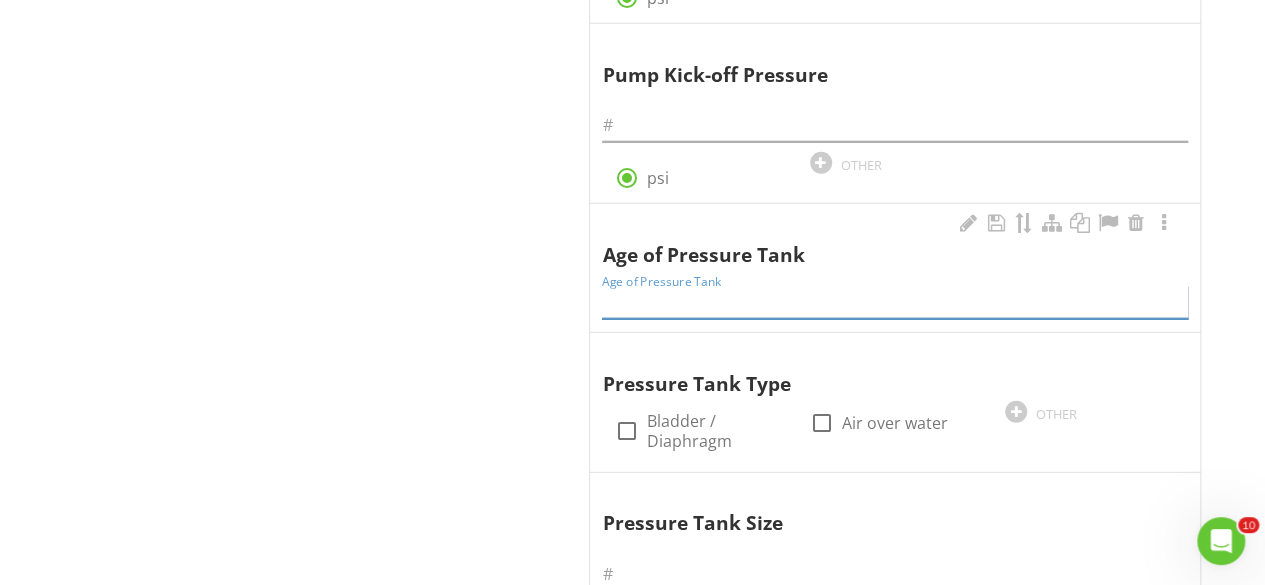 click at bounding box center [895, 302] 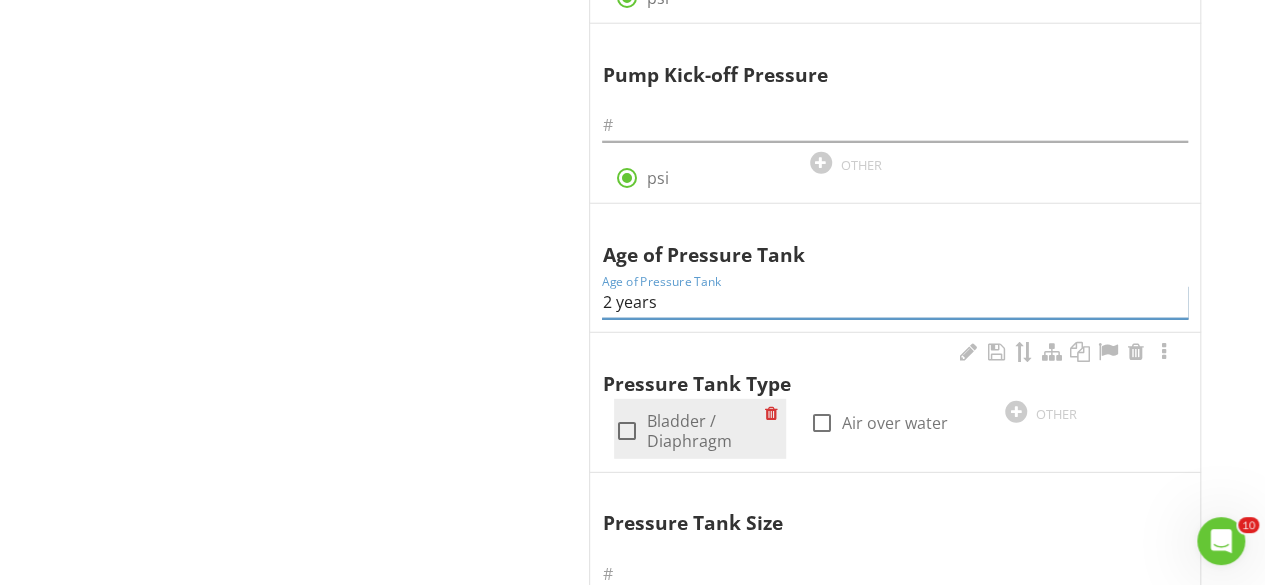 type on "2 years" 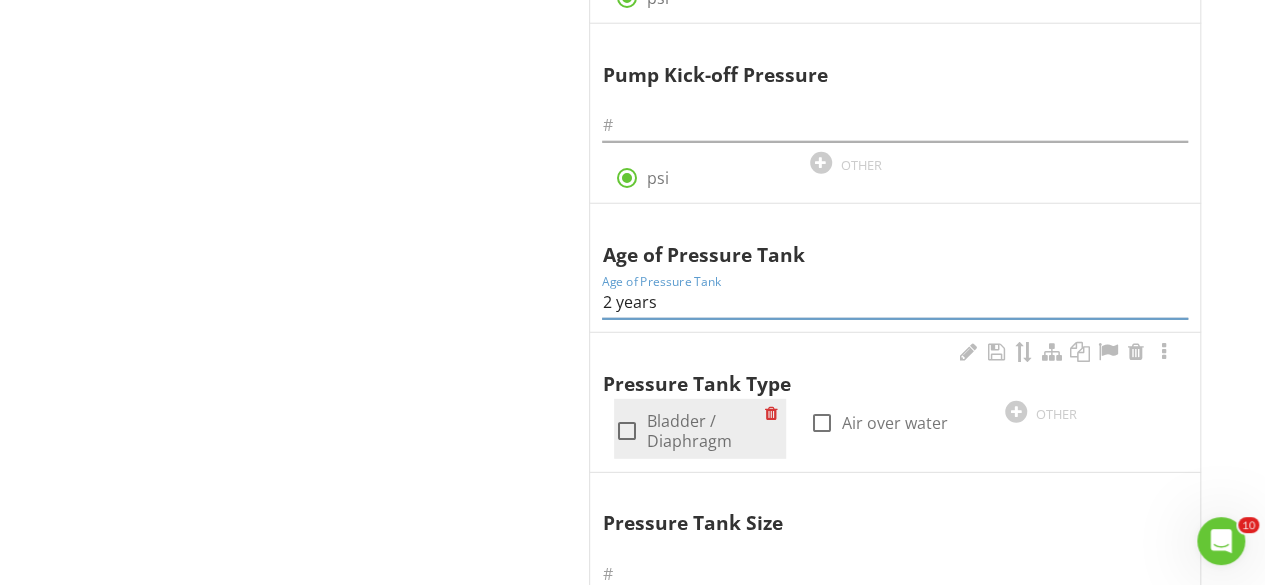 click at bounding box center [626, 431] 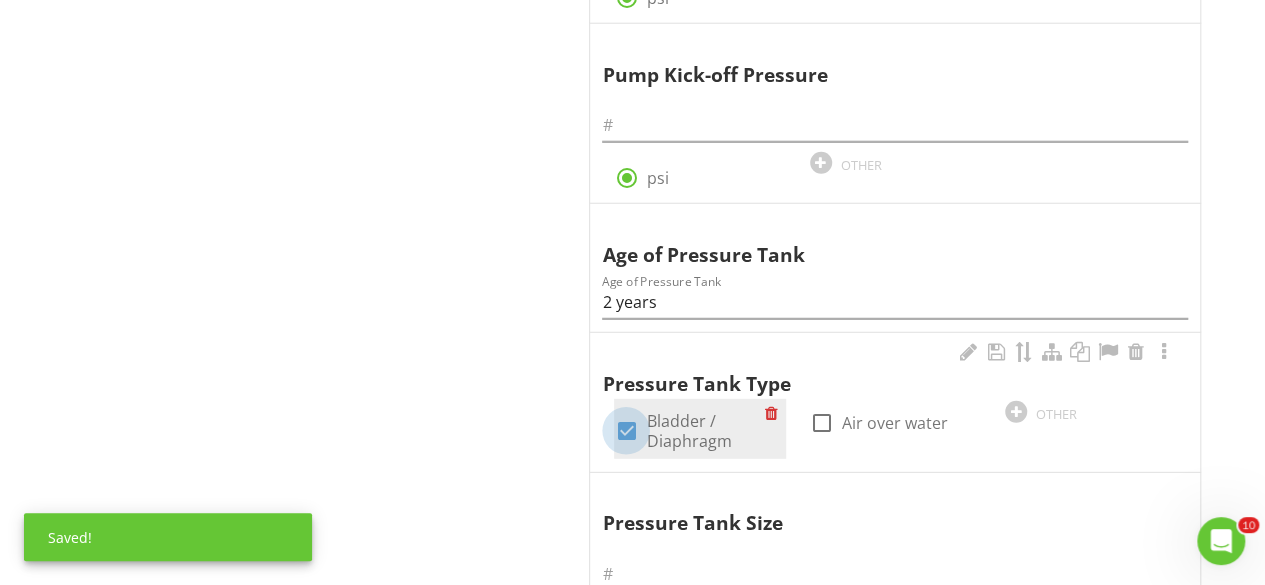 checkbox on "true" 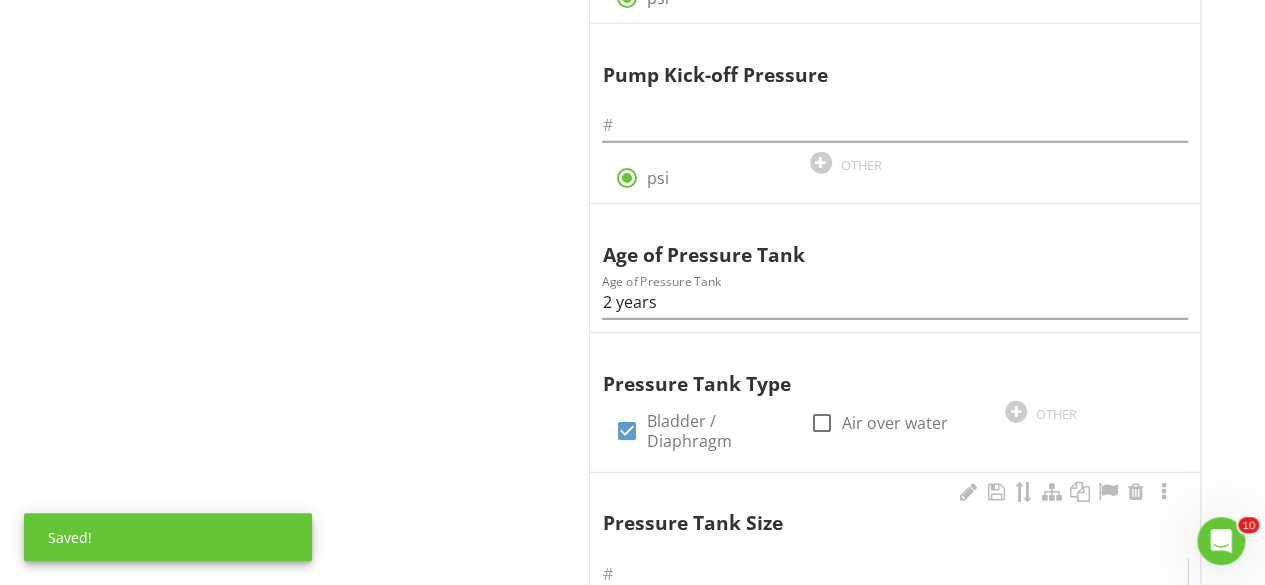 click at bounding box center [895, 574] 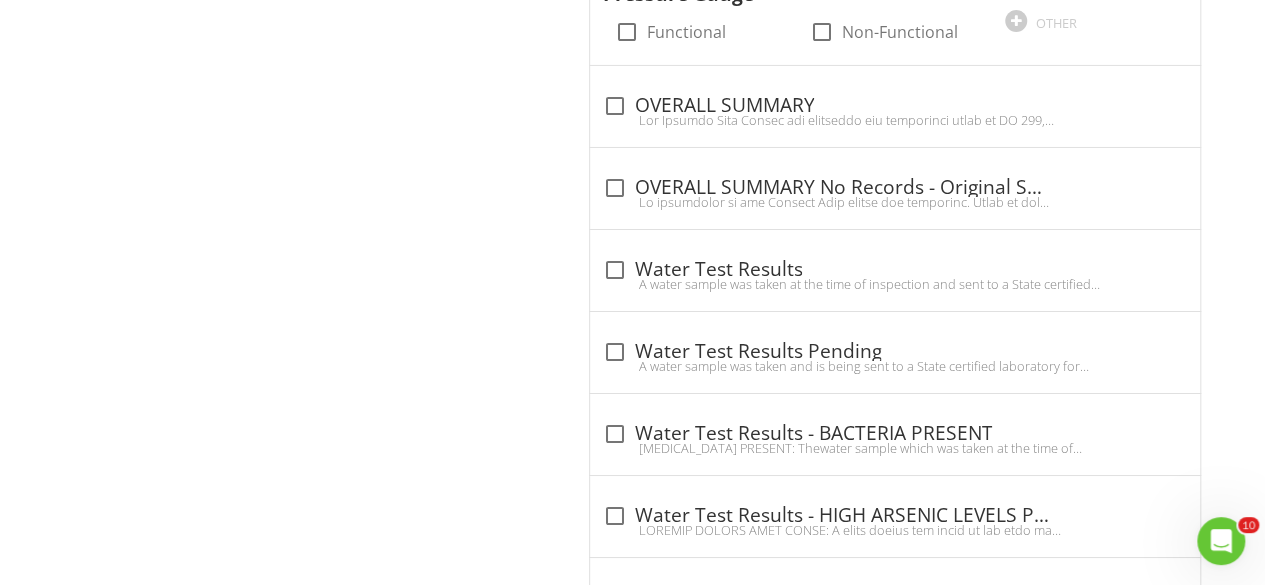 scroll, scrollTop: 3480, scrollLeft: 0, axis: vertical 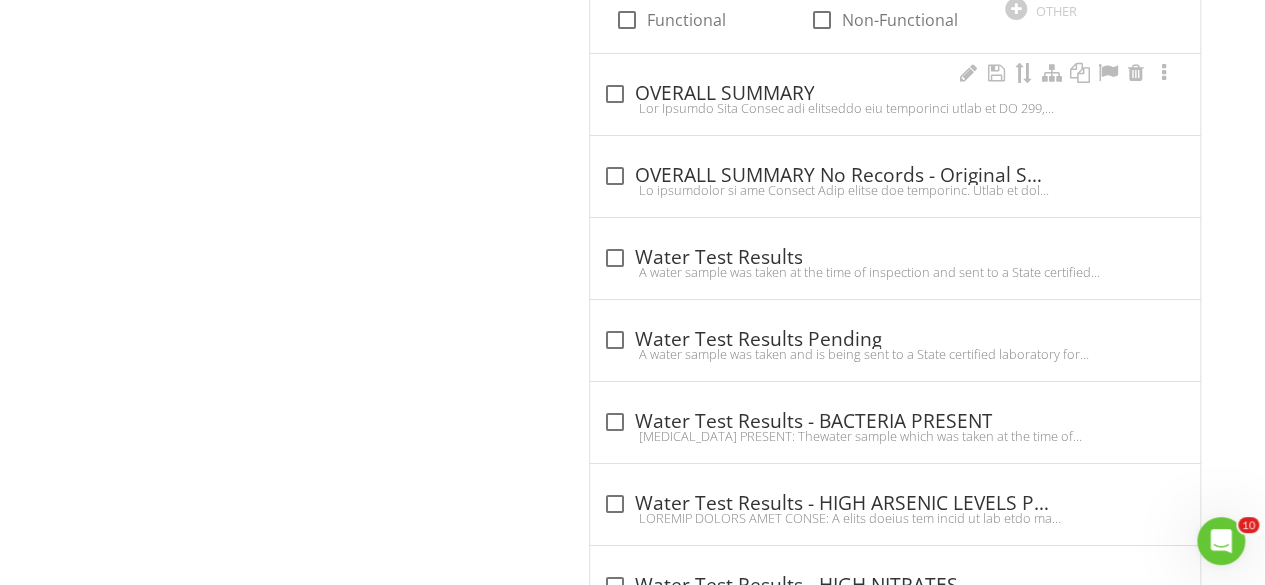 type on "20" 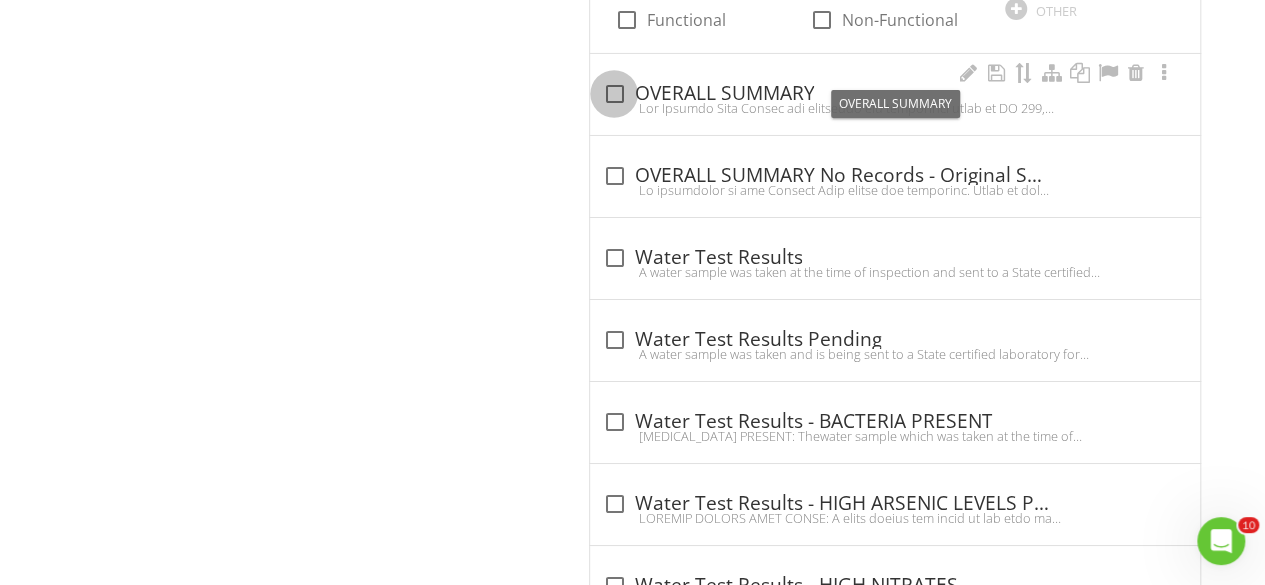 click at bounding box center [614, 94] 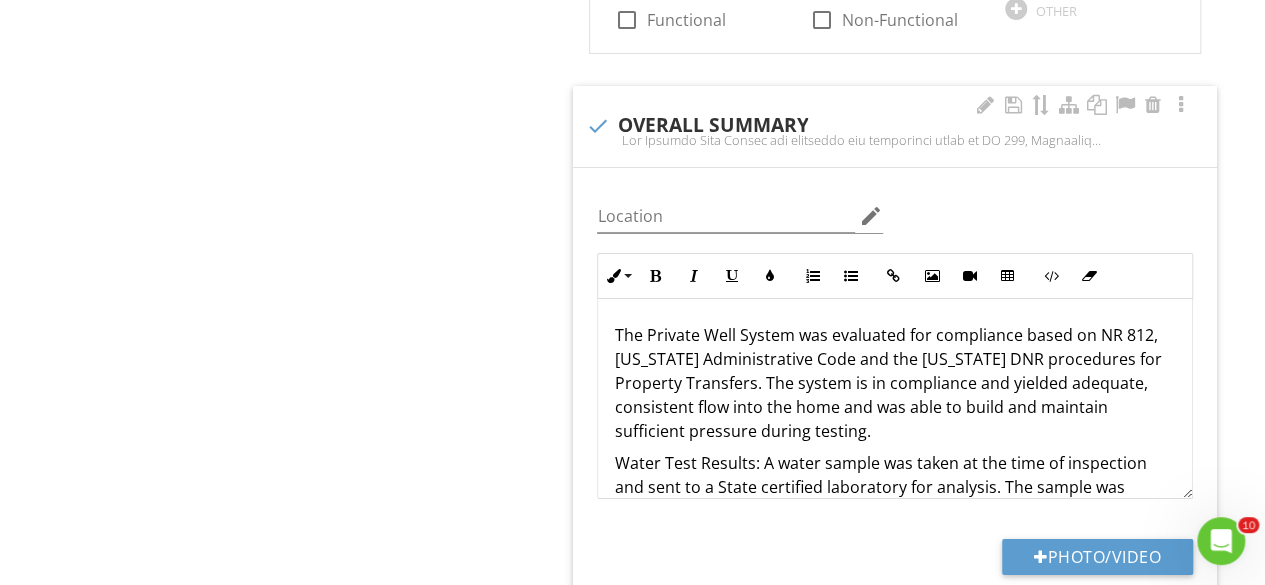 click on "The Private Well System was evaluated for compliance based on NR 812, Wisconsin Administrative Code and the Wisconsin DNR procedures for Property Transfers. The system is in compliance and yielded adequate, consistent flow into the home and was able to build and maintain sufficient pressure during testing." at bounding box center (895, 383) 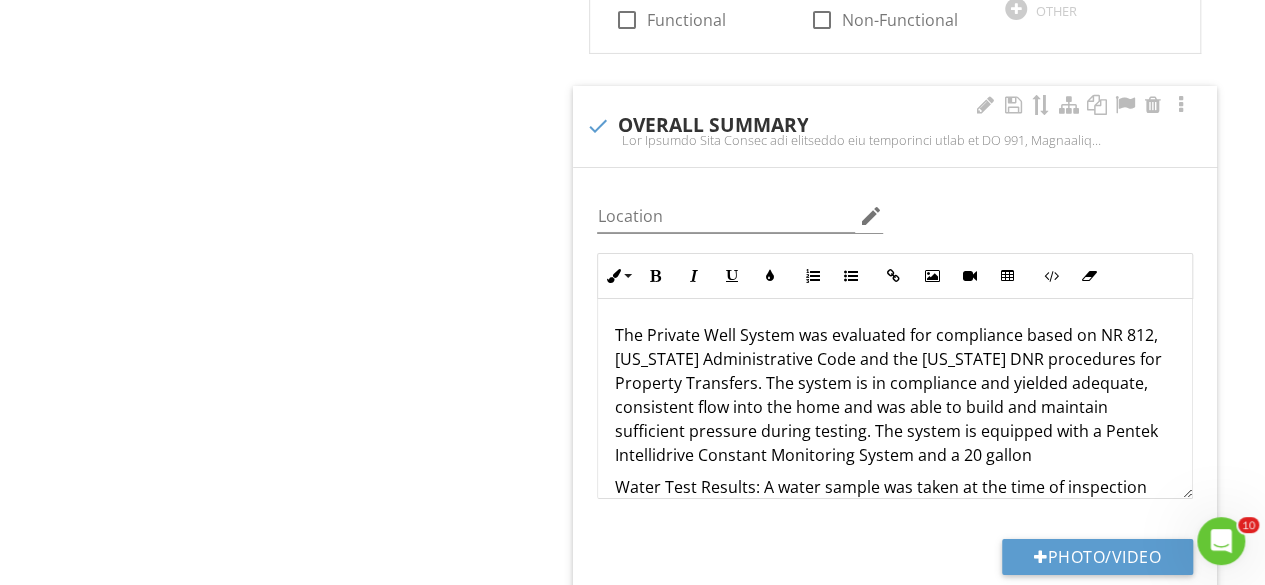 drag, startPoint x: 684, startPoint y: 445, endPoint x: 1124, endPoint y: 447, distance: 440.00455 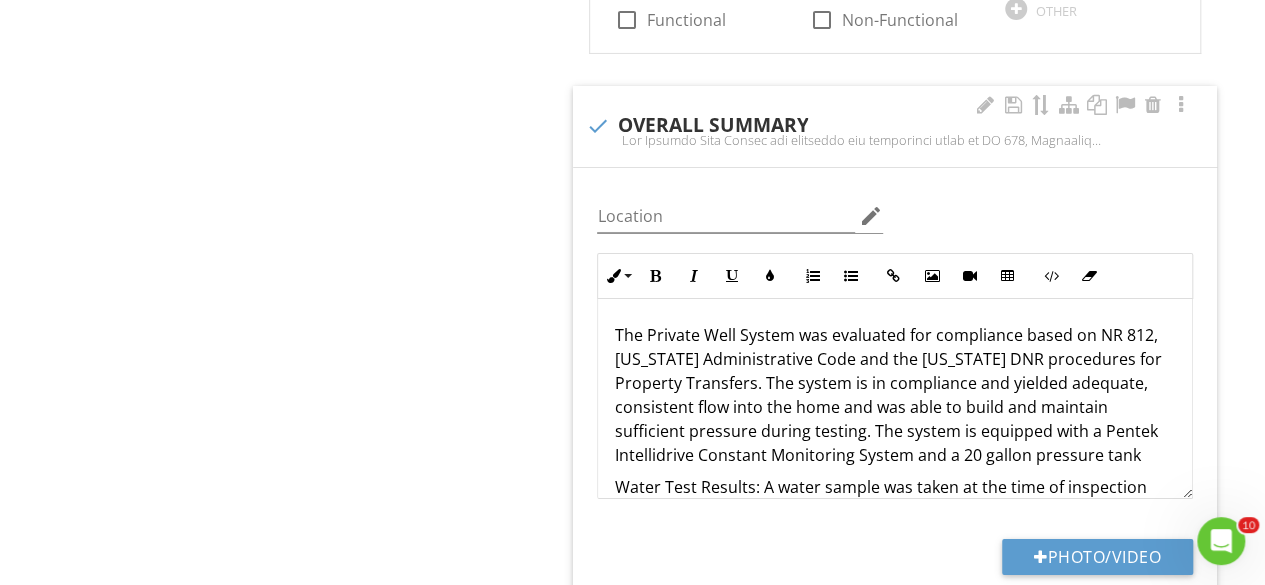 click on "The Private Well System was evaluated for compliance based on NR 812, Wisconsin Administrative Code and the Wisconsin DNR procedures for Property Transfers. The system is in compliance and yielded adequate, consistent flow into the home and was able to build and maintain sufficient pressure during testing. The system is equipped with a Pentek Intellidrive Constant Monitoring System and a 20 gallon pressure tank" at bounding box center (895, 395) 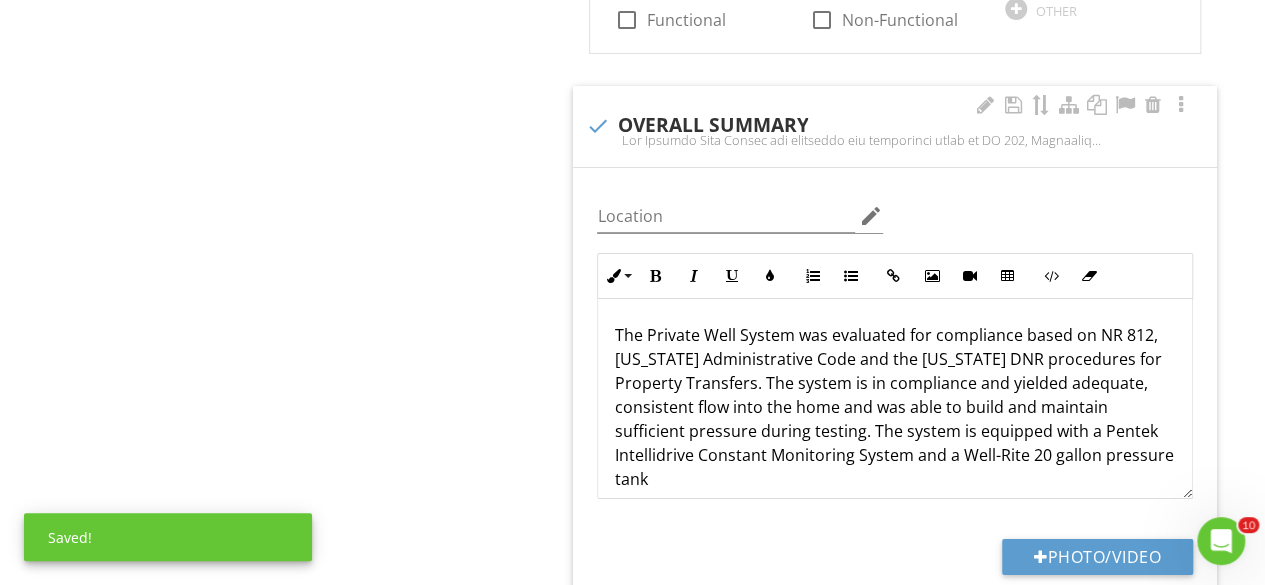 click on "The Private Well System was evaluated for compliance based on NR 812, Wisconsin Administrative Code and the Wisconsin DNR procedures for Property Transfers. The system is in compliance and yielded adequate, consistent flow into the home and was able to build and maintain sufficient pressure during testing. The system is equipped with a Pentek Intellidrive Constant Monitoring System and a Well-Rite 20 gallon pressure tank" at bounding box center (895, 407) 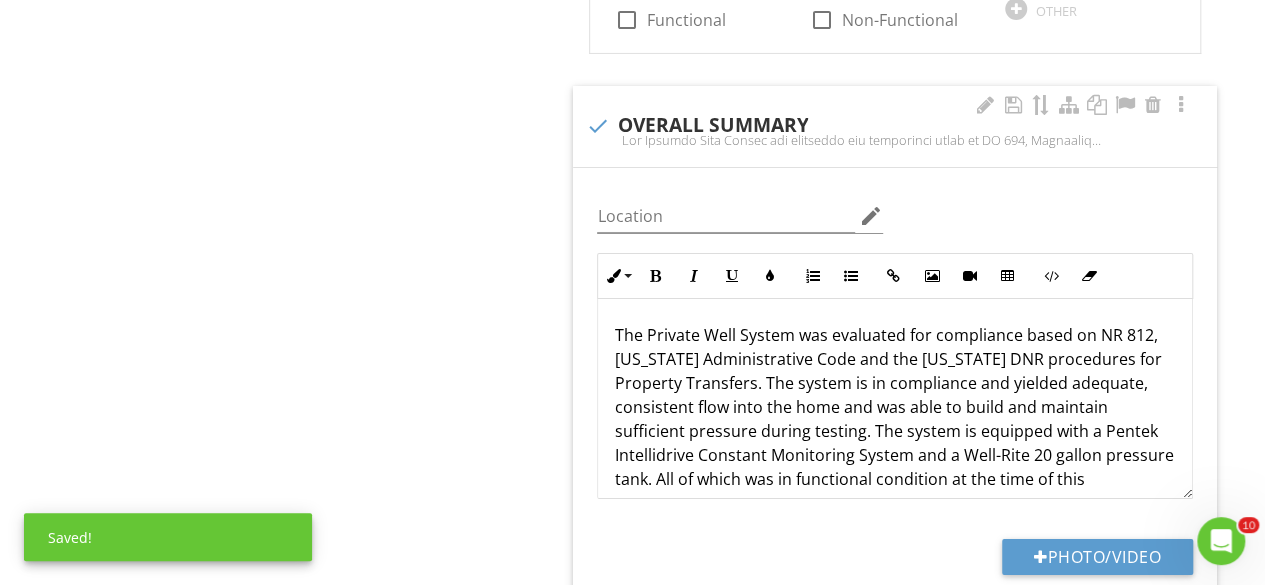 scroll, scrollTop: 15, scrollLeft: 0, axis: vertical 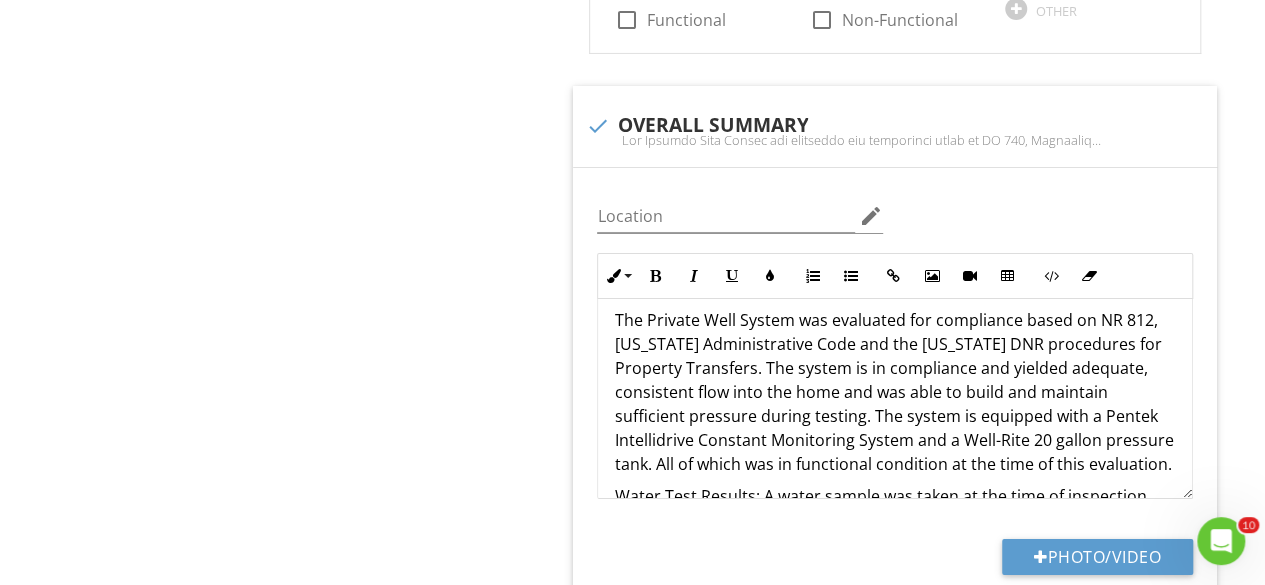 click on "Upload cover photo
Septic System
Well System
Section
Well System
General
Well Type
Exterior Well Cap & Casing Related Items
Pressure Tank Related Items
Sample Faucet Related Items
Performance Related Items
Setbacks
Non-Pressure Conduit
Item
General
Info
Information
Photos
check_box_outline_blank Do not check this box         OTHER
Occupancy
check_box_outline_blank Occupied   check_box Vacant         OTHER" at bounding box center [632, -815] 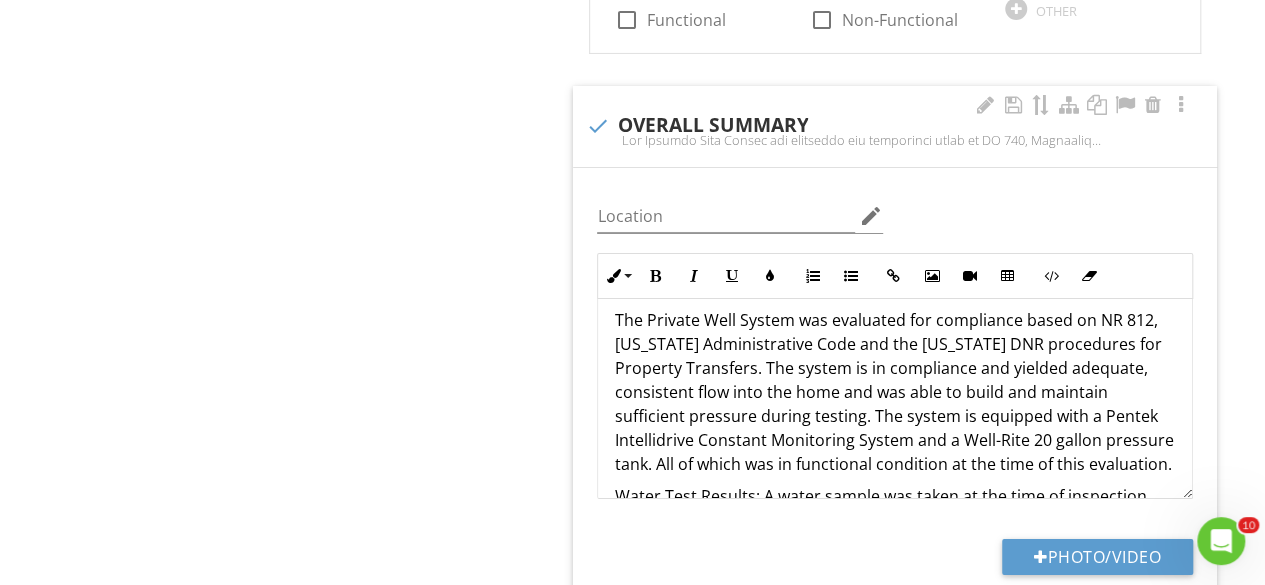 click on "The Private Well System was evaluated for compliance based on NR 812, Wisconsin Administrative Code and the Wisconsin DNR procedures for Property Transfers. The system is in compliance and yielded adequate, consistent flow into the home and was able to build and maintain sufficient pressure during testing. The system is equipped with a Pentek Intellidrive Constant Monitoring System and a Well-Rite 20 gallon pressure tank. All of which was in functional condition at the time of this evaluation." at bounding box center (895, 392) 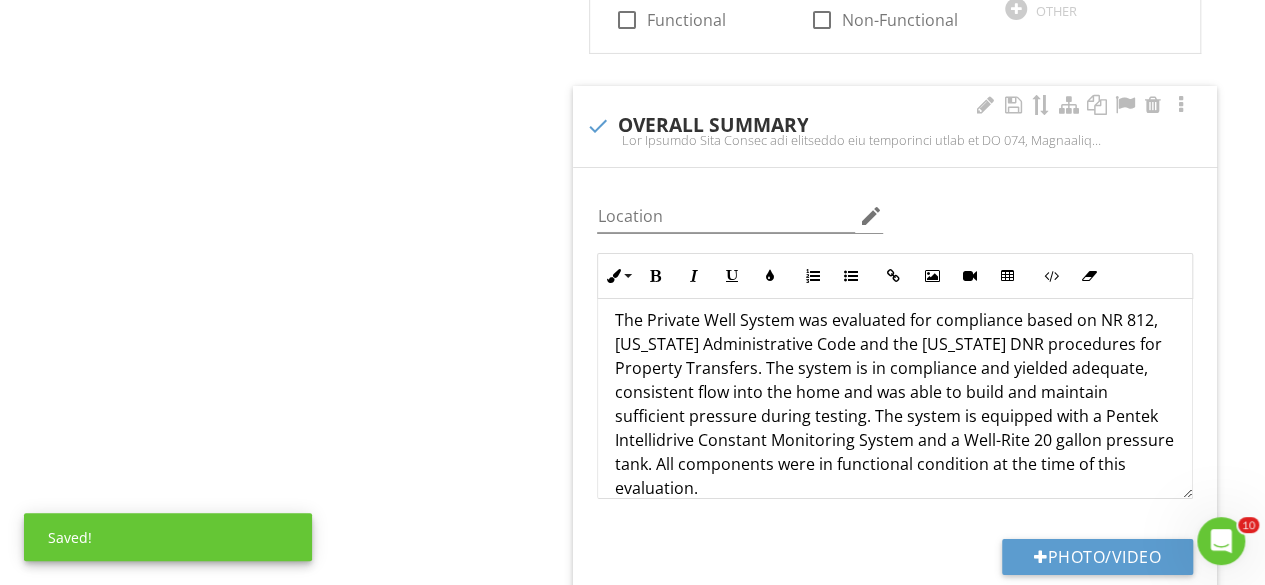 click on "The Private Well System was evaluated for compliance based on NR 812, Wisconsin Administrative Code and the Wisconsin DNR procedures for Property Transfers. The system is in compliance and yielded adequate, consistent flow into the home and was able to build and maintain sufficient pressure during testing. The system is equipped with a Pentek Intellidrive Constant Monitoring System and a Well-Rite 20 gallon pressure tank. All components were in functional condition at the time of this evaluation." at bounding box center [895, 404] 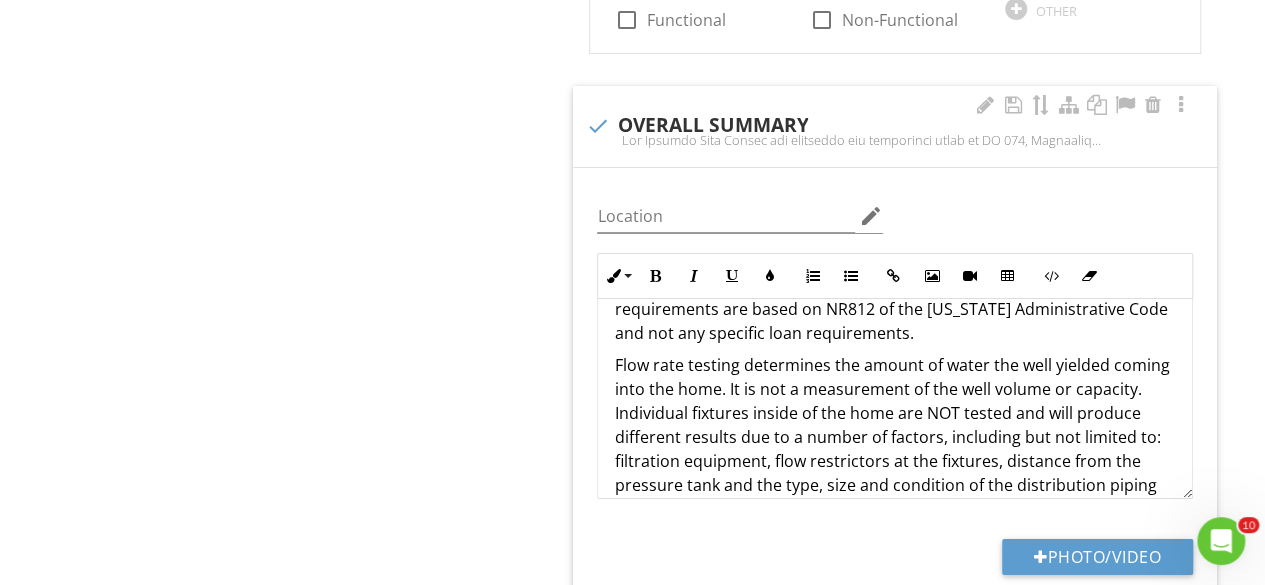 scroll, scrollTop: 624, scrollLeft: 0, axis: vertical 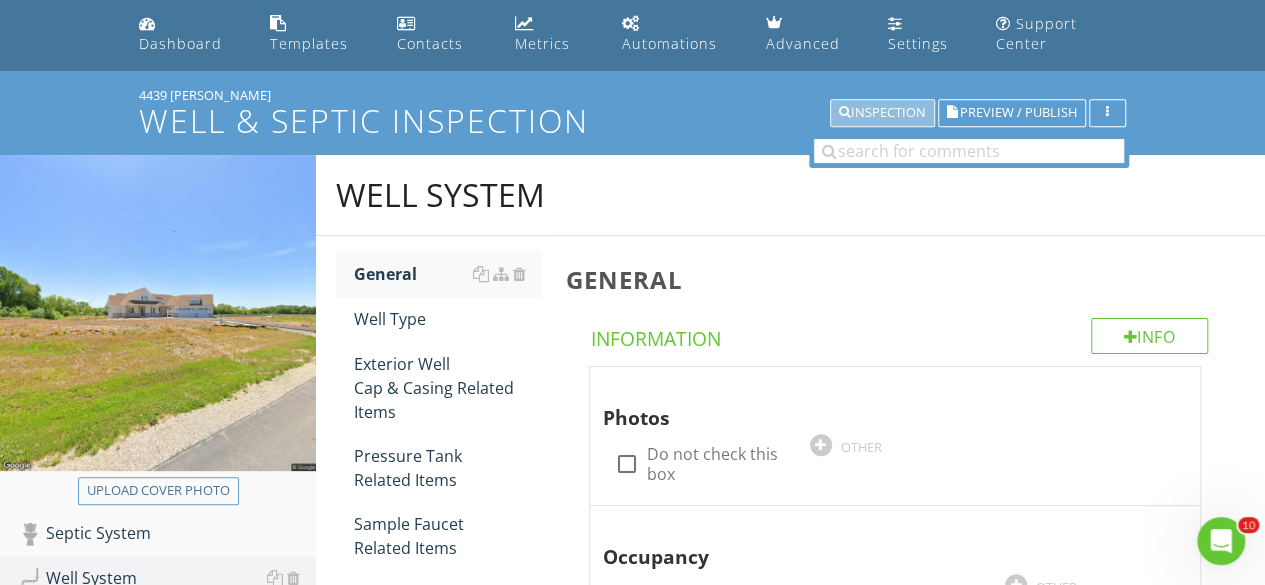 click on "Inspection" at bounding box center [882, 113] 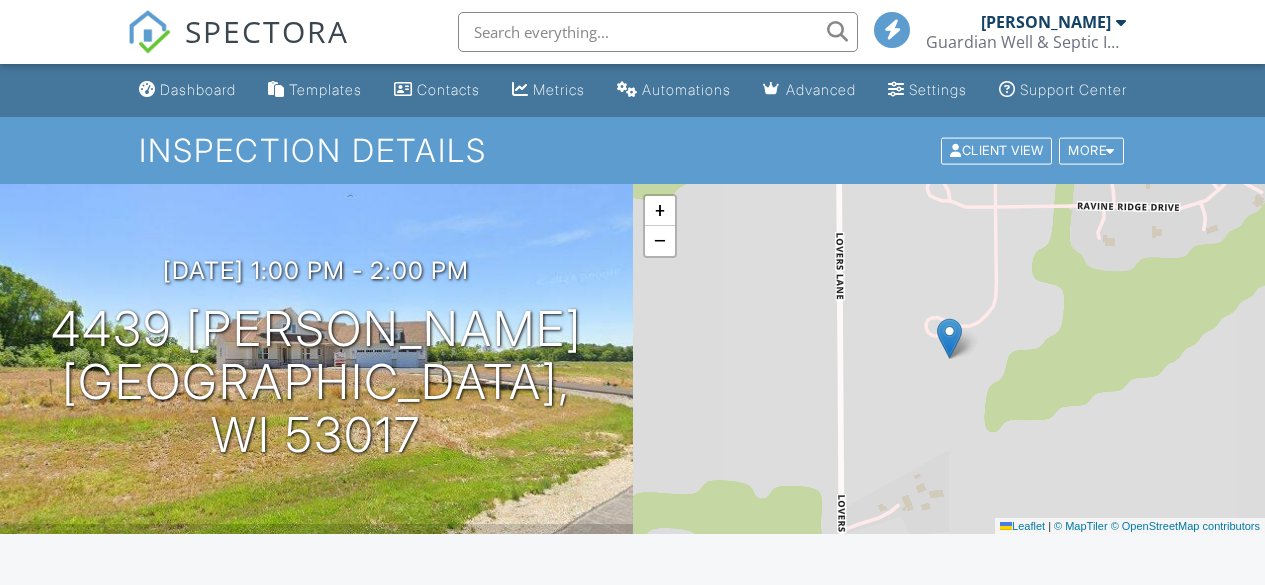 scroll, scrollTop: 0, scrollLeft: 0, axis: both 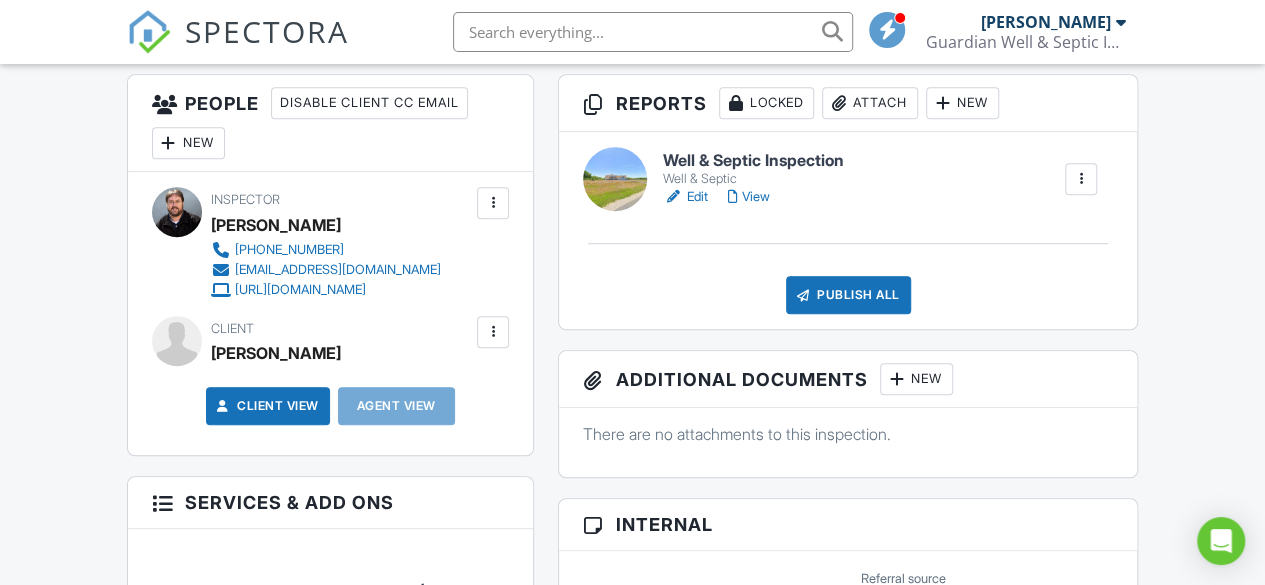 click on "View" at bounding box center [749, 197] 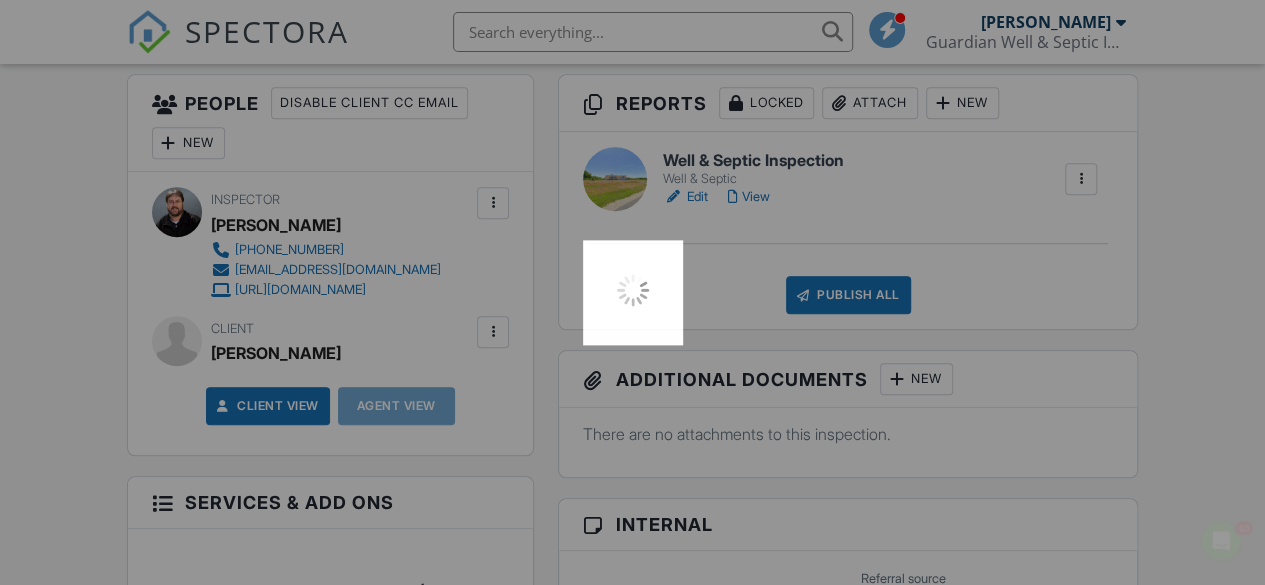 scroll, scrollTop: 0, scrollLeft: 0, axis: both 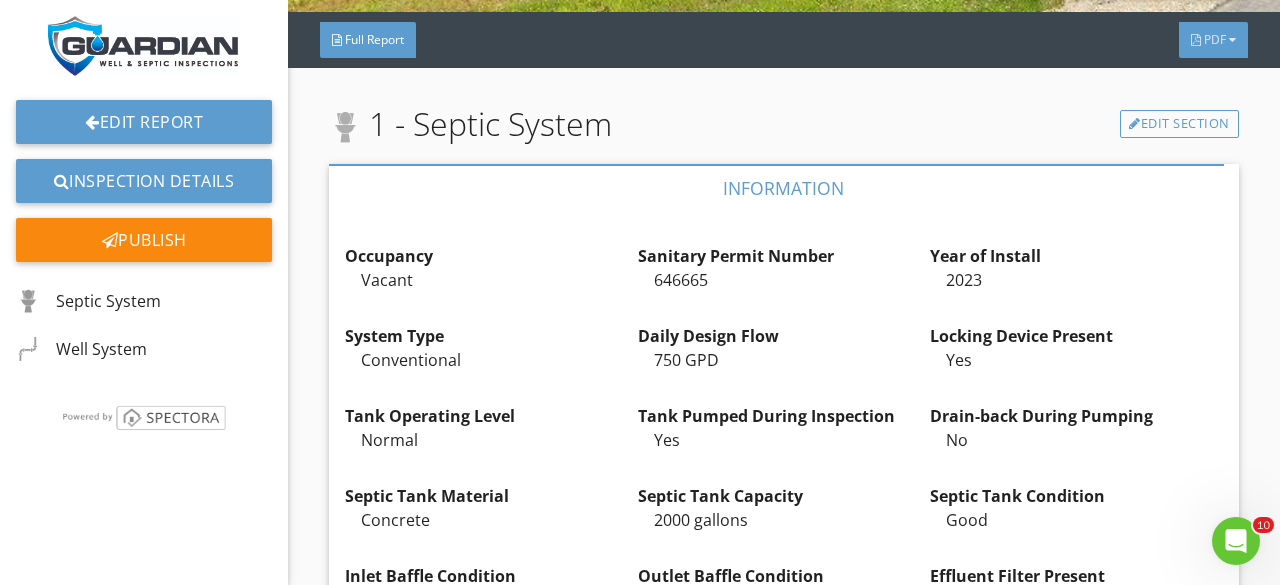 click on "PDF" at bounding box center [1213, 40] 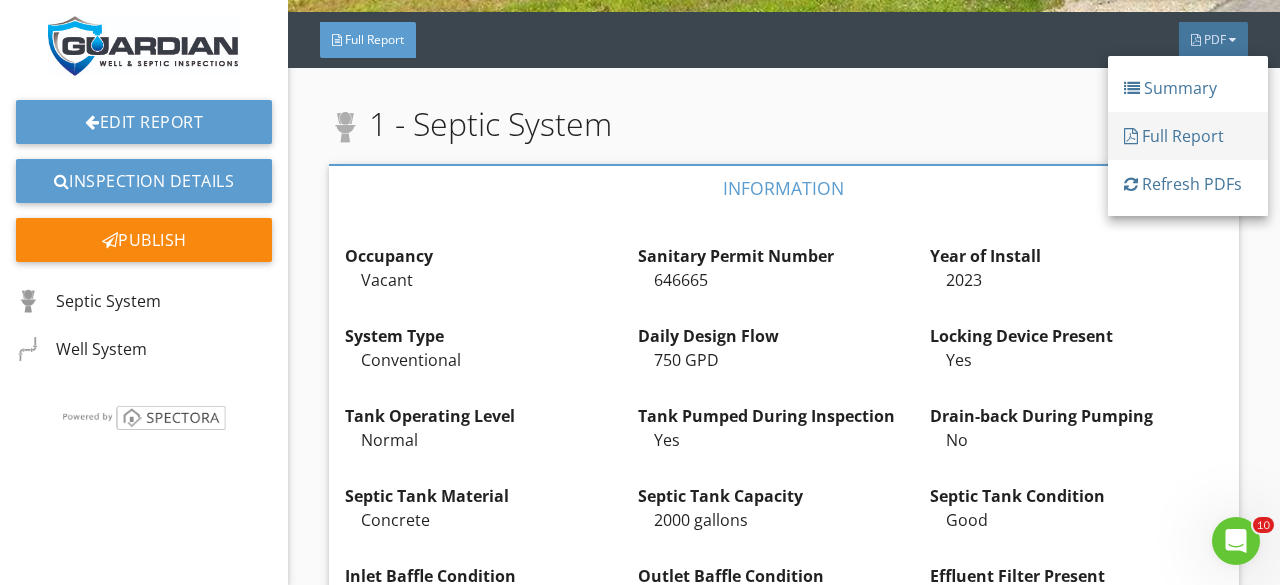 click on "Full Report" at bounding box center [1188, 136] 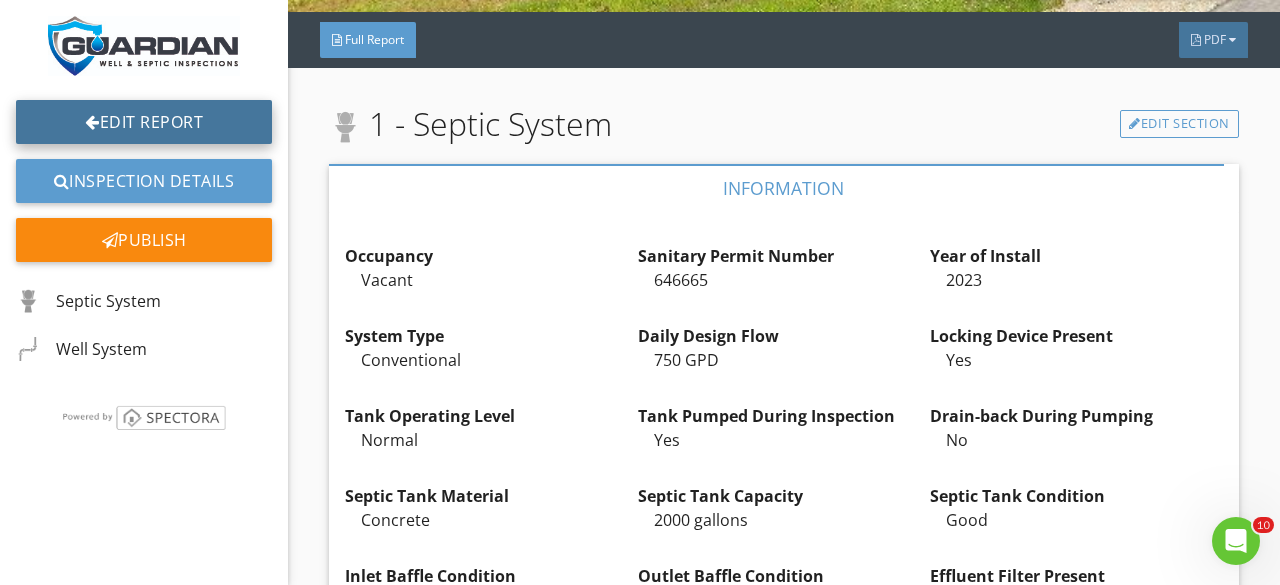 click on "Edit Report" at bounding box center (144, 122) 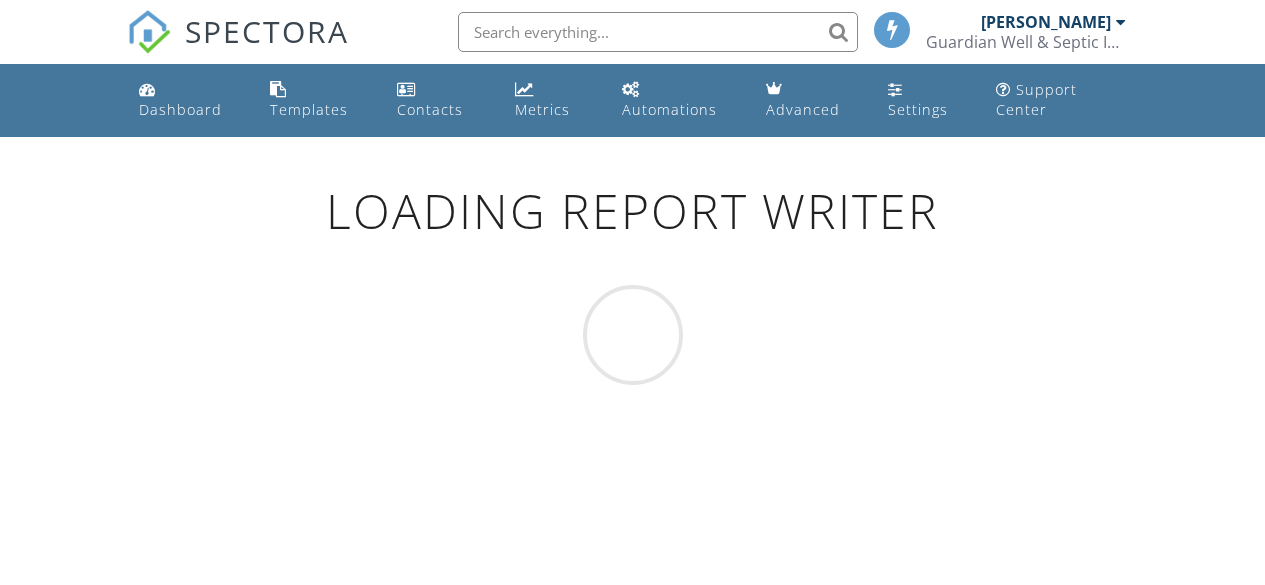 scroll, scrollTop: 0, scrollLeft: 0, axis: both 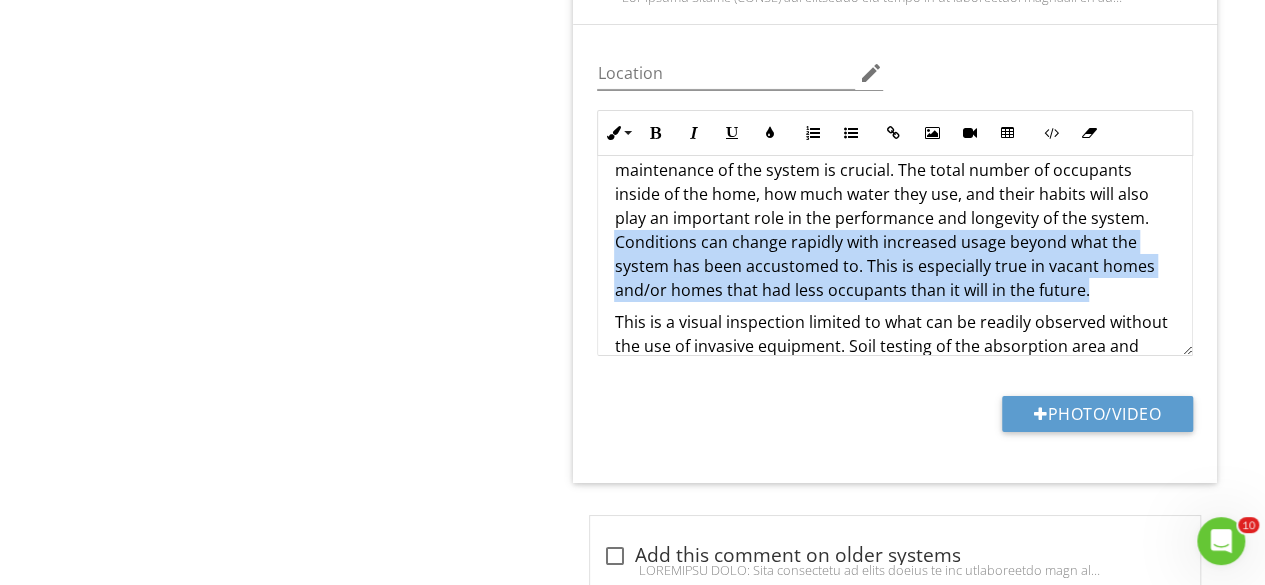 drag, startPoint x: 1154, startPoint y: 246, endPoint x: 676, endPoint y: 202, distance: 480.02084 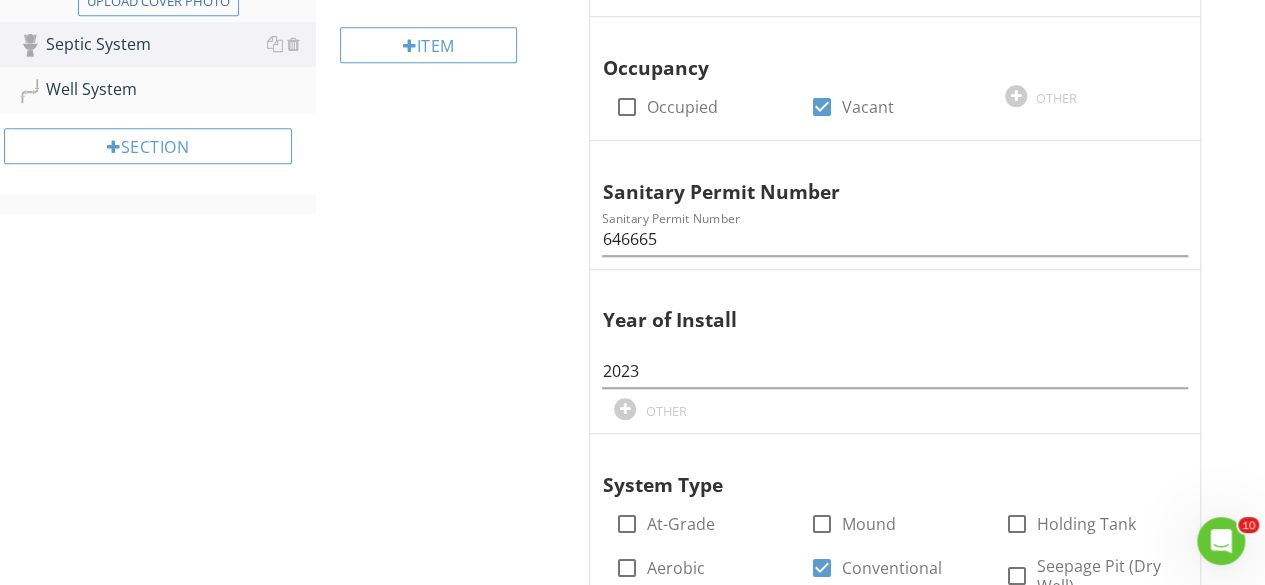 scroll, scrollTop: 522, scrollLeft: 0, axis: vertical 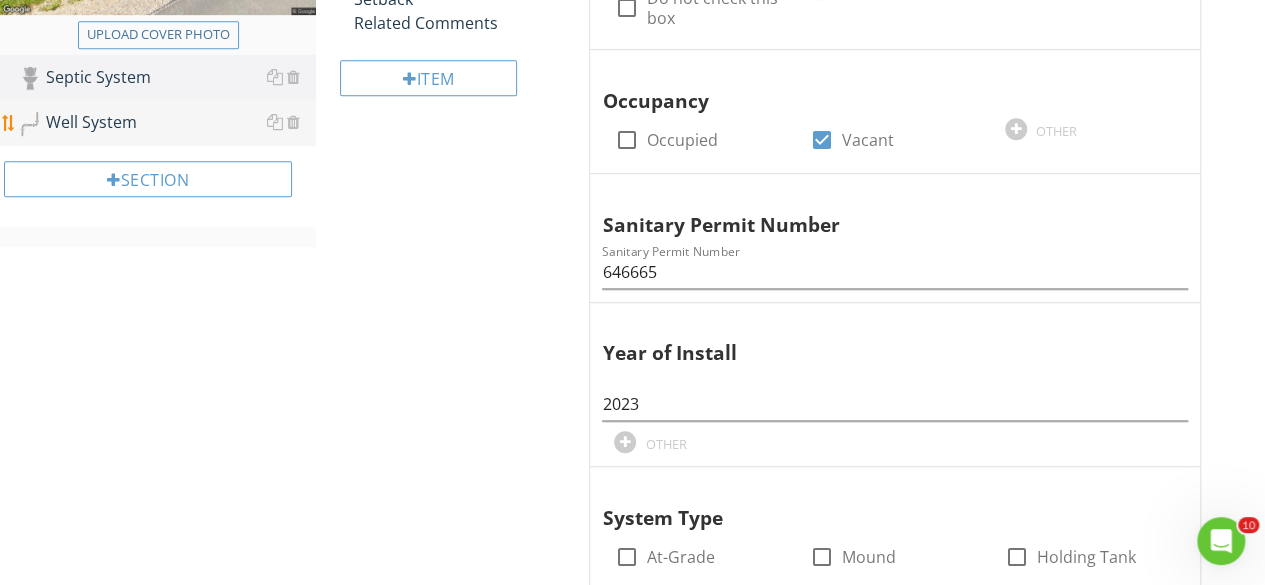click on "Well System" at bounding box center (167, 123) 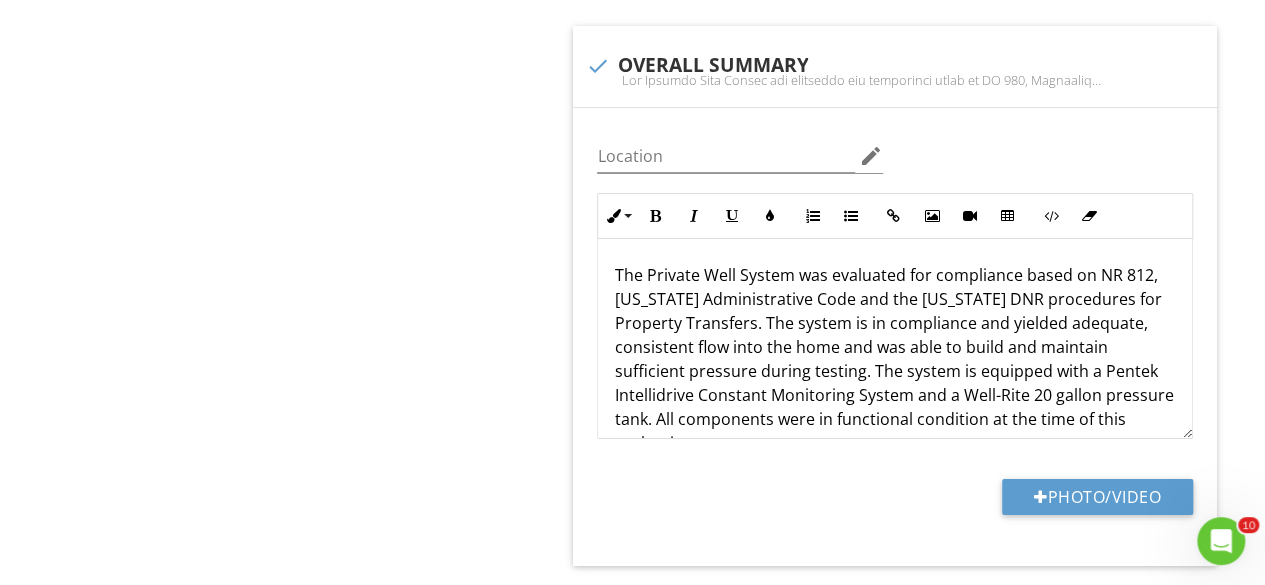 scroll, scrollTop: 3571, scrollLeft: 0, axis: vertical 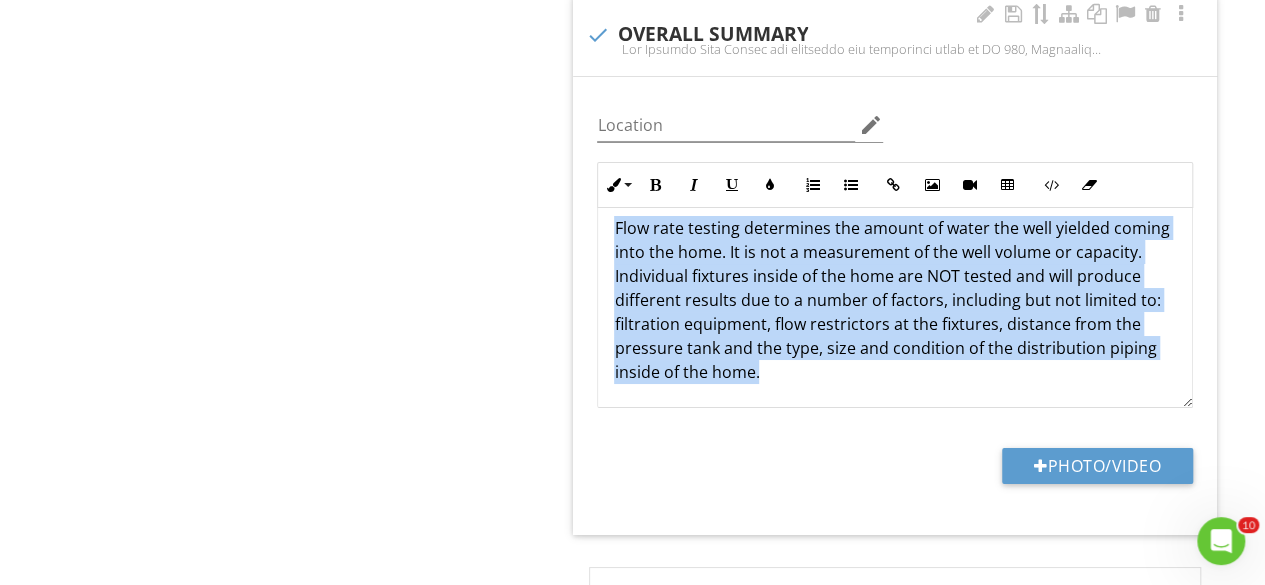 drag, startPoint x: 1000, startPoint y: 357, endPoint x: 584, endPoint y: 226, distance: 436.13873 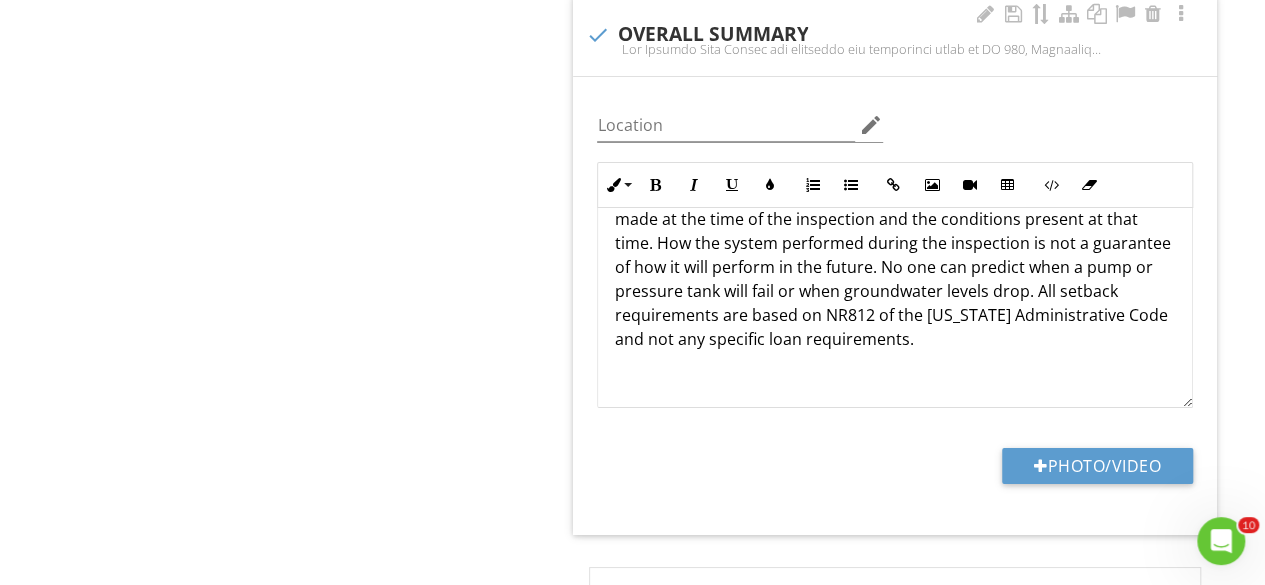 scroll, scrollTop: 3715, scrollLeft: 0, axis: vertical 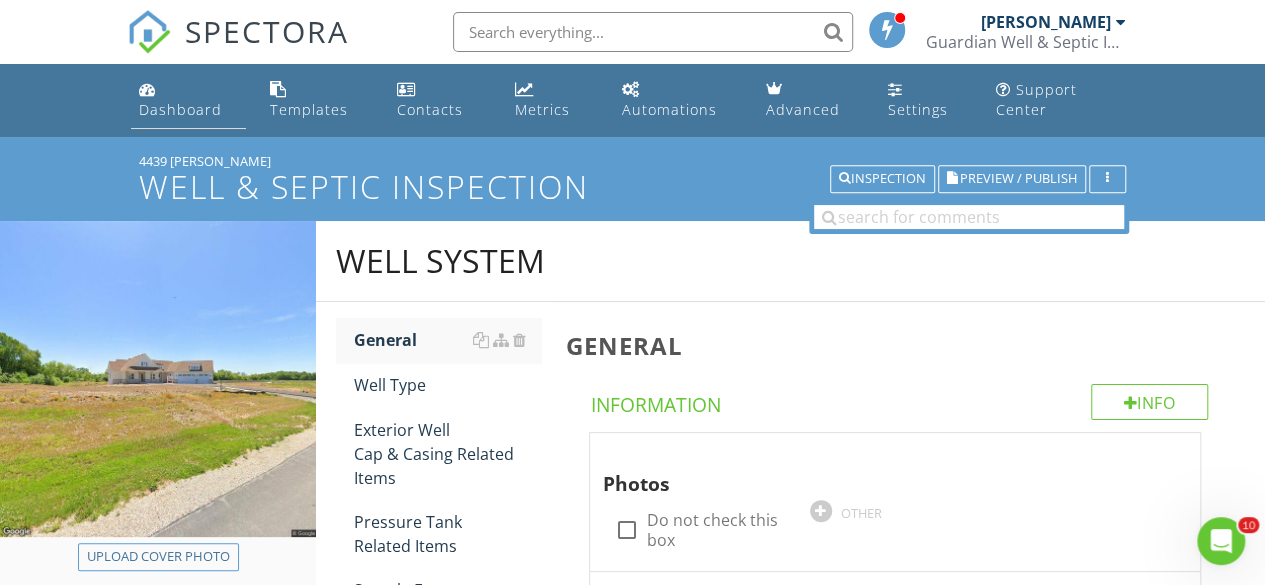 click on "Dashboard" at bounding box center [180, 109] 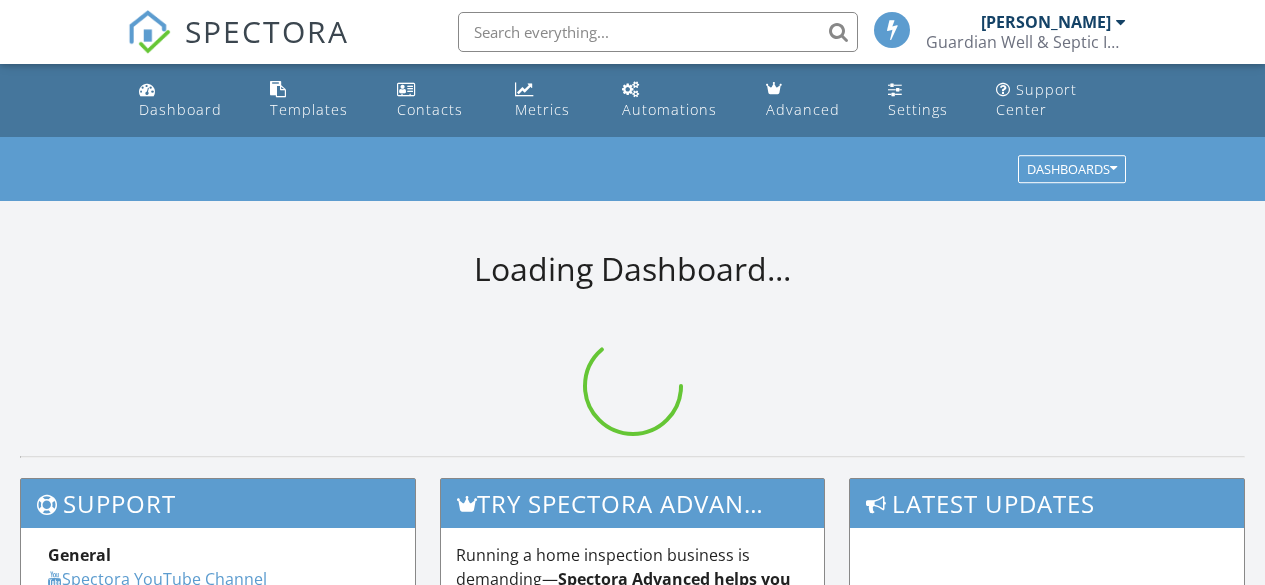 scroll, scrollTop: 0, scrollLeft: 0, axis: both 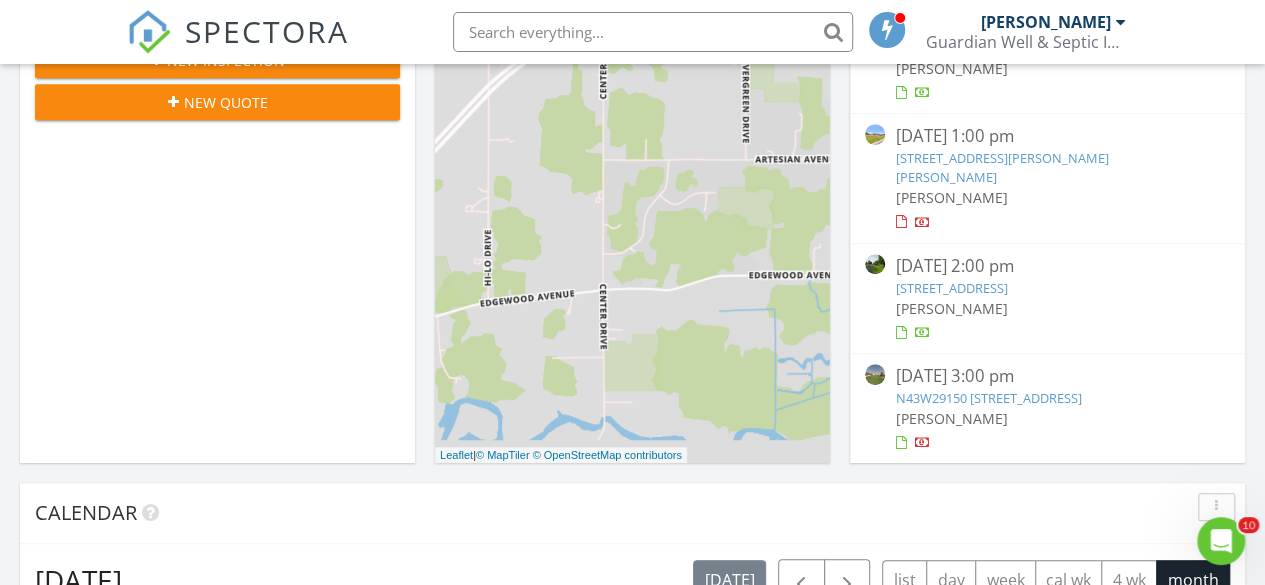 click on "[STREET_ADDRESS]" at bounding box center [951, 288] 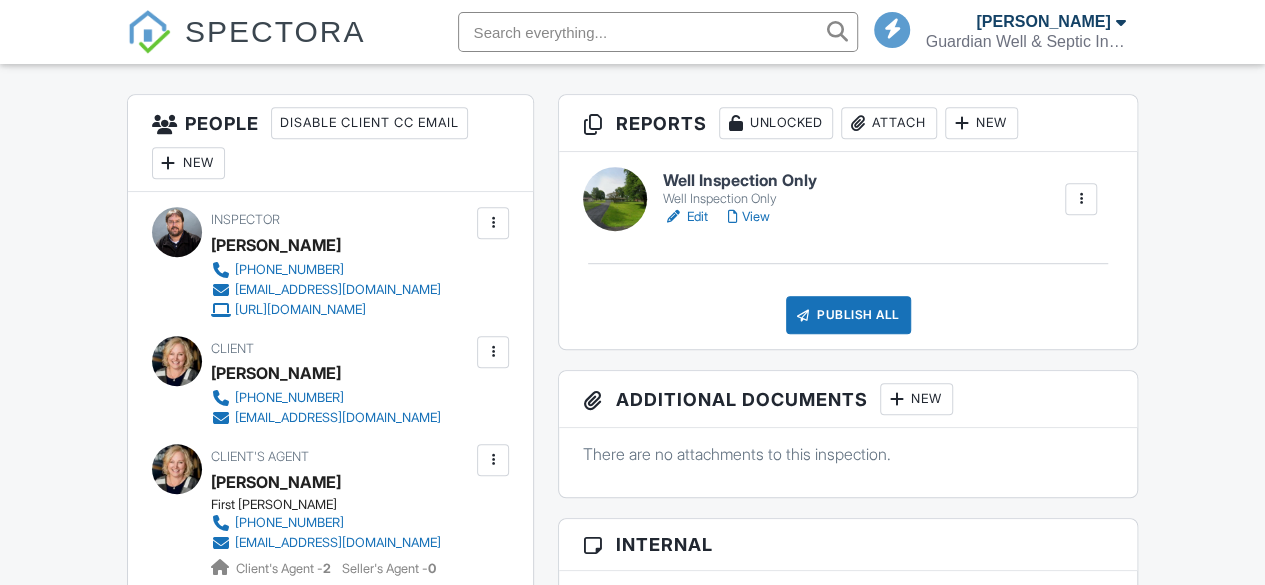 scroll, scrollTop: 0, scrollLeft: 0, axis: both 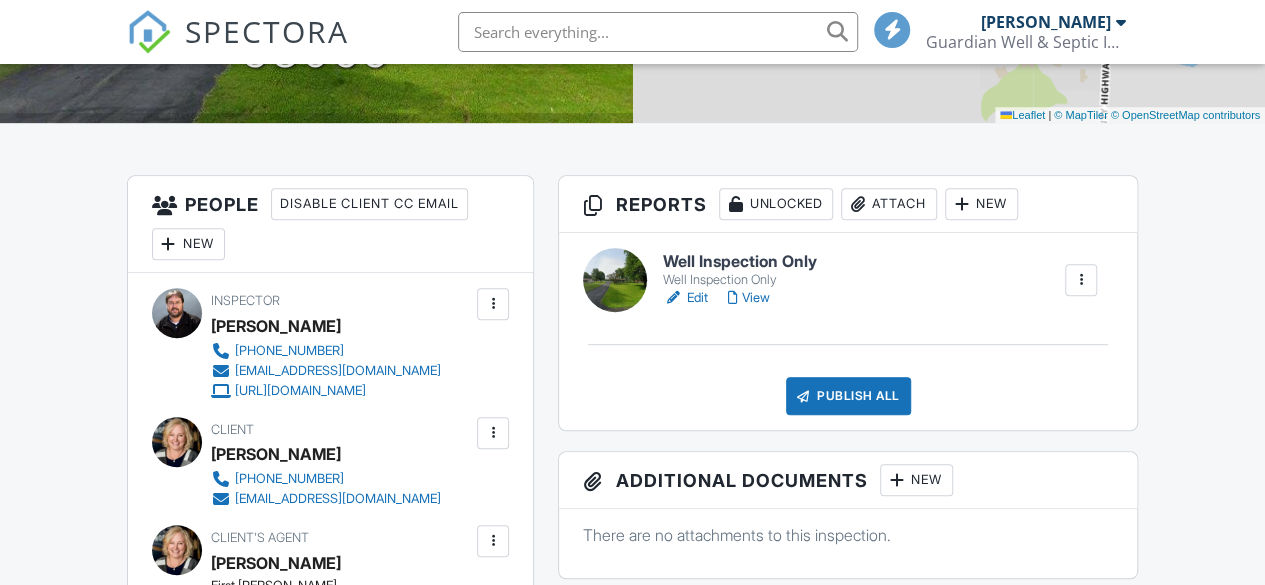 click on "Edit" at bounding box center (685, 298) 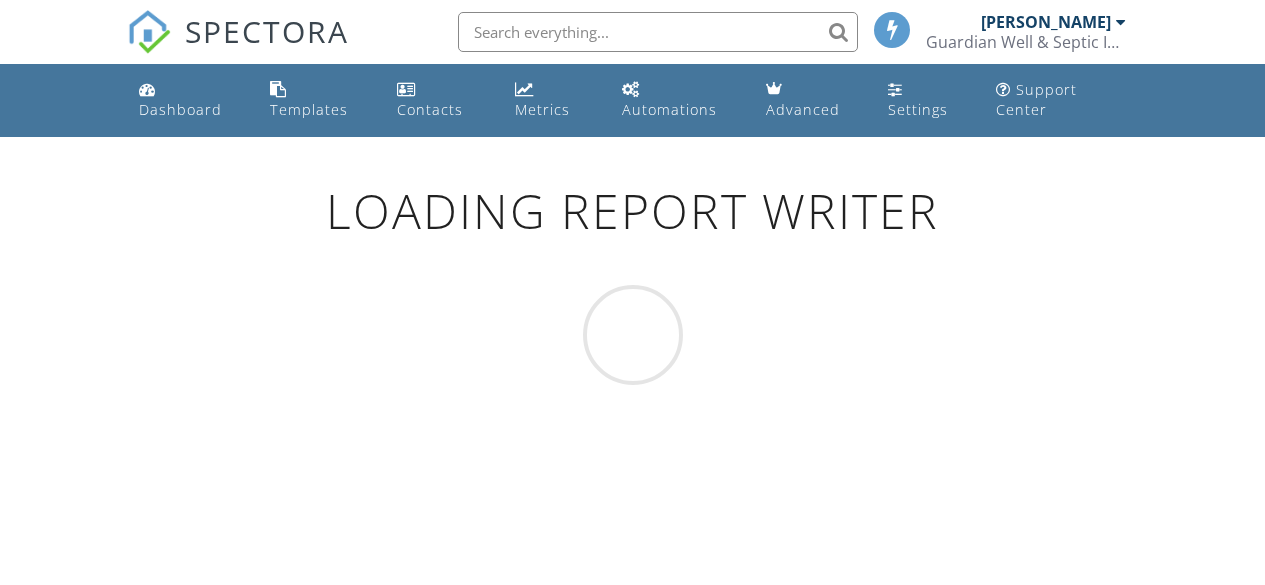 scroll, scrollTop: 0, scrollLeft: 0, axis: both 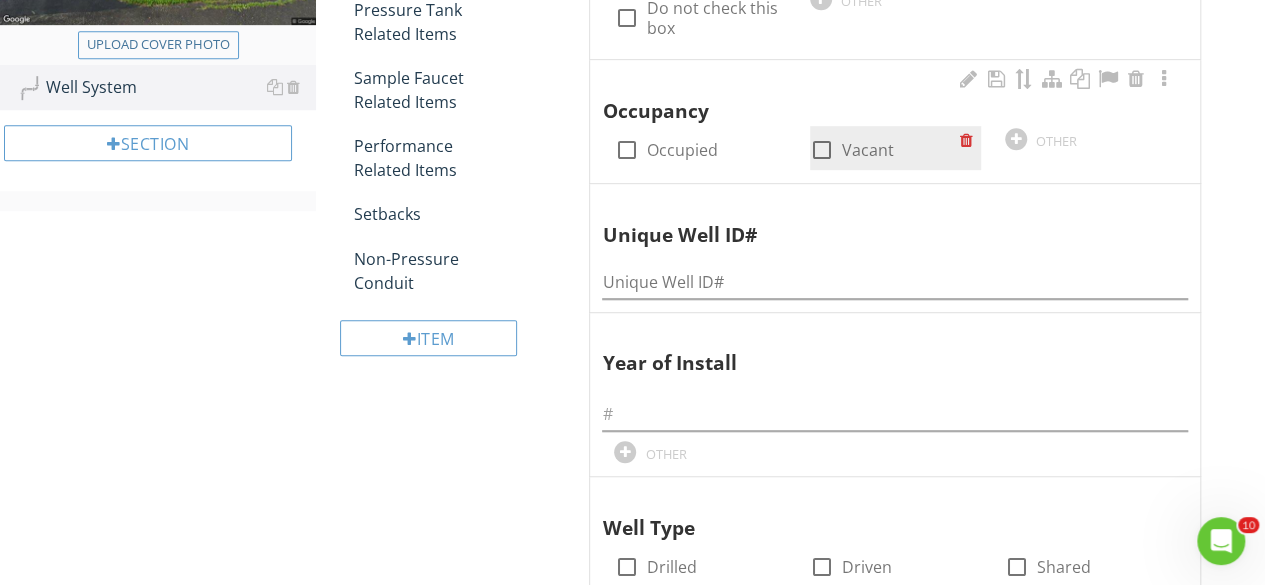 click at bounding box center [822, 150] 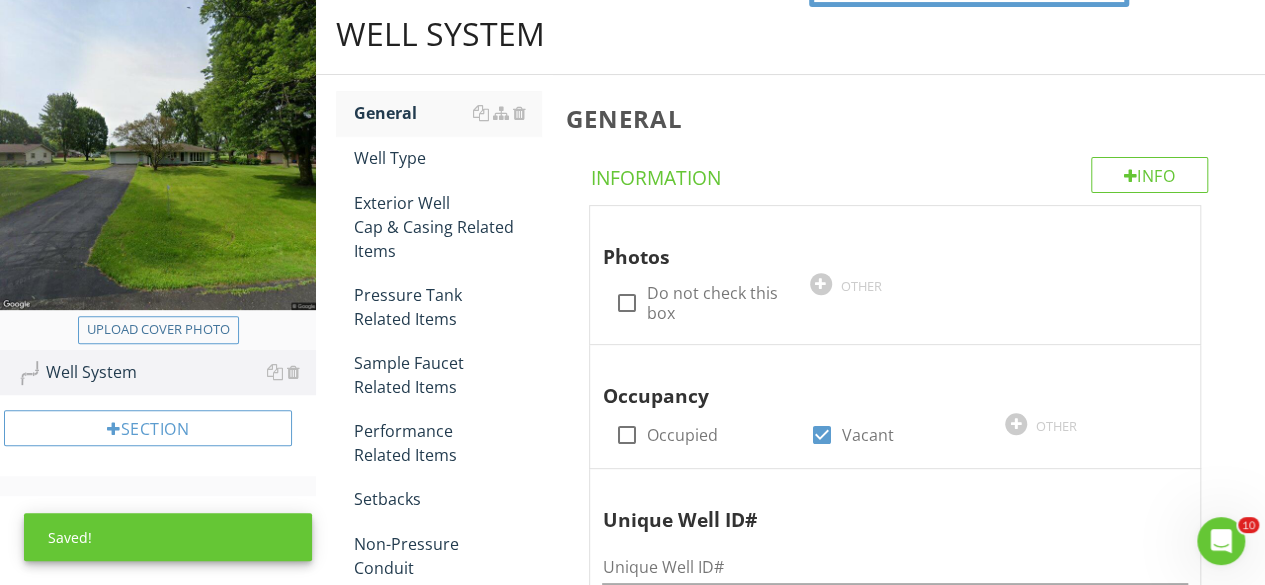 scroll, scrollTop: 152, scrollLeft: 0, axis: vertical 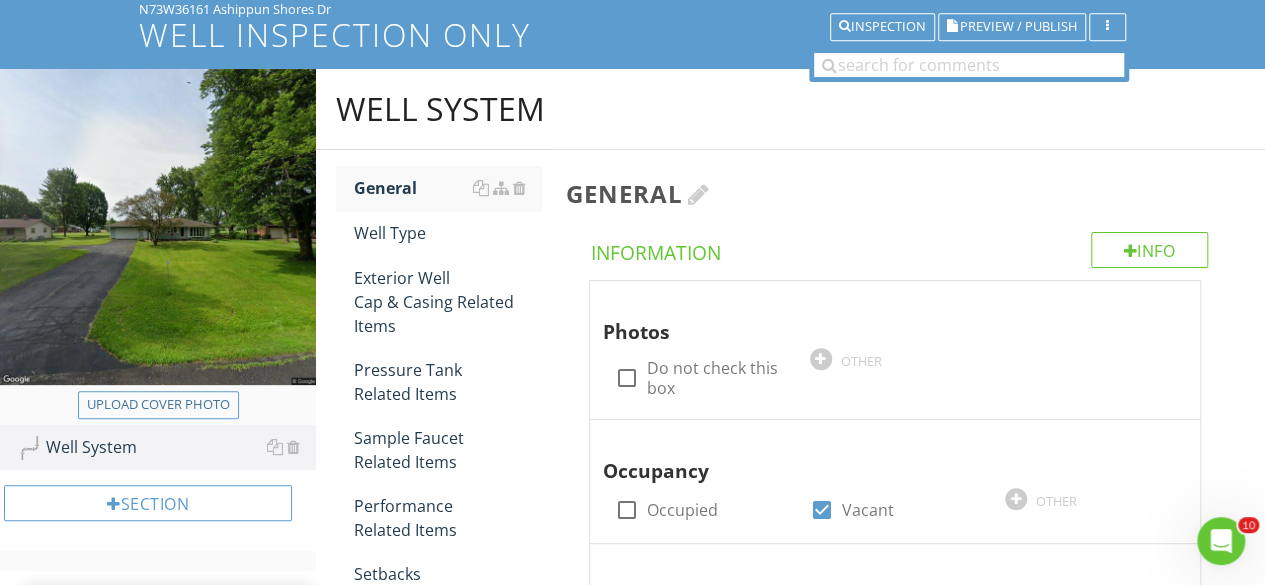 click at bounding box center (698, 194) 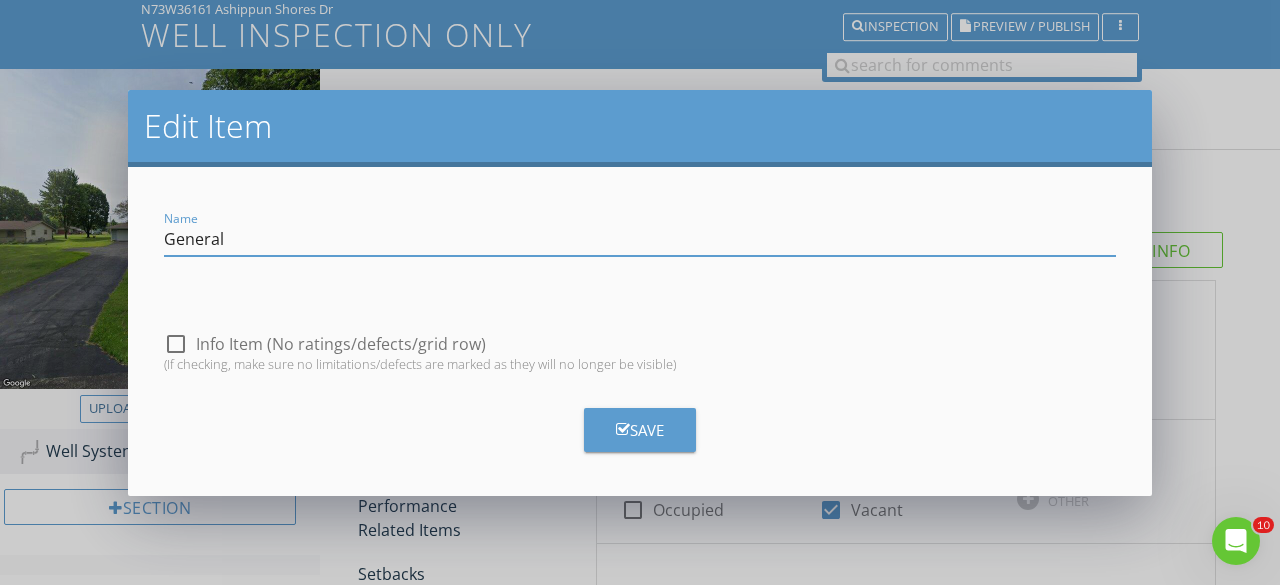 click at bounding box center (176, 344) 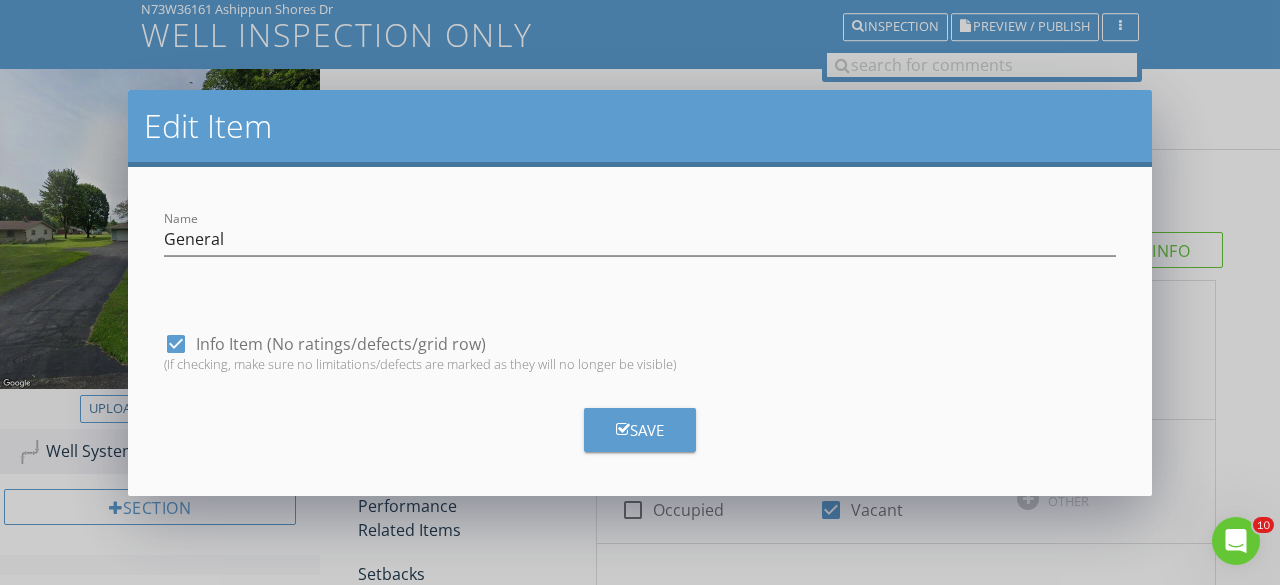 click at bounding box center (623, 429) 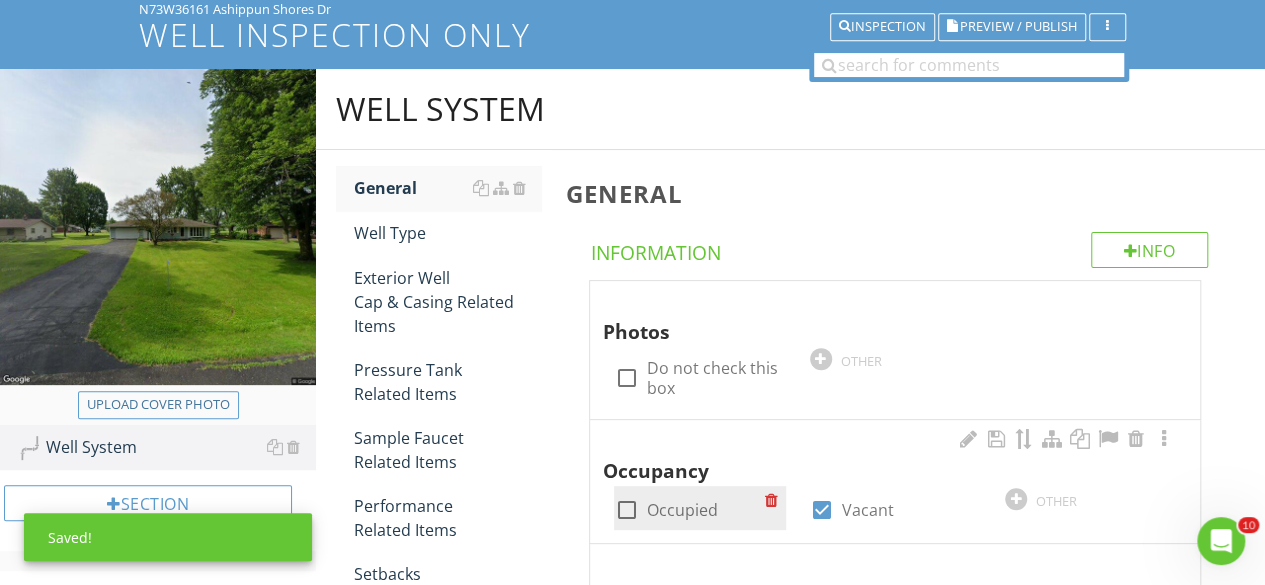 click at bounding box center (626, 510) 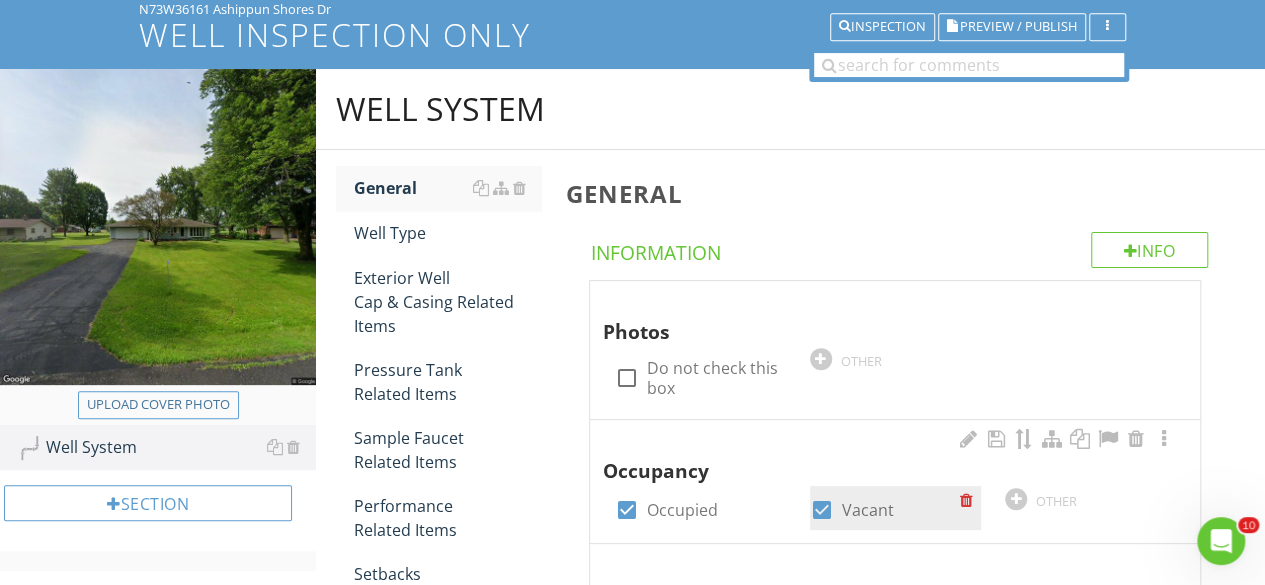 click at bounding box center (822, 510) 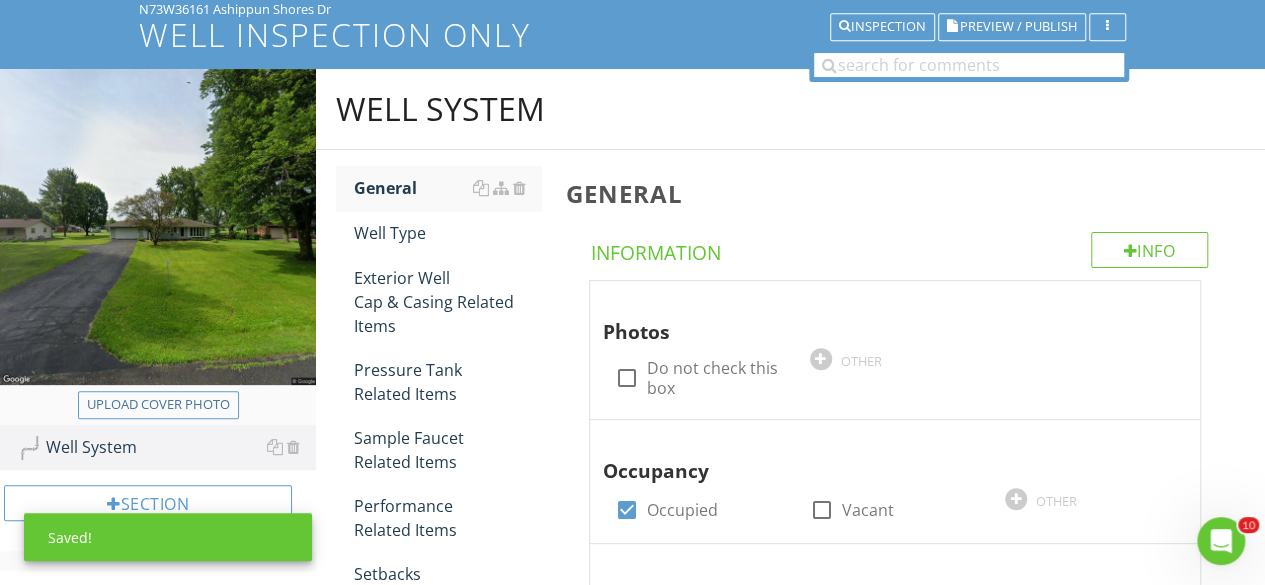 checkbox on "true" 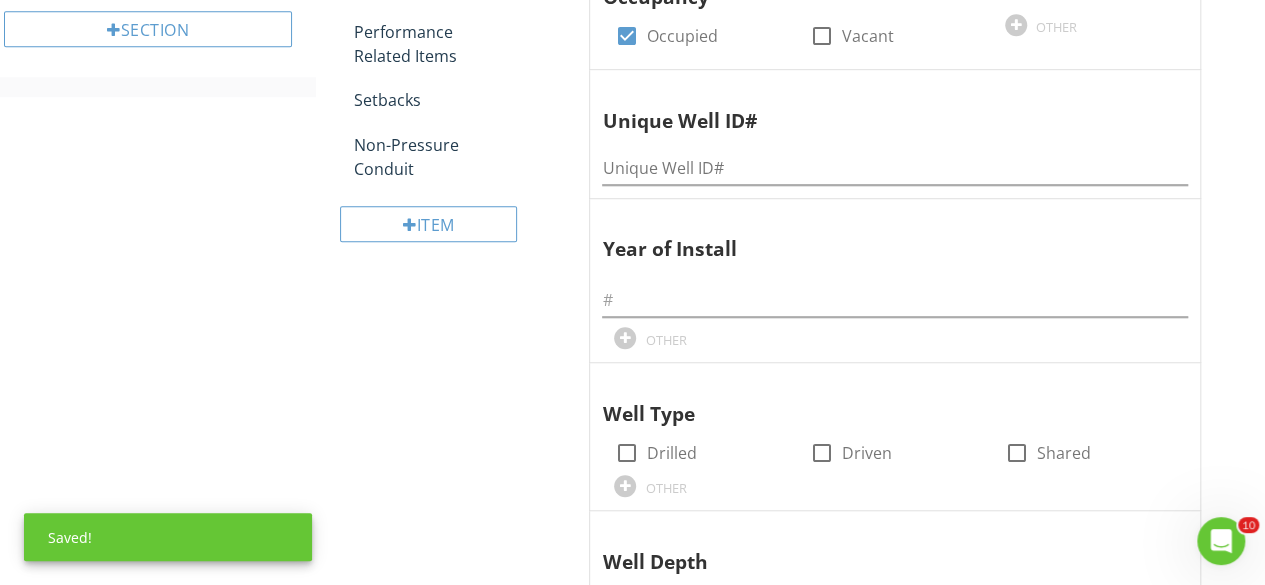 scroll, scrollTop: 637, scrollLeft: 0, axis: vertical 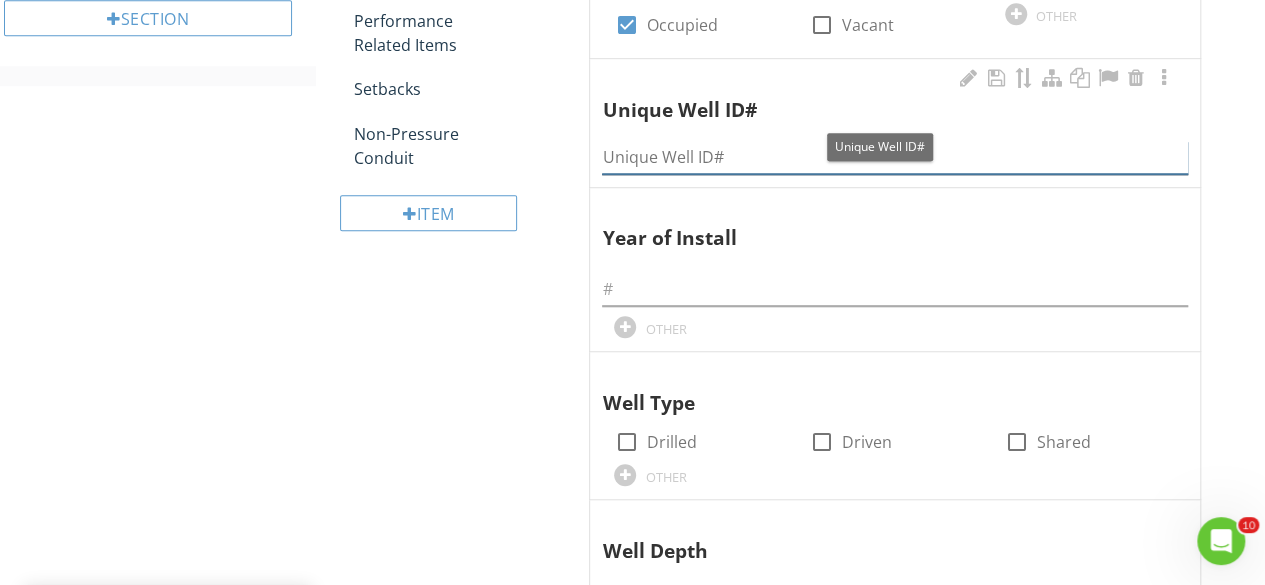 click at bounding box center (895, 157) 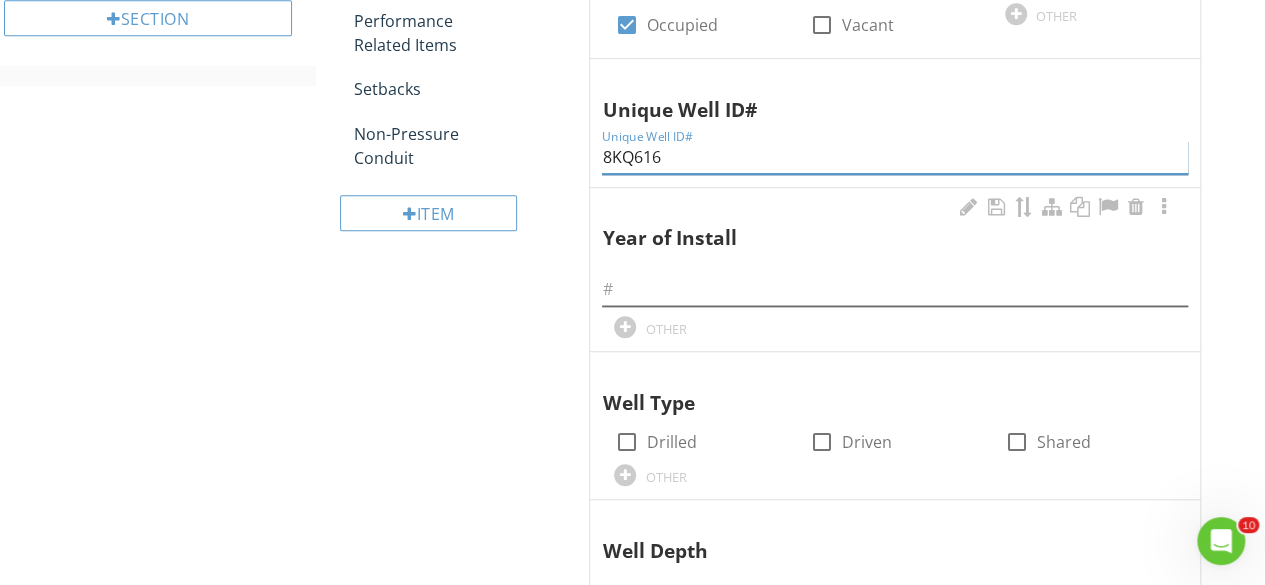 type on "8KQ616" 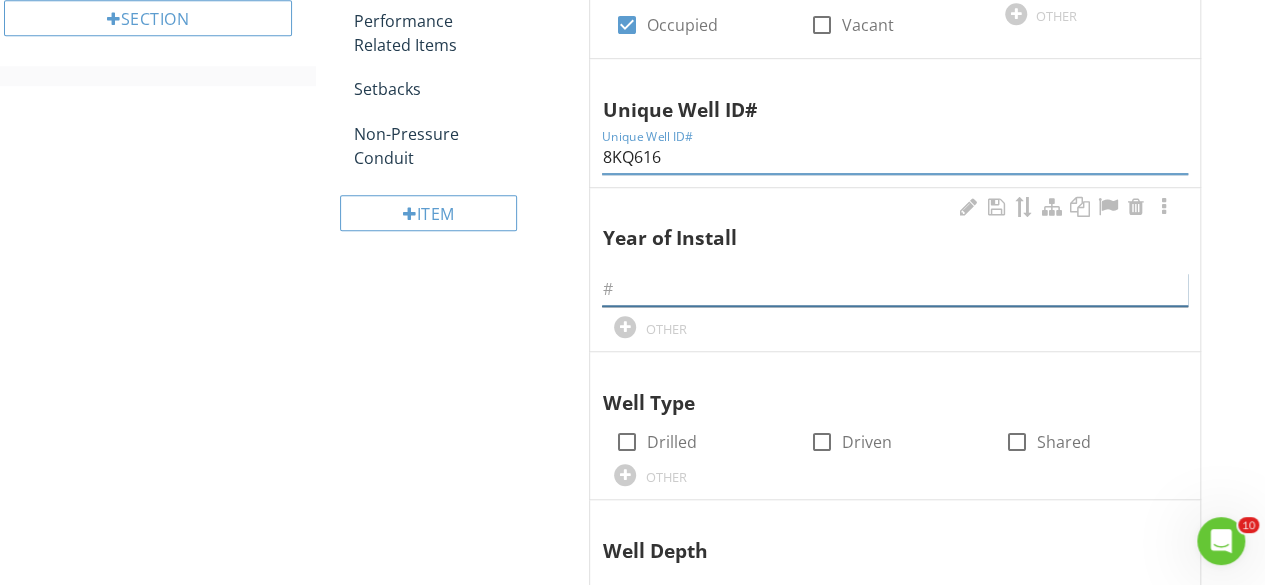 click at bounding box center (895, 289) 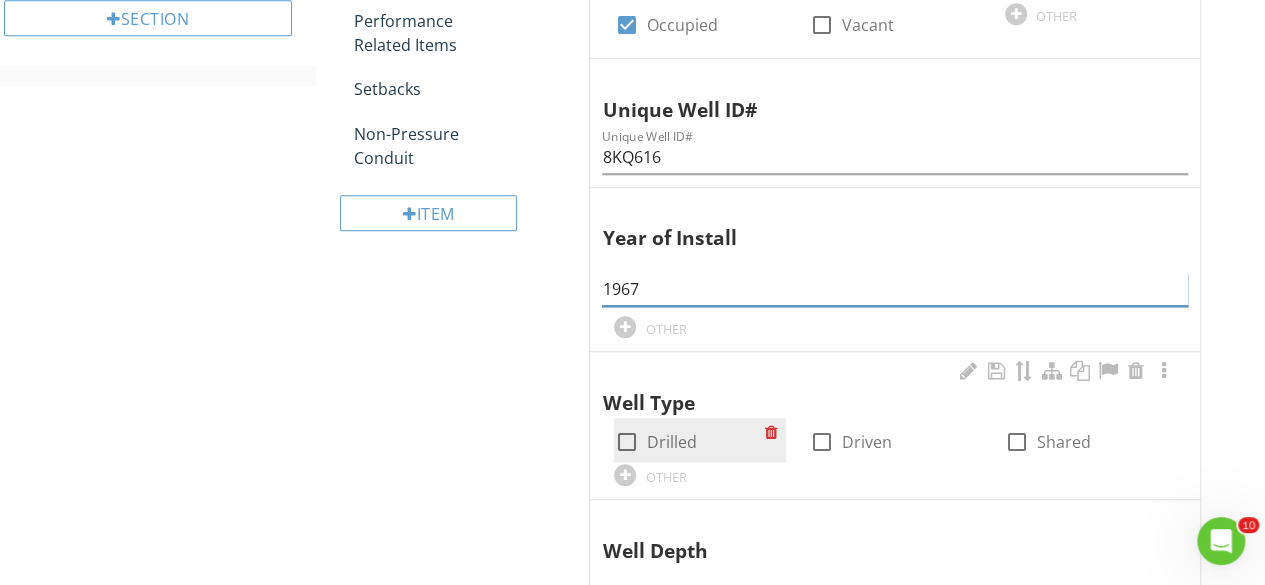 type on "1967" 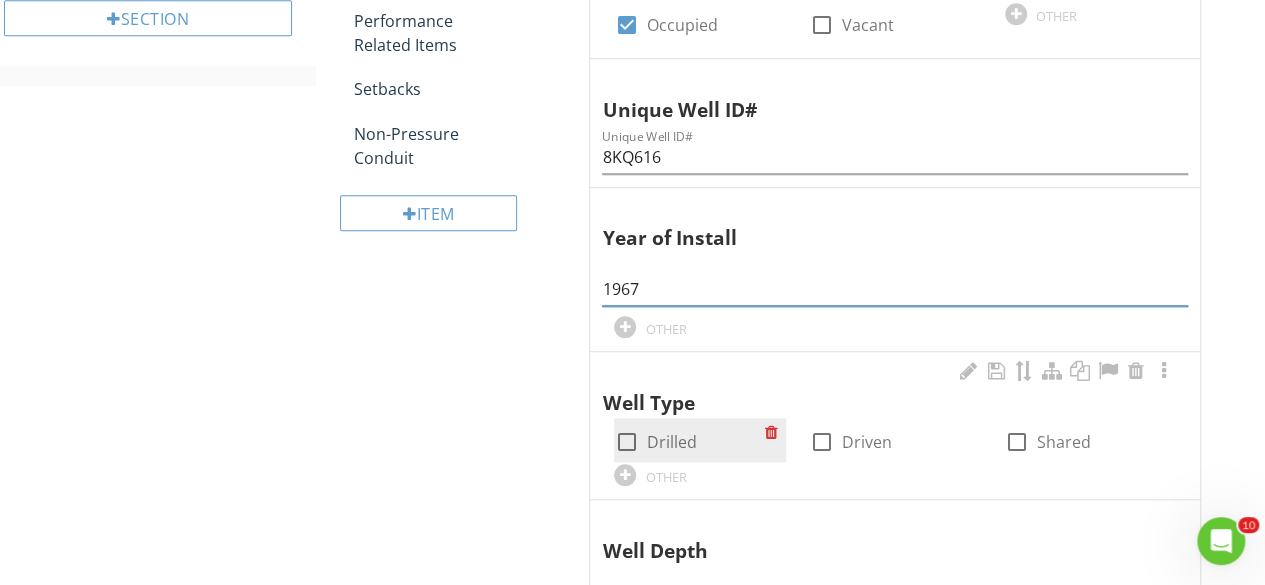 click at bounding box center (626, 442) 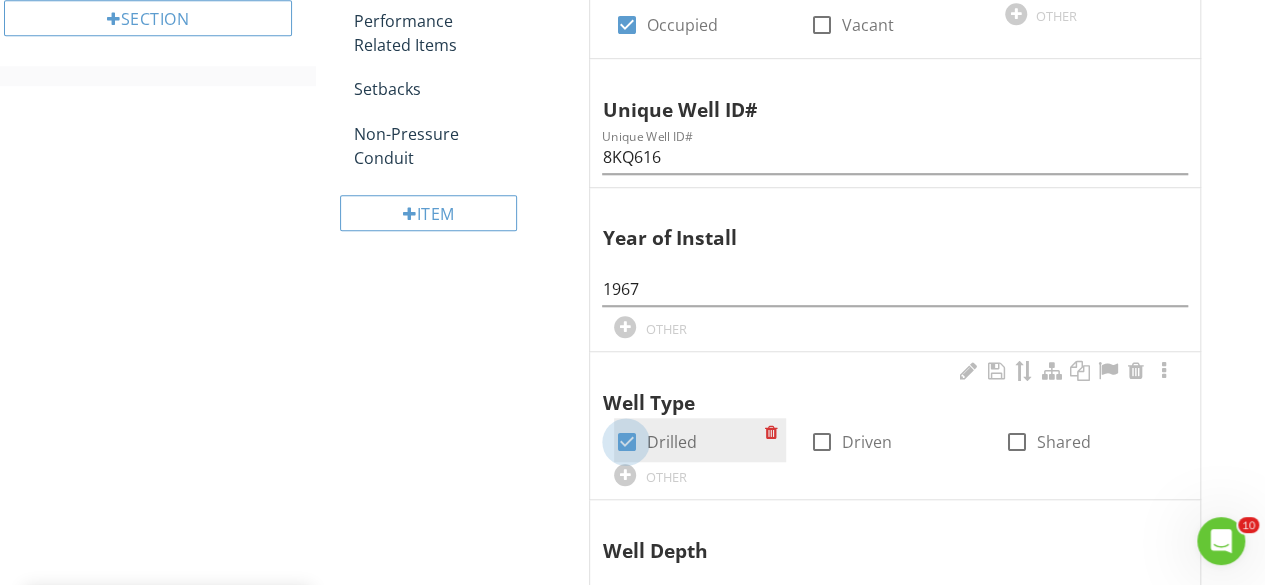 checkbox on "true" 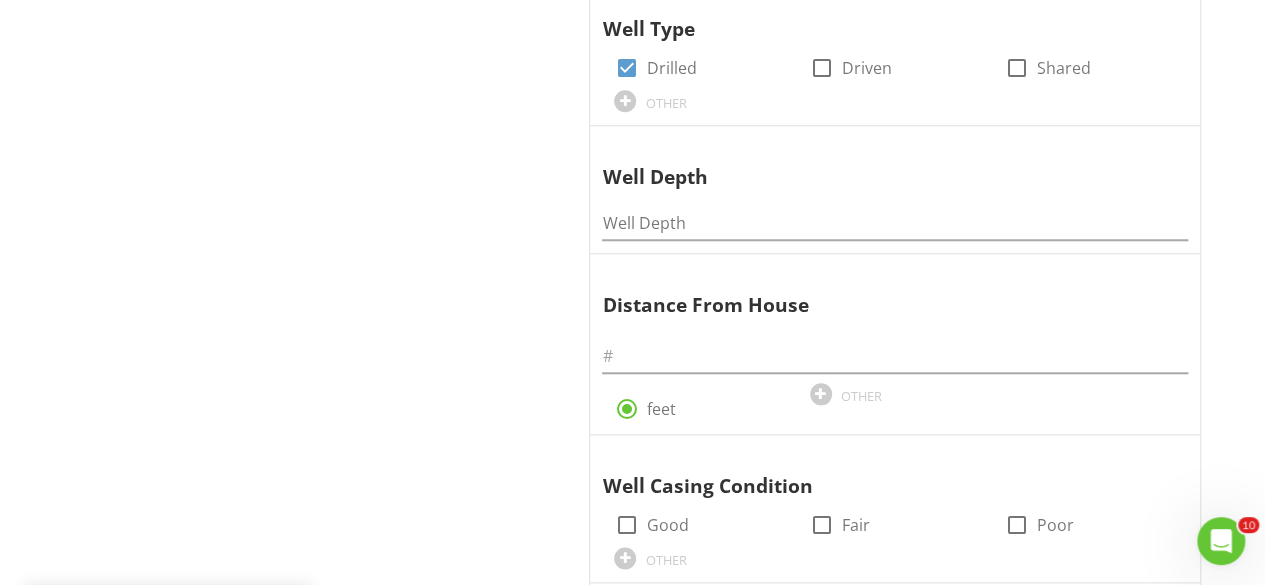 scroll, scrollTop: 1016, scrollLeft: 0, axis: vertical 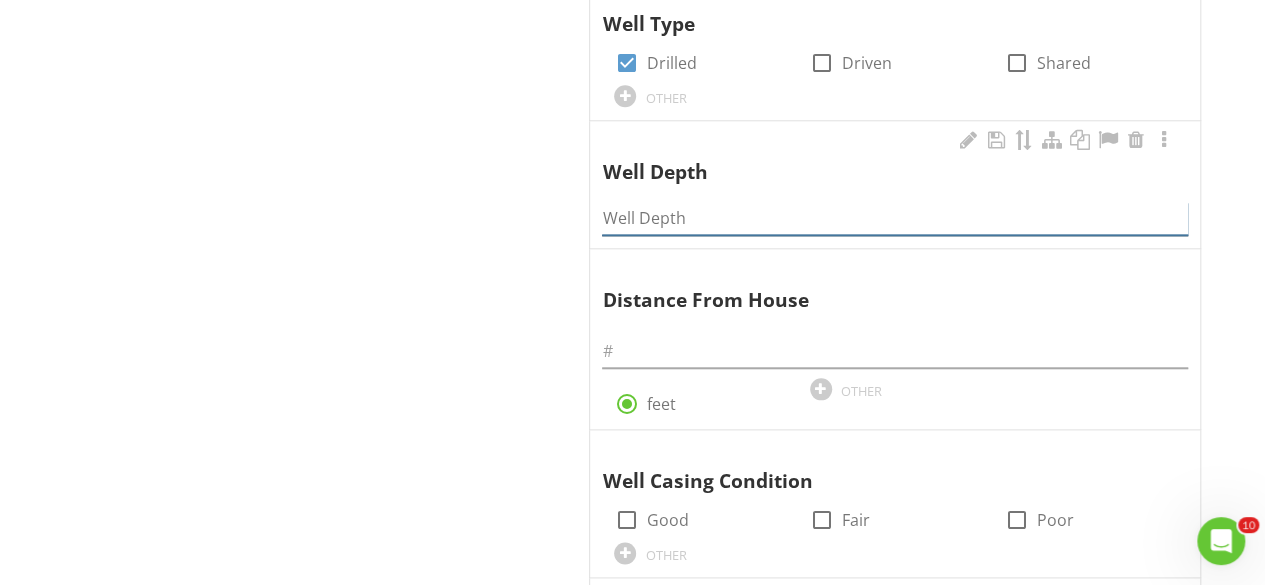 click at bounding box center (895, 218) 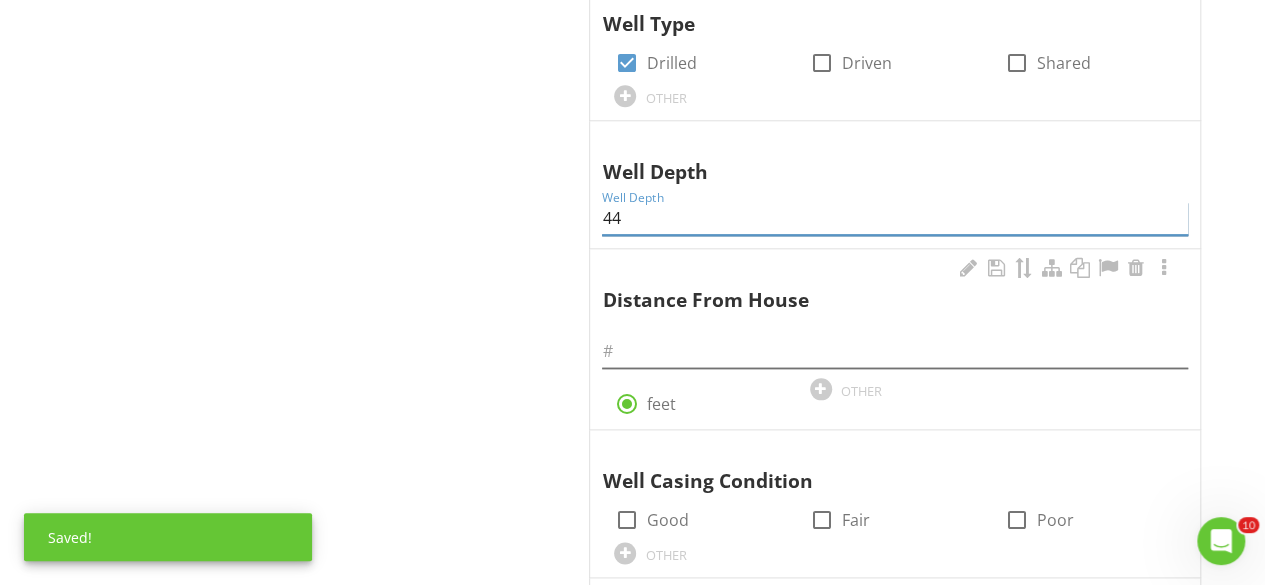 type on "44" 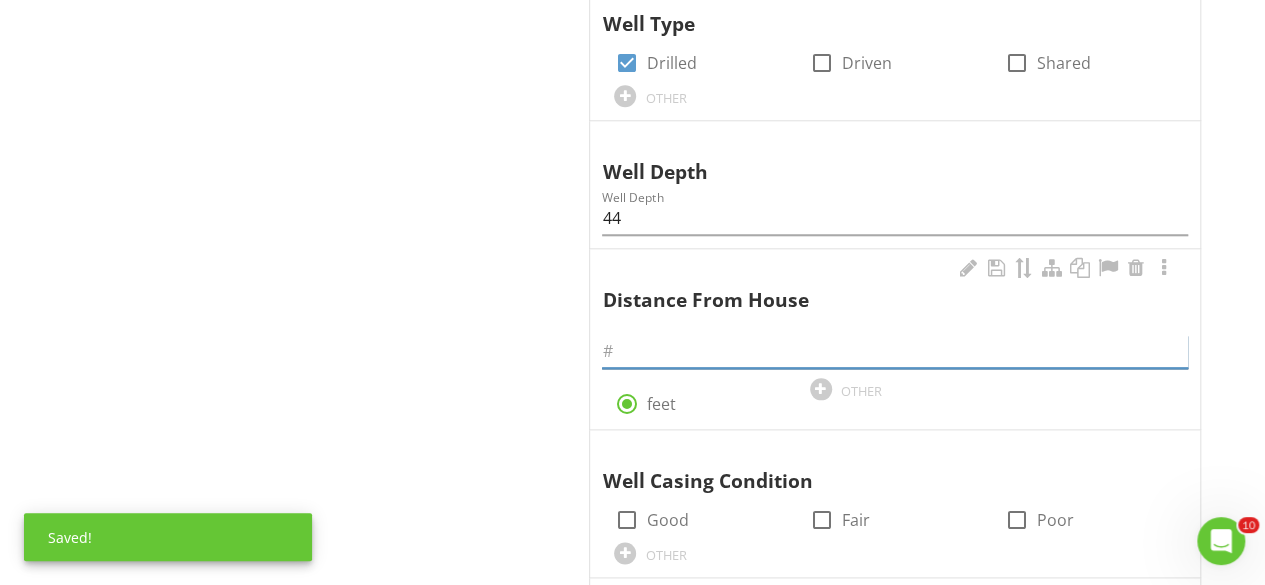 click at bounding box center [895, 351] 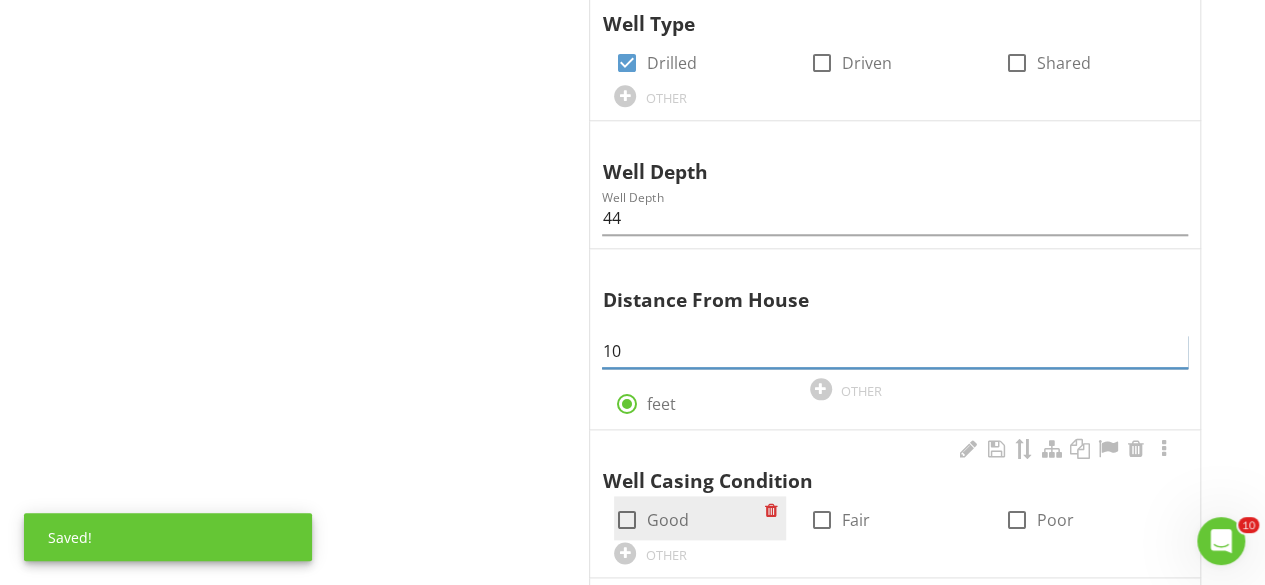 type on "10" 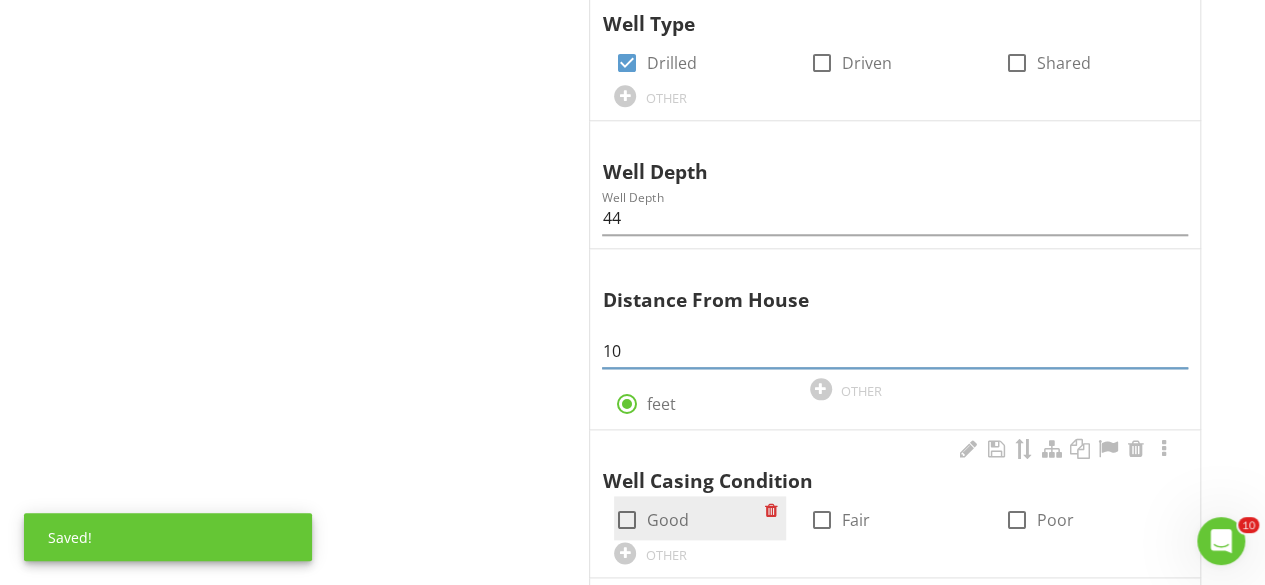 click at bounding box center (626, 520) 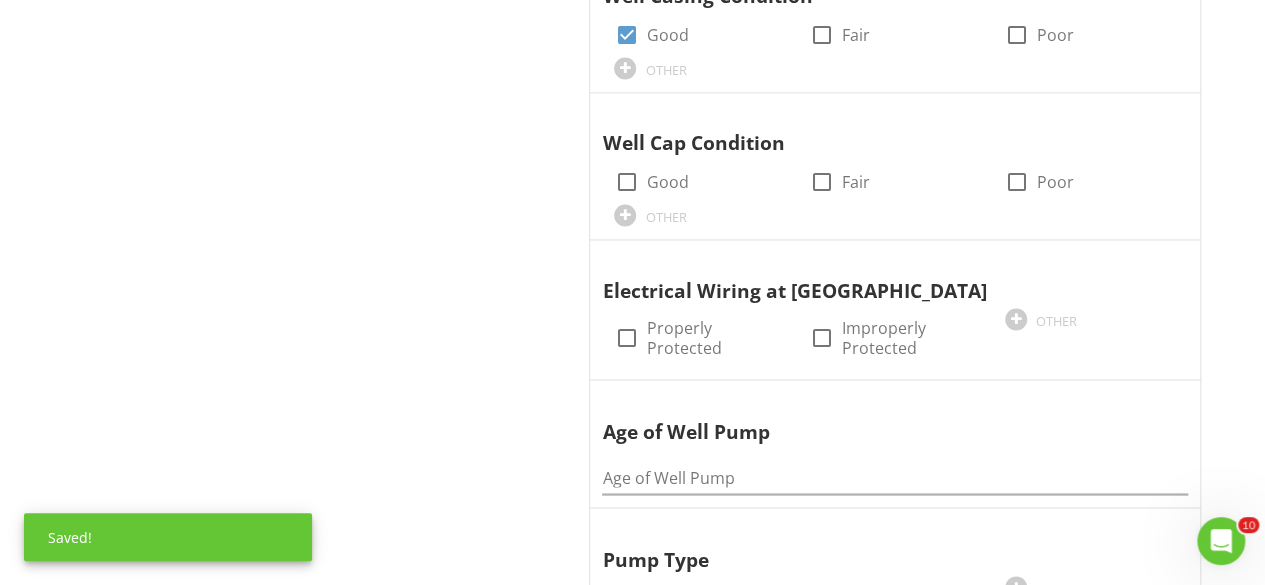 scroll, scrollTop: 1512, scrollLeft: 0, axis: vertical 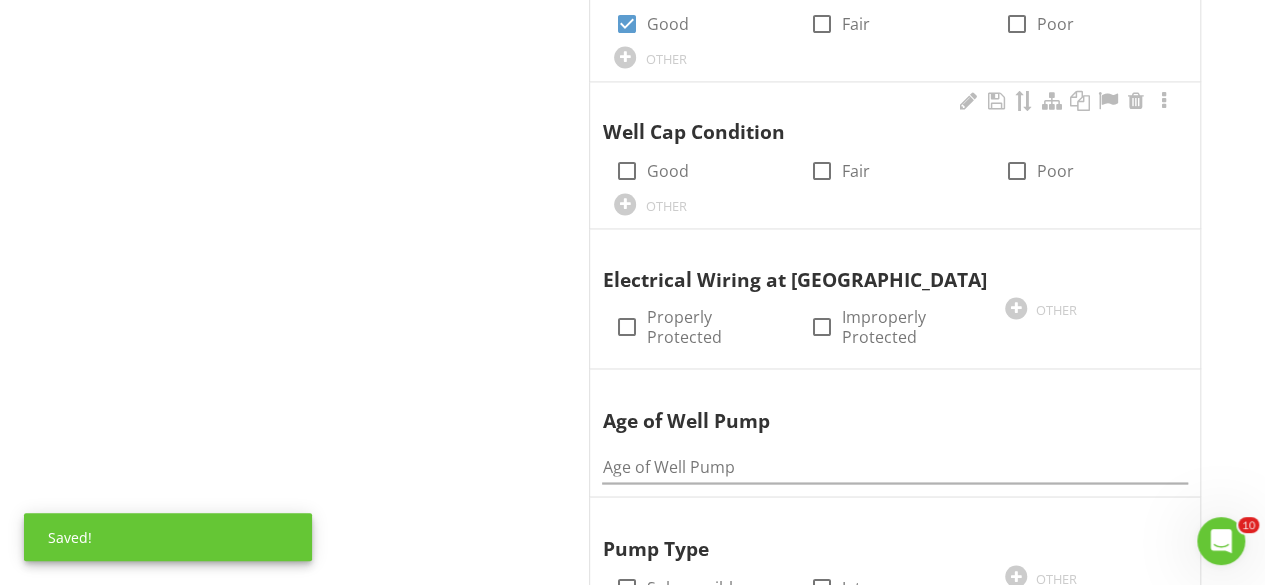 click on "Well Cap Condition
check_box_outline_blank Good   check_box_outline_blank Fair   check_box_outline_blank Poor         OTHER" at bounding box center (895, 155) 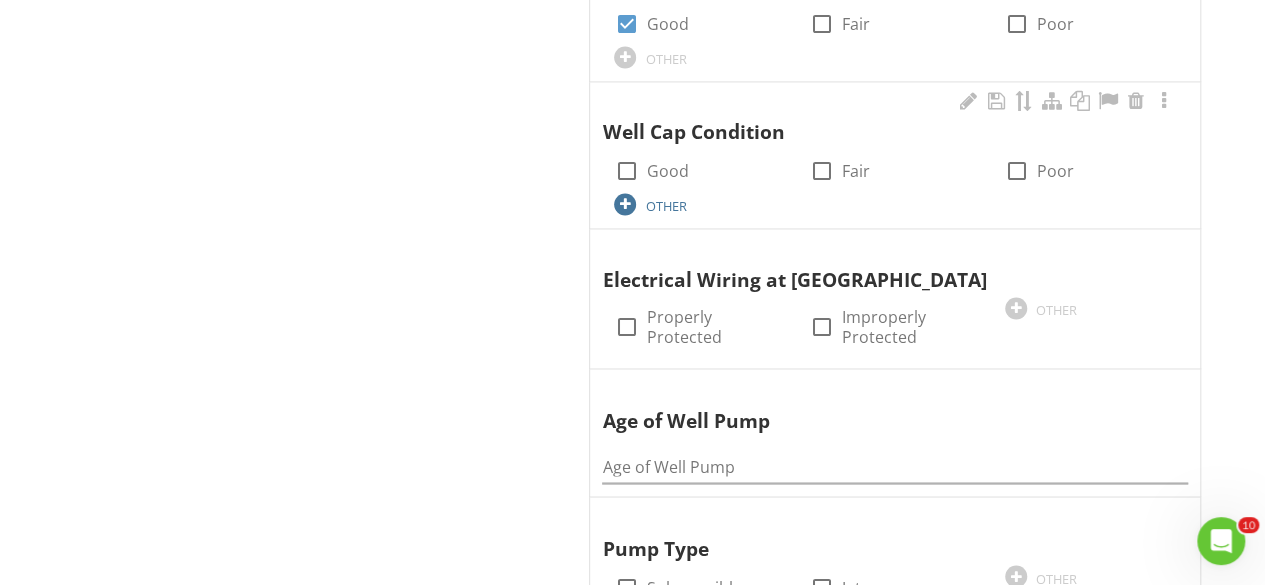 click at bounding box center (625, 204) 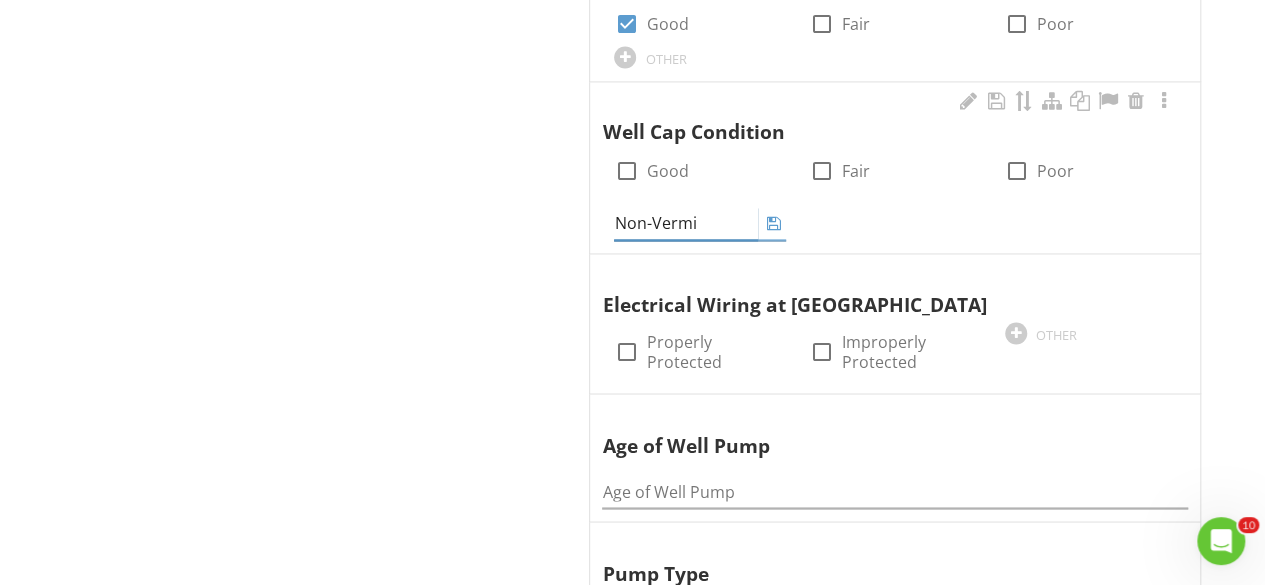 type on "Non-Vermin" 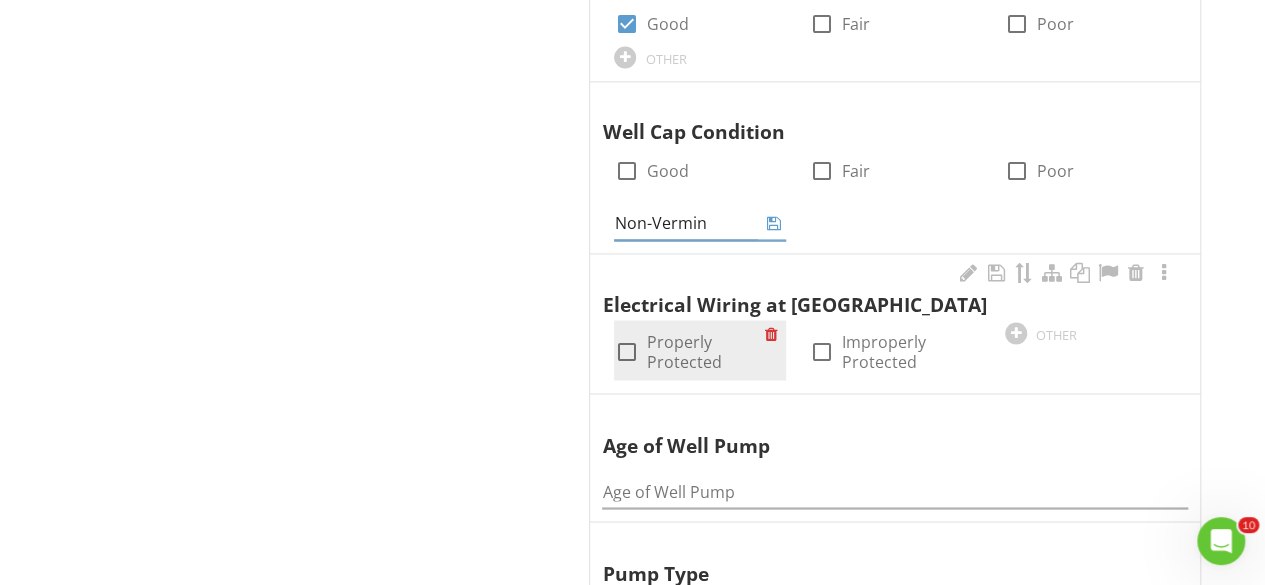 click at bounding box center (626, 352) 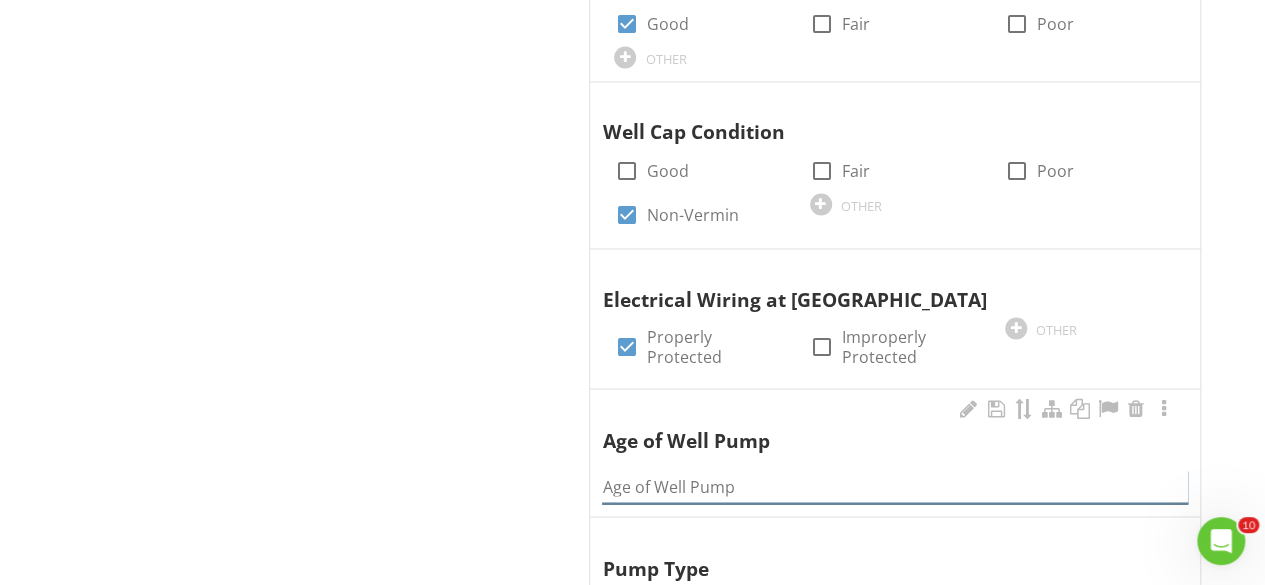 click at bounding box center [895, 486] 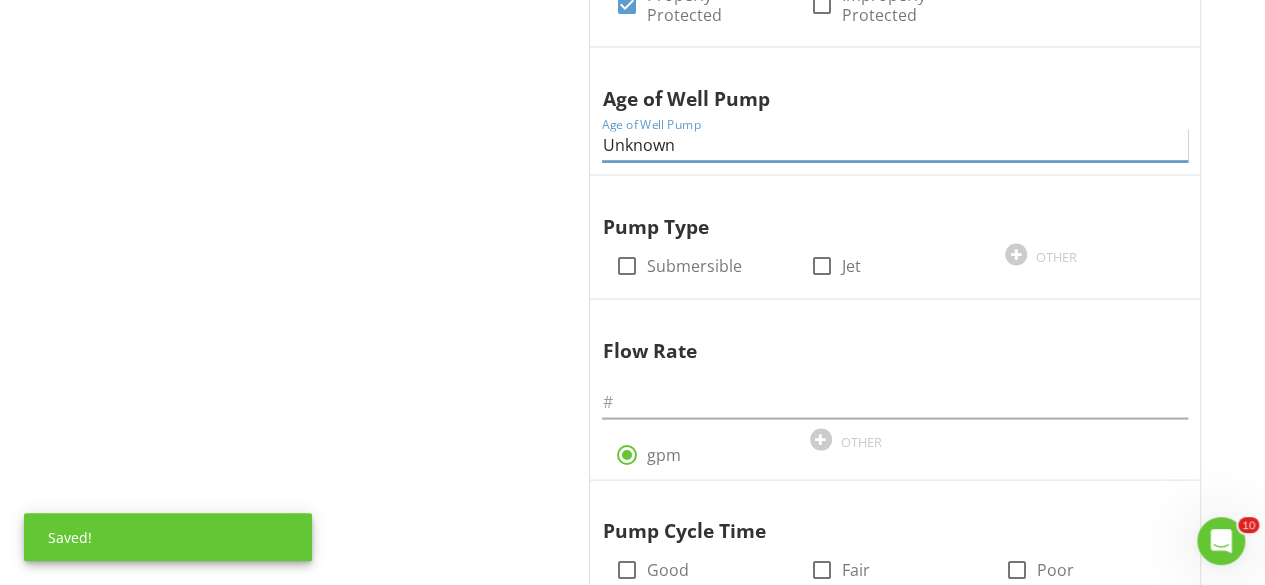 scroll, scrollTop: 1971, scrollLeft: 0, axis: vertical 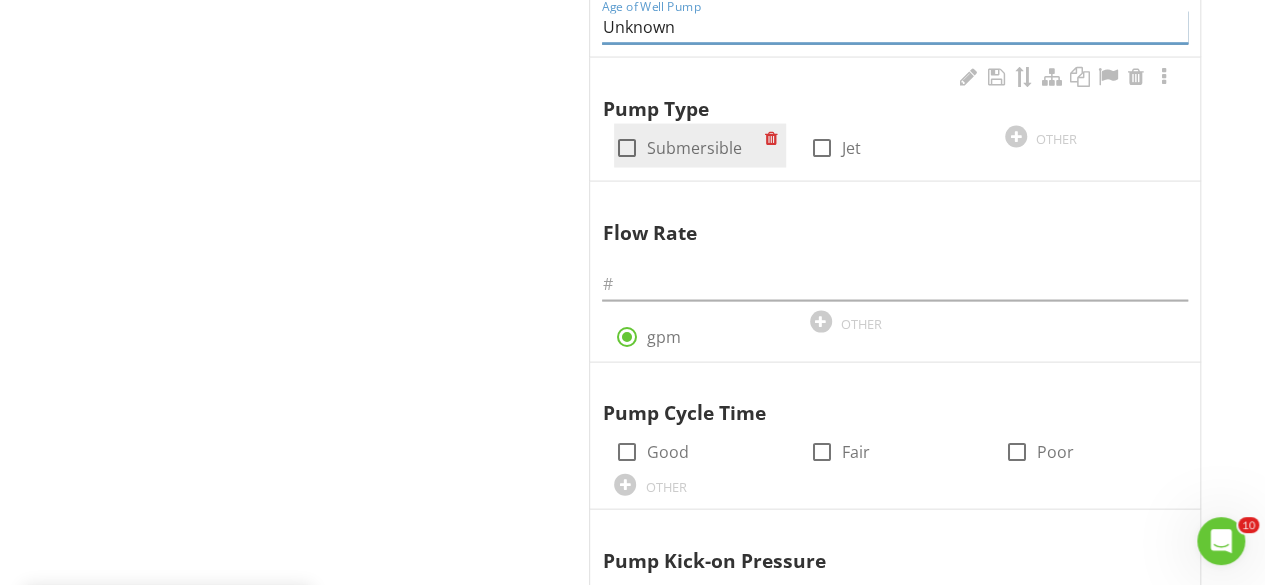 type on "Unknown" 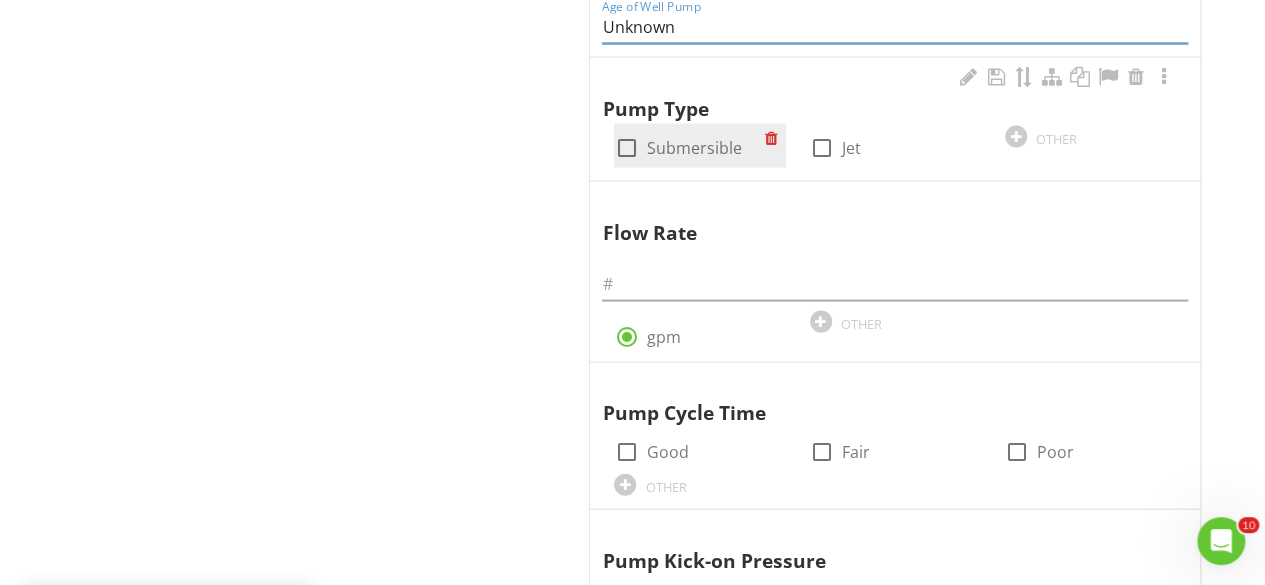 click at bounding box center [626, 148] 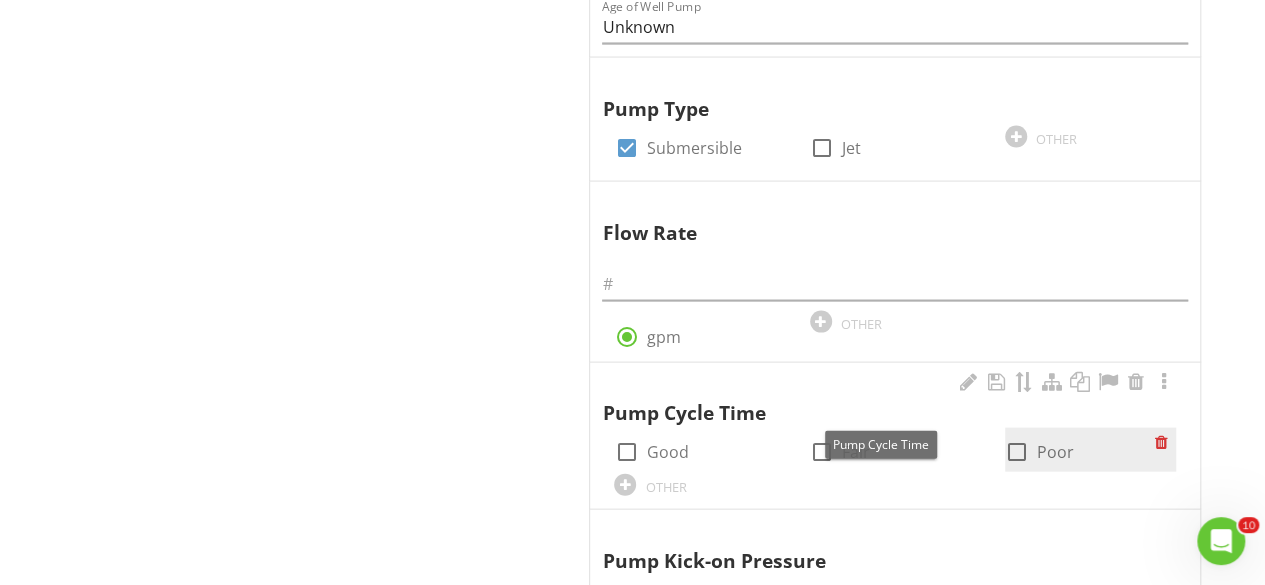 click at bounding box center (1017, 452) 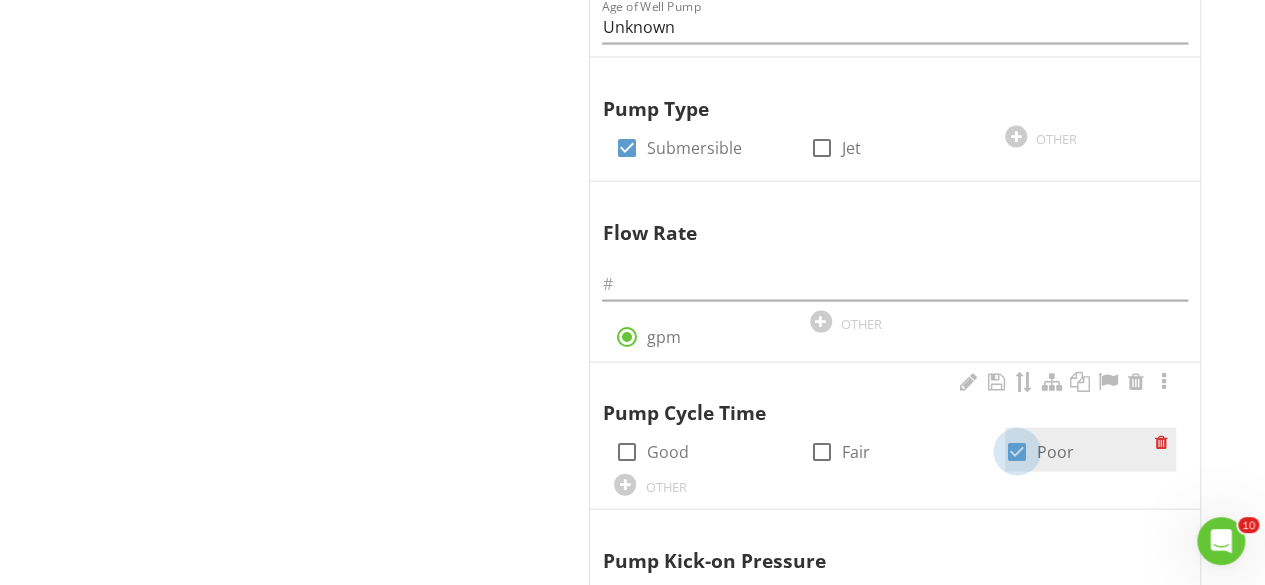 checkbox on "true" 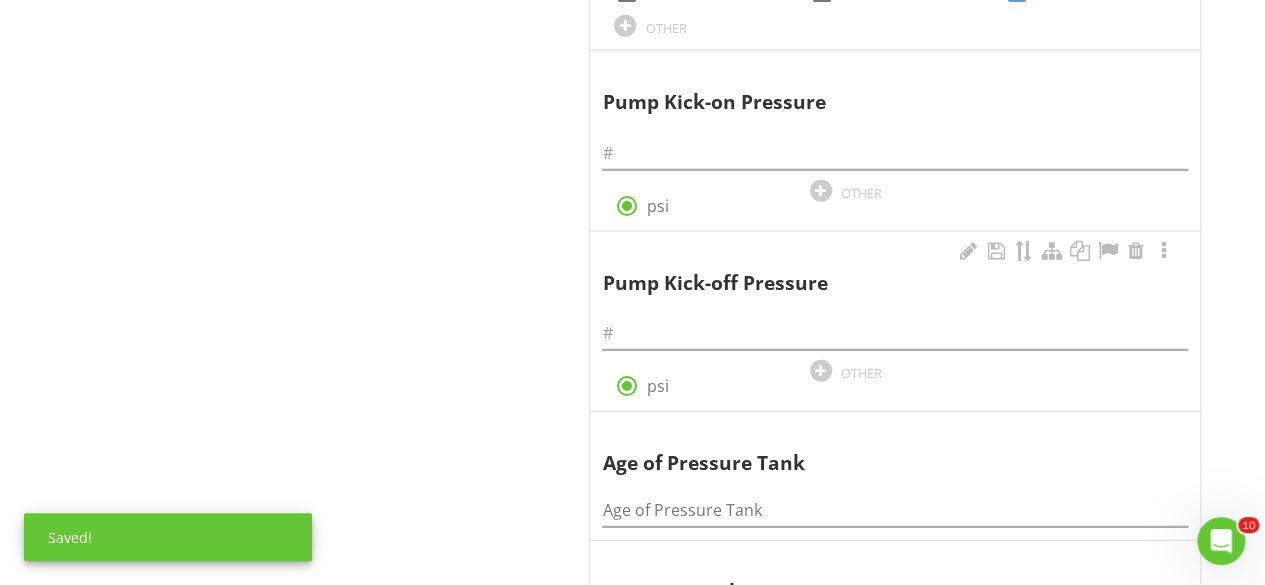 scroll, scrollTop: 2441, scrollLeft: 0, axis: vertical 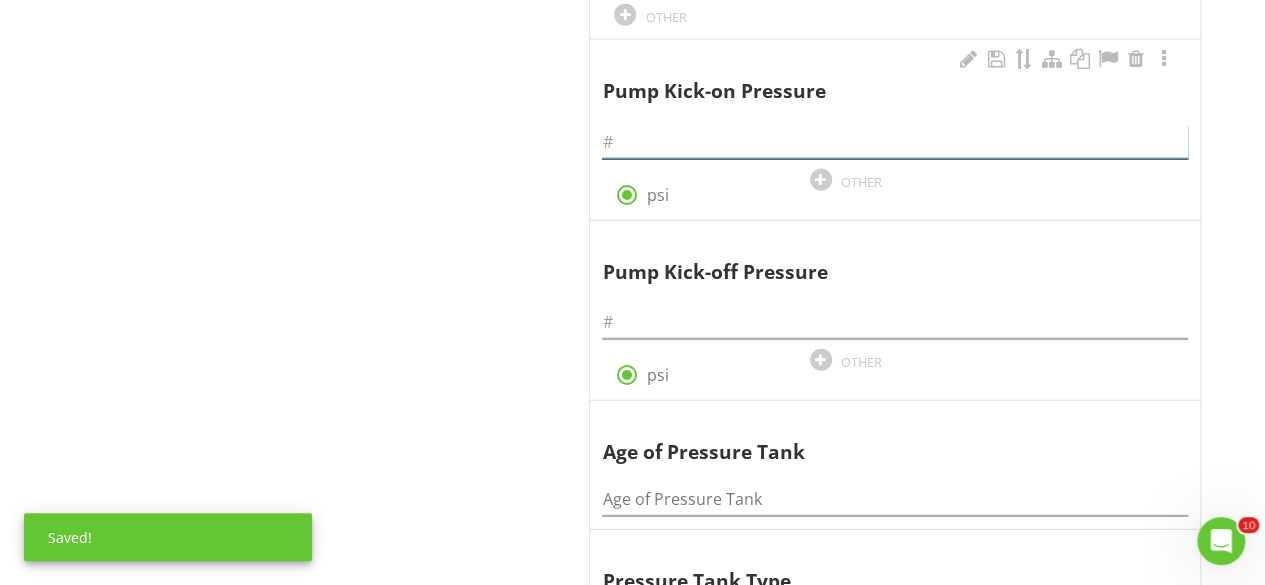 click at bounding box center (895, 142) 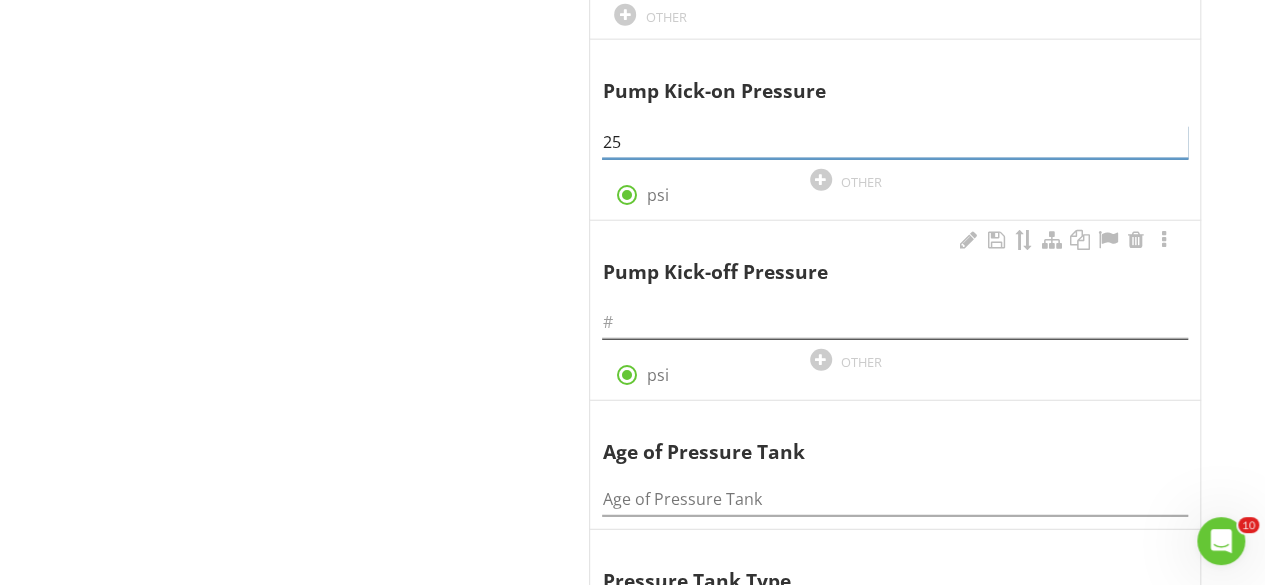 type on "25" 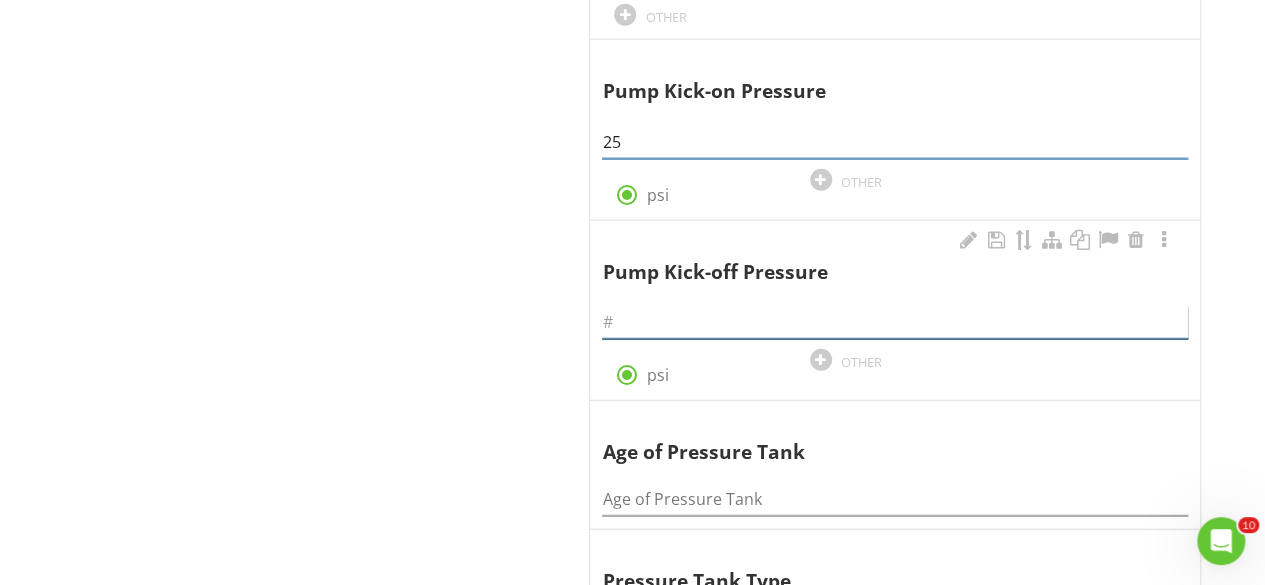 click at bounding box center [895, 322] 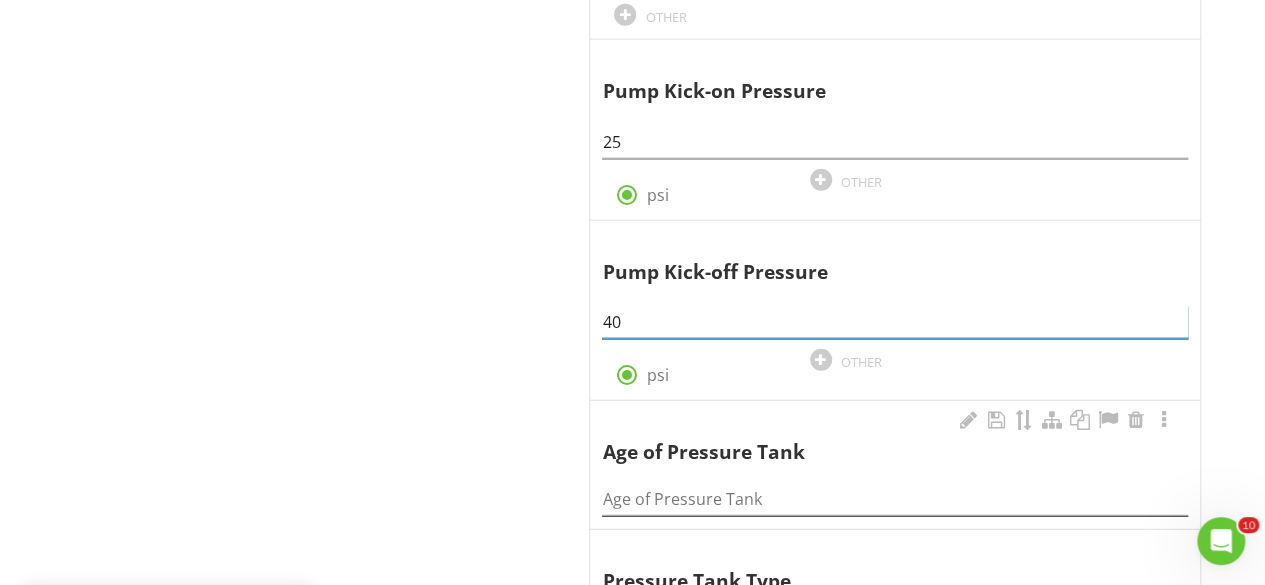 type on "40" 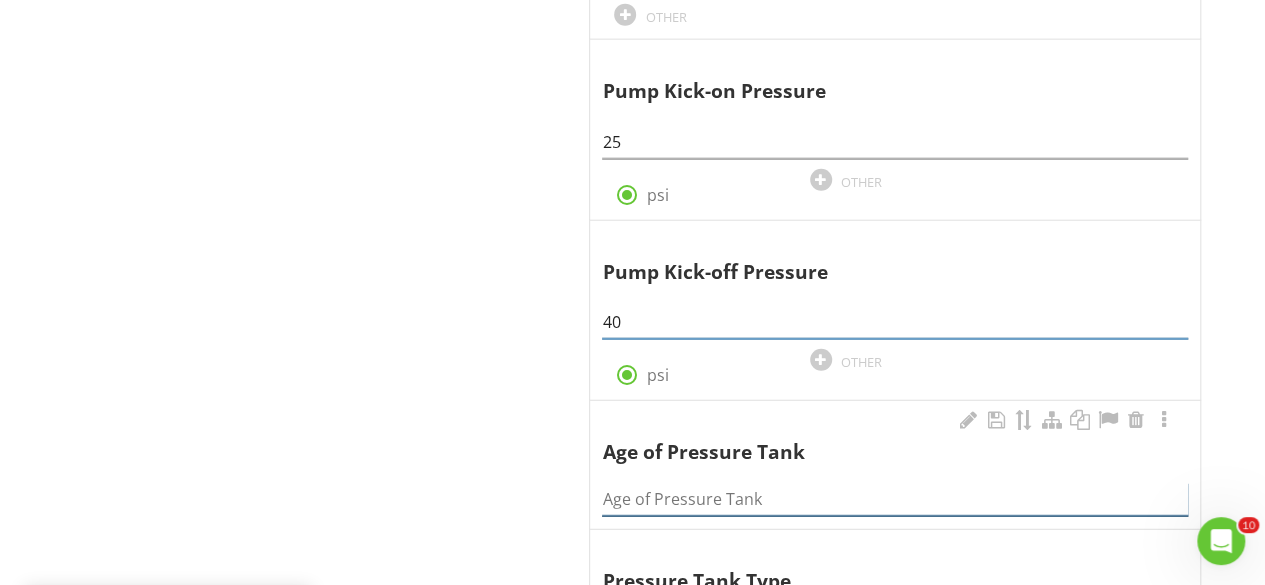 click at bounding box center (895, 499) 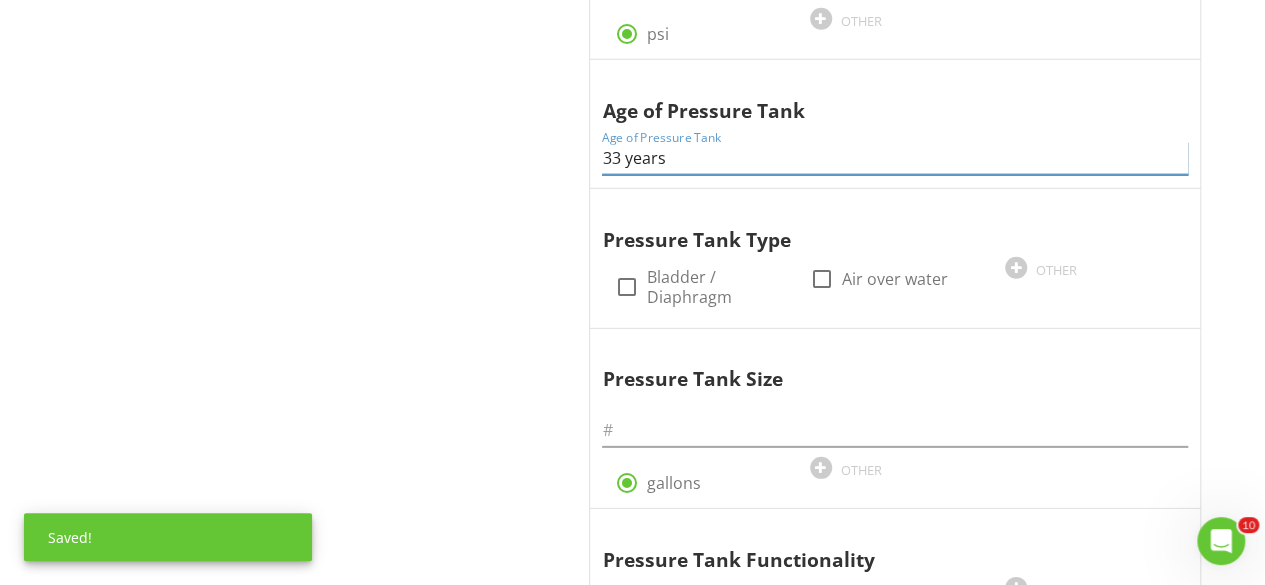scroll, scrollTop: 2794, scrollLeft: 0, axis: vertical 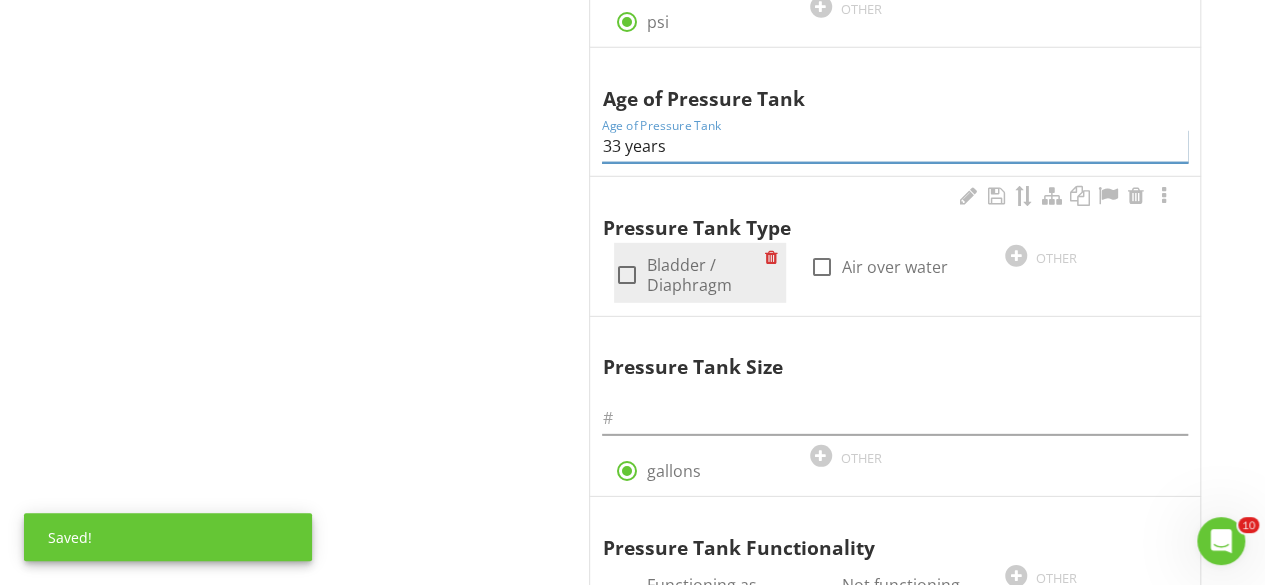 type on "33 years" 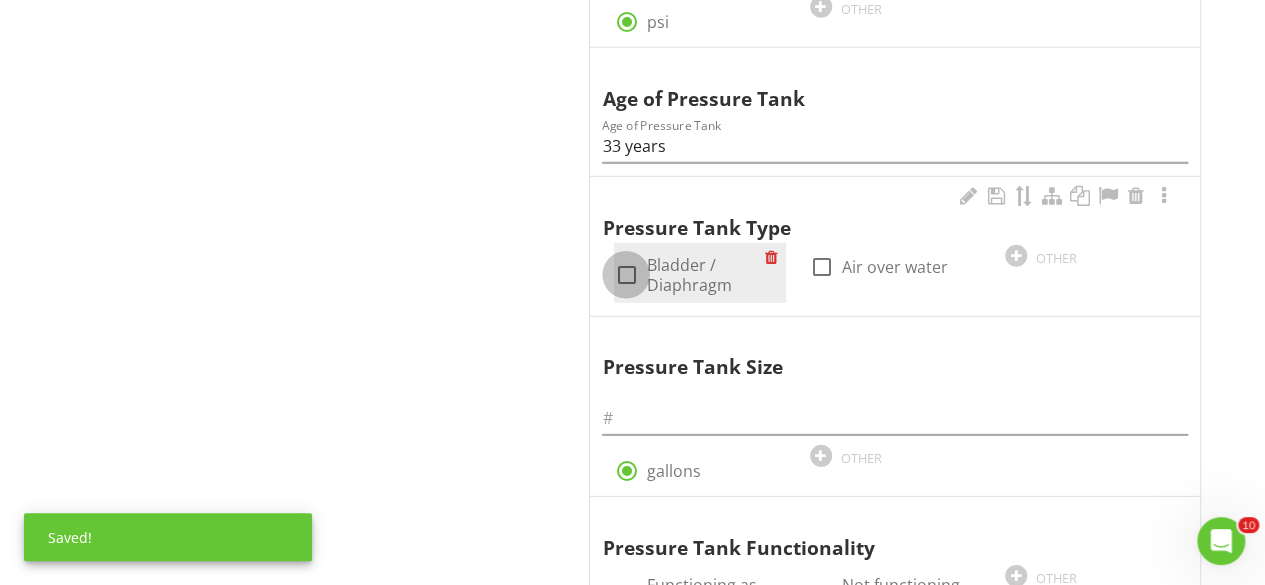 click at bounding box center [626, 275] 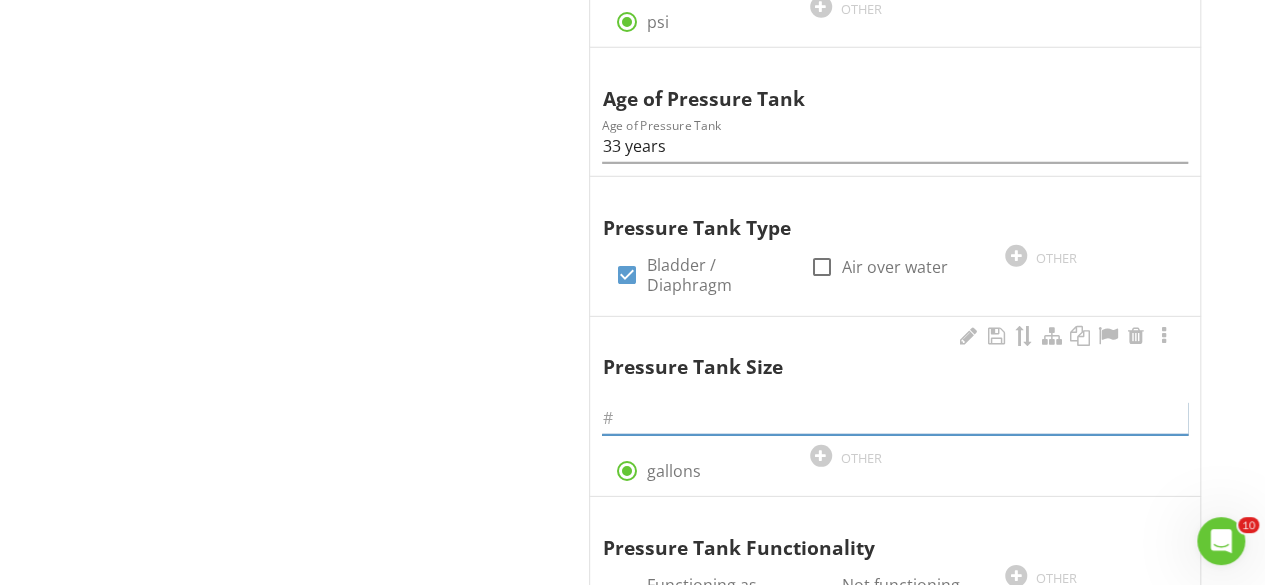 click at bounding box center (895, 418) 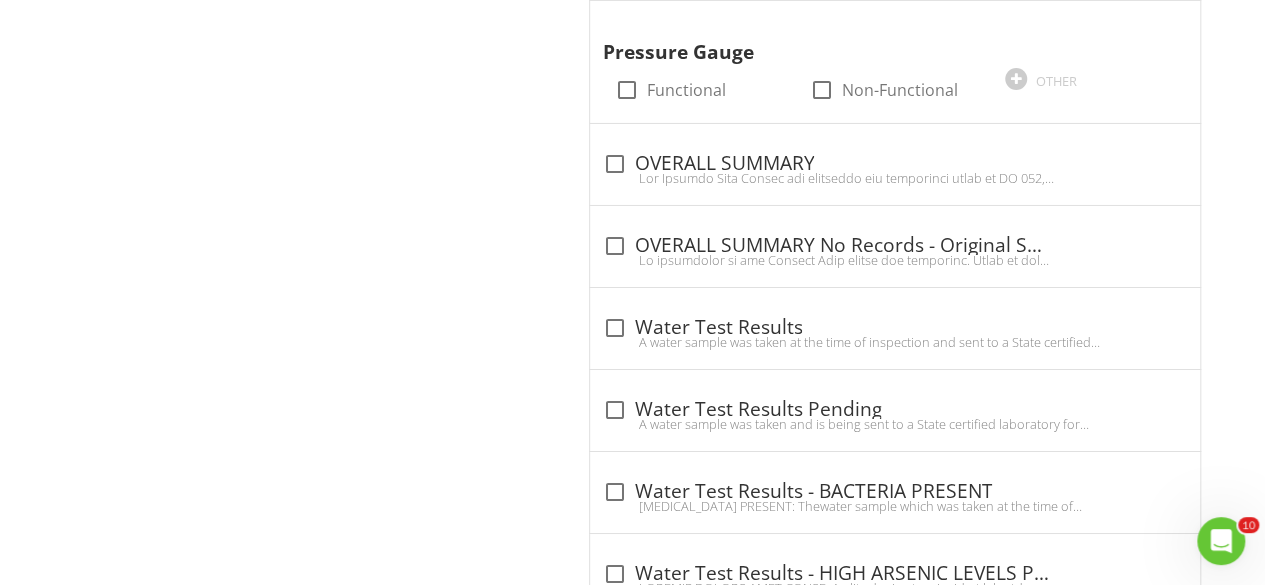 scroll, scrollTop: 3452, scrollLeft: 0, axis: vertical 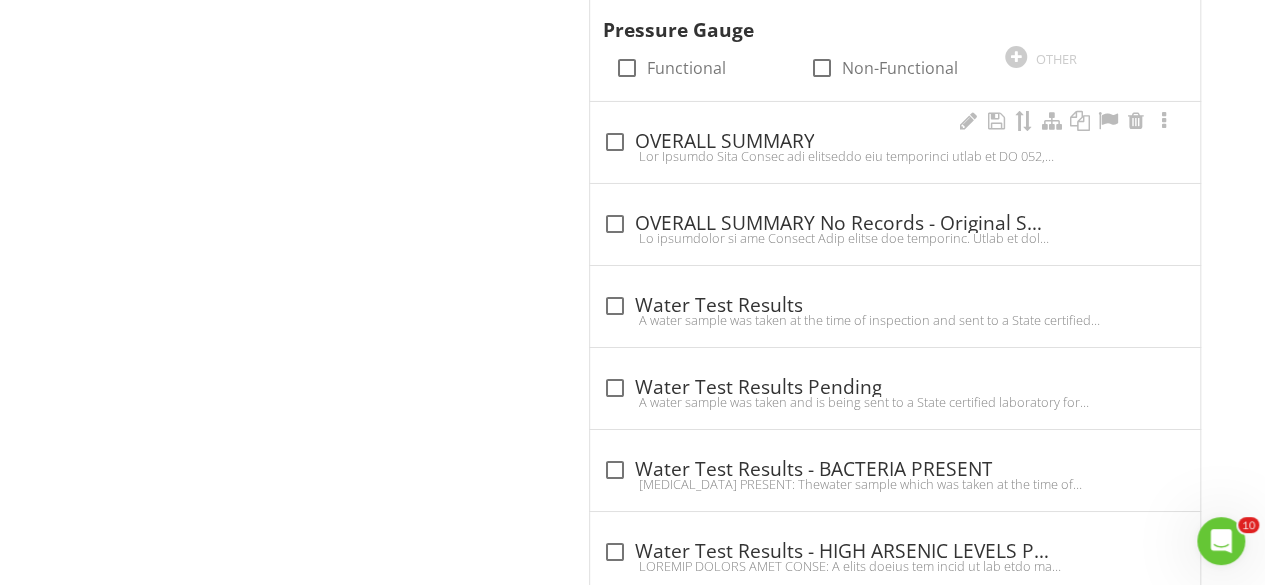 type on "20" 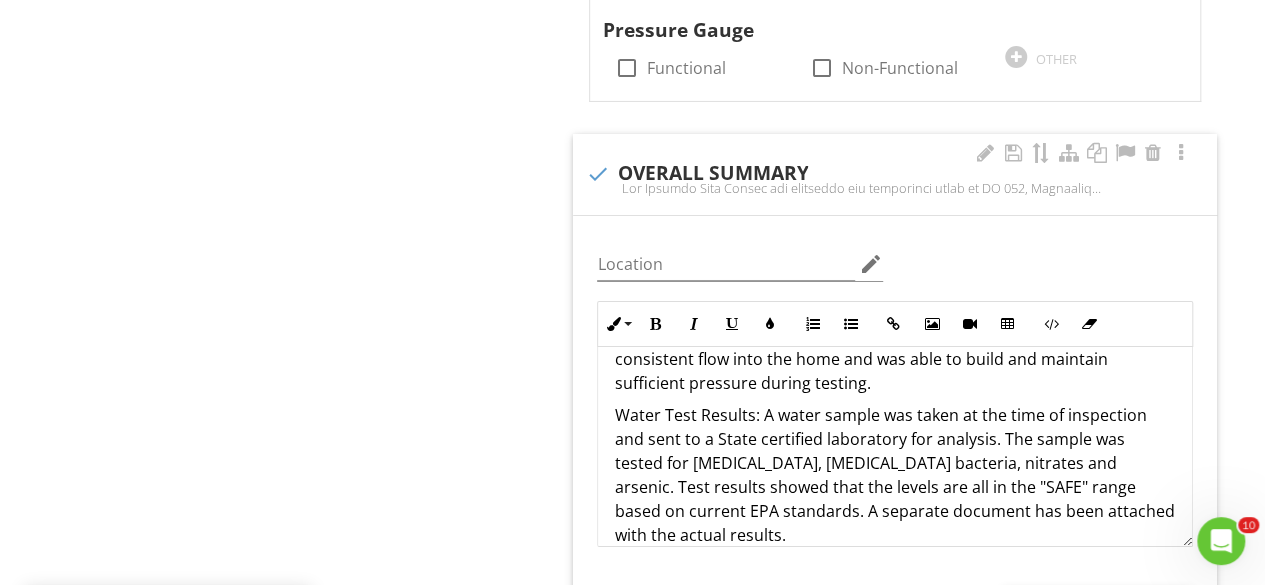 scroll, scrollTop: 100, scrollLeft: 0, axis: vertical 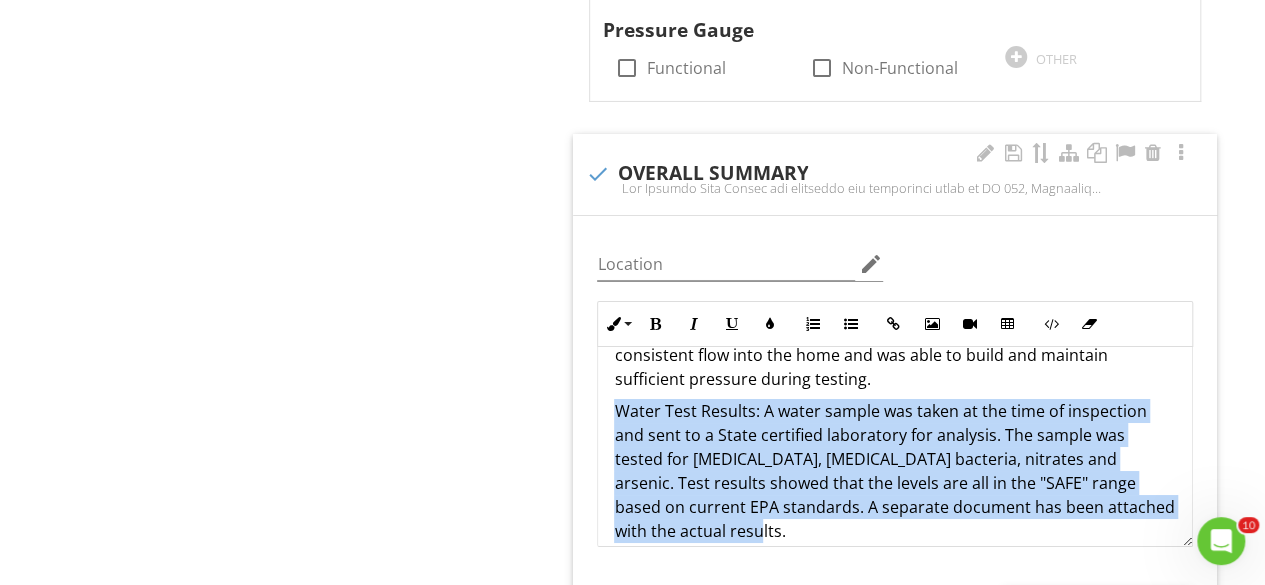 drag, startPoint x: 967, startPoint y: 511, endPoint x: 597, endPoint y: 405, distance: 384.8844 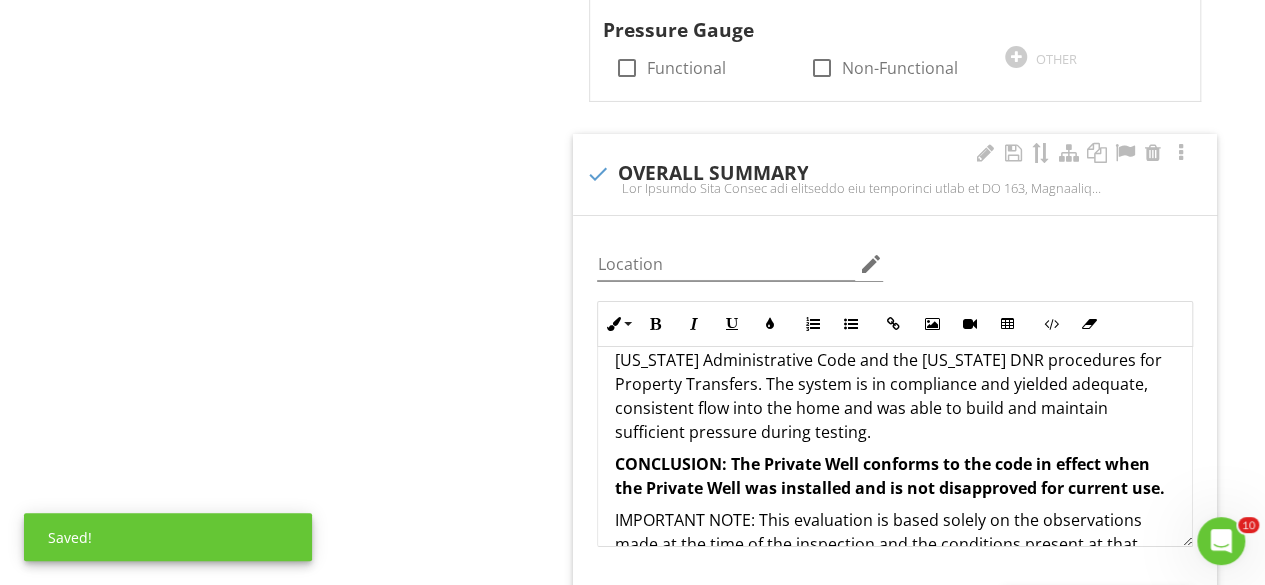 scroll, scrollTop: 0, scrollLeft: 0, axis: both 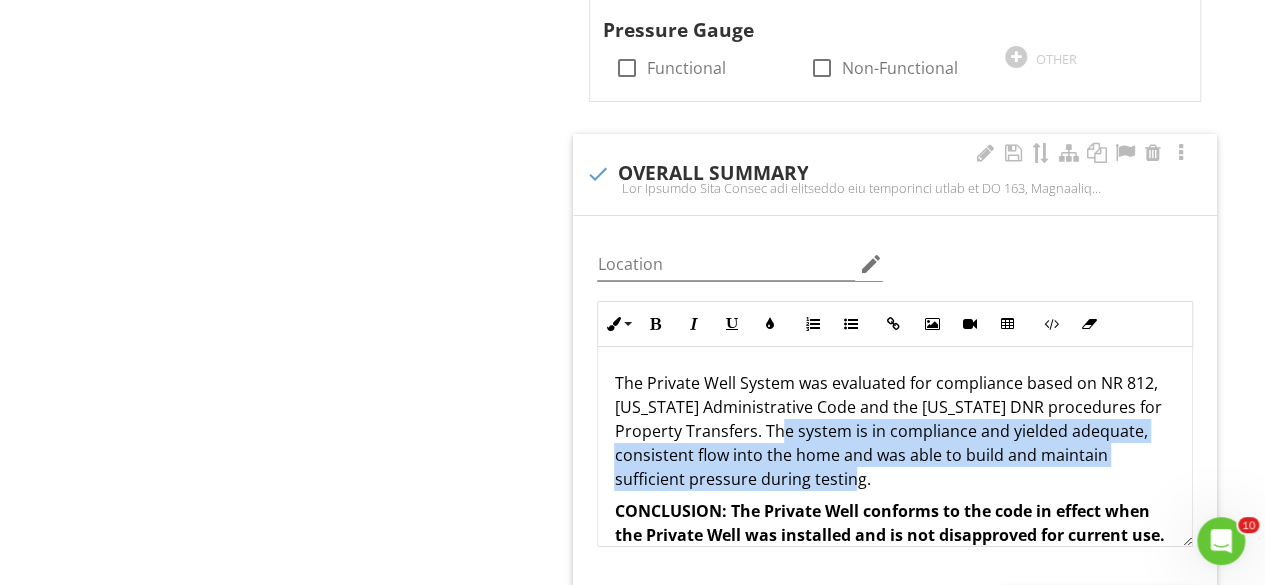 drag, startPoint x: 913, startPoint y: 463, endPoint x: 796, endPoint y: 423, distance: 123.6487 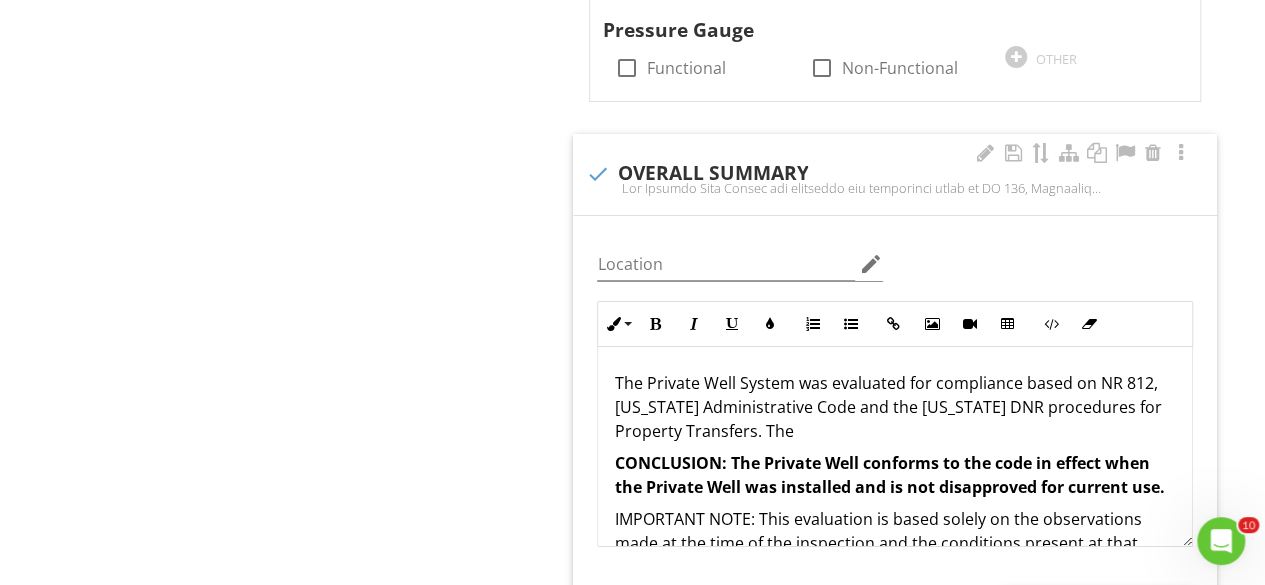 type 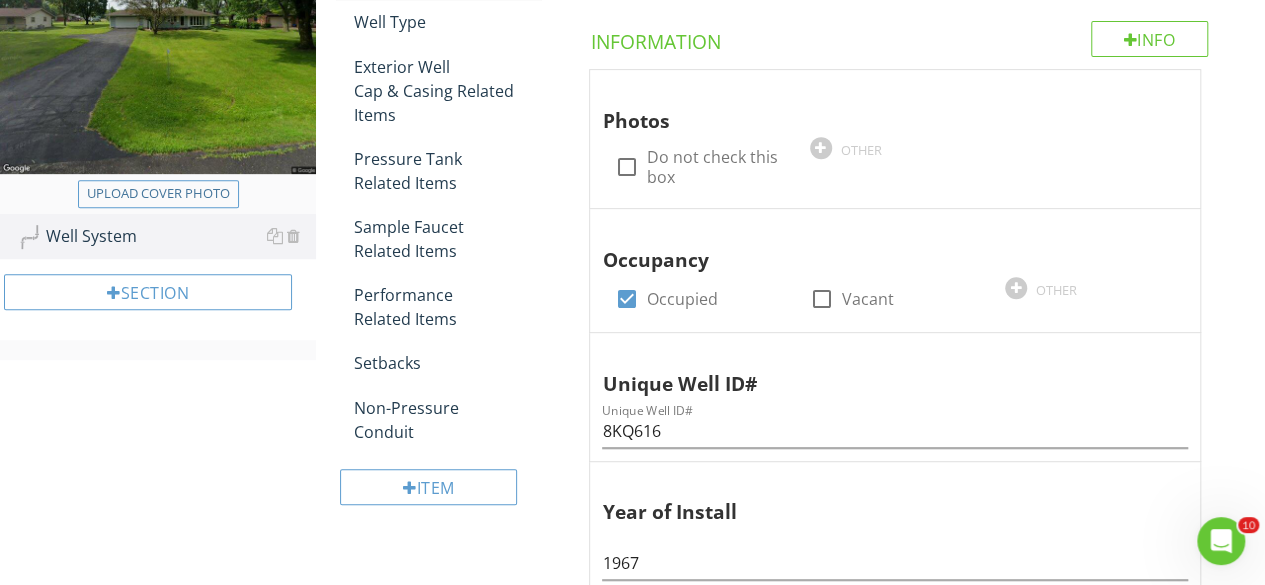 scroll, scrollTop: 357, scrollLeft: 0, axis: vertical 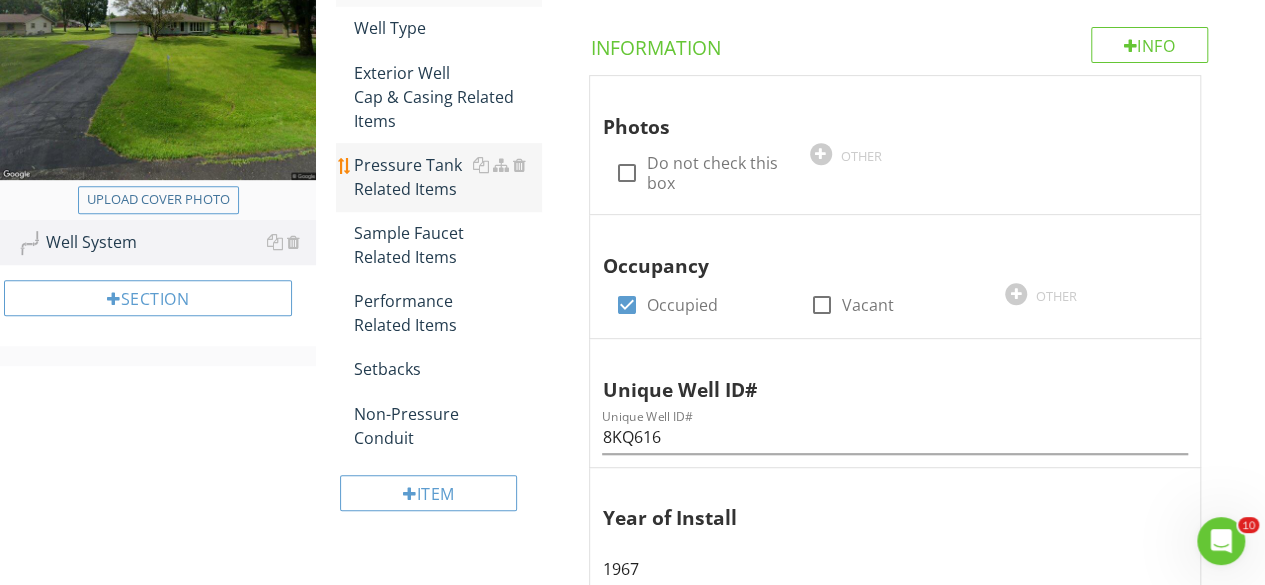click on "Pressure Tank Related Items" at bounding box center [447, 177] 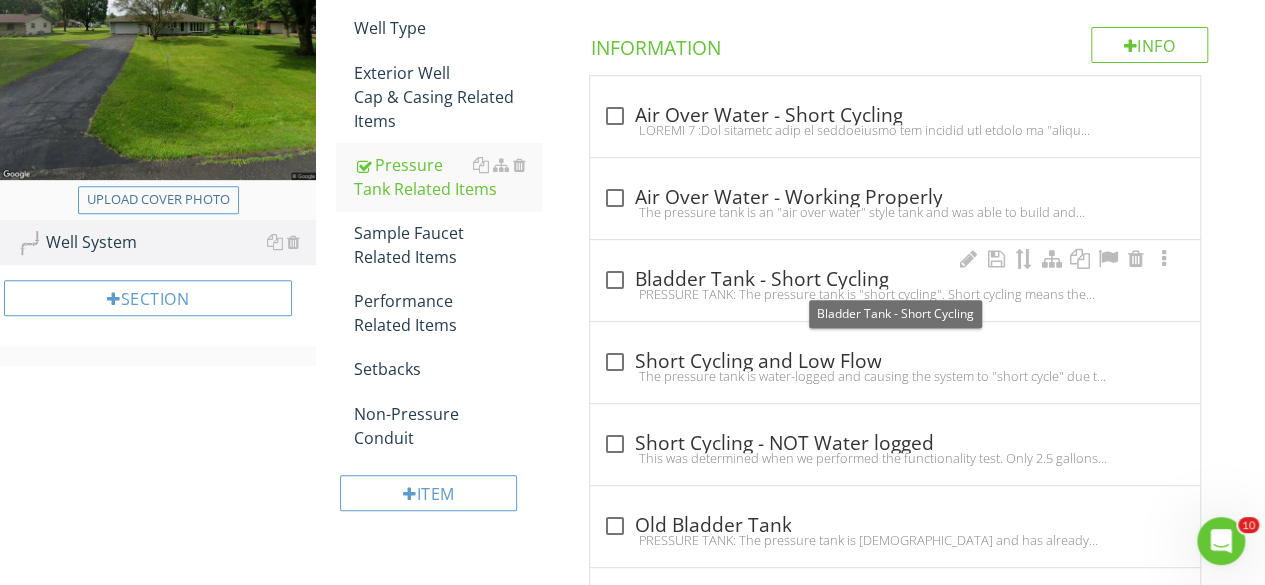 click on "check_box_outline_blank
Bladder Tank - Short Cycling" at bounding box center [895, 280] 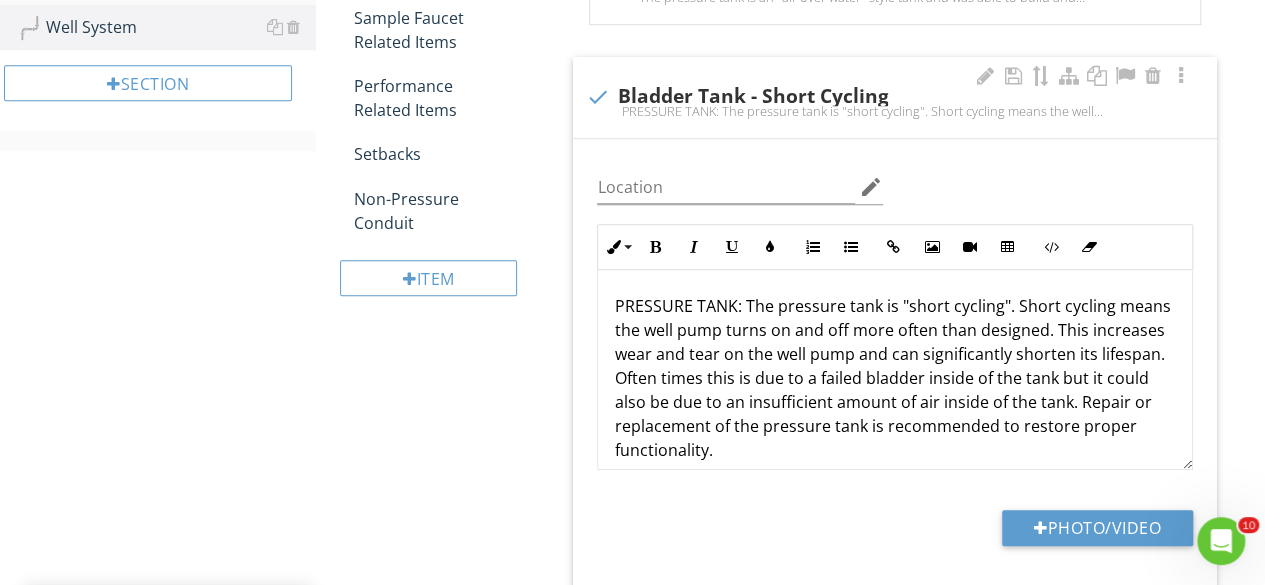 scroll, scrollTop: 574, scrollLeft: 0, axis: vertical 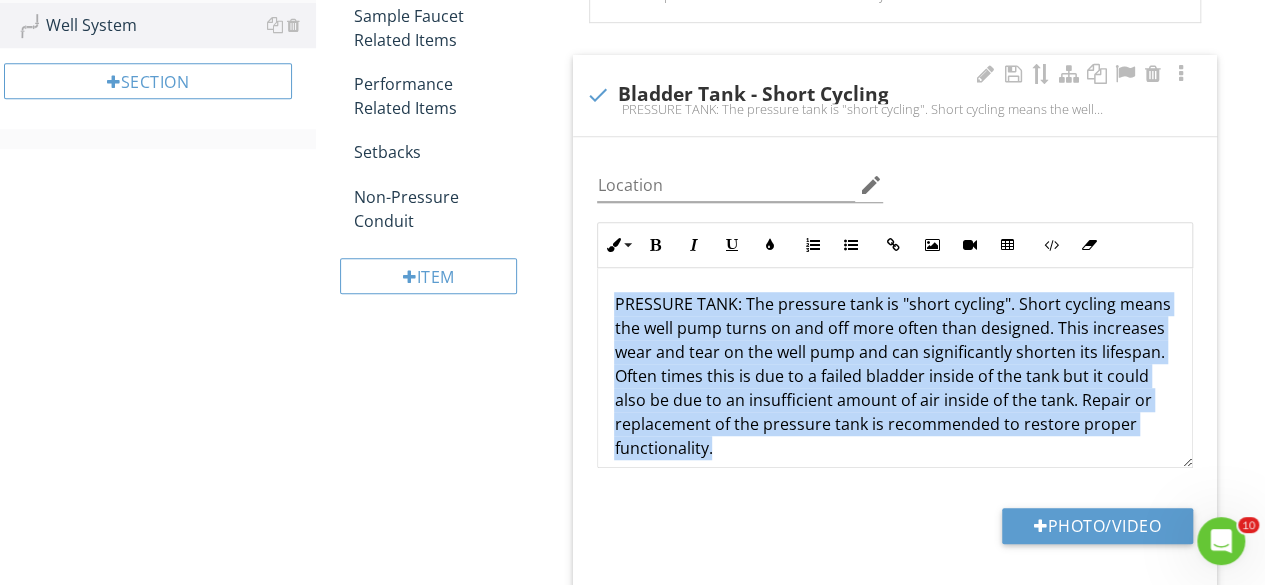 drag, startPoint x: 821, startPoint y: 443, endPoint x: 590, endPoint y: 281, distance: 282.1436 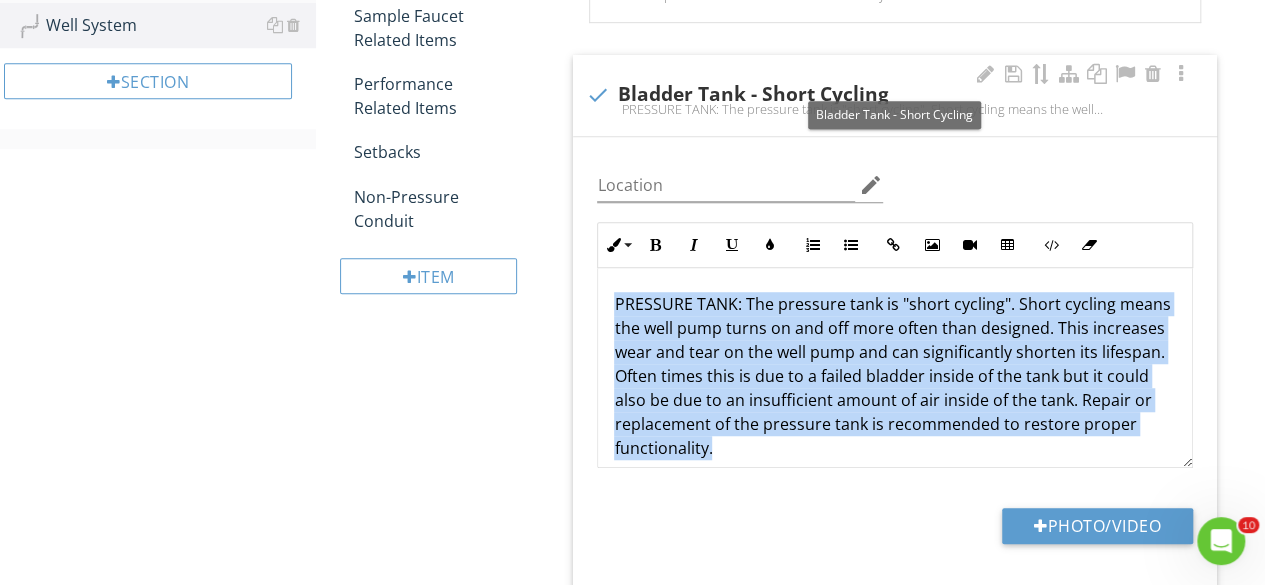 click at bounding box center [597, 95] 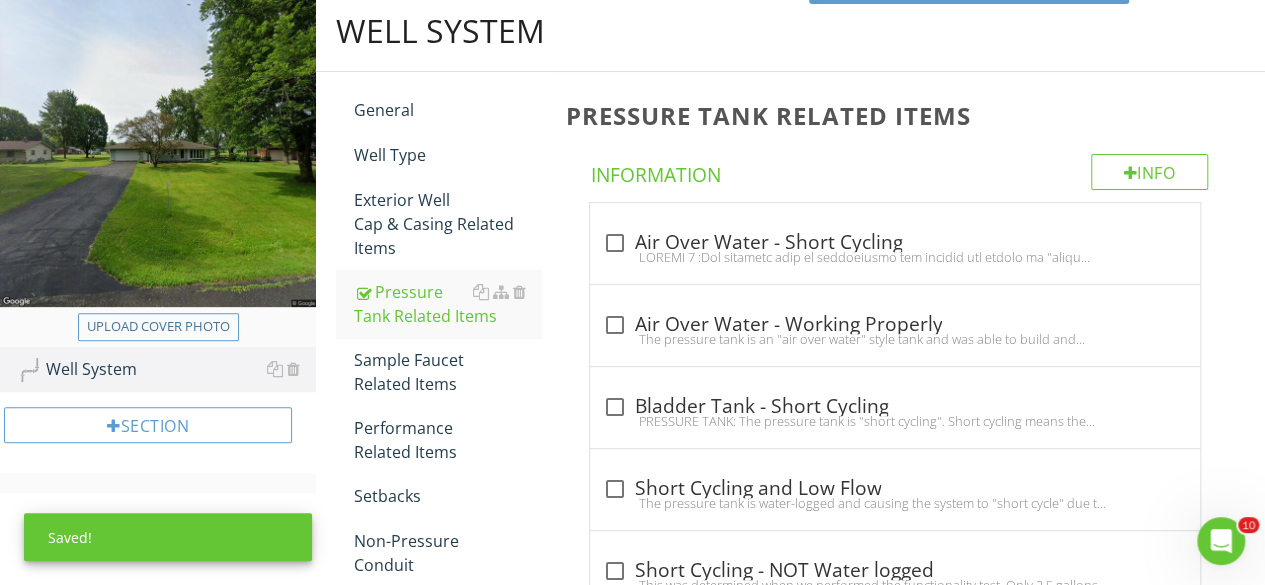 scroll, scrollTop: 220, scrollLeft: 0, axis: vertical 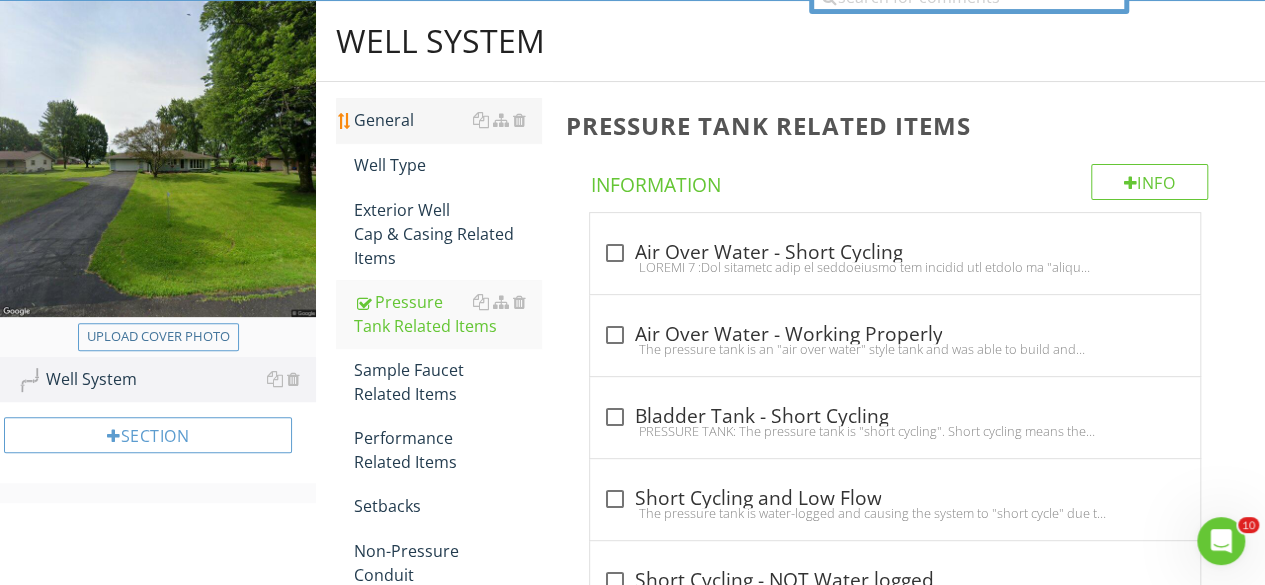 click on "General" at bounding box center (447, 120) 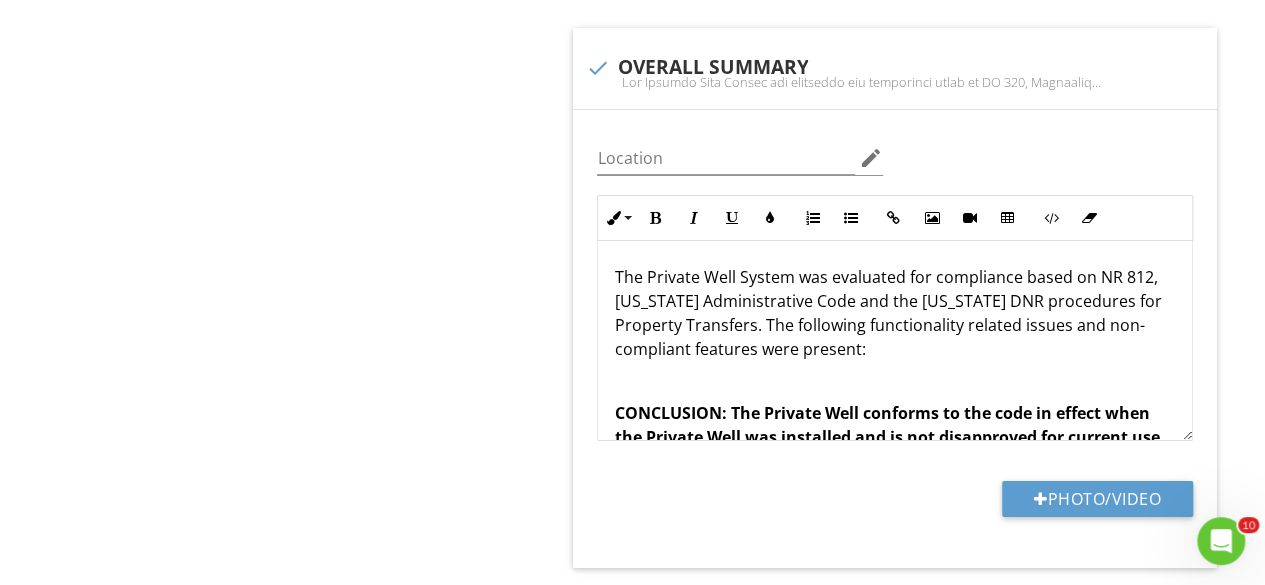 scroll, scrollTop: 3576, scrollLeft: 0, axis: vertical 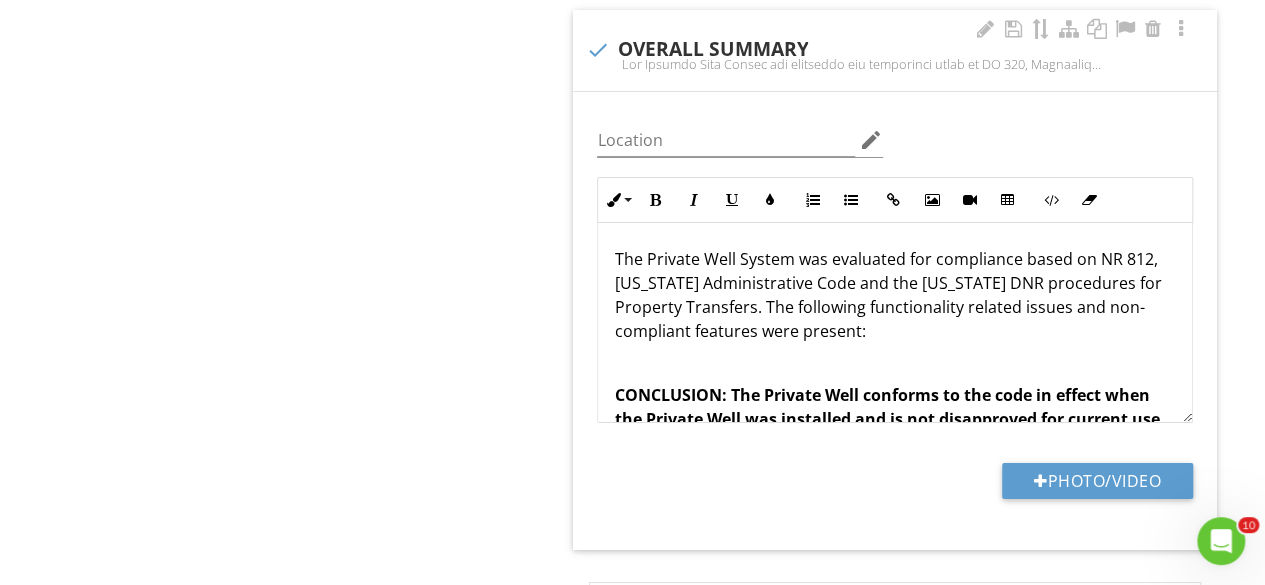 click at bounding box center (895, 363) 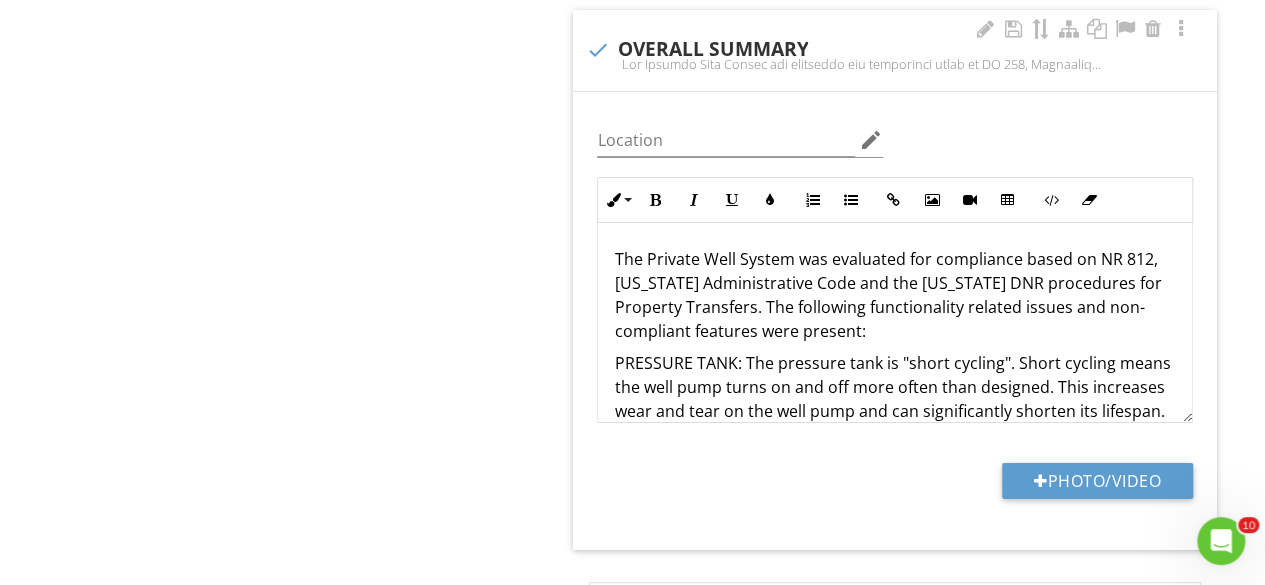 scroll, scrollTop: 93, scrollLeft: 0, axis: vertical 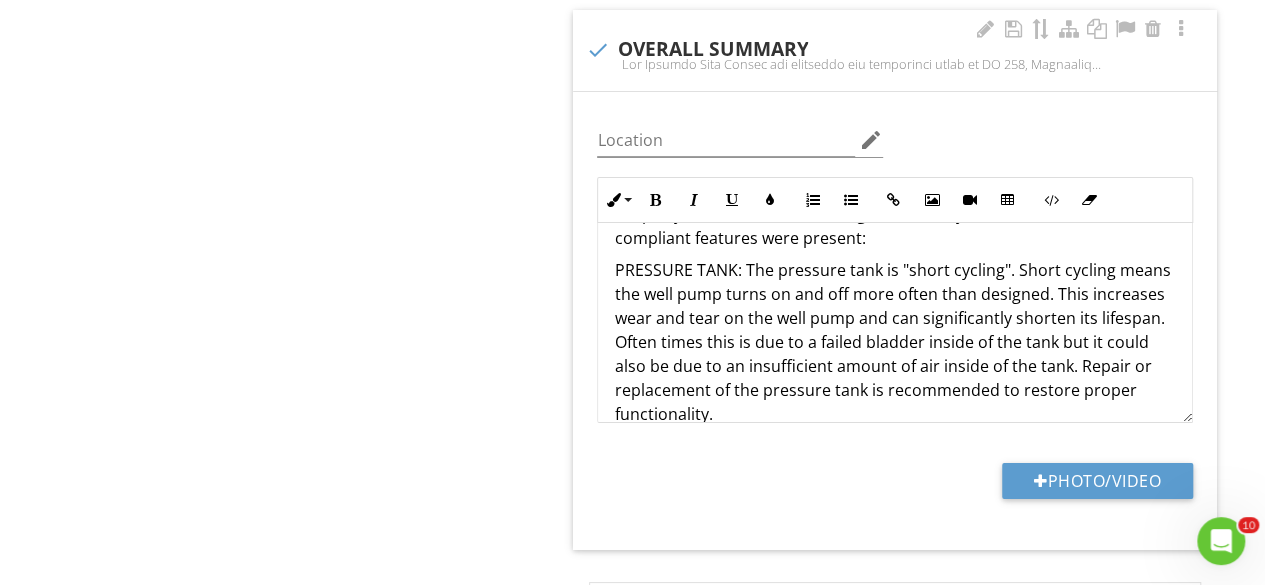click on "PRESSURE TANK: The pressure tank is "short cycling". Short cycling means the well pump turns on and off more often than designed. This increases wear and tear on the well pump and can significantly shorten its lifespan. Often times this is due to a failed bladder inside of the tank but it could also be due to an insufficient amount of air inside of the tank. Repair or replacement of the pressure tank is recommended to restore proper functionality." at bounding box center [895, 342] 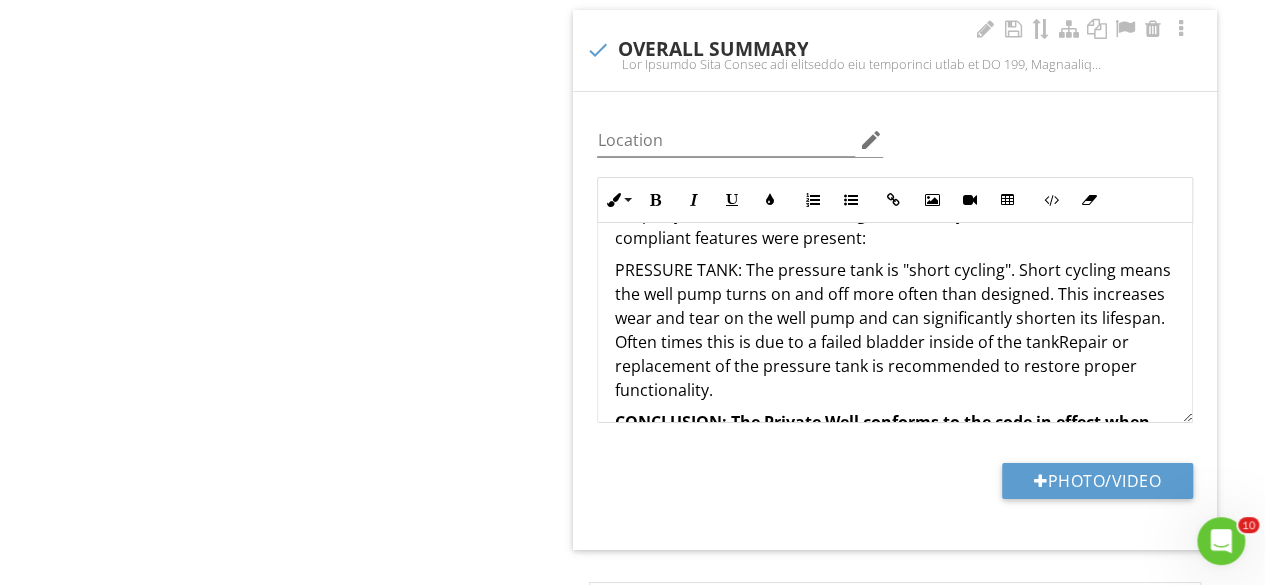 type 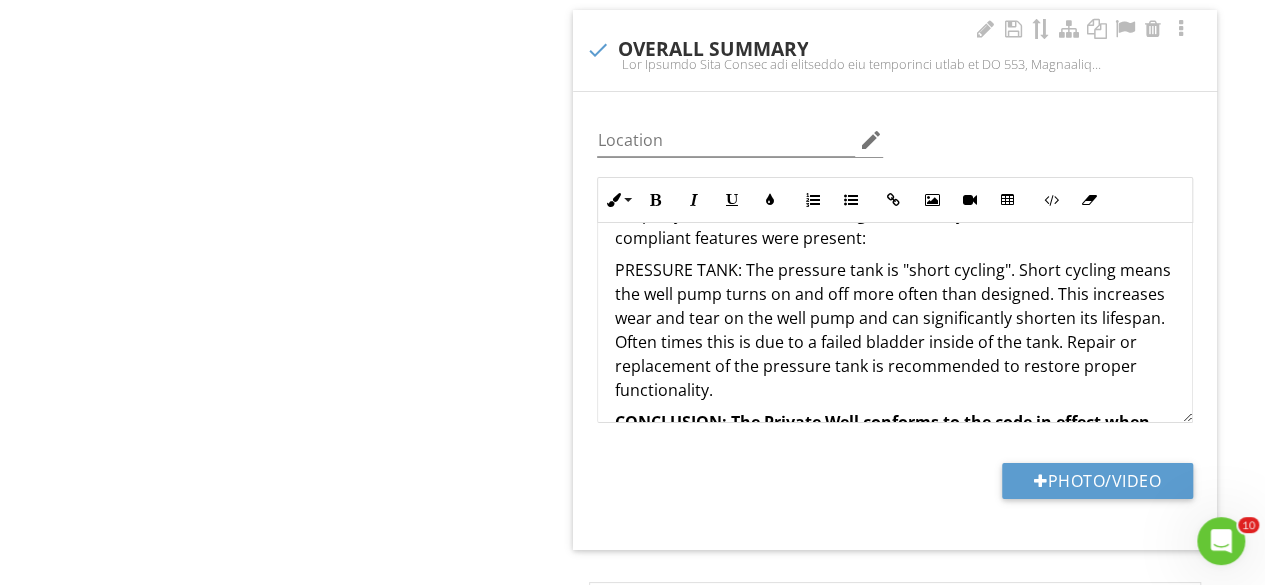 click on "PRESSURE TANK: The pressure tank is "short cycling". Short cycling means the well pump turns on and off more often than designed. This increases wear and tear on the well pump and can significantly shorten its lifespan. Often times this is due to a failed bladder inside of the tank. Repair or replacement of the pressure tank is recommended to restore proper functionality." at bounding box center [895, 330] 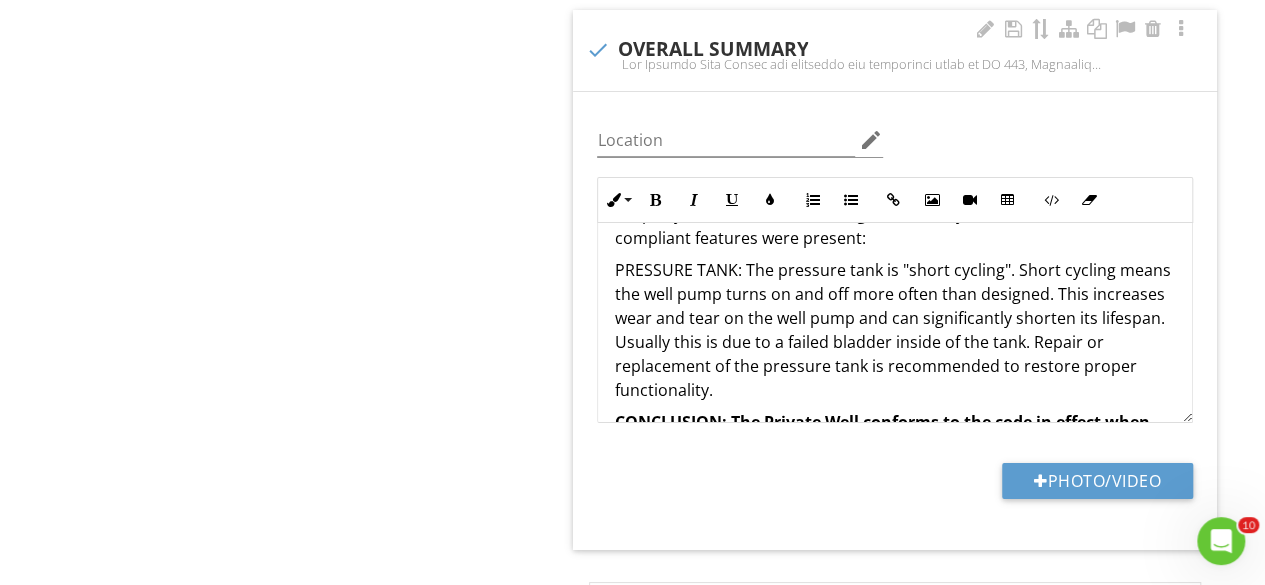 click on "PRESSURE TANK: The pressure tank is "short cycling". Short cycling means the well pump turns on and off more often than designed. This increases wear and tear on the well pump and can significantly shorten its lifespan. Usually this is due to a failed bladder inside of the tank. Repair or replacement of the pressure tank is recommended to restore proper functionality." at bounding box center [895, 330] 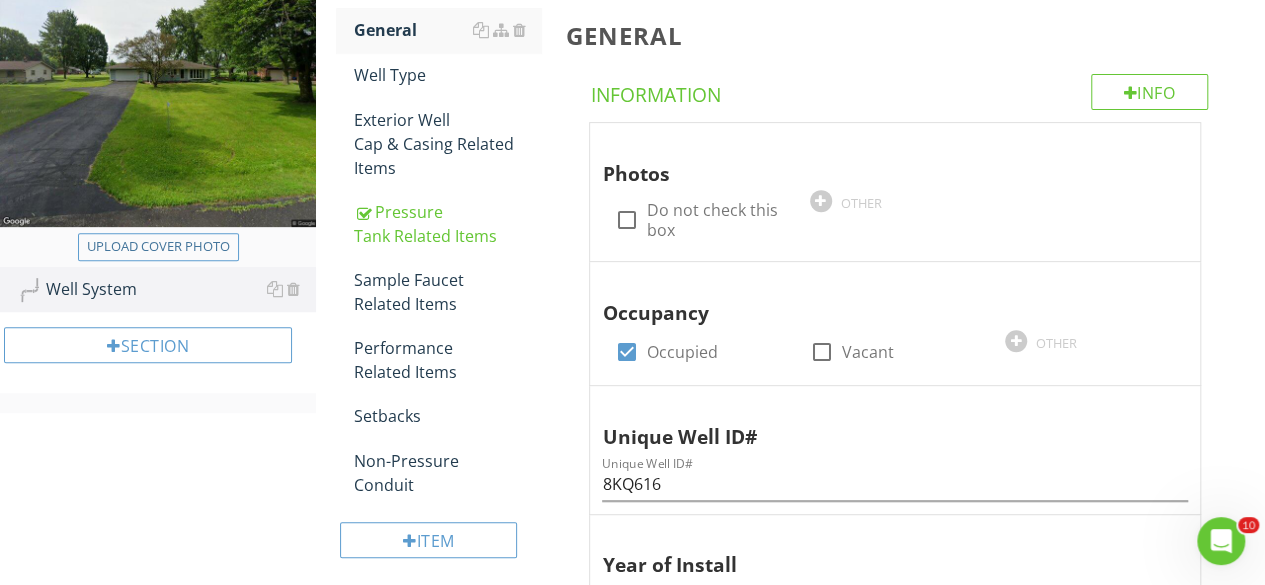 scroll, scrollTop: 236, scrollLeft: 0, axis: vertical 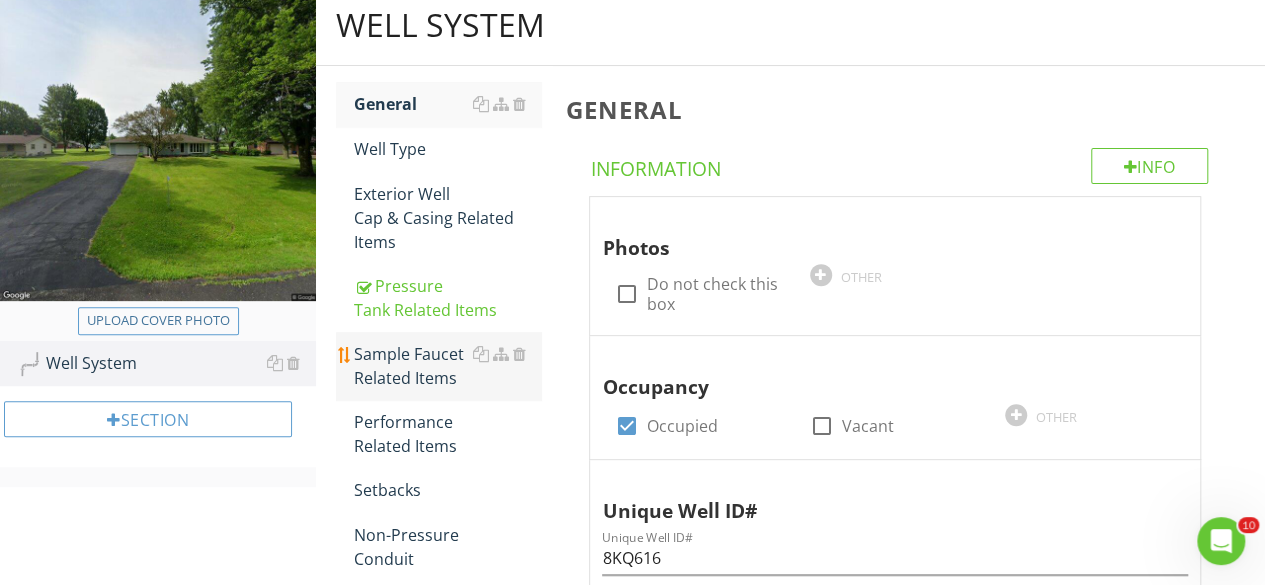 click on "Sample Faucet Related Items" at bounding box center [447, 366] 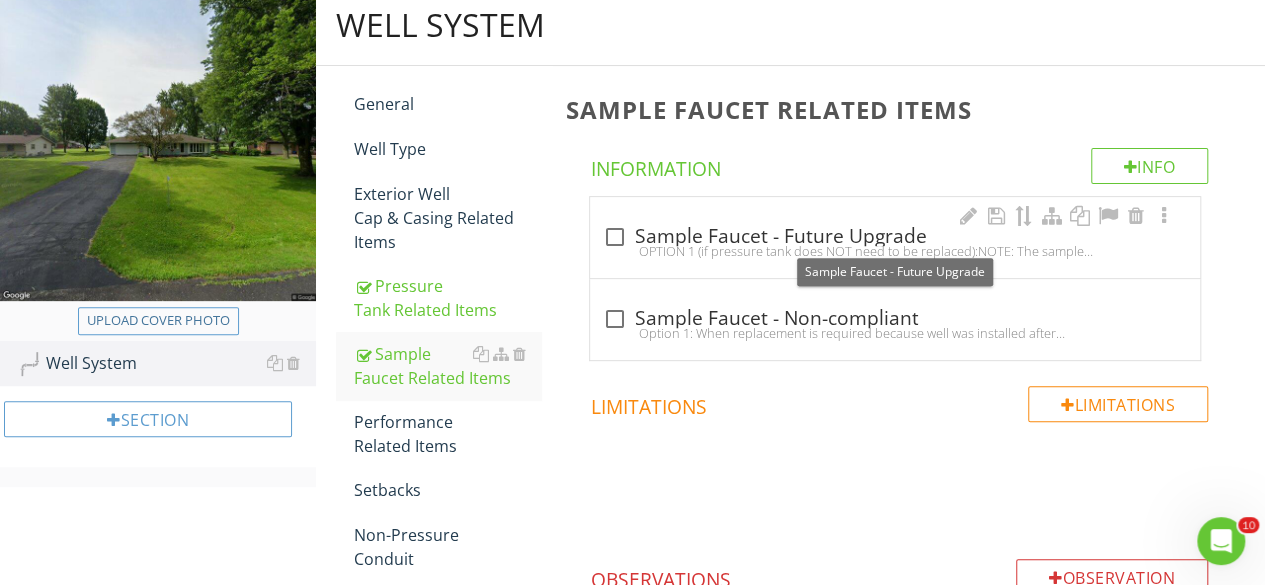 click on "check_box_outline_blank
Sample Faucet - Future Upgrade" at bounding box center (895, 237) 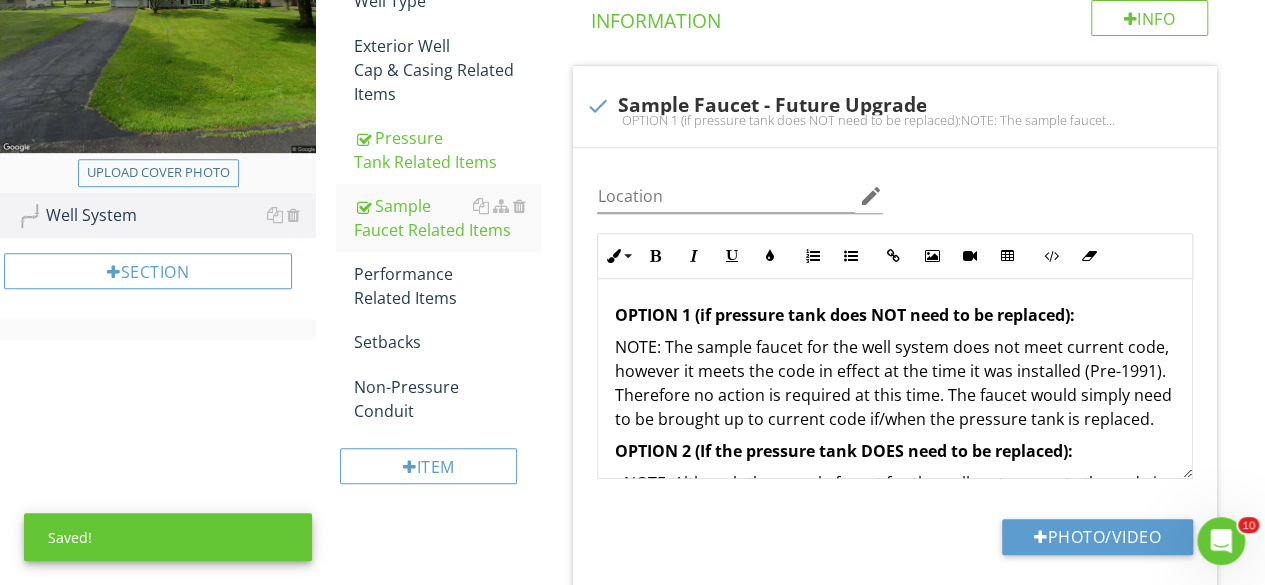 scroll, scrollTop: 388, scrollLeft: 0, axis: vertical 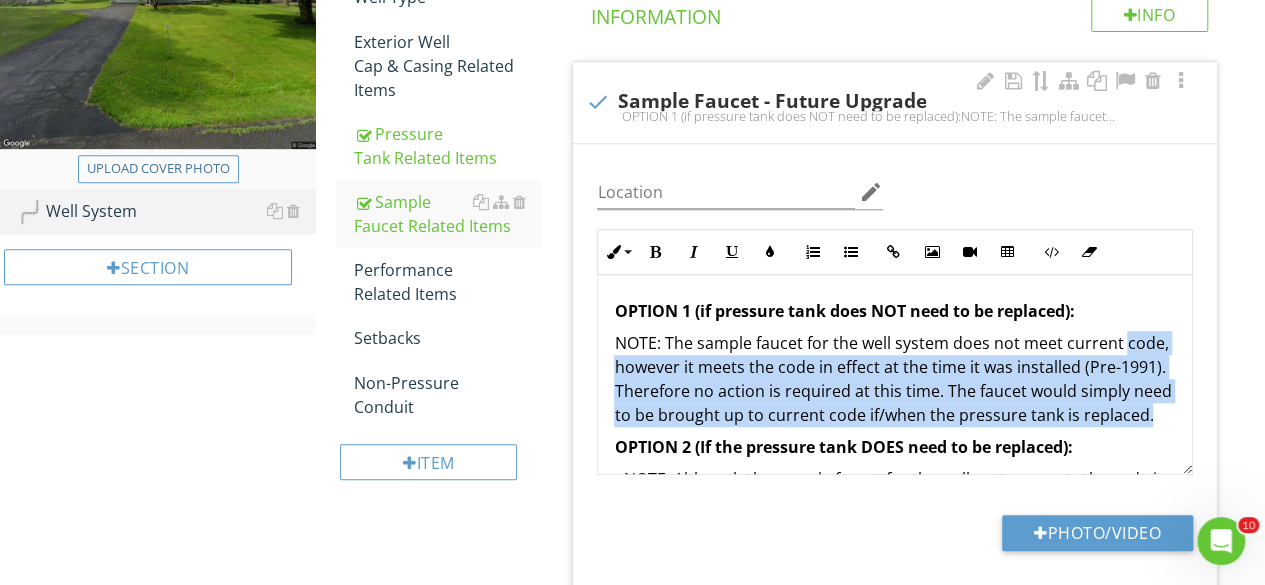 drag, startPoint x: 755, startPoint y: 433, endPoint x: 604, endPoint y: 360, distance: 167.72 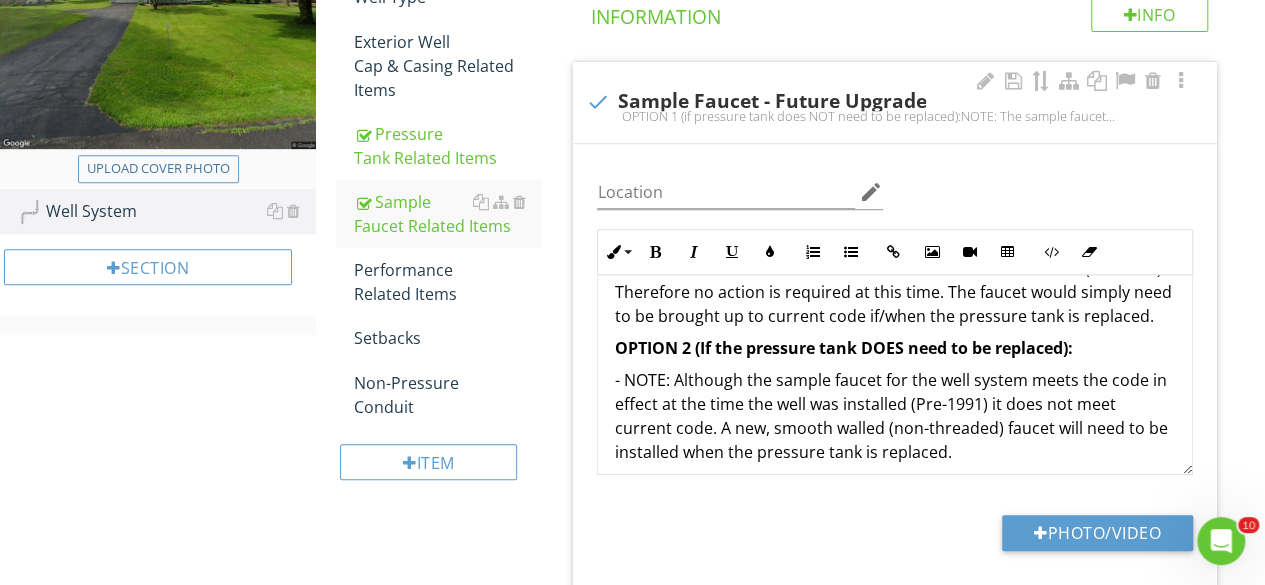 scroll, scrollTop: 136, scrollLeft: 0, axis: vertical 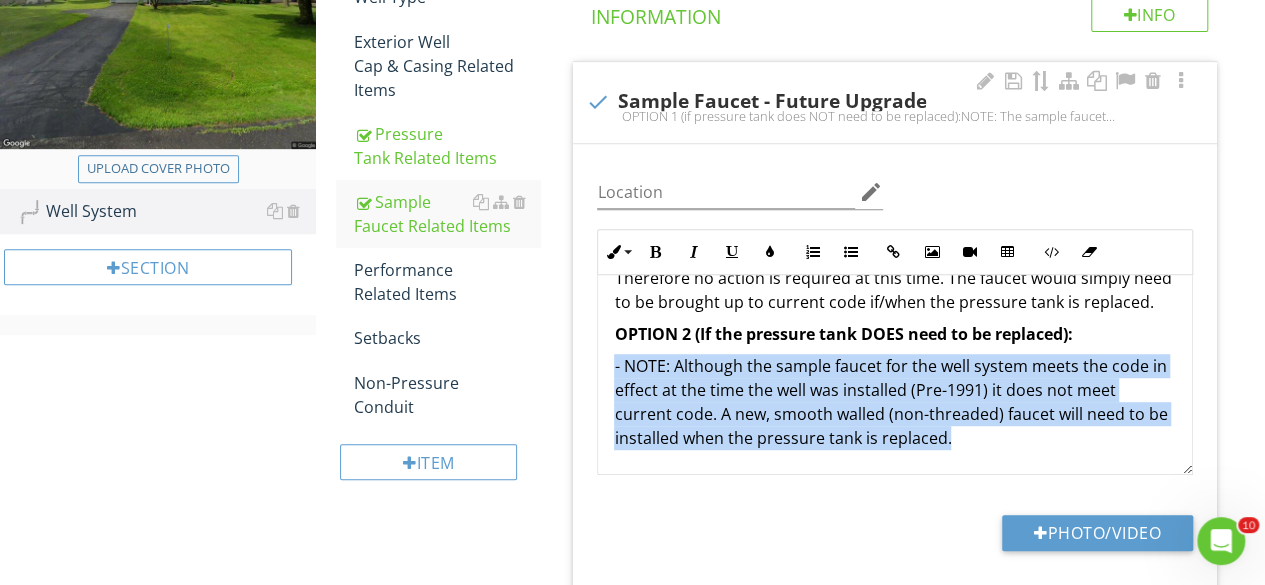 drag, startPoint x: 993, startPoint y: 428, endPoint x: 575, endPoint y: 365, distance: 422.72095 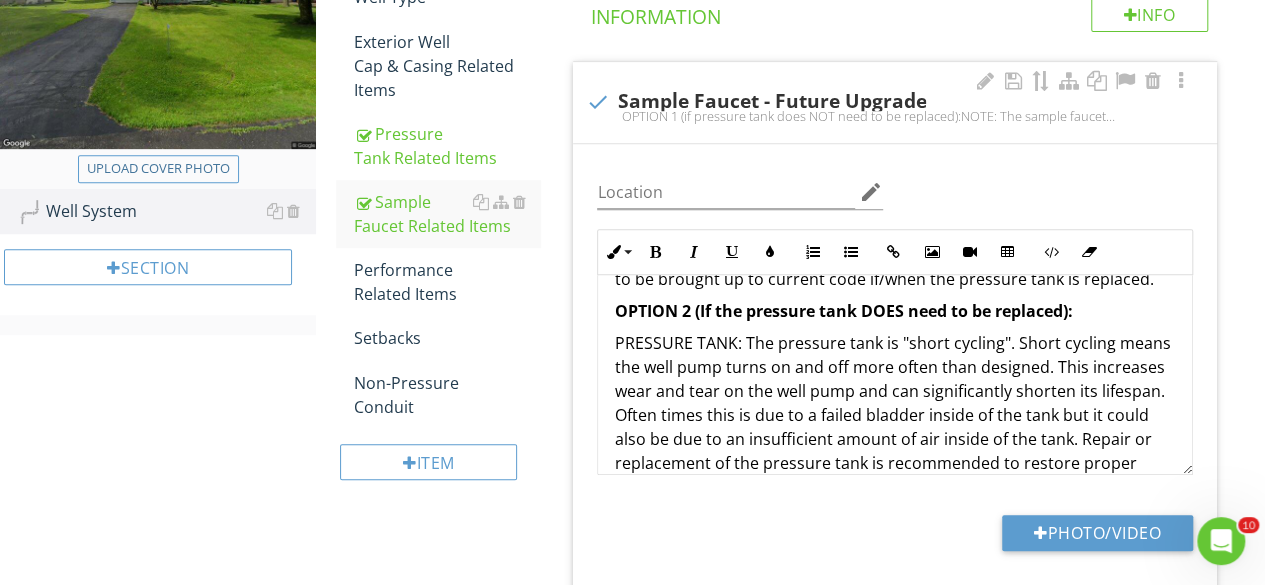 scroll, scrollTop: 460, scrollLeft: 0, axis: vertical 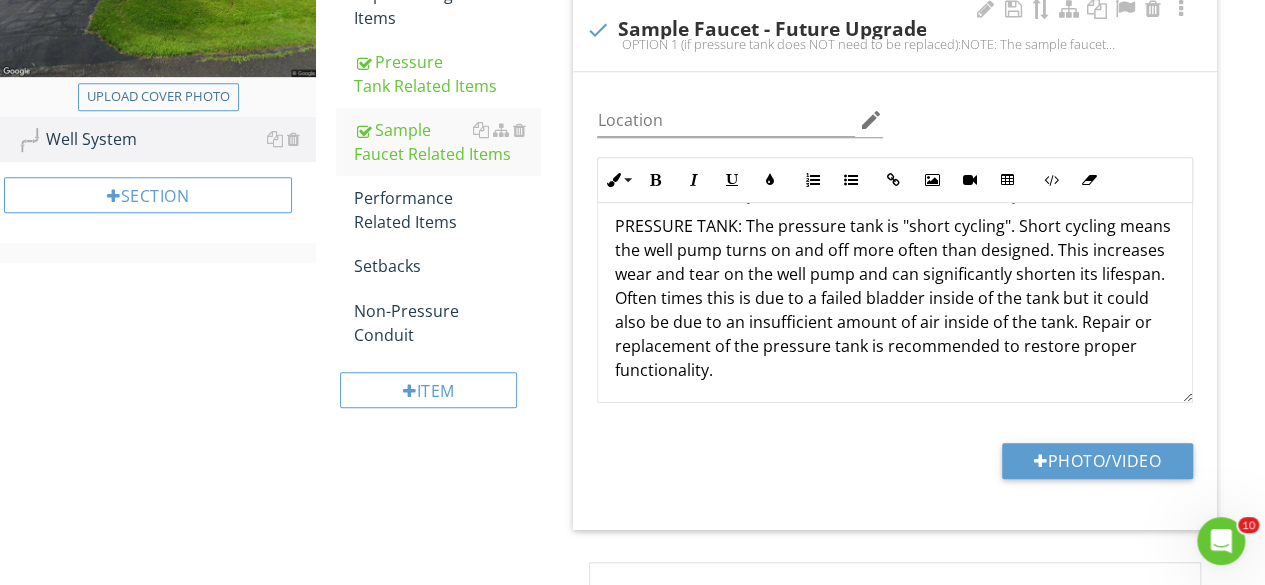 click at bounding box center (597, 30) 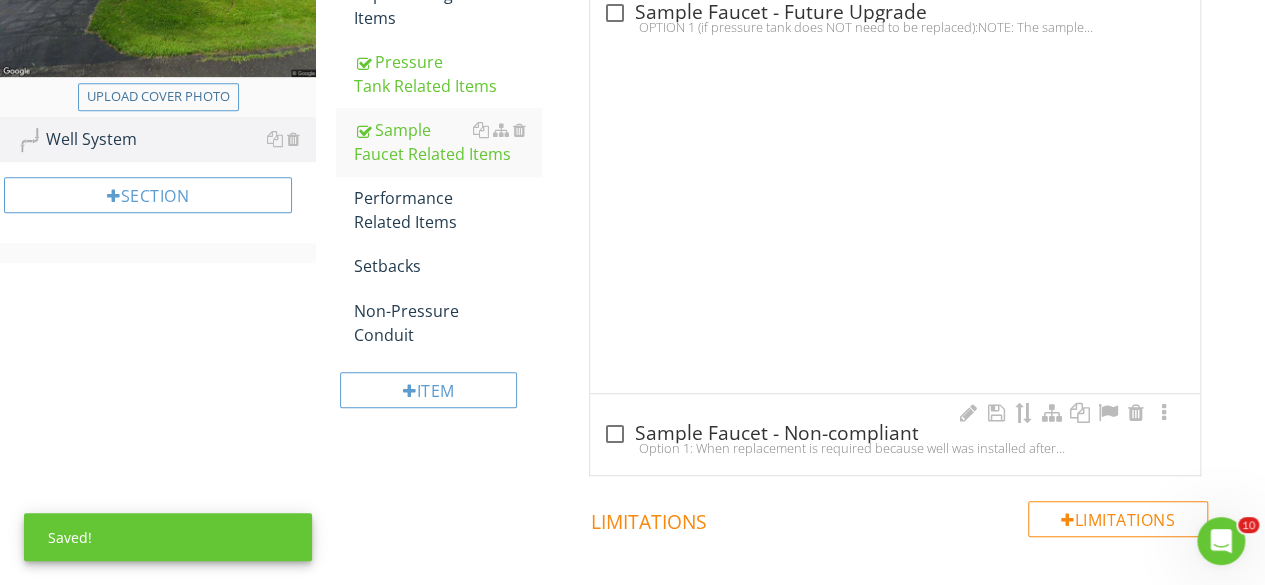scroll, scrollTop: 406, scrollLeft: 0, axis: vertical 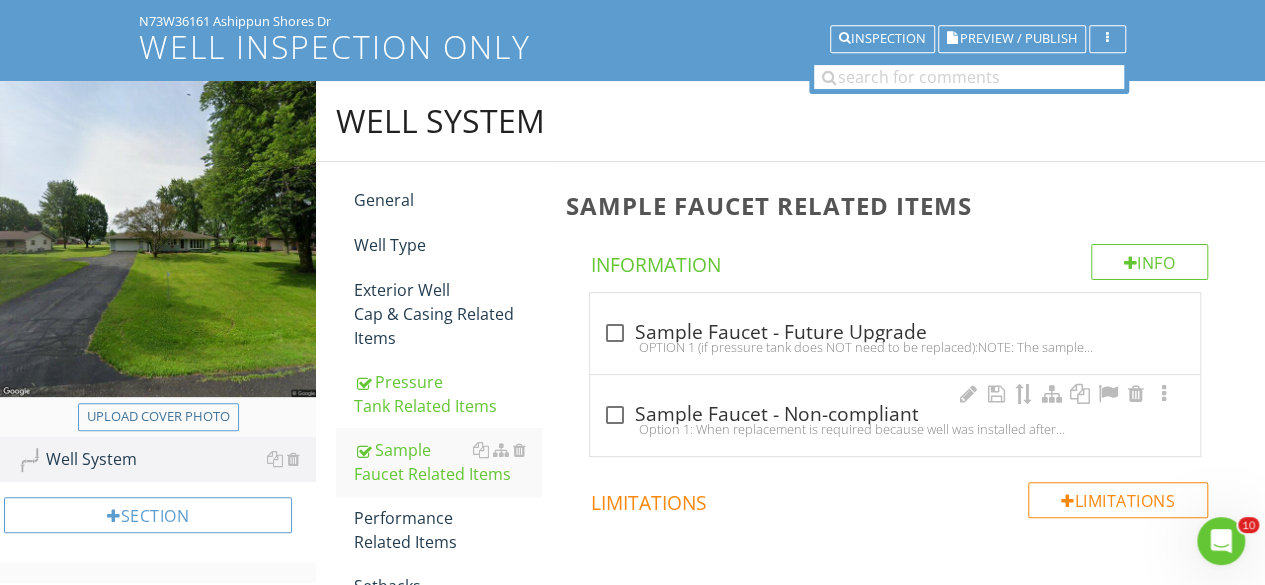 click on "Option 1: When replacement is required because well was installed after 1991:SAMPLE FAUCET: The well system does not have a proper sample faucet installed. All sample faucets shall be metal with an inside diameter of at least ¼ inch. Sample faucets must also have a downturned spout in a sanitary area, be located 12" above the floor, and have a smooth end (non-threaded).Option 2: When replacement is required because pressure tank was replaced after October 1st of 2014:SAMPLE FAUCET: The pressure tank was replaced in 2019, however the sample faucet next to the pressure tank is threaded. The current code (NR 812, Wisconsin Administrative Code and the Department of Natural Resources) states that Private Wells installed after 1991 OR pressure tanks that are replaced after October 1st of 2014 must have a sample faucet with a smooth end (non-threaded)." at bounding box center (895, 429) 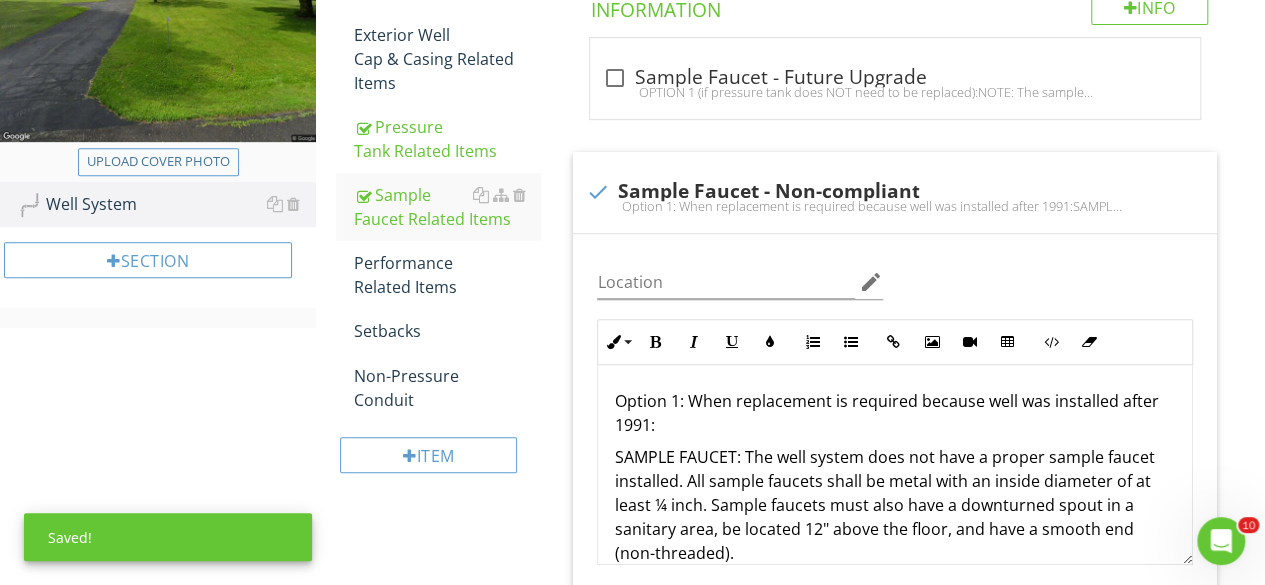 scroll, scrollTop: 406, scrollLeft: 0, axis: vertical 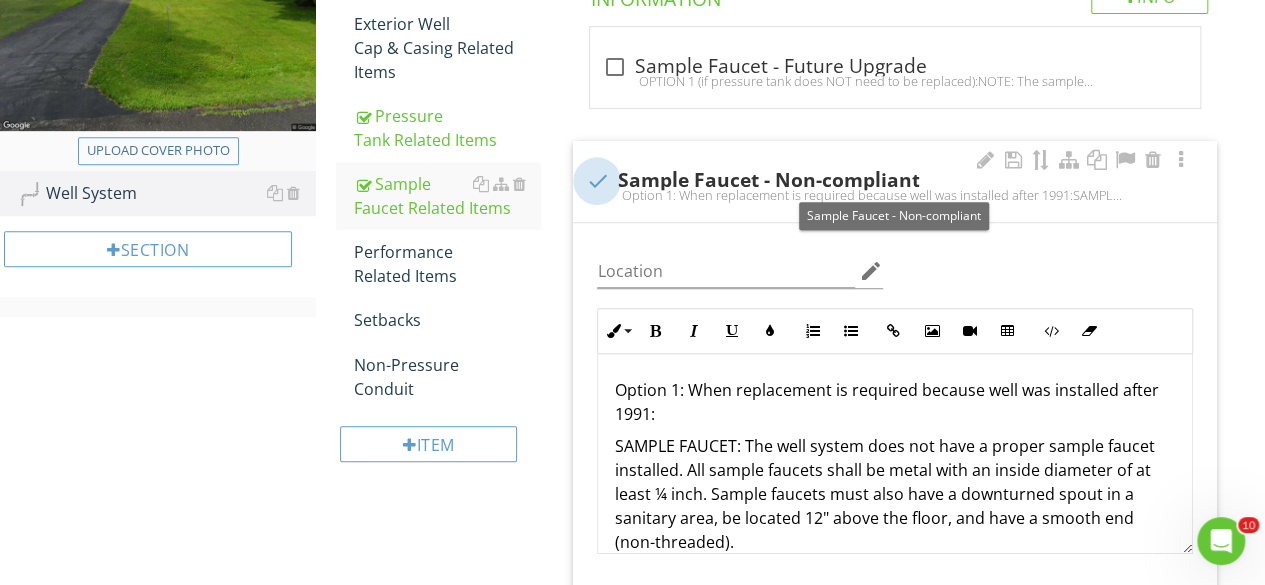 click at bounding box center (597, 181) 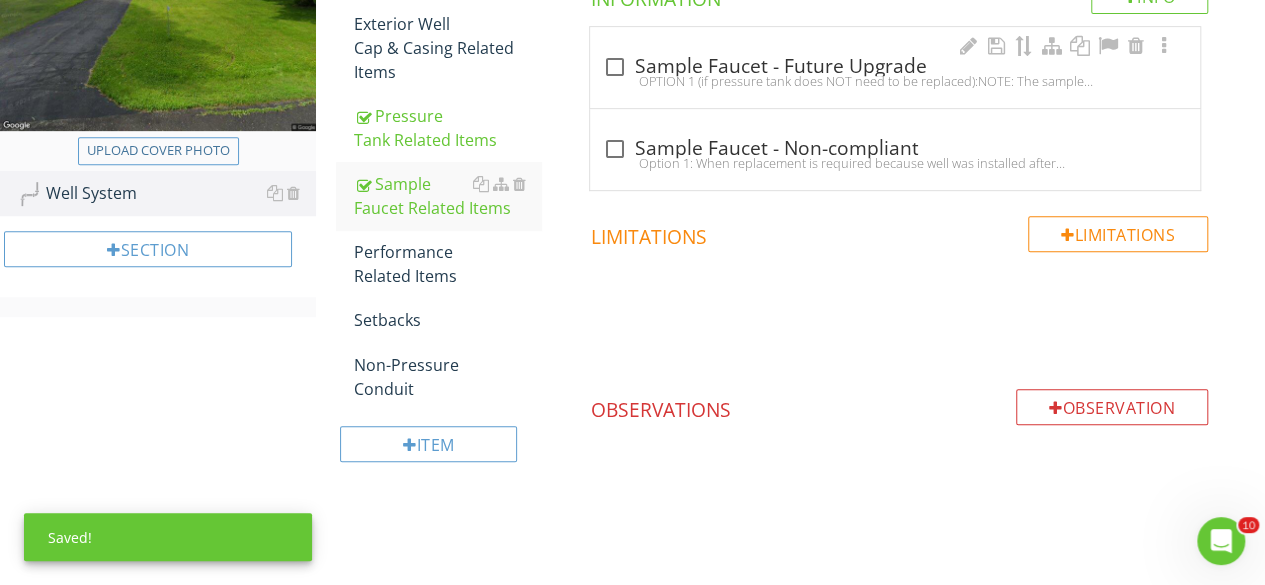 click on "OPTION 1 (if pressure tank does NOT need to be replaced):NOTE: The sample faucet for the well system does not meet current code, however it meets the code in effect at the time it was installed (Pre-1991). Therefore no action is required at this time. The faucet would simply need to be brought up to current code if/when the pressure tank is replaced.OPTION 2 (If the pressure tank DOES need to be replaced):PRESSURE TANK: The pressure tank is "short cycling". Short cycling means the well pump turns on and off more often than designed. This increases wear and tear on the well pump and can significantly shorten its lifespan. Often times this is due to a failed bladder inside of the tank but it could also be due to an insufficient amount of air inside of the tank. Repair or replacement of the pressure tank is recommended to restore proper functionality." at bounding box center (895, 81) 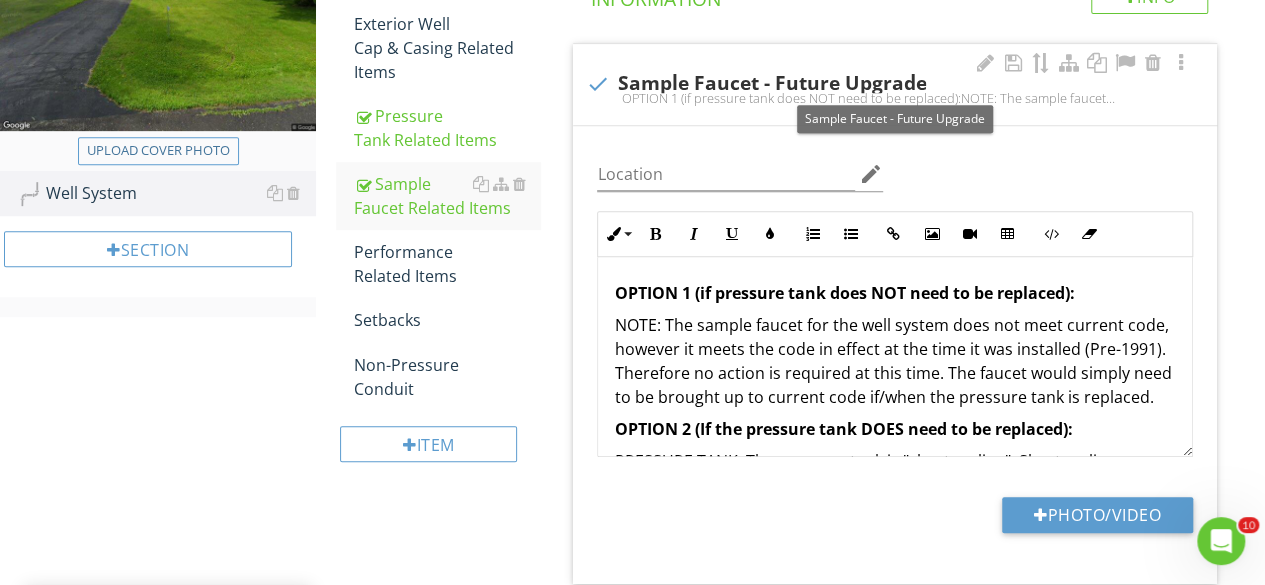 click at bounding box center [597, 84] 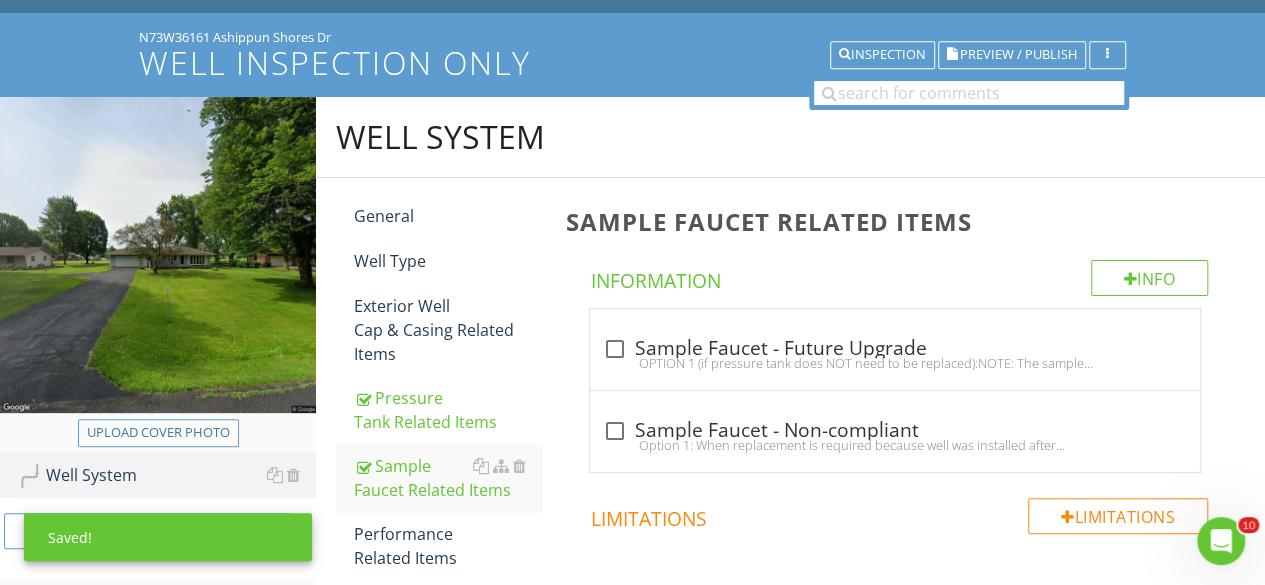 scroll, scrollTop: 0, scrollLeft: 0, axis: both 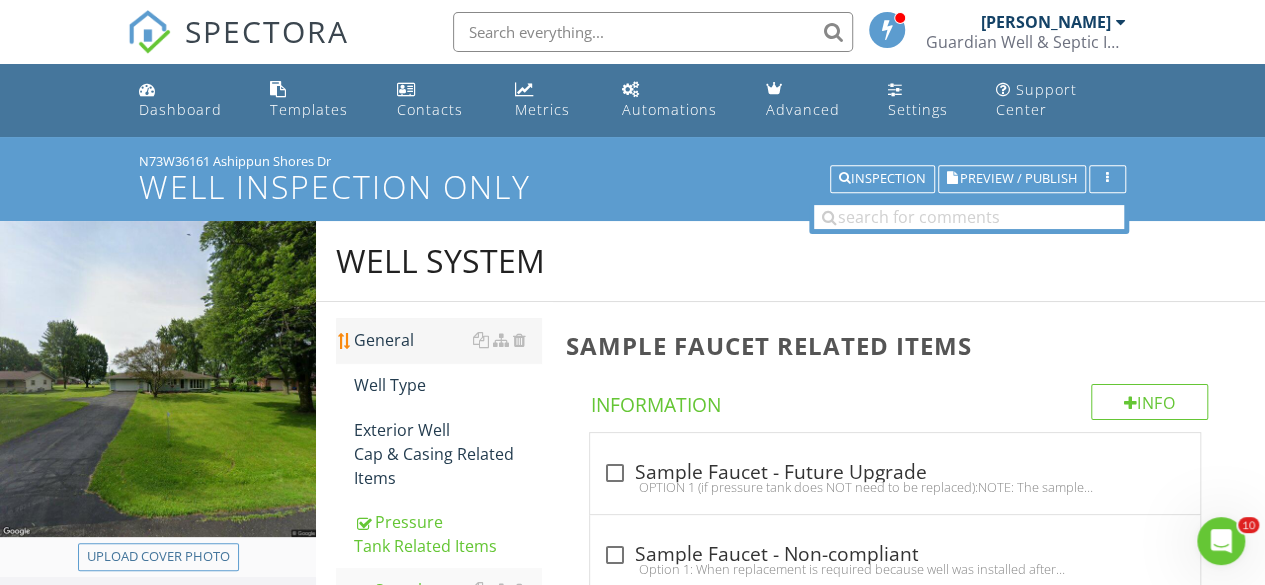 click on "General" at bounding box center [447, 340] 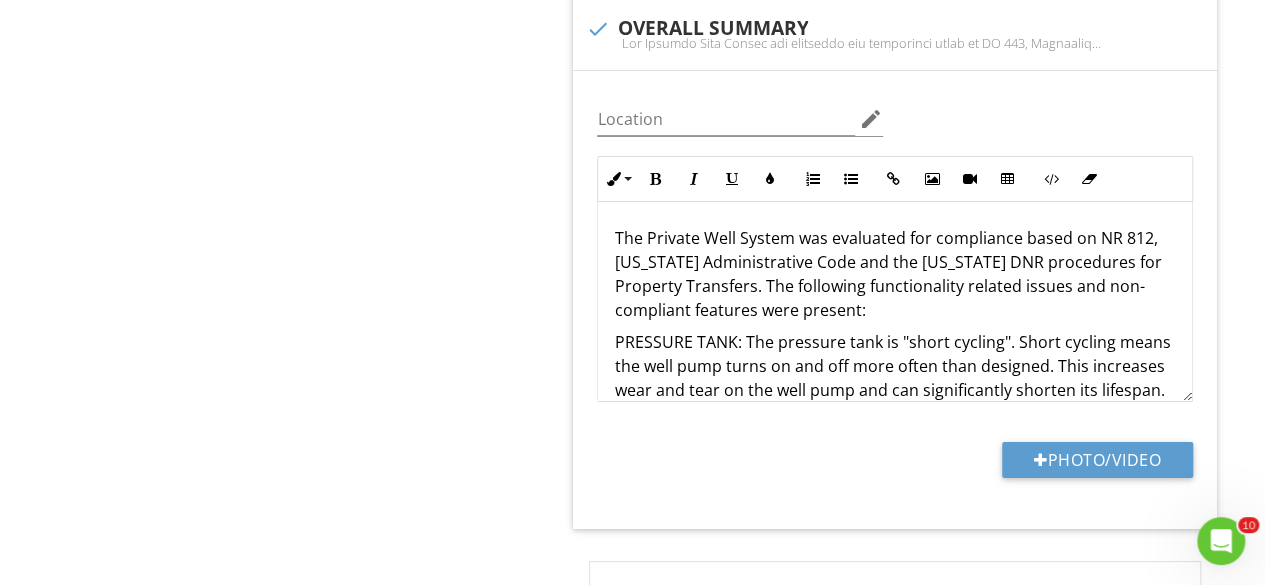 scroll, scrollTop: 3604, scrollLeft: 0, axis: vertical 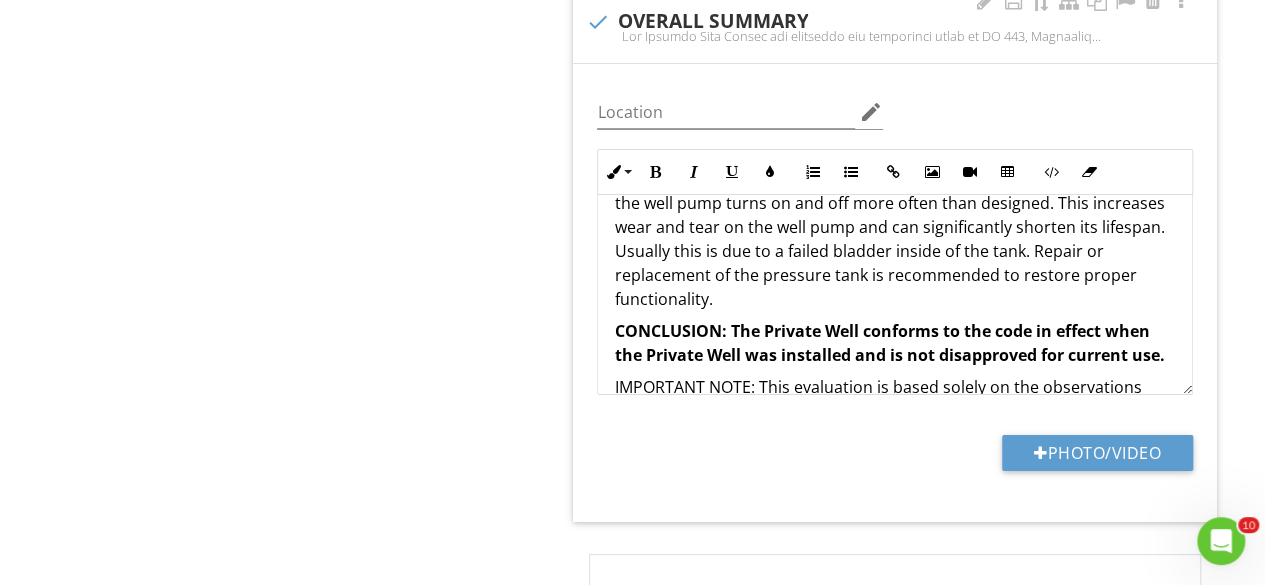 click on "PRESSURE TANK: The pressure tank is "short cycling". Short cycling means the well pump turns on and off more often than designed. This increases wear and tear on the well pump and can significantly shorten its lifespan. Usually this is due to a failed bladder inside of the tank. Repair or replacement of the pressure tank is recommended to restore proper functionality." at bounding box center (895, 239) 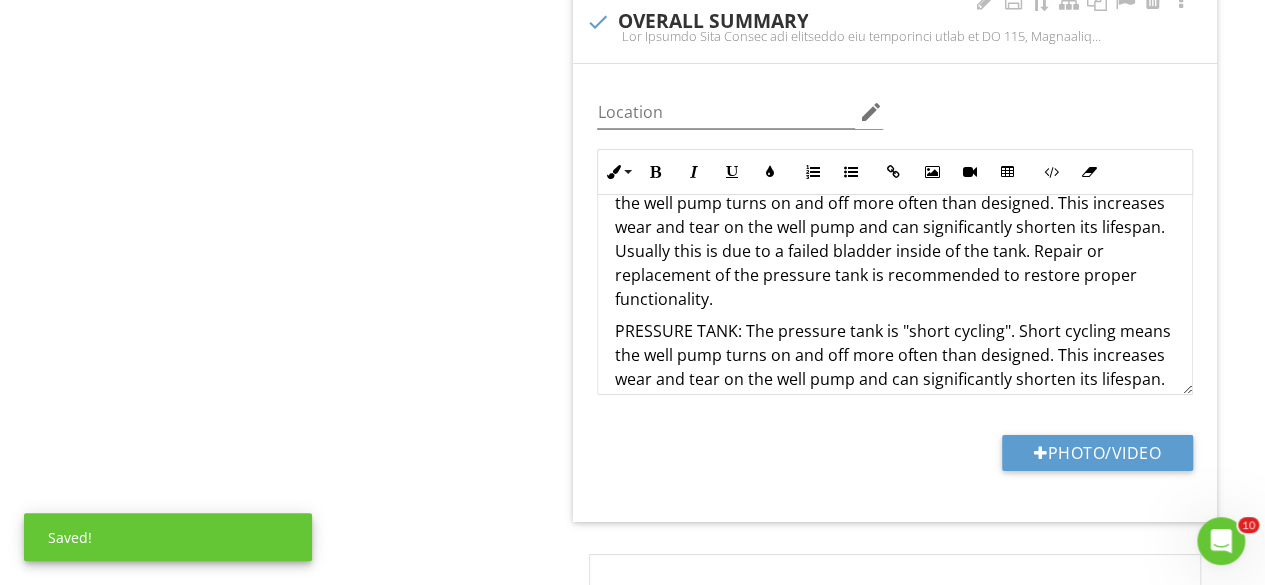 scroll, scrollTop: 245, scrollLeft: 0, axis: vertical 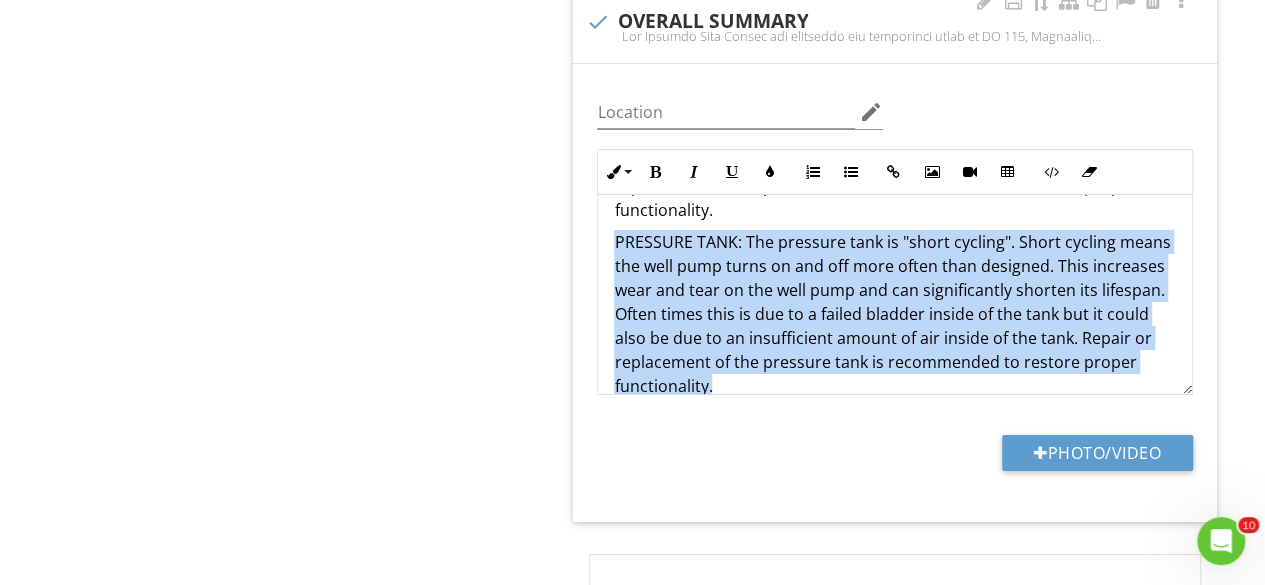 drag, startPoint x: 778, startPoint y: 371, endPoint x: 615, endPoint y: 225, distance: 218.82642 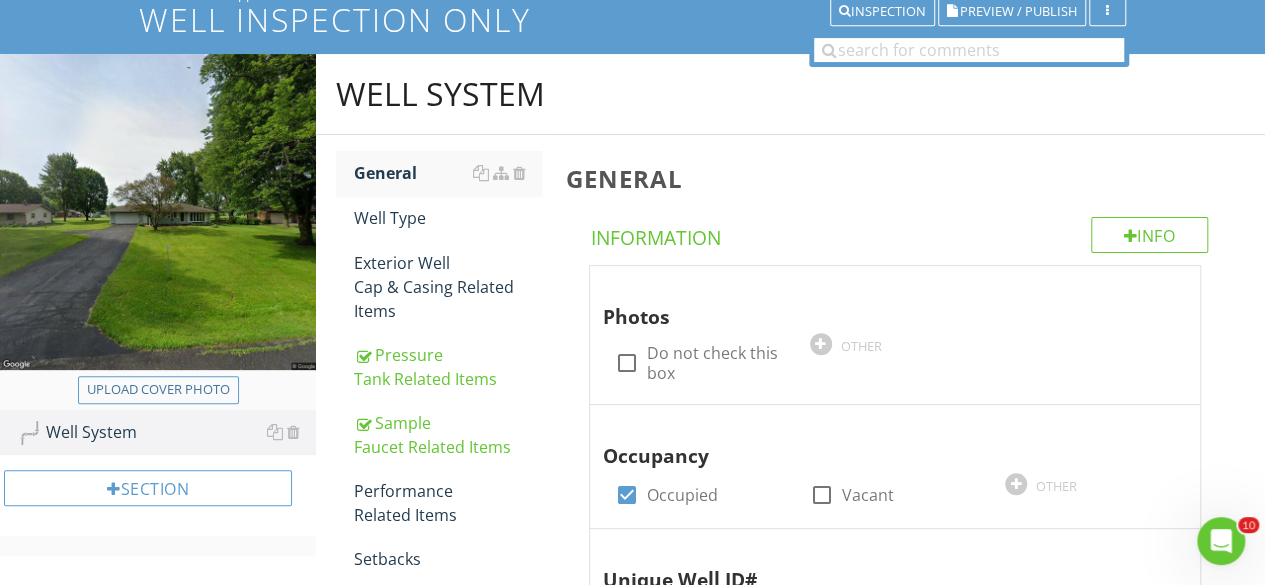 scroll, scrollTop: 248, scrollLeft: 0, axis: vertical 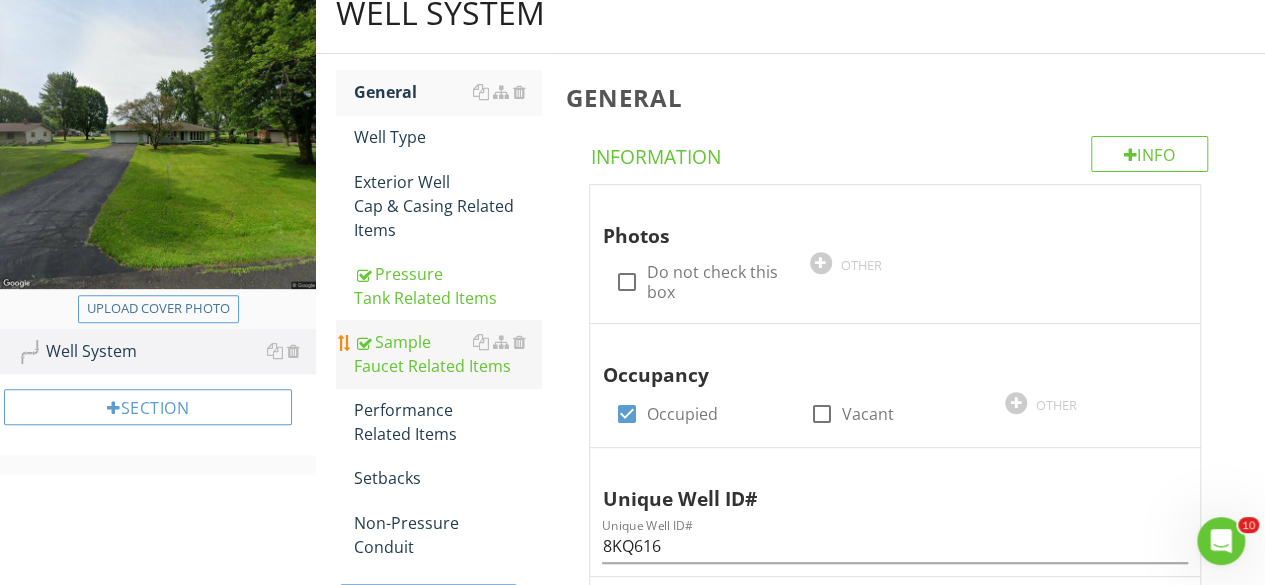 click on "Sample Faucet Related Items" at bounding box center [447, 354] 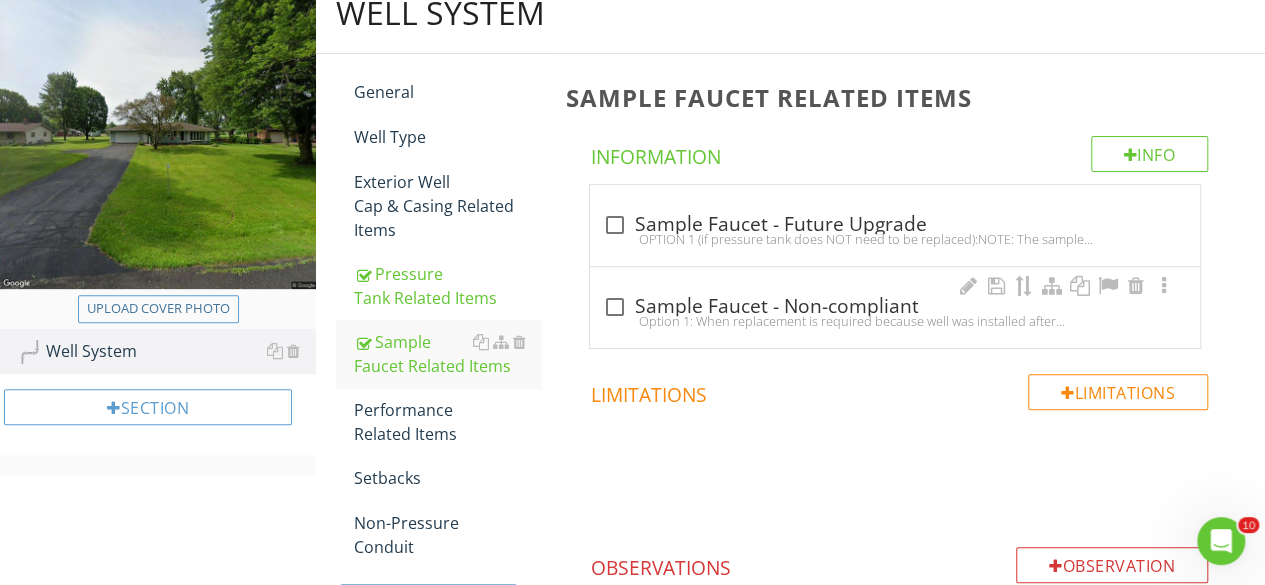 click on "check_box_outline_blank
Sample Faucet - Non-compliant" at bounding box center (895, 307) 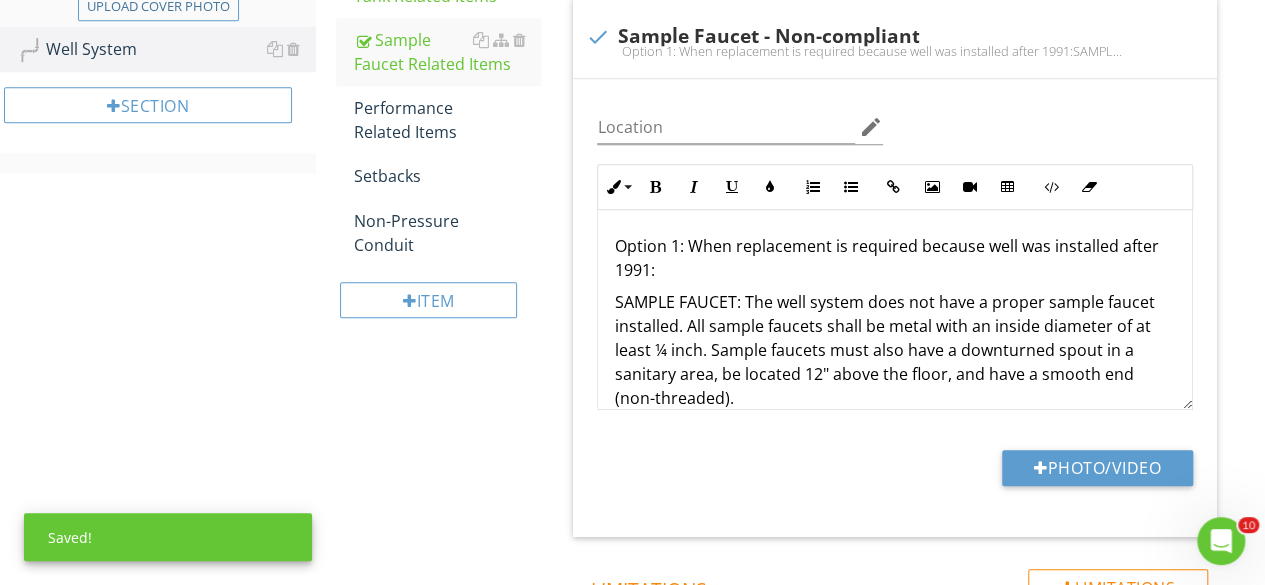 scroll, scrollTop: 552, scrollLeft: 0, axis: vertical 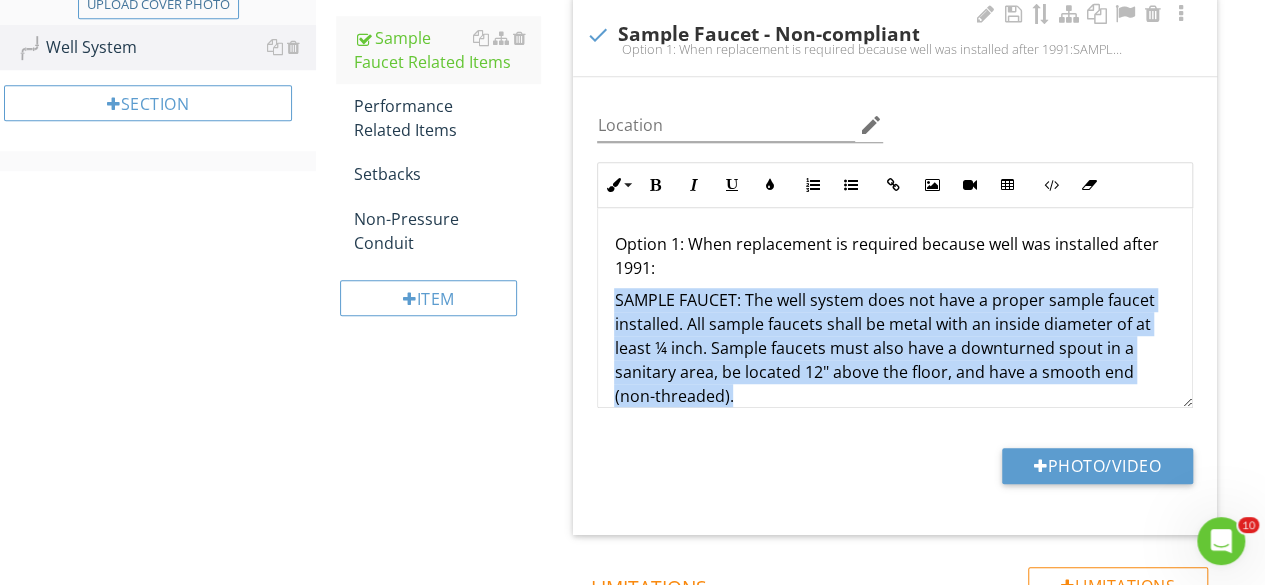 drag, startPoint x: 774, startPoint y: 393, endPoint x: 608, endPoint y: 282, distance: 199.69226 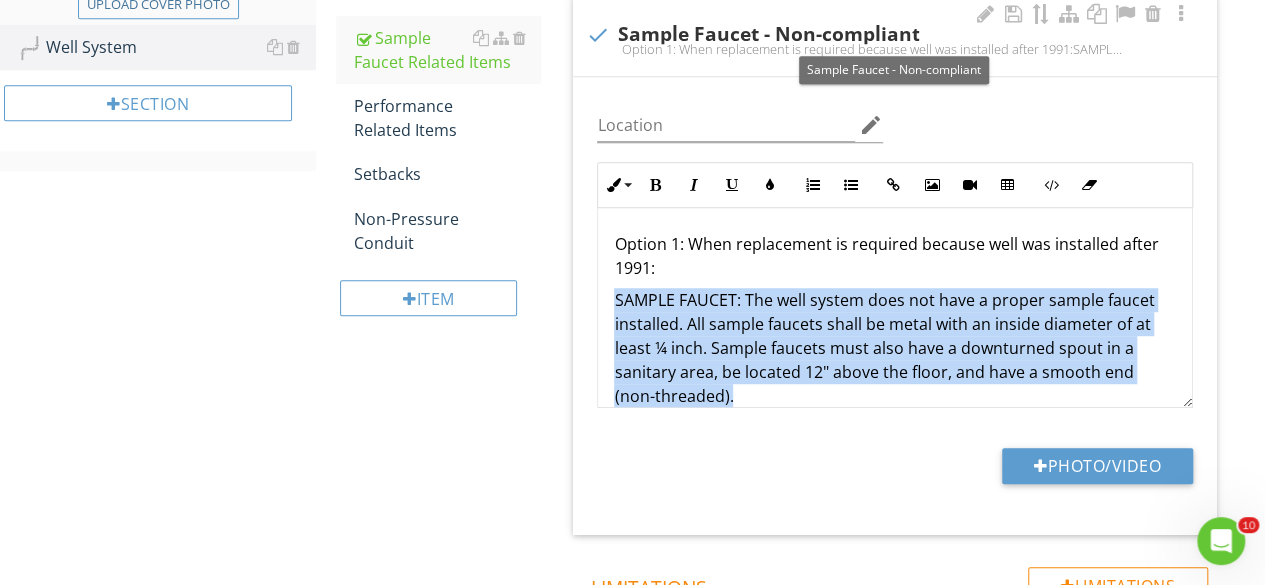 click at bounding box center (597, 35) 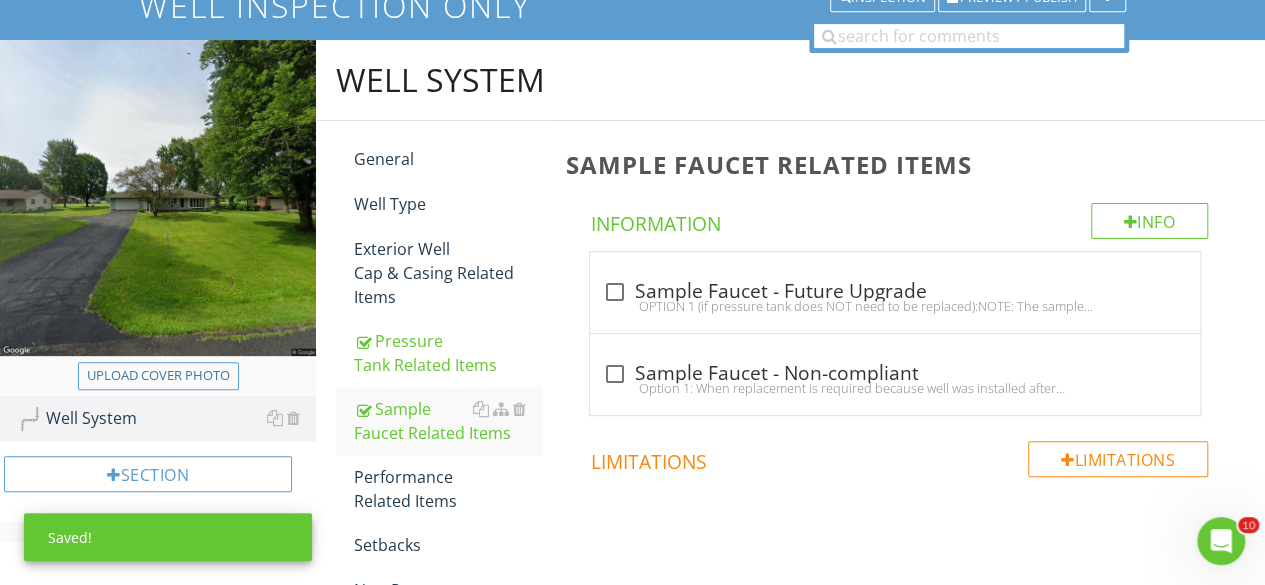 scroll, scrollTop: 160, scrollLeft: 0, axis: vertical 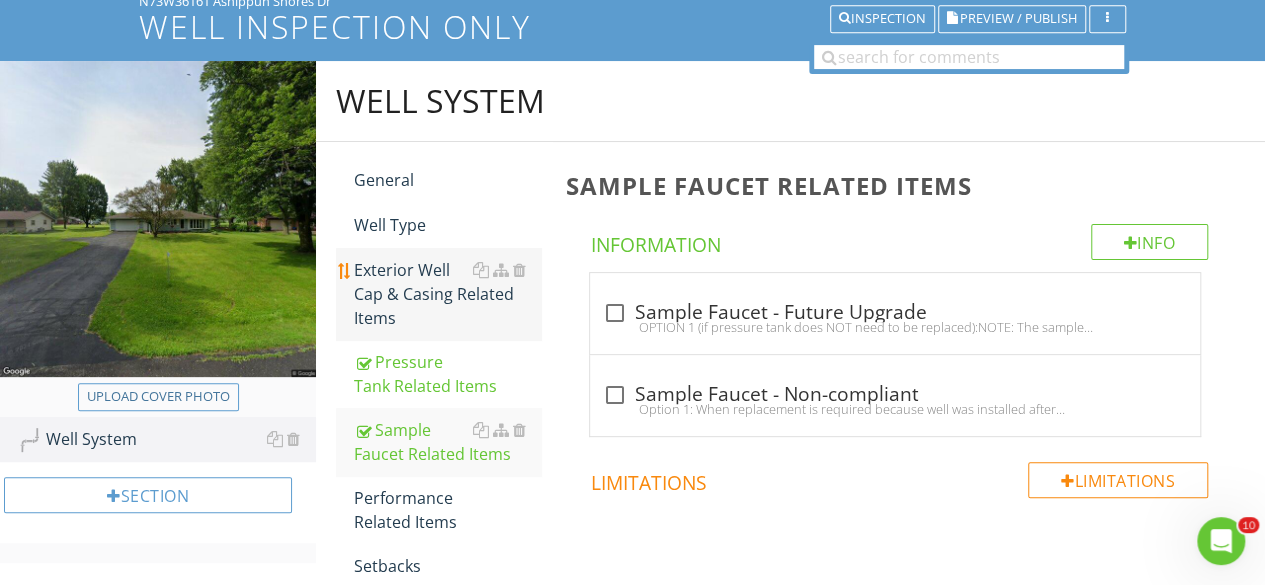 click on "Exterior Well Cap & Casing Related Items" at bounding box center (447, 294) 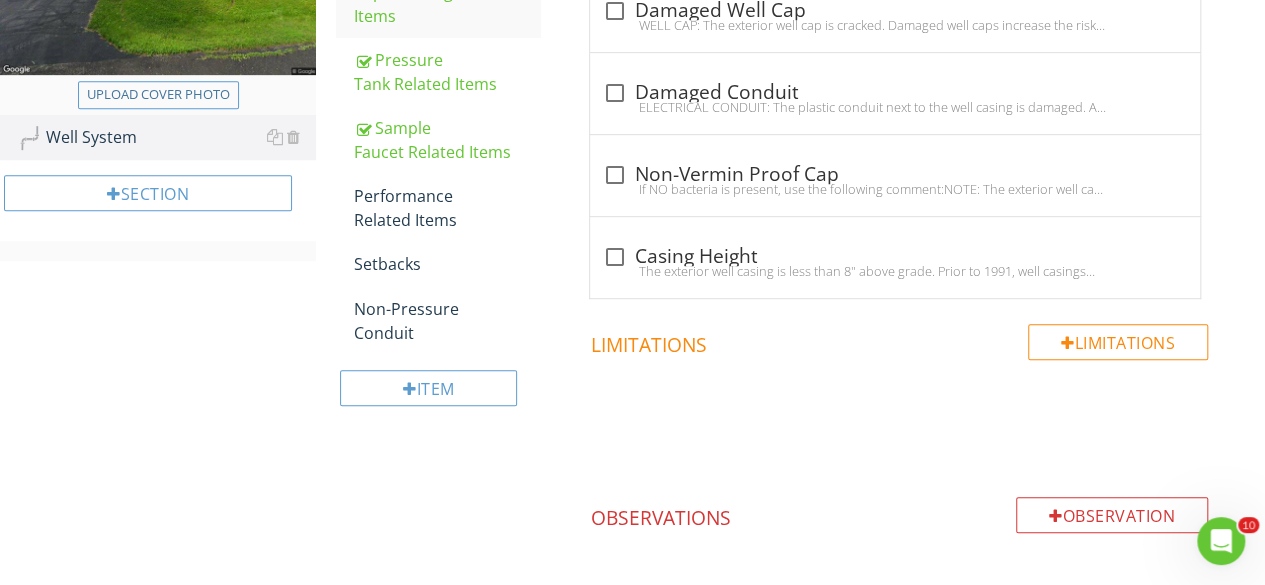 scroll, scrollTop: 466, scrollLeft: 0, axis: vertical 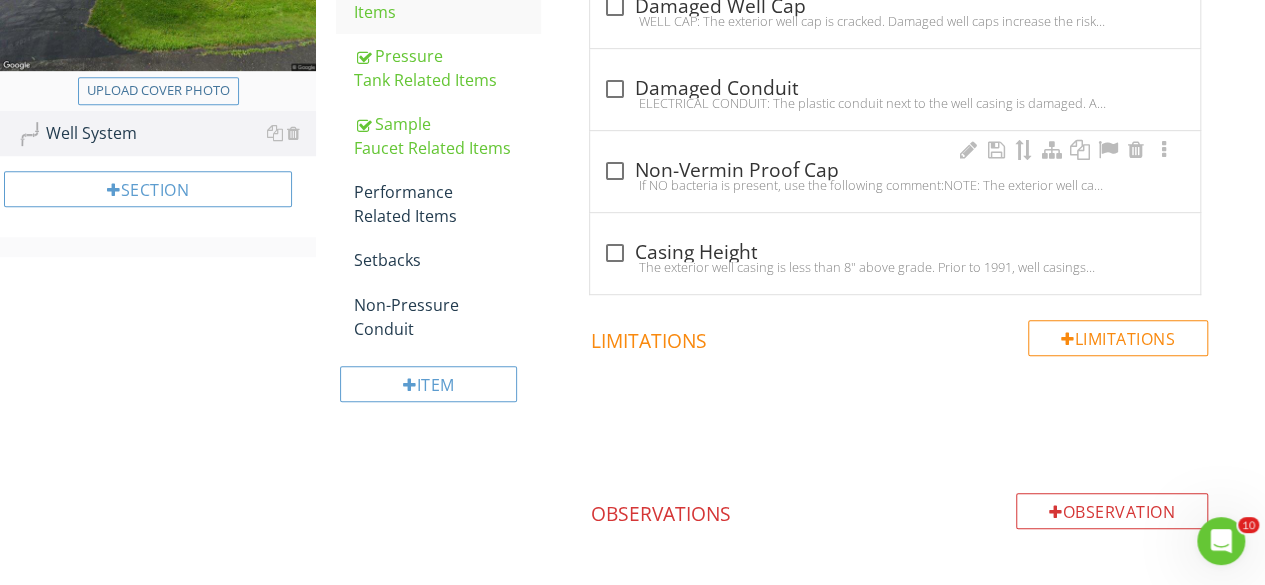 click at bounding box center [614, 171] 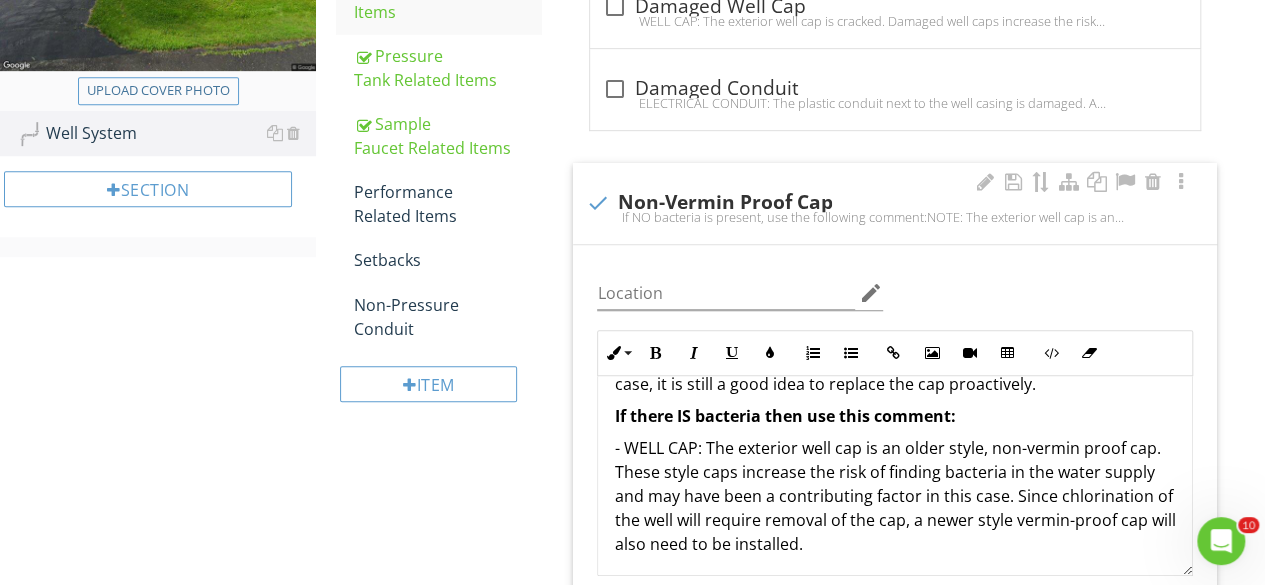 scroll, scrollTop: 0, scrollLeft: 0, axis: both 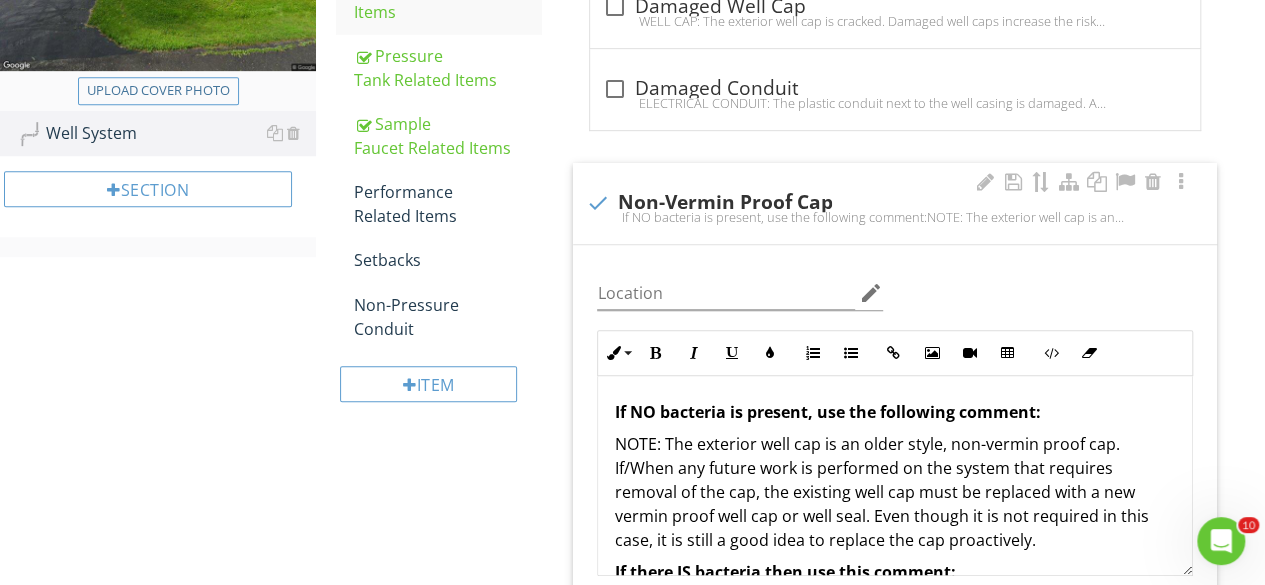 click on "NOTE: The exterior well cap is an older style, non-vermin proof cap. If/When any future work is performed on the system that requires removal of the cap, the existing well cap must be replaced with a new vermin proof well cap or well seal. Even though it is not required in this case, it is still a good idea to replace the cap proactively." at bounding box center [895, 492] 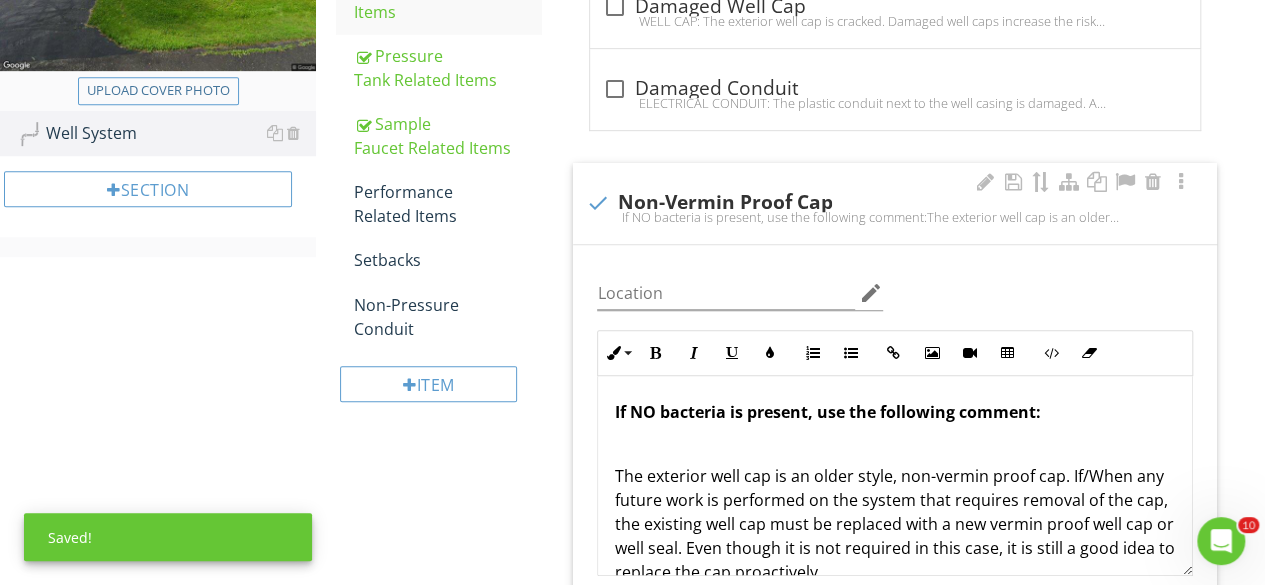 click at bounding box center (895, 444) 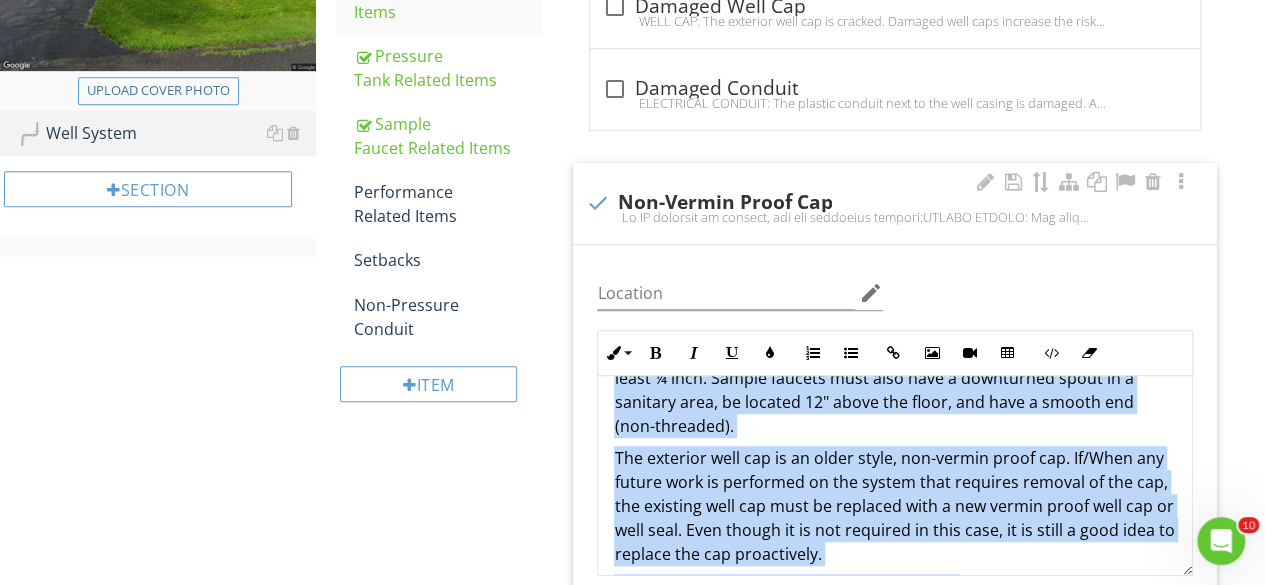 scroll, scrollTop: 193, scrollLeft: 0, axis: vertical 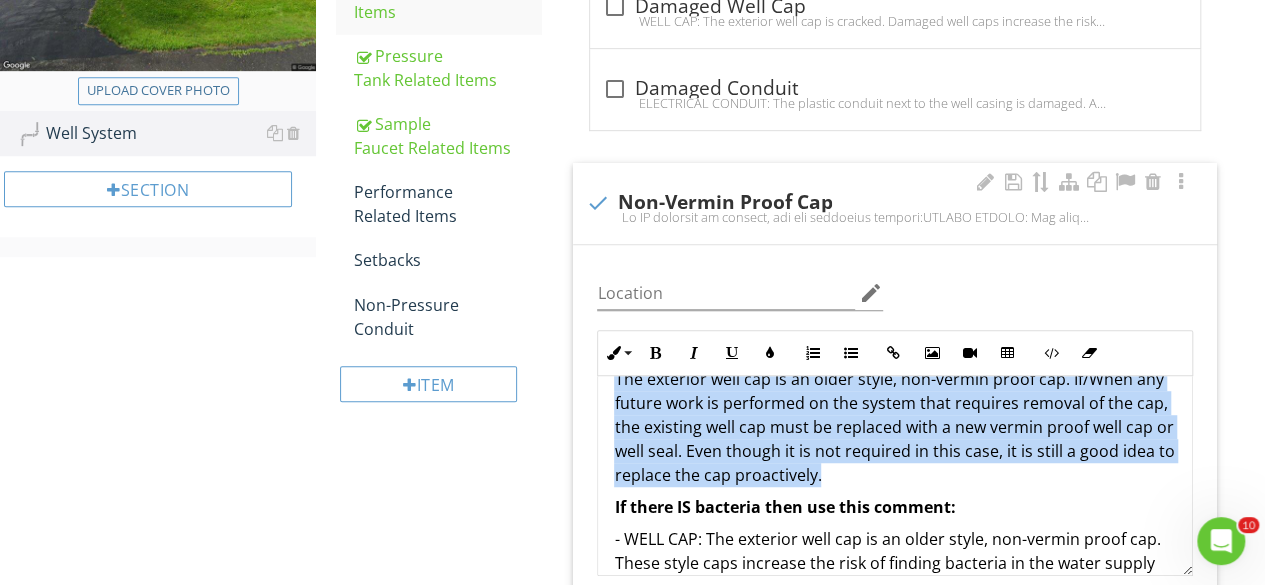 drag, startPoint x: 614, startPoint y: 443, endPoint x: 909, endPoint y: 469, distance: 296.14355 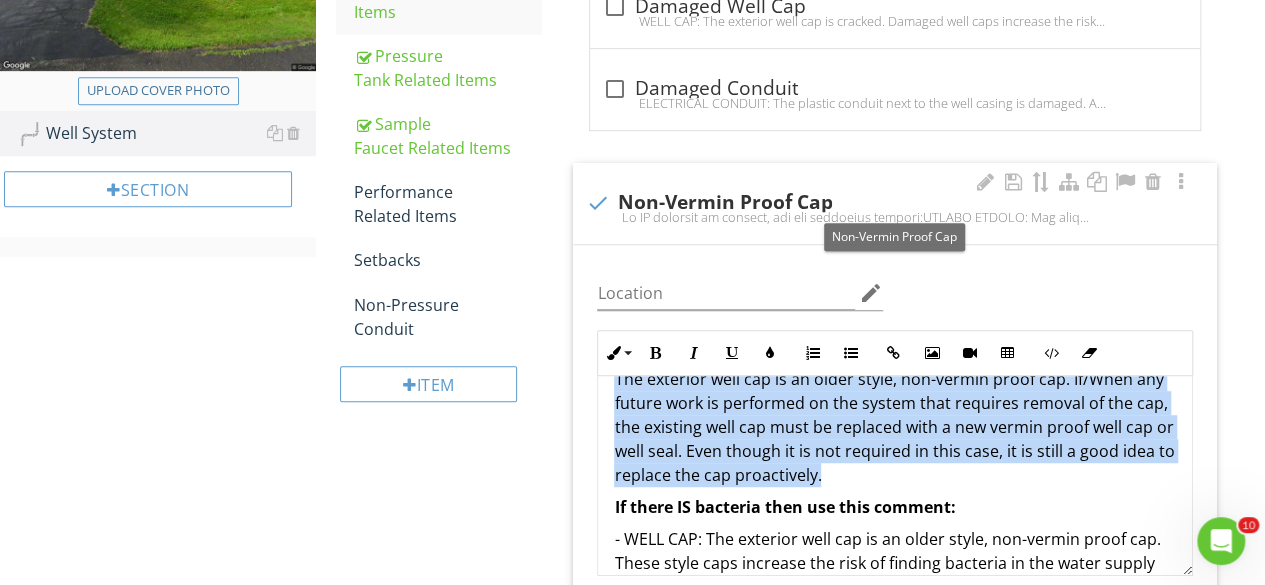 click at bounding box center (597, 203) 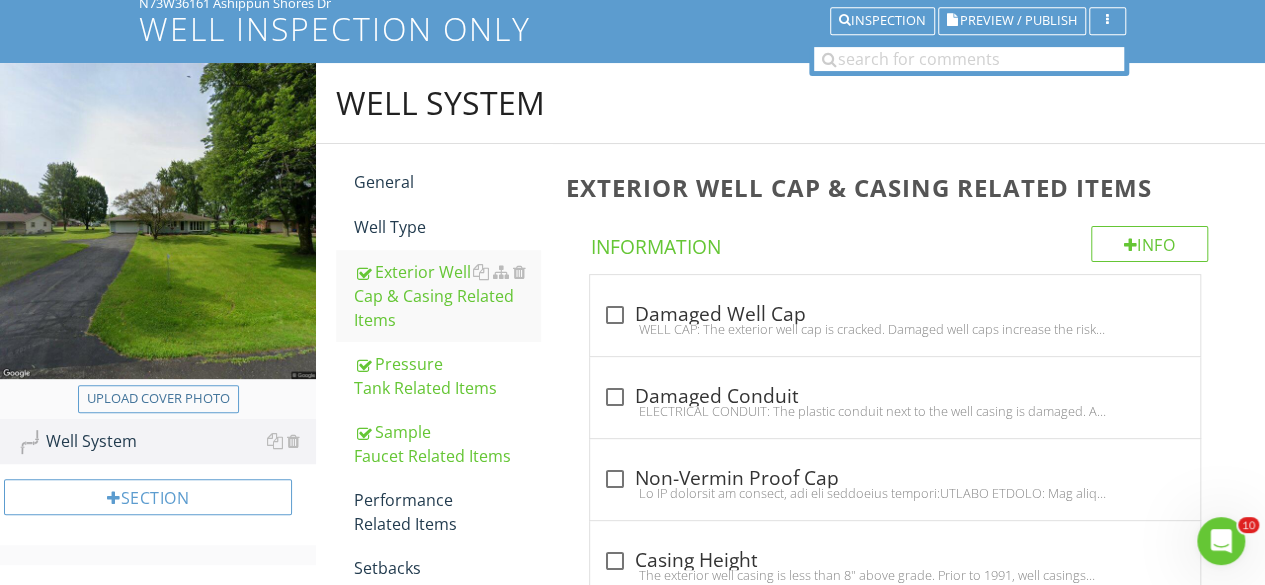 scroll, scrollTop: 145, scrollLeft: 0, axis: vertical 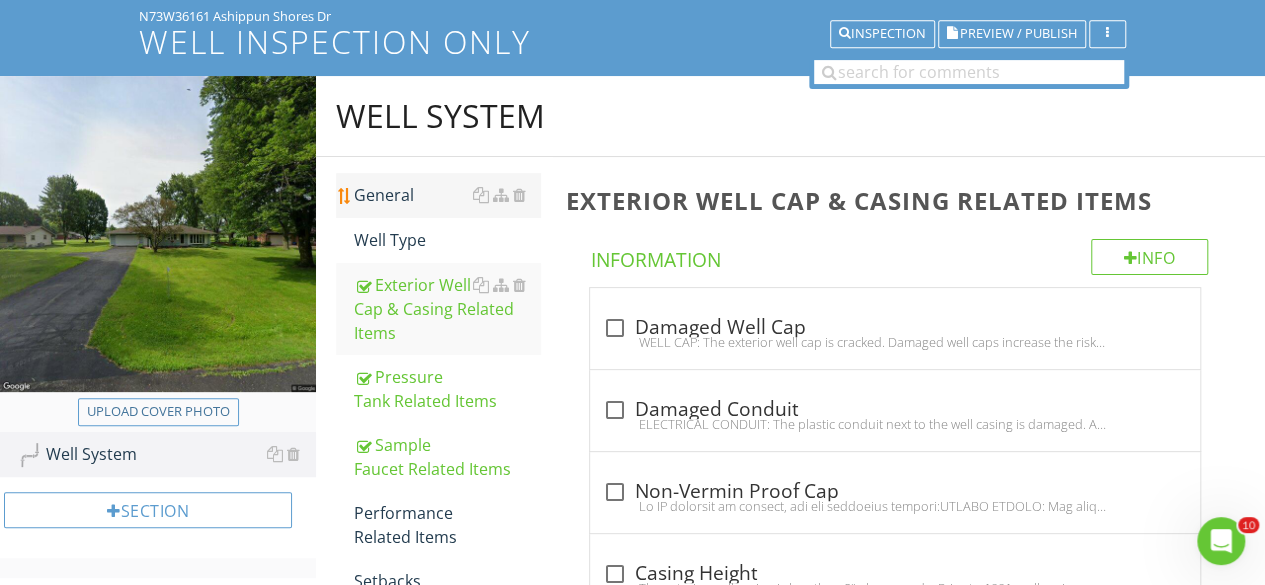 click on "General" at bounding box center (447, 195) 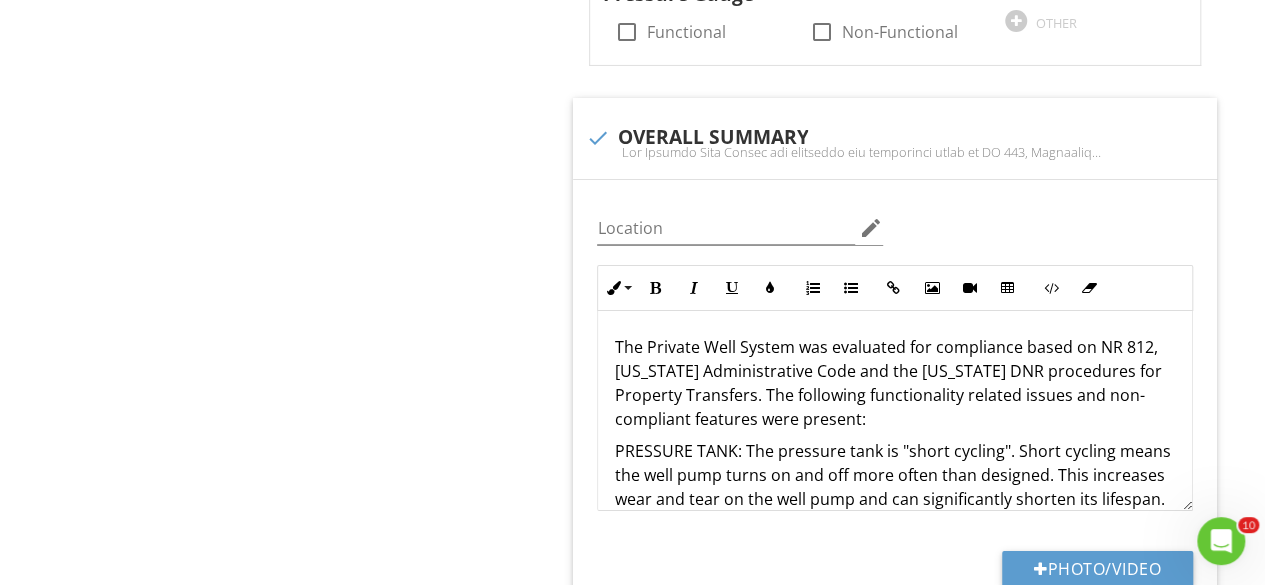 scroll, scrollTop: 3526, scrollLeft: 0, axis: vertical 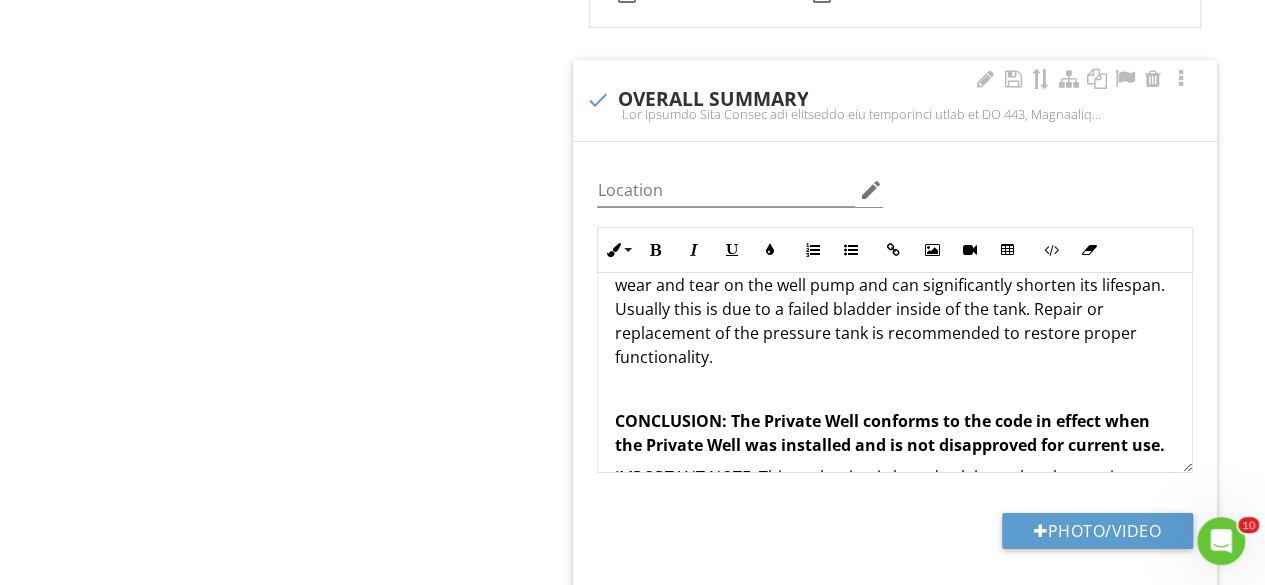 click on "The Private Well System was evaluated for compliance based on NR 812, Wisconsin Administrative Code and the Wisconsin DNR procedures for Property Transfers. The following functionality related issues and non-compliant features were present: PRESSURE TANK: The pressure tank is "short cycling". Short cycling means the well pump turns on and off more often than designed. This increases wear and tear on the well pump and can significantly shorten its lifespan. Usually this is due to a failed bladder inside of the tank. Repair or replacement of the pressure tank is recommended to restore proper functionality. CONCLUSION: The Private Well conforms to the code in effect when the Private Well was installed and is not disapproved for current use." at bounding box center (895, 465) 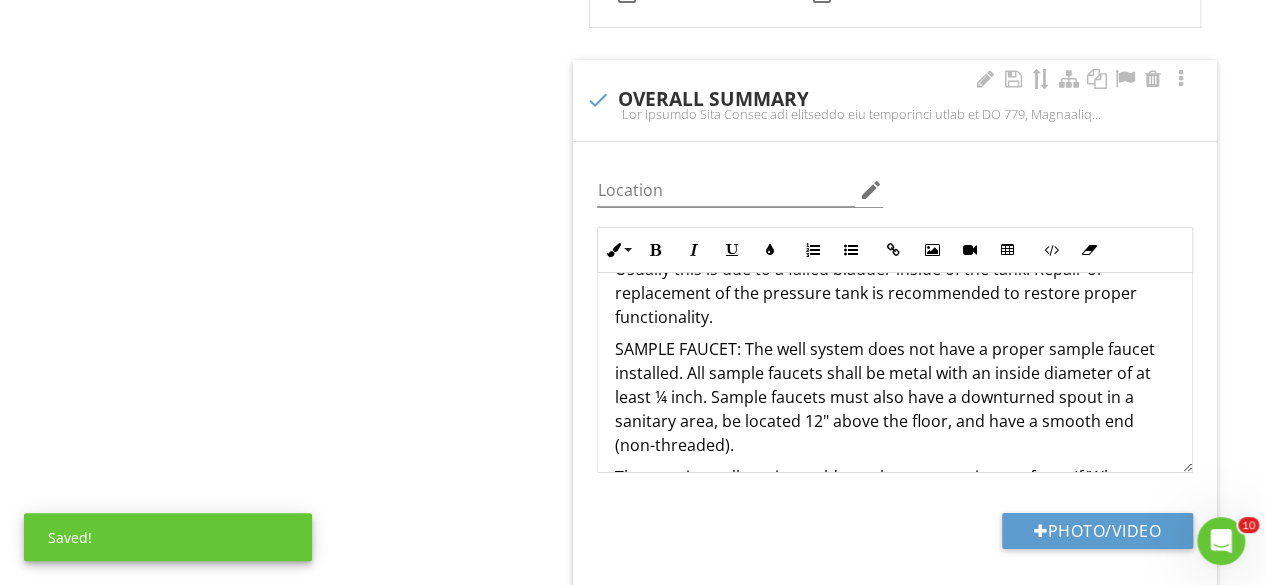 scroll, scrollTop: 208, scrollLeft: 0, axis: vertical 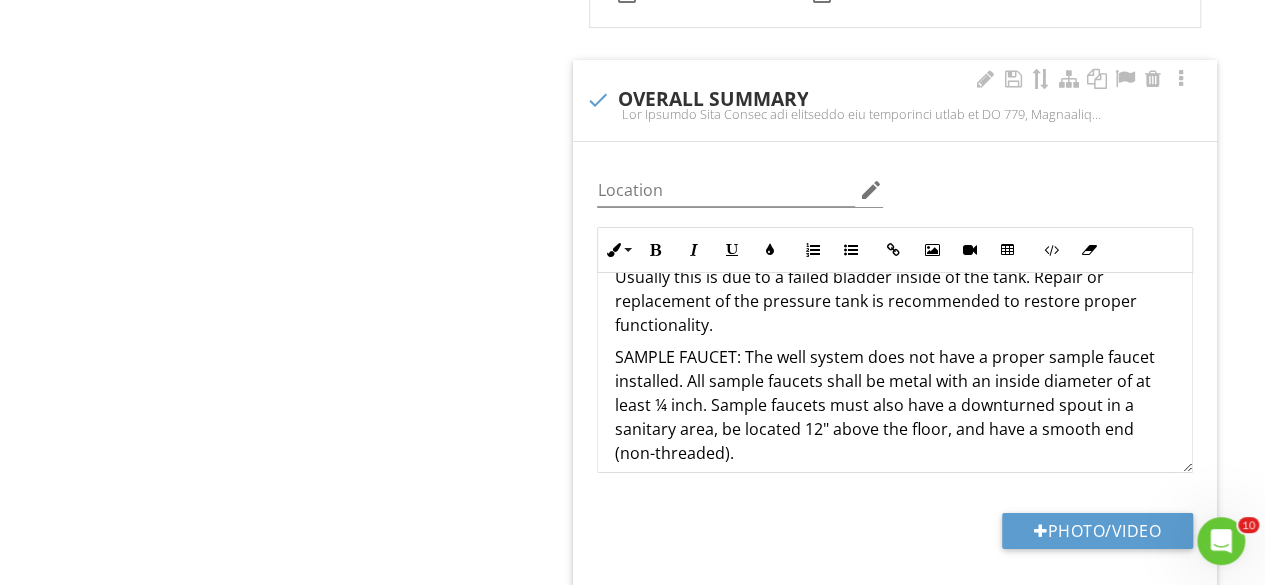 click on "SAMPLE FAUCET: The well system does not have a proper sample faucet installed. All sample faucets shall be metal with an inside diameter of at least ¼ inch. Sample faucets must also have a downturned spout in a sanitary area, be located 12" above the floor, and have a smooth end (non-threaded)." at bounding box center [895, 405] 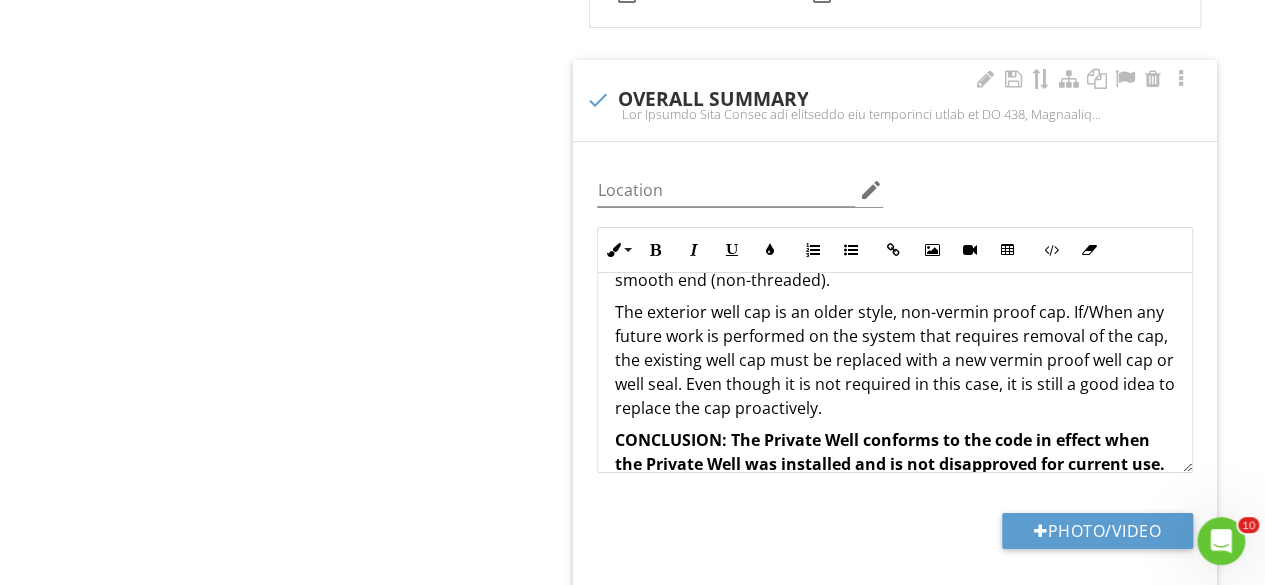 scroll, scrollTop: 410, scrollLeft: 0, axis: vertical 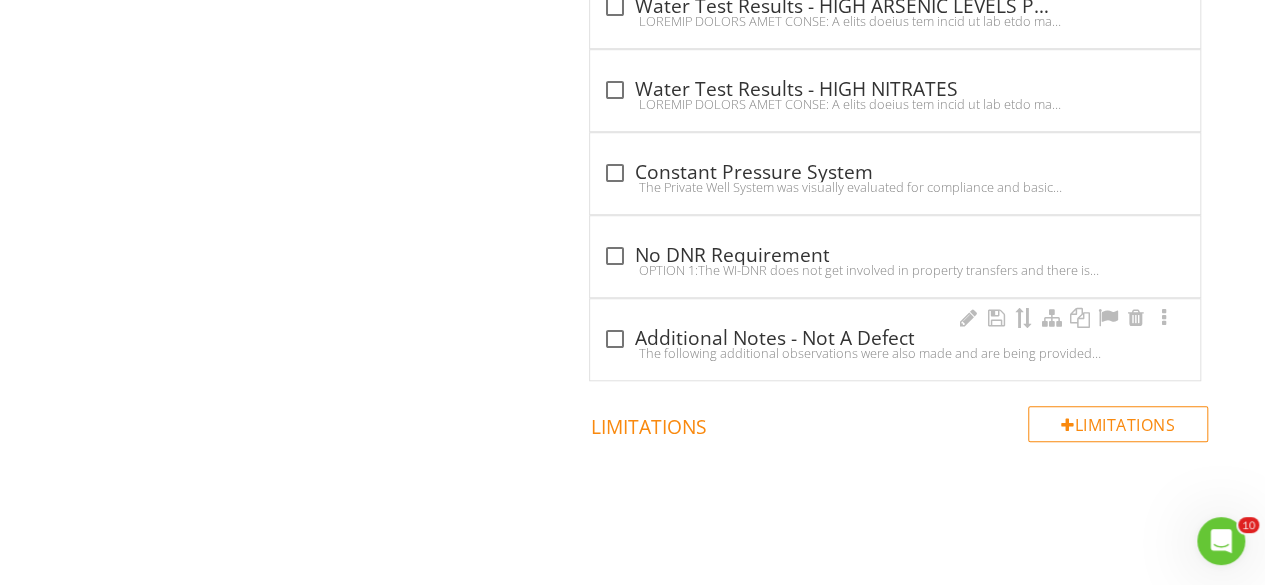 click at bounding box center [614, 339] 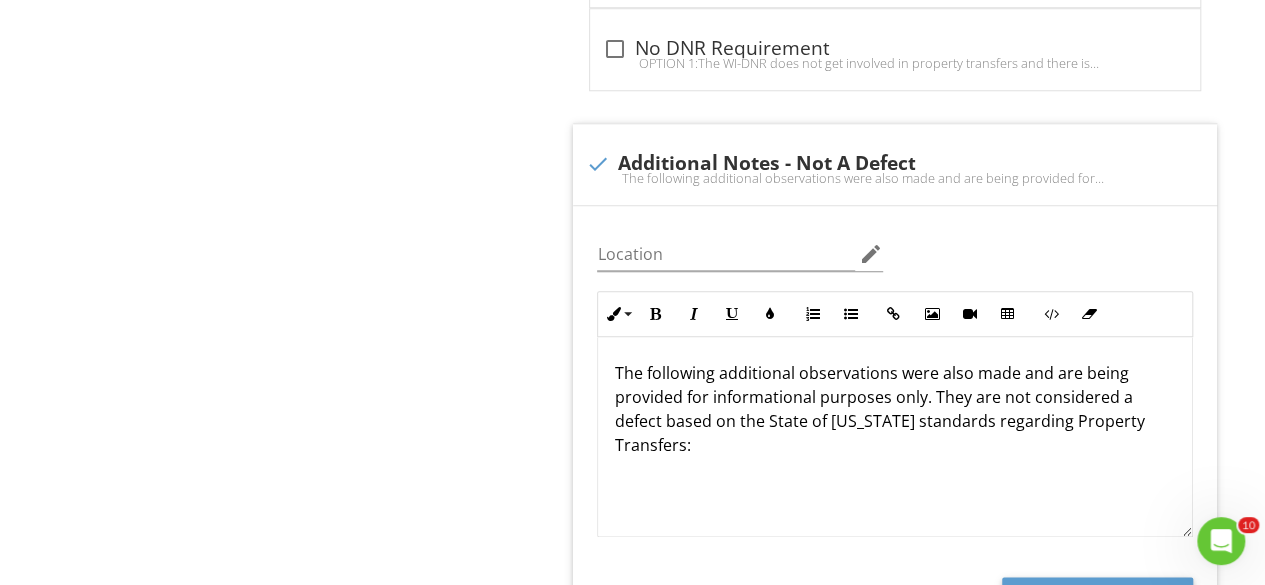 scroll, scrollTop: 4752, scrollLeft: 0, axis: vertical 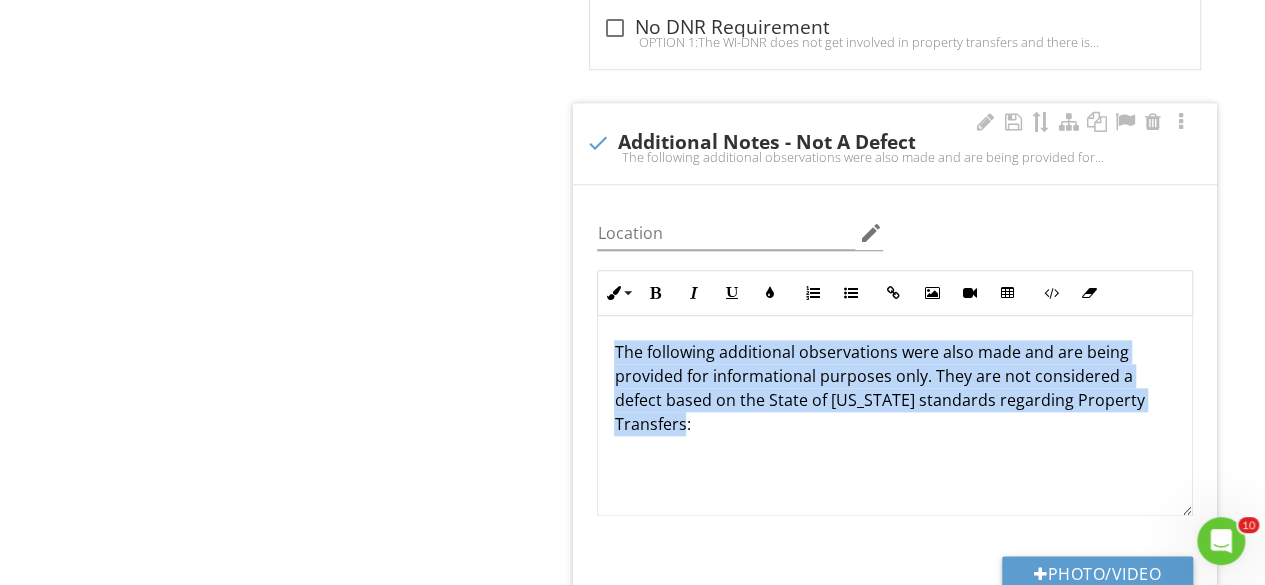 drag, startPoint x: 840, startPoint y: 406, endPoint x: 609, endPoint y: 339, distance: 240.52026 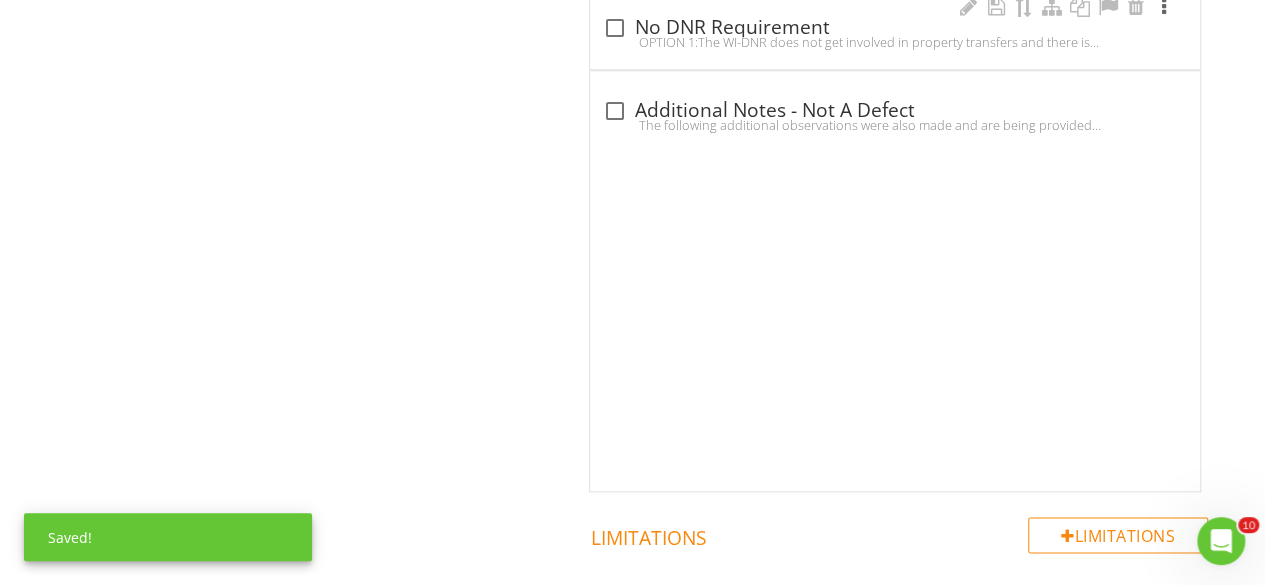 scroll, scrollTop: 4524, scrollLeft: 0, axis: vertical 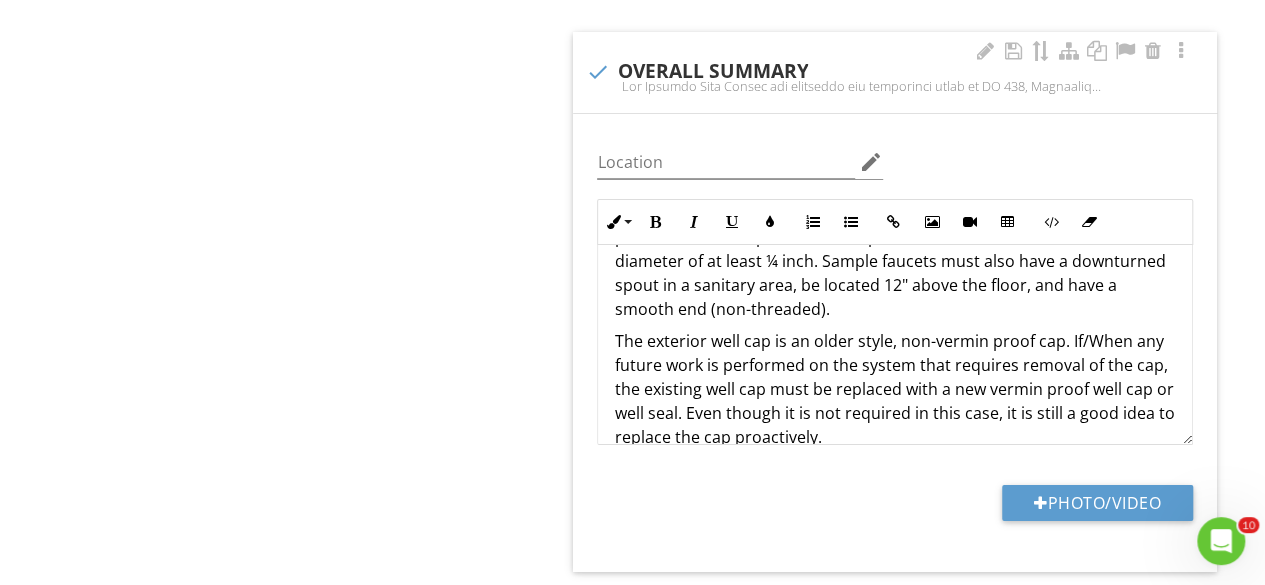 click on "The exterior well cap is an older style, non-vermin proof cap. If/When any future work is performed on the system that requires removal of the cap, the existing well cap must be replaced with a new vermin proof well cap or well seal. Even though it is not required in this case, it is still a good idea to replace the cap proactively." at bounding box center (895, 389) 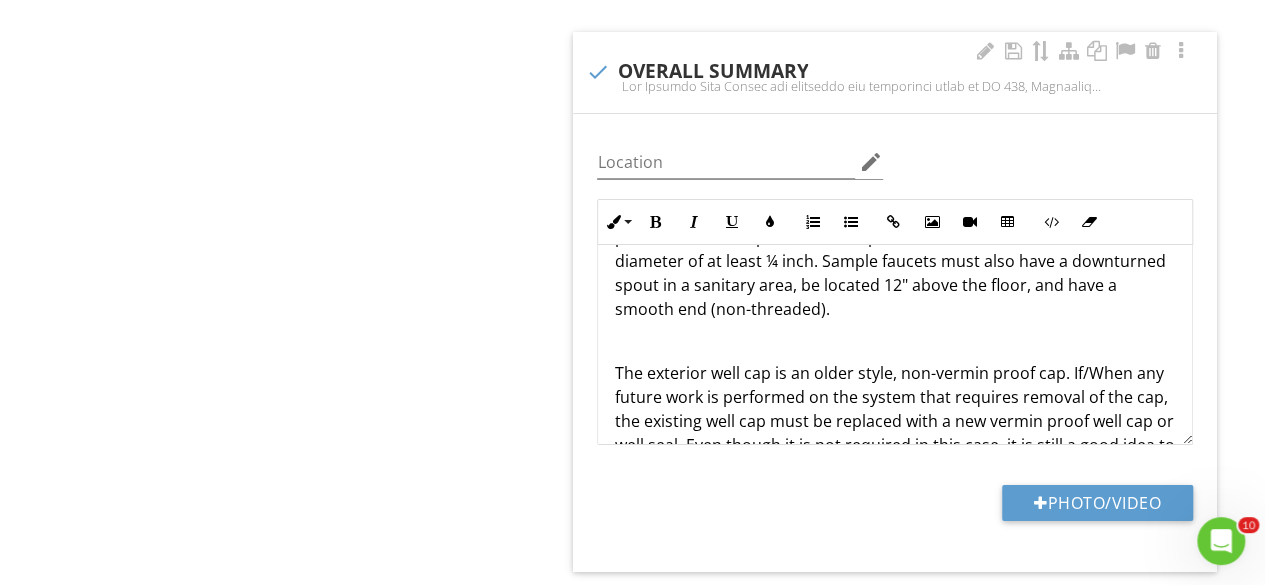 click at bounding box center [895, 341] 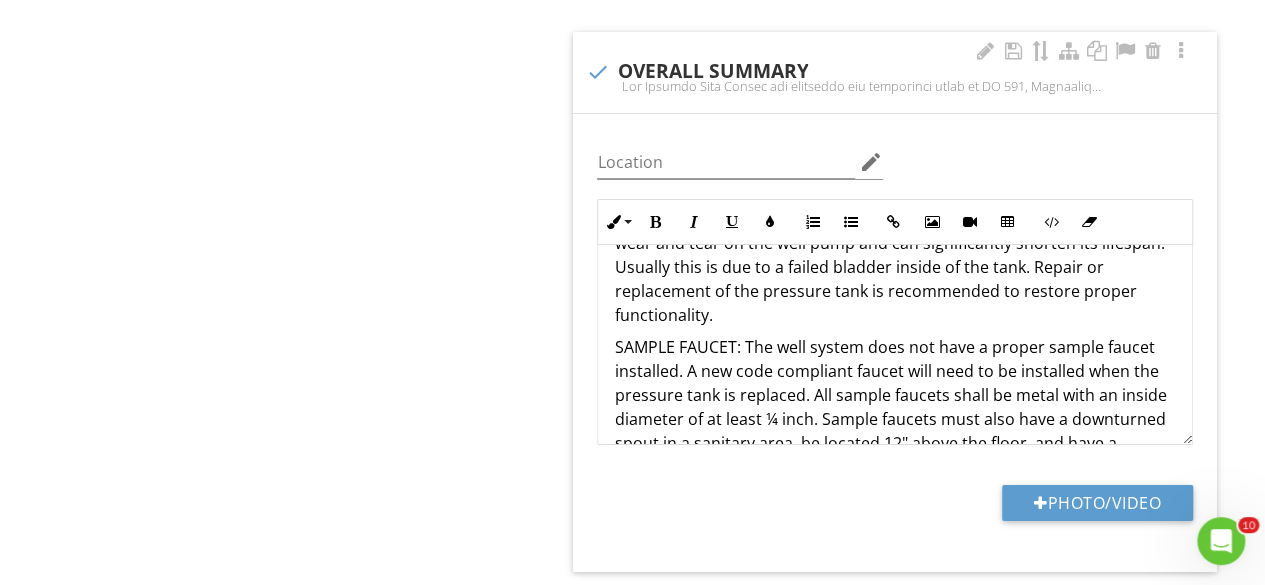 scroll, scrollTop: 186, scrollLeft: 0, axis: vertical 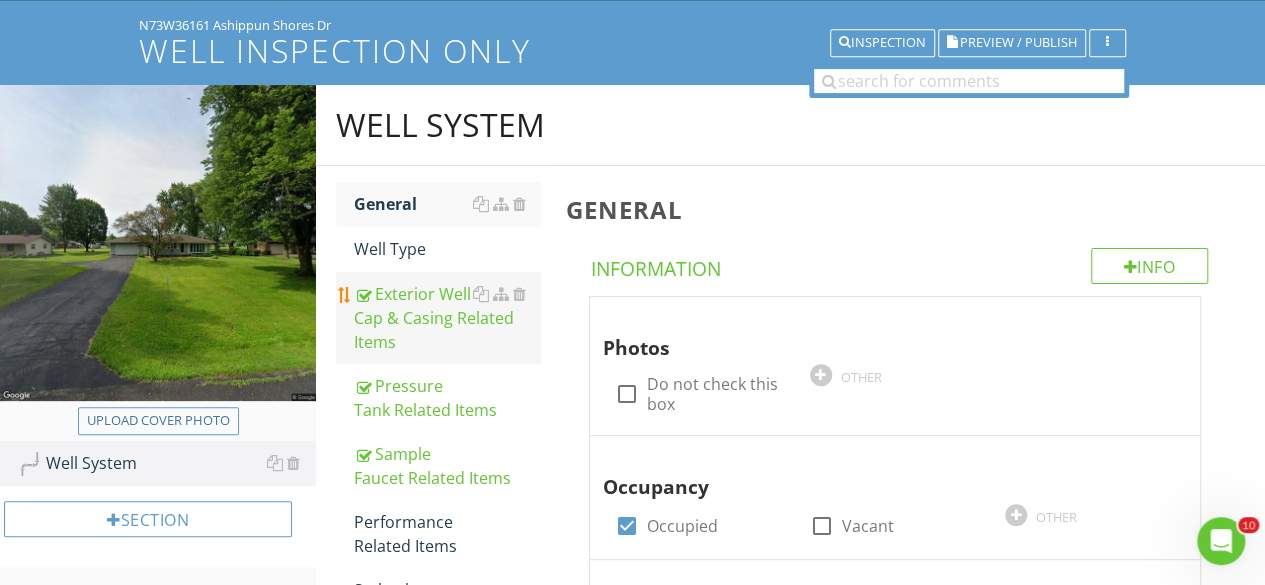 click on "Exterior Well Cap & Casing Related Items" at bounding box center (447, 318) 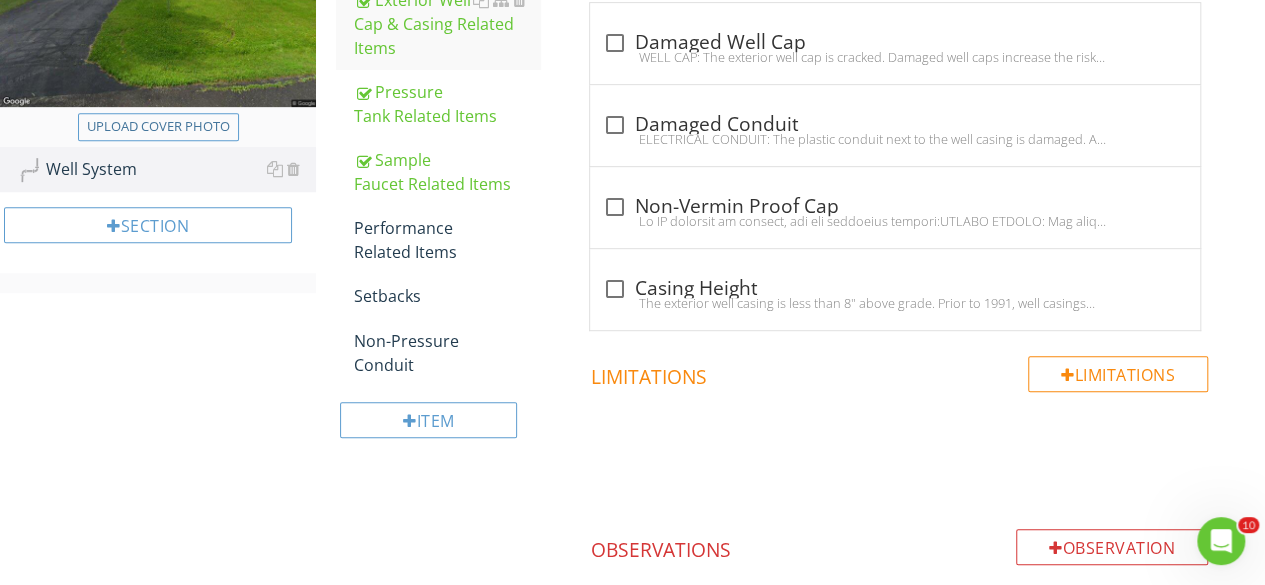 scroll, scrollTop: 434, scrollLeft: 0, axis: vertical 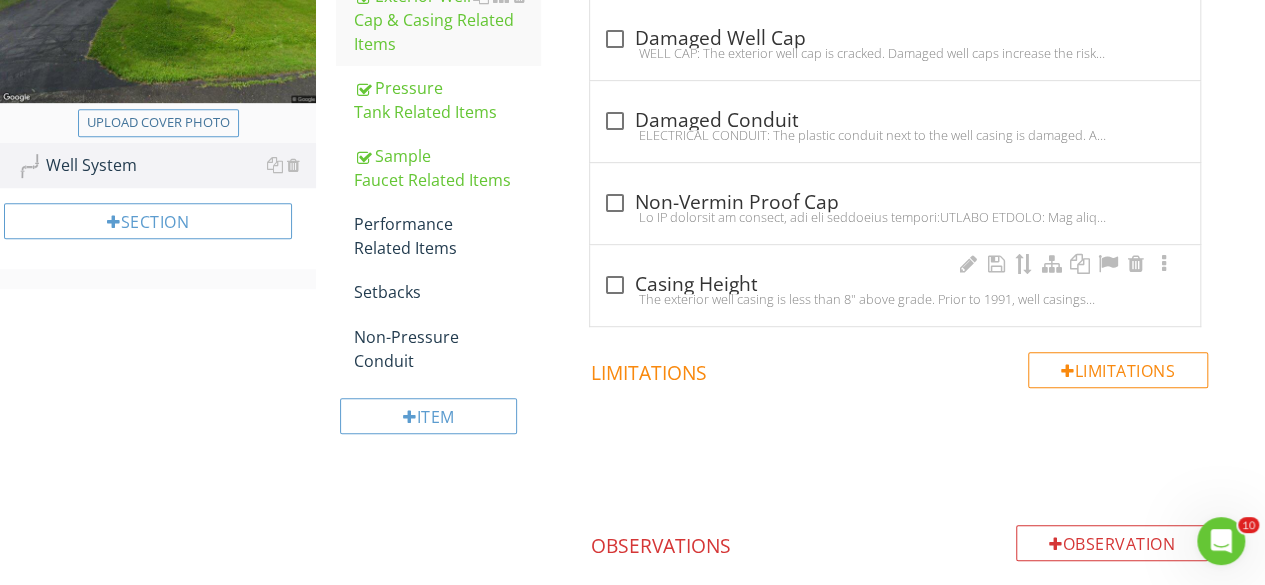 click on "check_box_outline_blank
Casing Height" at bounding box center (895, 285) 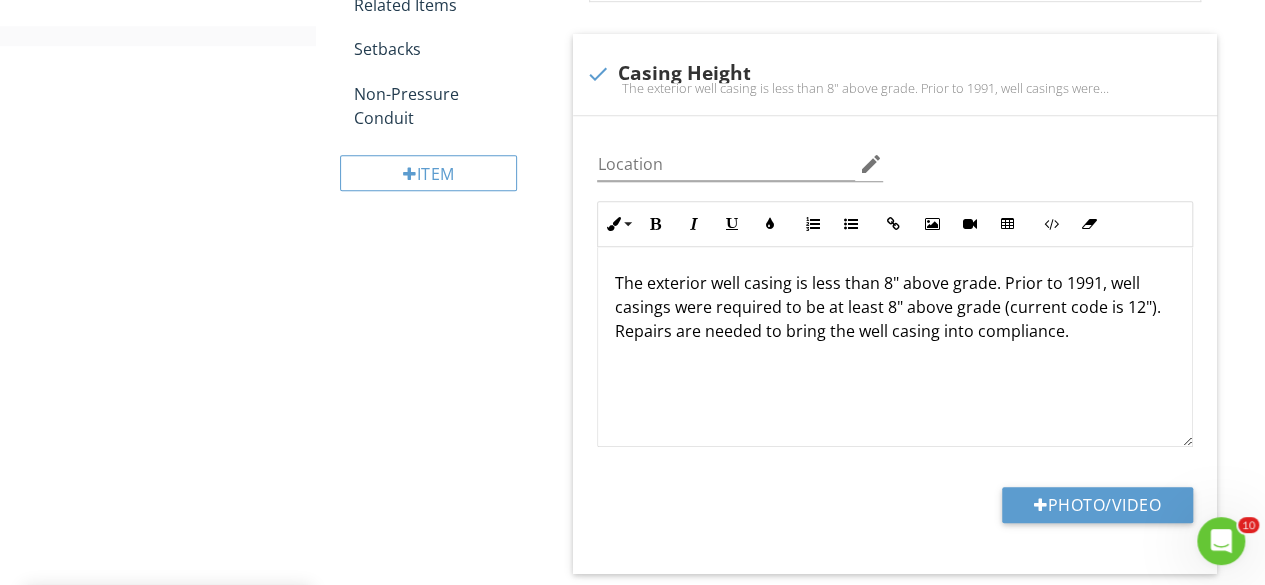 scroll, scrollTop: 681, scrollLeft: 0, axis: vertical 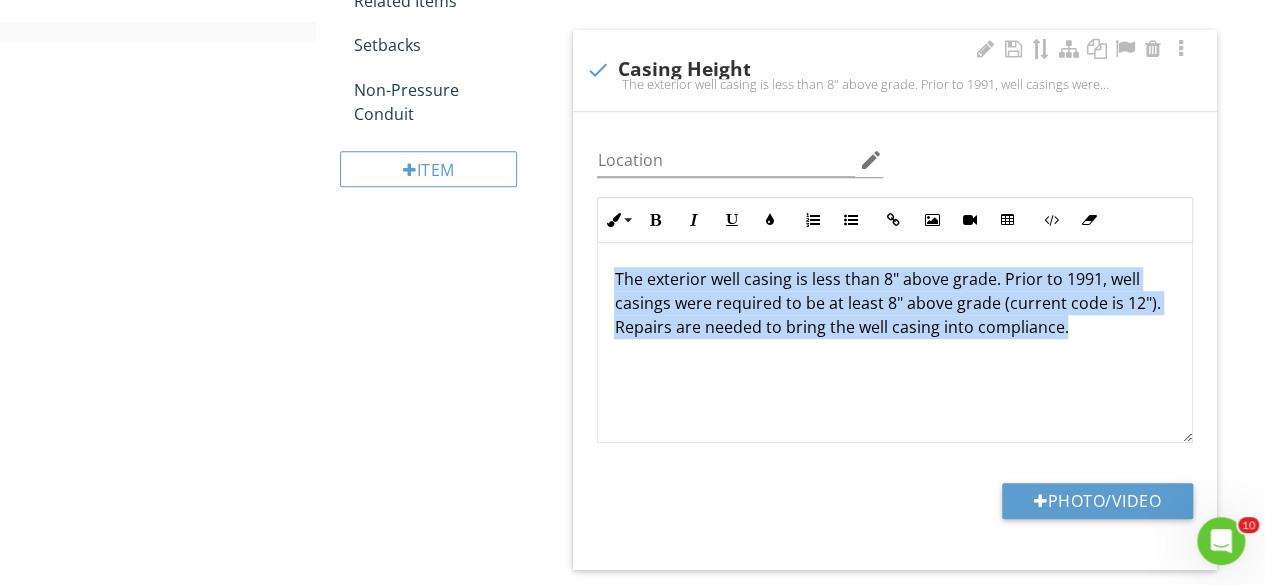 drag, startPoint x: 1091, startPoint y: 329, endPoint x: 593, endPoint y: 273, distance: 501.1387 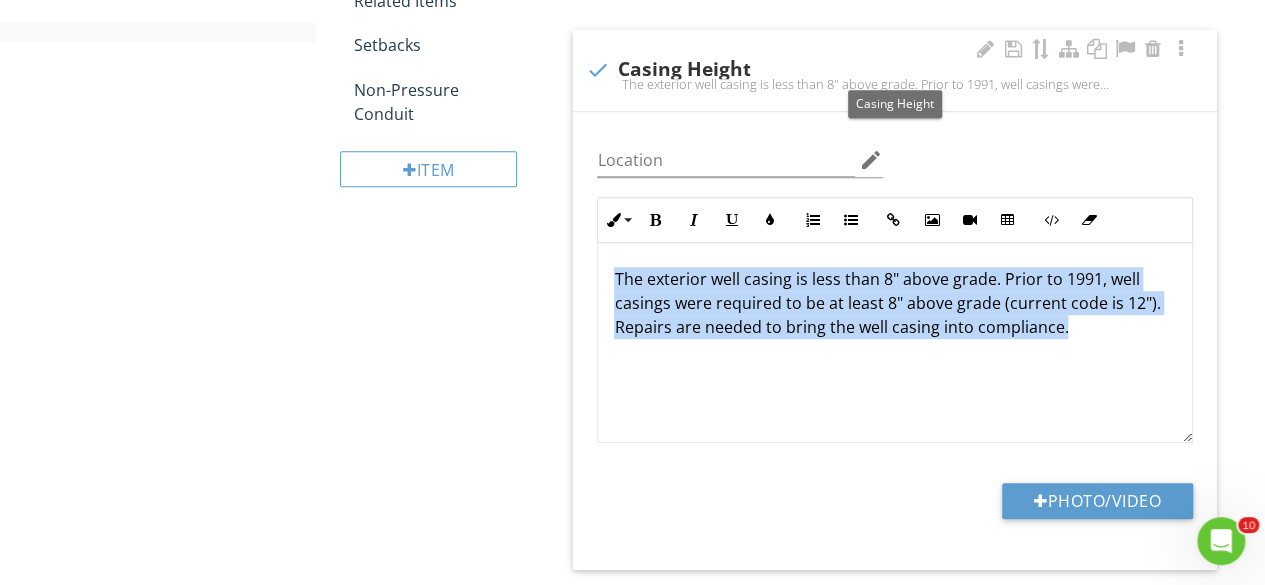 click at bounding box center (597, 70) 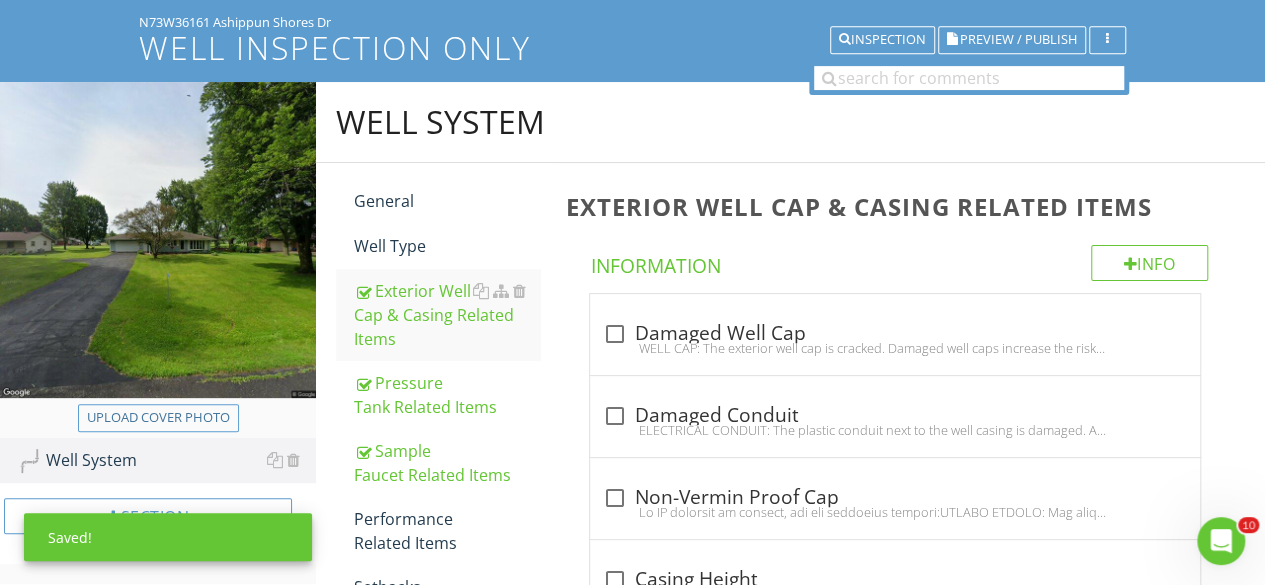 scroll, scrollTop: 138, scrollLeft: 0, axis: vertical 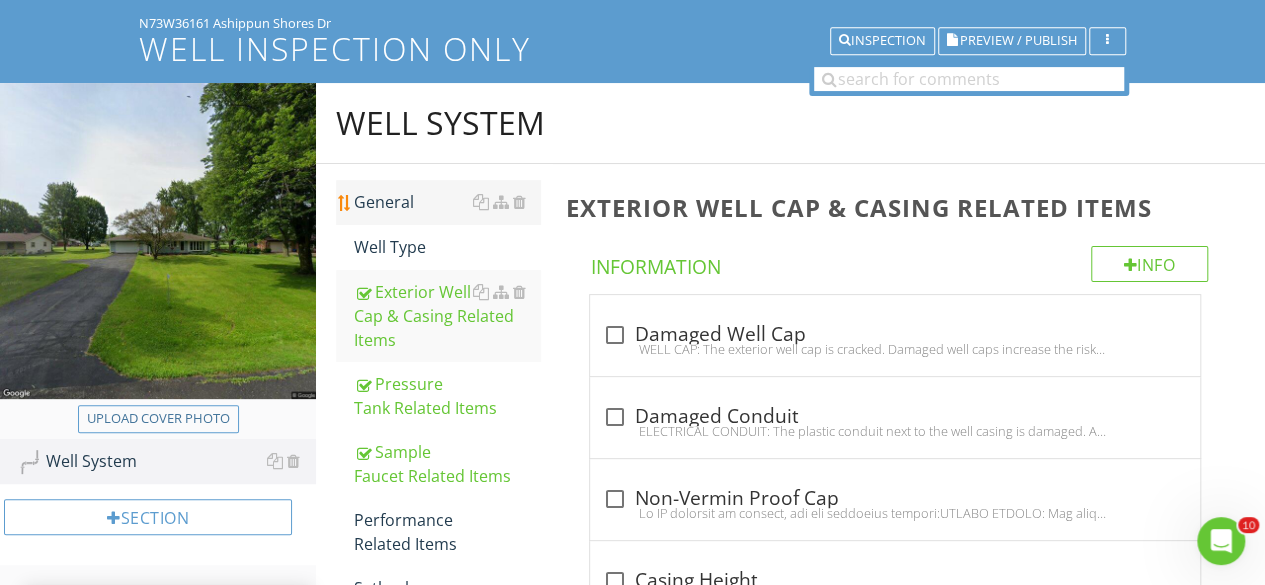 click on "General" at bounding box center [447, 202] 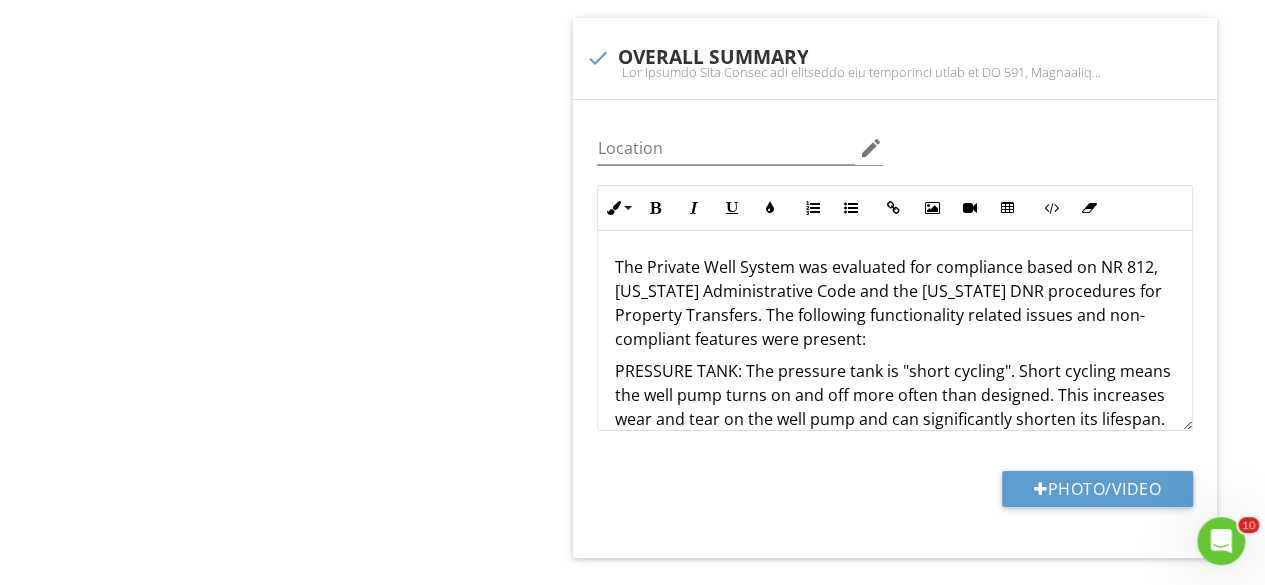 scroll, scrollTop: 3605, scrollLeft: 0, axis: vertical 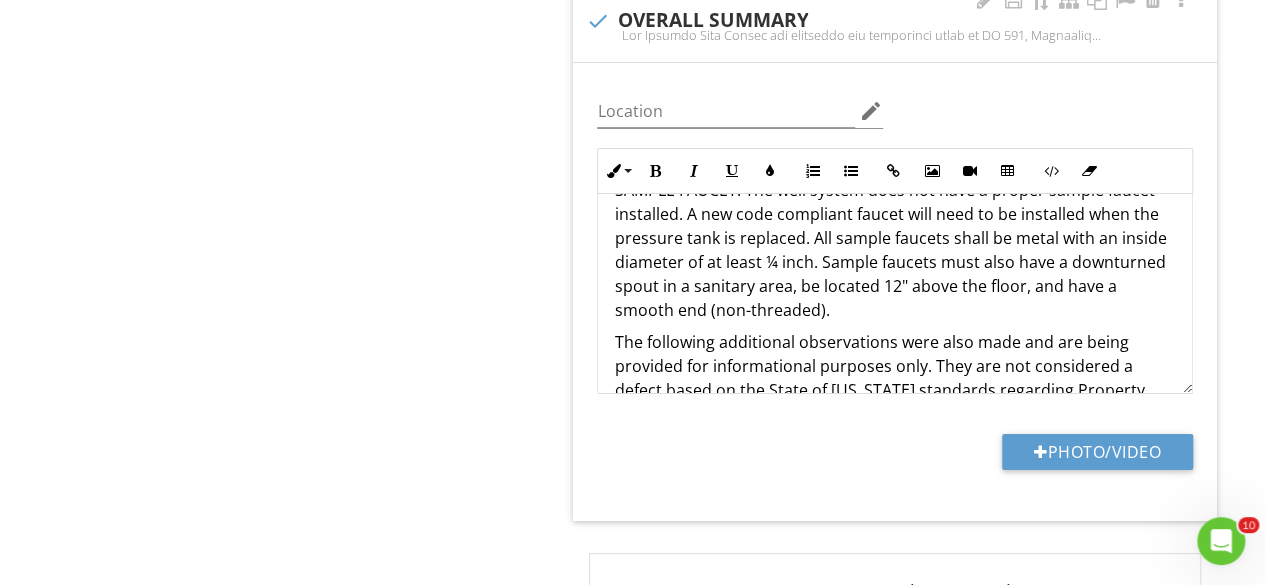 click on "SAMPLE FAUCET: The well system does not have a proper sample faucet installed. A new code compliant faucet will need to be installed when the pressure tank is replaced. All sample faucets shall be metal with an inside diameter of at least ¼ inch. Sample faucets must also have a downturned spout in a sanitary area, be located 12" above the floor, and have a smooth end (non-threaded)." at bounding box center (895, 250) 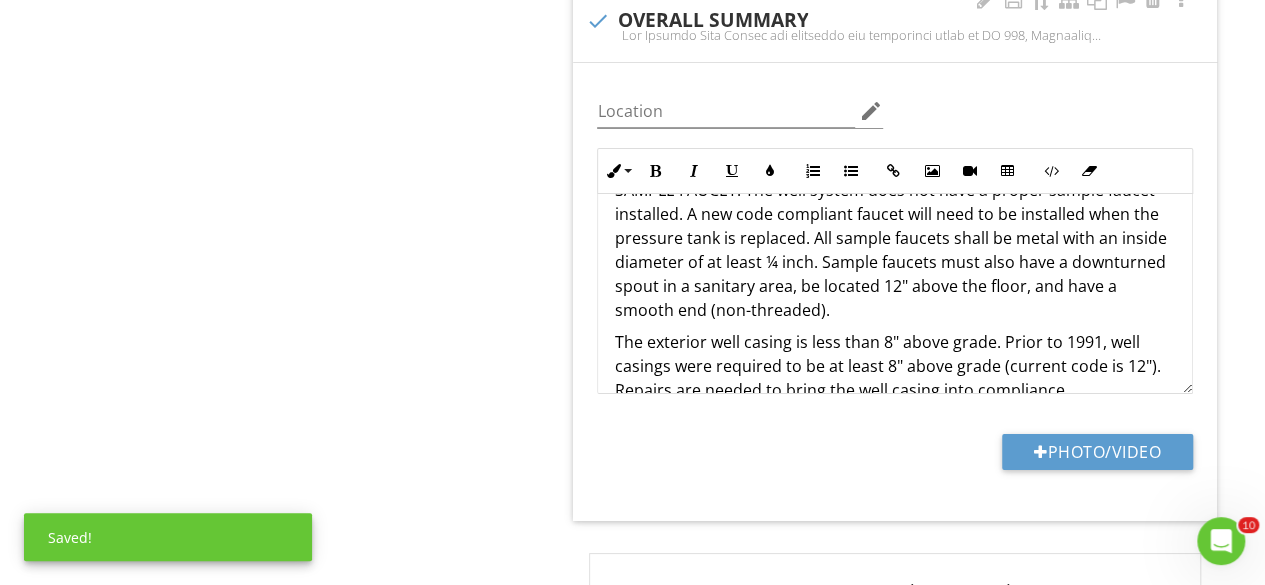 scroll, scrollTop: 301, scrollLeft: 0, axis: vertical 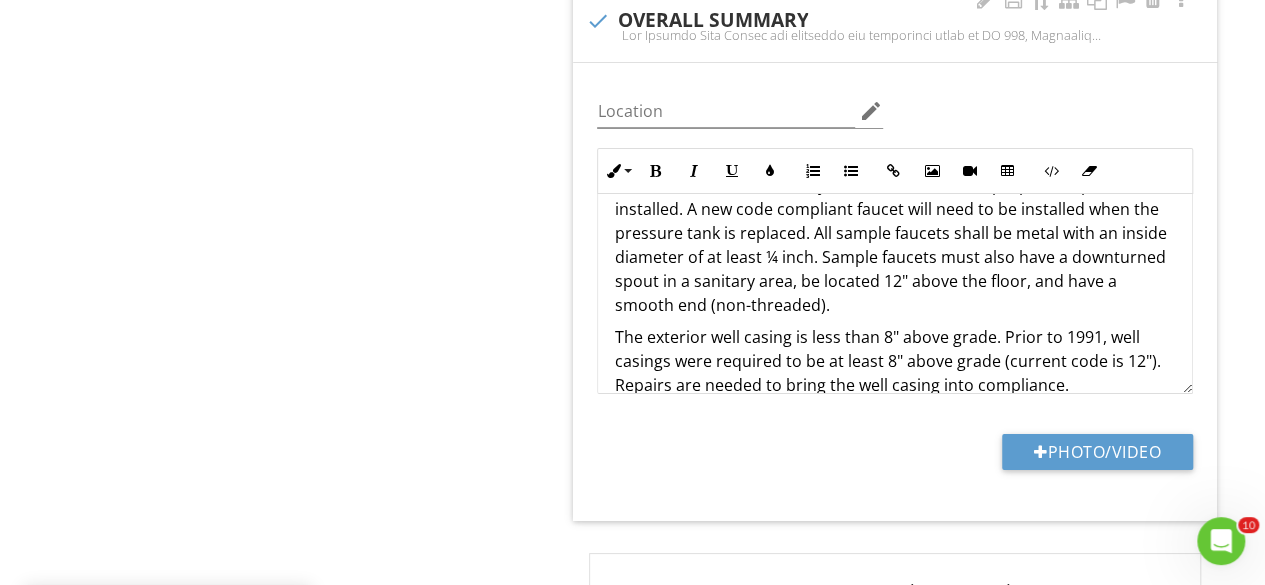 click on "The exterior well casing is less than 8" above grade. Prior to 1991, well casings were required to be at least 8" above grade (current code is 12"). Repairs are needed to bring the well casing into compliance." at bounding box center (895, 361) 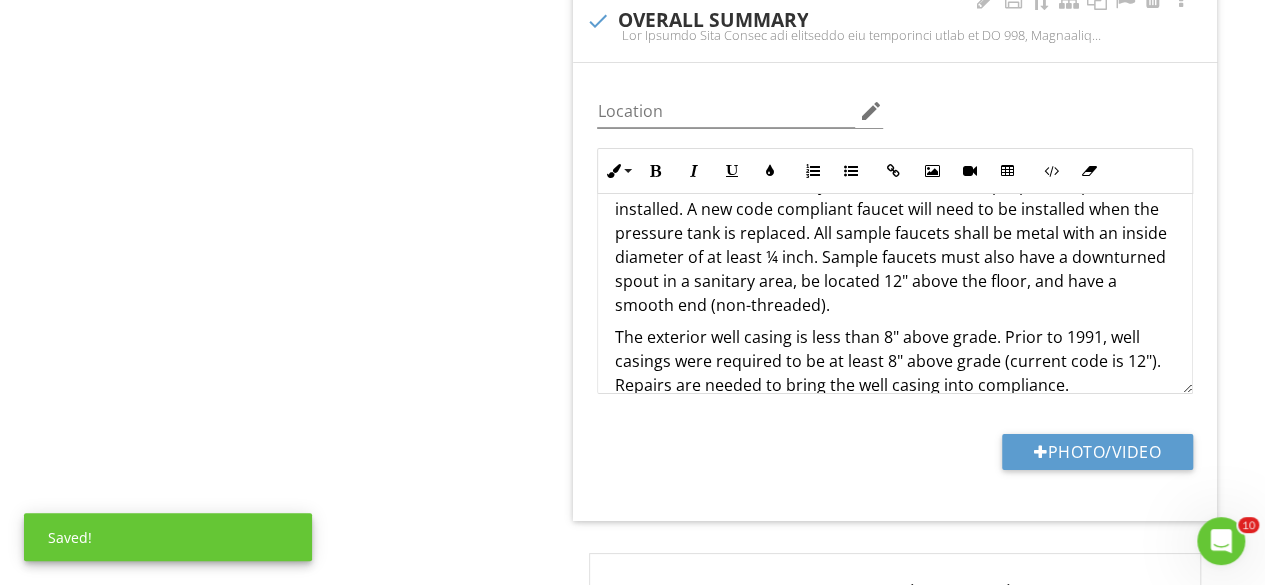 type 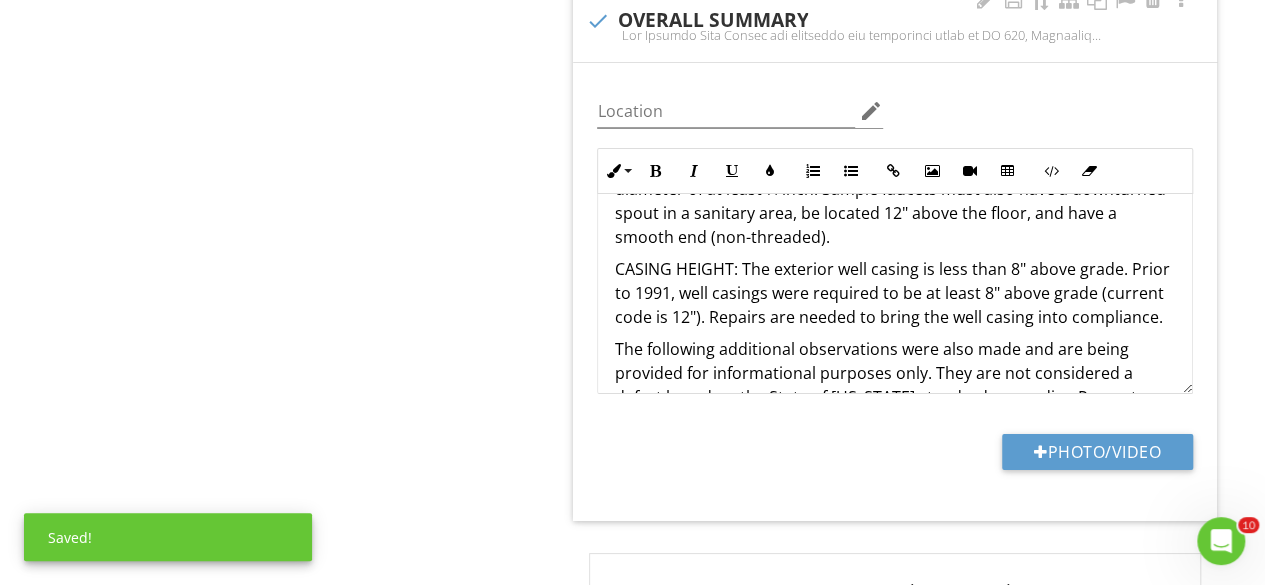 scroll, scrollTop: 374, scrollLeft: 0, axis: vertical 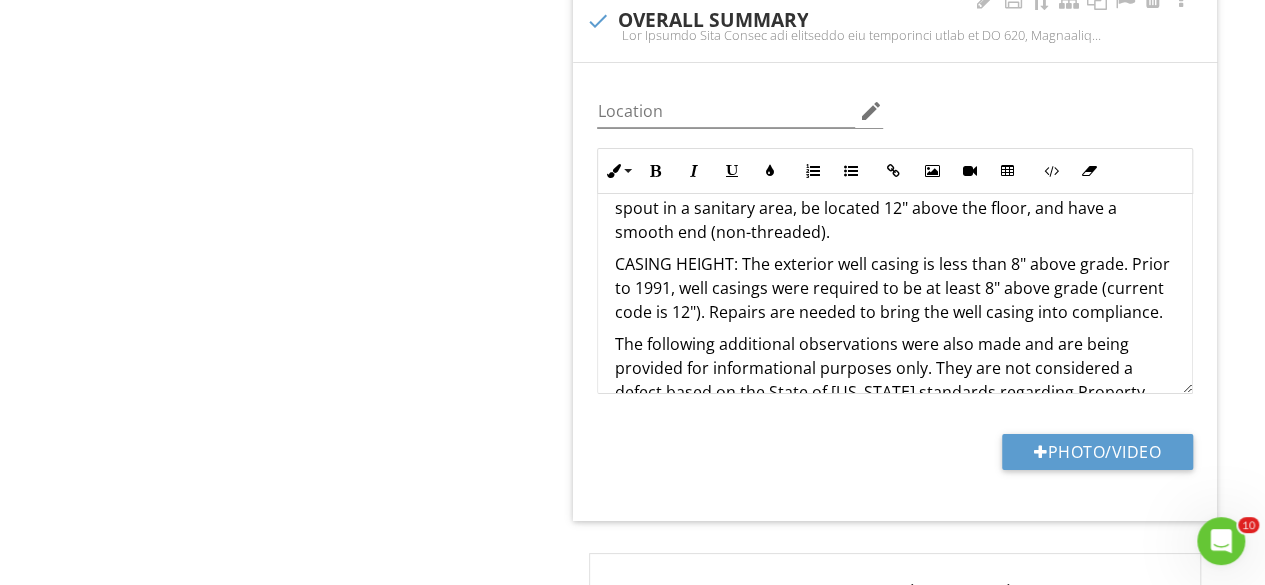click on "CASING HEIGHT: The exterior well casing is less than 8" above grade. Prior to 1991, well casings were required to be at least 8" above grade (current code is 12"). Repairs are needed to bring the well casing into compliance." at bounding box center [895, 288] 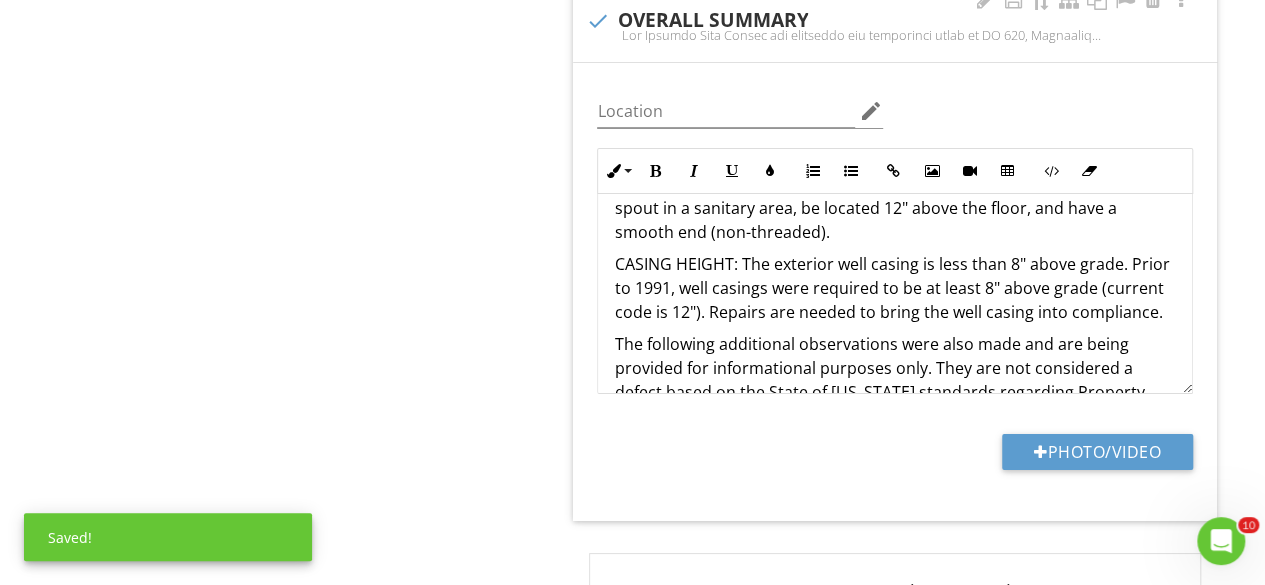click on "CASING HEIGHT: The exterior well casing is less than 8" above grade. Prior to 1991, well casings were required to be at least 8" above grade (current code is 12"). Repairs are needed to bring the well casing into compliance." at bounding box center (895, 288) 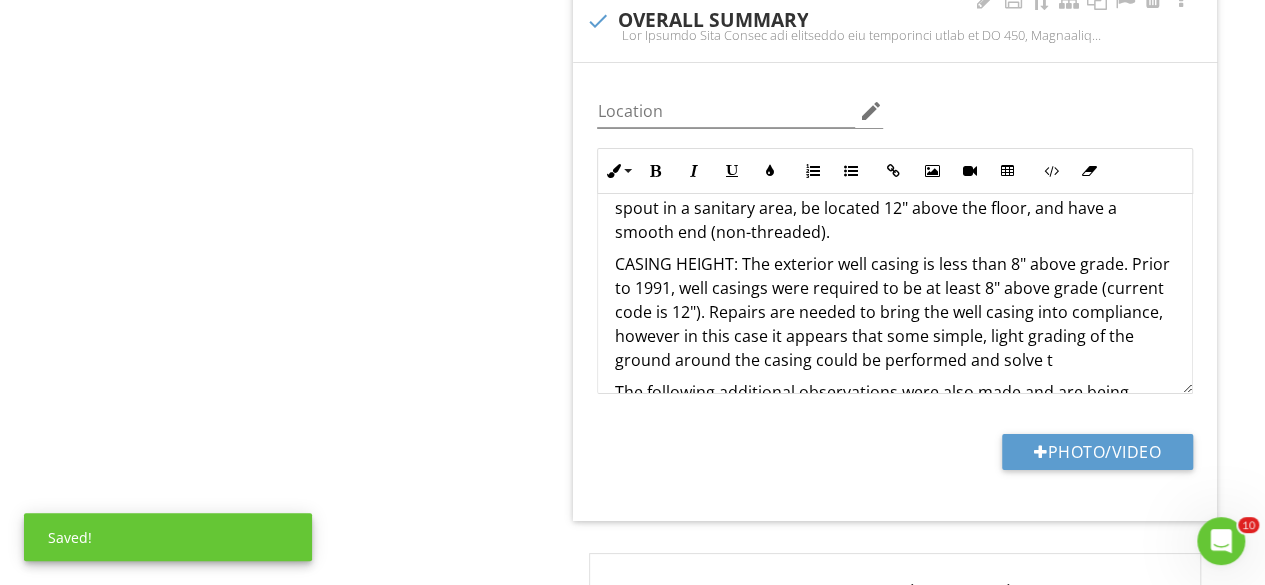 scroll, scrollTop: 375, scrollLeft: 0, axis: vertical 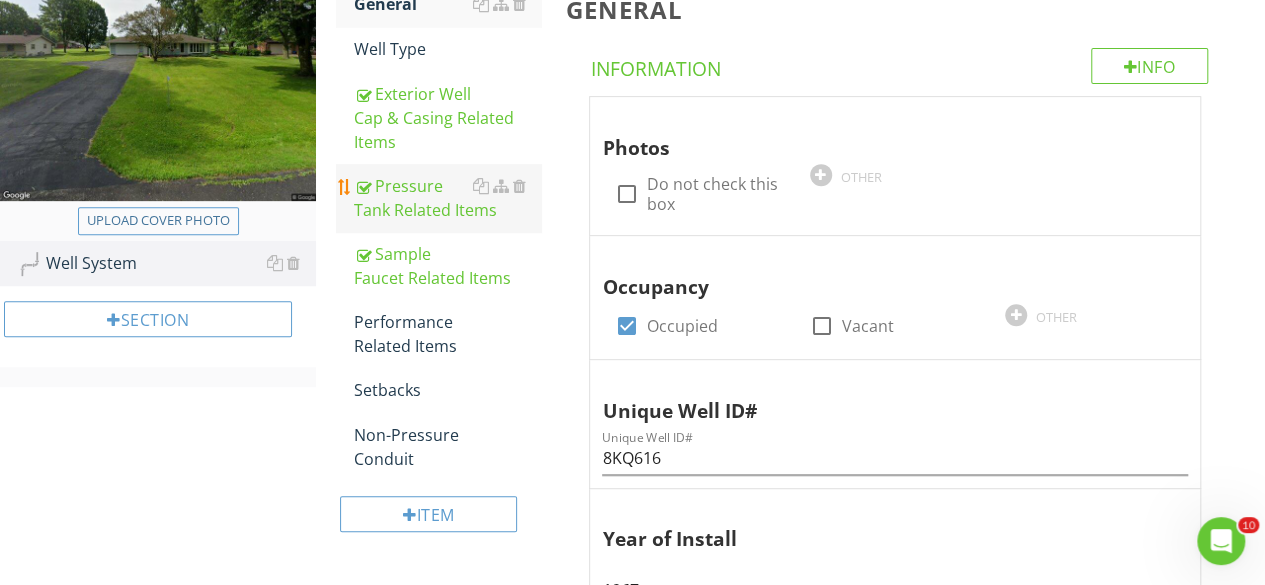 click on "Pressure Tank Related Items" at bounding box center (447, 198) 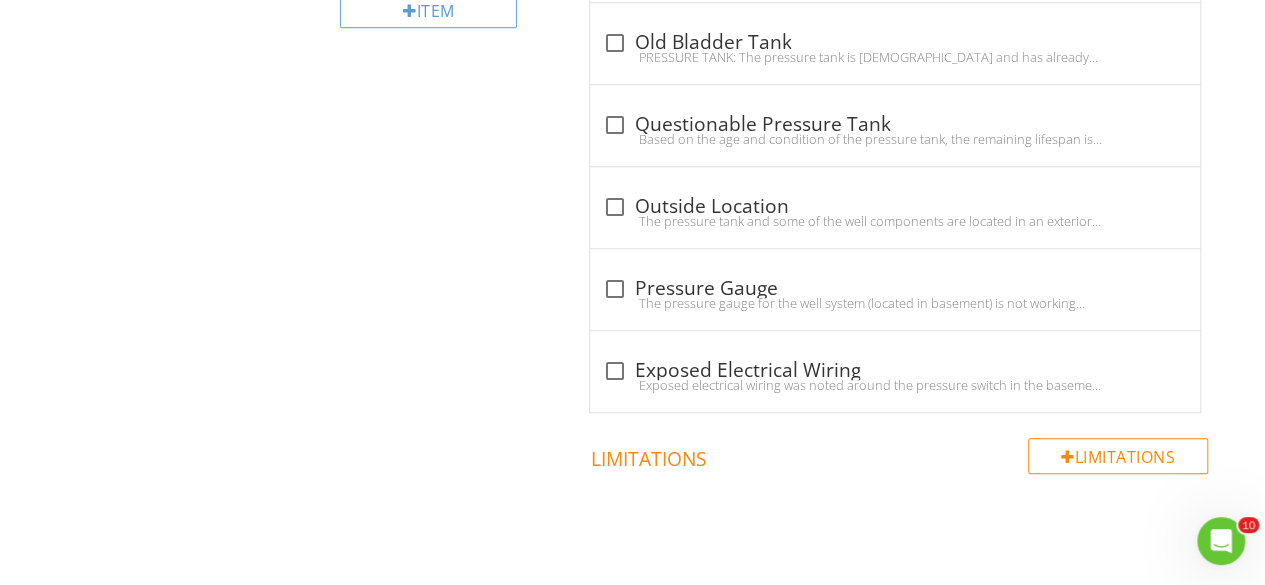 scroll, scrollTop: 898, scrollLeft: 0, axis: vertical 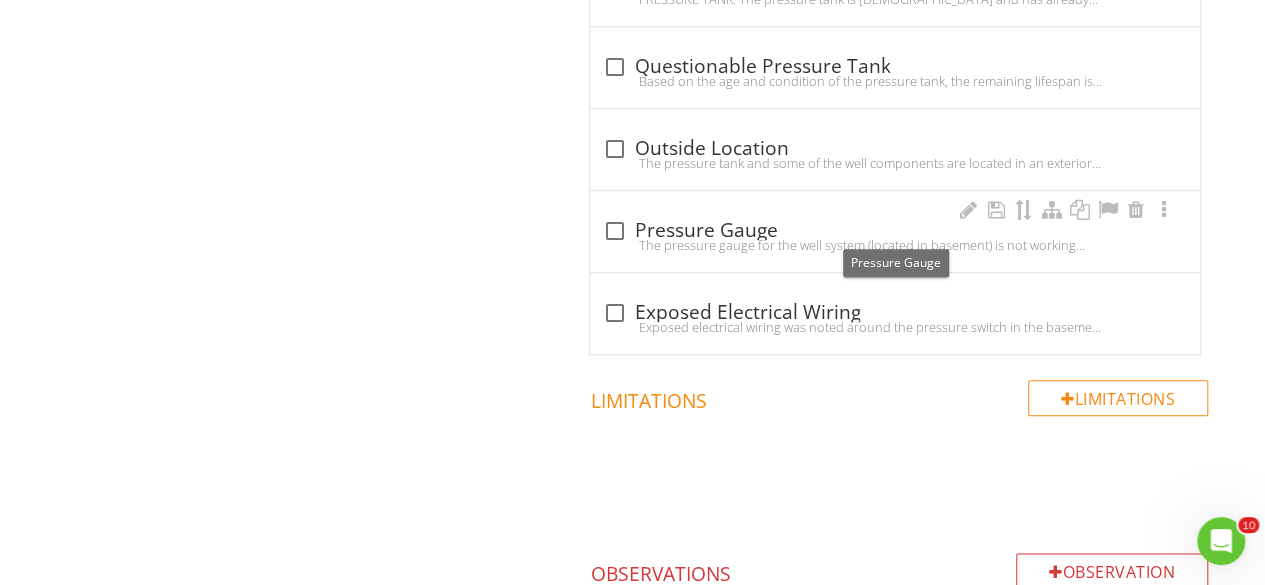 click on "check_box_outline_blank
Pressure Gauge" at bounding box center (895, 231) 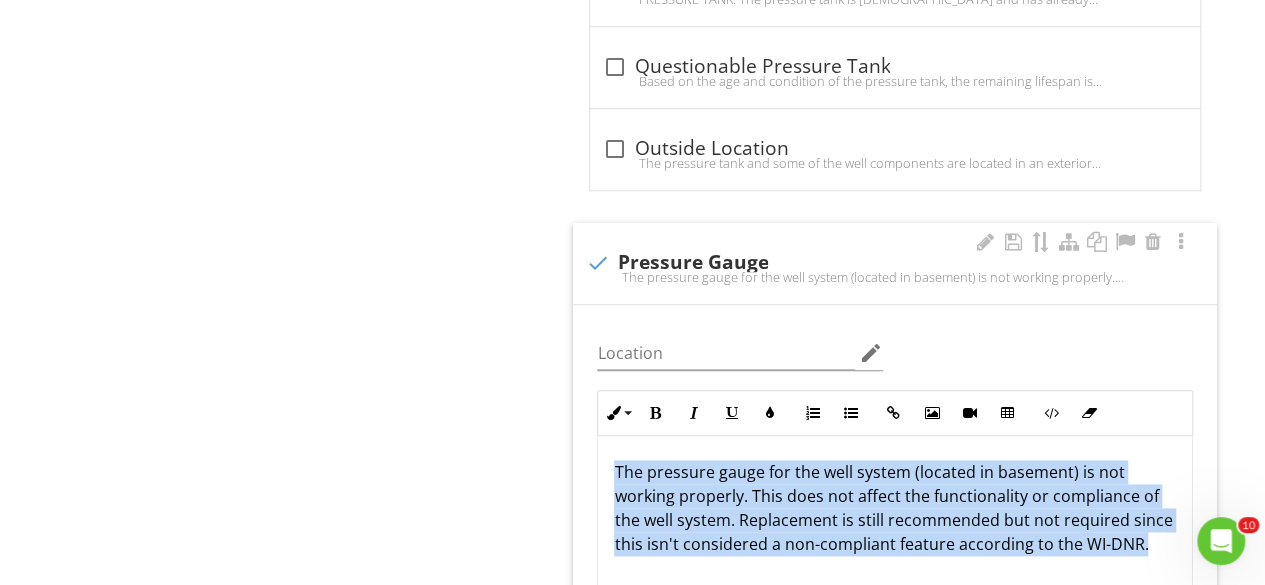 drag, startPoint x: 859, startPoint y: 560, endPoint x: 599, endPoint y: 457, distance: 279.65872 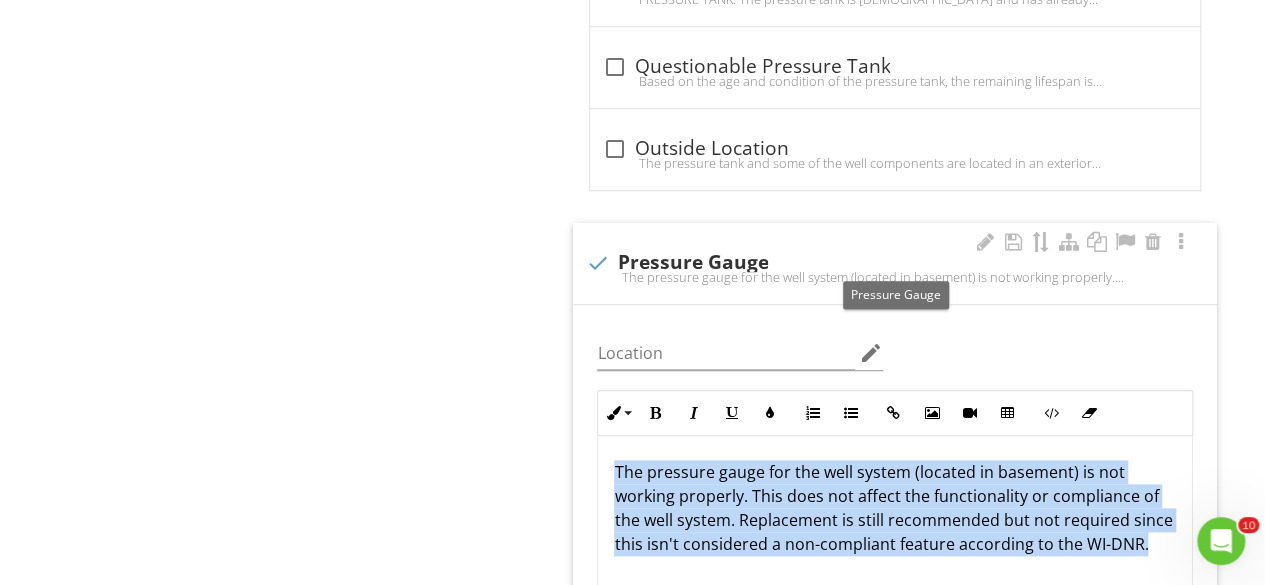click at bounding box center [597, 263] 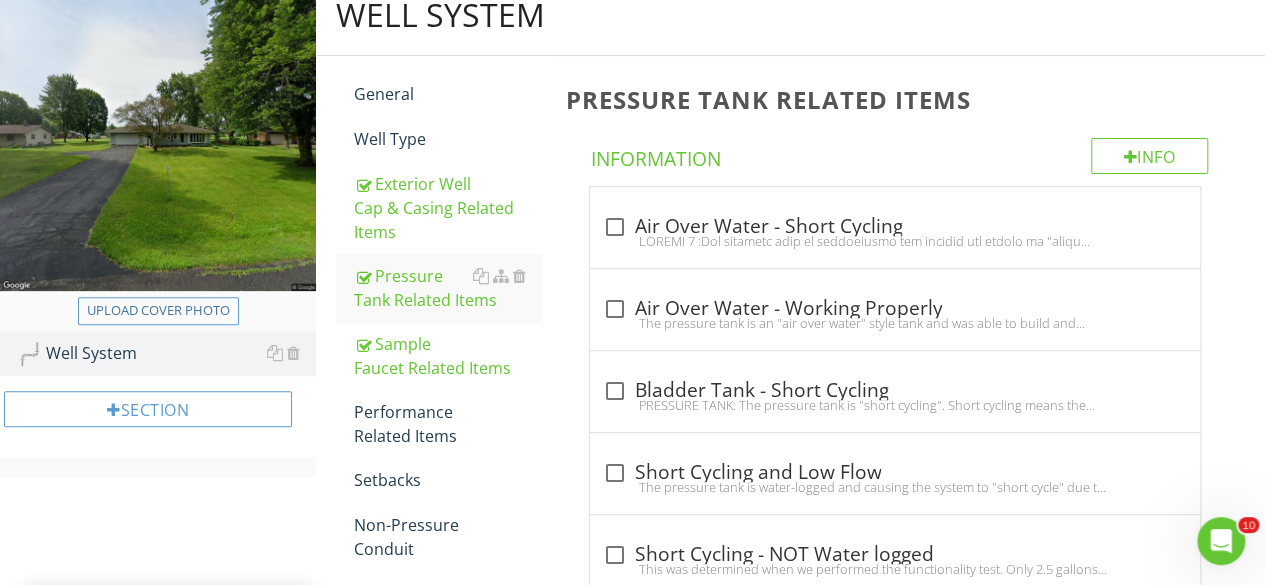 scroll, scrollTop: 244, scrollLeft: 0, axis: vertical 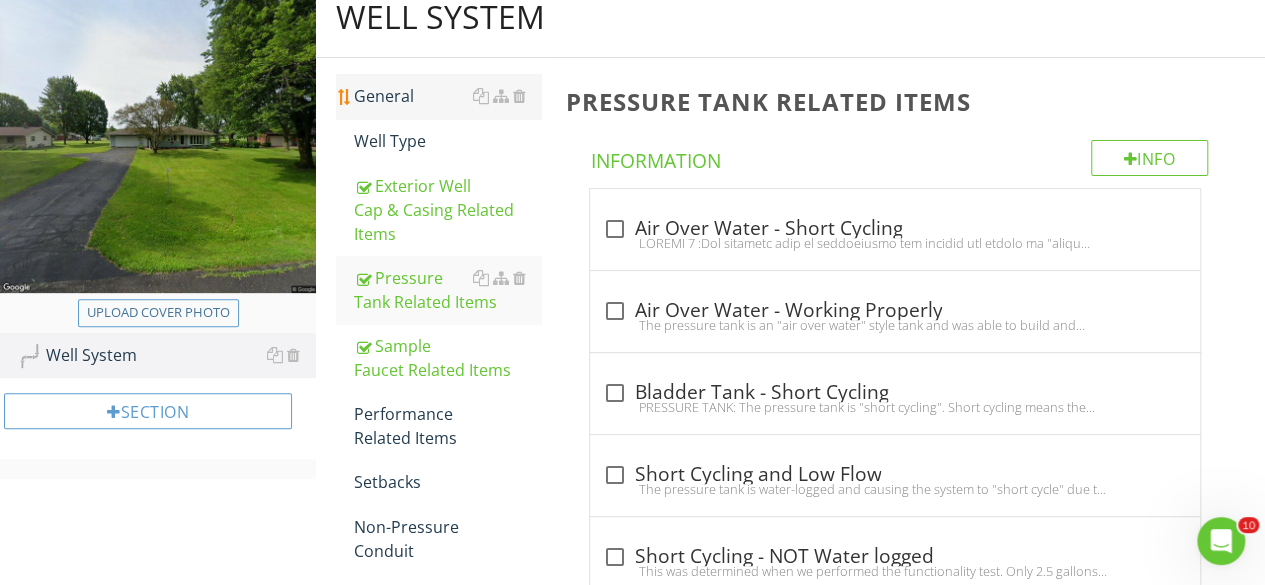 click on "General" at bounding box center [447, 96] 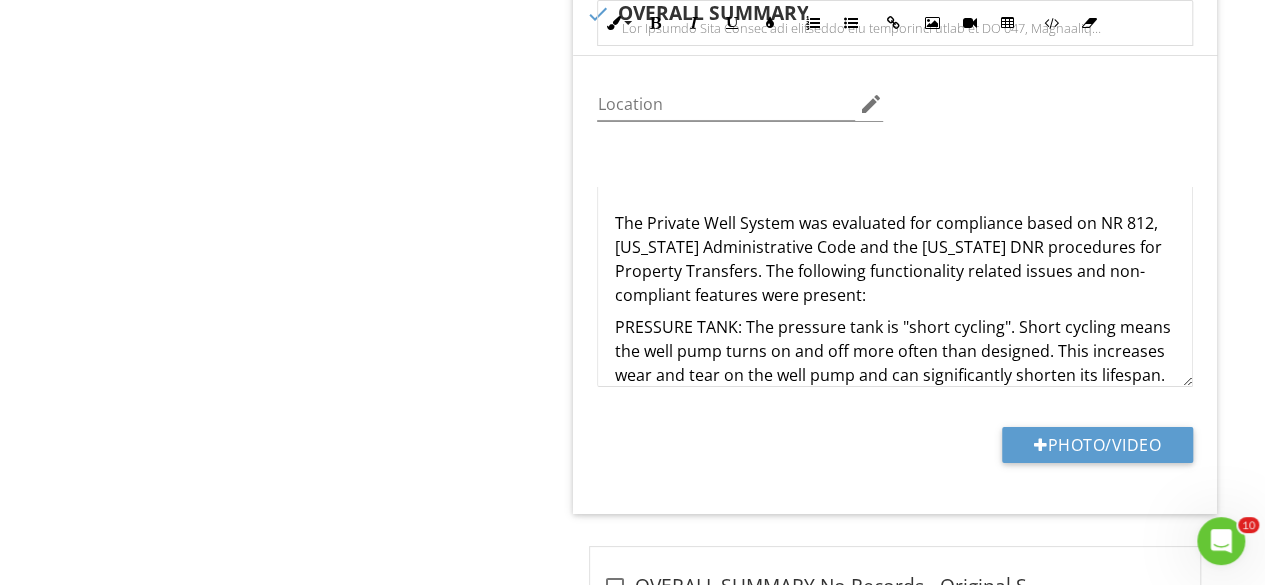 scroll, scrollTop: 3557, scrollLeft: 0, axis: vertical 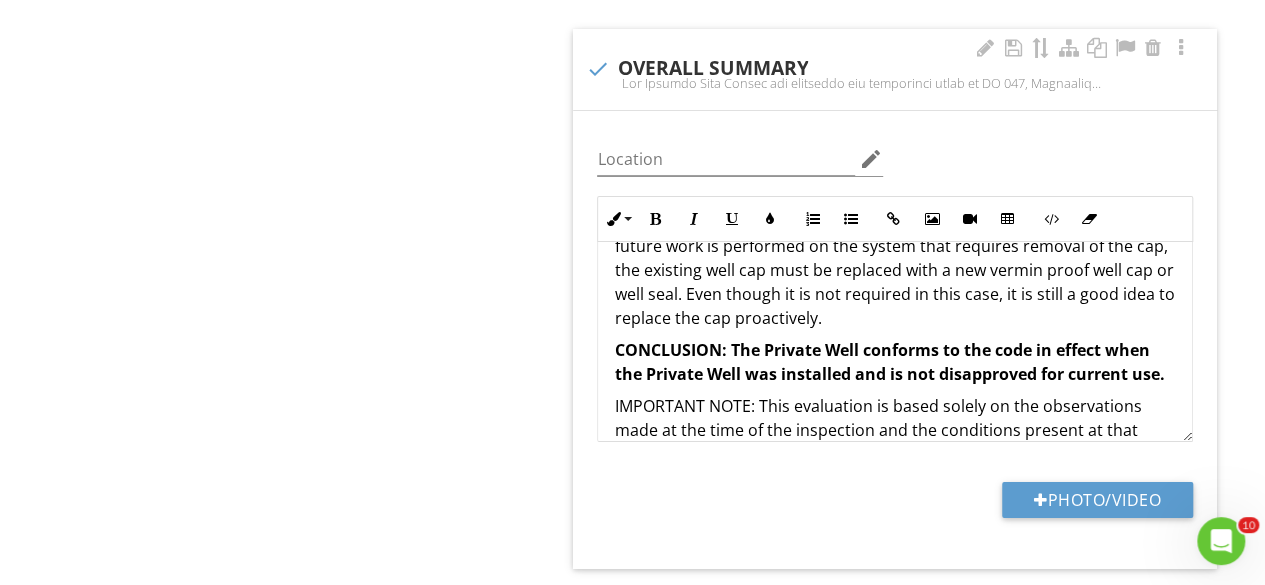 click on "The exterior well cap is an older style, non-vermin proof cap. If/When any future work is performed on the system that requires removal of the cap, the existing well cap must be replaced with a new vermin proof well cap or well seal. Even though it is not required in this case, it is still a good idea to replace the cap proactively." at bounding box center (895, 270) 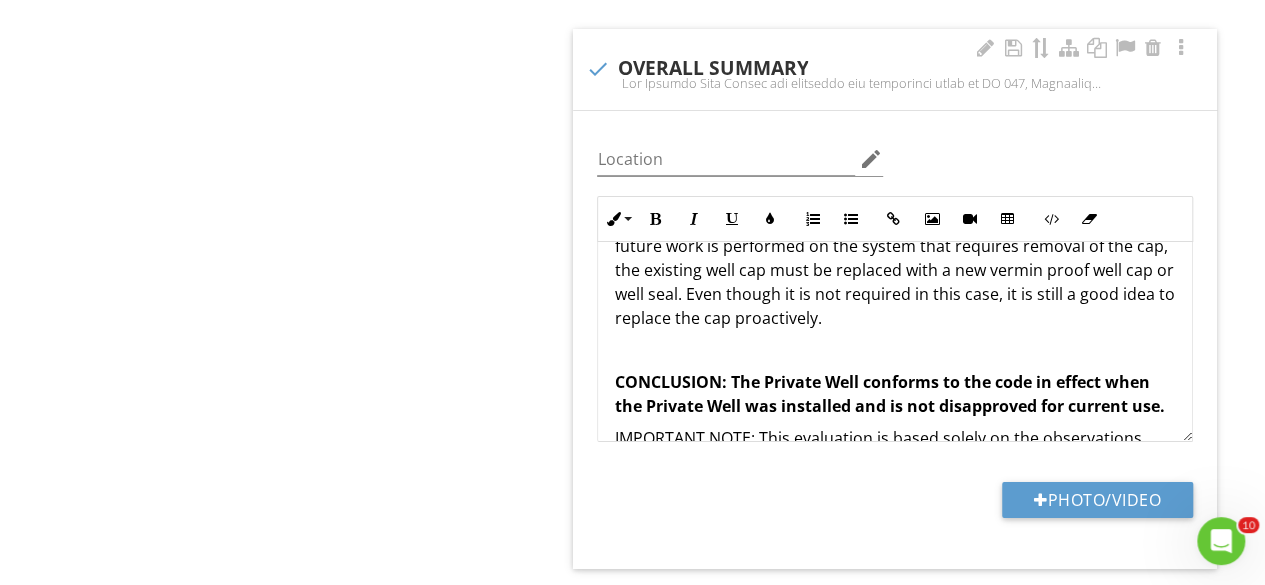 click at bounding box center (895, 350) 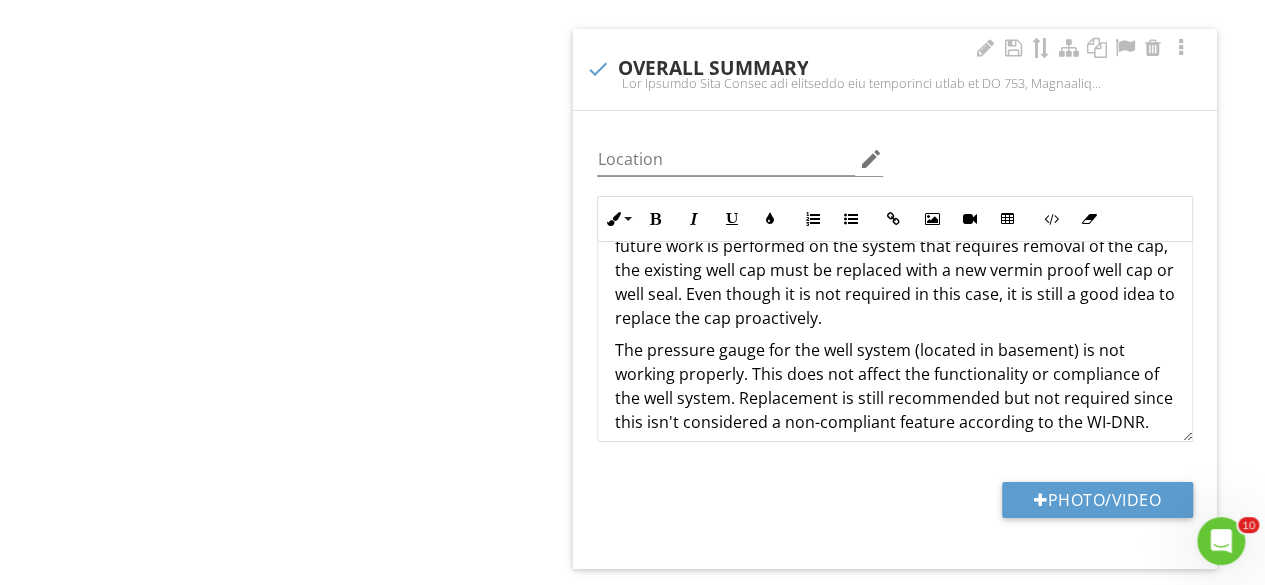 scroll, scrollTop: 733, scrollLeft: 0, axis: vertical 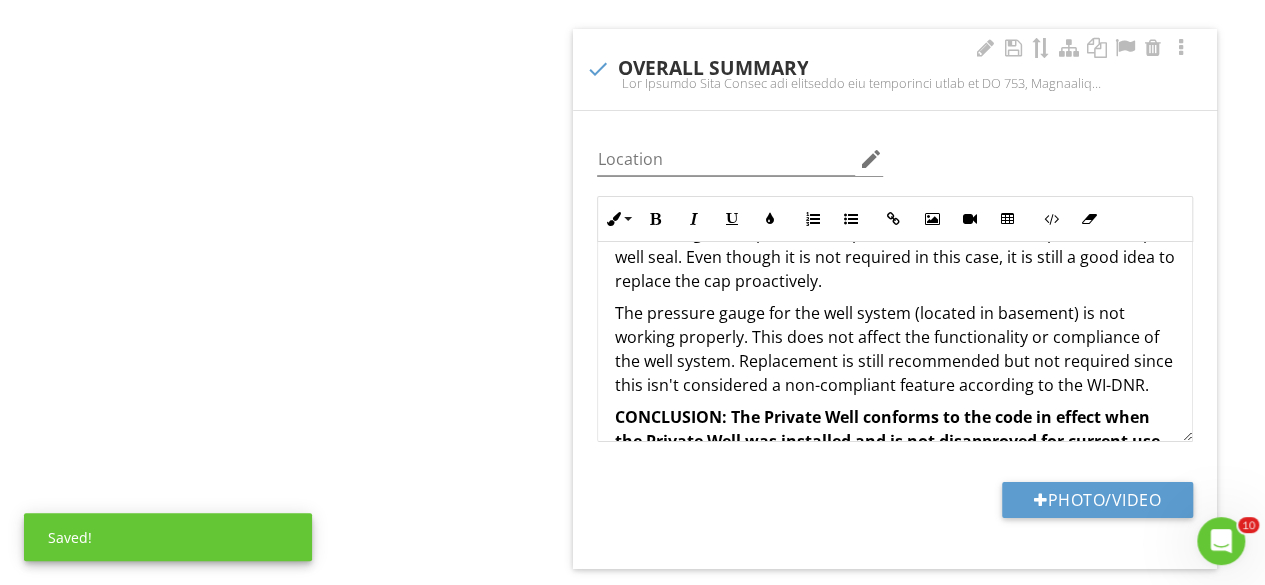 click on "The Private Well System was evaluated for compliance based on NR 812, Wisconsin Administrative Code and the Wisconsin DNR procedures for Property Transfers. The following functionality related issues and non-compliant features were present: PRESSURE TANK: The pressure tank is "short cycling". Short cycling means the well pump turns on and off more often than designed. This increases wear and tear on the well pump and can significantly shorten its lifespan. Usually this is due to a failed bladder inside of the tank. Repair or replacement of the pressure tank is recommended to restore proper functionality. SAMPLE FAUCET: The well system does not have a proper sample faucet installed. A new code compliant faucet will need to be installed when the pressure tank is replaced. All sample faucets shall be metal with an inside diameter of at least ¼ inch. Sample faucets must also have a downturned spout in a sanitary area, be located 12" above the floor, and have a smooth end (non-threaded)." at bounding box center [895, 169] 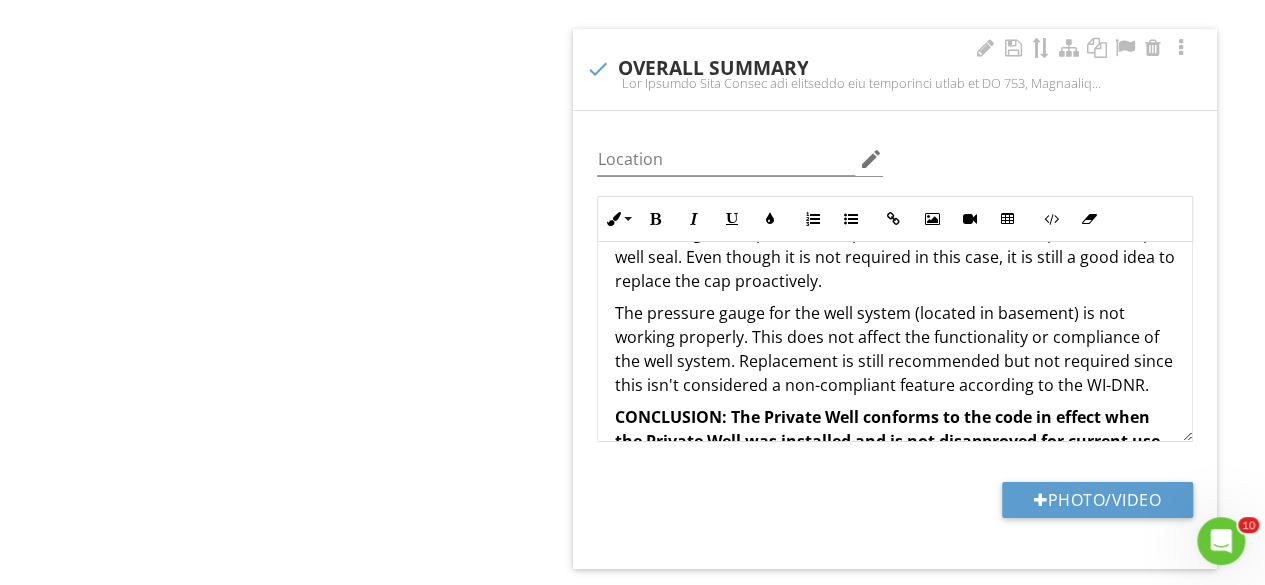 type 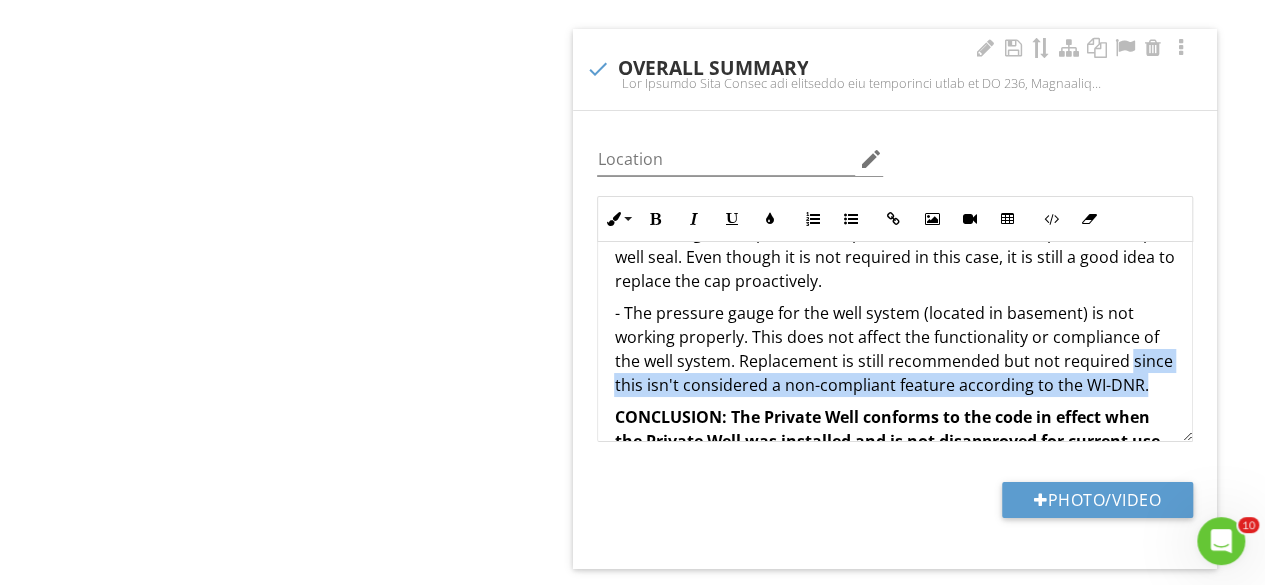 drag, startPoint x: 862, startPoint y: 416, endPoint x: 600, endPoint y: 406, distance: 262.19077 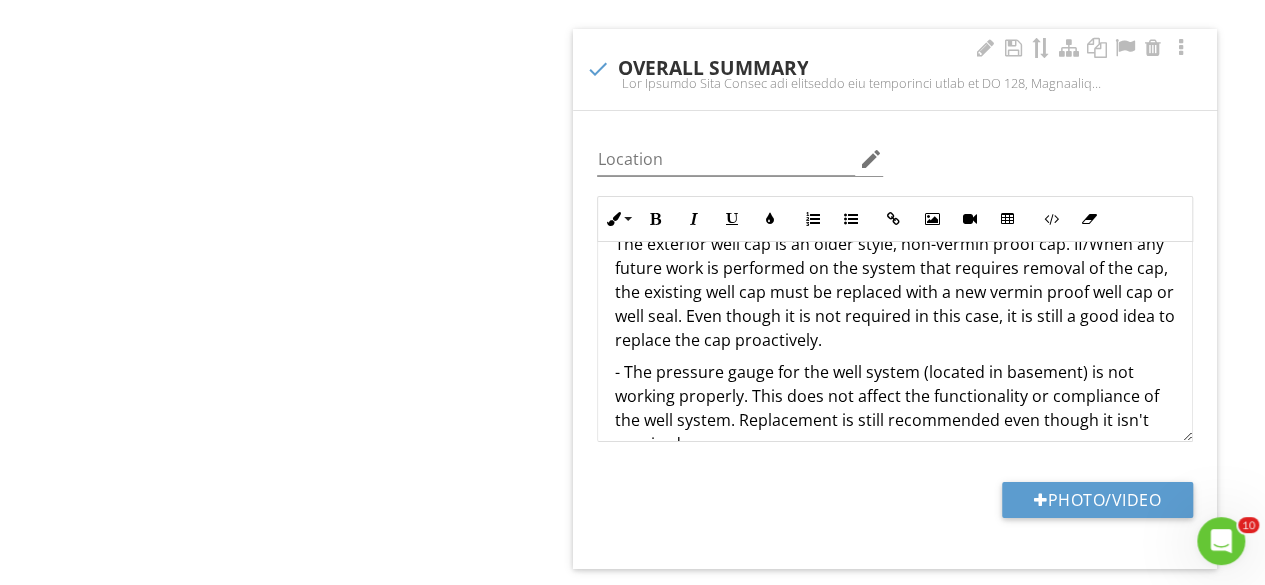 scroll, scrollTop: 650, scrollLeft: 0, axis: vertical 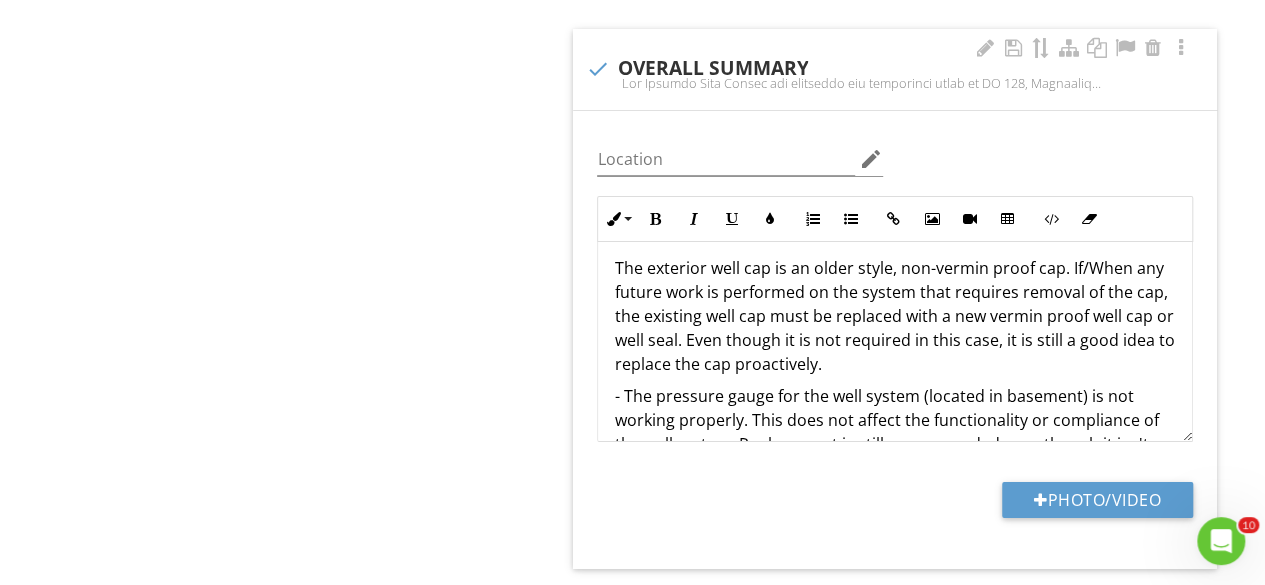 click on "The exterior well cap is an older style, non-vermin proof cap. If/When any future work is performed on the system that requires removal of the cap, the existing well cap must be replaced with a new vermin proof well cap or well seal. Even though it is not required in this case, it is still a good idea to replace the cap proactively." at bounding box center [895, 316] 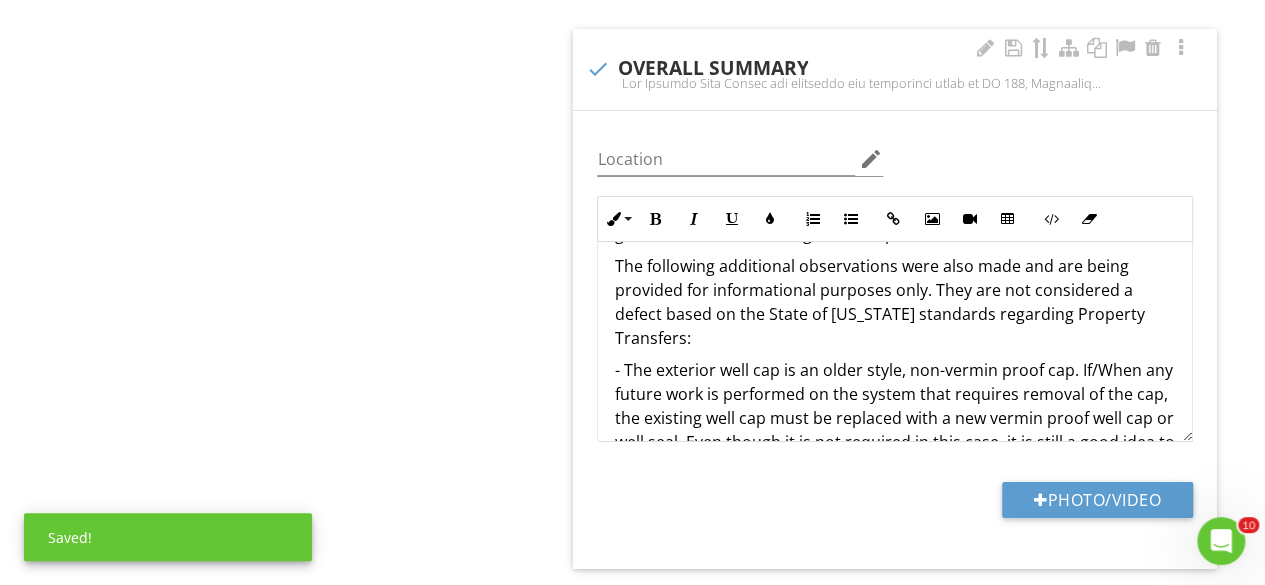 scroll, scrollTop: 542, scrollLeft: 0, axis: vertical 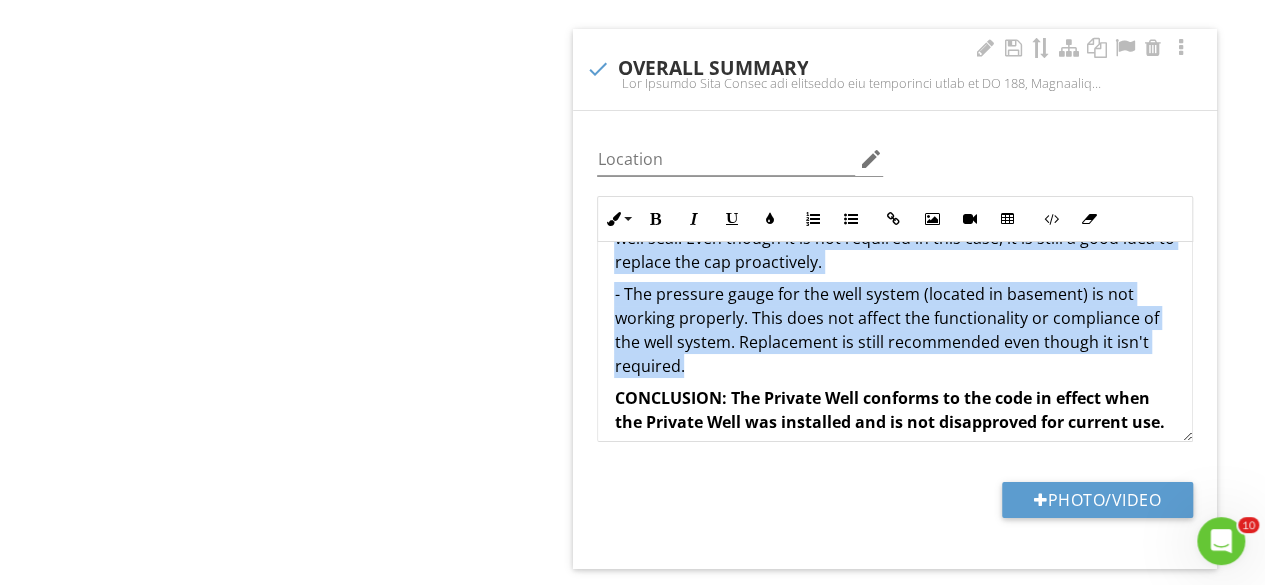 drag, startPoint x: 614, startPoint y: 284, endPoint x: 799, endPoint y: 379, distance: 207.96634 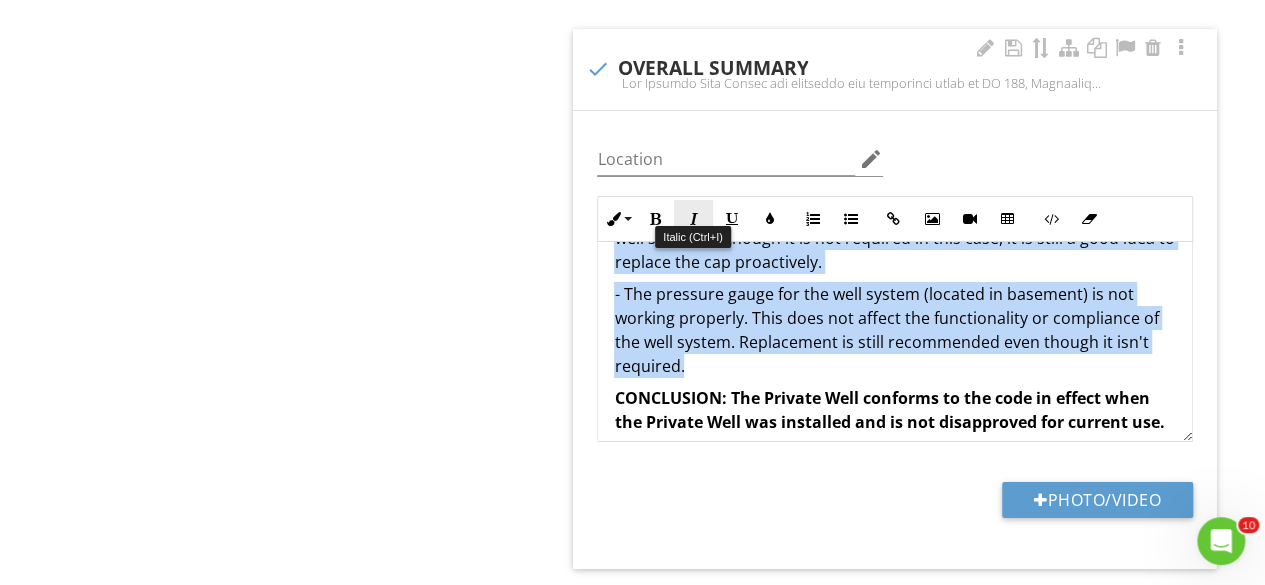 click at bounding box center [693, 219] 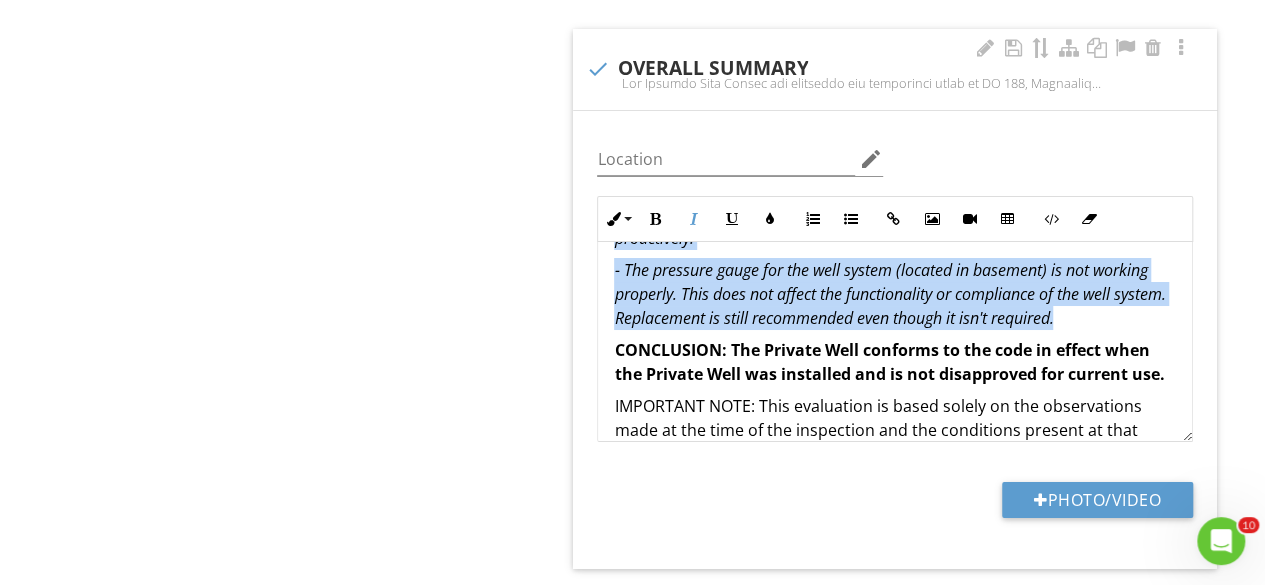 click on "- The exterior well cap is an older style, non-vermin proof cap. If/When any future work is performed on the system that requires removal of the cap, the existing well cap must be replaced with a new vermin proof well cap or well seal. Even though it is not required in this case, it is still a good idea to replace the cap proactively." at bounding box center (895, 190) 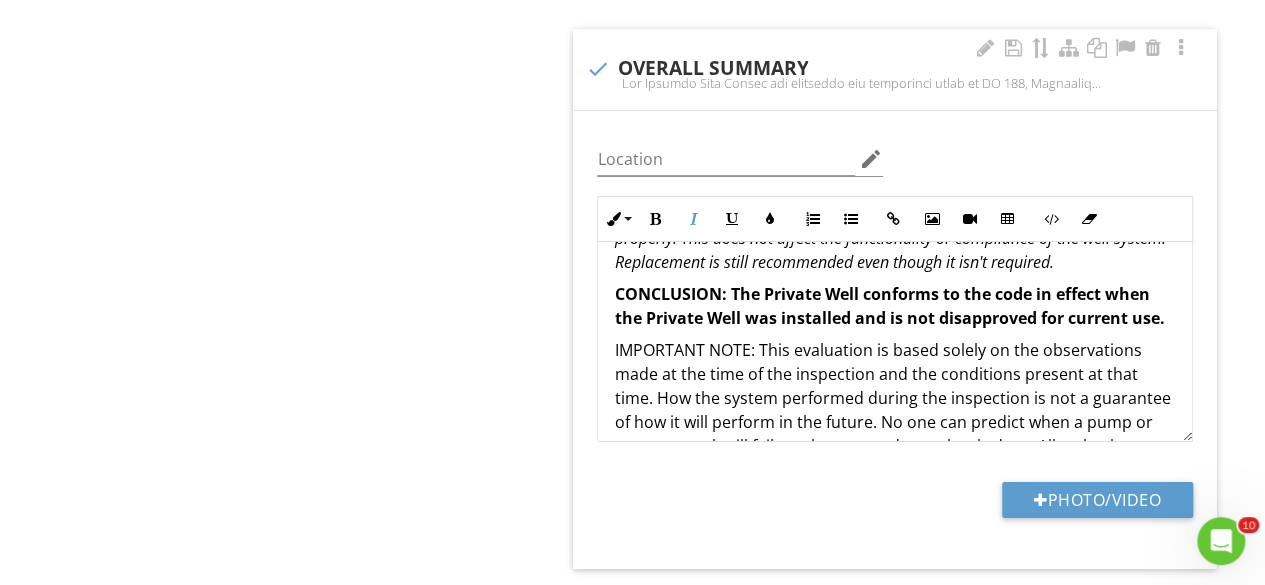 scroll, scrollTop: 814, scrollLeft: 0, axis: vertical 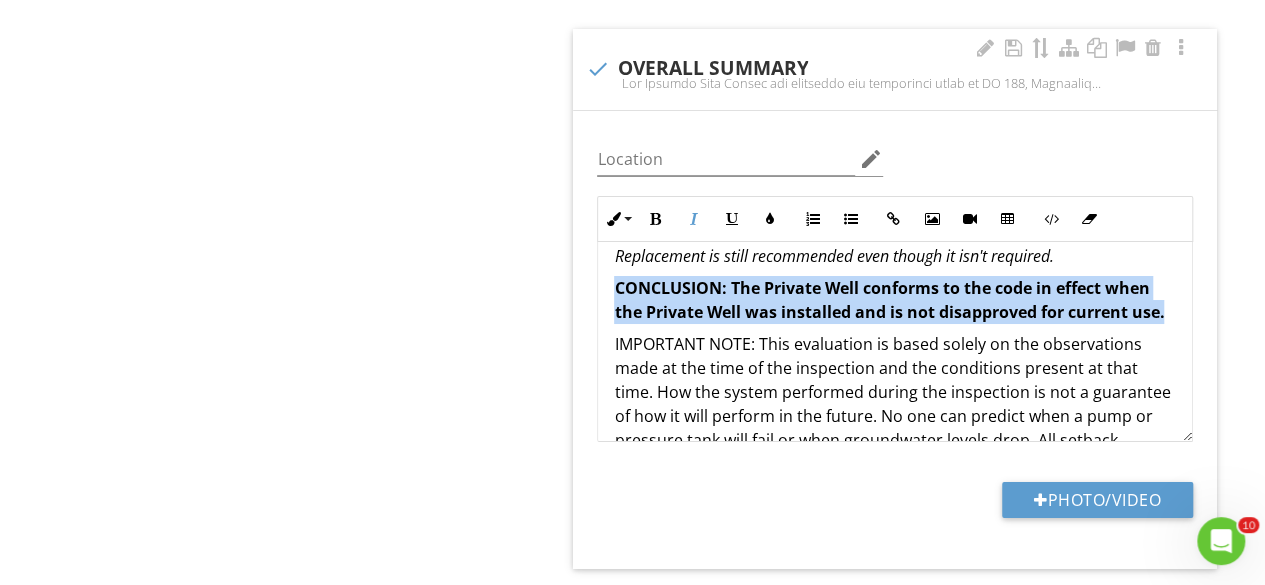 drag, startPoint x: 821, startPoint y: 339, endPoint x: 589, endPoint y: 297, distance: 235.77107 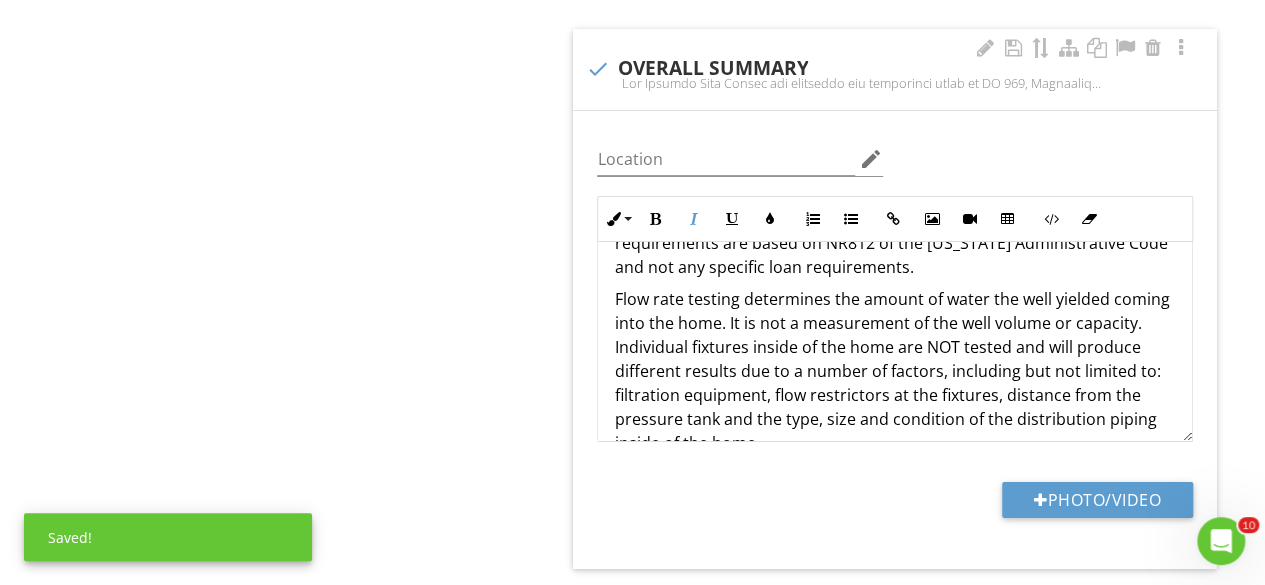scroll, scrollTop: 1040, scrollLeft: 0, axis: vertical 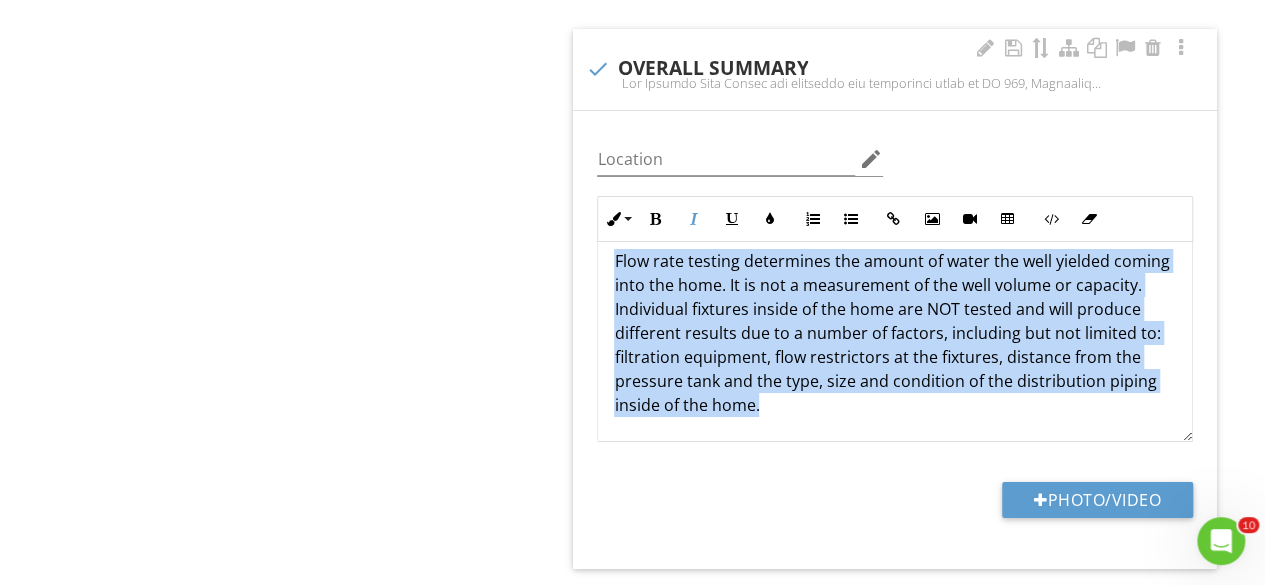 drag, startPoint x: 1079, startPoint y: 393, endPoint x: 600, endPoint y: 240, distance: 502.84192 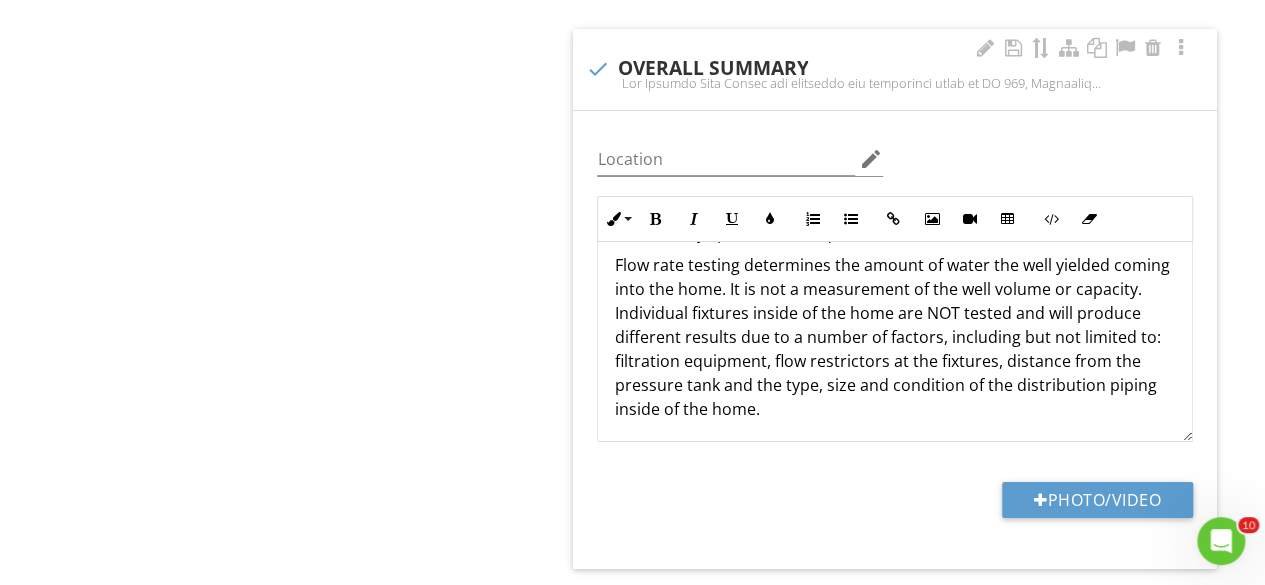 click on "The Private Well System was evaluated for compliance based on NR 812, Wisconsin Administrative Code and the Wisconsin DNR procedures for Property Transfers. The following functionality related issues and non-compliant features were present: PRESSURE TANK: The pressure tank is "short cycling". Short cycling means the well pump turns on and off more often than designed. This increases wear and tear on the well pump and can significantly shorten its lifespan. Usually this is due to a failed bladder inside of the tank. Repair or replacement of the pressure tank is recommended to restore proper functionality. SAMPLE FAUCET: The well system does not have a proper sample faucet installed. A new code compliant faucet will need to be installed when the pressure tank is replaced. All sample faucets shall be metal with an inside diameter of at least ¼ inch. Sample faucets must also have a downturned spout in a sanitary area, be located 12" above the floor, and have a smooth end (non-threaded). Enter text here" at bounding box center [895, 342] 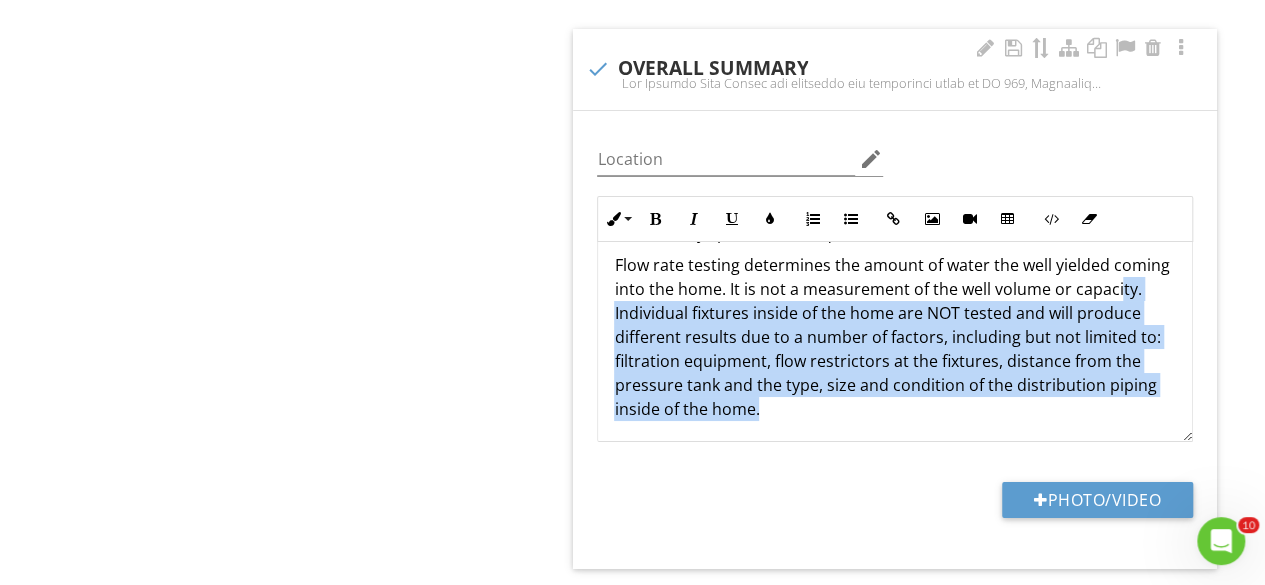drag, startPoint x: 948, startPoint y: 416, endPoint x: 659, endPoint y: 334, distance: 300.40805 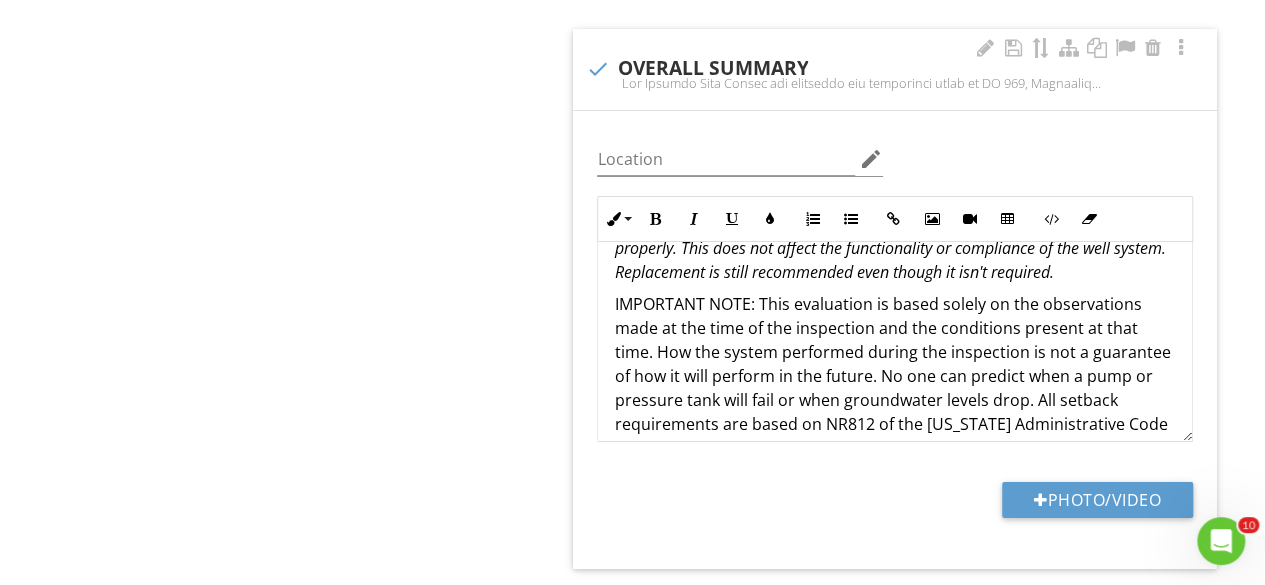 scroll, scrollTop: 786, scrollLeft: 0, axis: vertical 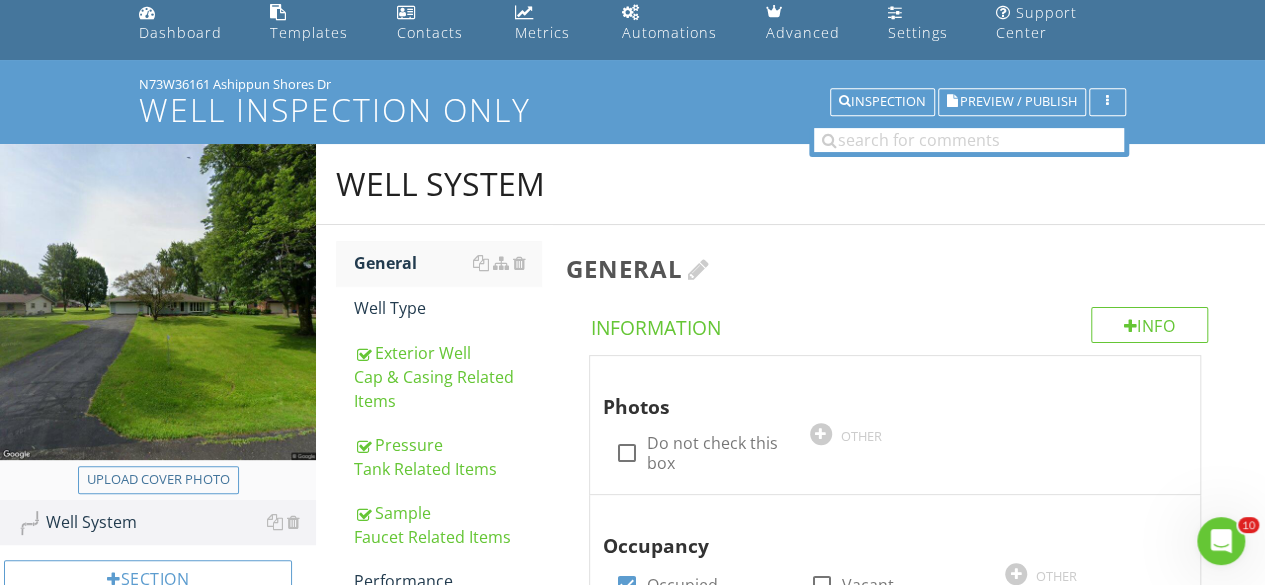 click at bounding box center [698, 269] 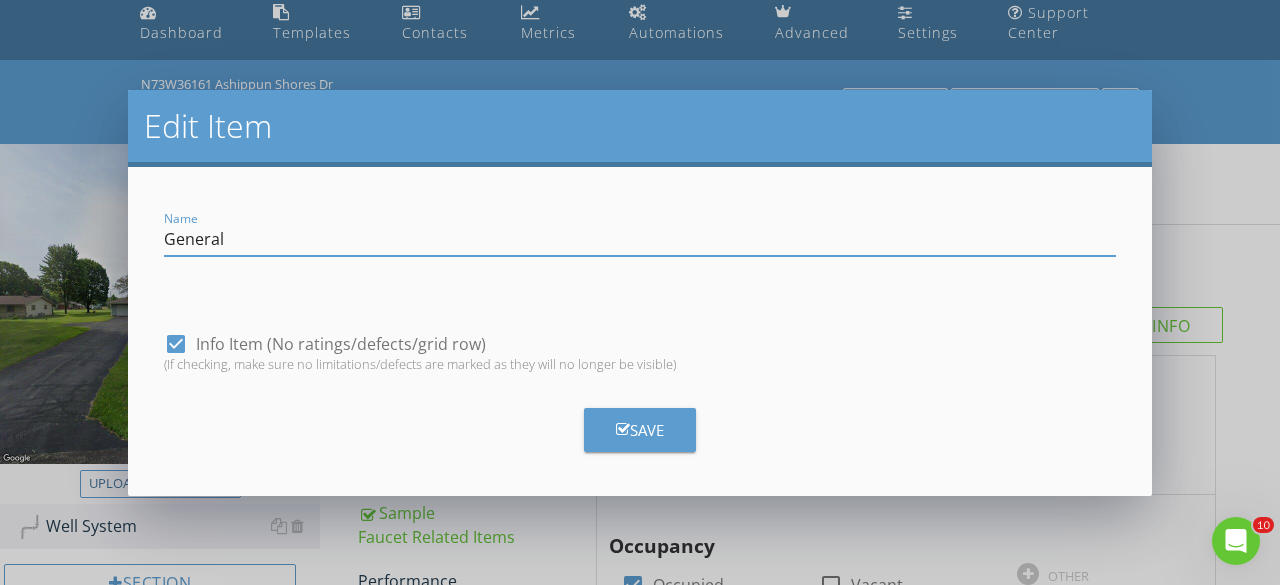 click on "Edit Item       Name General       check_box Info Item (No ratings/defects/grid row)
(If checking, make sure no limitations/defects are marked as they will
no longer be visible)
Save" at bounding box center (640, 292) 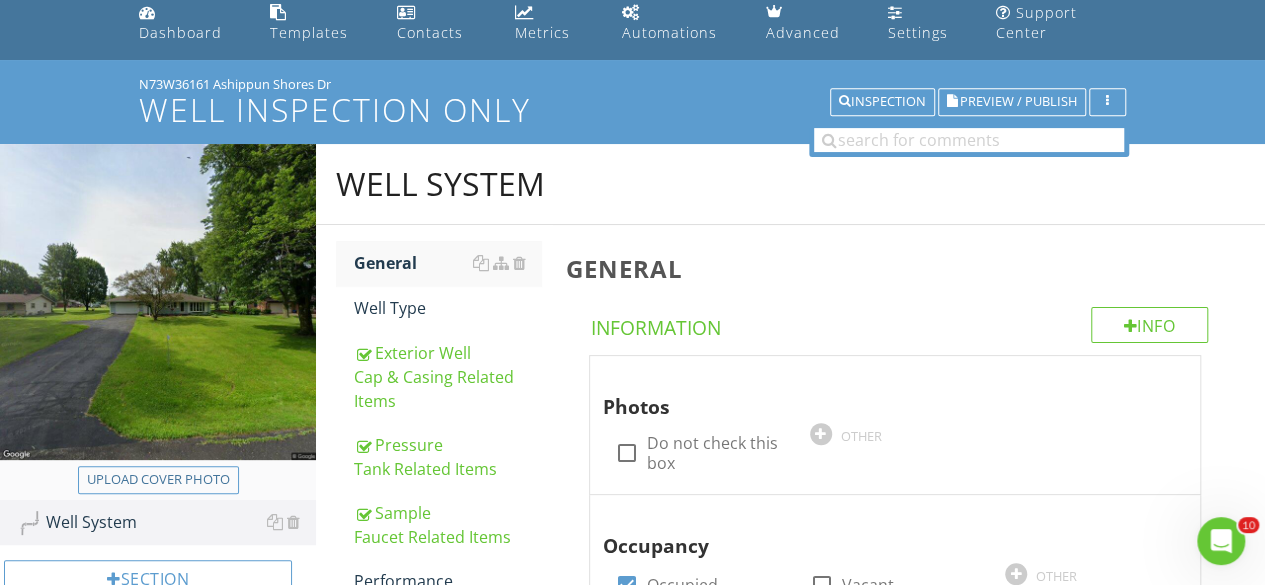scroll, scrollTop: 786, scrollLeft: 0, axis: vertical 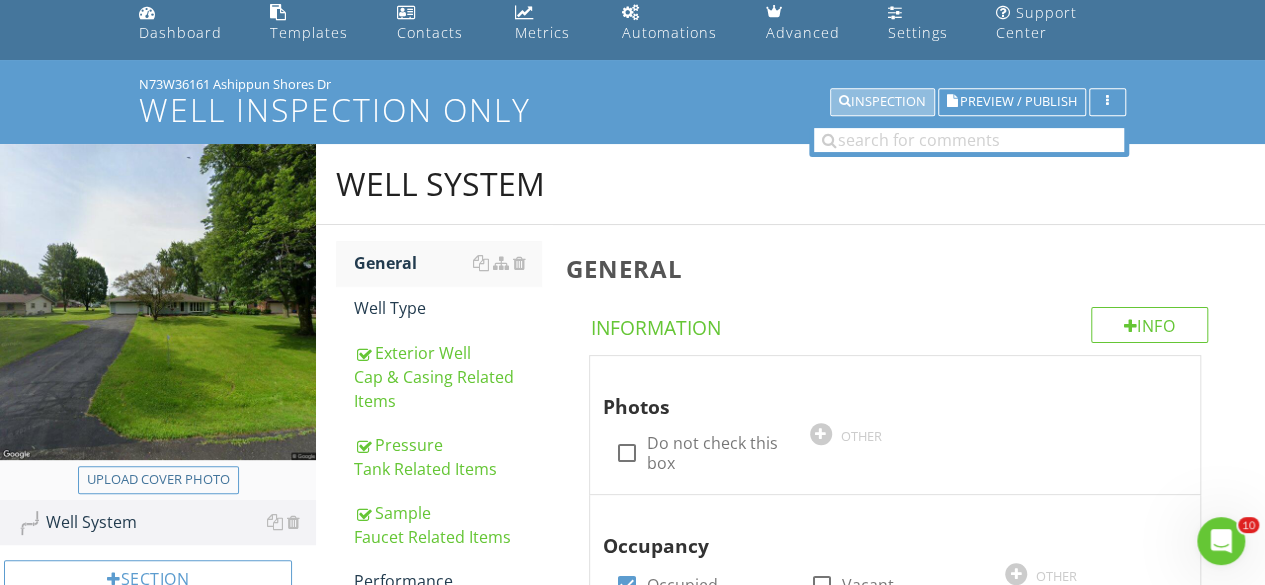 click on "Inspection" at bounding box center [882, 102] 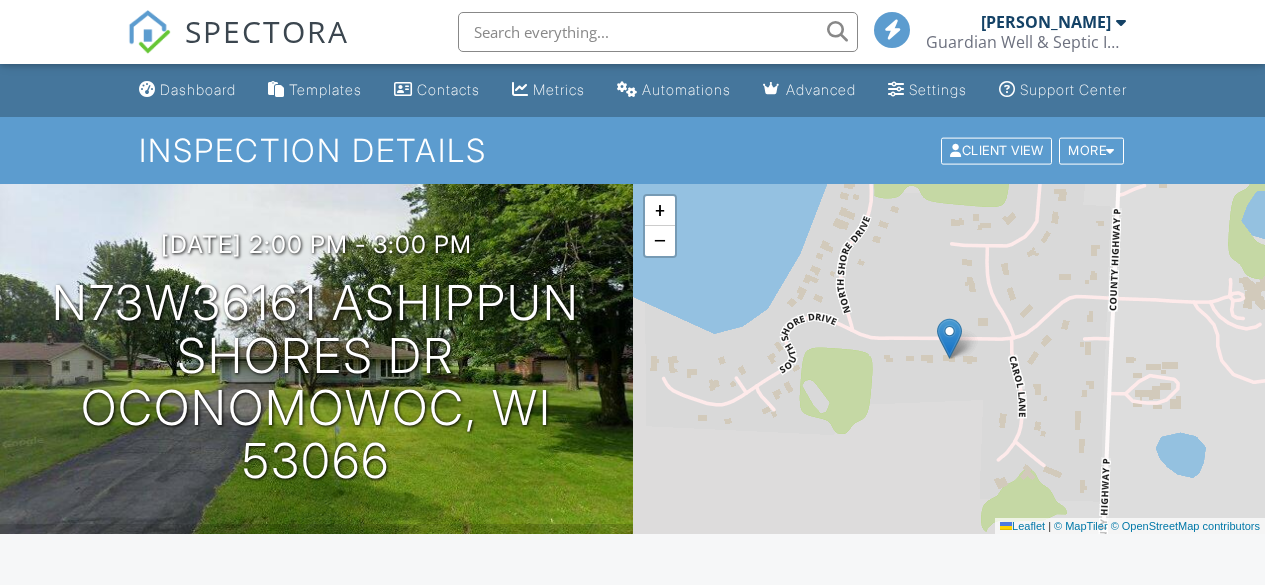 scroll, scrollTop: 0, scrollLeft: 0, axis: both 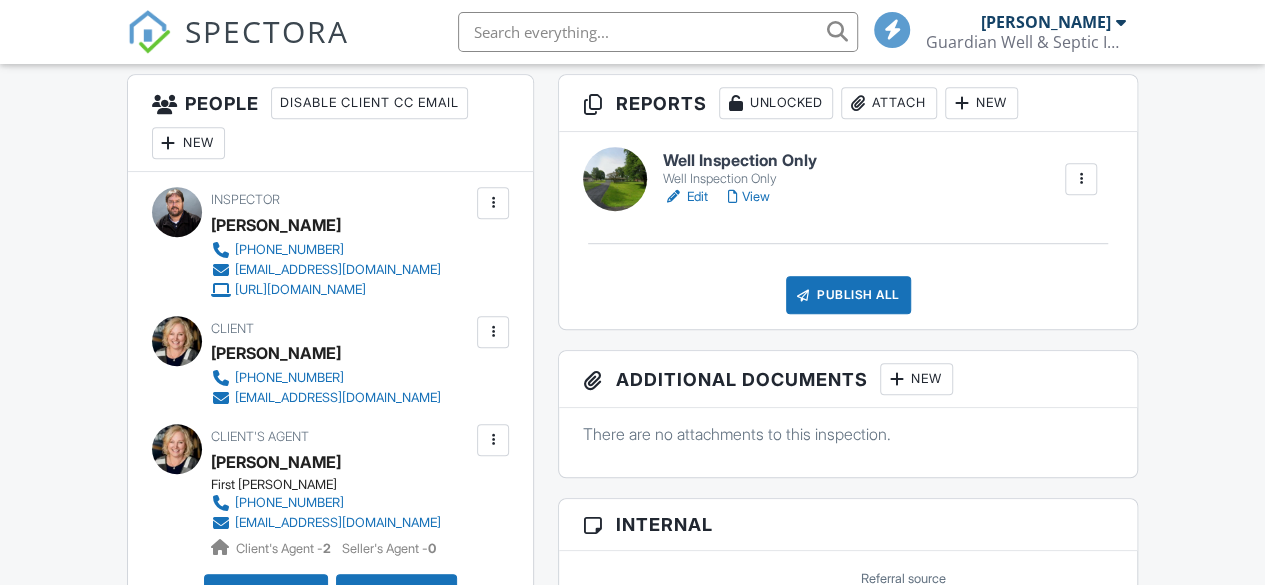 click on "View" at bounding box center (749, 197) 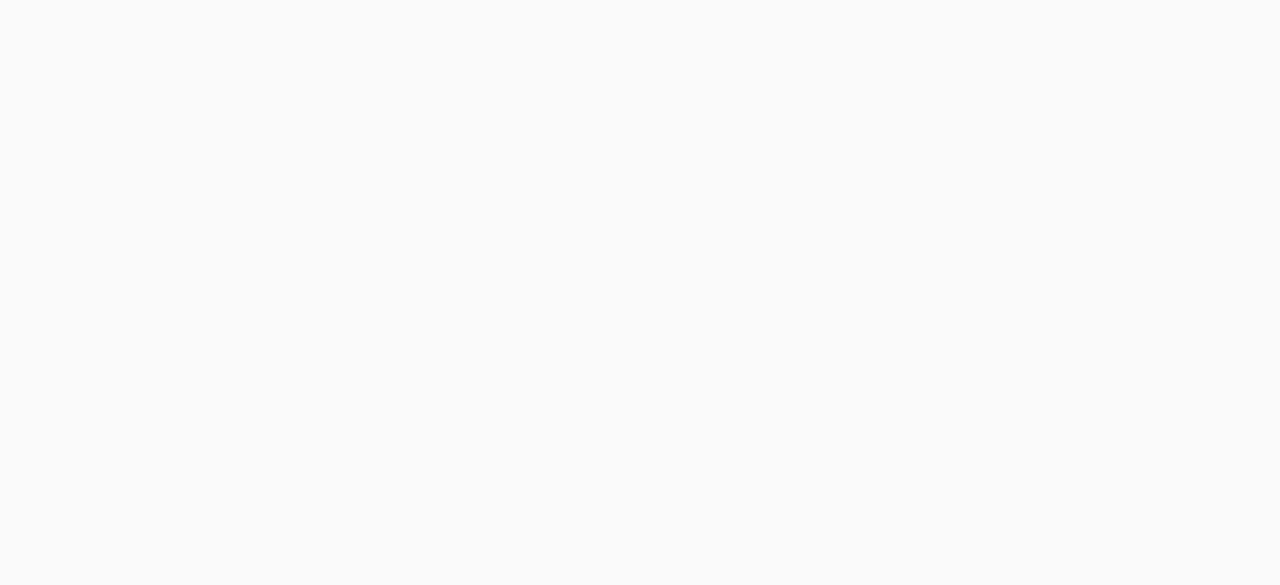scroll, scrollTop: 0, scrollLeft: 0, axis: both 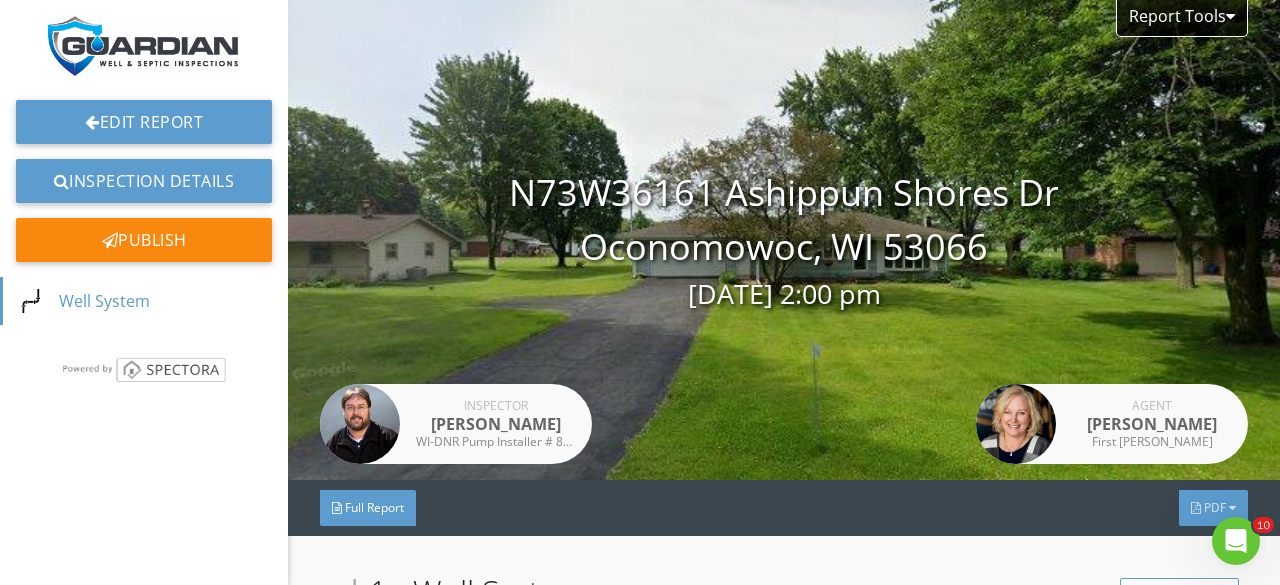 click on "PDF" at bounding box center [1213, 508] 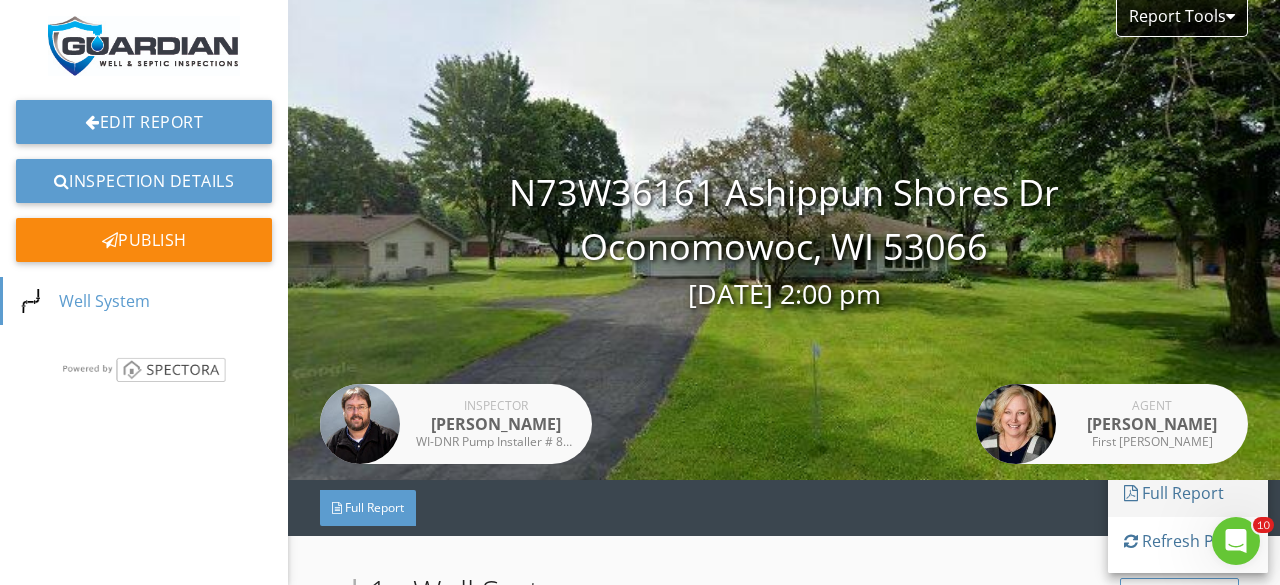 click on "Full Report" at bounding box center [1188, 493] 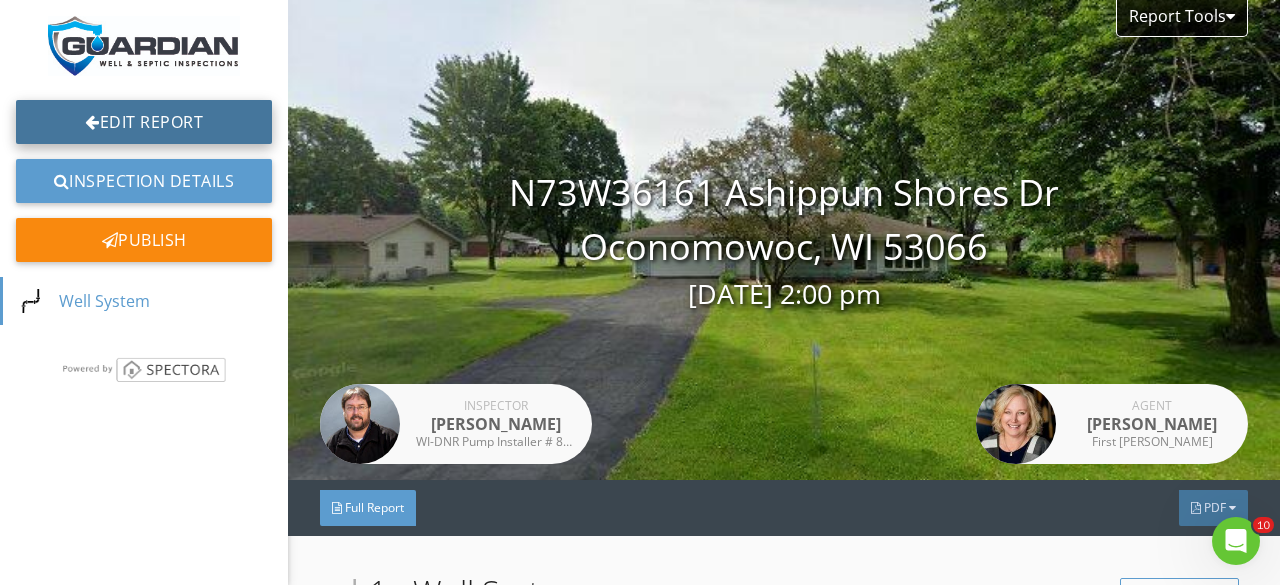 click on "Edit Report" at bounding box center (144, 122) 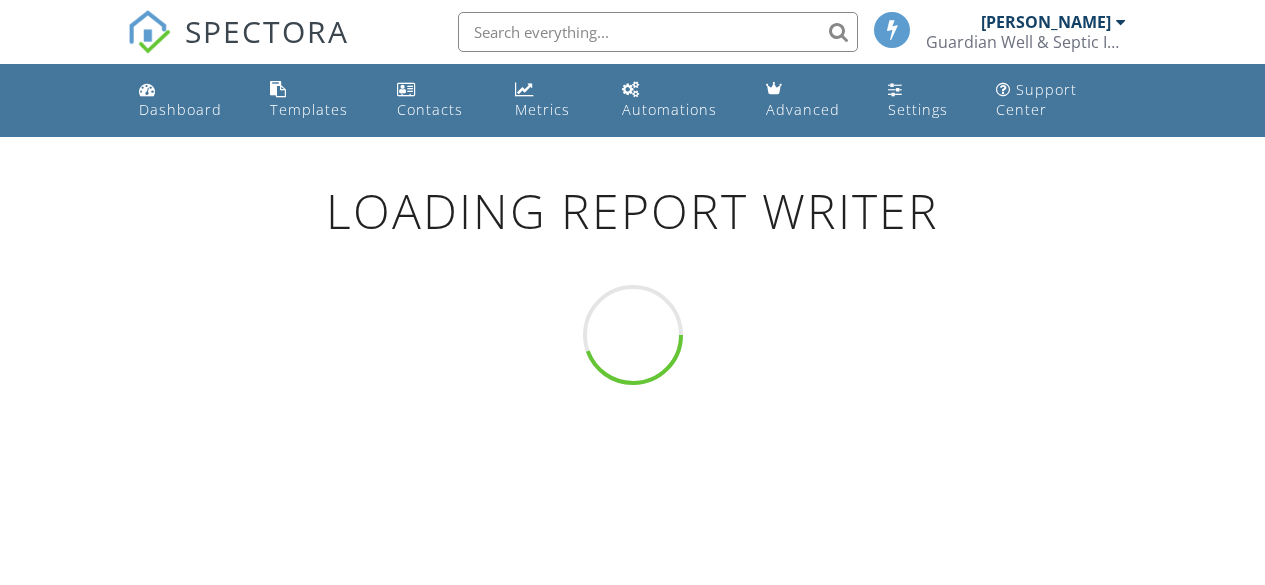 scroll, scrollTop: 0, scrollLeft: 0, axis: both 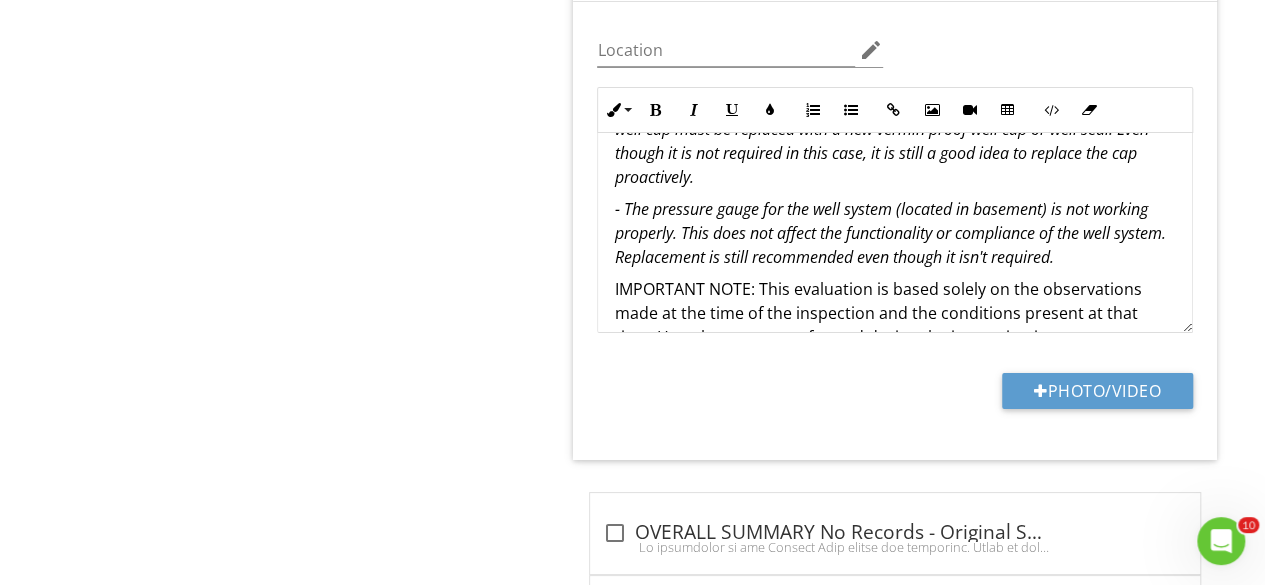 click on "- The pressure gauge for the well system (located in basement) is not working properly. This does not affect the functionality or compliance of the well system. Replacement is still recommended even though it isn't required." at bounding box center (889, 233) 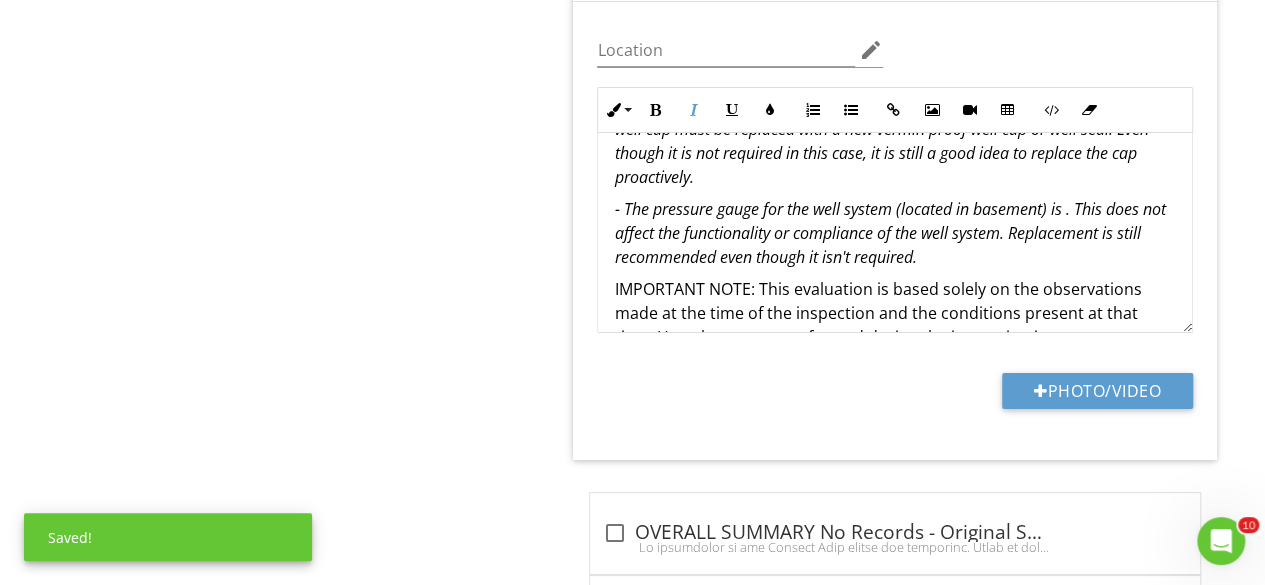 type 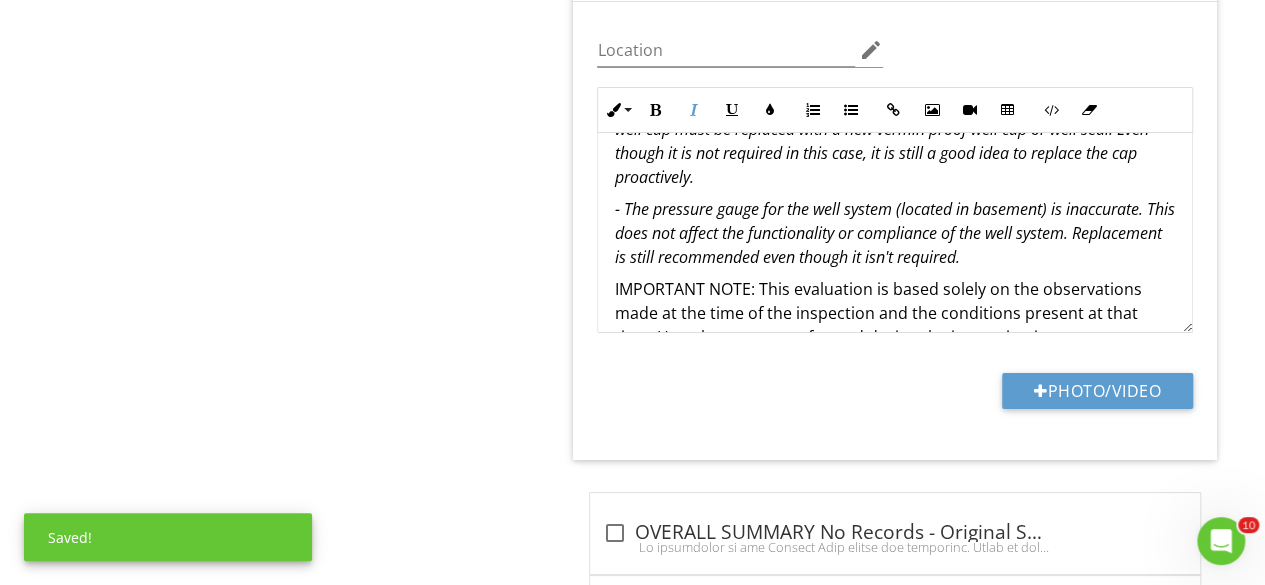 click on "- The pressure gauge for the well system (located in basement) is inaccurate. This does not affect the functionality or compliance of the well system. Replacement is still recommended even though it isn't required." at bounding box center (894, 233) 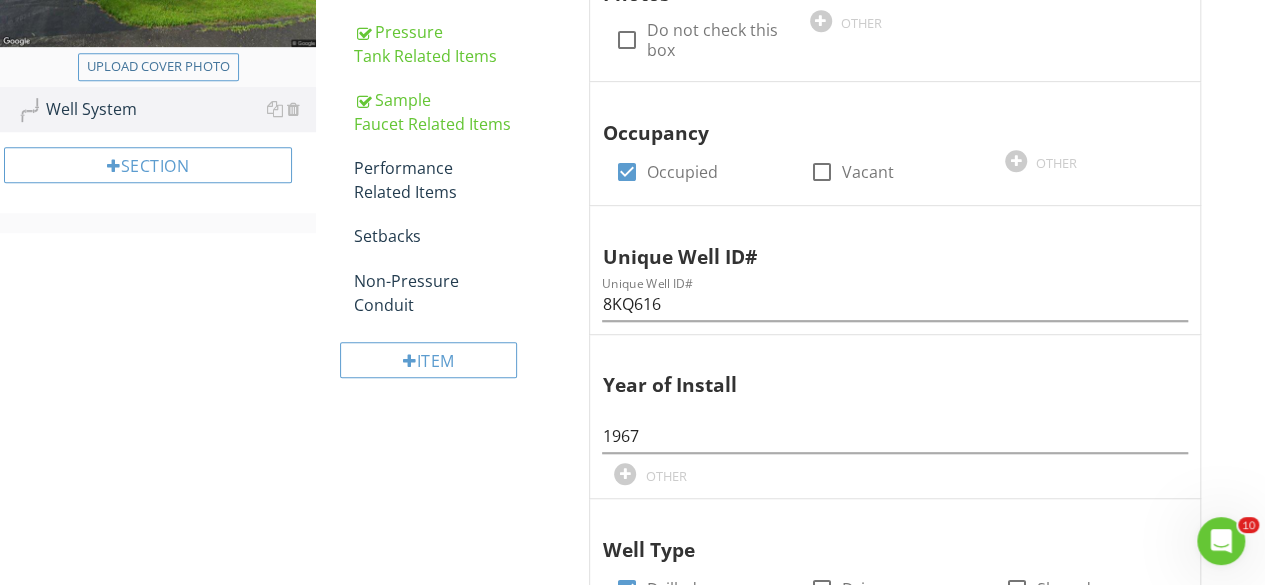 scroll, scrollTop: 0, scrollLeft: 0, axis: both 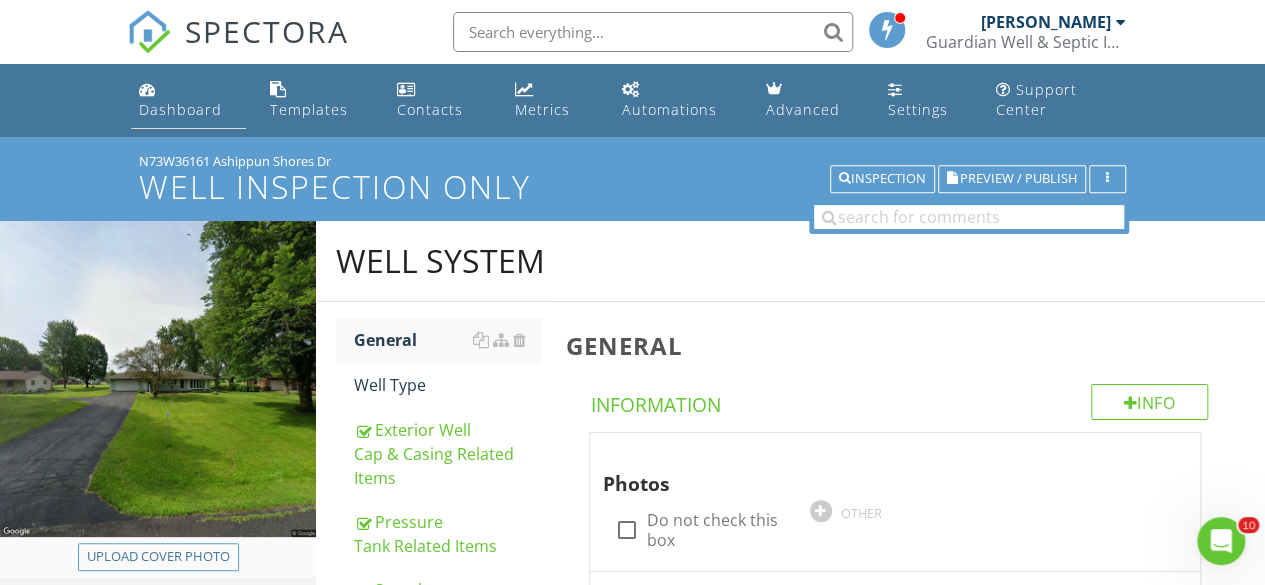 click on "Dashboard" at bounding box center [180, 109] 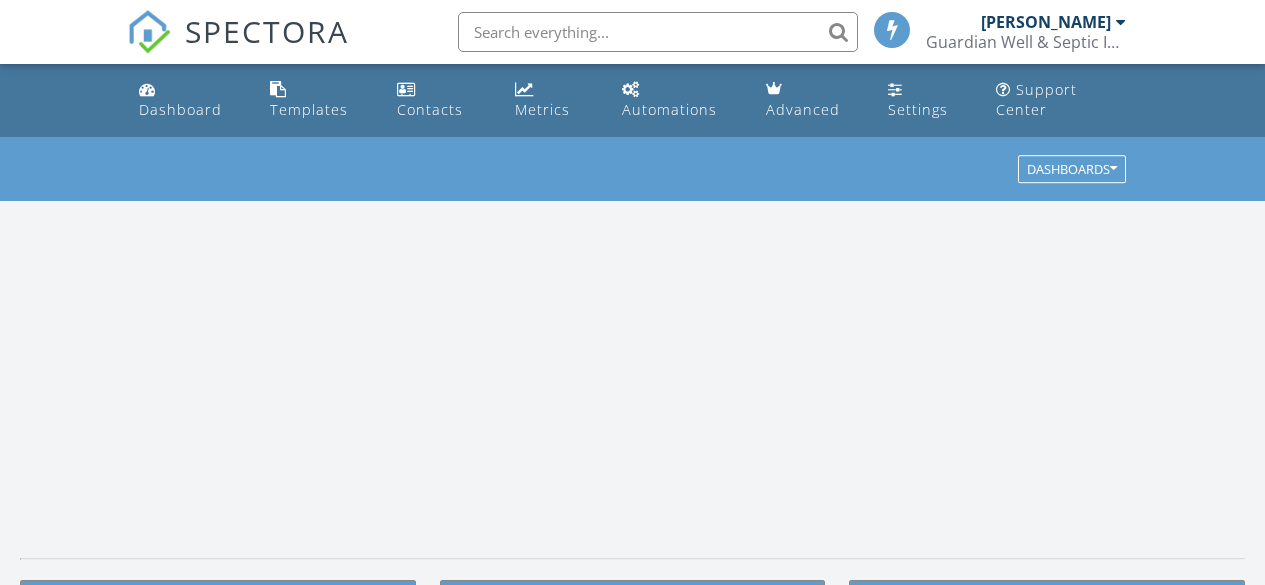 scroll, scrollTop: 0, scrollLeft: 0, axis: both 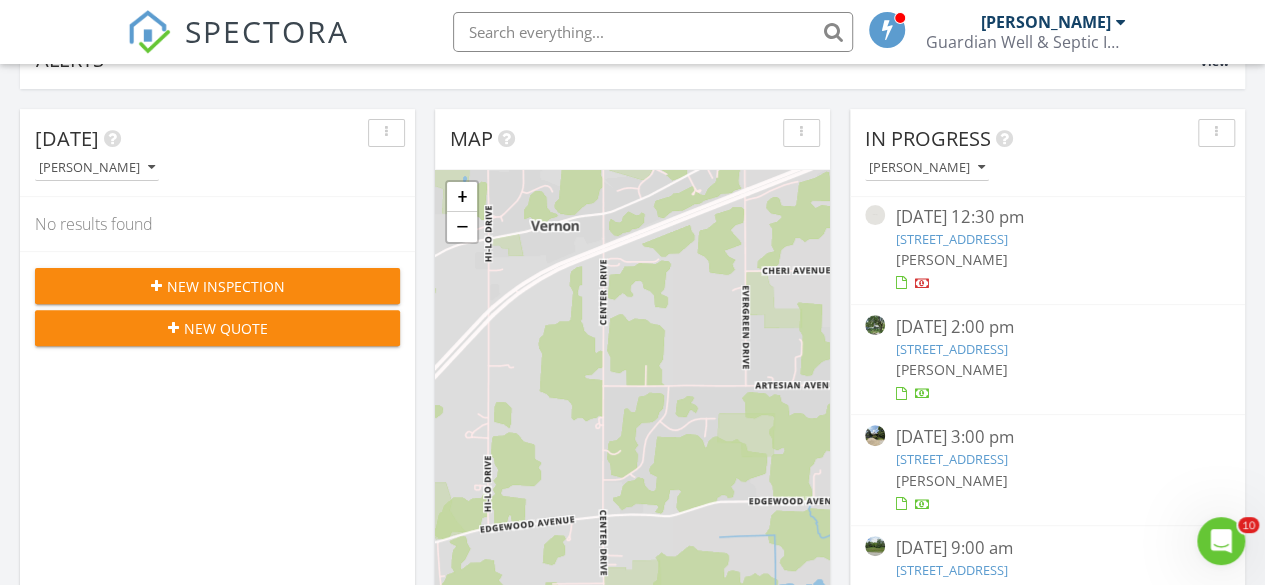 click on "[STREET_ADDRESS]" at bounding box center (951, 239) 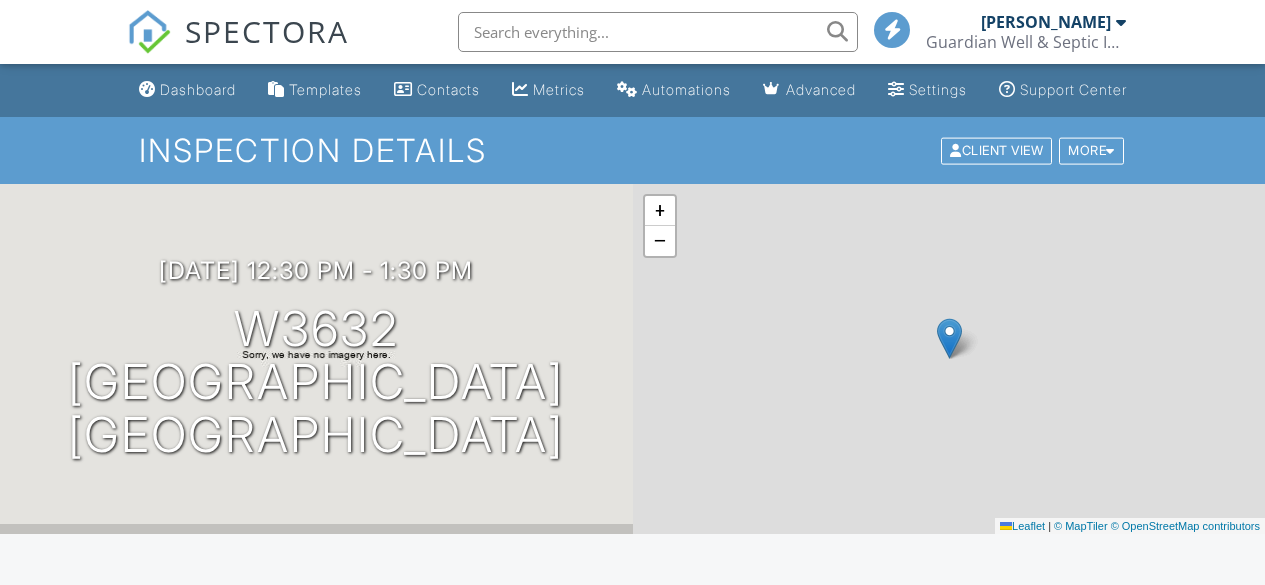 scroll, scrollTop: 0, scrollLeft: 0, axis: both 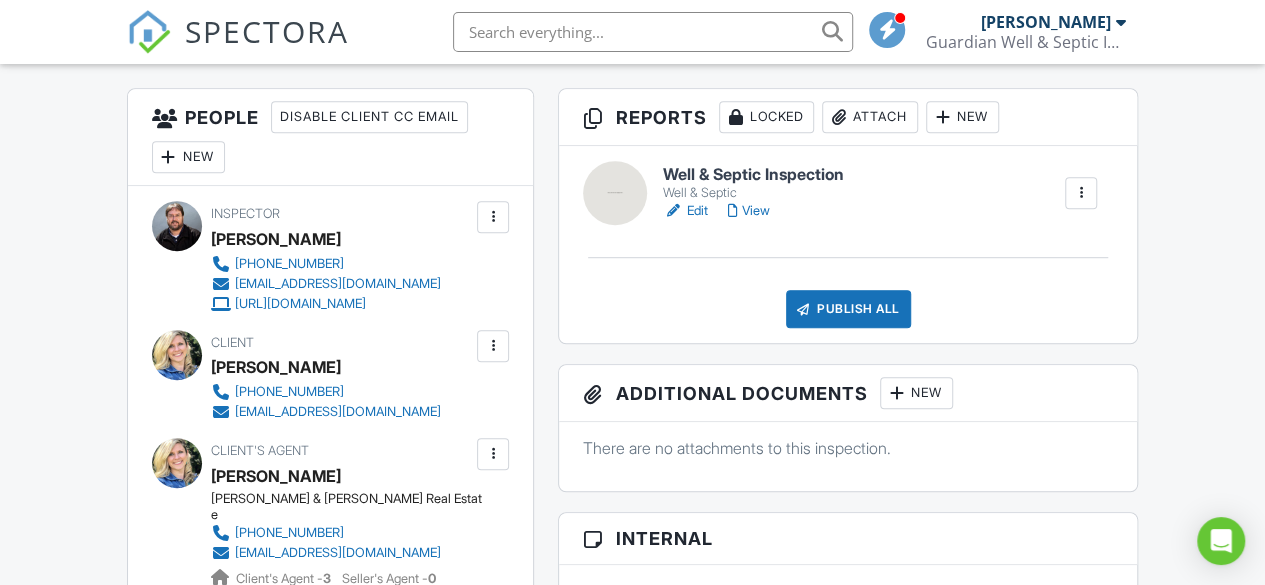 drag, startPoint x: 1274, startPoint y: 85, endPoint x: 1274, endPoint y: 187, distance: 102 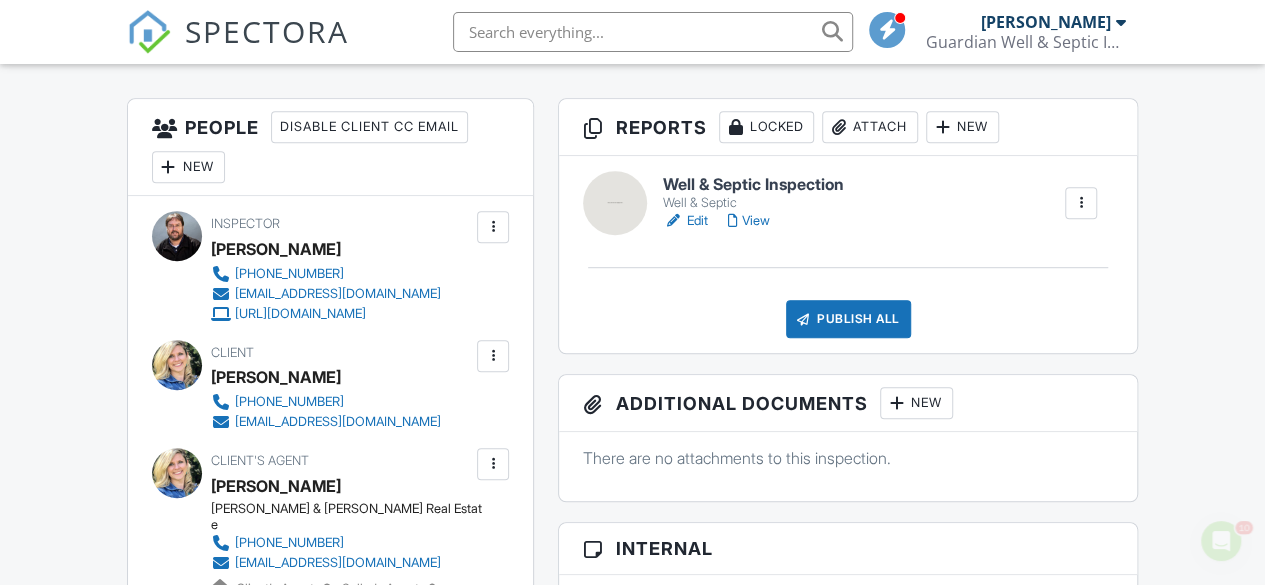 scroll, scrollTop: 0, scrollLeft: 0, axis: both 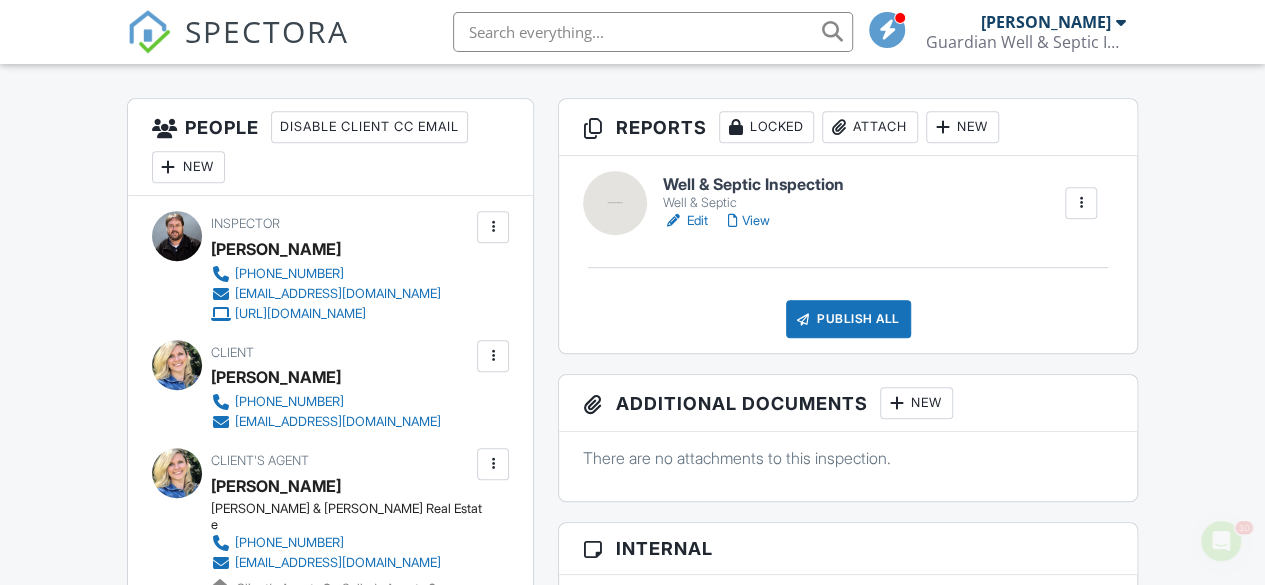 click on "View" at bounding box center (749, 221) 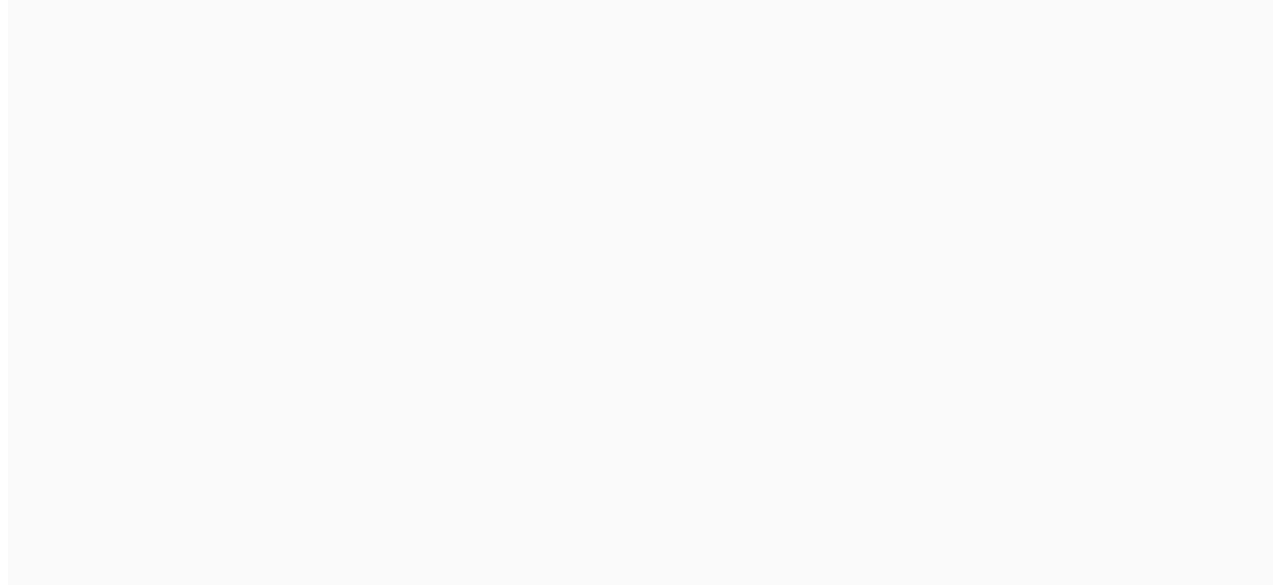 scroll, scrollTop: 0, scrollLeft: 0, axis: both 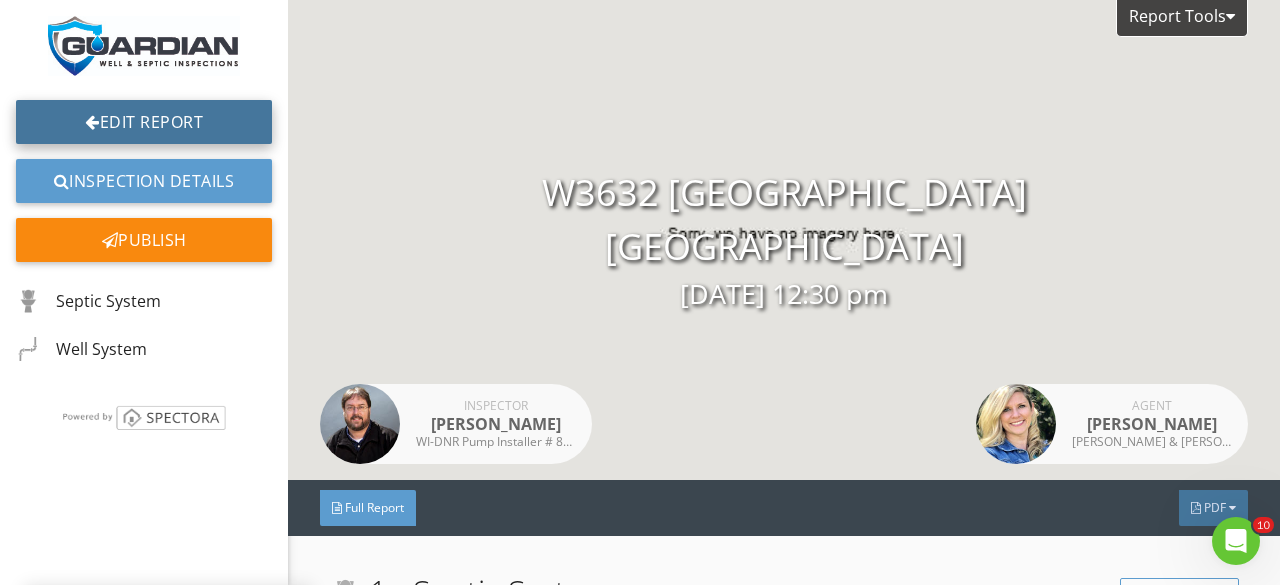 click on "Edit Report" at bounding box center (144, 122) 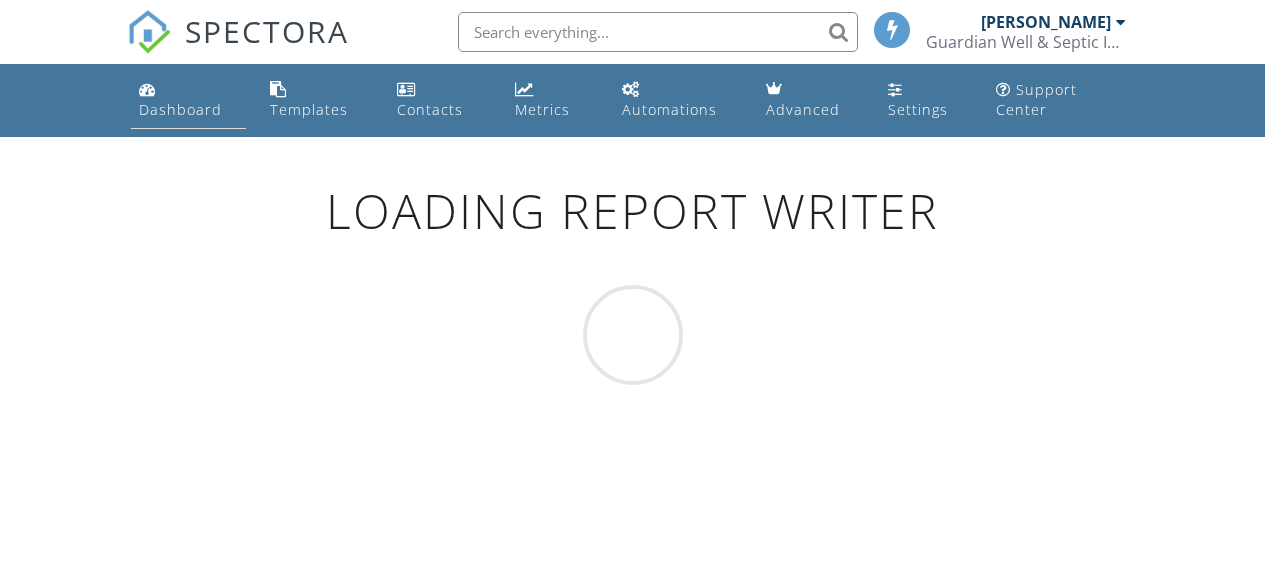 scroll, scrollTop: 0, scrollLeft: 0, axis: both 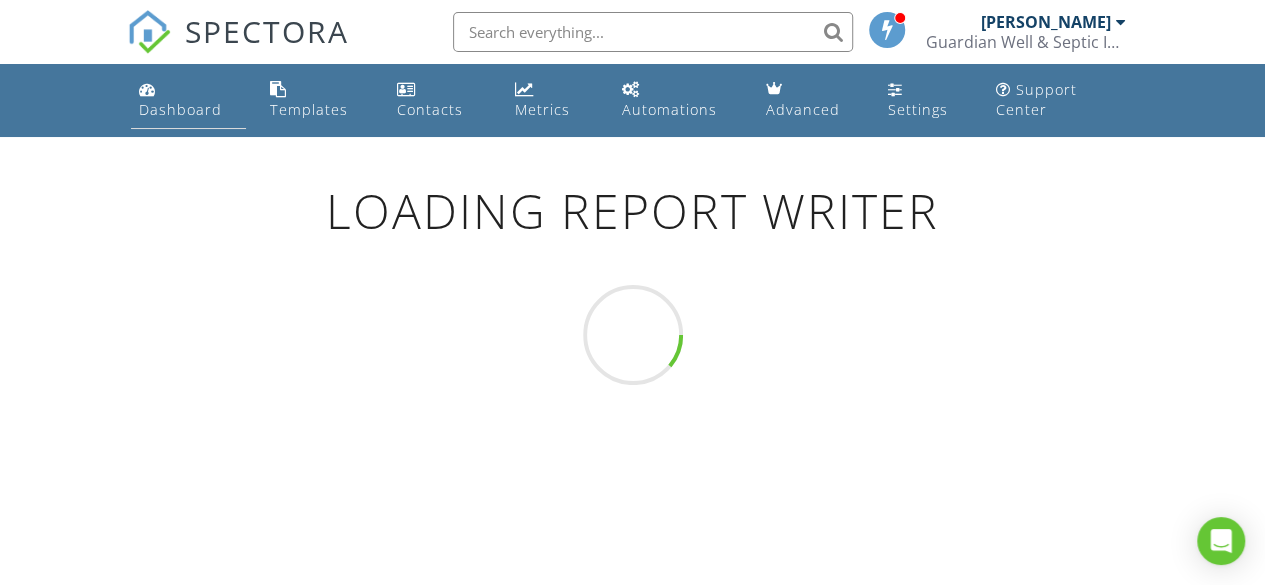 click on "Dashboard" at bounding box center [180, 109] 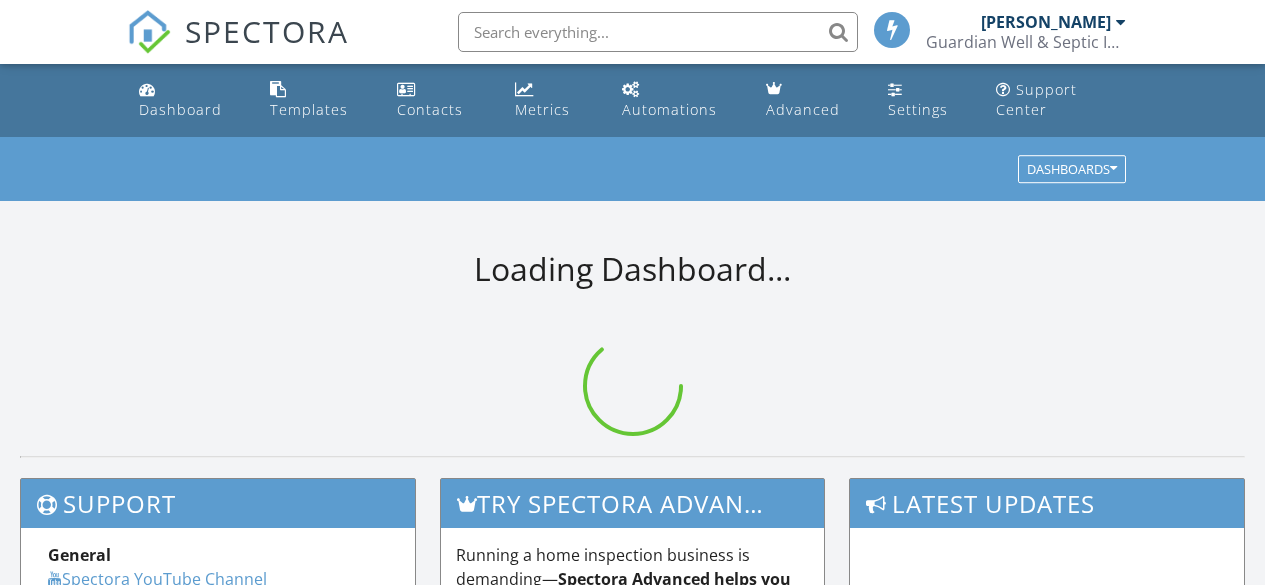 scroll, scrollTop: 0, scrollLeft: 0, axis: both 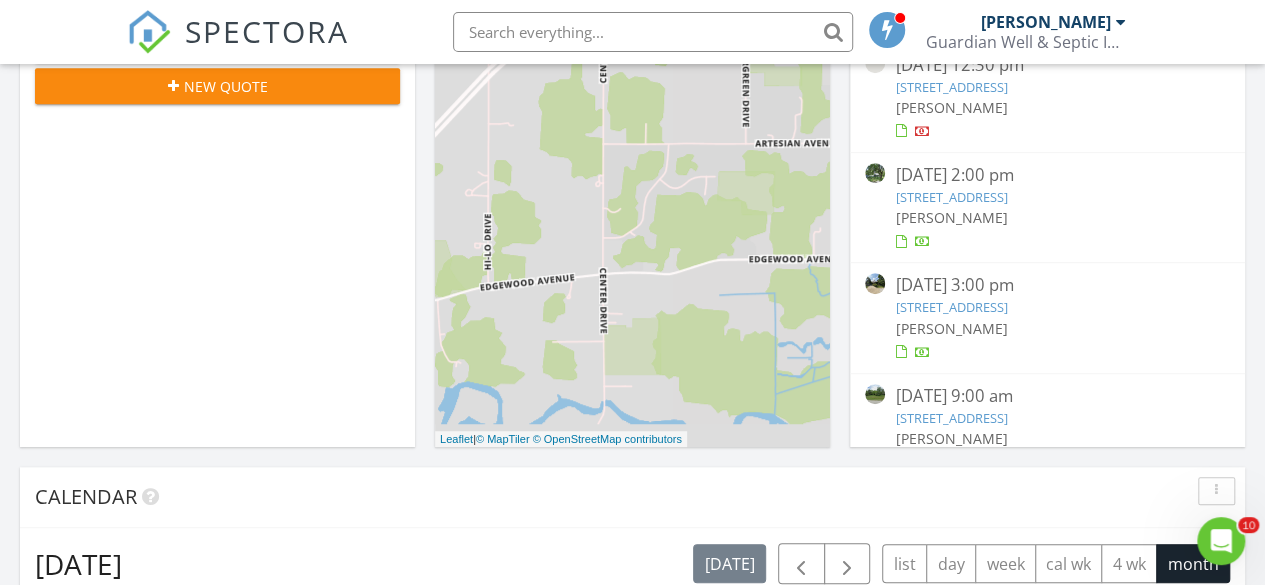 click on "[STREET_ADDRESS]" at bounding box center (951, 197) 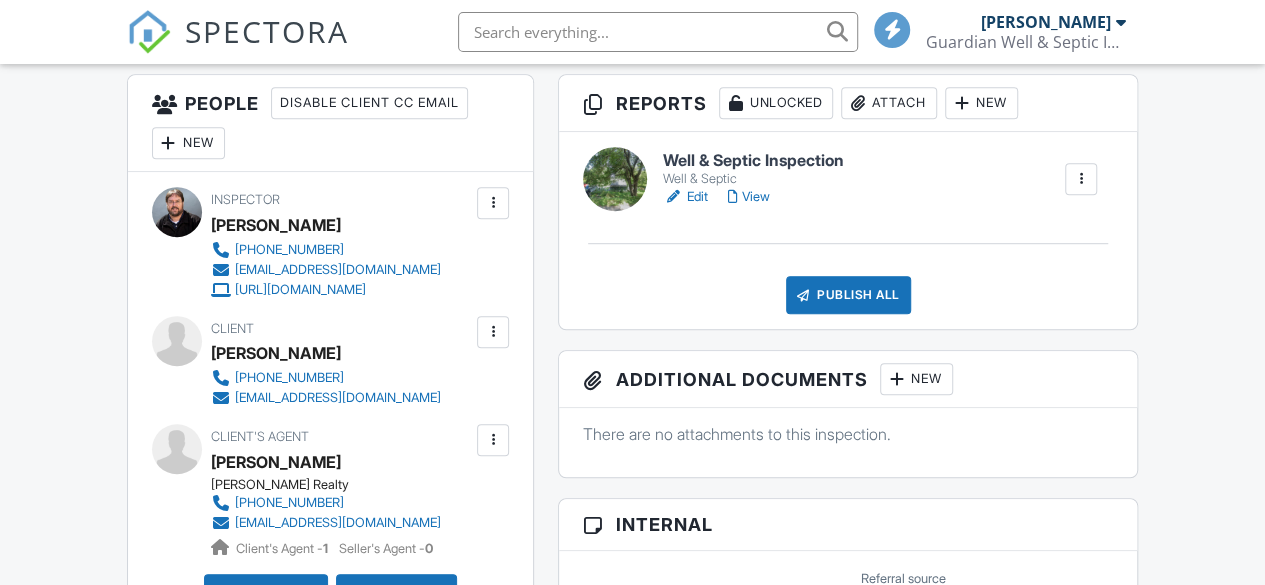 scroll, scrollTop: 554, scrollLeft: 0, axis: vertical 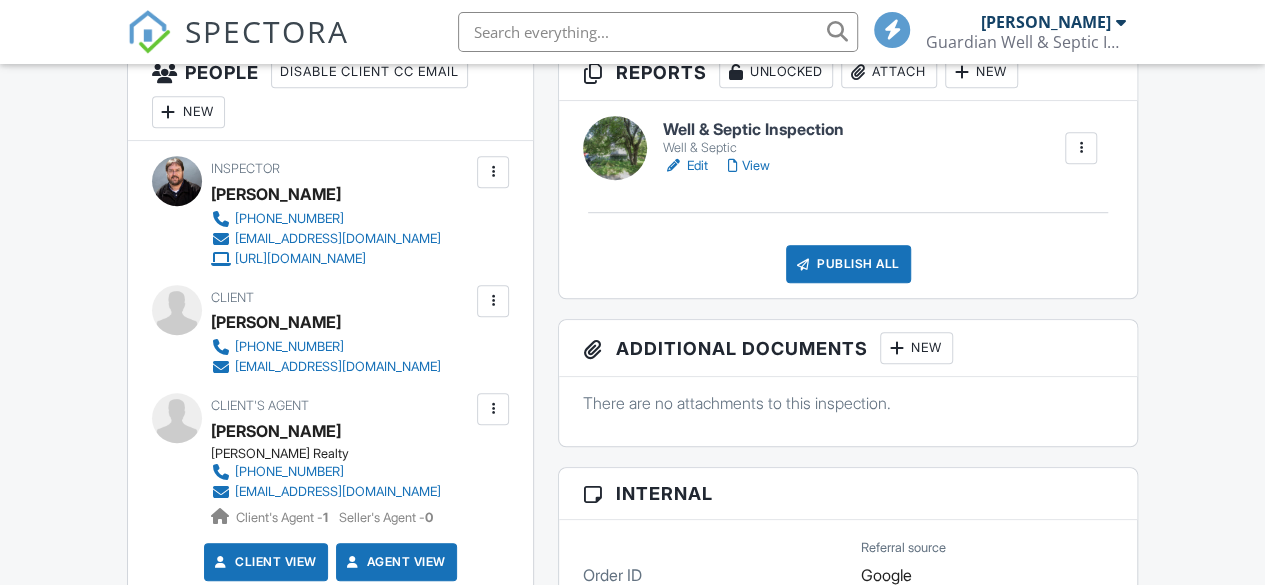 click on "View" at bounding box center (749, 166) 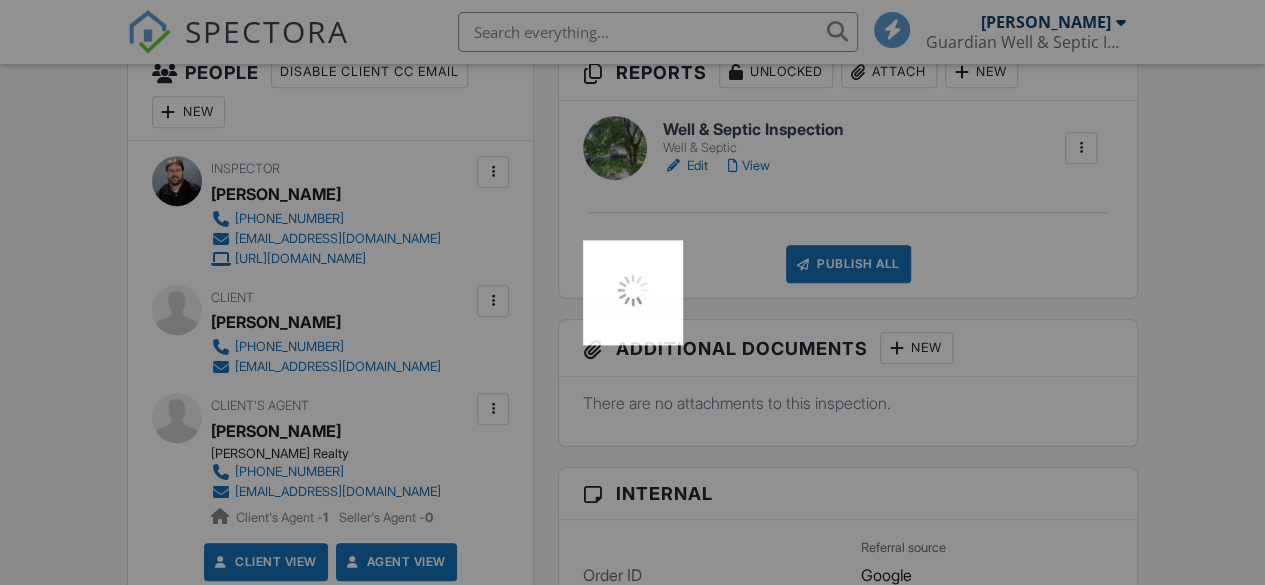 scroll, scrollTop: 416, scrollLeft: 0, axis: vertical 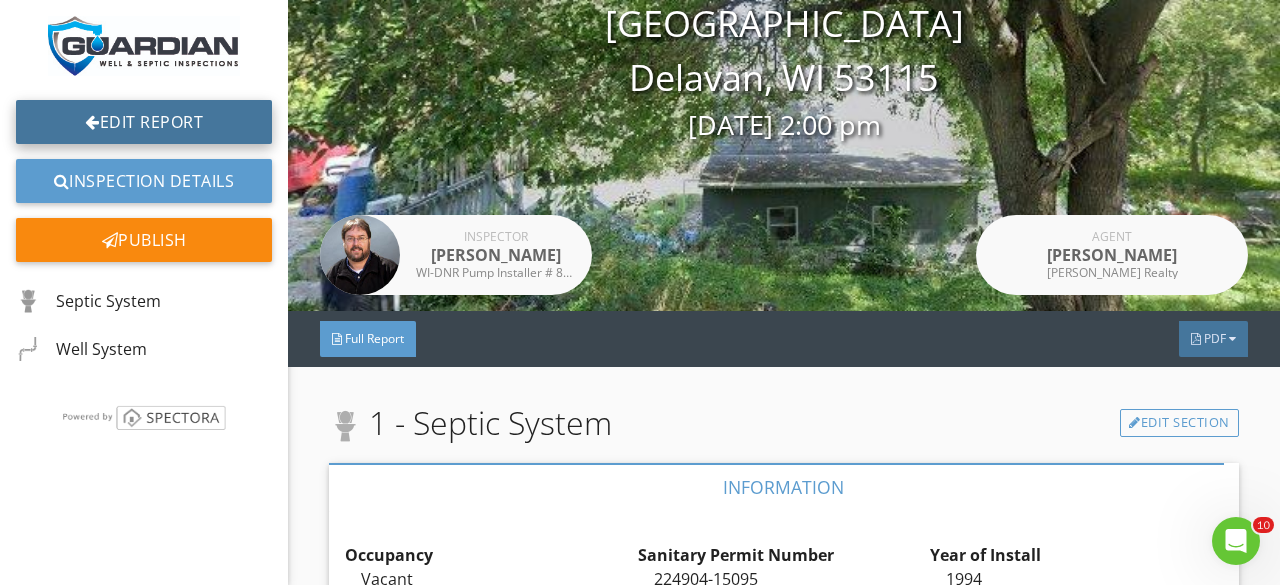 click on "Edit Report" at bounding box center (144, 122) 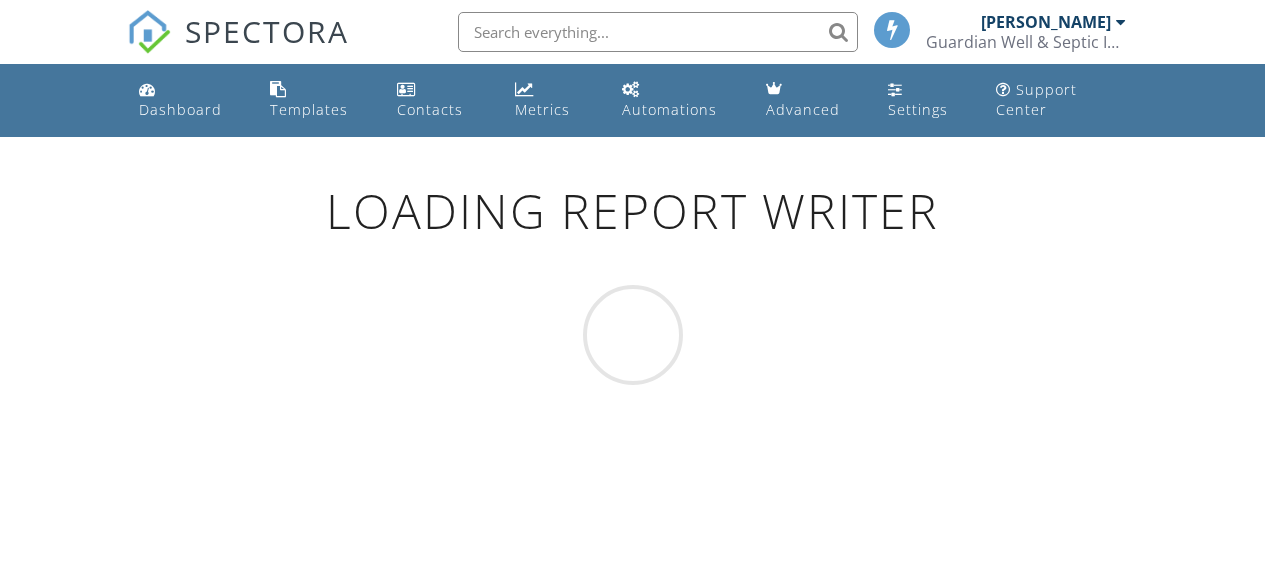 scroll, scrollTop: 0, scrollLeft: 0, axis: both 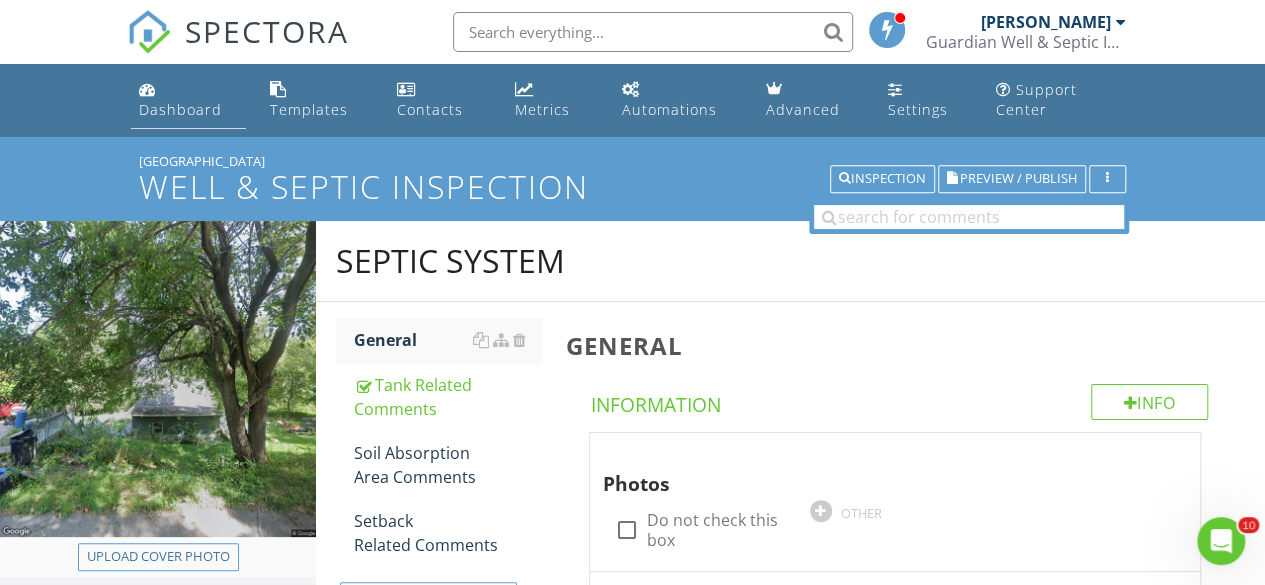 click on "Dashboard" at bounding box center (180, 109) 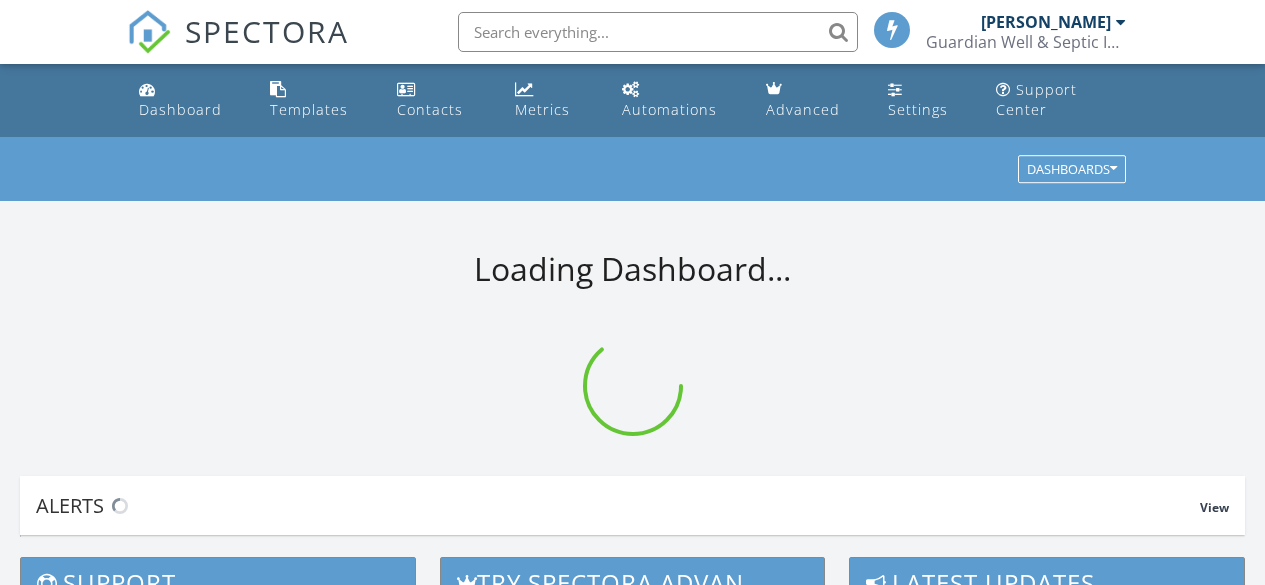 scroll, scrollTop: 0, scrollLeft: 0, axis: both 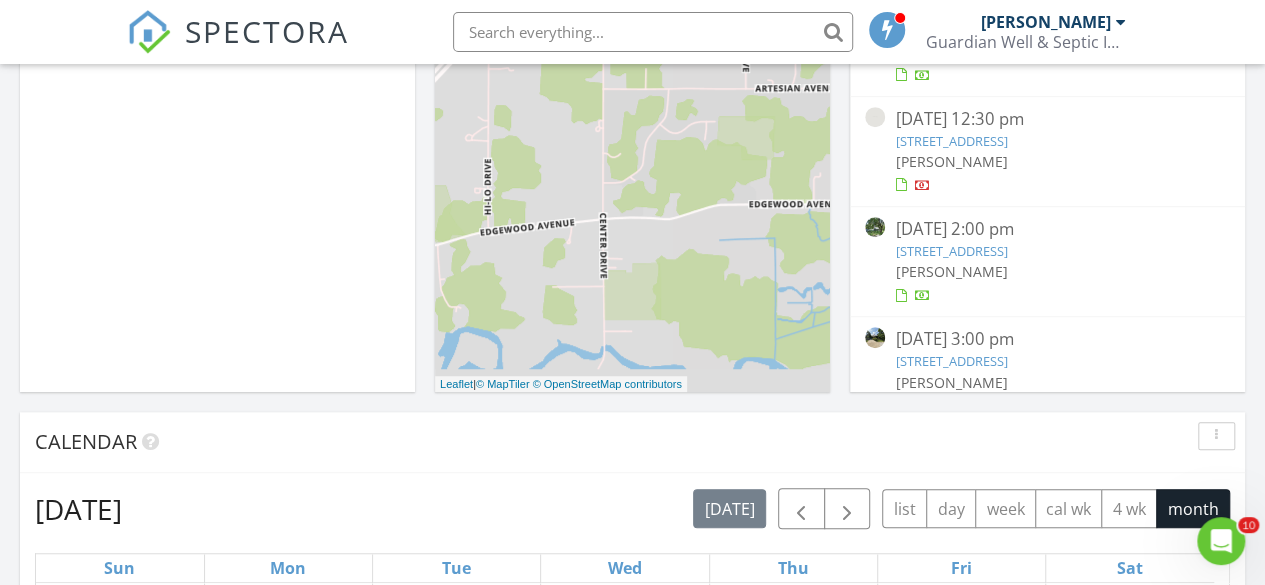 click on "[STREET_ADDRESS]" at bounding box center (951, 251) 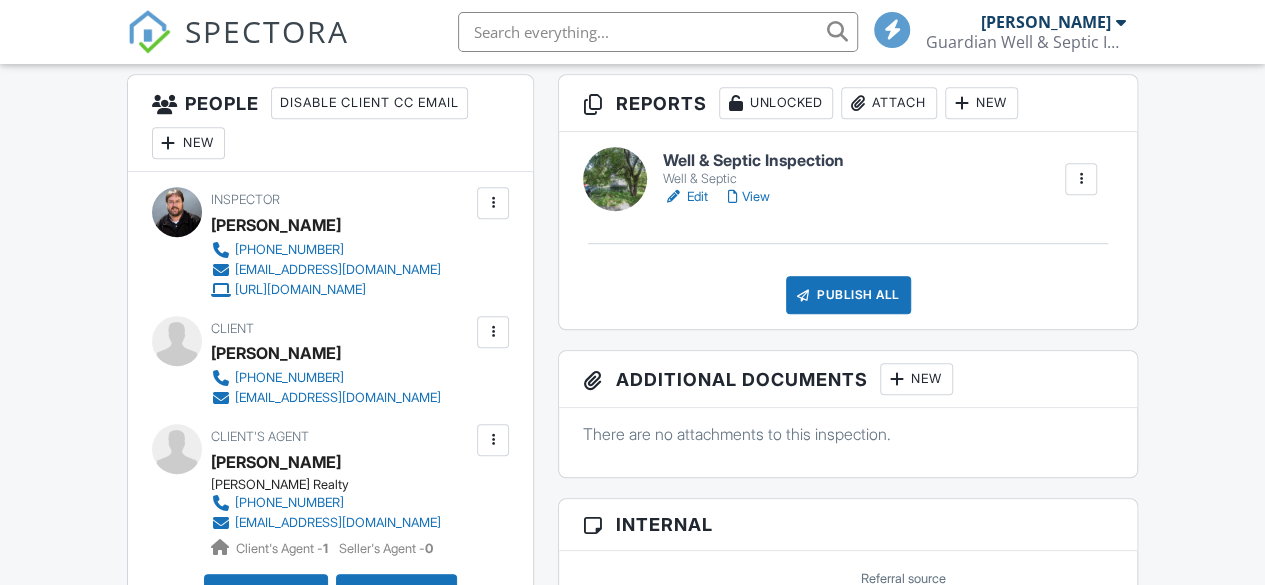 scroll, scrollTop: 512, scrollLeft: 0, axis: vertical 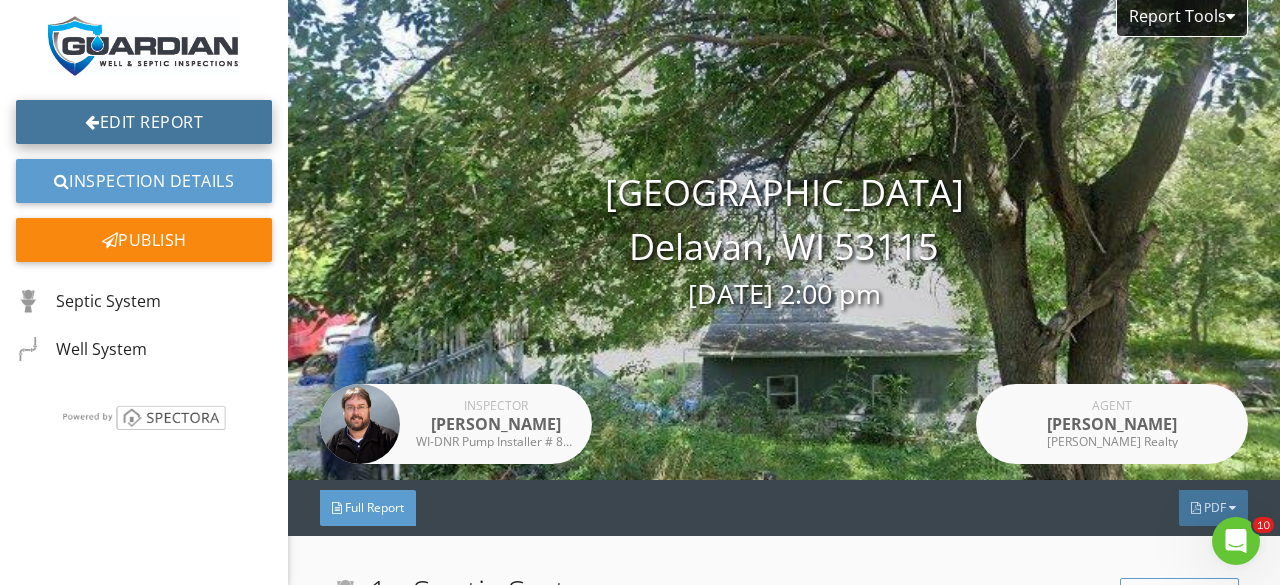click on "Edit Report" at bounding box center (144, 122) 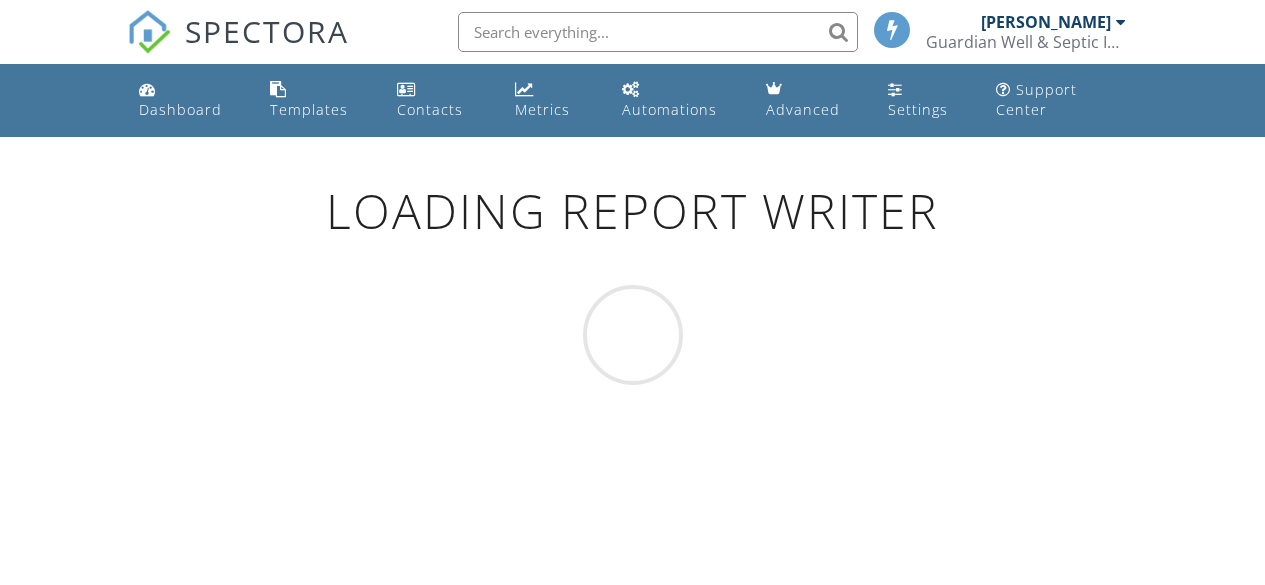 scroll, scrollTop: 0, scrollLeft: 0, axis: both 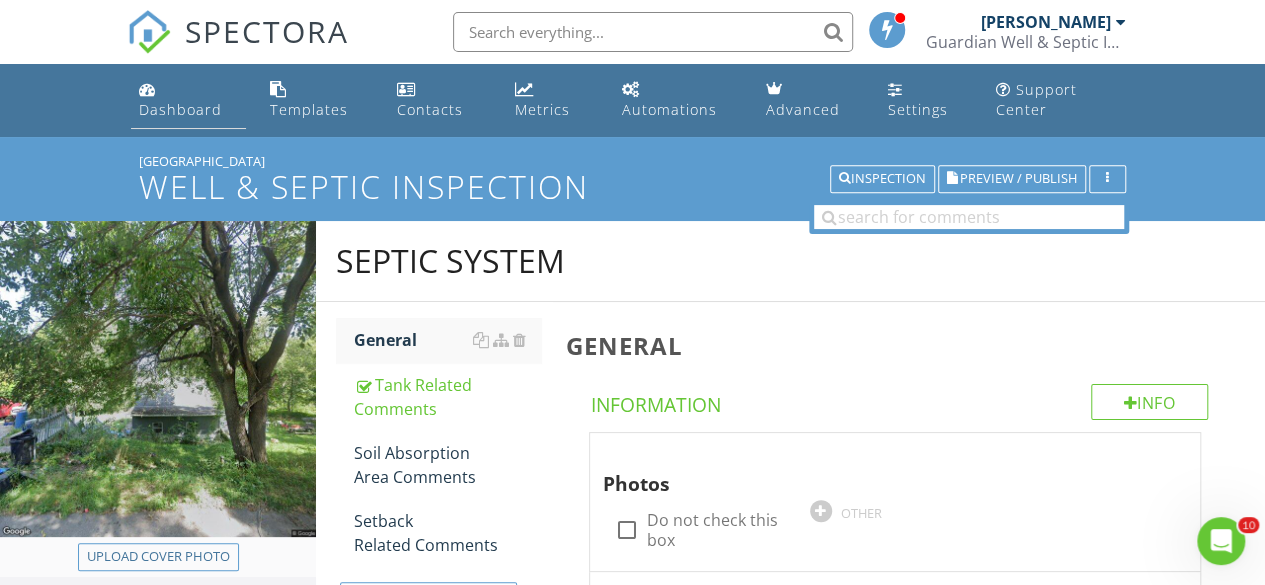 click on "Dashboard" at bounding box center (180, 109) 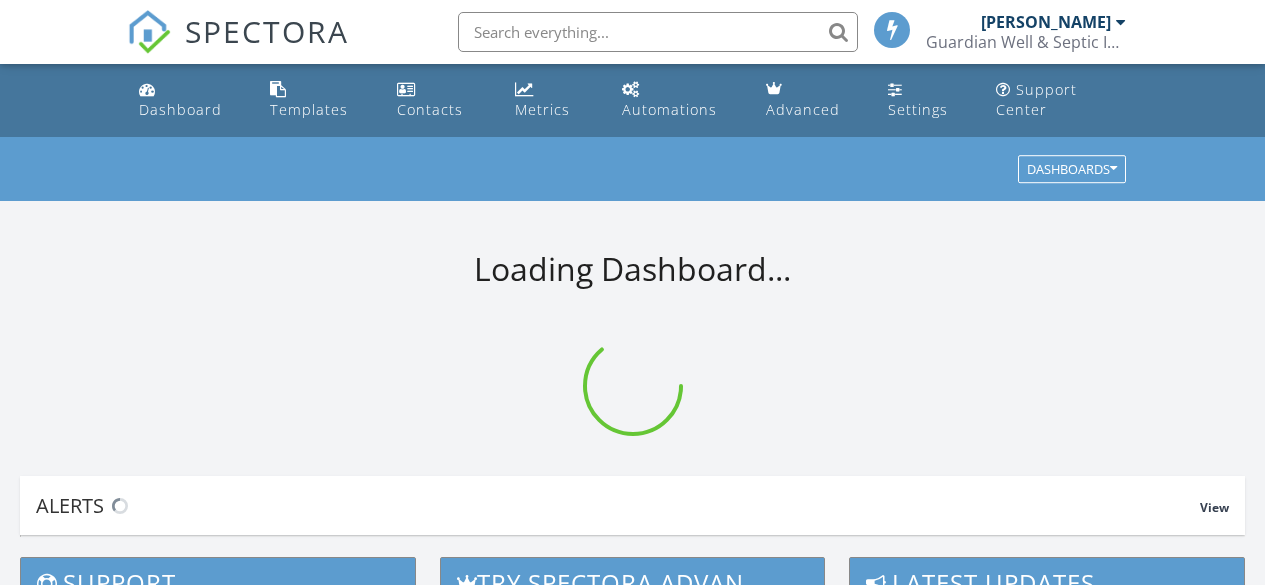 scroll, scrollTop: 0, scrollLeft: 0, axis: both 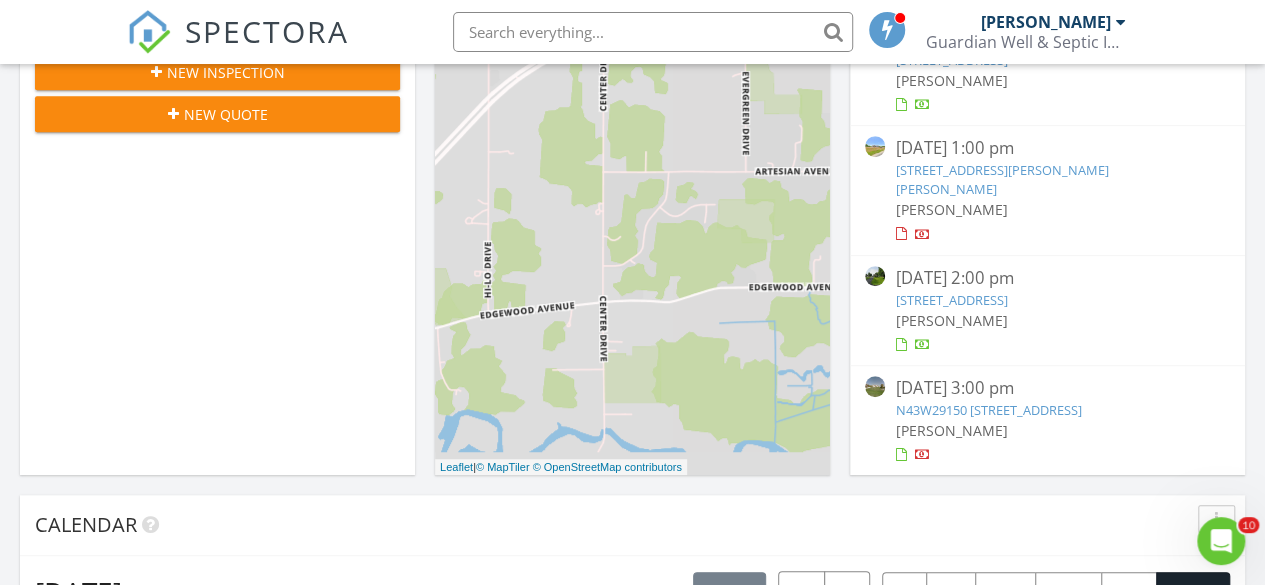 click on "N43W29150 Prairie Wind Cir, Pewaukee, WI 53072" at bounding box center (988, 410) 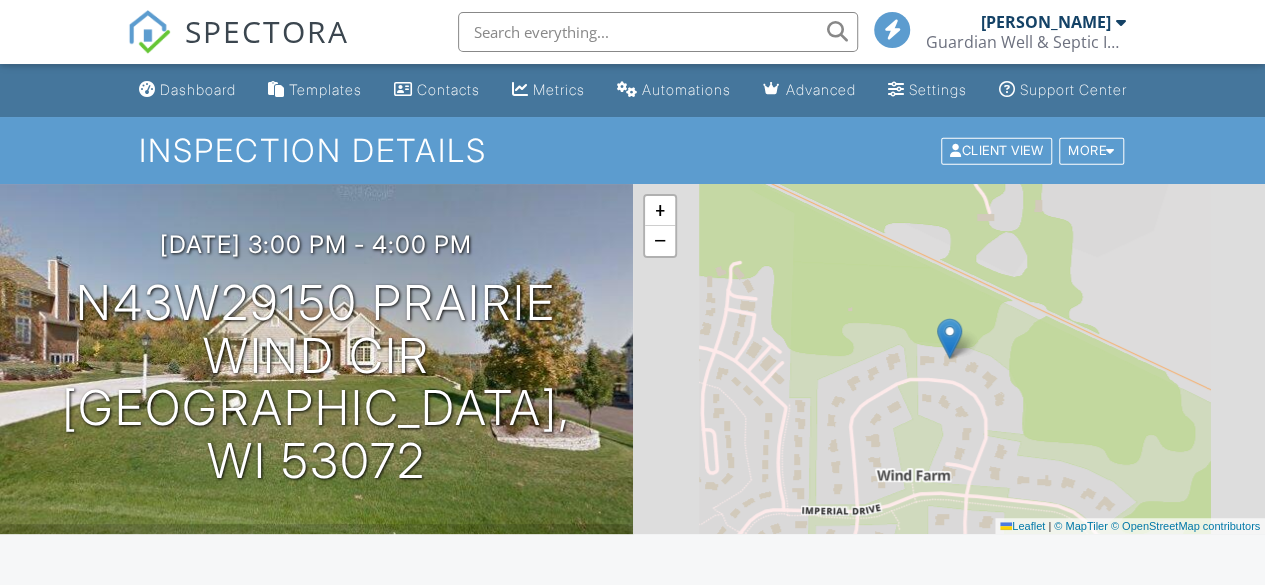 scroll, scrollTop: 856, scrollLeft: 0, axis: vertical 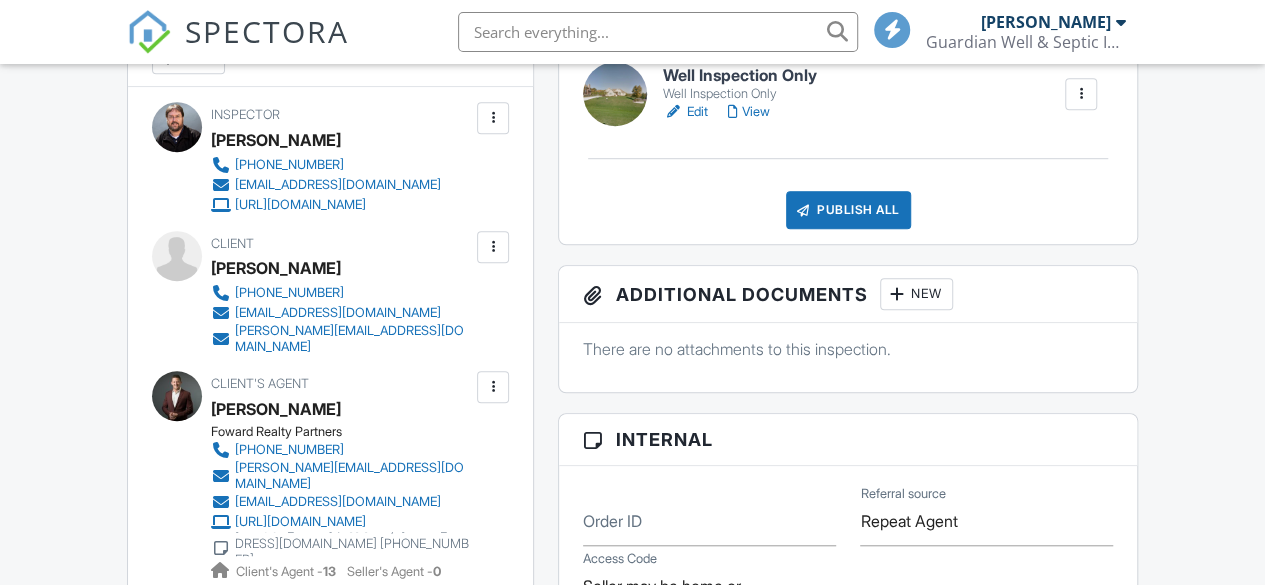 click on "Edit" at bounding box center [685, 112] 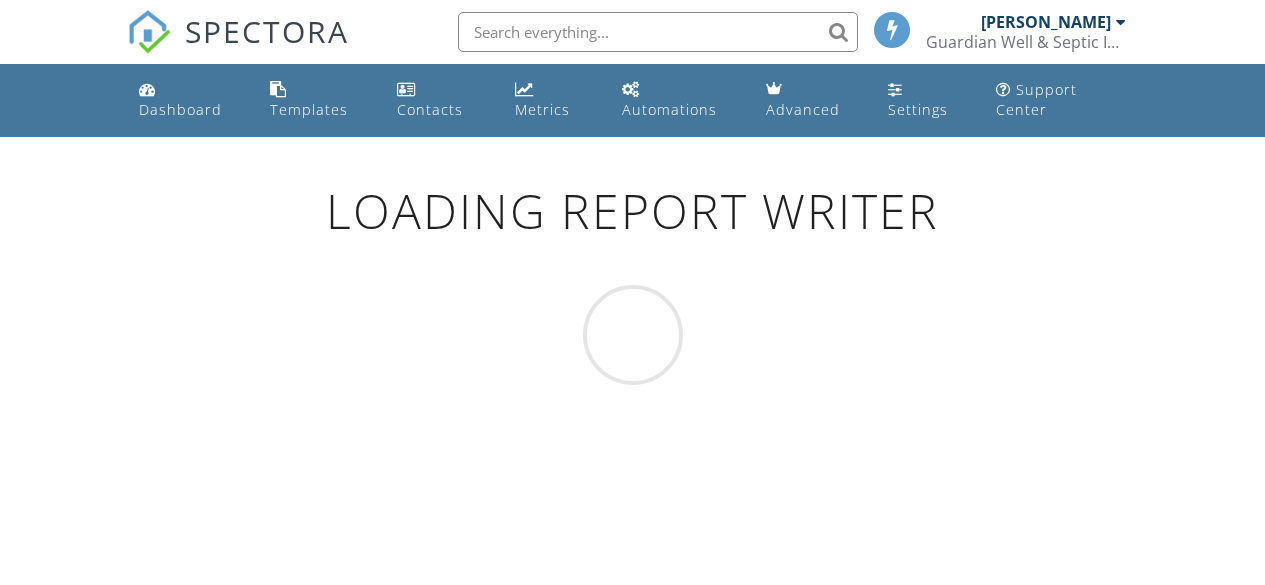 scroll, scrollTop: 0, scrollLeft: 0, axis: both 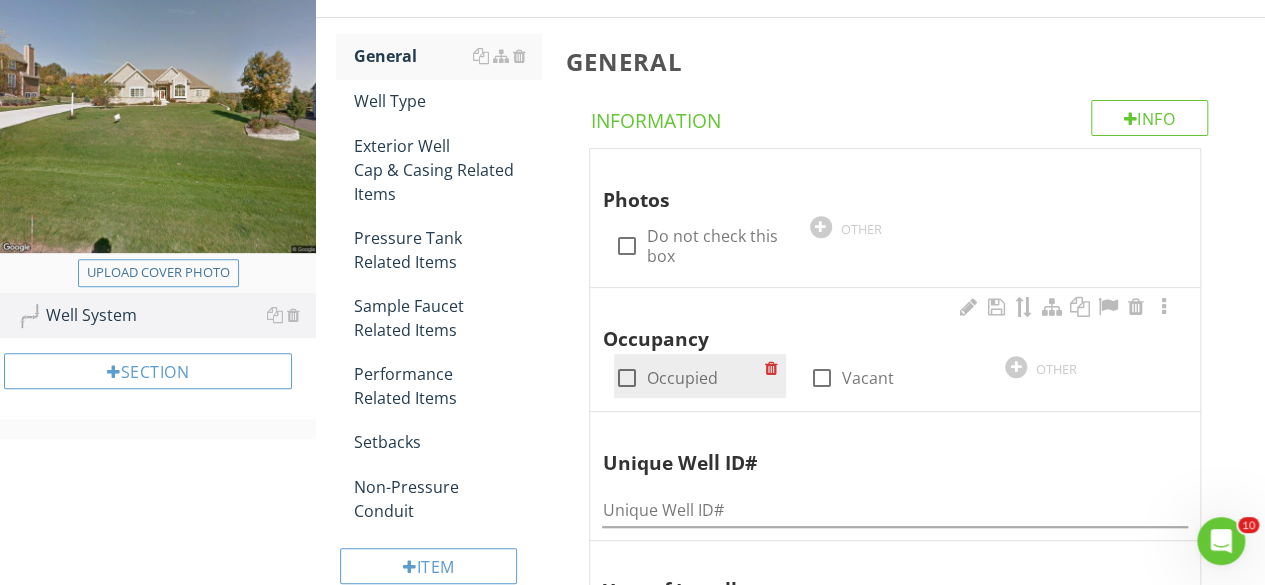click at bounding box center [626, 378] 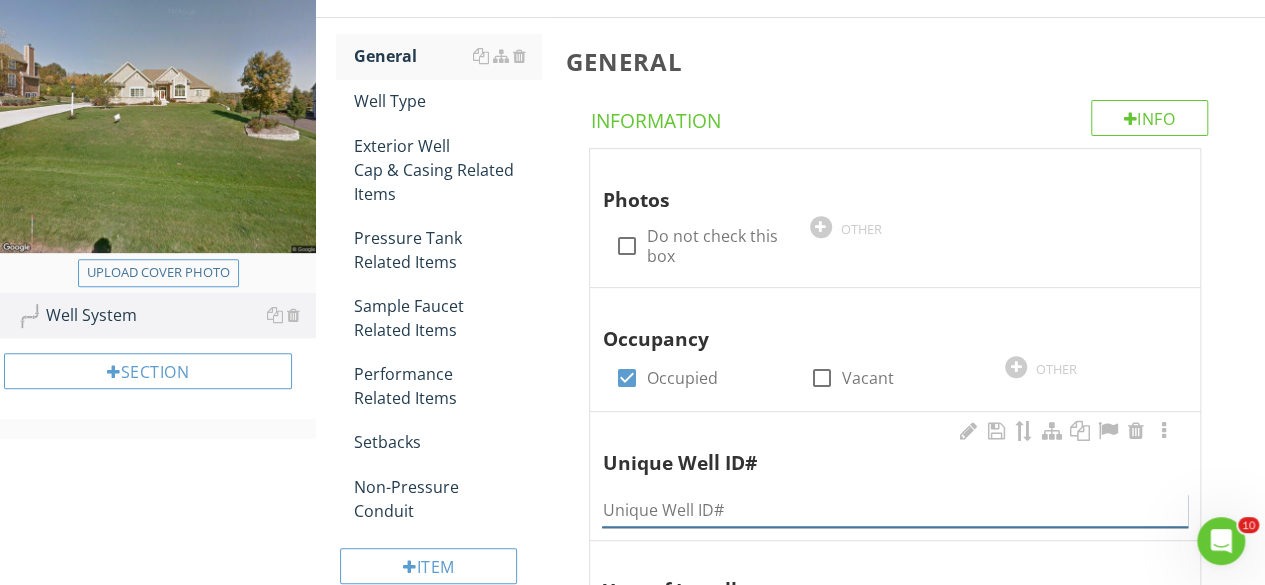 click at bounding box center (895, 510) 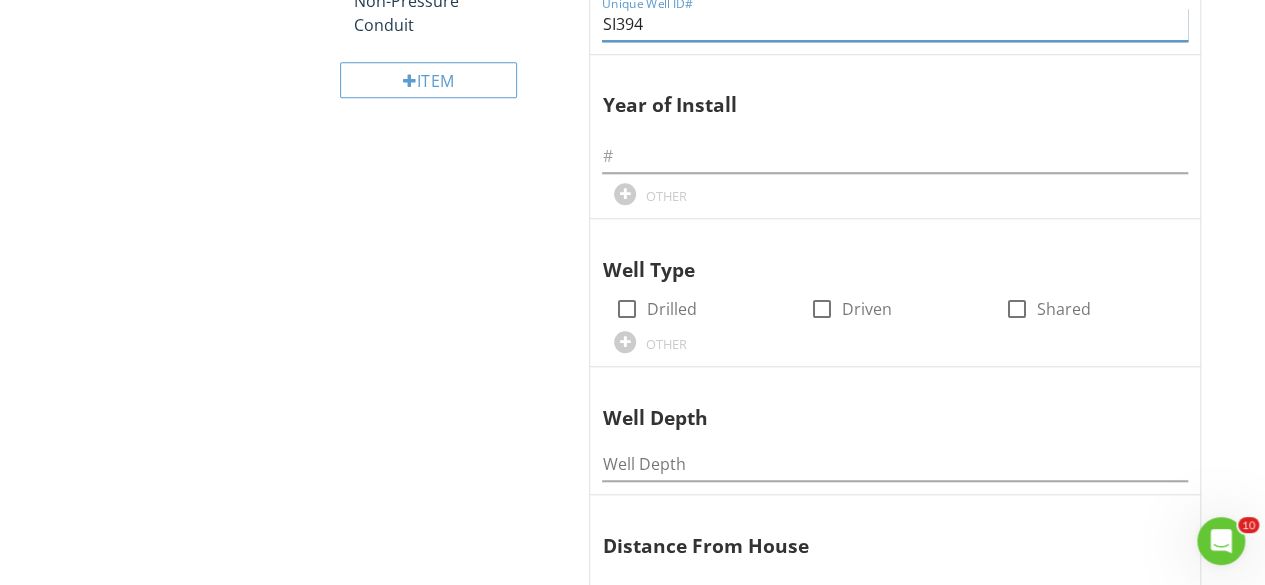 scroll, scrollTop: 804, scrollLeft: 0, axis: vertical 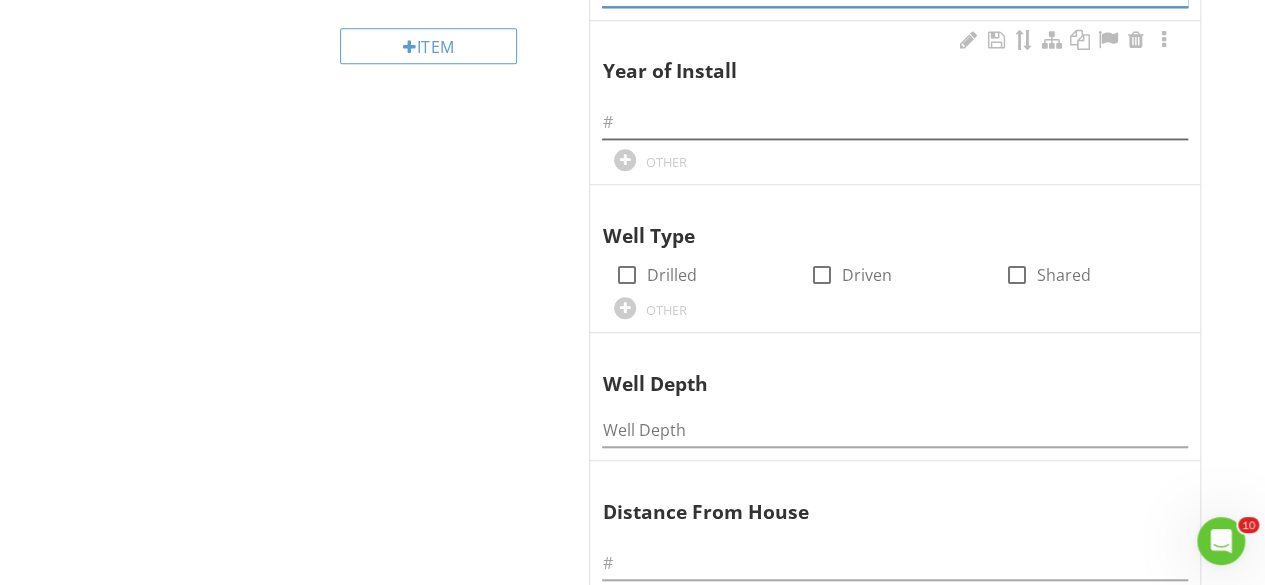 type on "SI394" 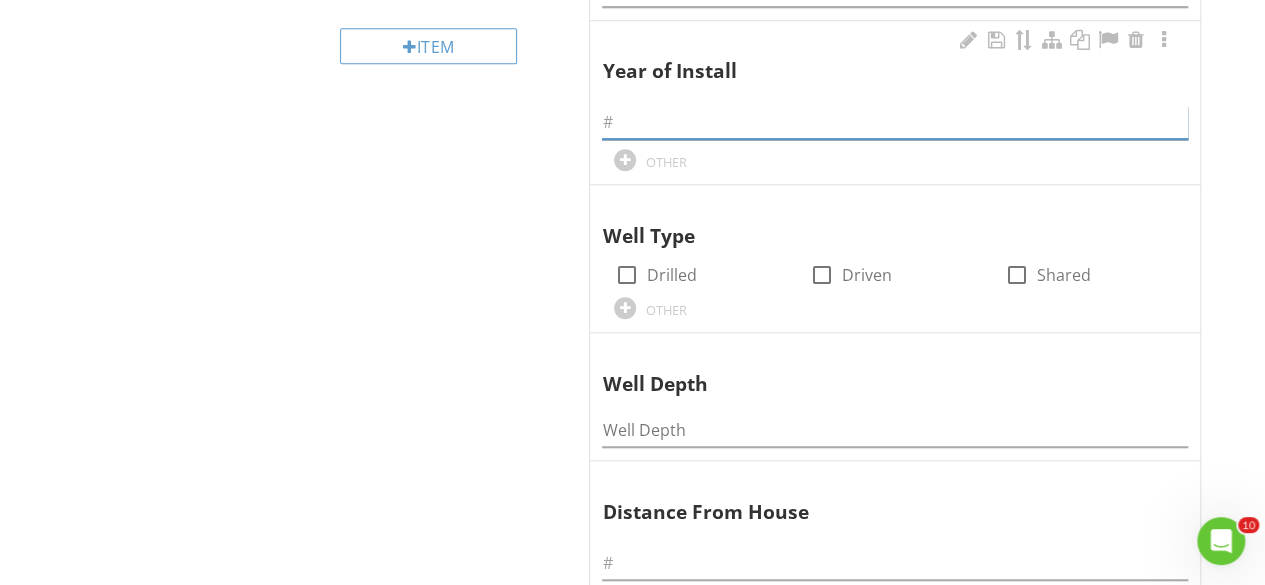 click at bounding box center [895, 122] 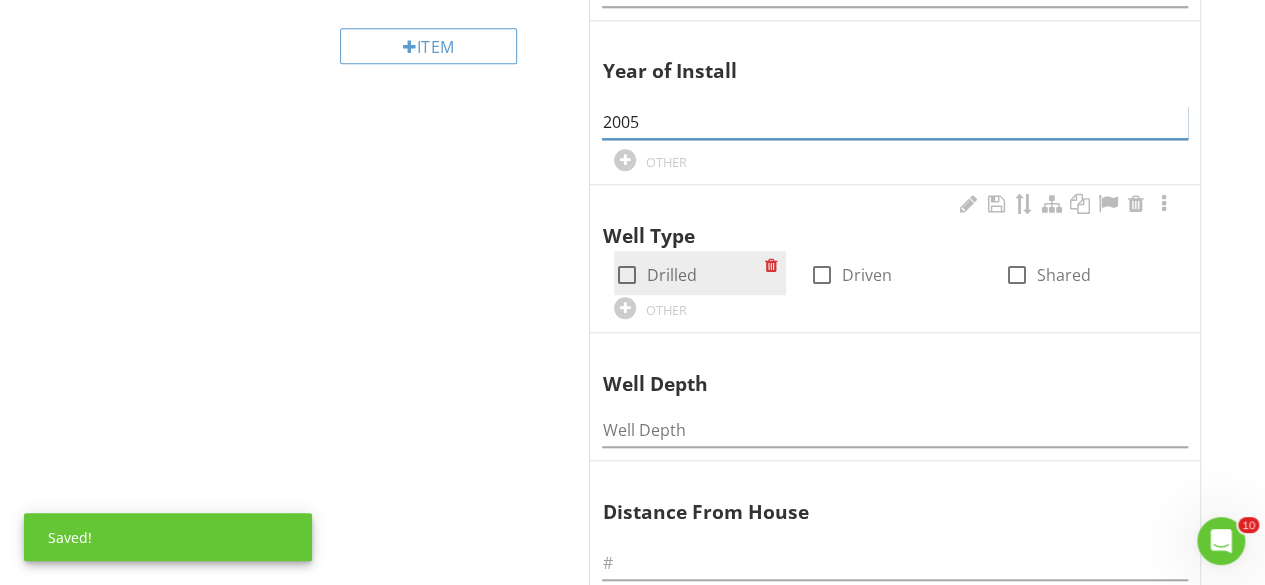 type on "2005" 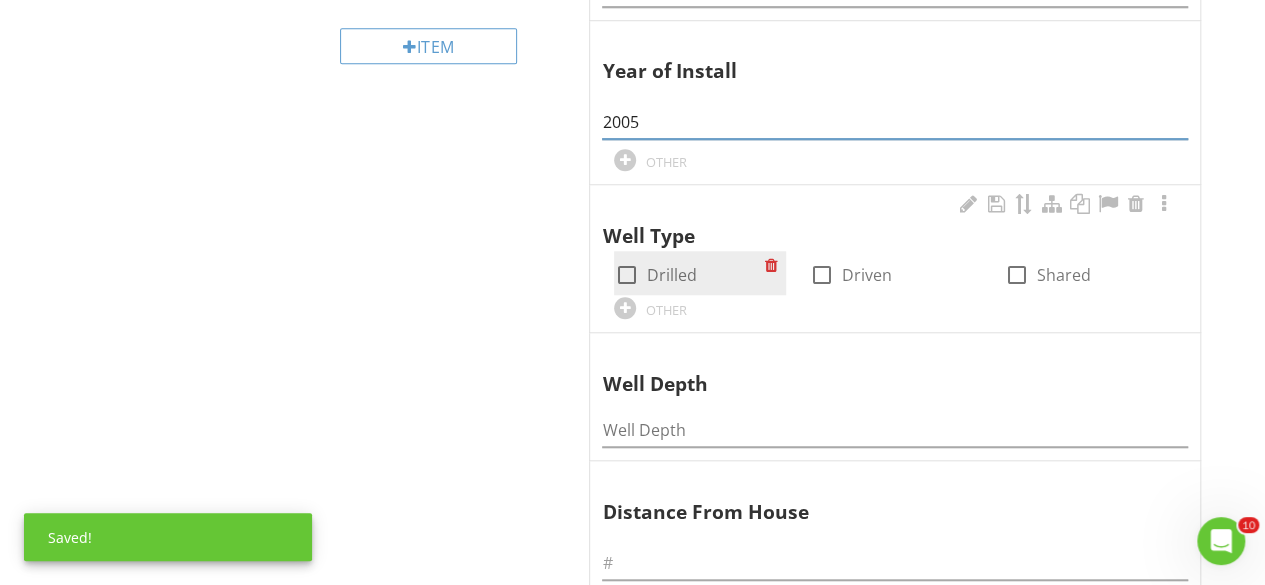 click at bounding box center (626, 275) 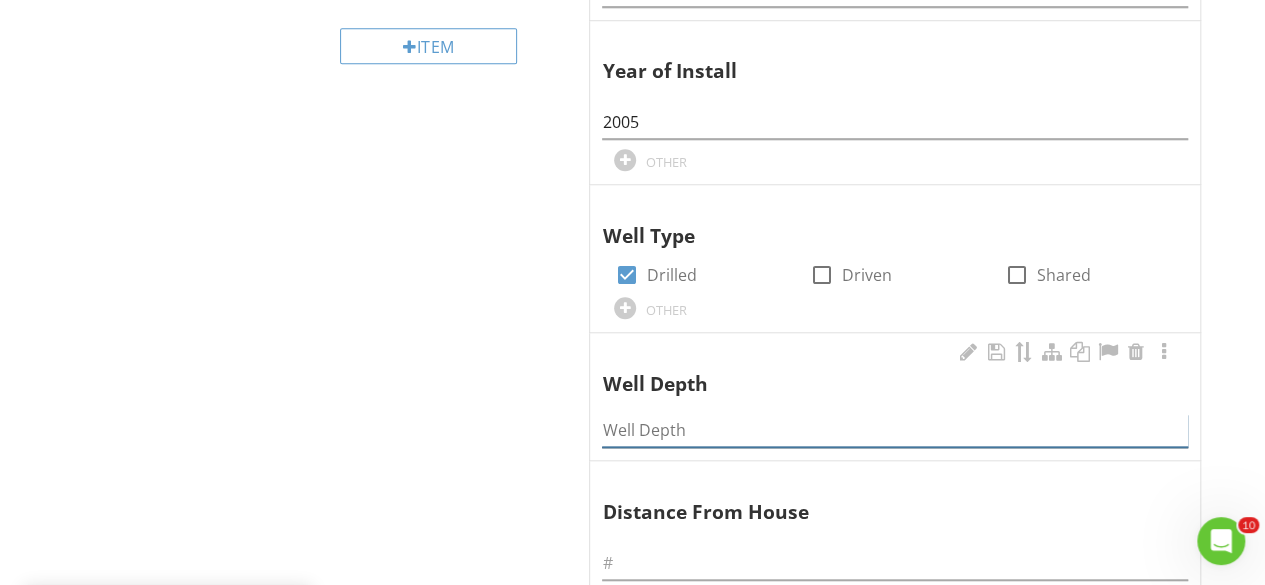 click at bounding box center [895, 430] 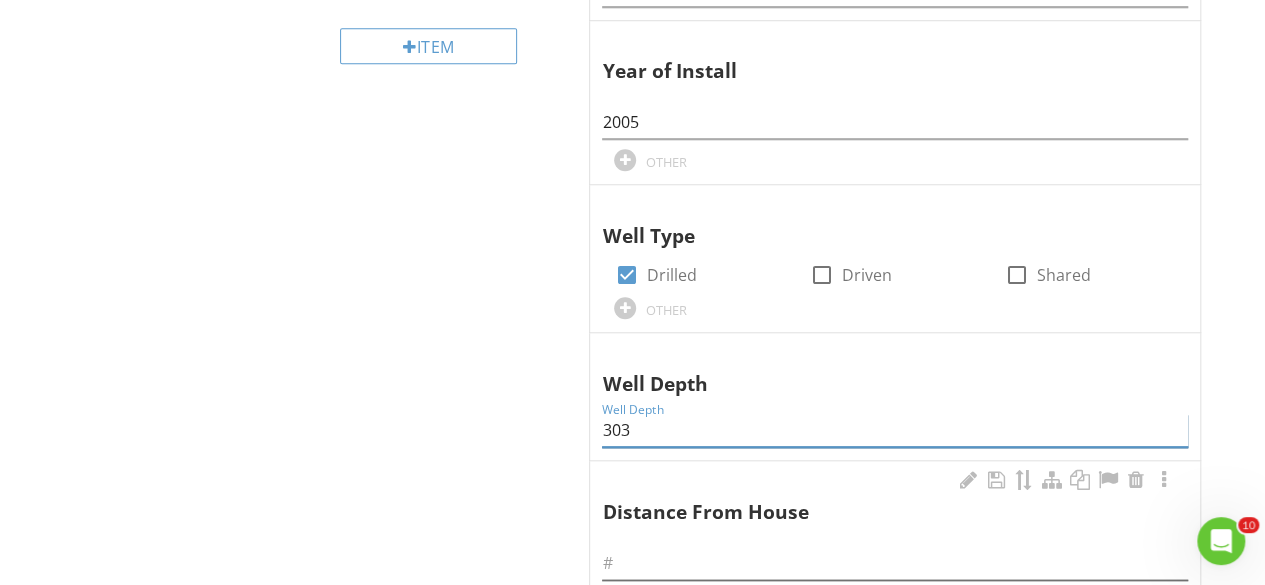 type on "303" 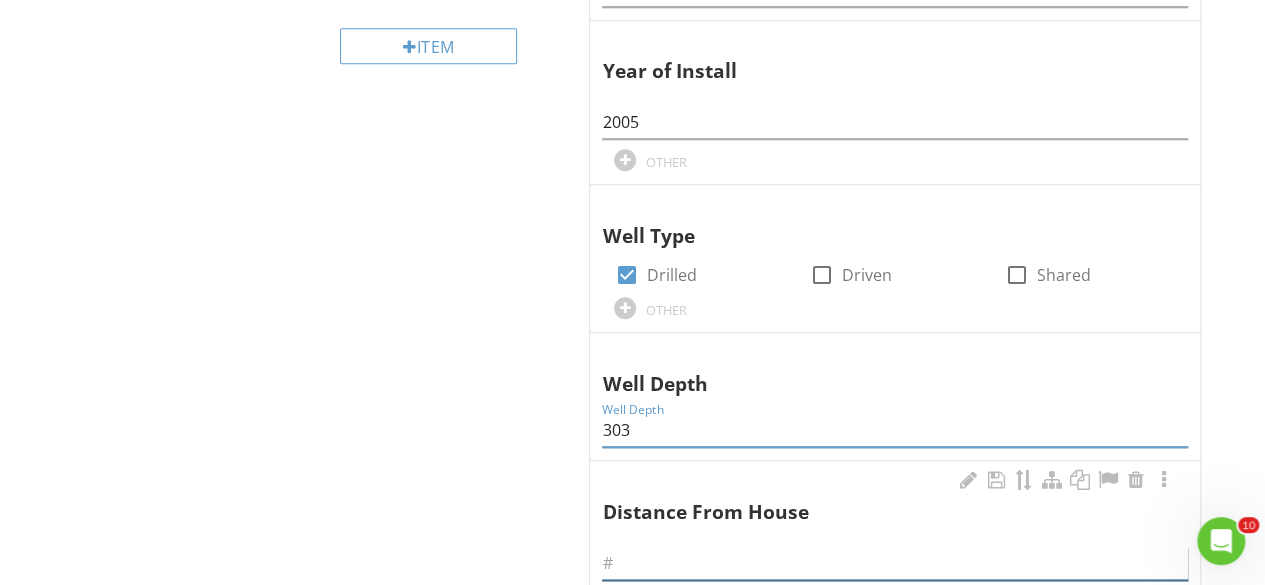 click at bounding box center [895, 563] 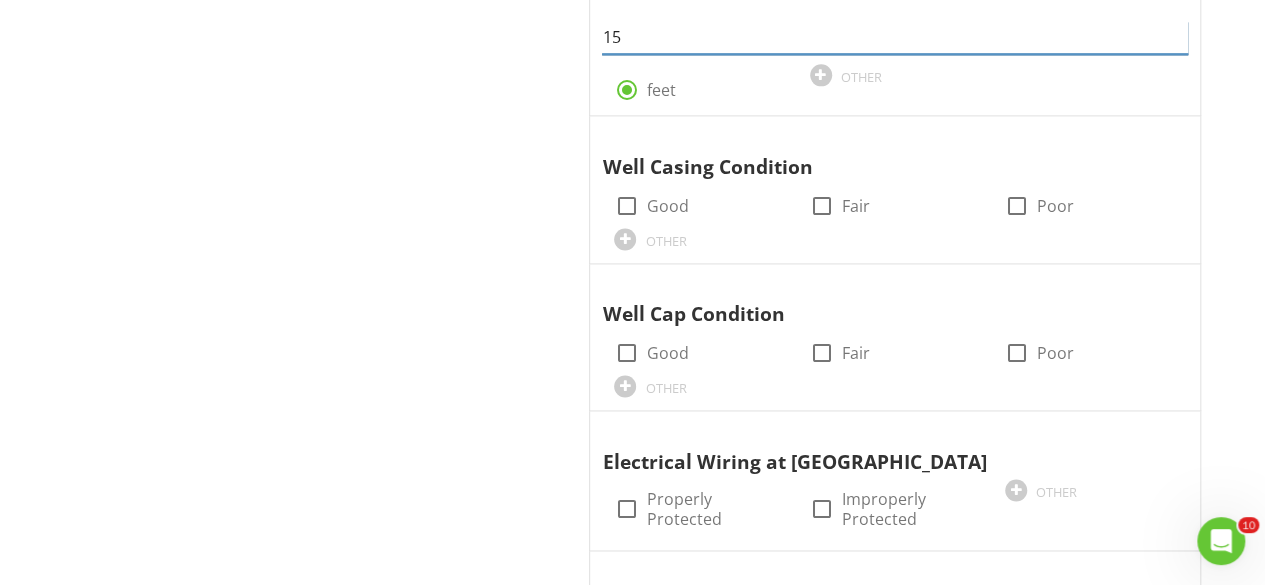 scroll, scrollTop: 1336, scrollLeft: 0, axis: vertical 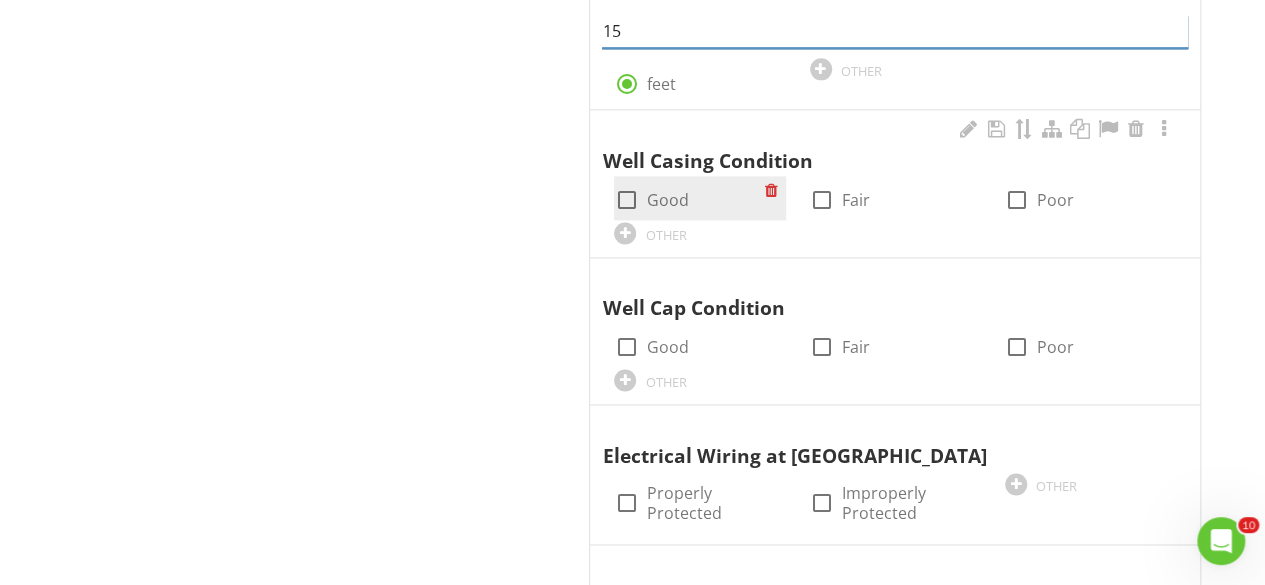 type on "15" 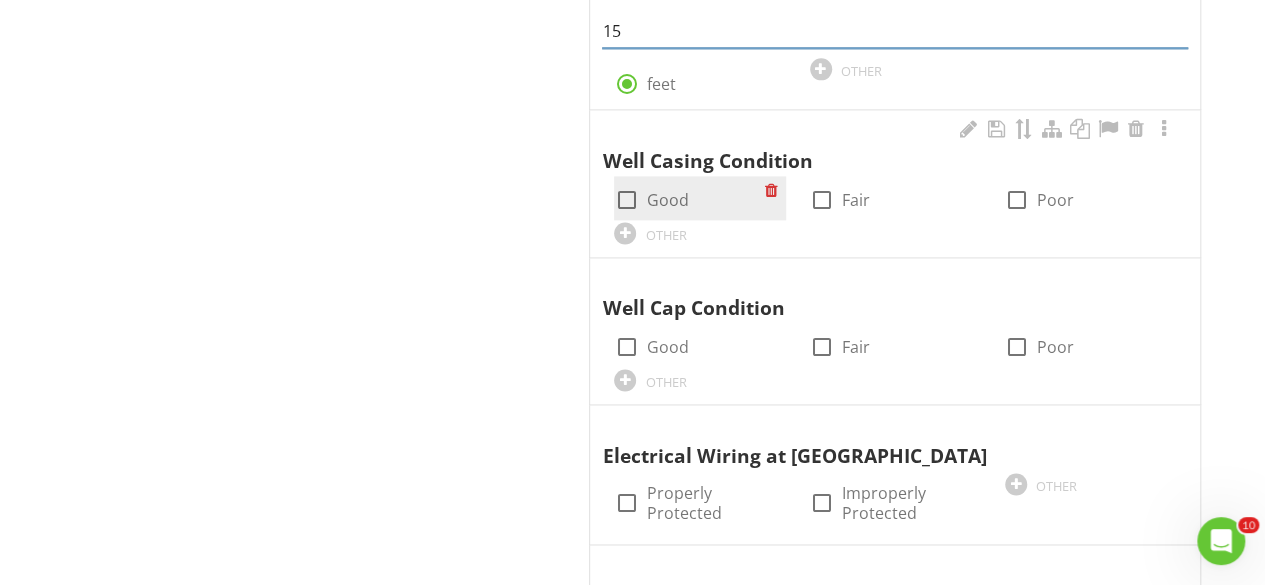 click at bounding box center (626, 200) 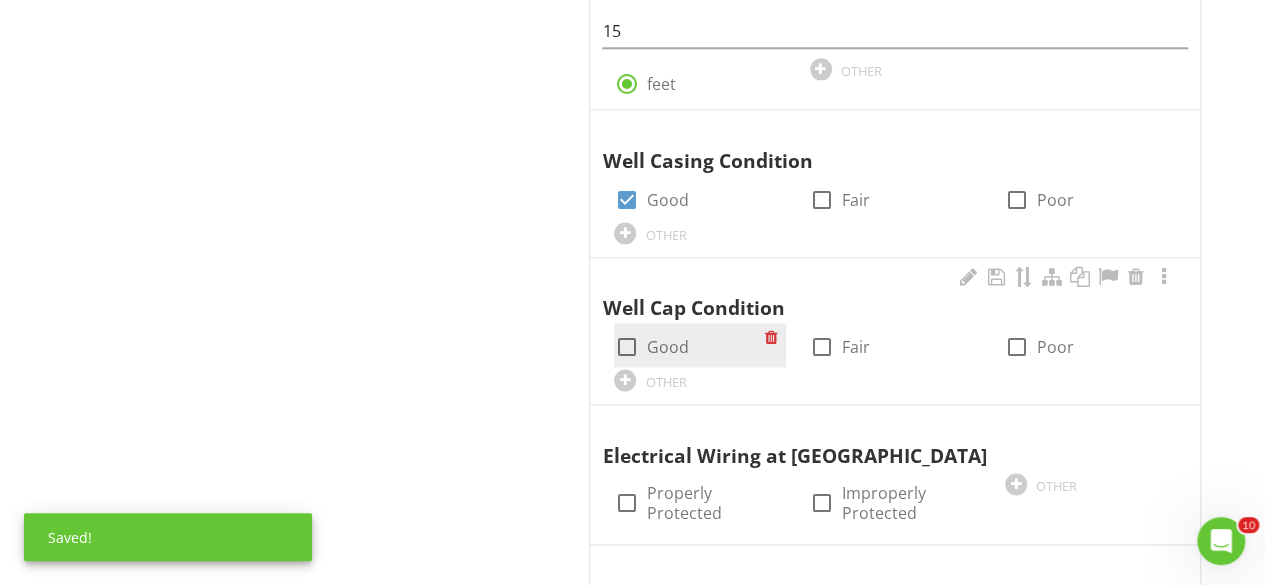 click at bounding box center [626, 347] 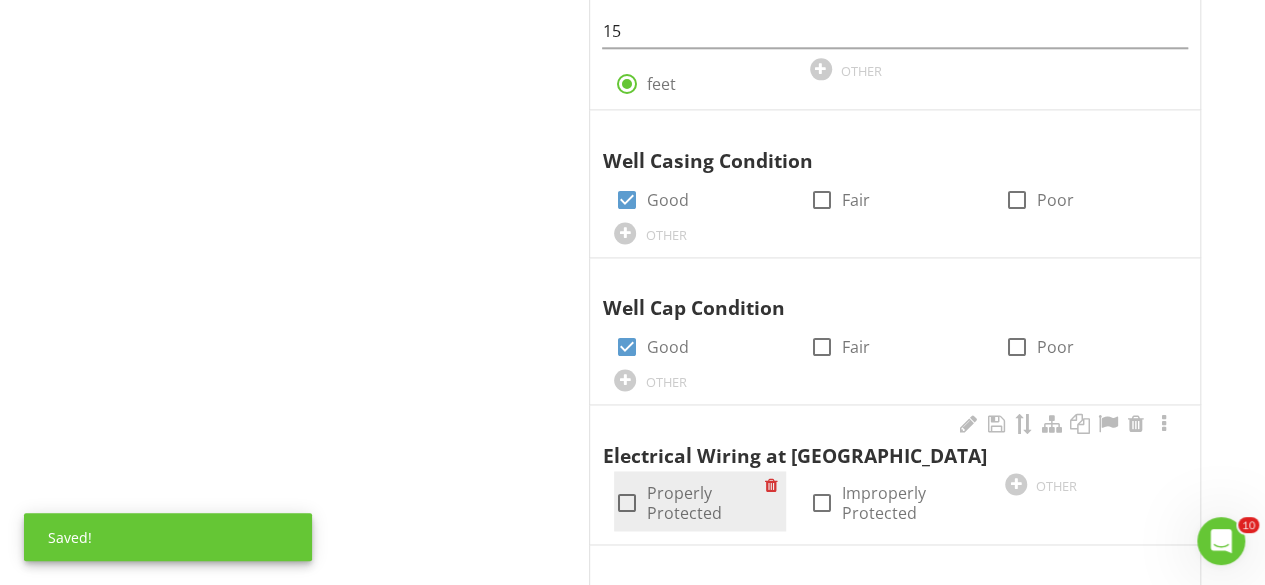 click at bounding box center (626, 503) 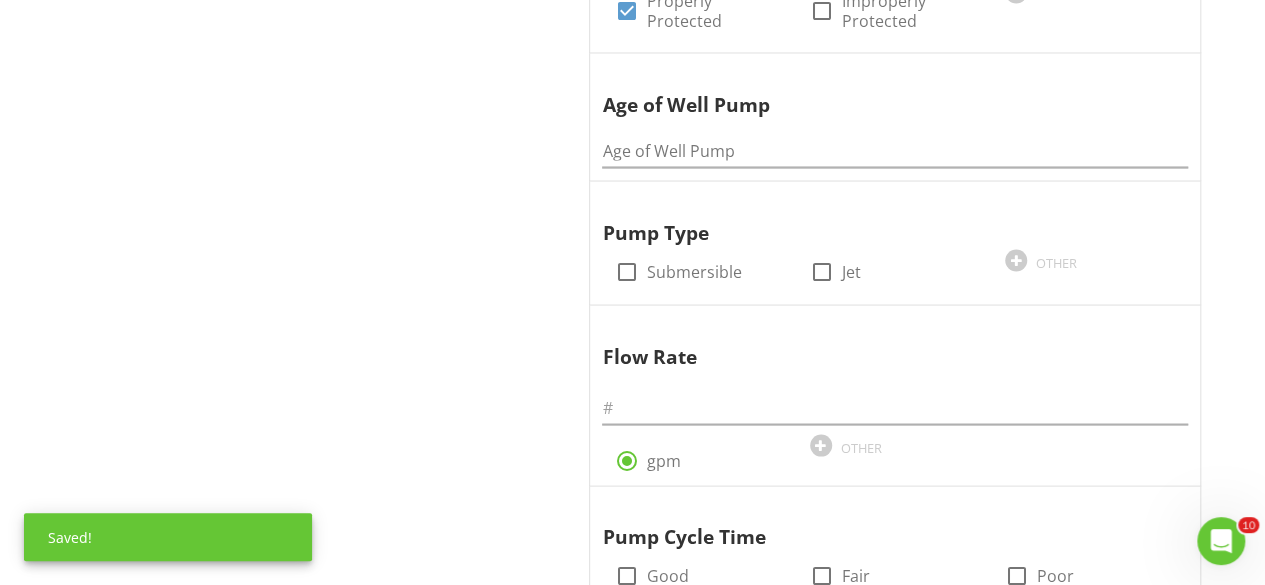 scroll, scrollTop: 1856, scrollLeft: 0, axis: vertical 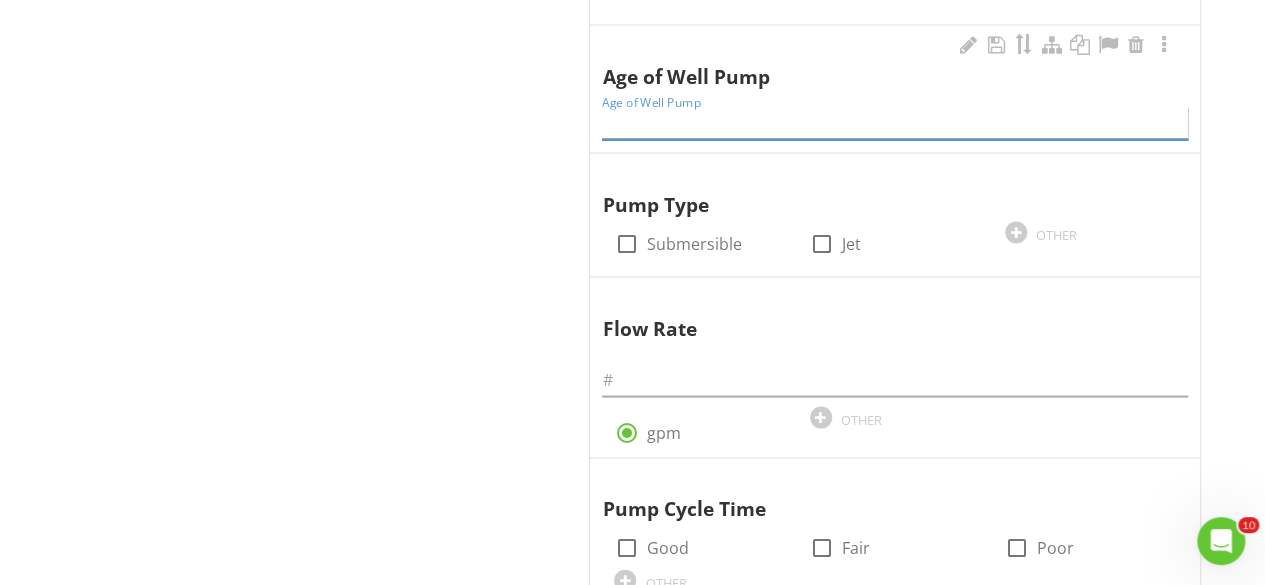click at bounding box center [895, 122] 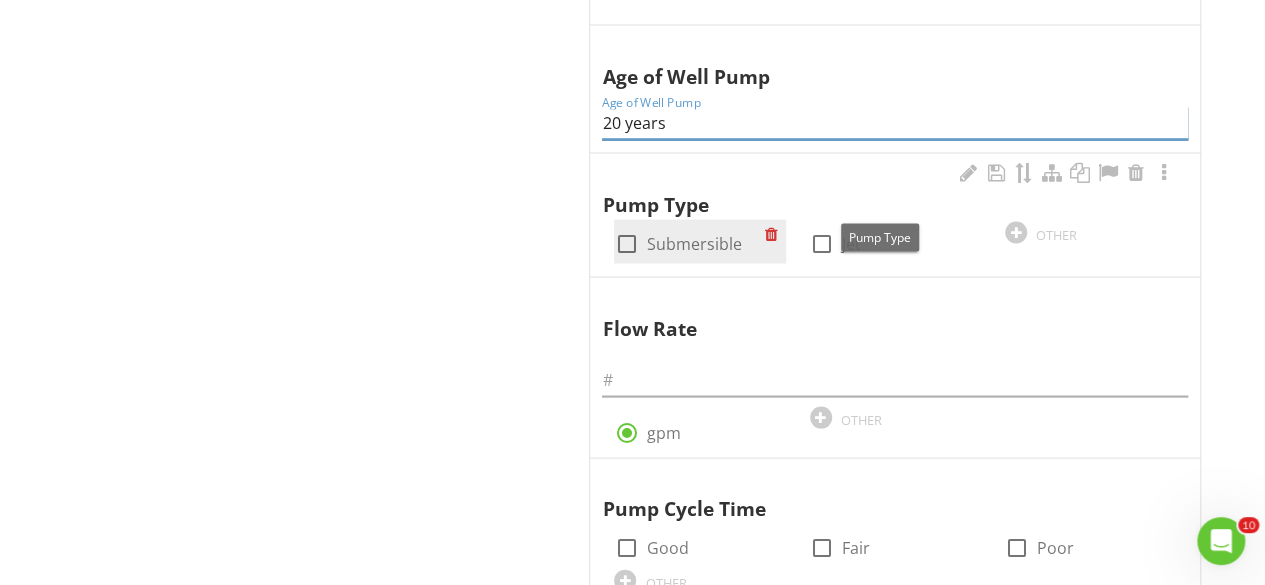 type on "20 years" 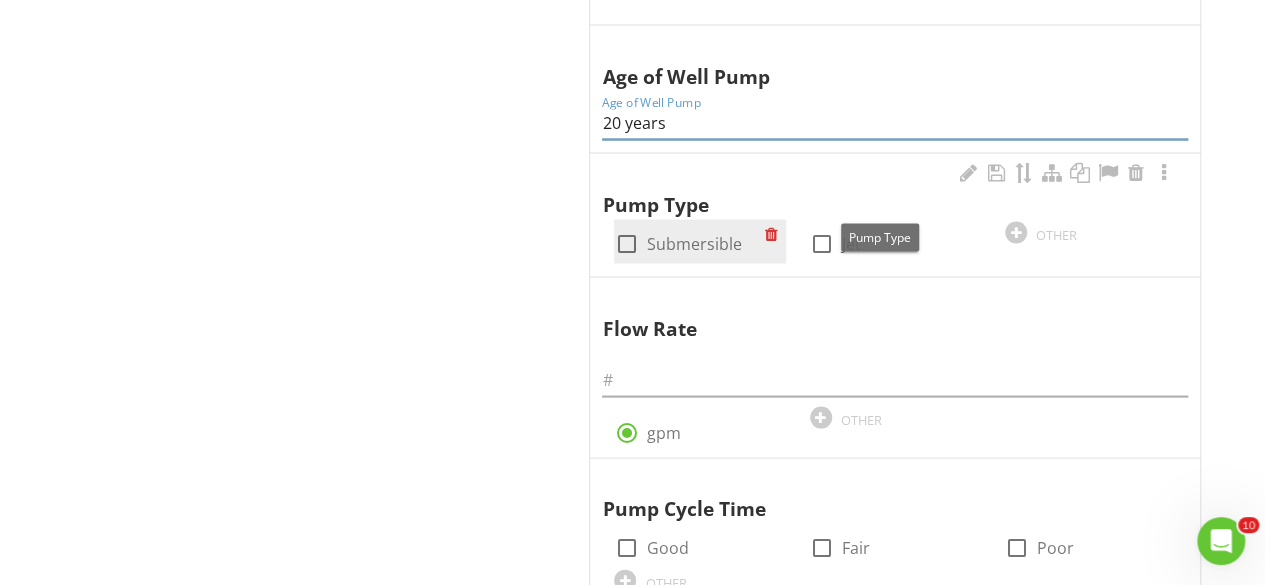 click at bounding box center [626, 243] 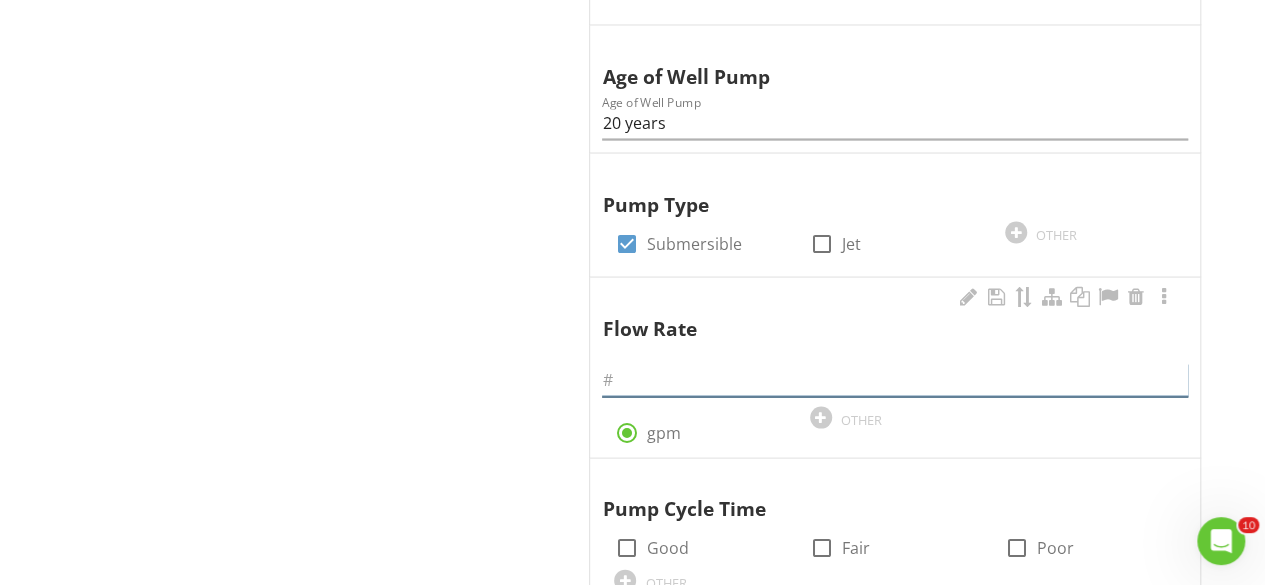 click at bounding box center [895, 379] 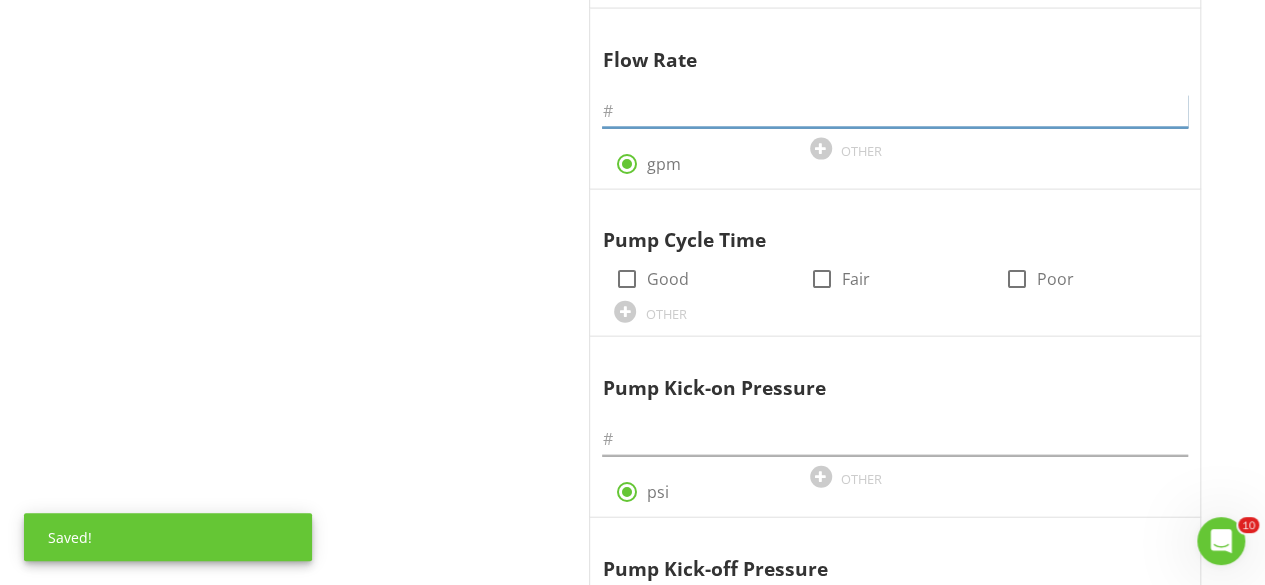 scroll, scrollTop: 2158, scrollLeft: 0, axis: vertical 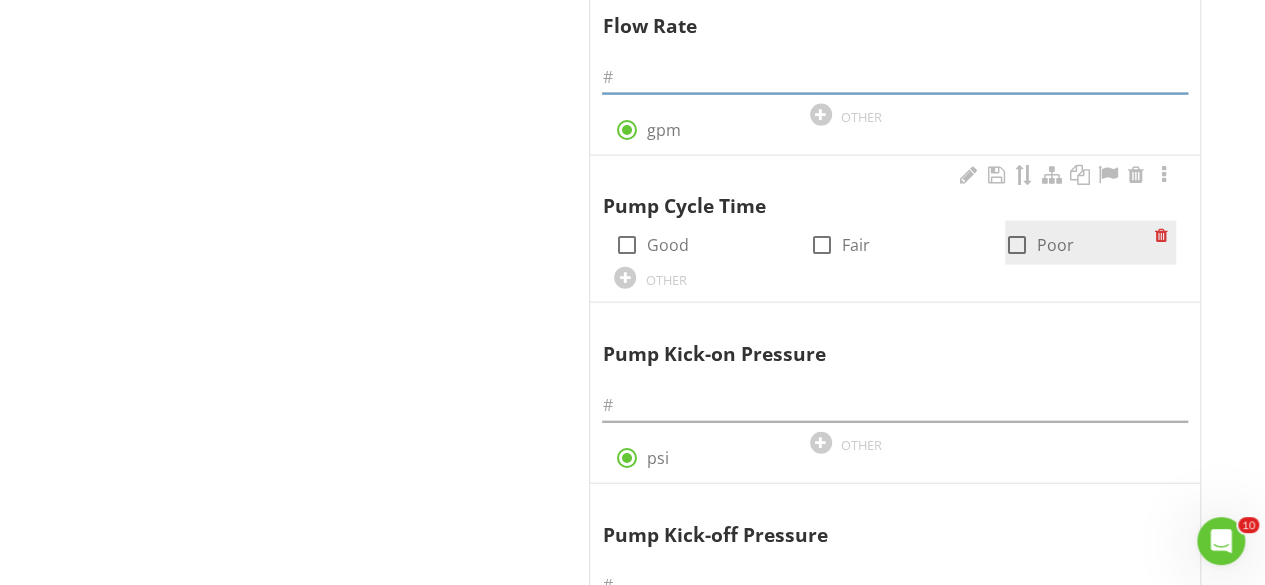 click at bounding box center [1017, 245] 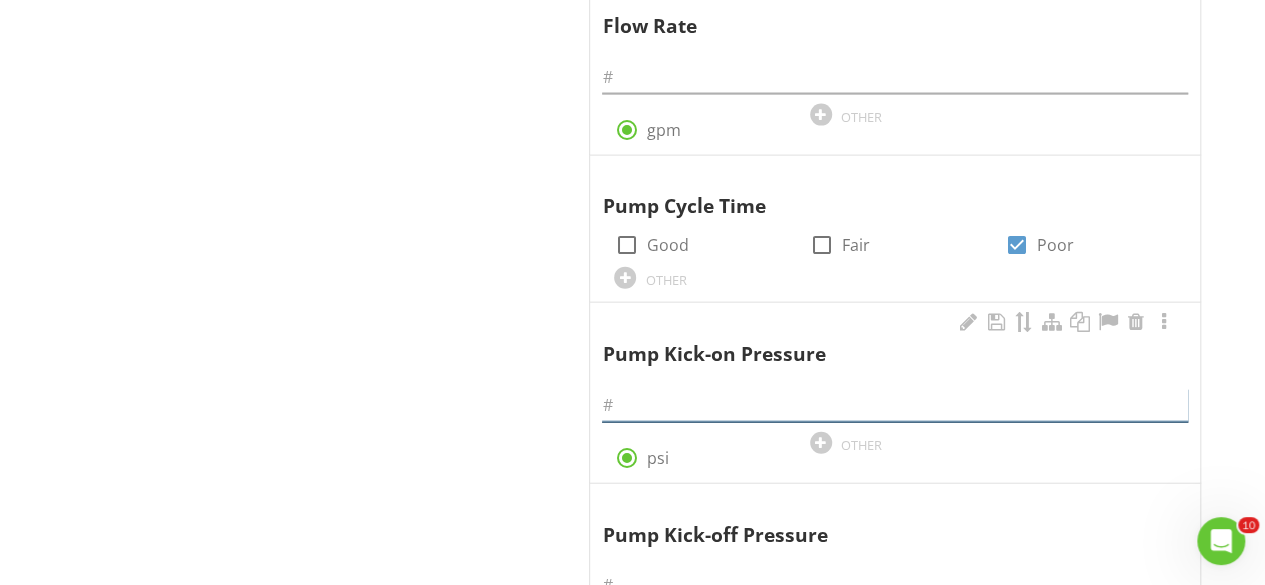 click at bounding box center [895, 405] 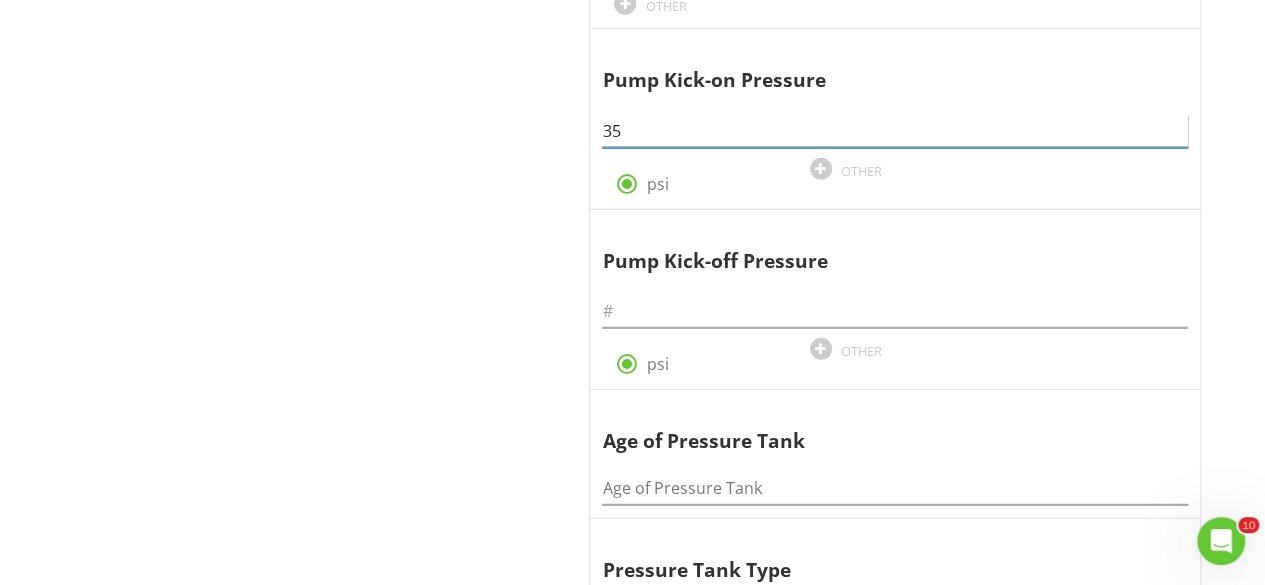 scroll, scrollTop: 2489, scrollLeft: 0, axis: vertical 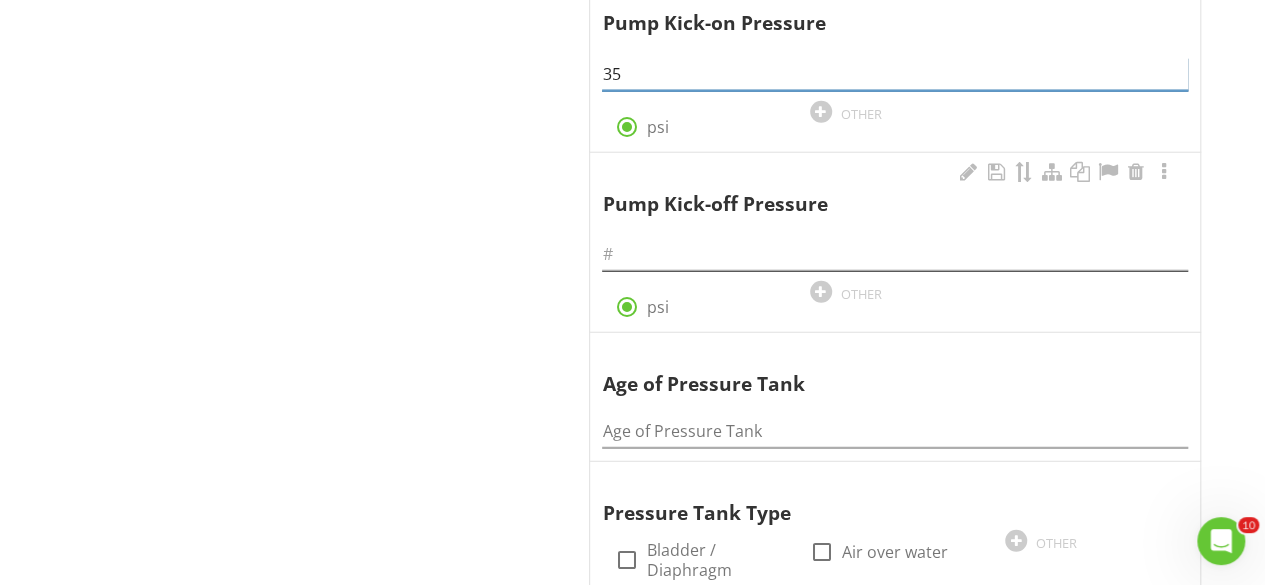 type on "35" 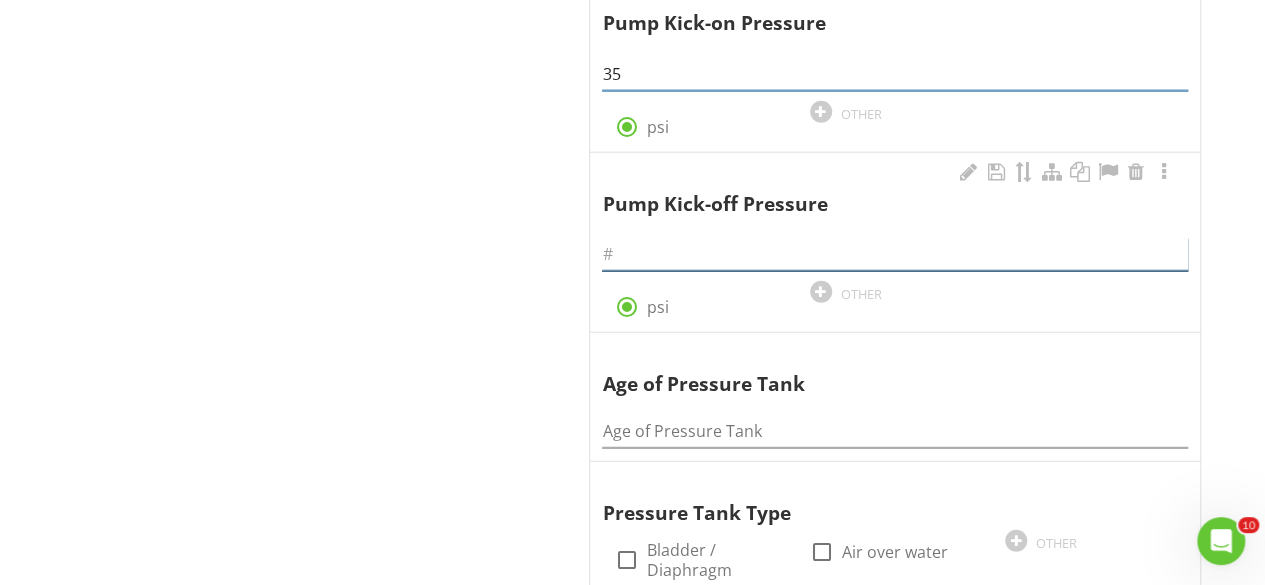 click at bounding box center [895, 254] 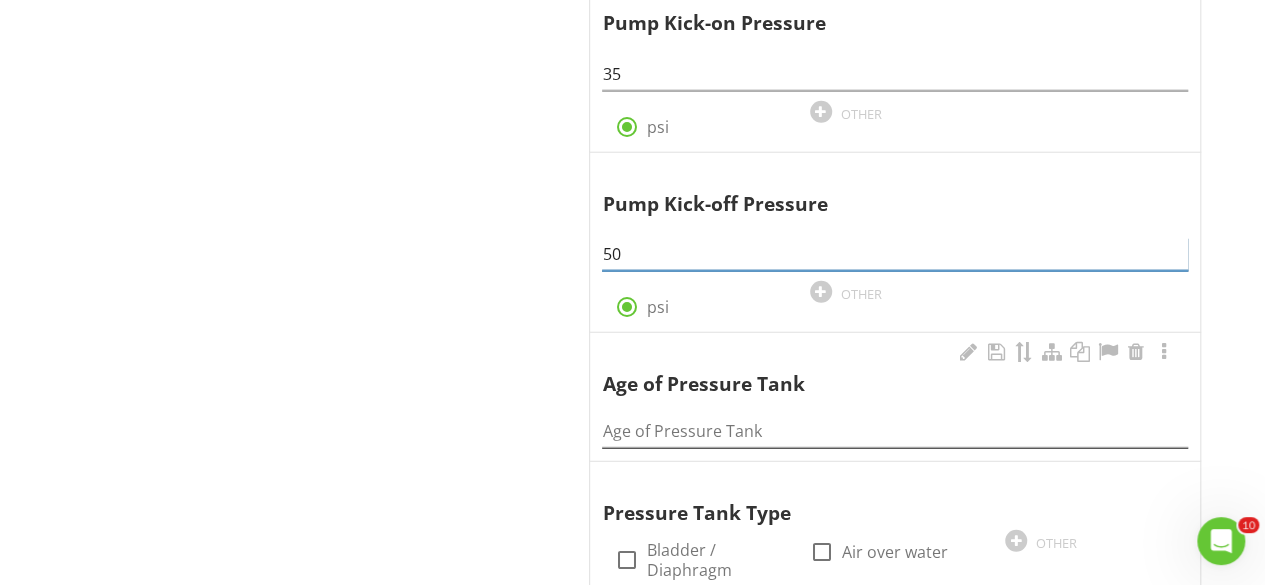 type on "50" 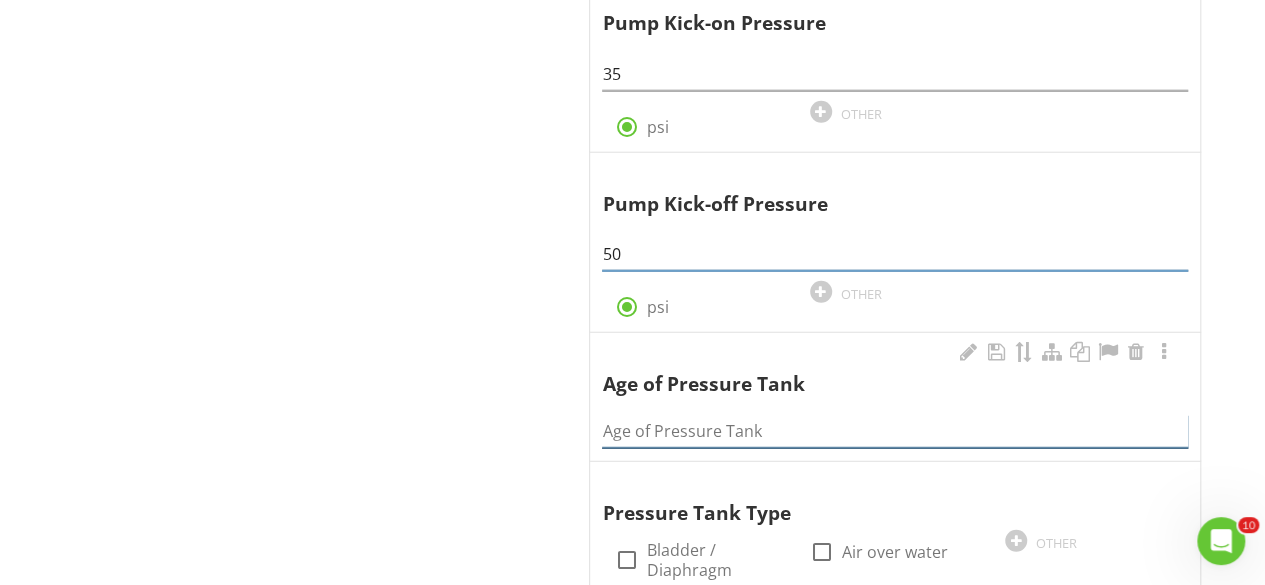 click at bounding box center (895, 431) 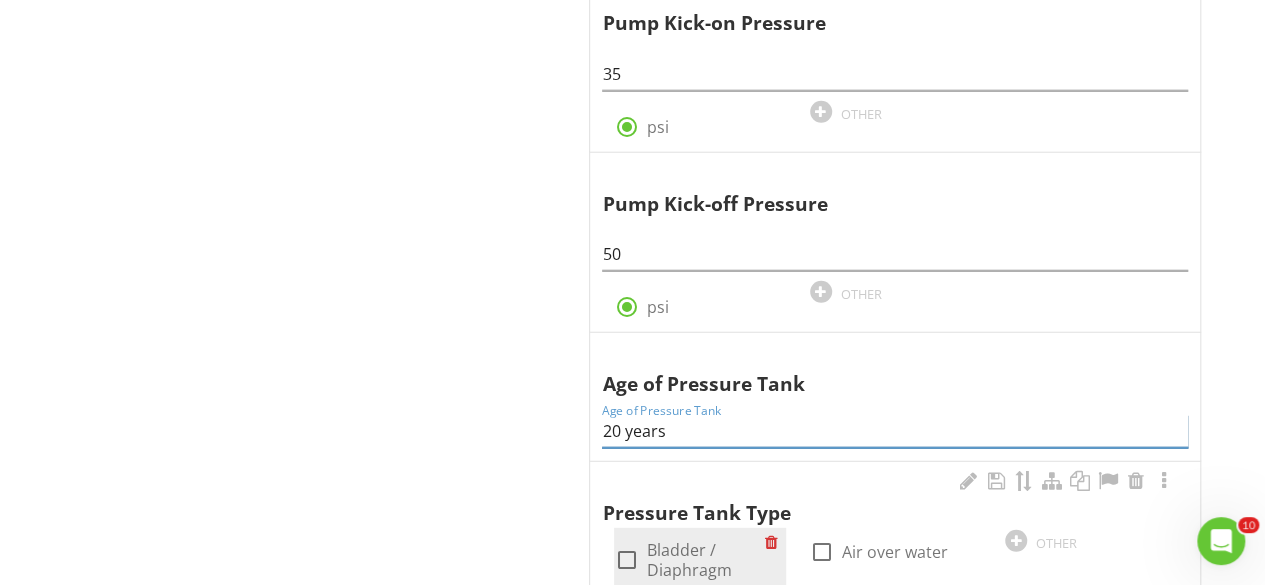 type on "20 years" 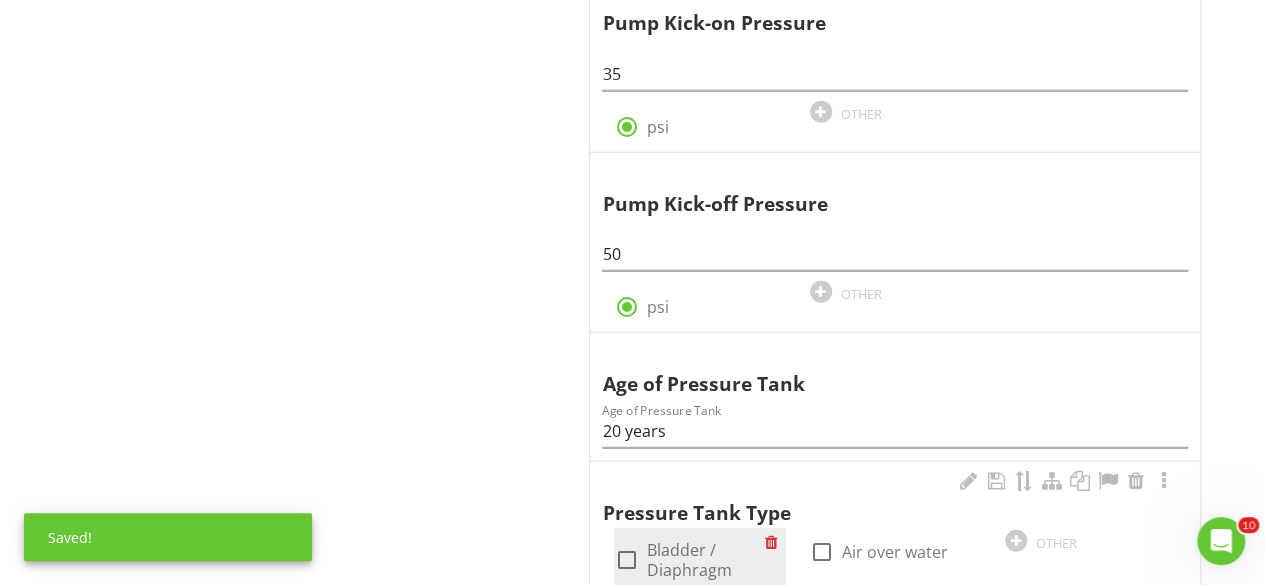 click at bounding box center [626, 560] 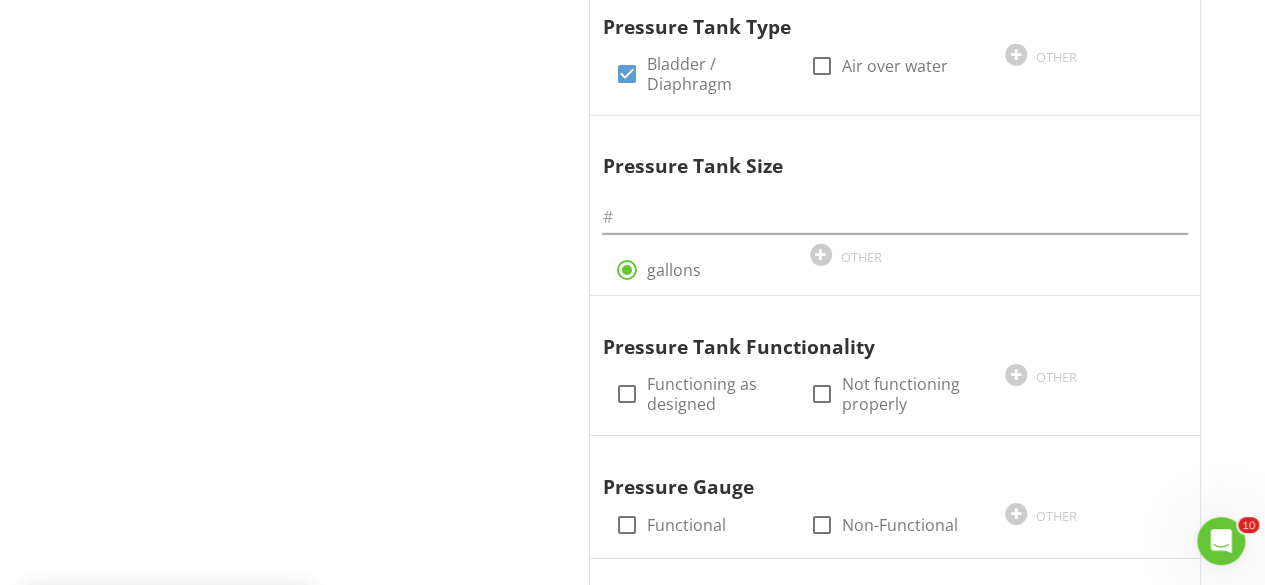 scroll, scrollTop: 2986, scrollLeft: 0, axis: vertical 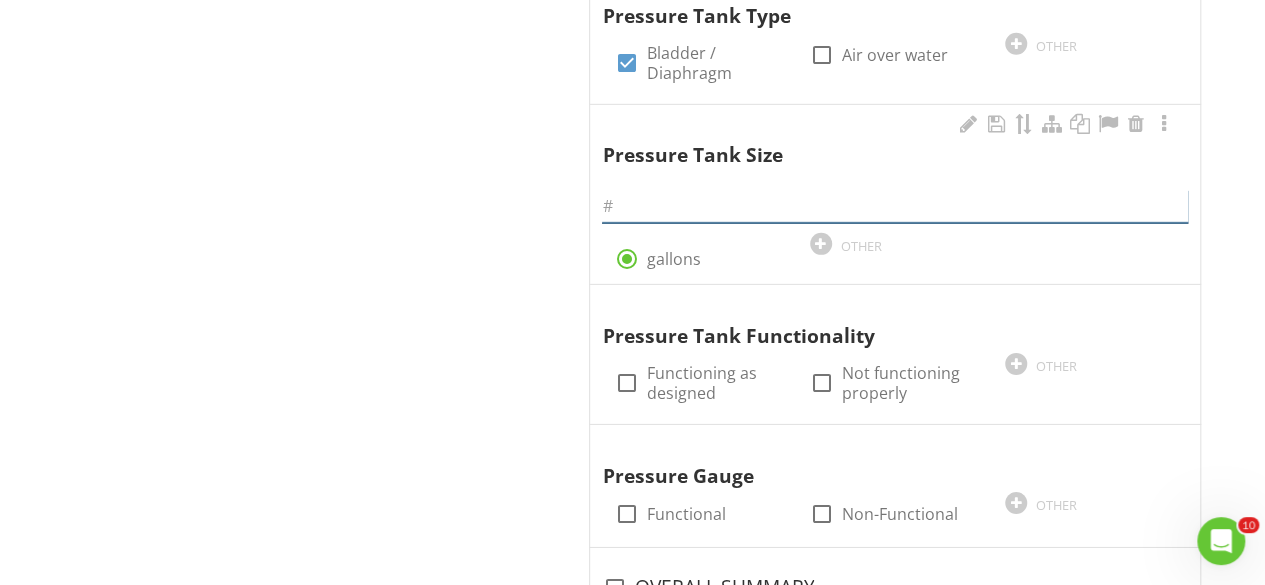 click at bounding box center [895, 206] 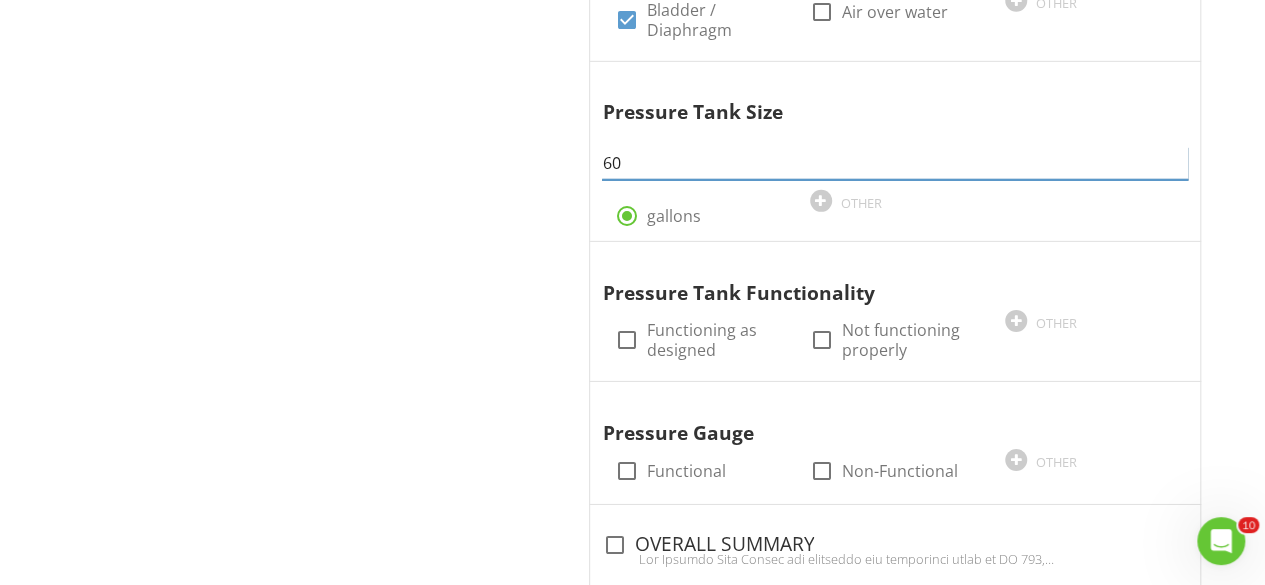 scroll, scrollTop: 3035, scrollLeft: 0, axis: vertical 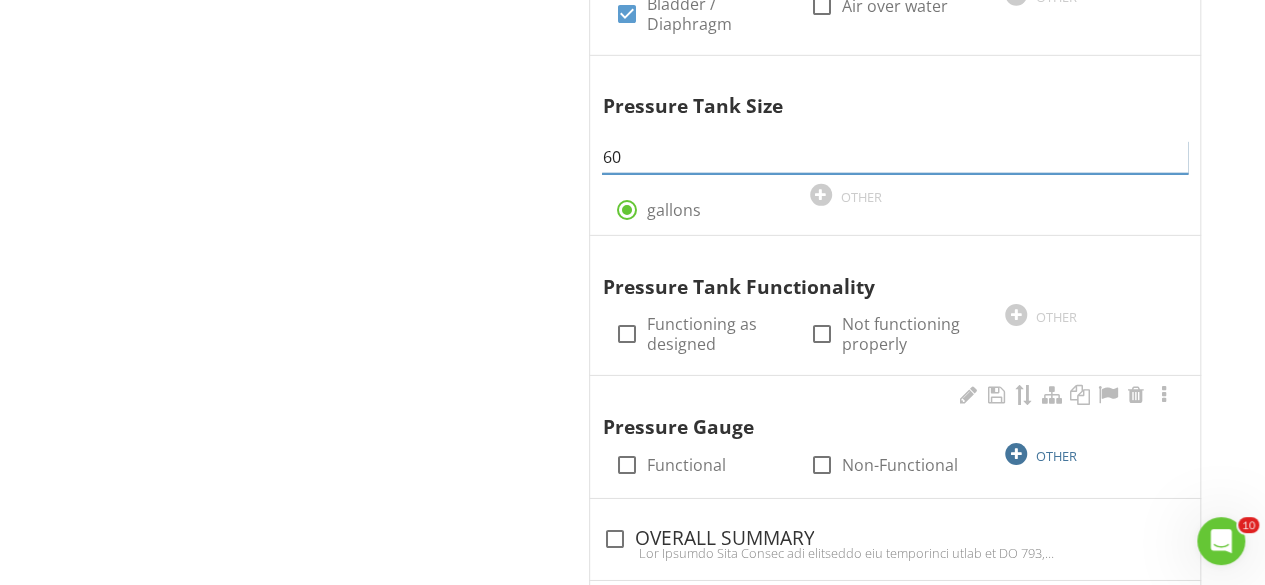 type on "60" 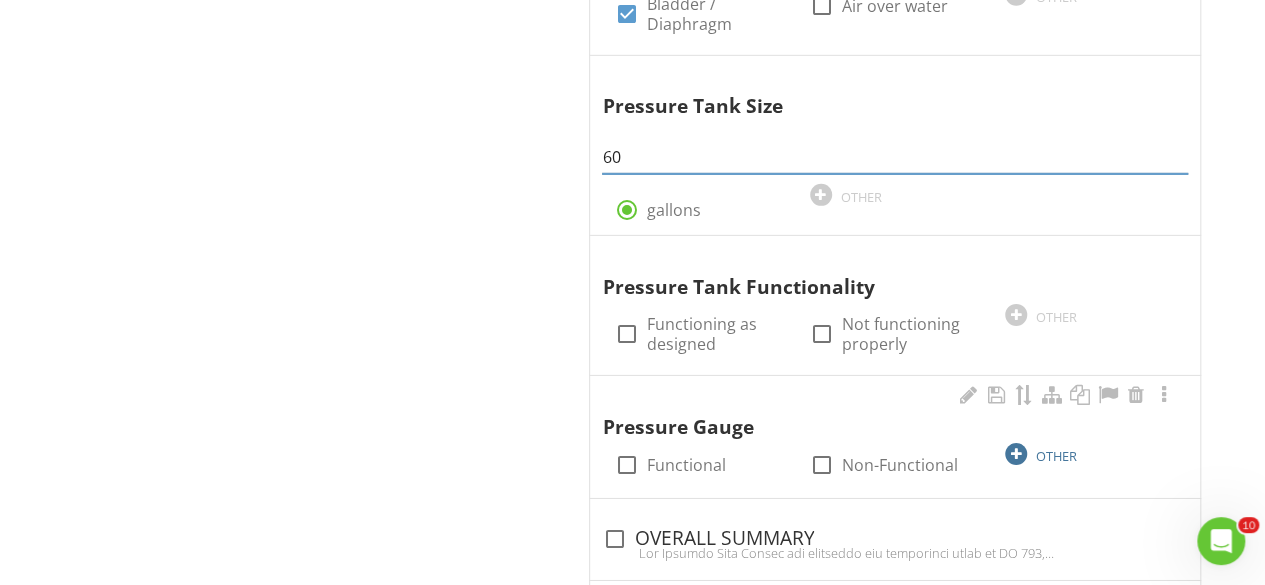 click at bounding box center [1016, 454] 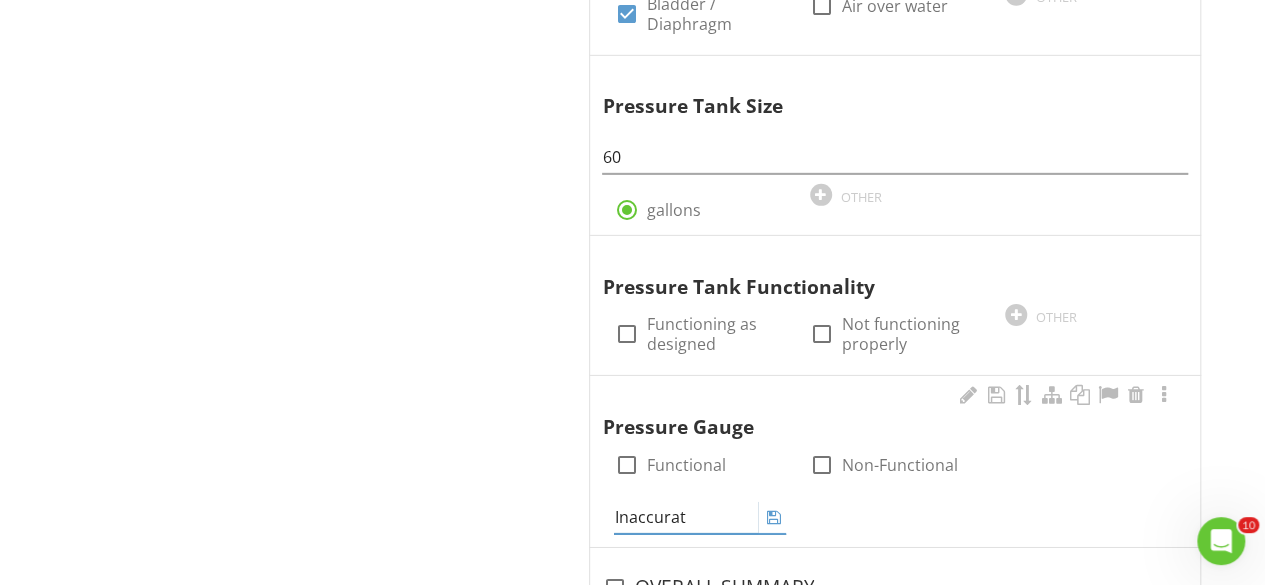 type on "Inaccurate" 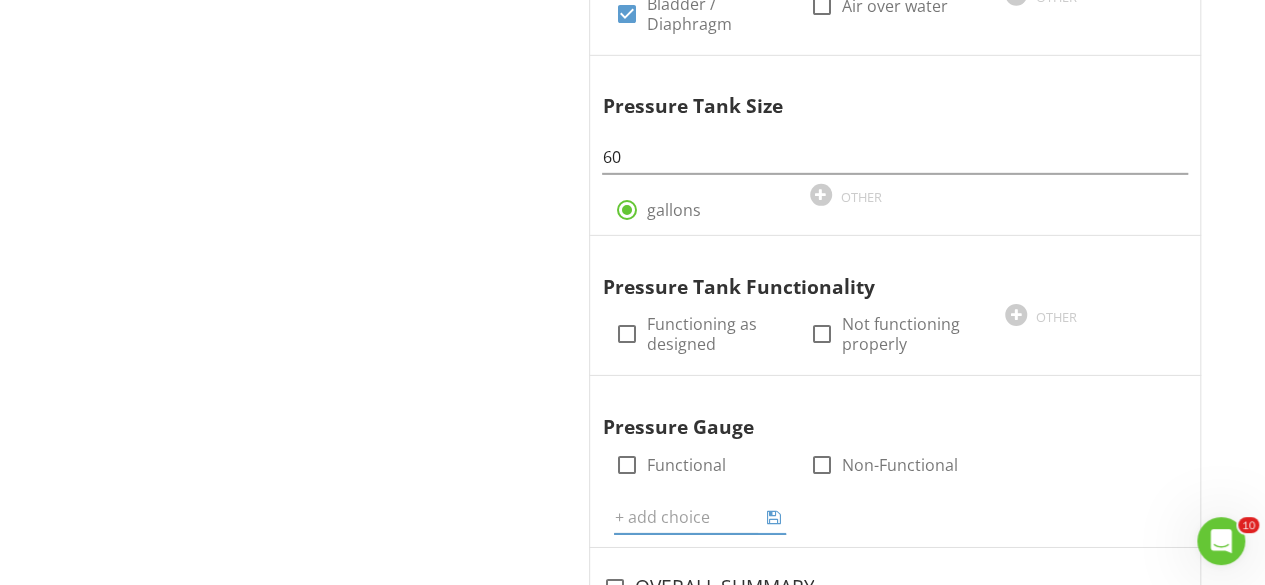 click on "Well System
General
Well Type
Exterior Well Cap & Casing Related Items
Pressure Tank Related Items
Sample Faucet Related Items
Performance Related Items
Setbacks
Non-Pressure Conduit
Item
General
Info
Information
Photos
check_box_outline_blank Do not check this box         OTHER
Occupancy
check_box Occupied   check_box_outline_blank Vacant         OTHER
Unique Well ID#
Unique Well ID# SI394
Year of Install" at bounding box center (790, -525) 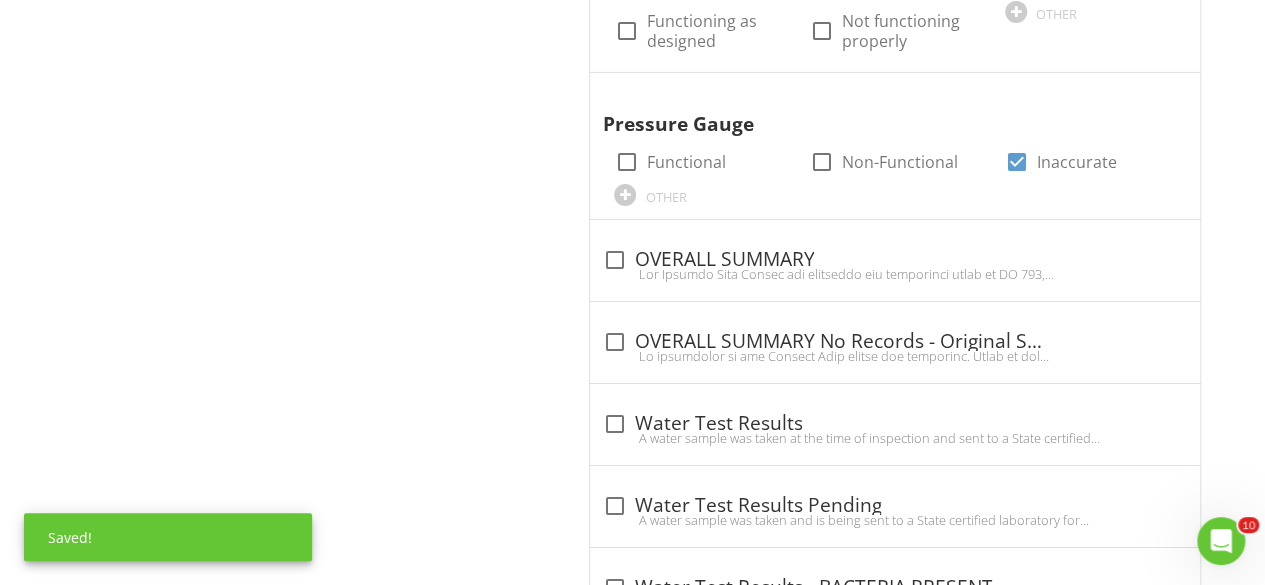 scroll, scrollTop: 3425, scrollLeft: 0, axis: vertical 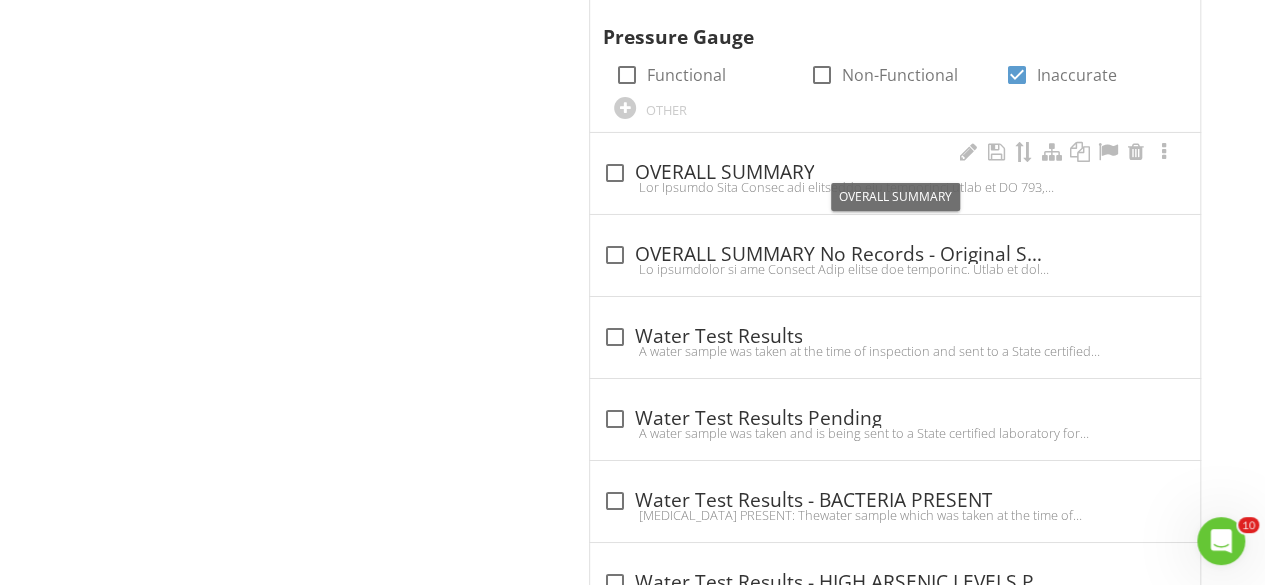 click at bounding box center (614, 173) 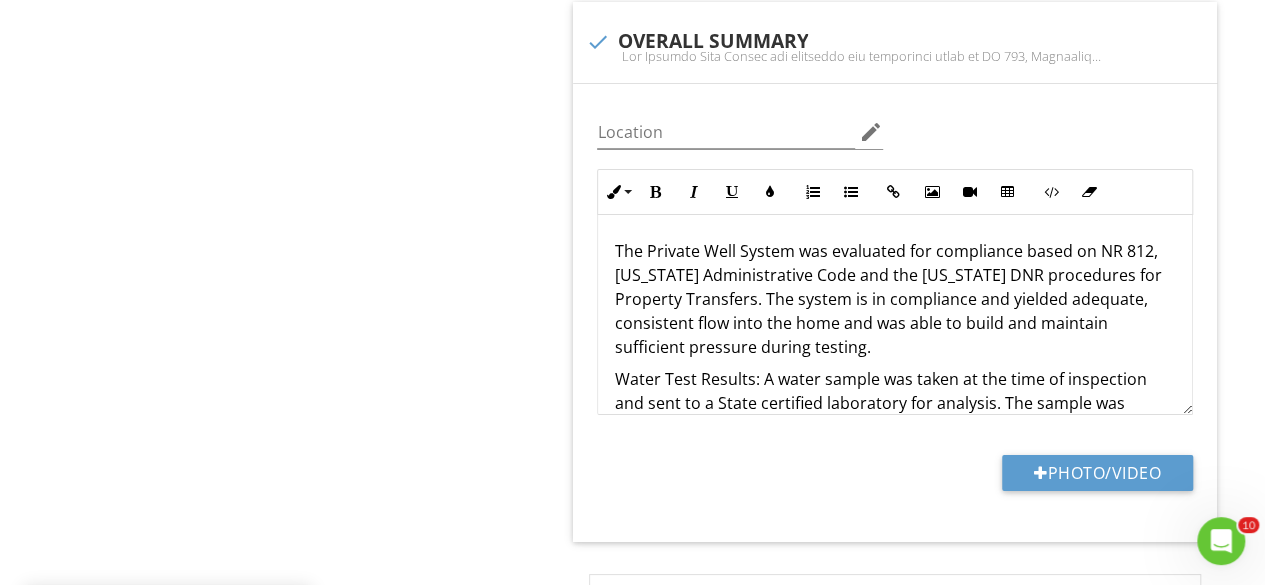 scroll, scrollTop: 3620, scrollLeft: 0, axis: vertical 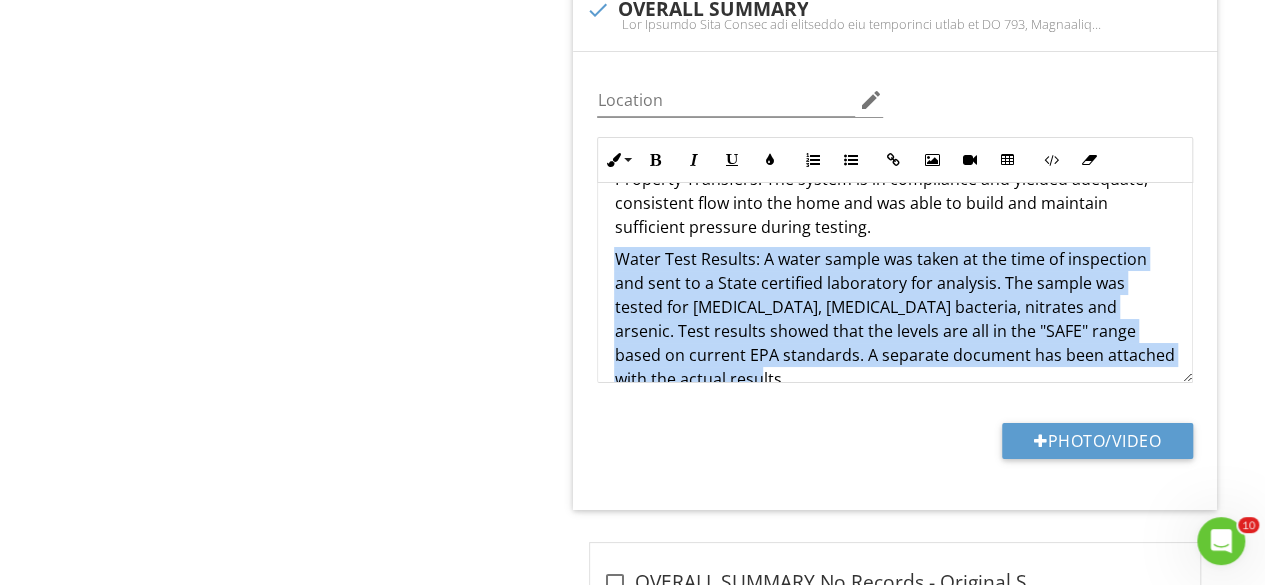 drag, startPoint x: 1044, startPoint y: 277, endPoint x: 594, endPoint y: 249, distance: 450.87027 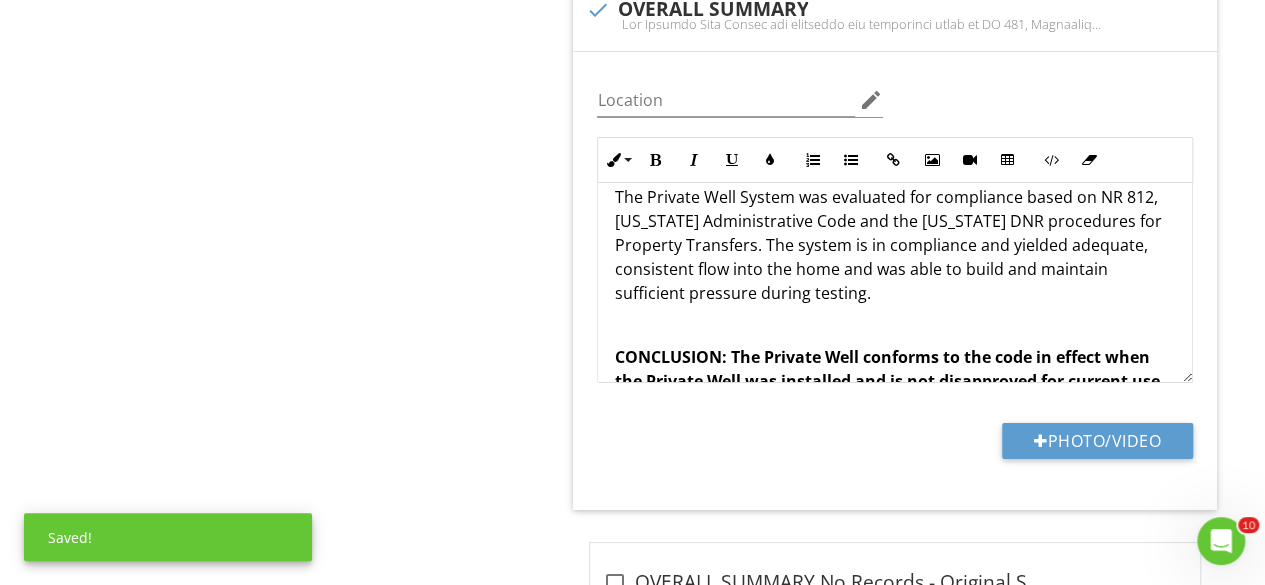 scroll, scrollTop: 18, scrollLeft: 0, axis: vertical 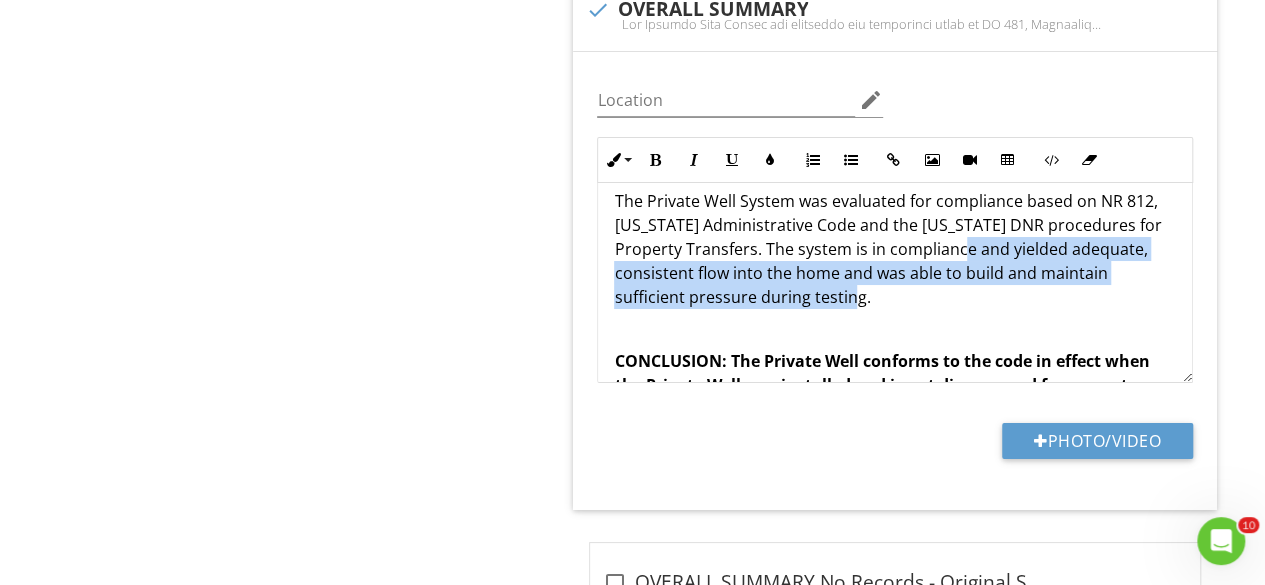 drag, startPoint x: 953, startPoint y: 288, endPoint x: 976, endPoint y: 238, distance: 55.03635 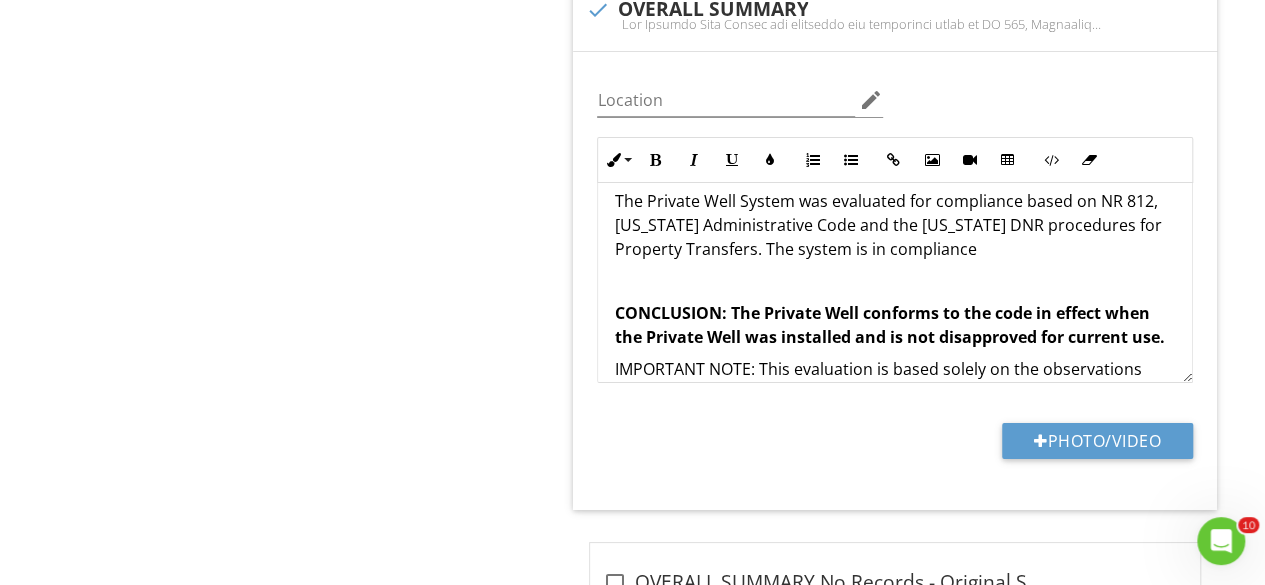 type 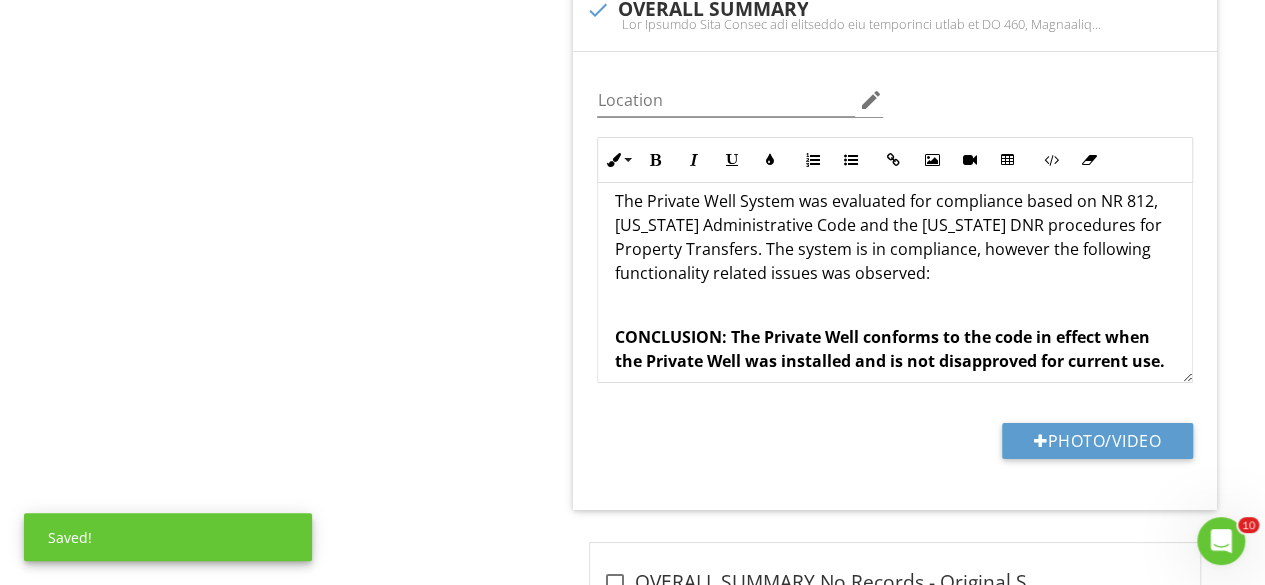 click at bounding box center [895, 305] 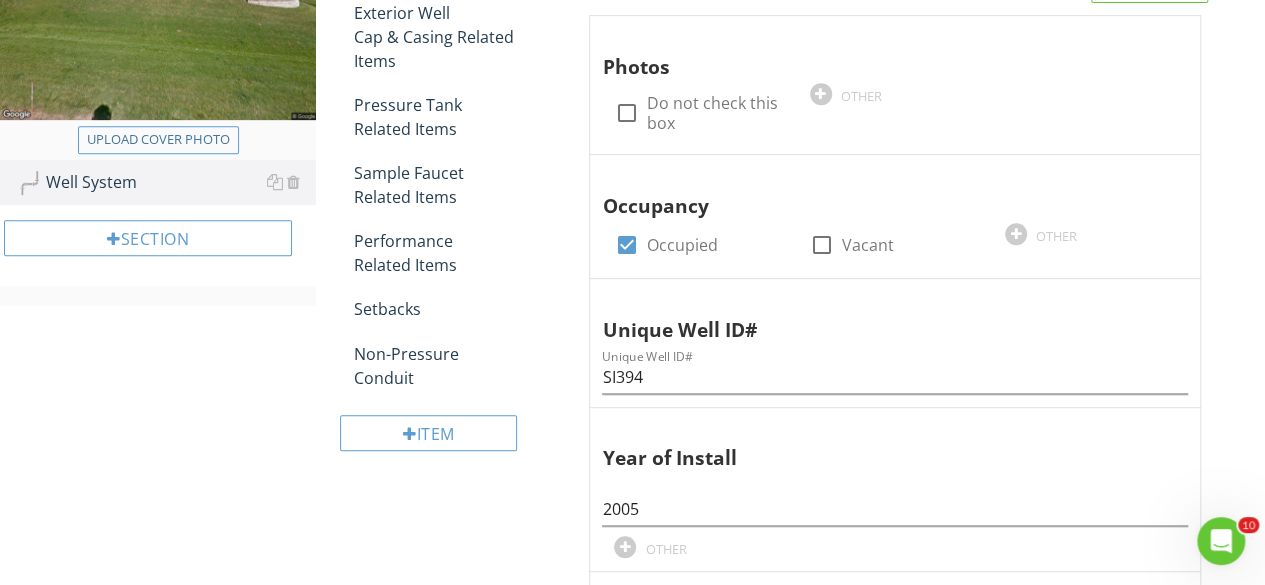 scroll, scrollTop: 404, scrollLeft: 0, axis: vertical 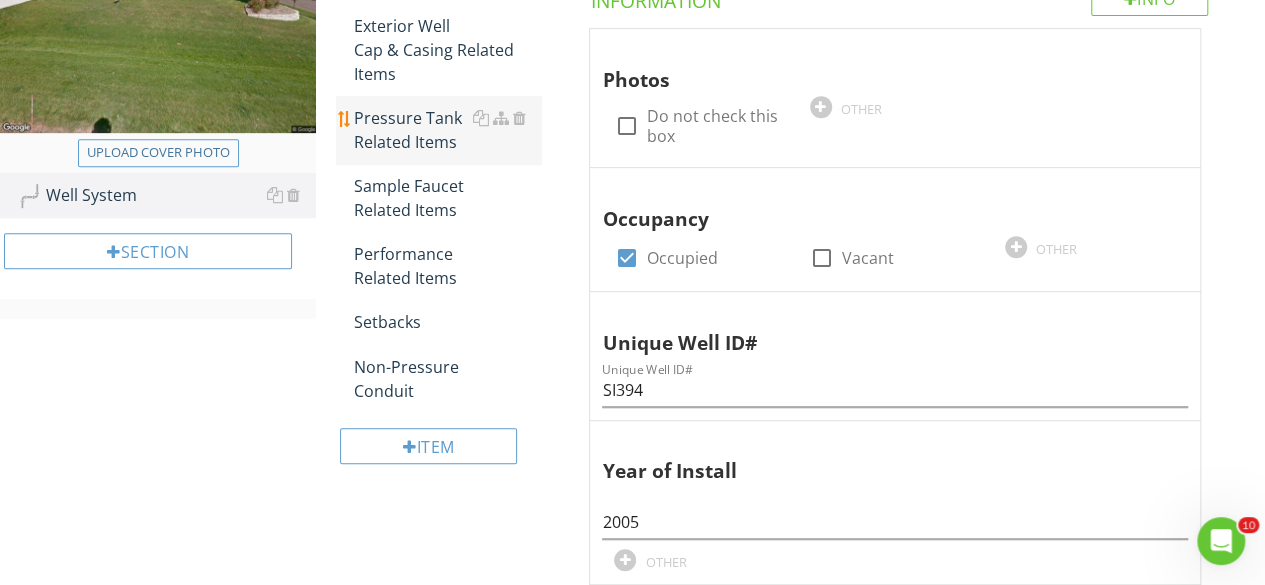 click on "Pressure Tank Related Items" at bounding box center (447, 130) 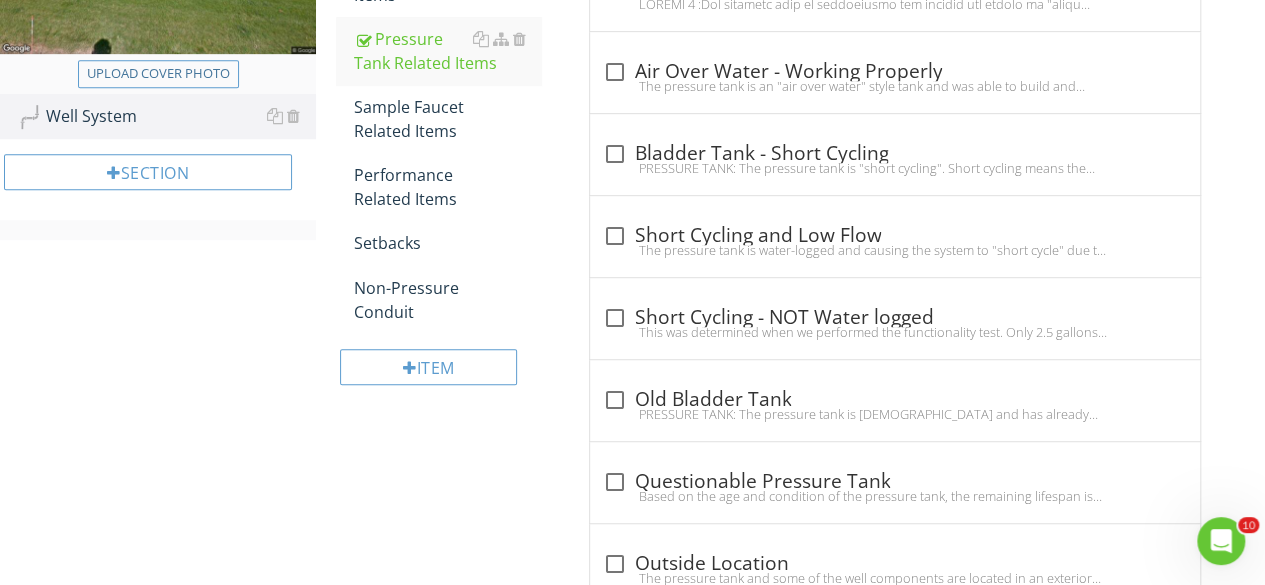 scroll, scrollTop: 506, scrollLeft: 0, axis: vertical 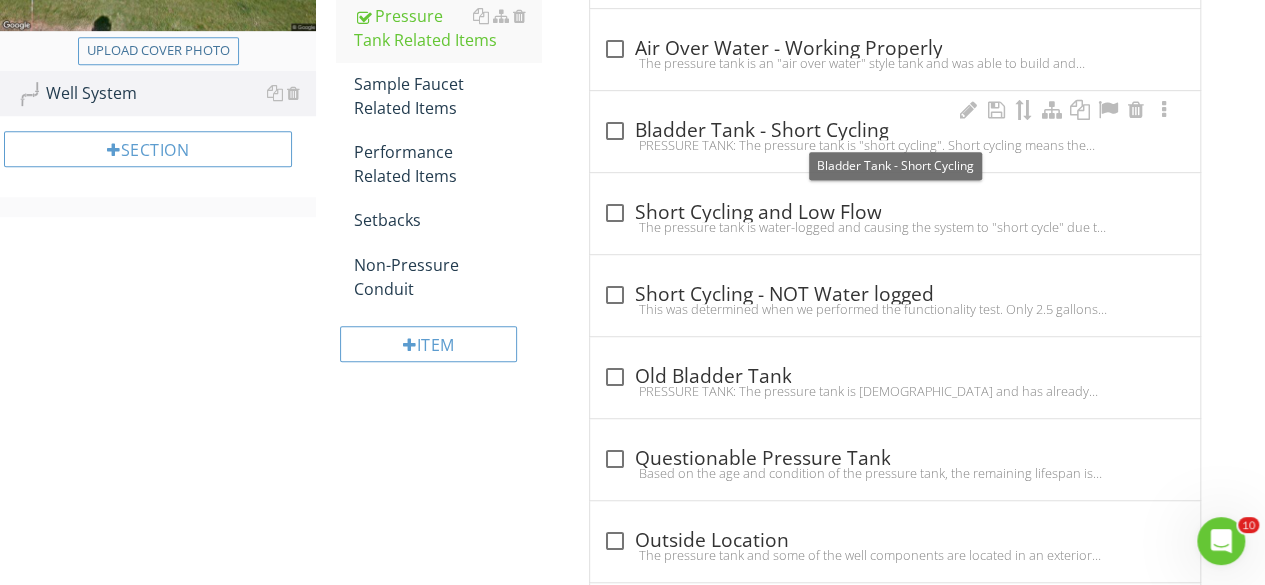 click at bounding box center [614, 131] 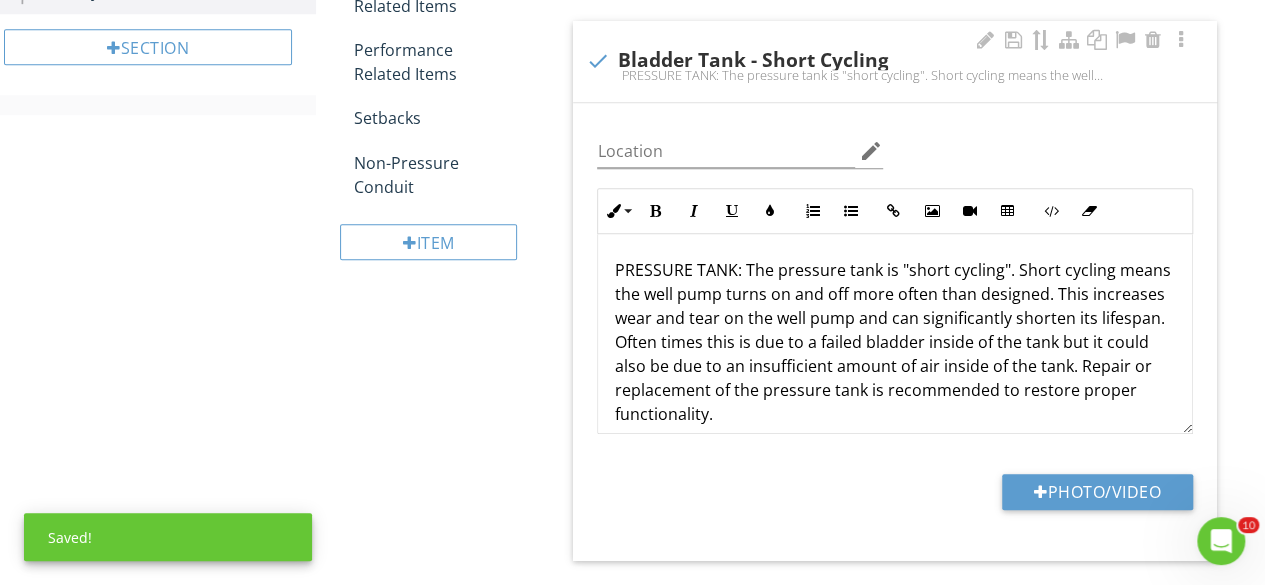 scroll, scrollTop: 613, scrollLeft: 0, axis: vertical 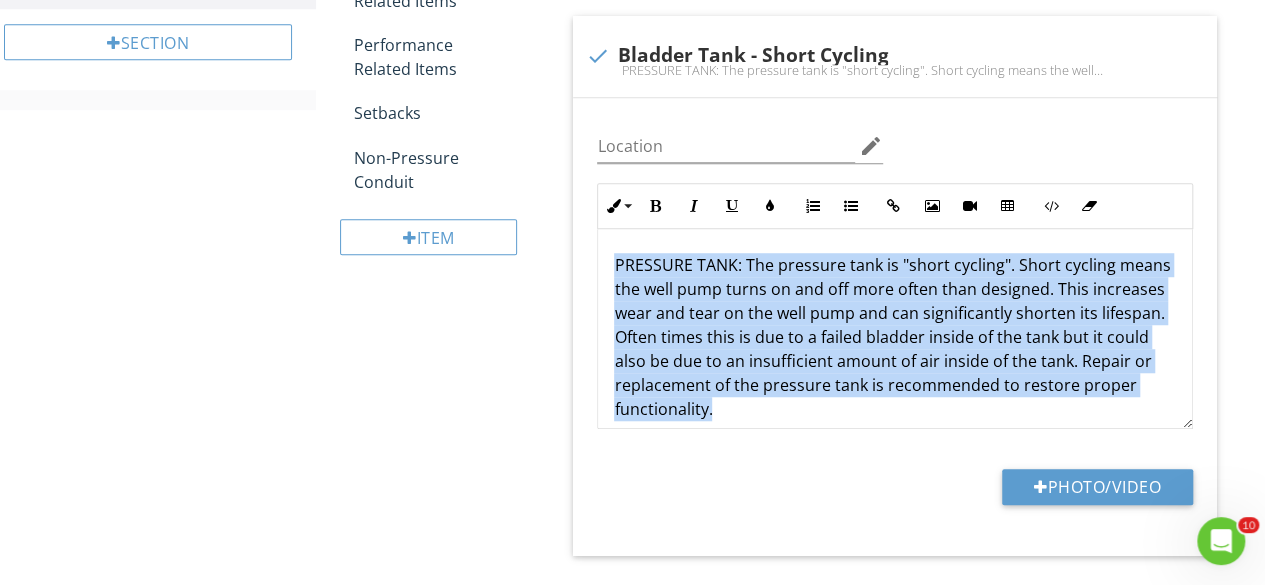 drag, startPoint x: 783, startPoint y: 405, endPoint x: 570, endPoint y: 257, distance: 259.3704 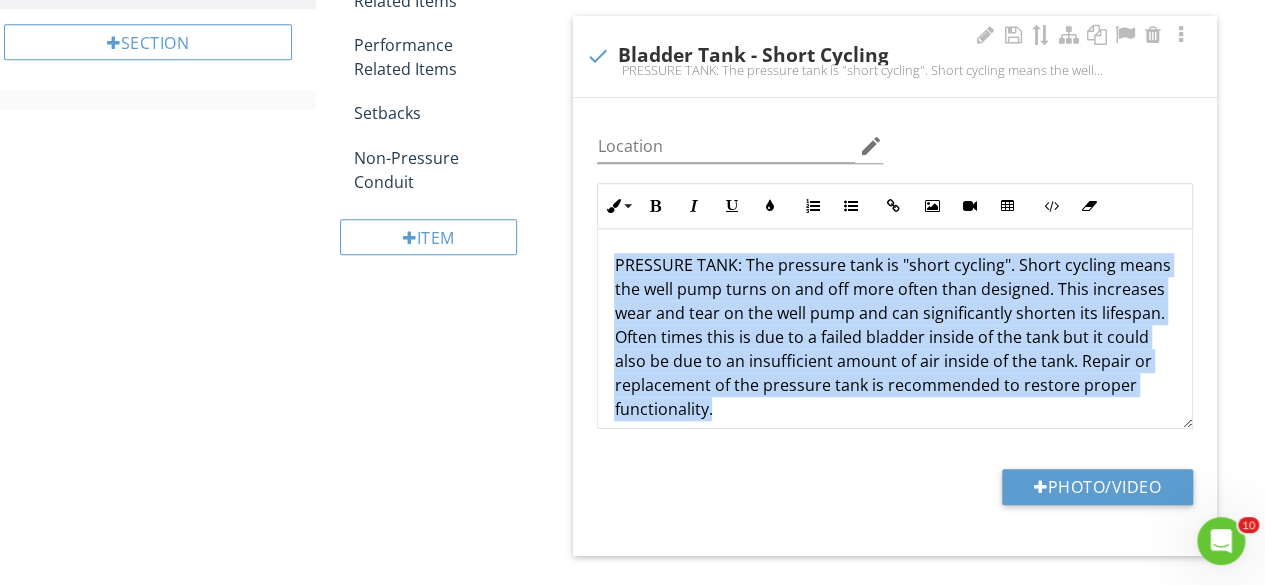 copy on "PRESSURE TANK: The pressure tank is "short cycling". Short cycling means the well pump turns on and off more often than designed. This increases wear and tear on the well pump and can significantly shorten its lifespan. Often times this is due to a failed bladder inside of the tank but it could also be due to an insufficient amount of air inside of the tank. Repair or replacement of the pressure tank is recommended to restore proper functionality." 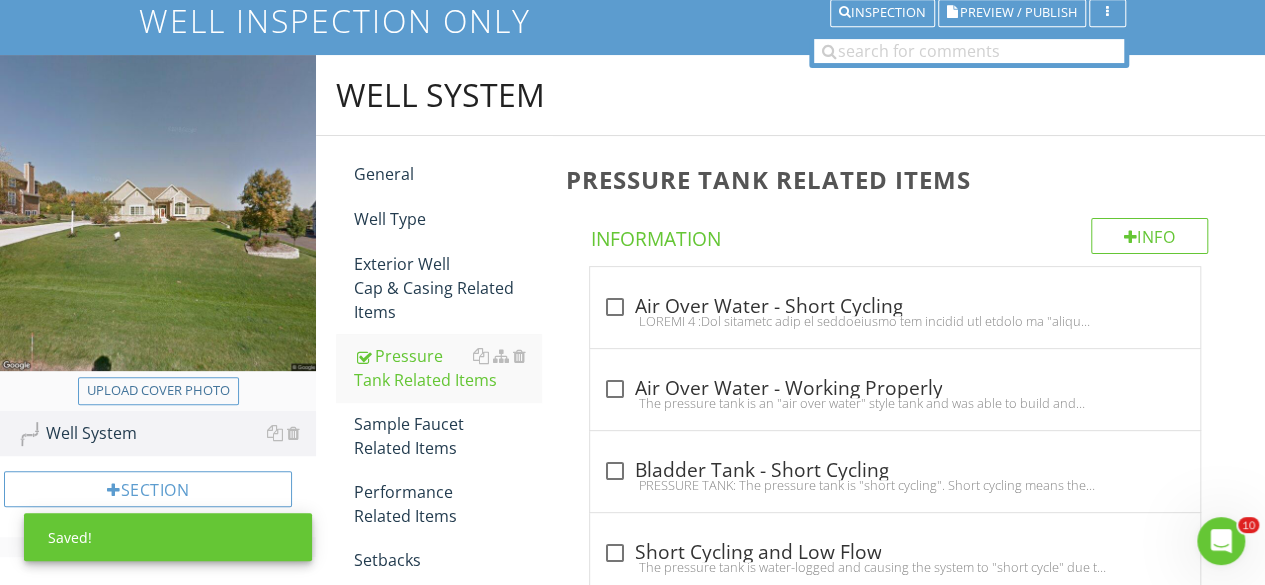 scroll, scrollTop: 156, scrollLeft: 0, axis: vertical 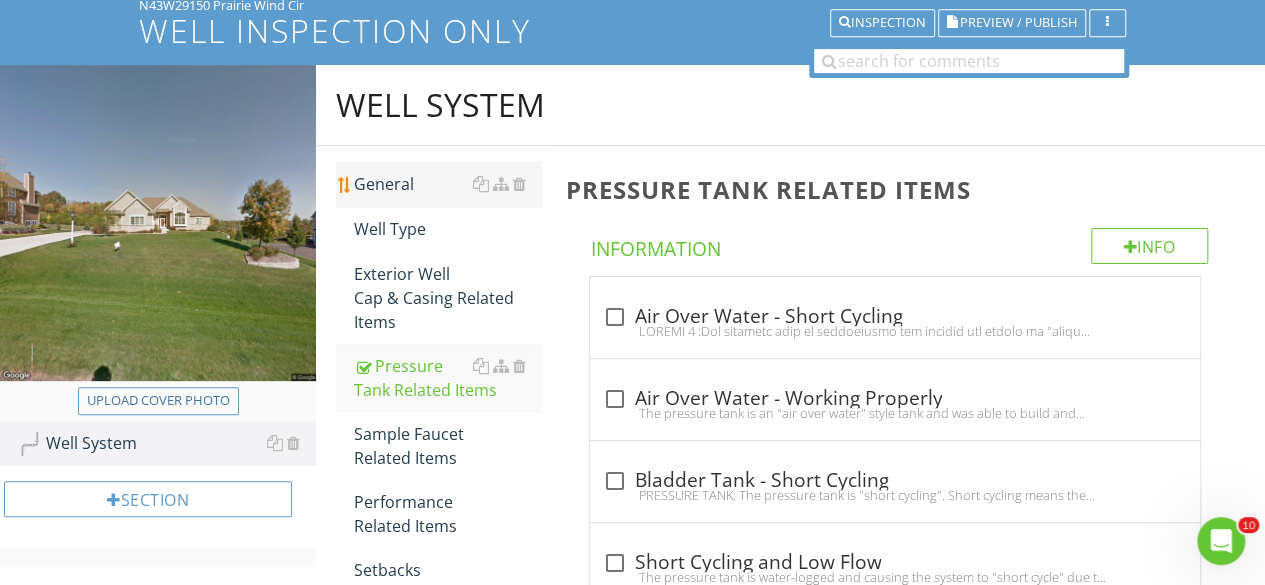 click on "General" at bounding box center [447, 184] 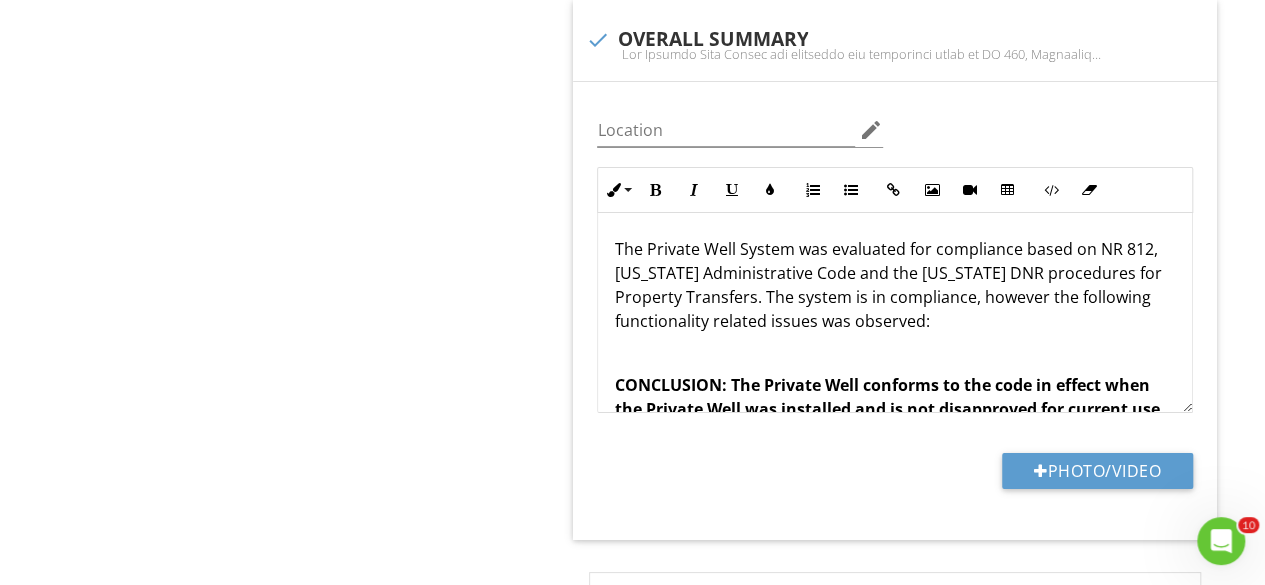 scroll, scrollTop: 3596, scrollLeft: 0, axis: vertical 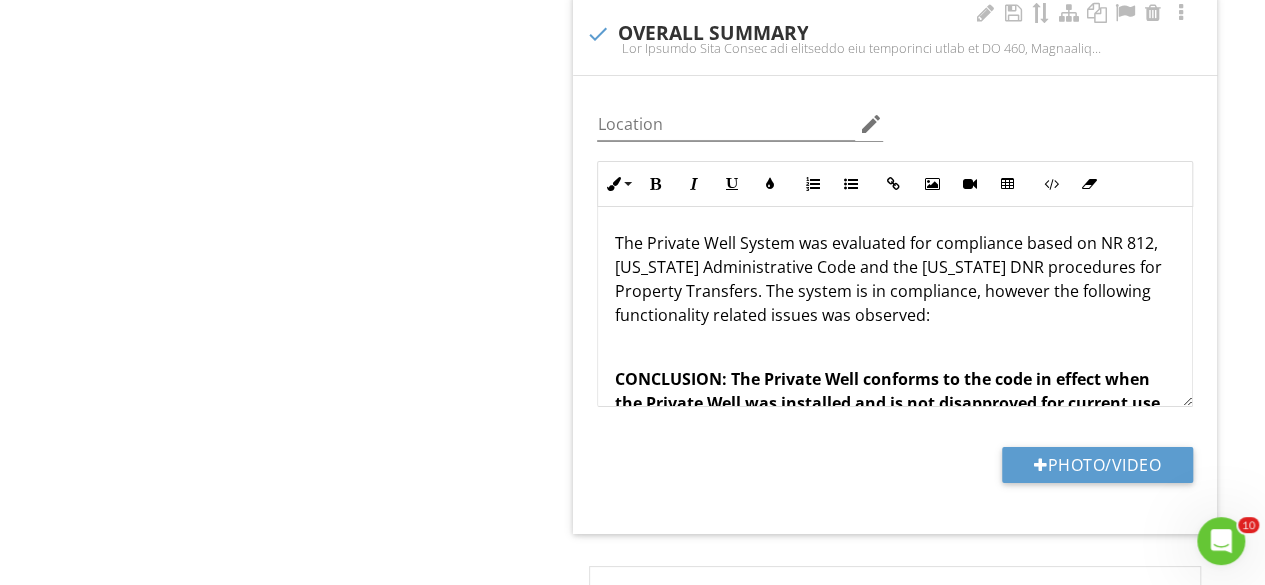 click at bounding box center [895, 347] 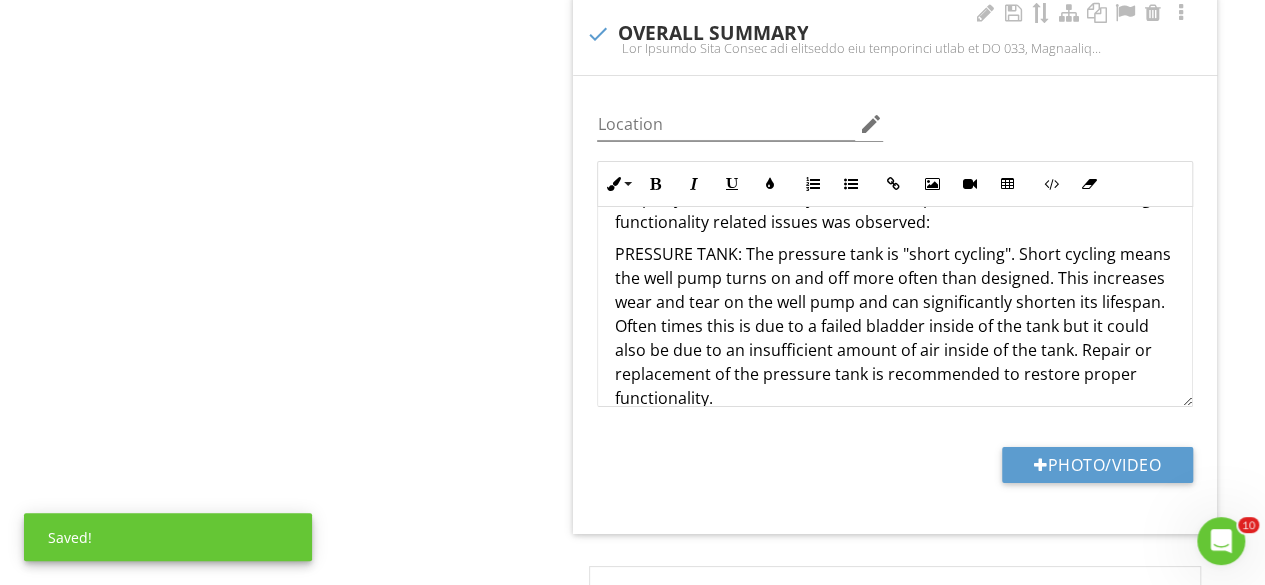click on "PRESSURE TANK: The pressure tank is "short cycling". Short cycling means the well pump turns on and off more often than designed. This increases wear and tear on the well pump and can significantly shorten its lifespan. Often times this is due to a failed bladder inside of the tank but it could also be due to an insufficient amount of air inside of the tank. Repair or replacement of the pressure tank is recommended to restore proper functionality." at bounding box center [895, 326] 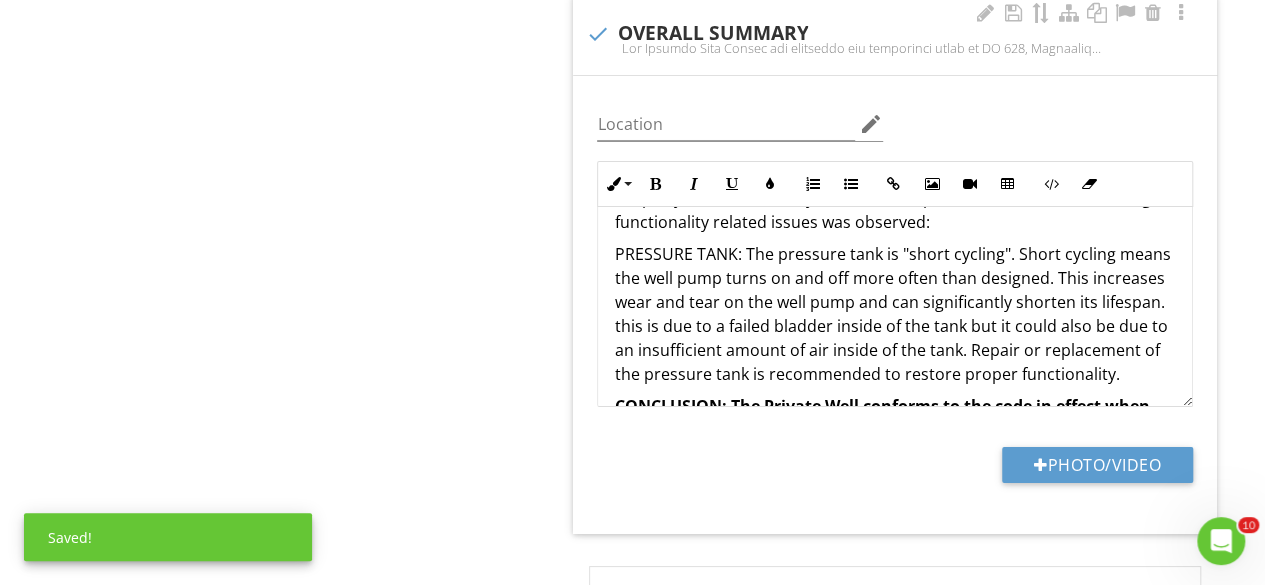 type 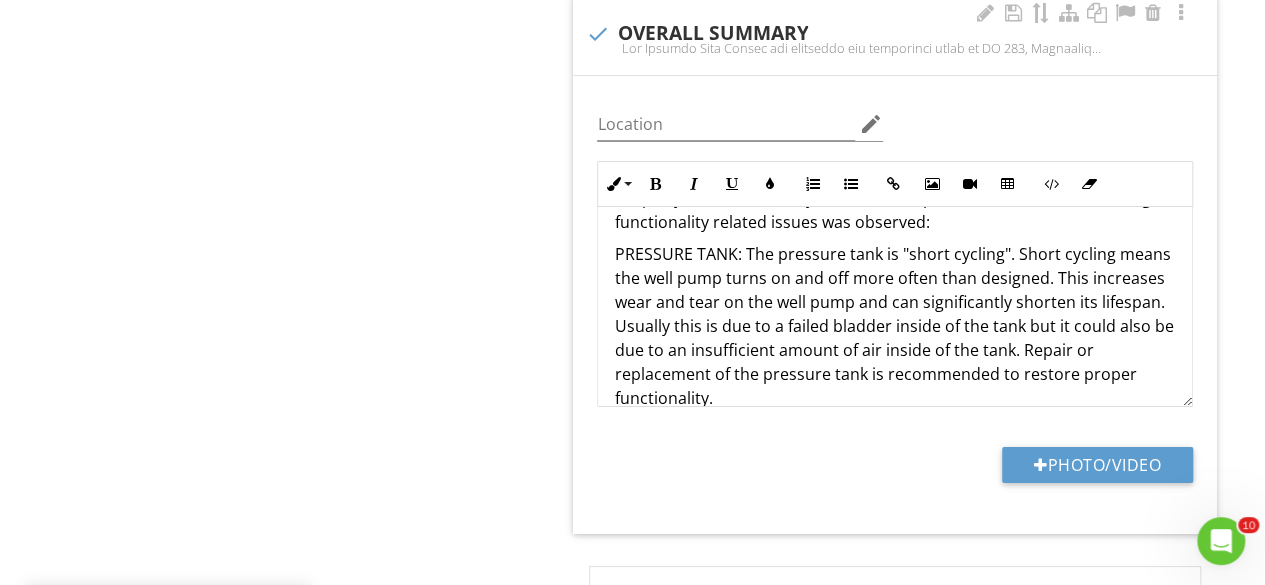 click on "PRESSURE TANK: The pressure tank is "short cycling". Short cycling means the well pump turns on and off more often than designed. This increases wear and tear on the well pump and can significantly shorten its lifespan. Usually this is due to a failed bladder inside of the tank but it could also be due to an insufficient amount of air inside of the tank. Repair or replacement of the pressure tank is recommended to restore proper functionality." at bounding box center (895, 326) 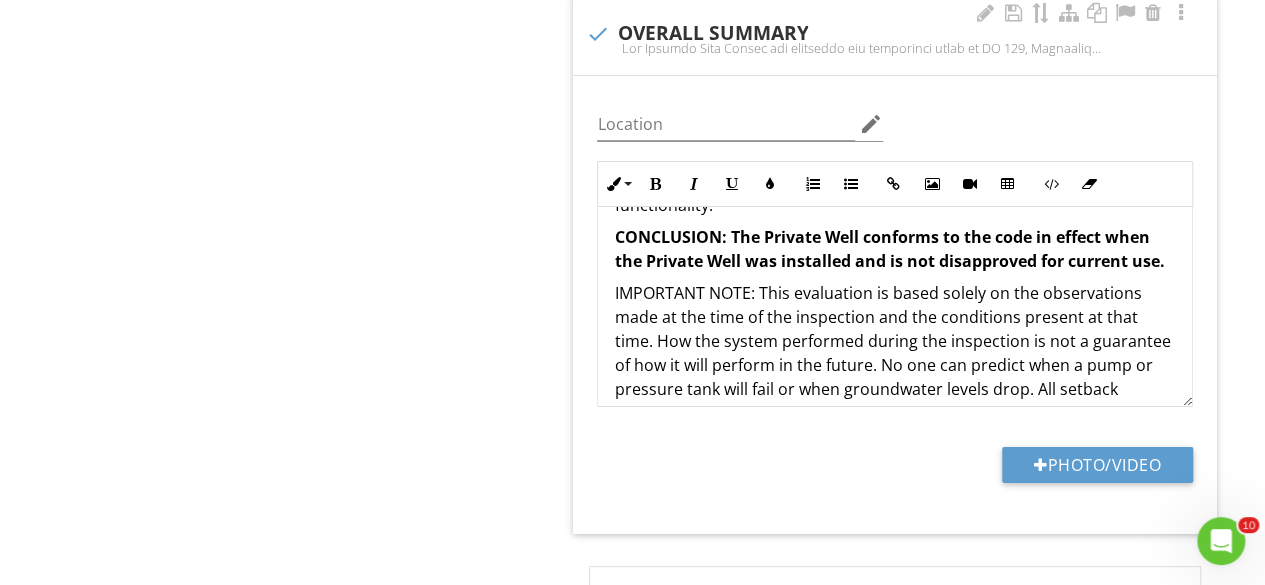 scroll, scrollTop: 266, scrollLeft: 0, axis: vertical 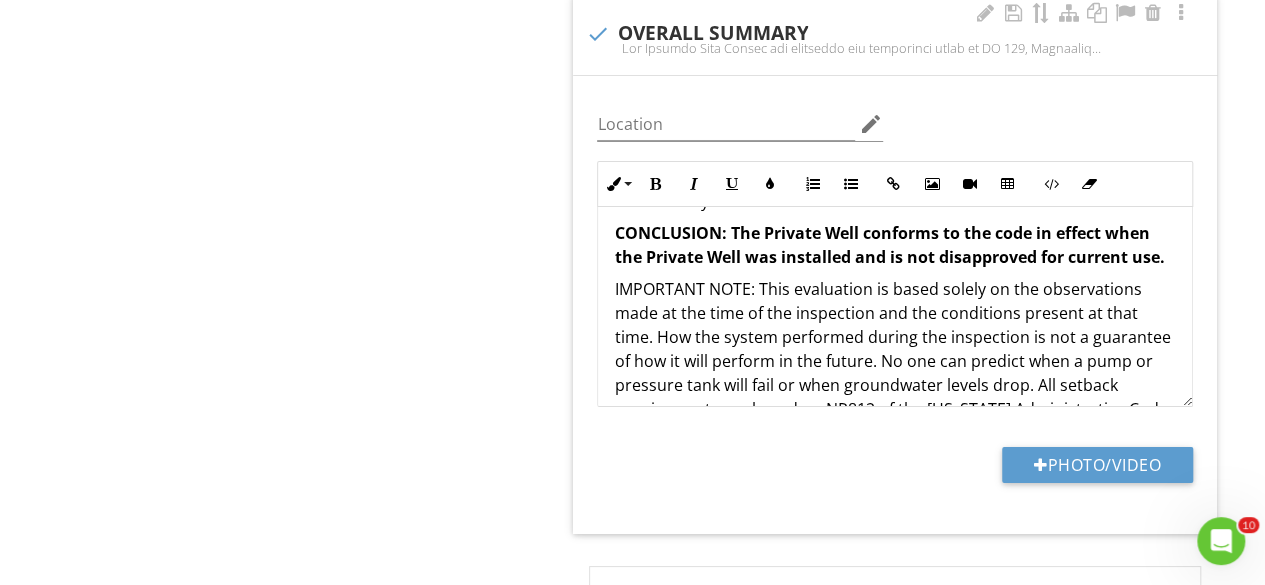 click on "CONCLUSION: The Private Well conforms to the code in effect when the Private Well was installed and is not disapproved for current use." at bounding box center [895, 245] 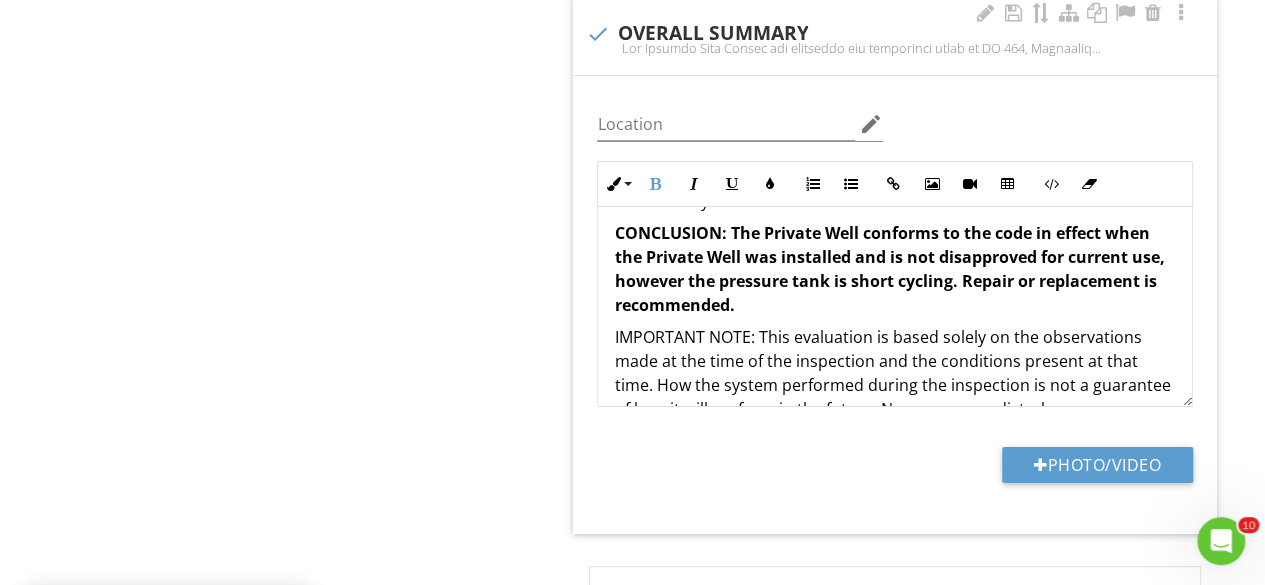 click on "CONCLUSION: The Private Well conforms to the code in effect when the Private Well was installed and is not disapproved for current use, however the pressure tank is short cycling. Repair or replacement is recommended." at bounding box center (895, 269) 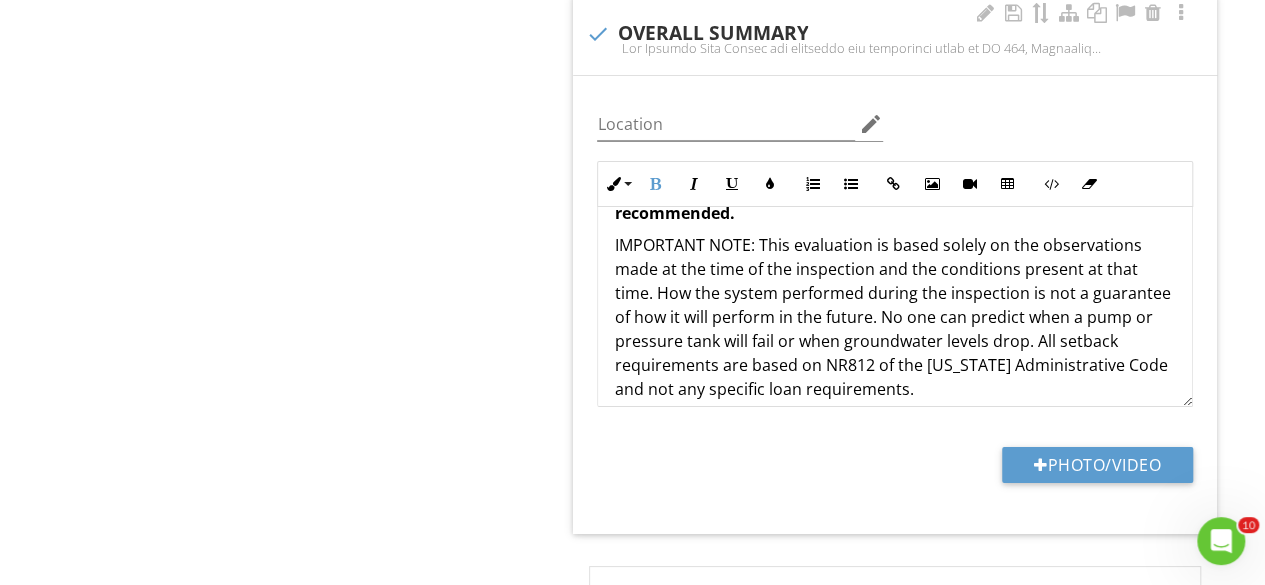 scroll, scrollTop: 379, scrollLeft: 0, axis: vertical 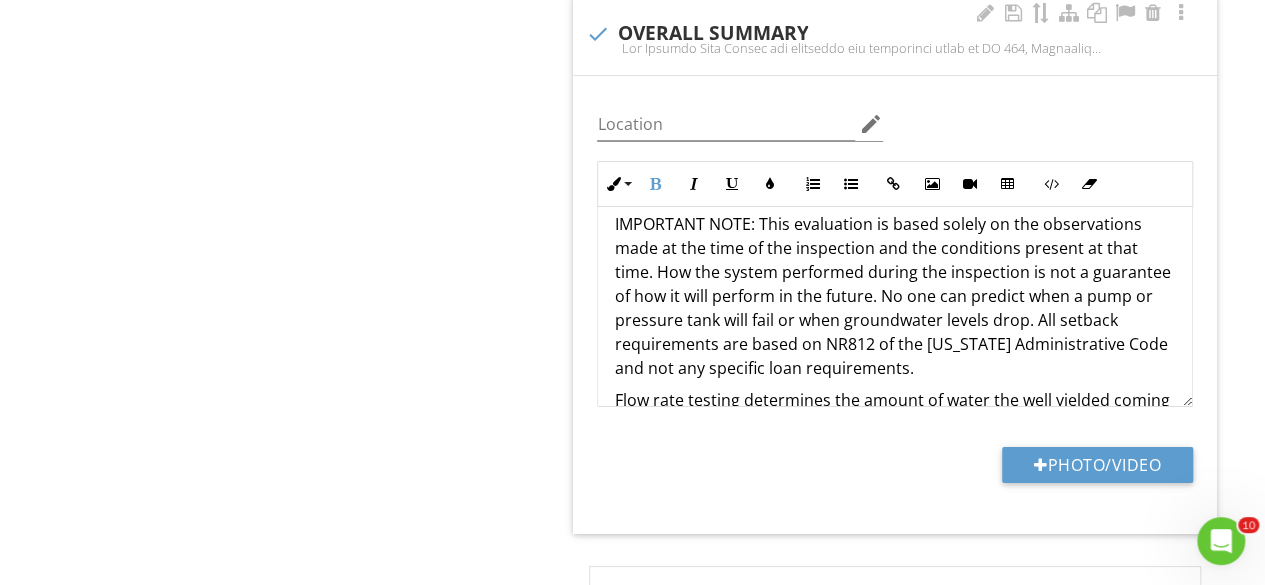 click on "IMPORTANT NOTE: This evaluation is based solely on the observations made at the time of the inspection and the conditions present at that time. How the system performed during the inspection is not a guarantee of how it will perform in the future. No one can predict when a pump or pressure tank will fail or when groundwater levels drop. All setback requirements are based on NR812 of the Wisconsin Administrative Code and not any specific loan requirements." at bounding box center [895, 296] 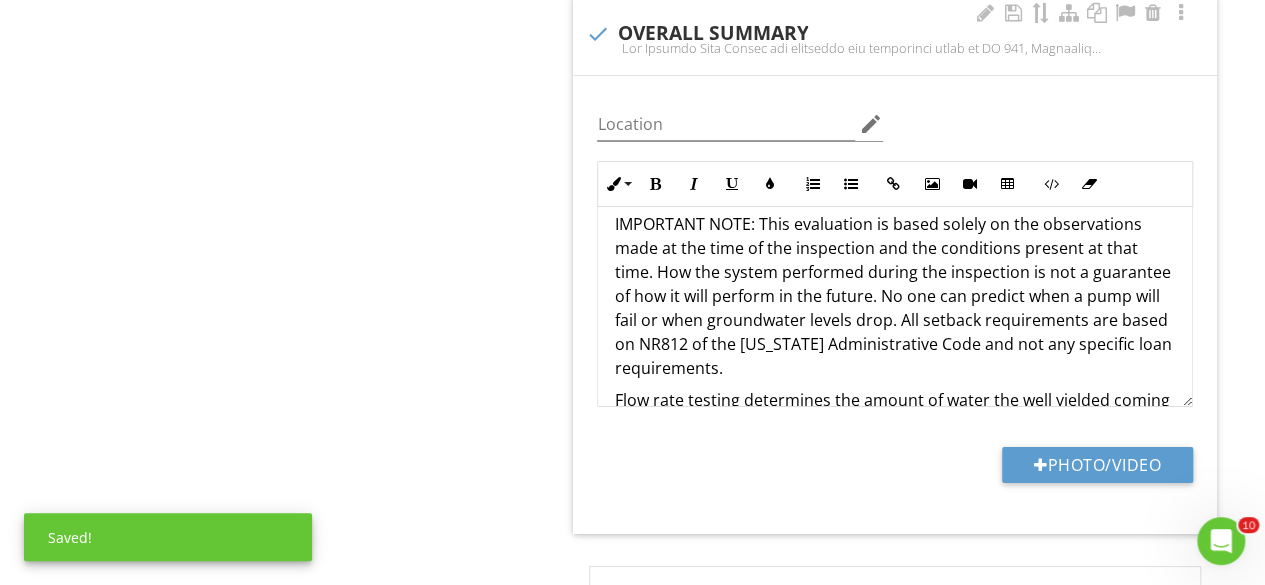 click on "IMPORTANT NOTE: This evaluation is based solely on the observations made at the time of the inspection and the conditions present at that time. How the system performed during the inspection is not a guarantee of how it will perform in the future. No one can predict when a pump will fail or when groundwater levels drop. All setback requirements are based on NR812 of the Wisconsin Administrative Code and not any specific loan requirements." at bounding box center [895, 296] 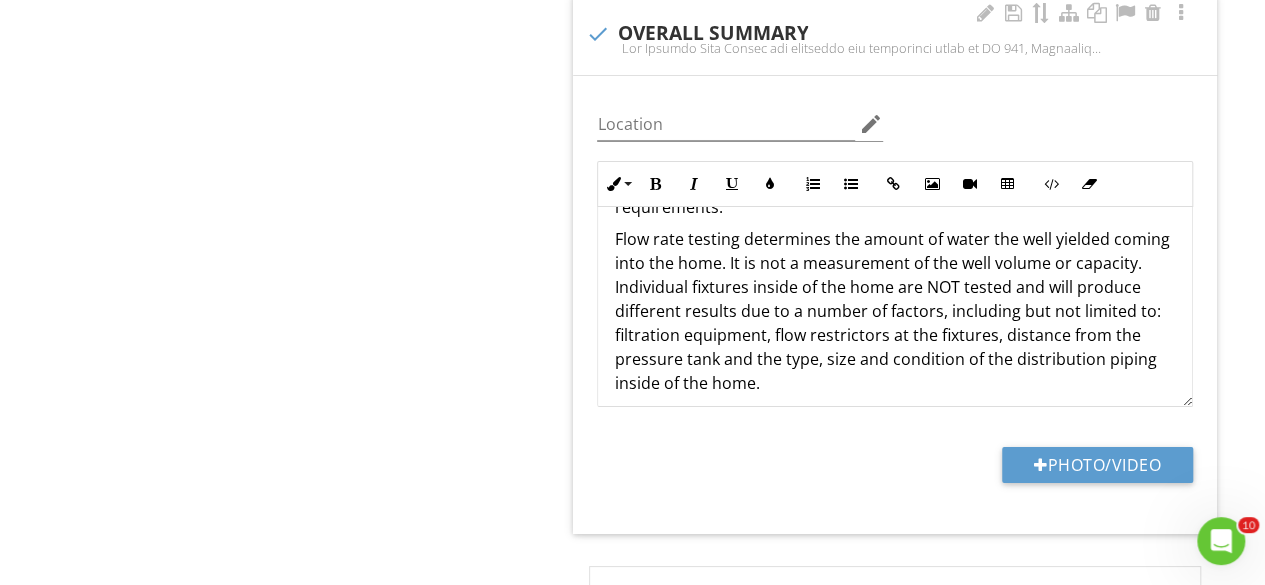 scroll, scrollTop: 547, scrollLeft: 0, axis: vertical 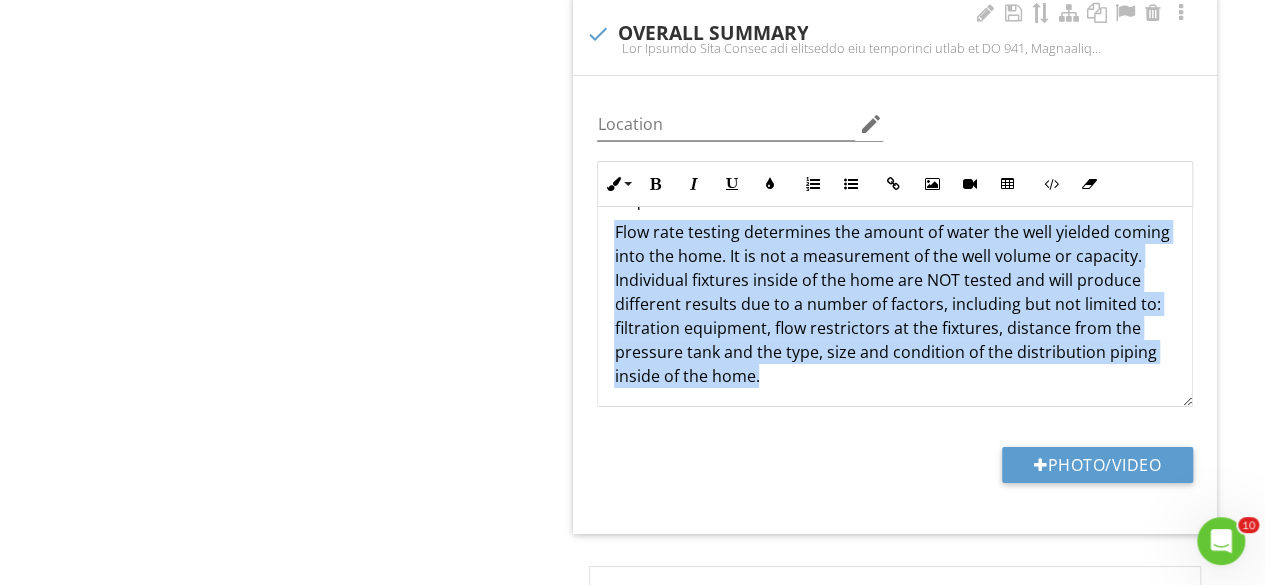 drag, startPoint x: 1034, startPoint y: 362, endPoint x: 601, endPoint y: 209, distance: 459.23633 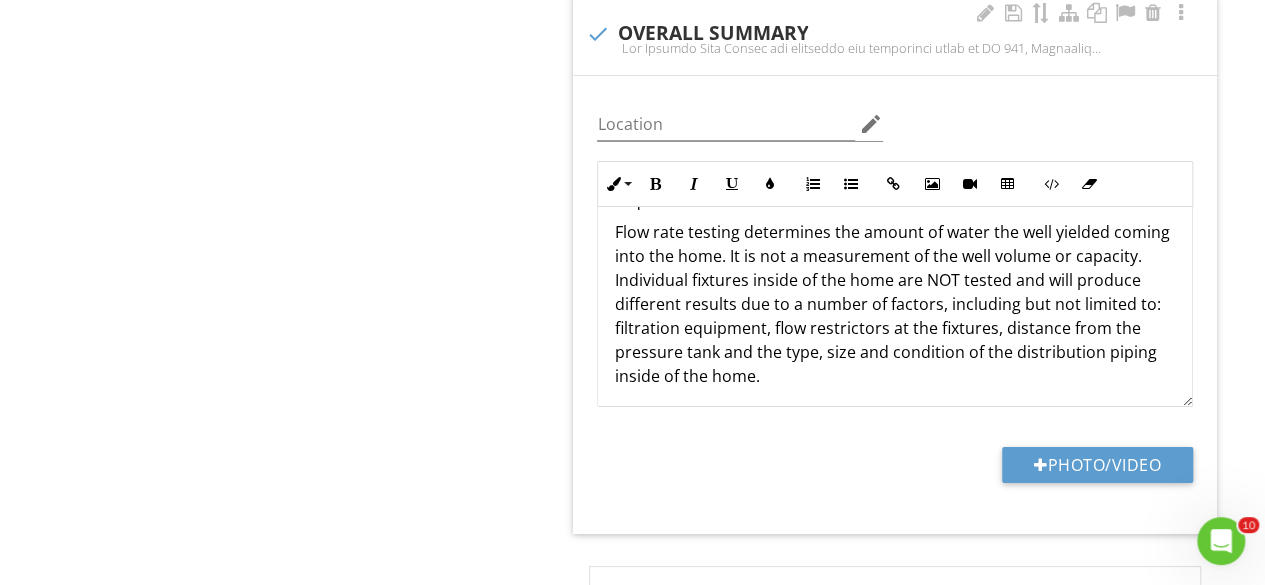 scroll, scrollTop: 408, scrollLeft: 0, axis: vertical 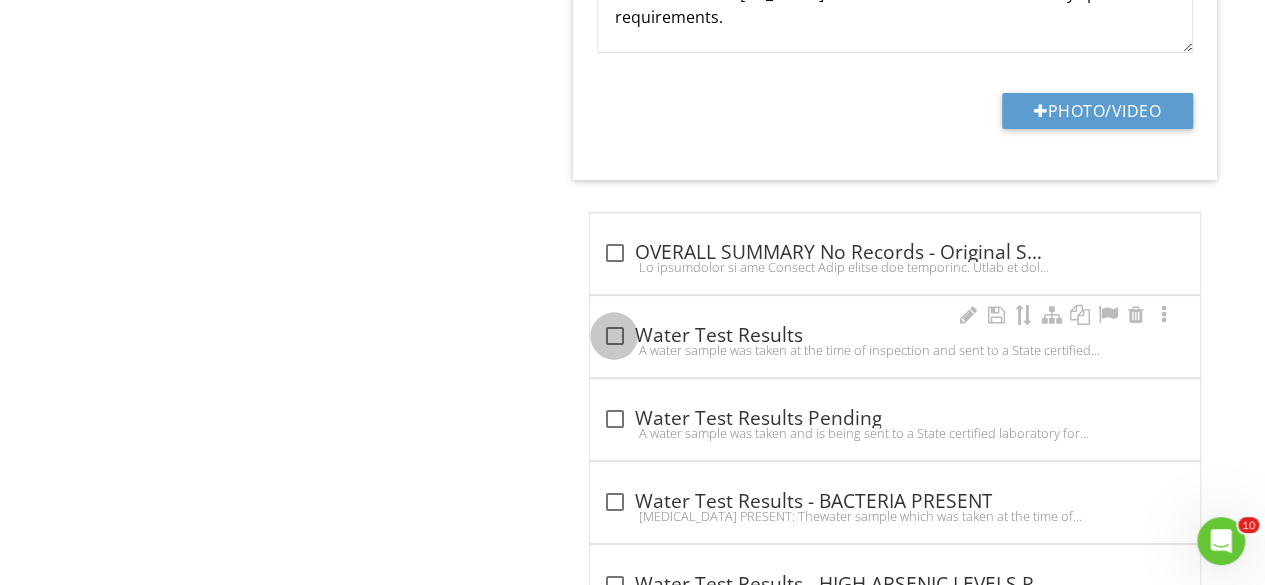 click at bounding box center (614, 336) 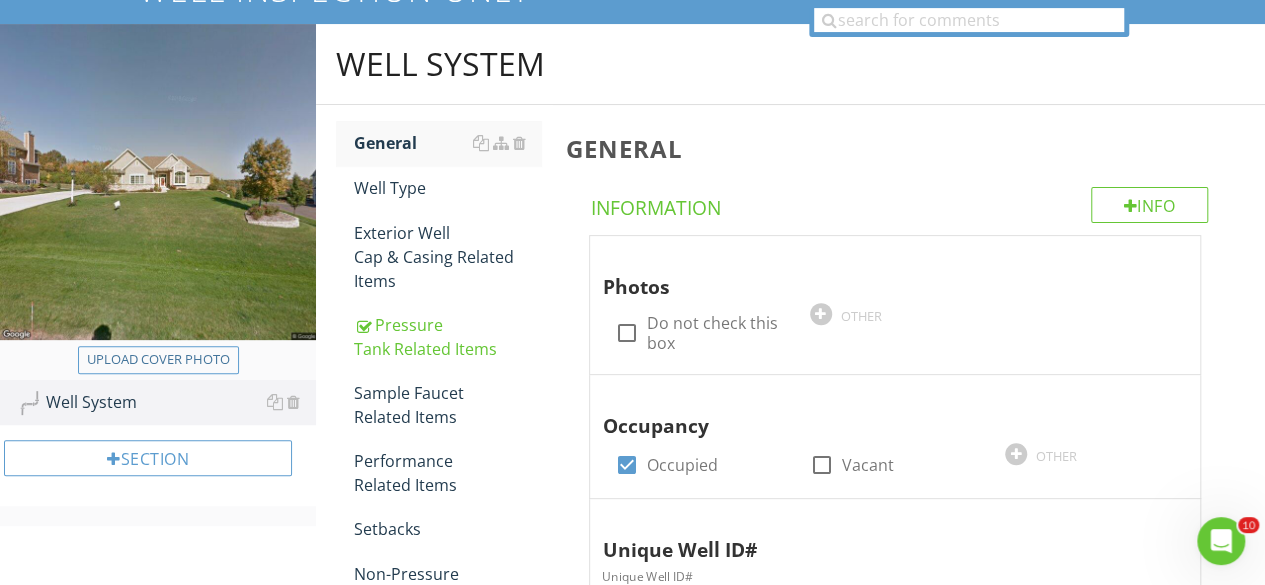 scroll, scrollTop: 154, scrollLeft: 0, axis: vertical 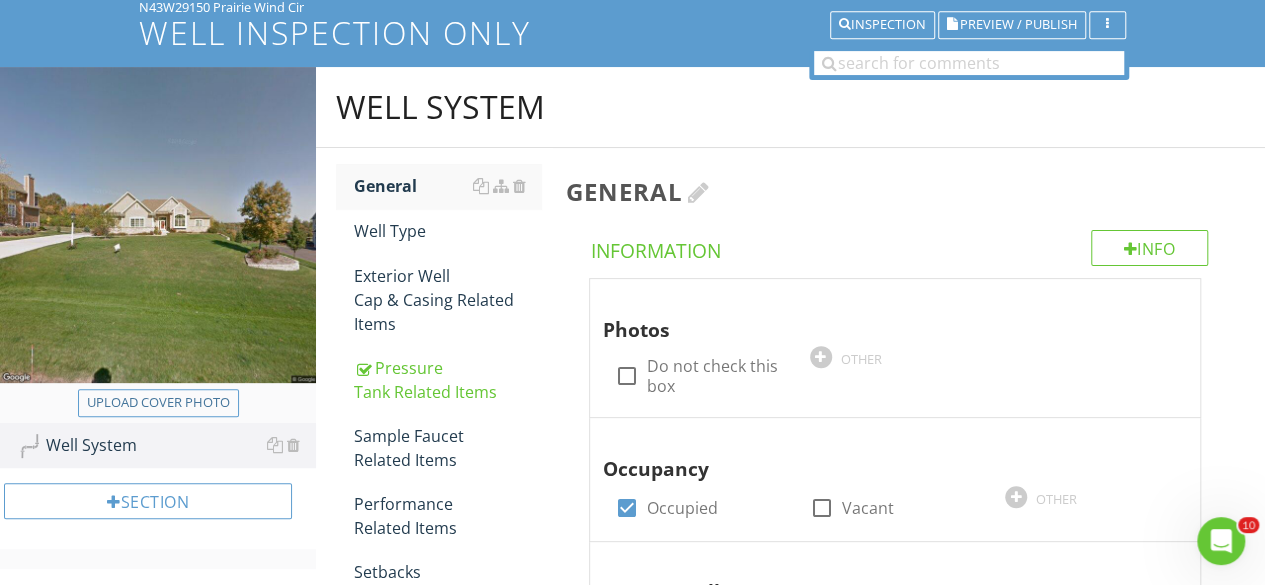 click at bounding box center [698, 192] 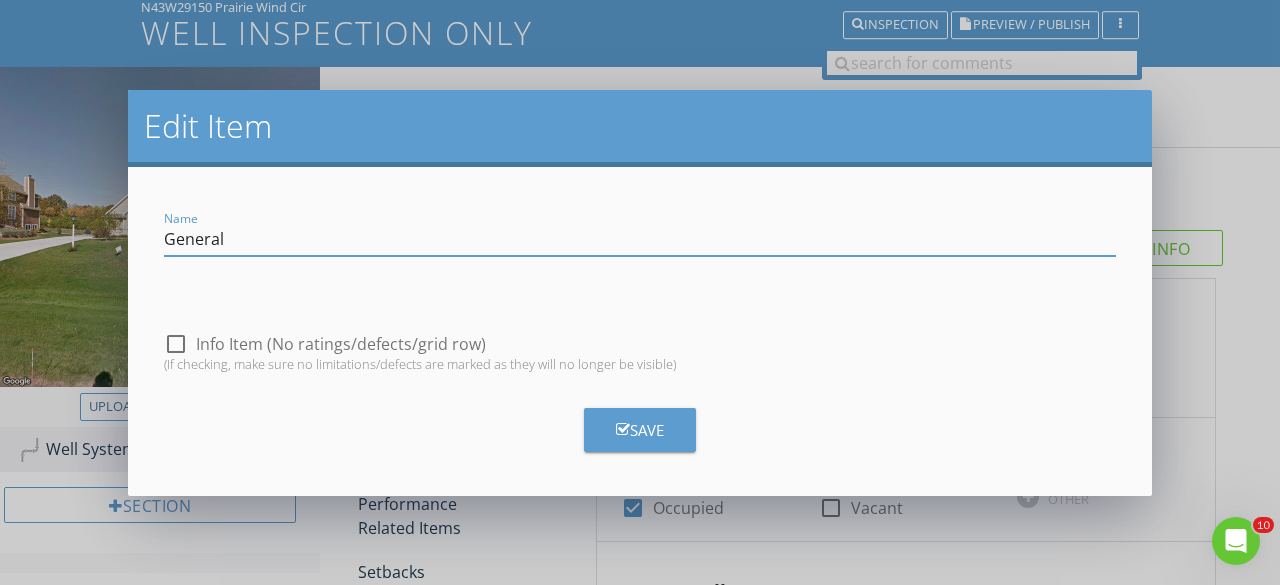 click at bounding box center [176, 344] 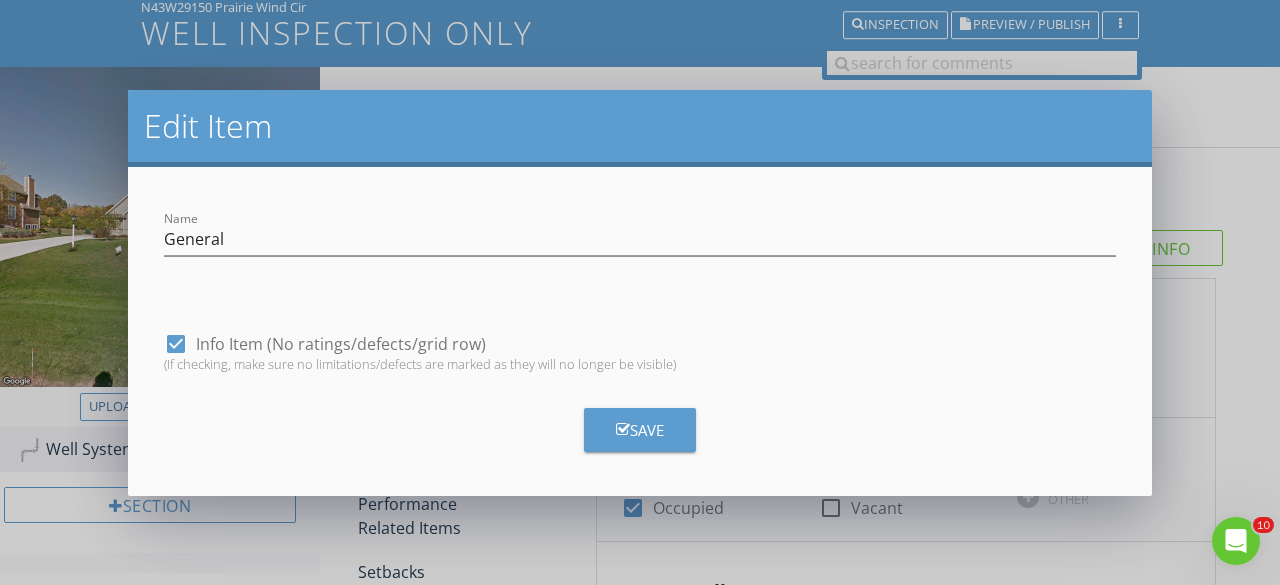 click at bounding box center [623, 429] 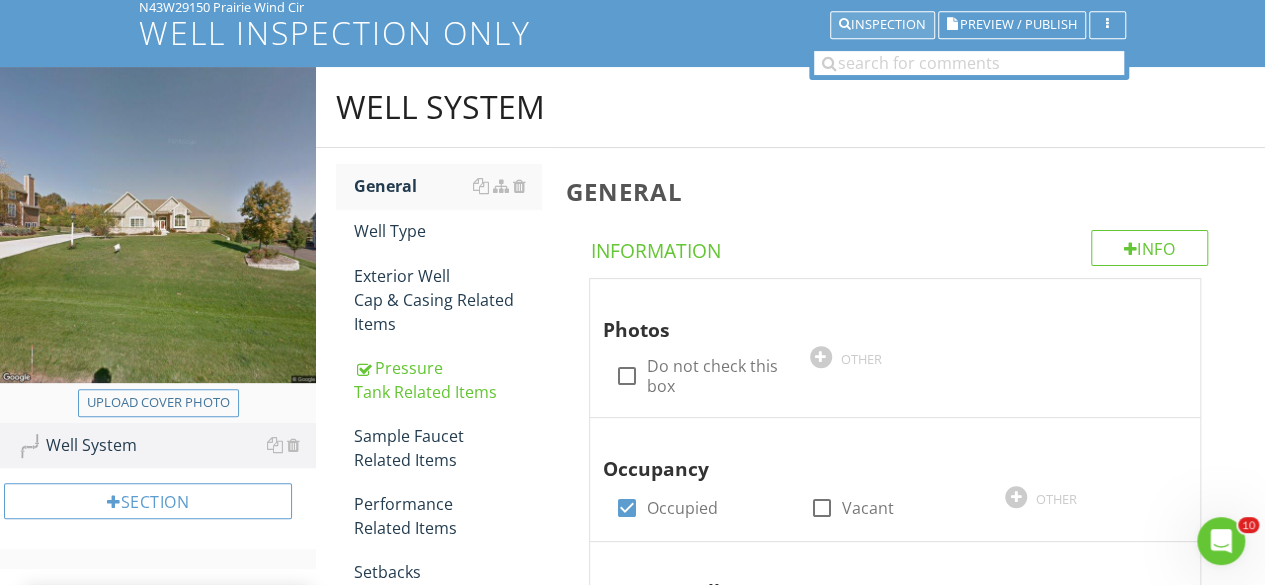 click on "Inspection" at bounding box center (882, 25) 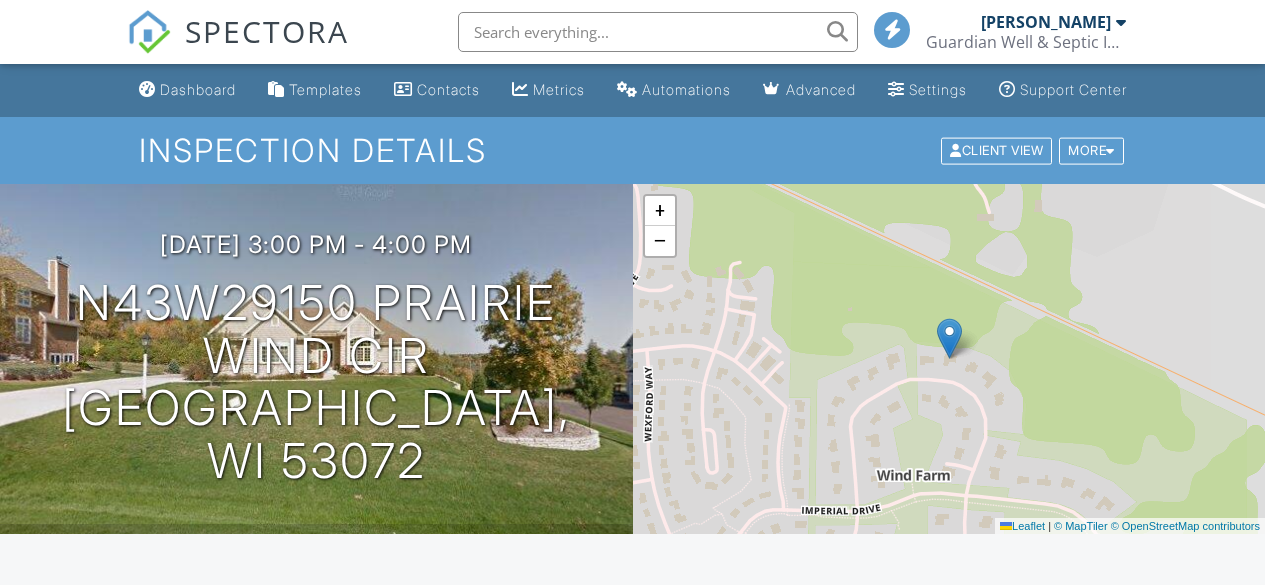scroll, scrollTop: 630, scrollLeft: 0, axis: vertical 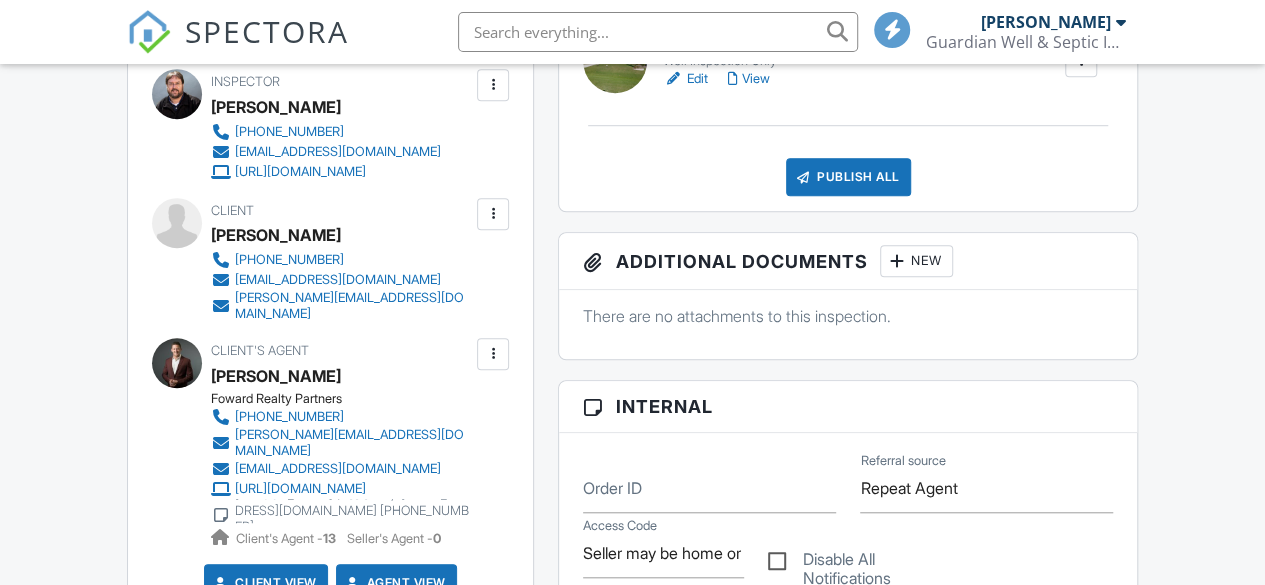 click on "View" at bounding box center (749, 79) 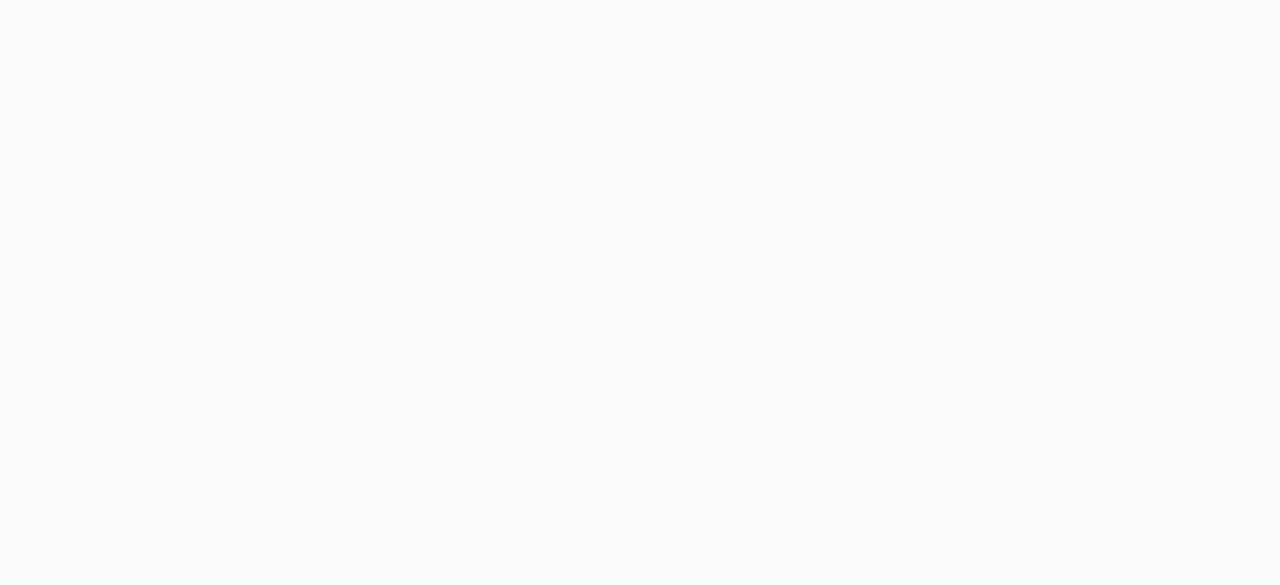 scroll, scrollTop: 0, scrollLeft: 0, axis: both 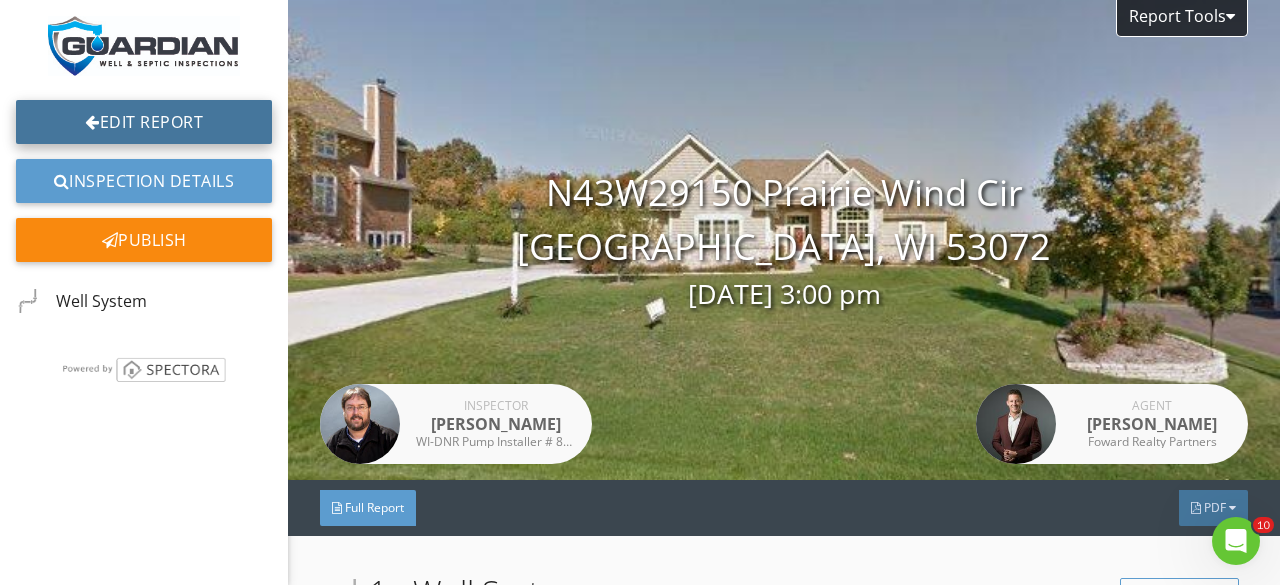 click on "Edit Report" at bounding box center (144, 122) 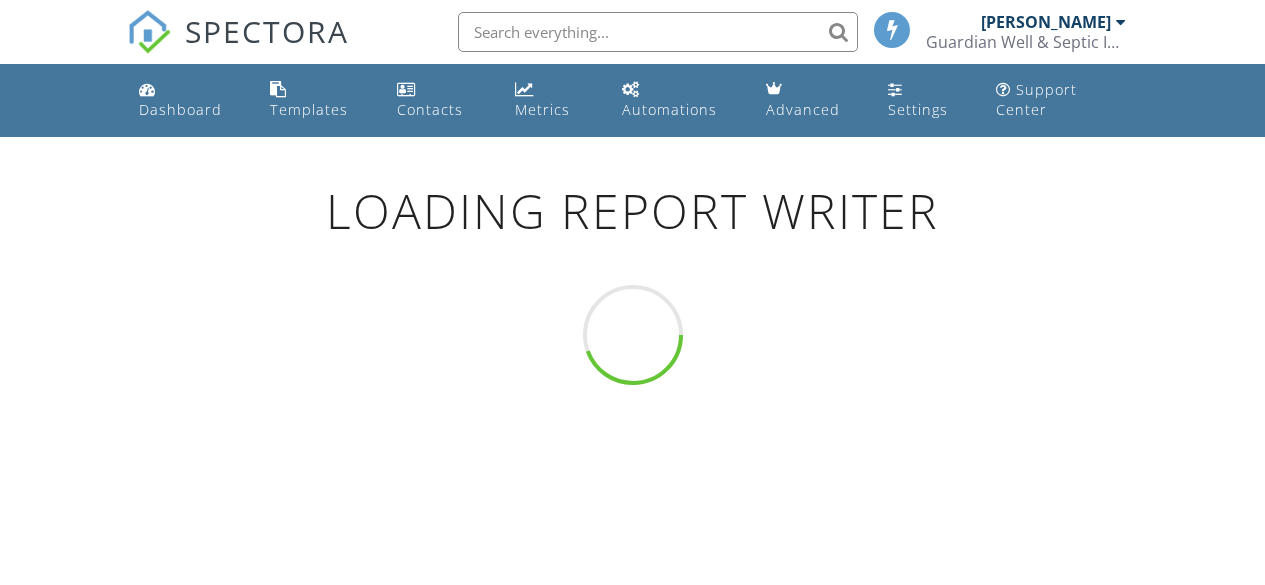 scroll, scrollTop: 0, scrollLeft: 0, axis: both 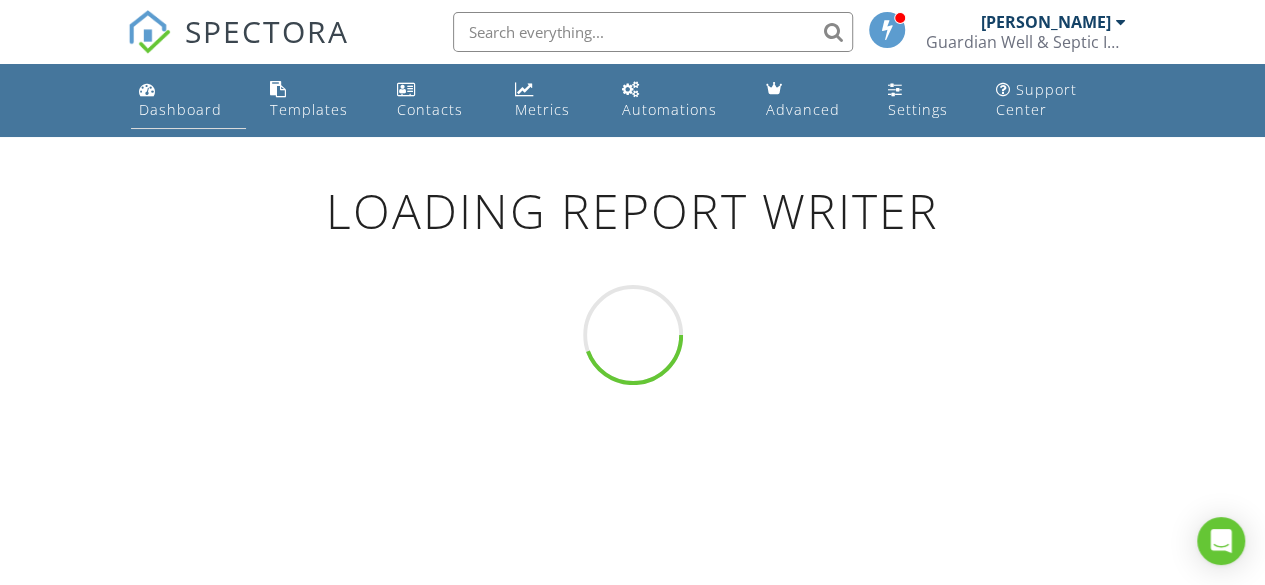click on "Dashboard" at bounding box center [180, 109] 